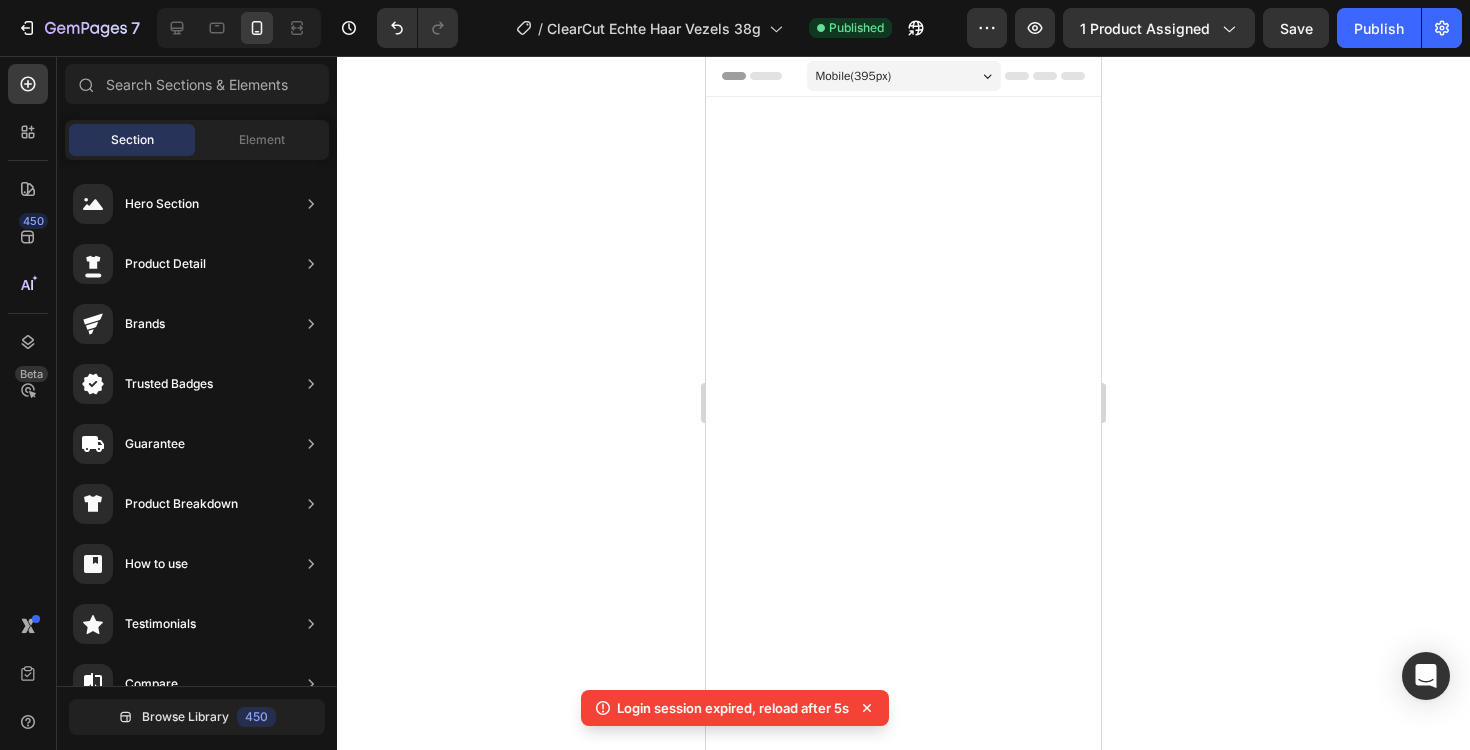 scroll, scrollTop: 4263, scrollLeft: 0, axis: vertical 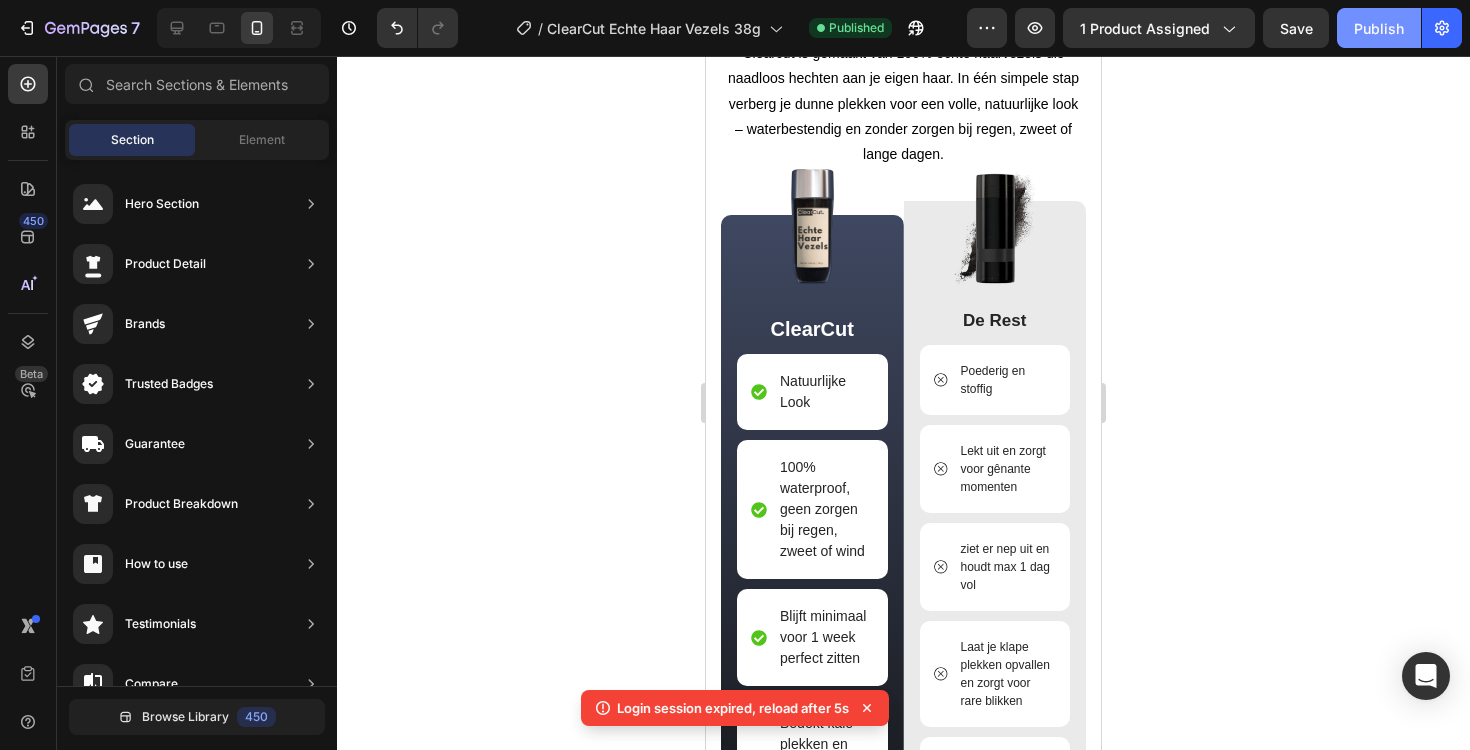 click on "Publish" at bounding box center [1379, 28] 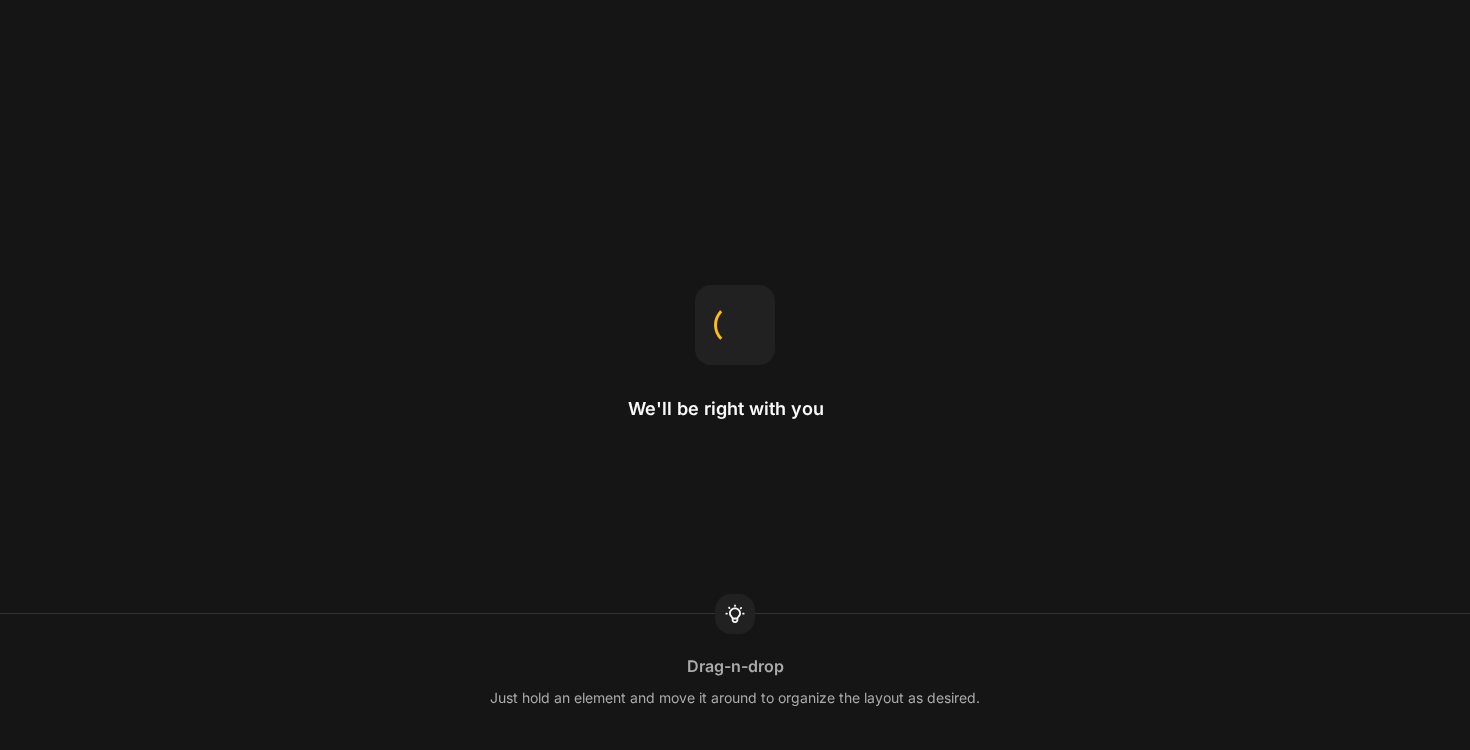 scroll, scrollTop: 0, scrollLeft: 0, axis: both 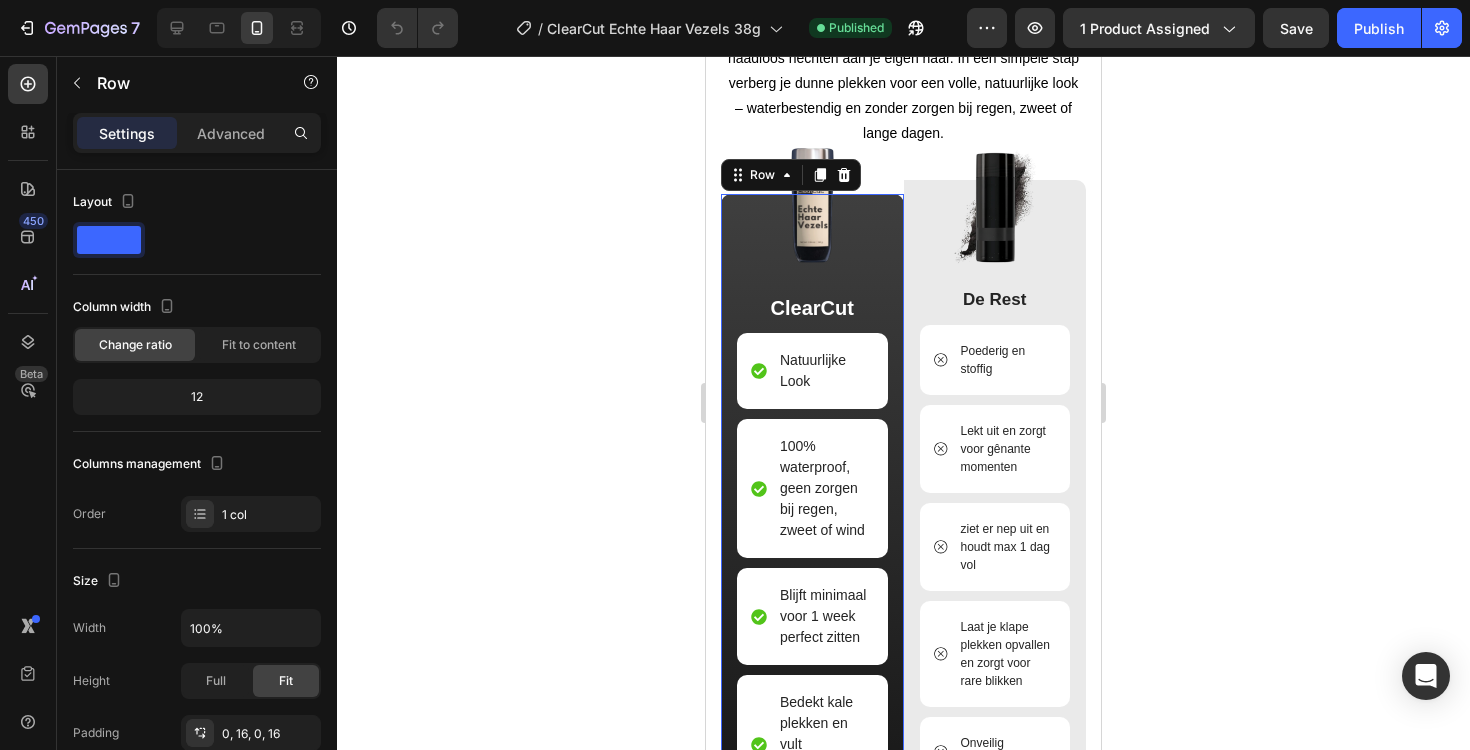 click on "Image ClearCut Text Block Natuurlijke Look Item List 100% waterproof, geen zorgen bij regen, zweet of wind Item List Blijft minimaal voor 1 week perfect zitten Item List Bedekt kale plekken en vult dunwordend haar Item List 60 dagen geld terug garantie Item List Row   0" at bounding box center [812, 555] 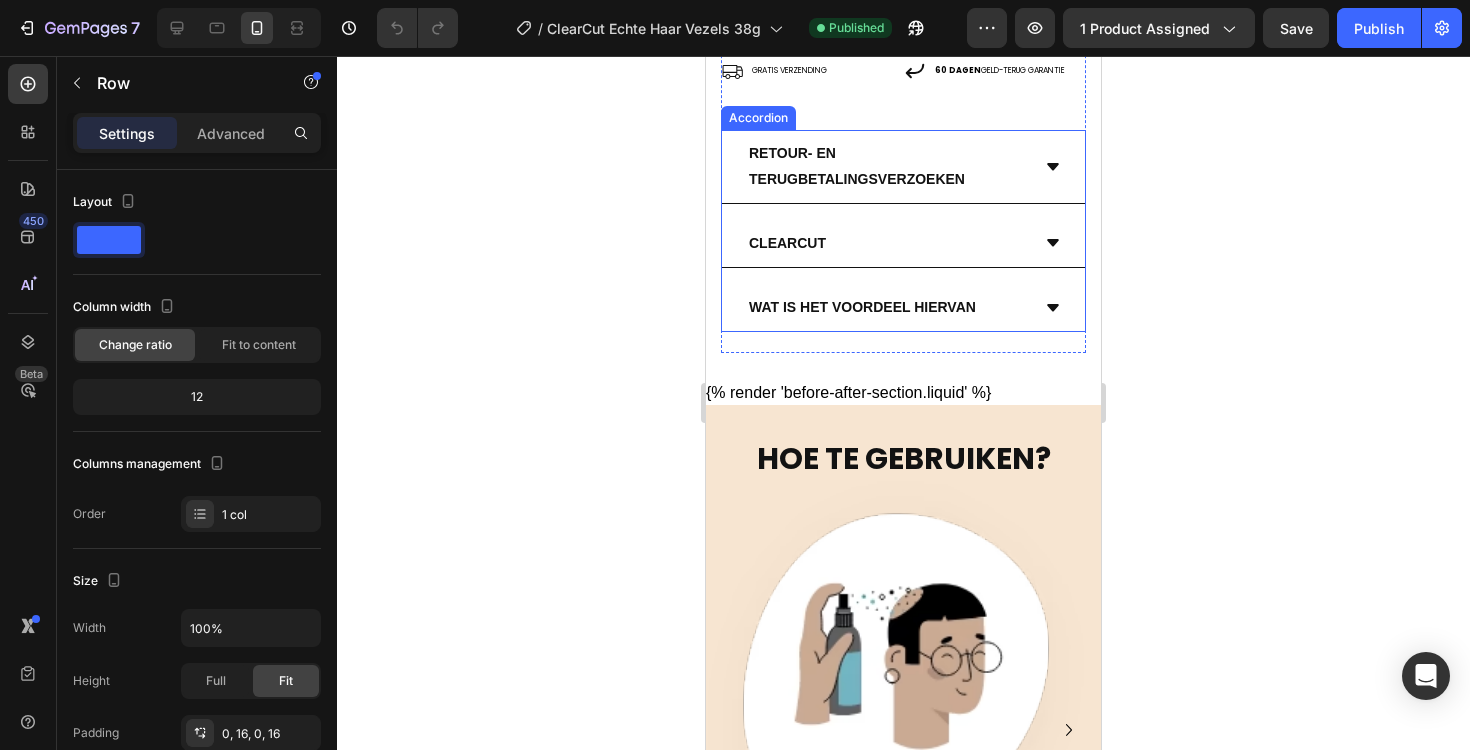 scroll, scrollTop: 771, scrollLeft: 0, axis: vertical 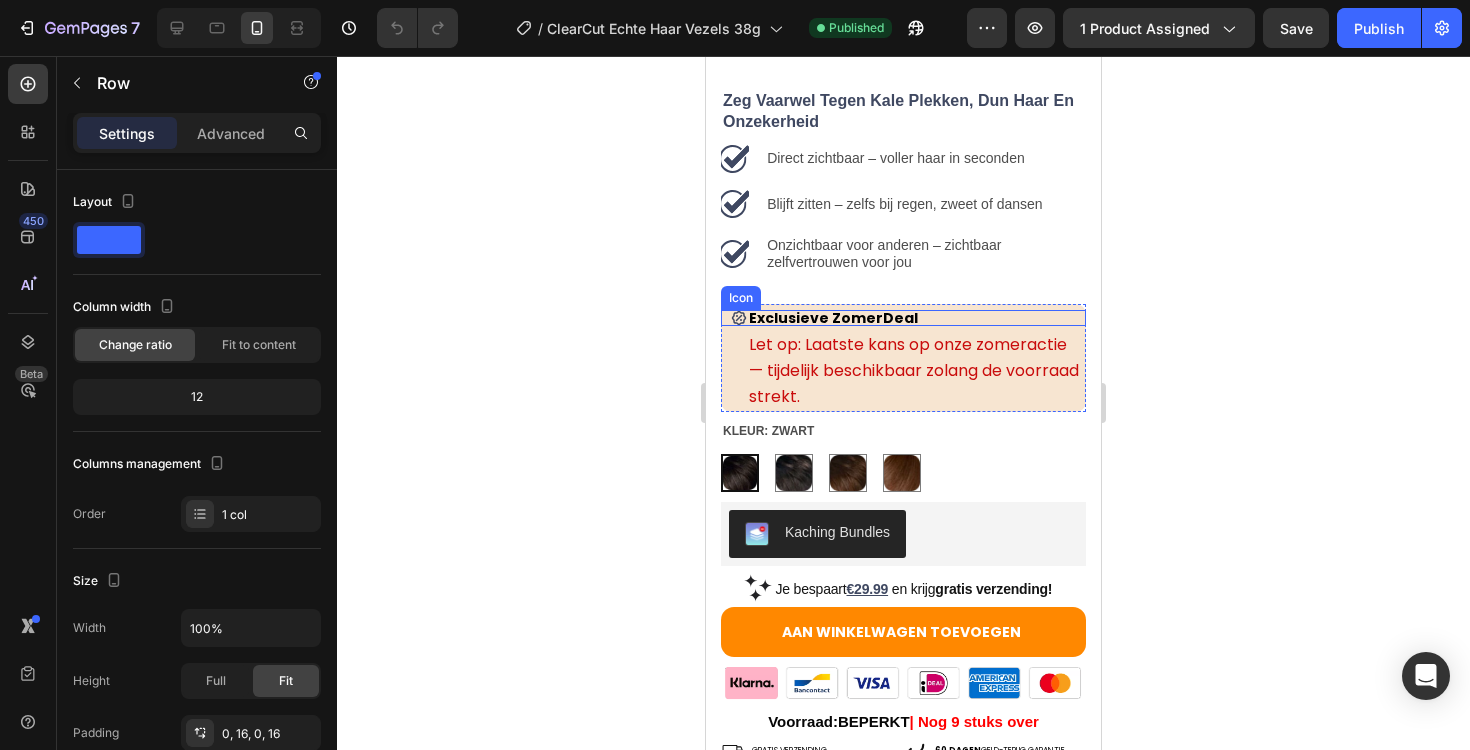 click 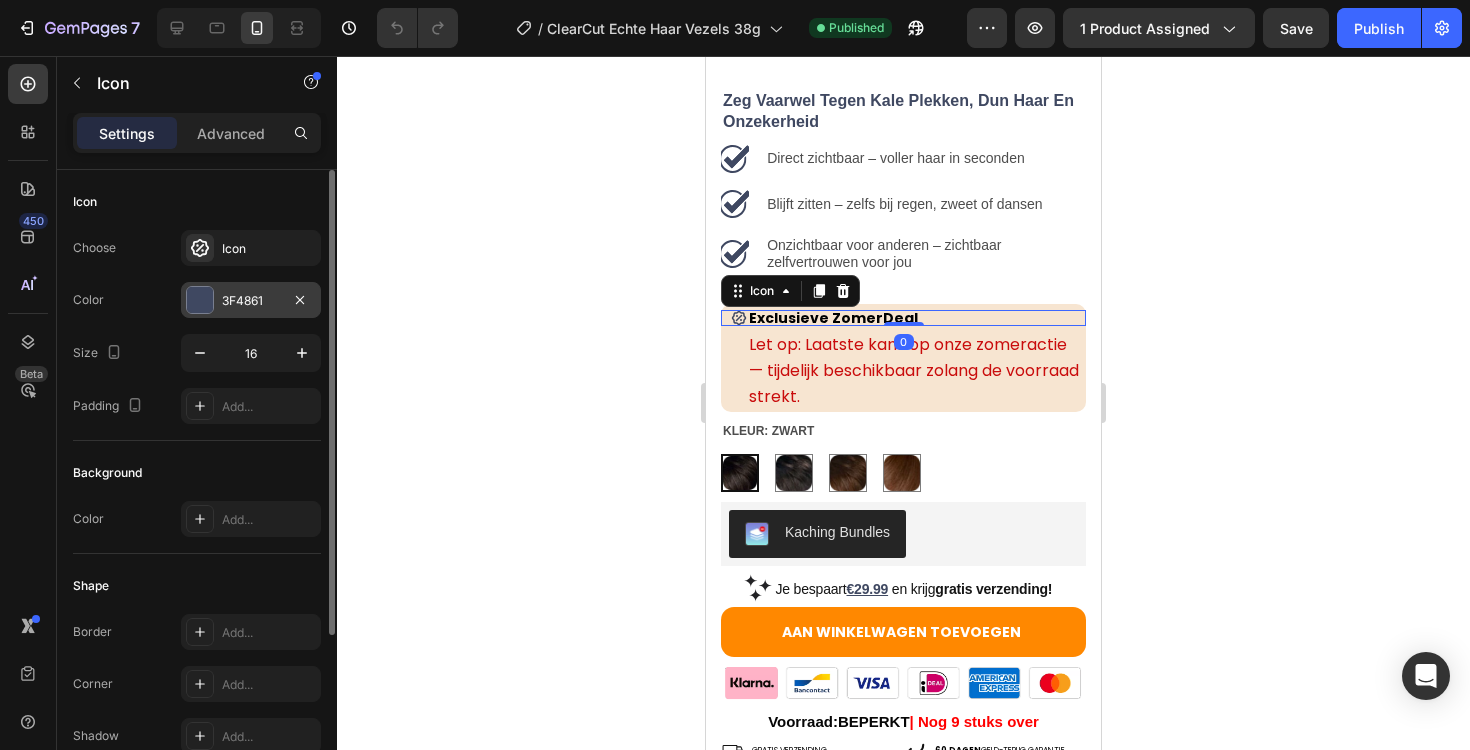click on "3F4861" at bounding box center [251, 301] 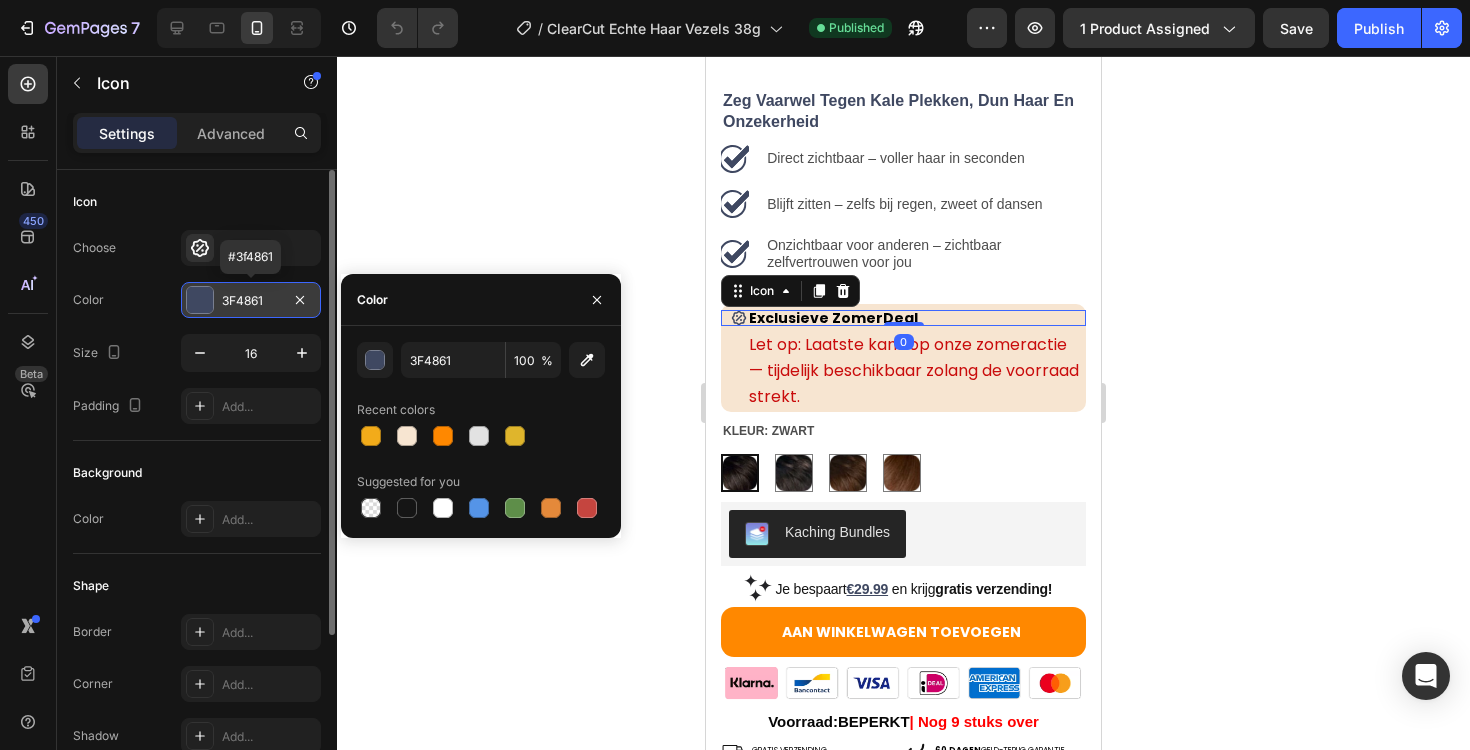 click on "3F4861" at bounding box center [251, 301] 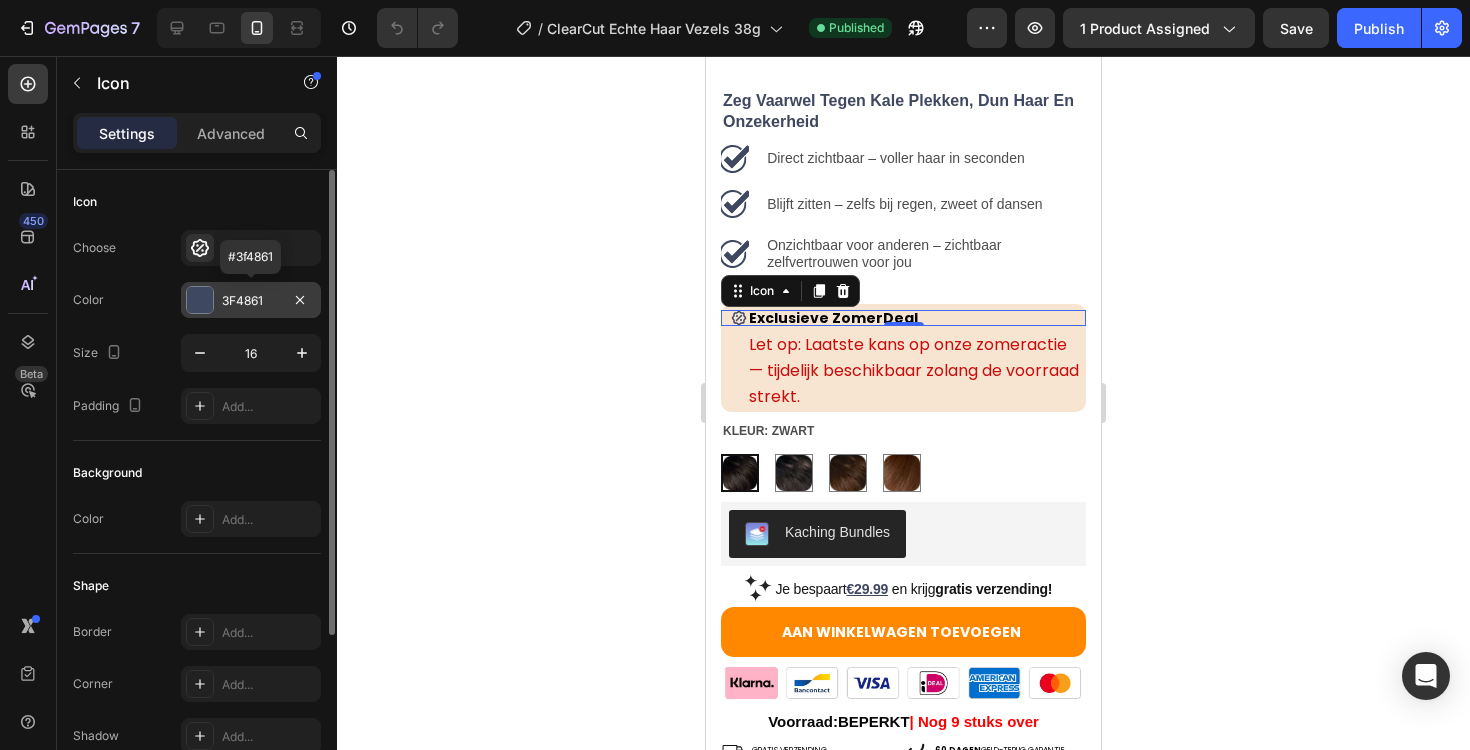 click on "3F4861" at bounding box center (251, 301) 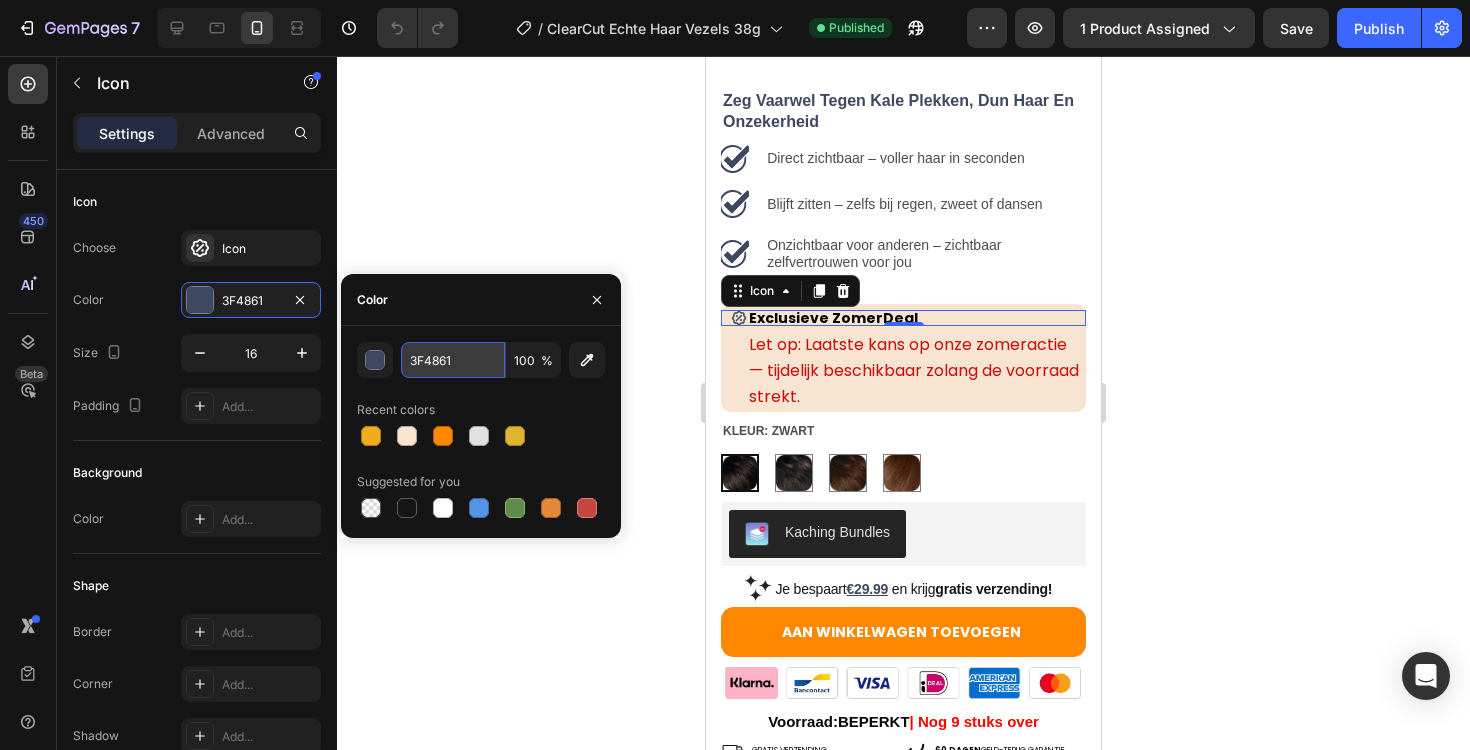 click on "3F4861" at bounding box center (453, 360) 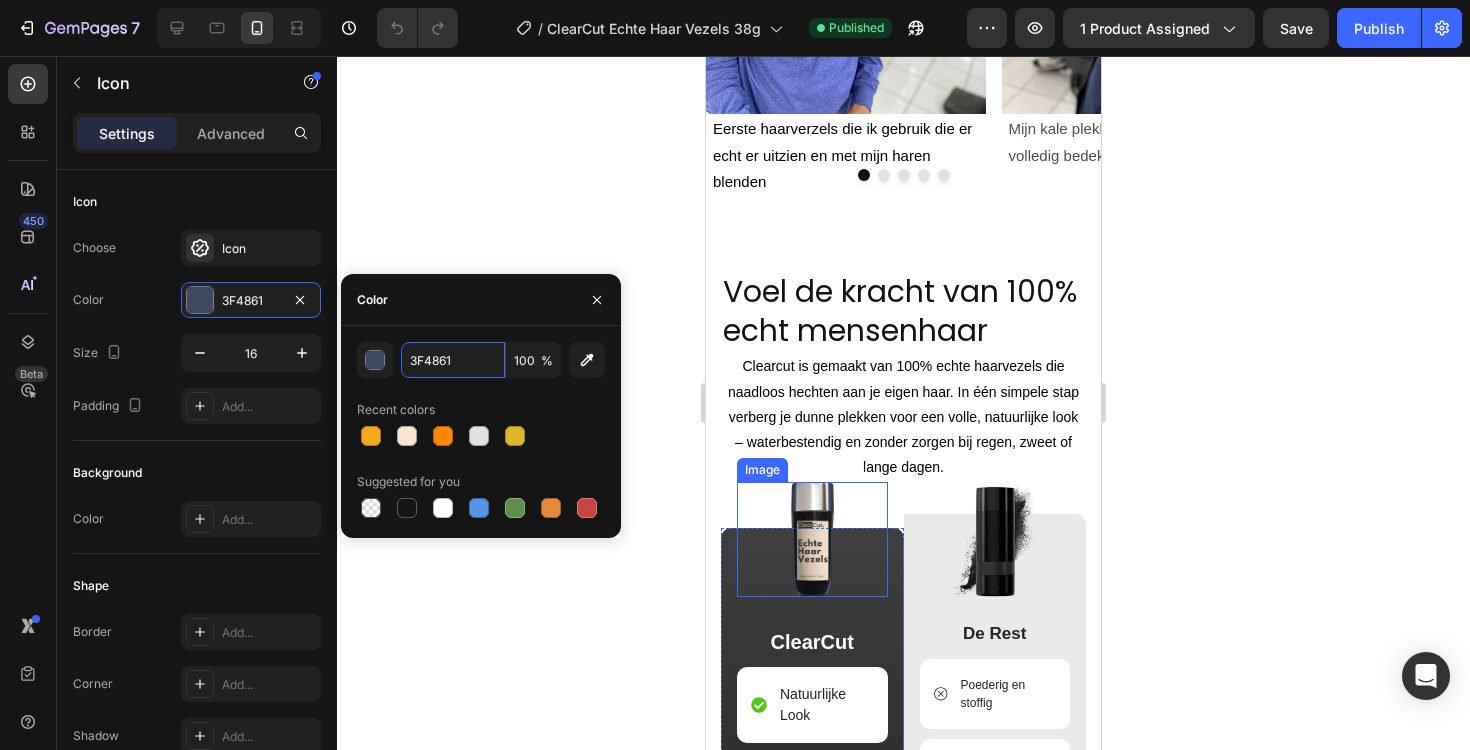 scroll, scrollTop: 2996, scrollLeft: 0, axis: vertical 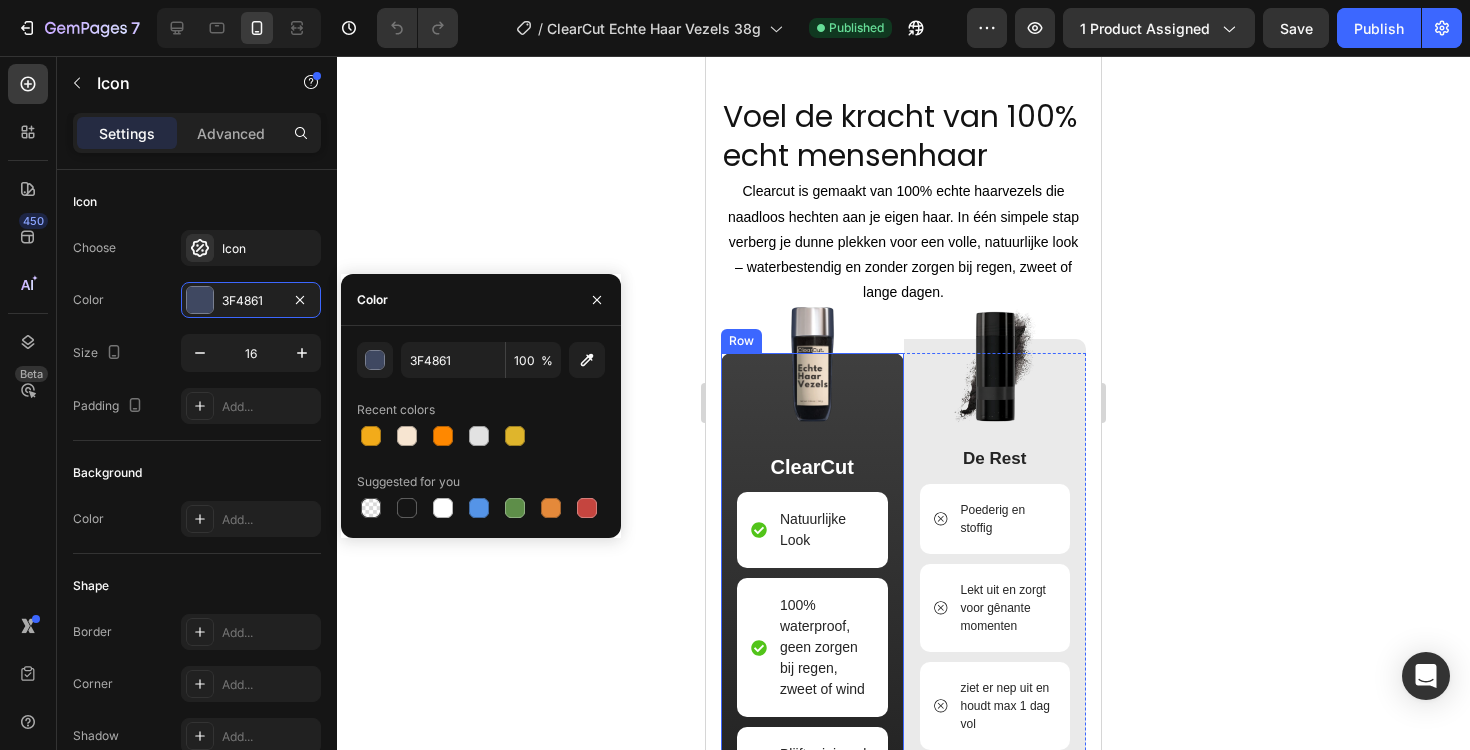 click on "Image ClearCut Text Block Natuurlijke Look Item List 100% waterproof, geen zorgen bij regen, zweet of wind Item List Blijft minimaal voor 1 week perfect zitten Item List Bedekt kale plekken en vult dunwordend haar Item List 60 dagen geld terug garantie Item List Row" at bounding box center [812, 714] 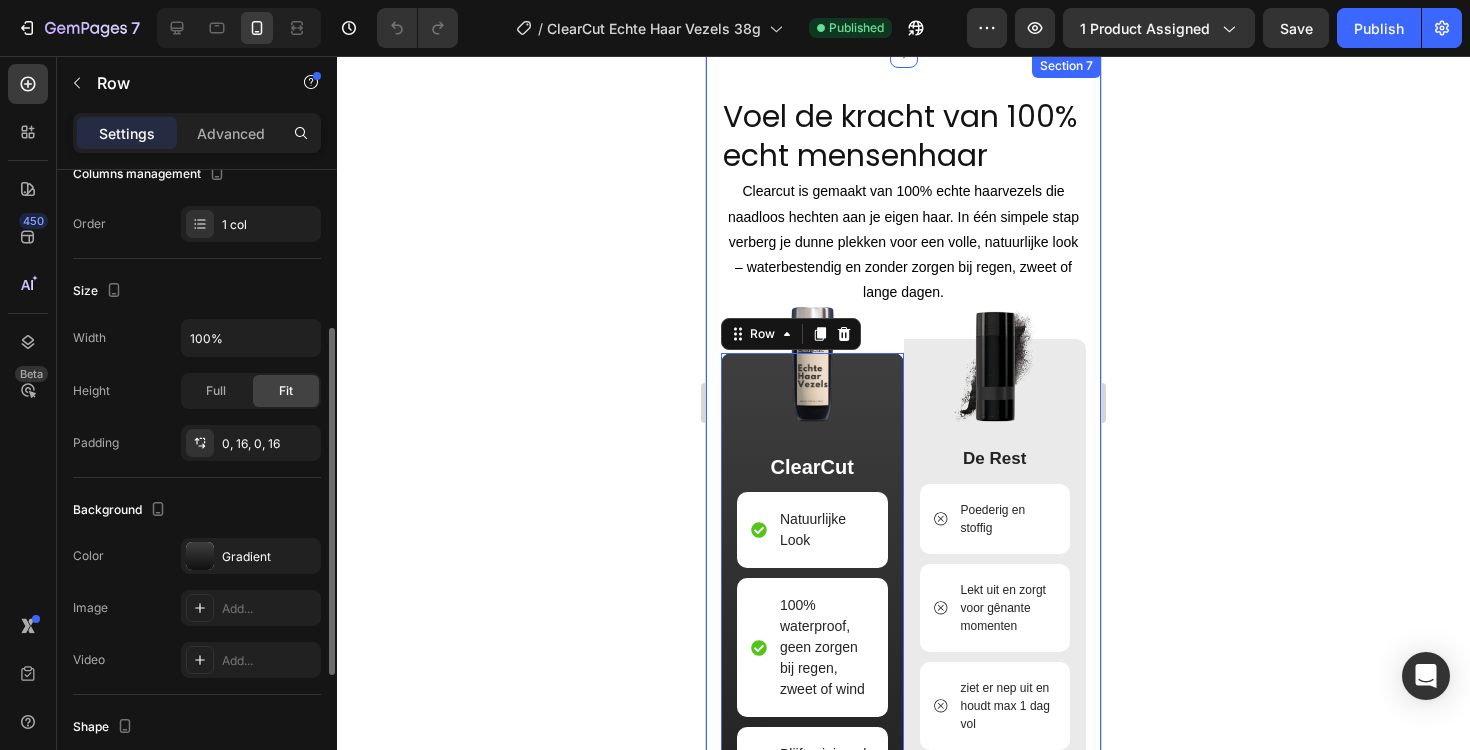 scroll, scrollTop: 474, scrollLeft: 0, axis: vertical 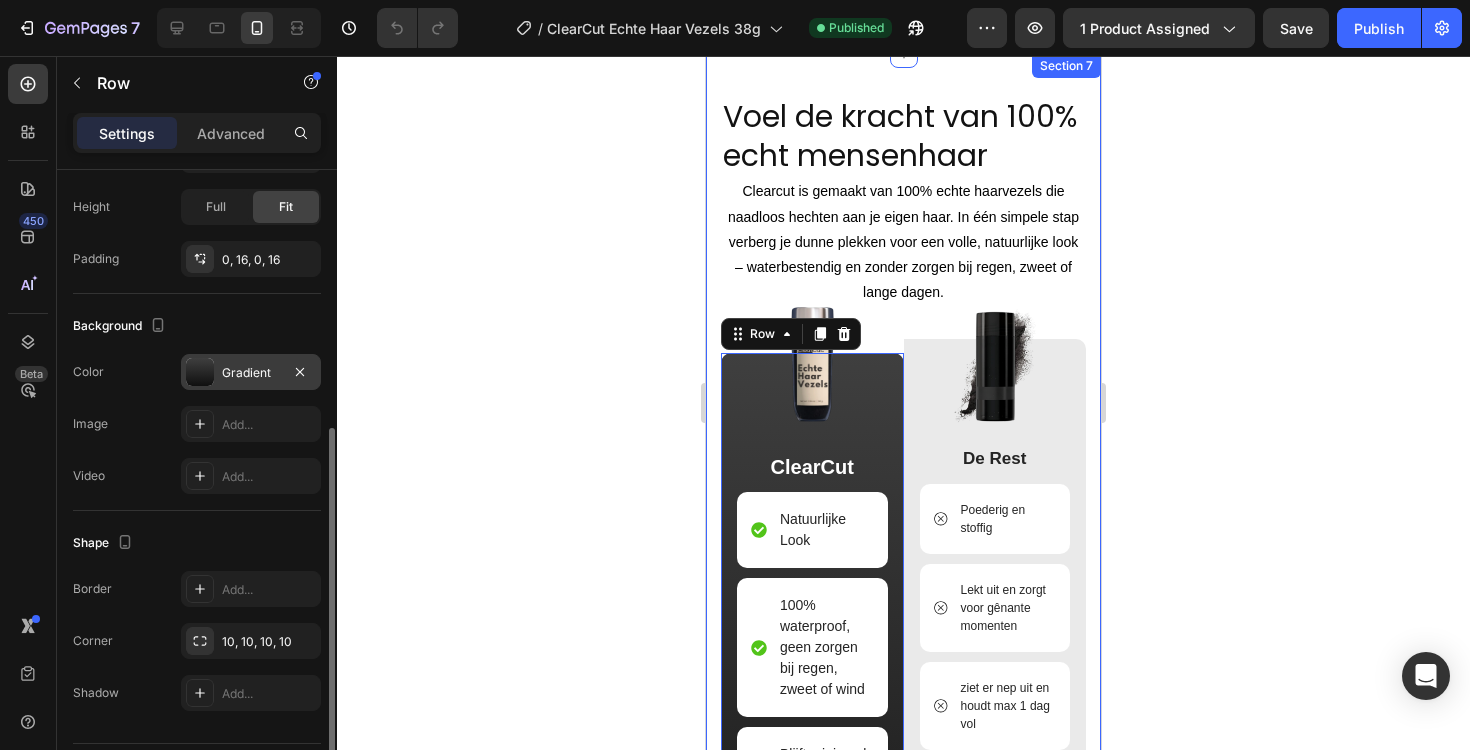 click on "Gradient" at bounding box center (251, 373) 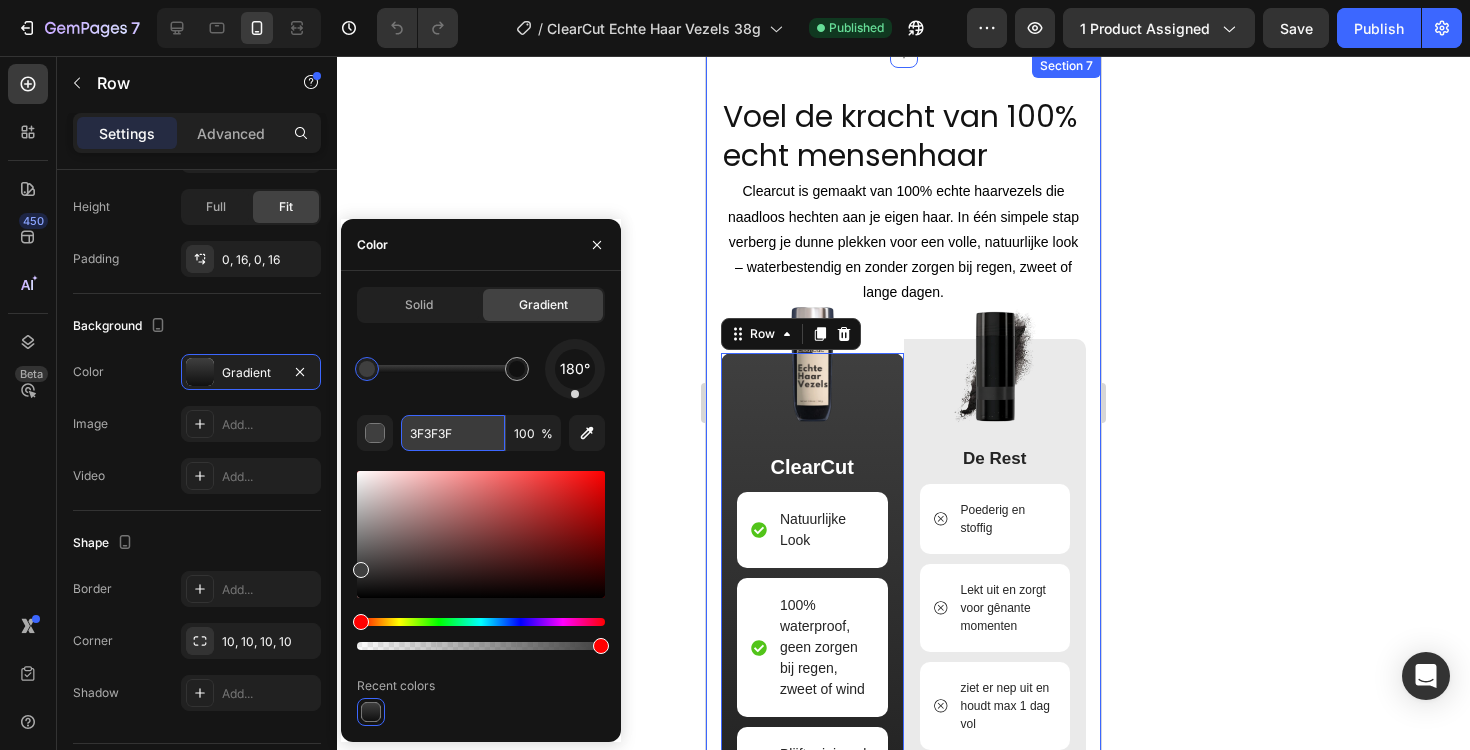 click on "3F3F3F" at bounding box center (453, 433) 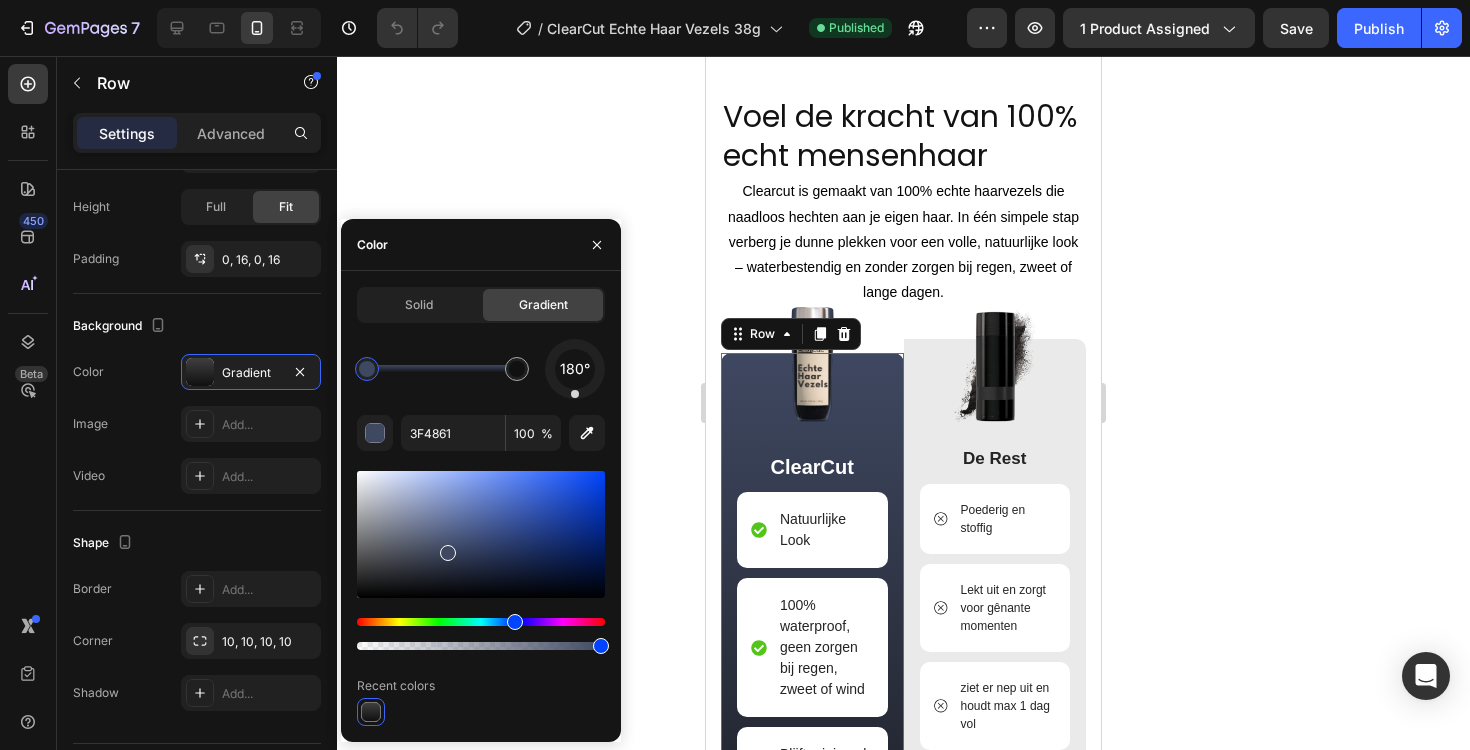 click 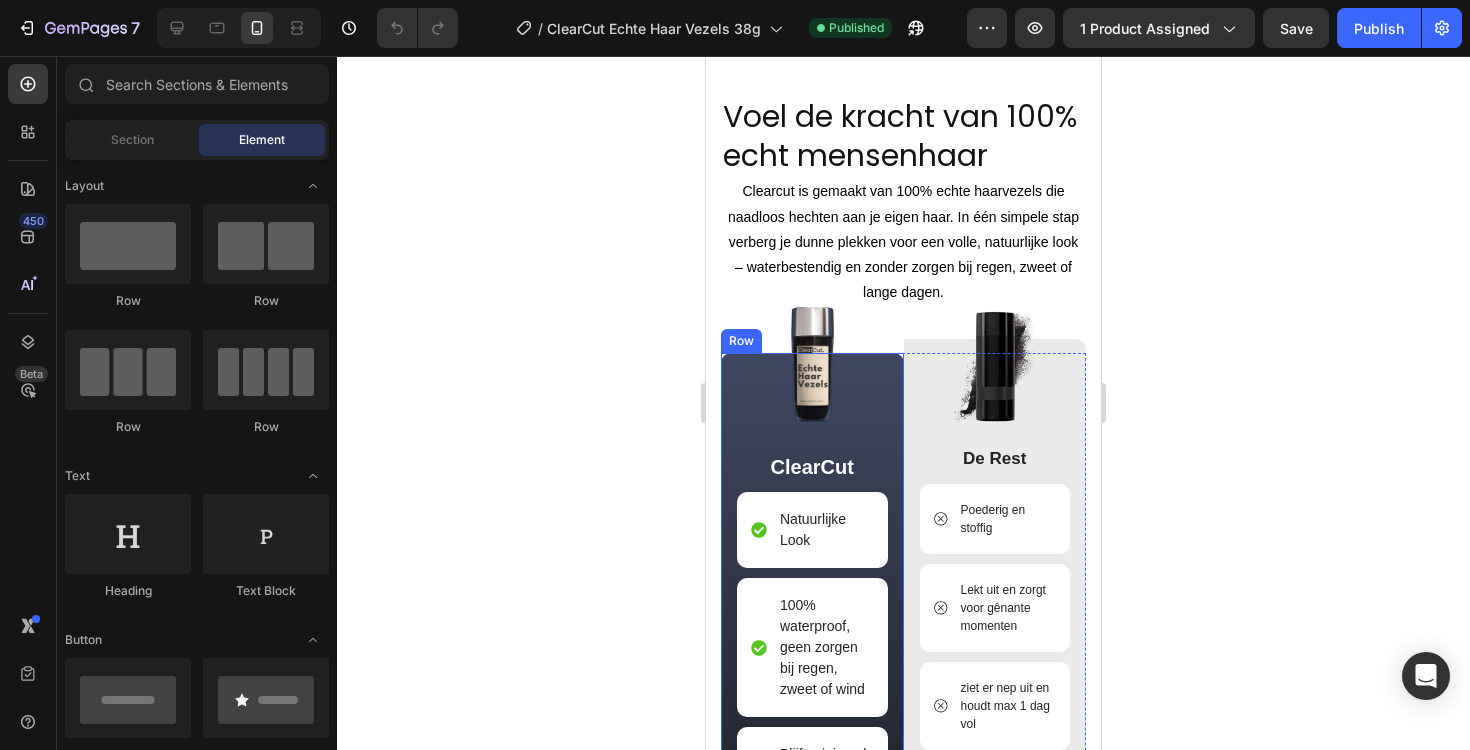 click on "Image ClearCut Text Block Natuurlijke Look Item List 100% waterproof, geen zorgen bij regen, zweet of wind Item List Blijft minimaal voor 1 week perfect zitten Item List Bedekt kale plekken en vult dunwordend haar Item List 60 dagen geld terug garantie Item List Row" at bounding box center [812, 714] 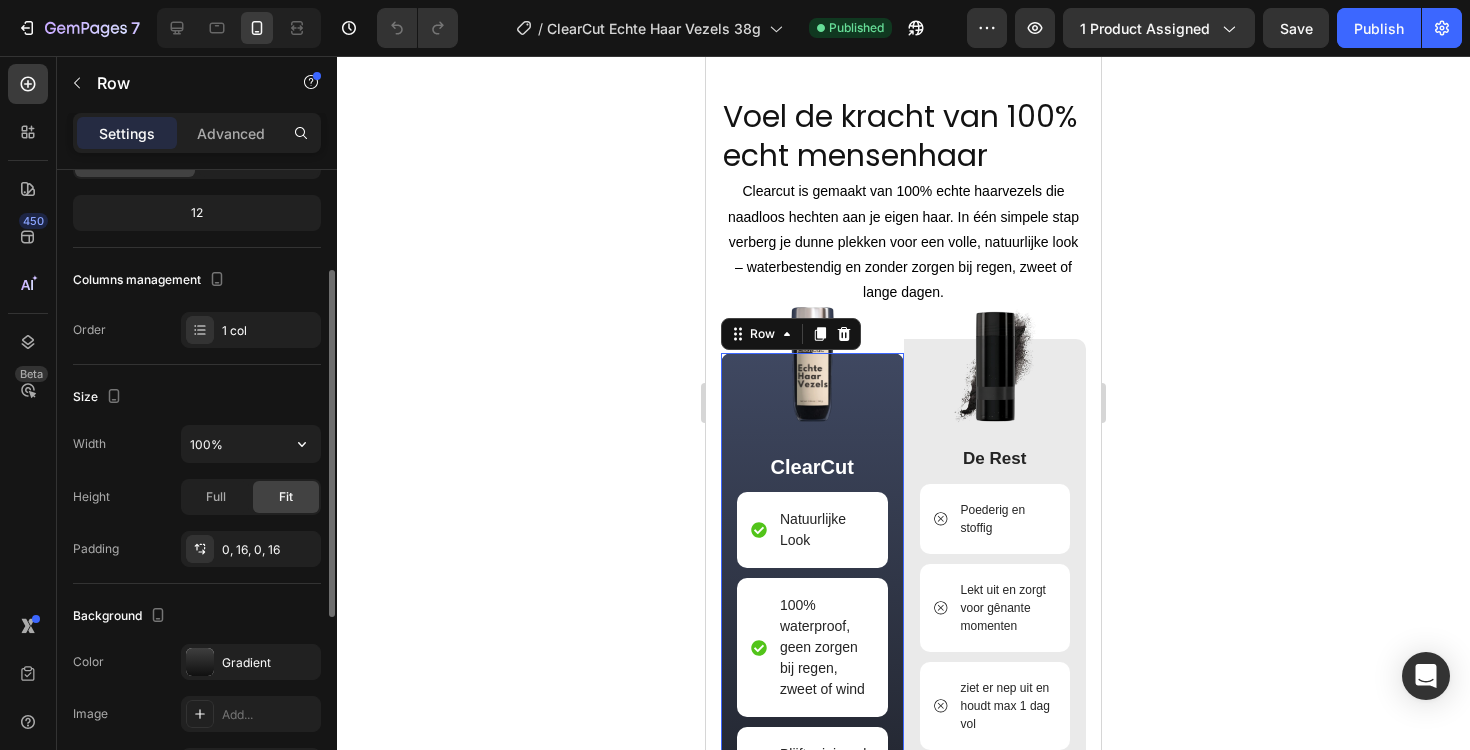 scroll, scrollTop: 349, scrollLeft: 0, axis: vertical 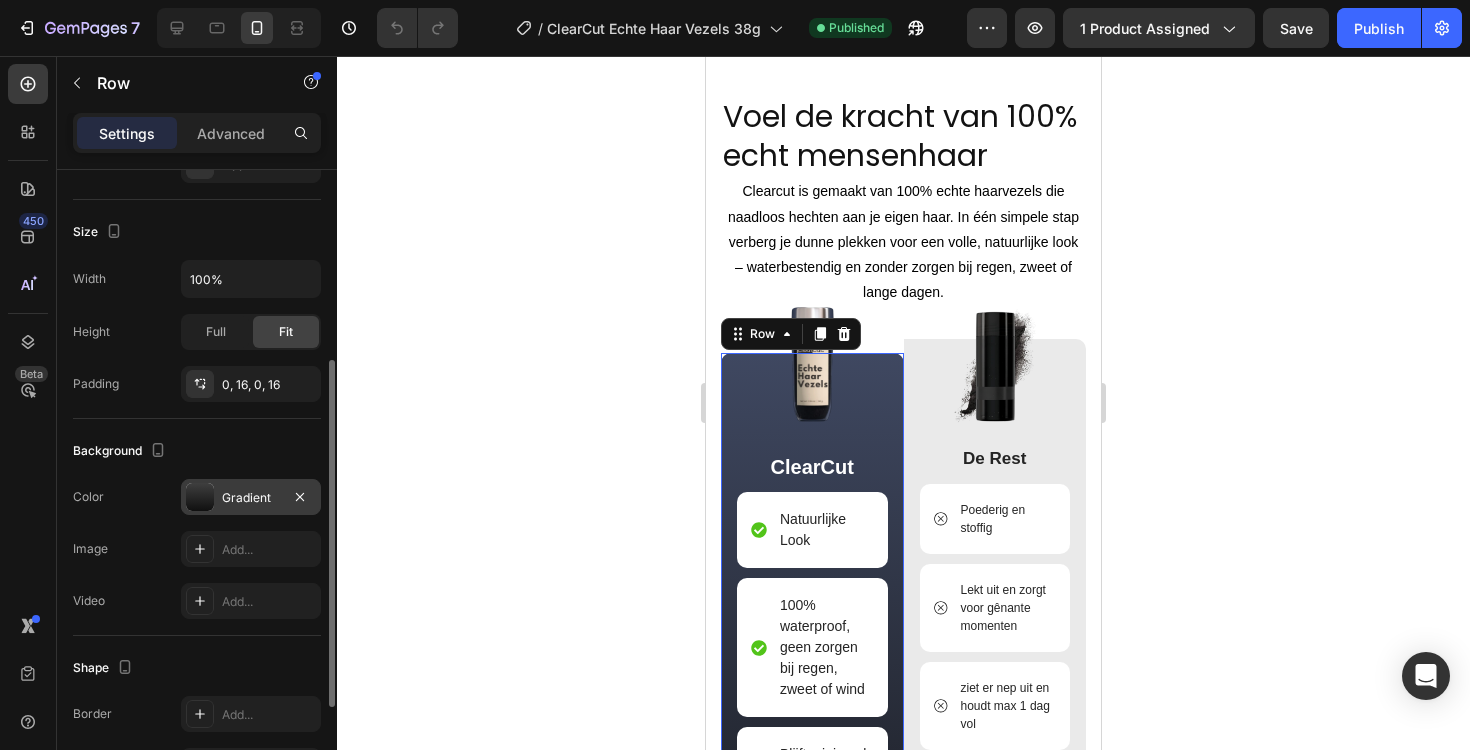 click on "Gradient" at bounding box center (251, 498) 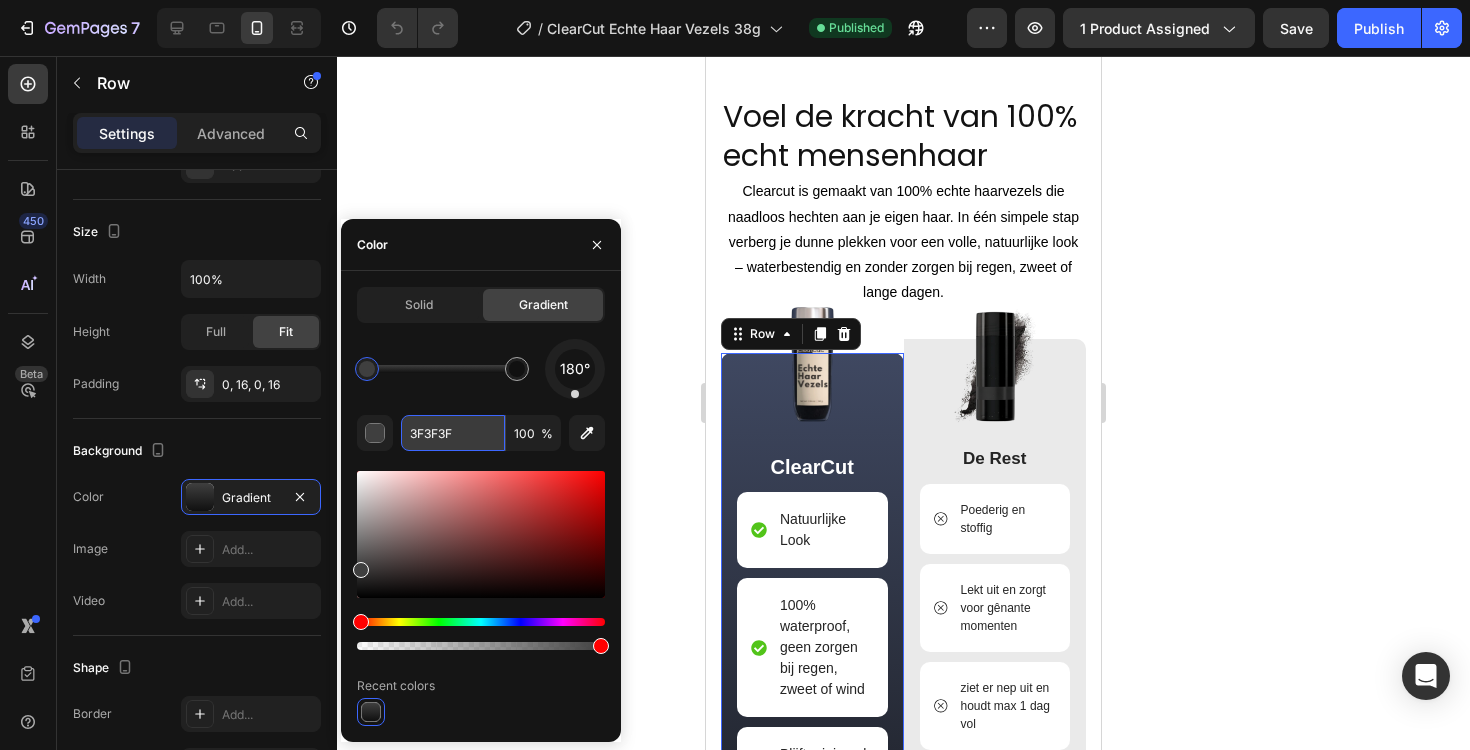click on "3F3F3F" at bounding box center [453, 433] 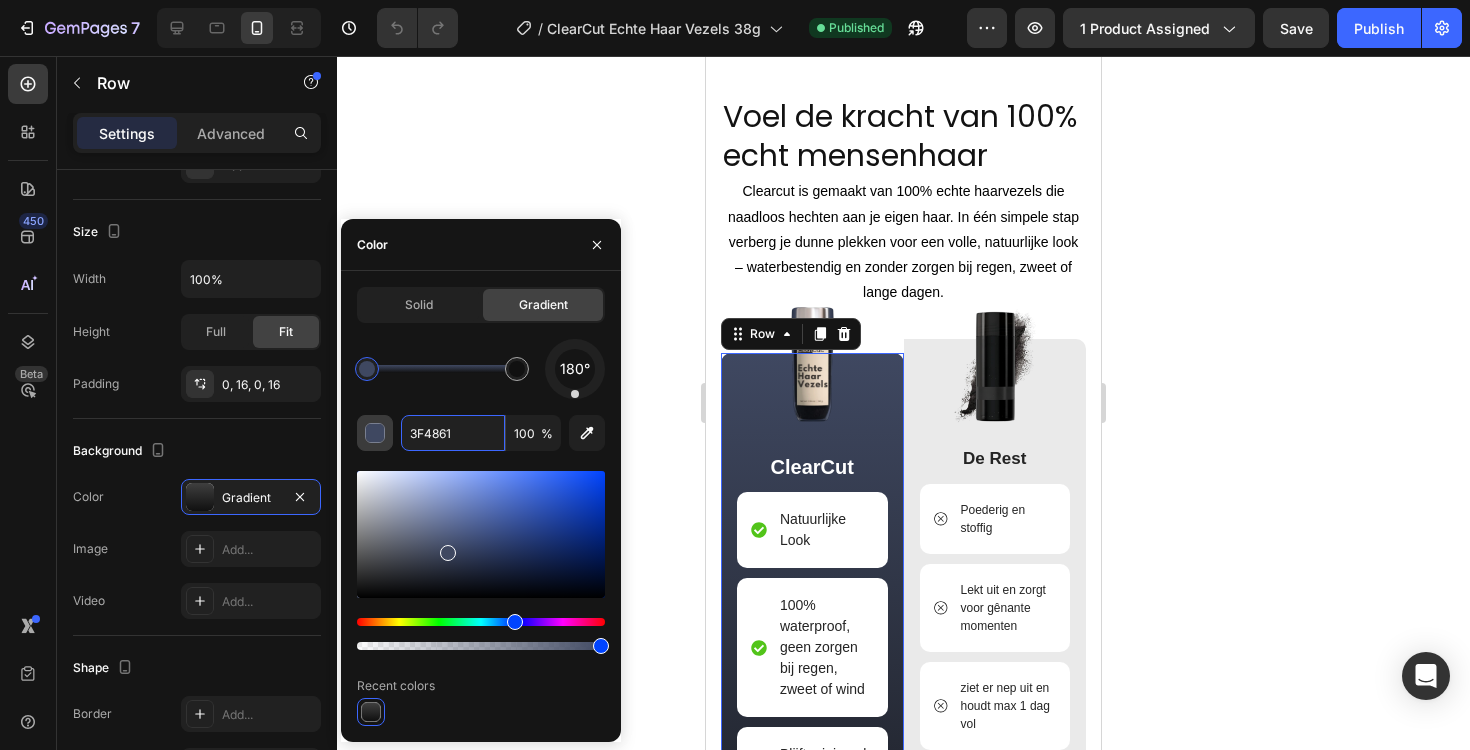 type on "3F4861" 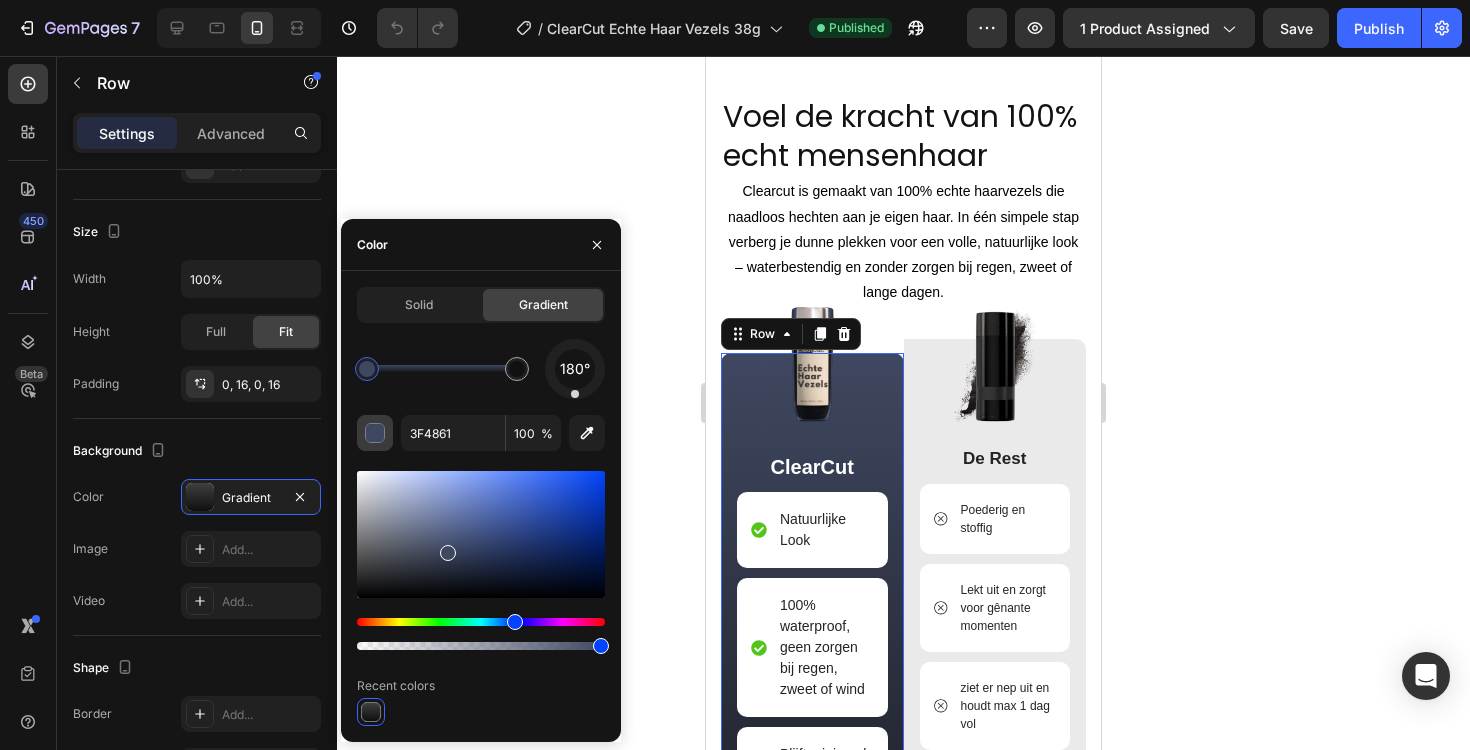 click at bounding box center (376, 434) 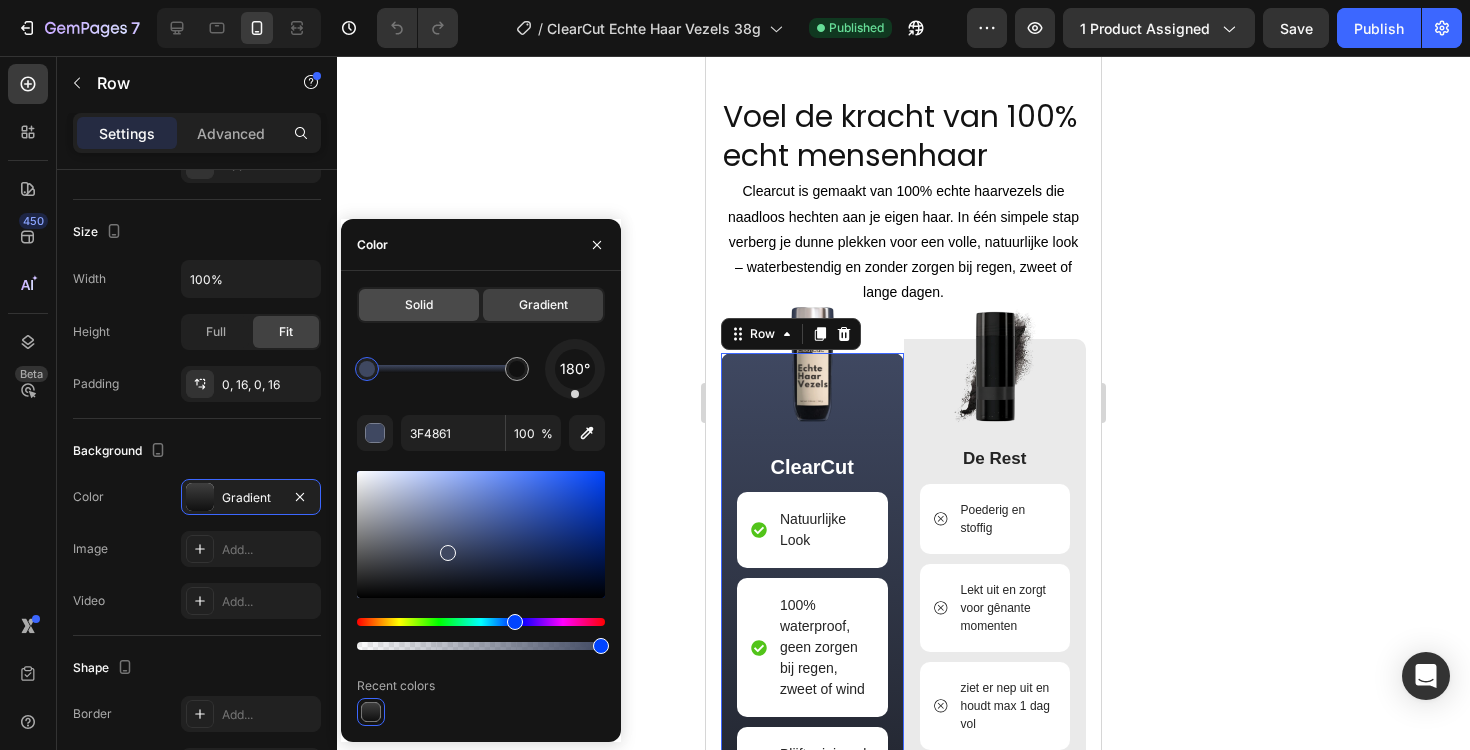click on "Solid" 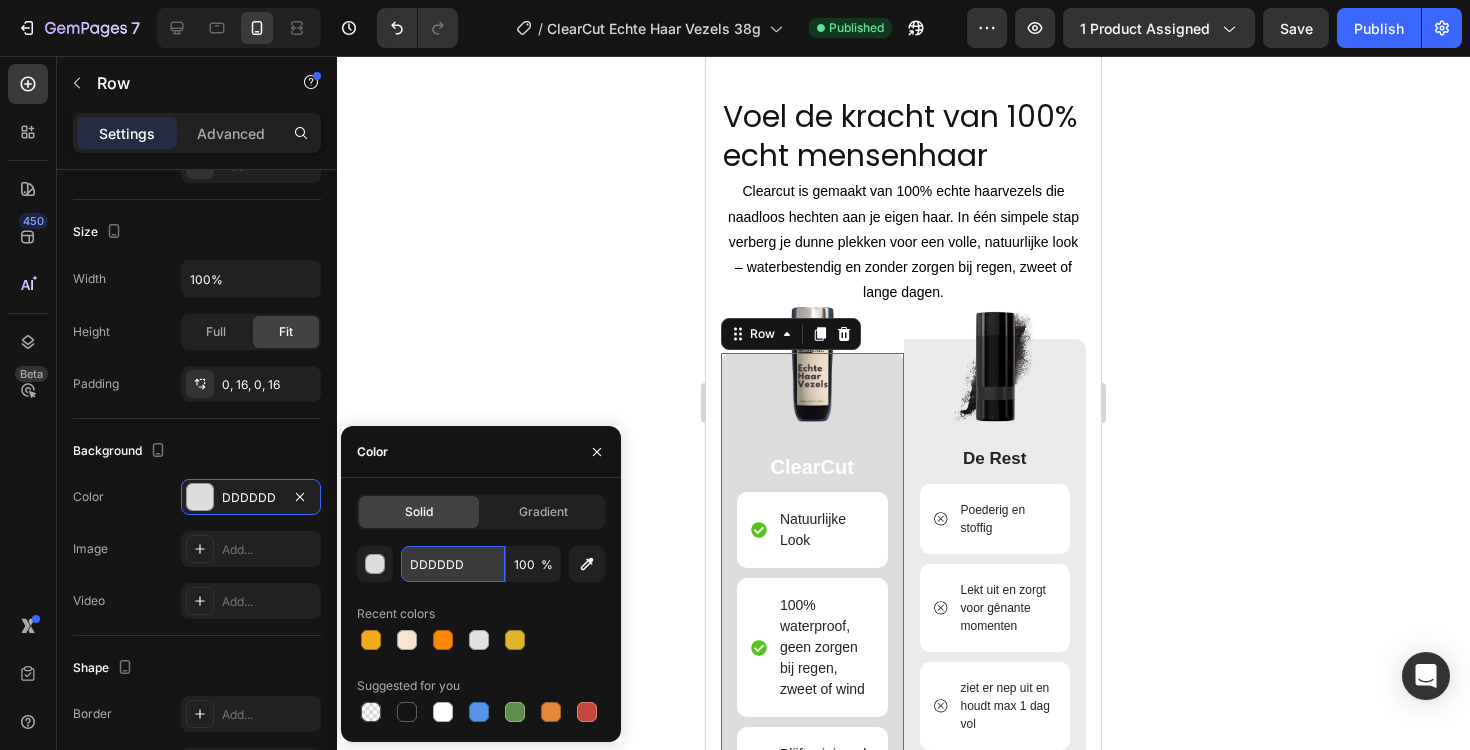 click on "DDDDDD" at bounding box center [453, 564] 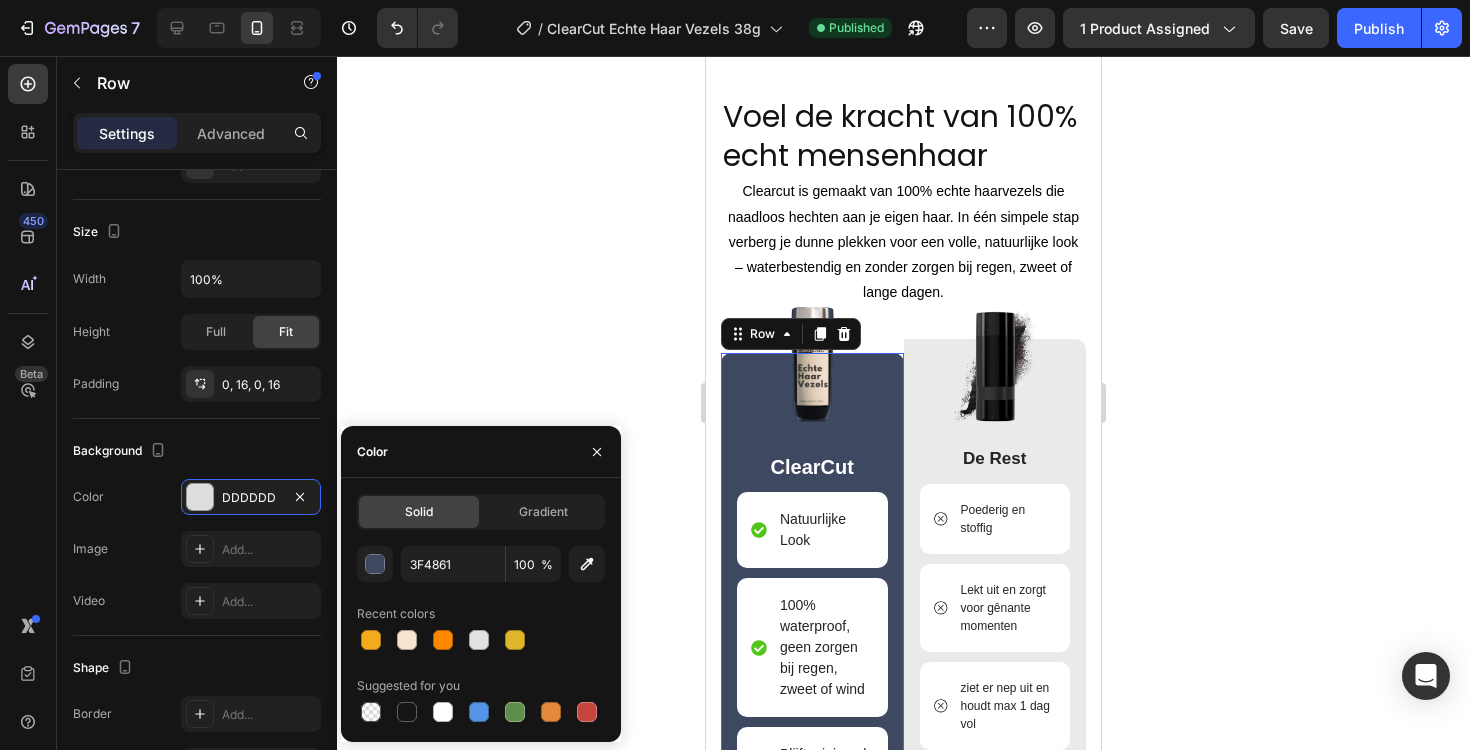 click 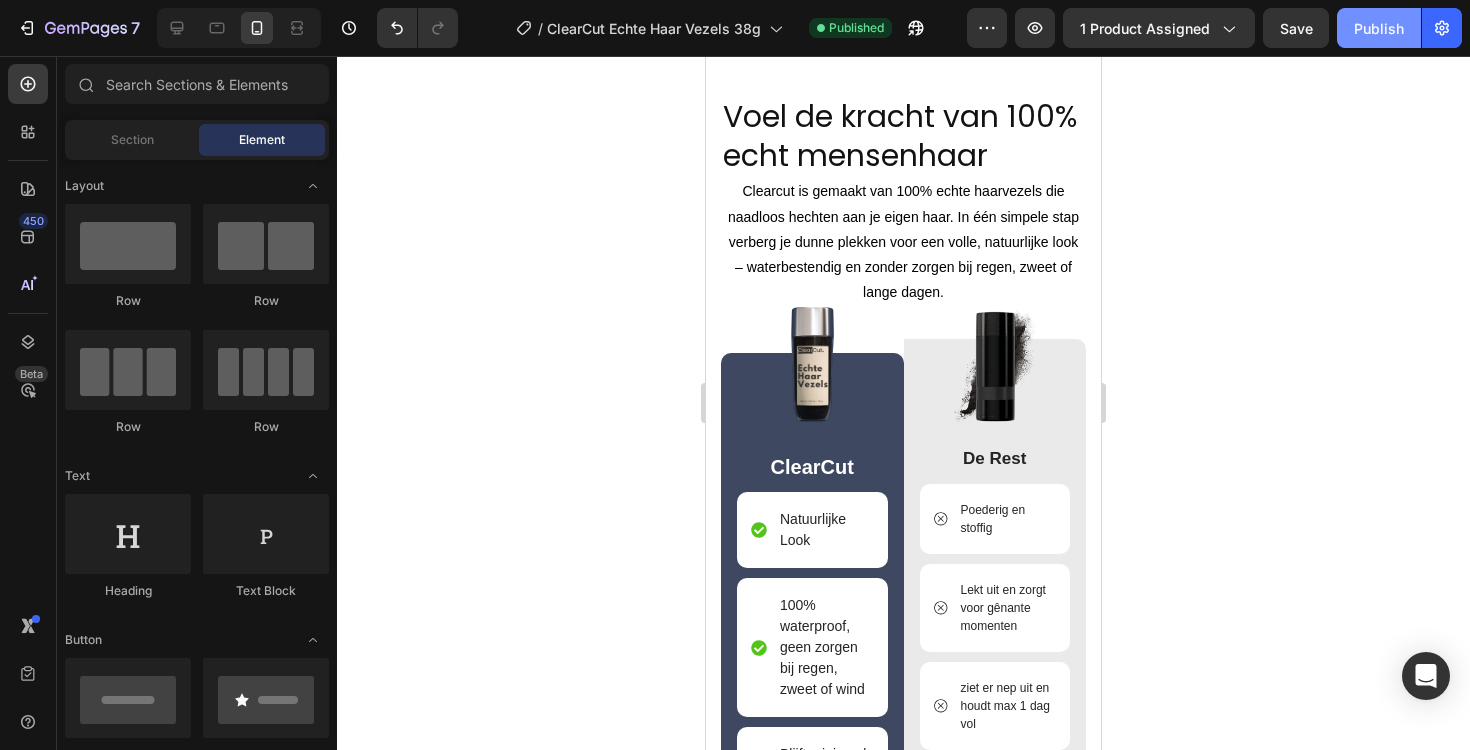 click on "Publish" at bounding box center [1379, 28] 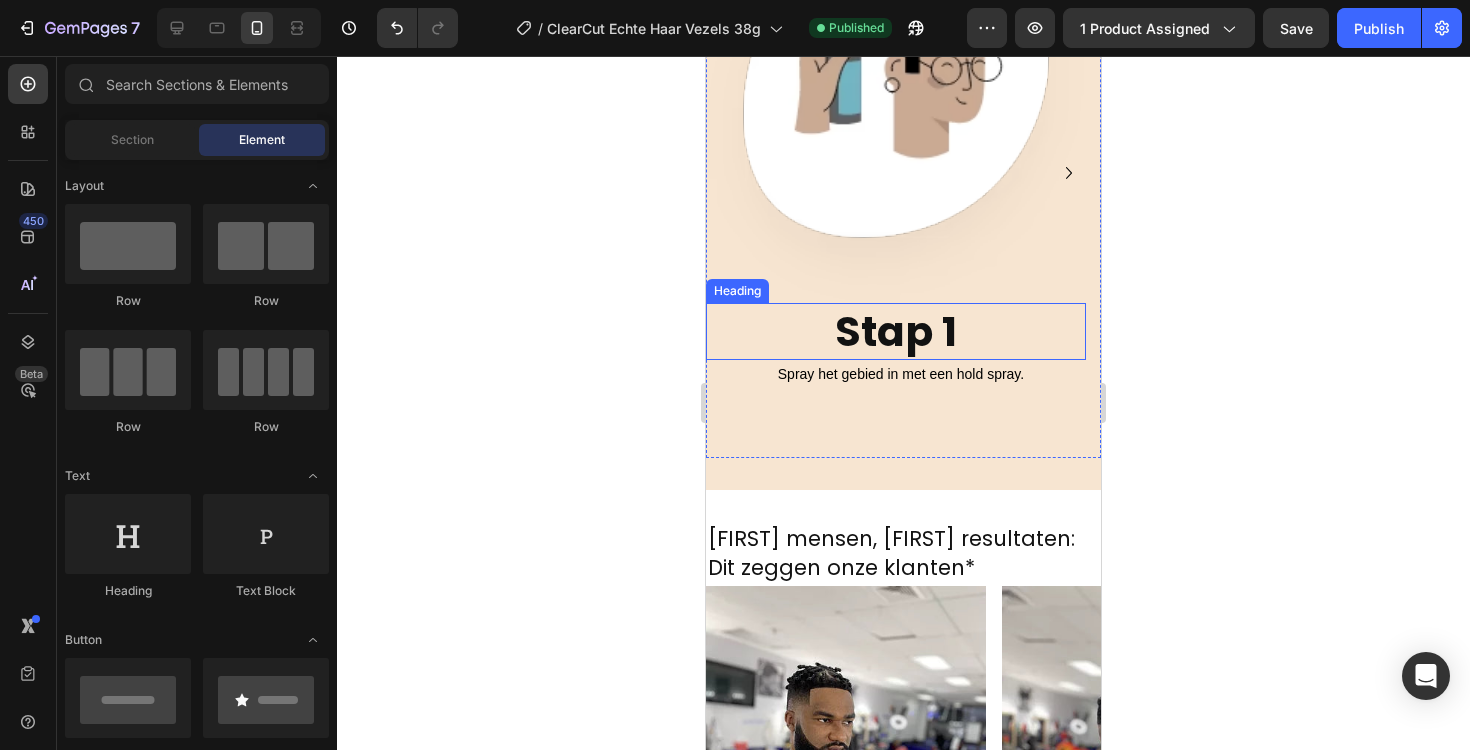 scroll, scrollTop: 2049, scrollLeft: 0, axis: vertical 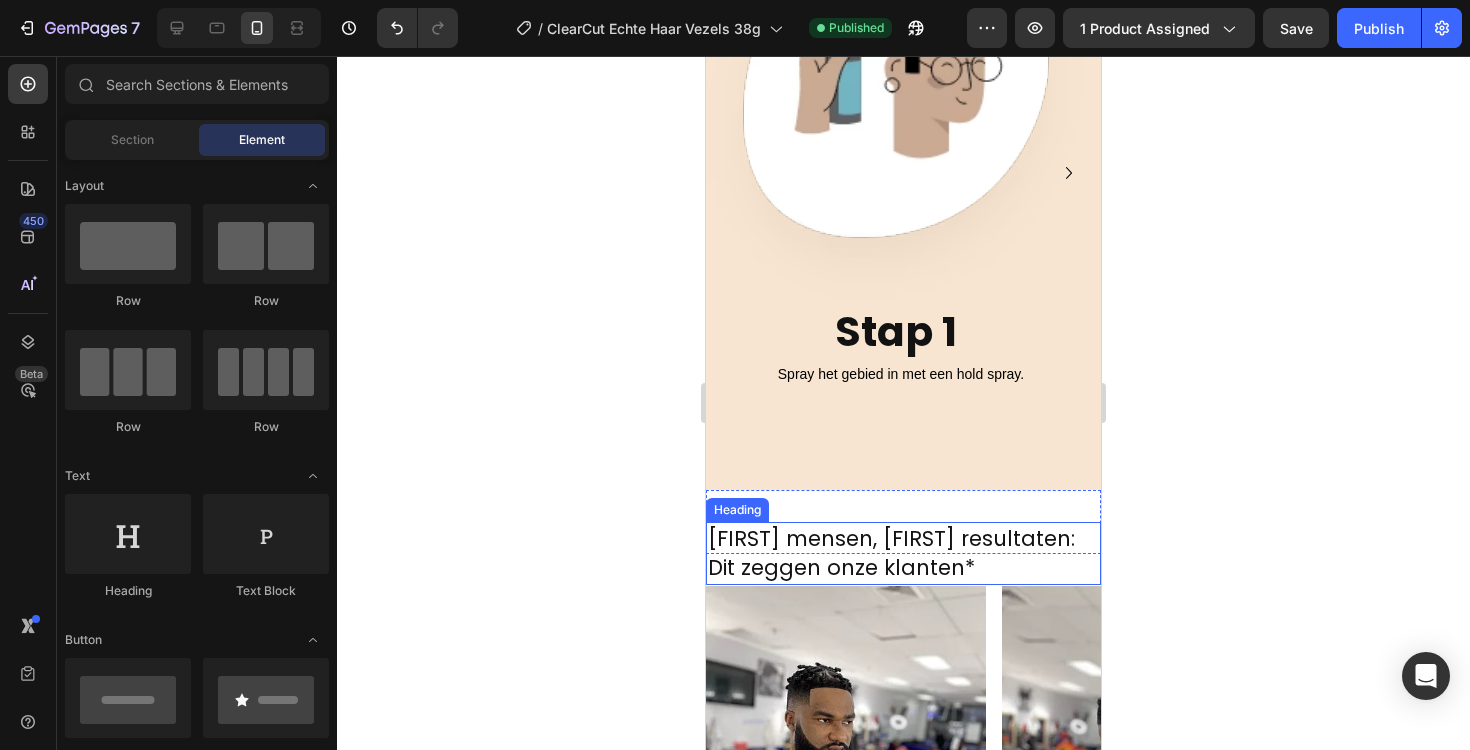 click on "Echte mensen, echte resultaten:" at bounding box center [891, 538] 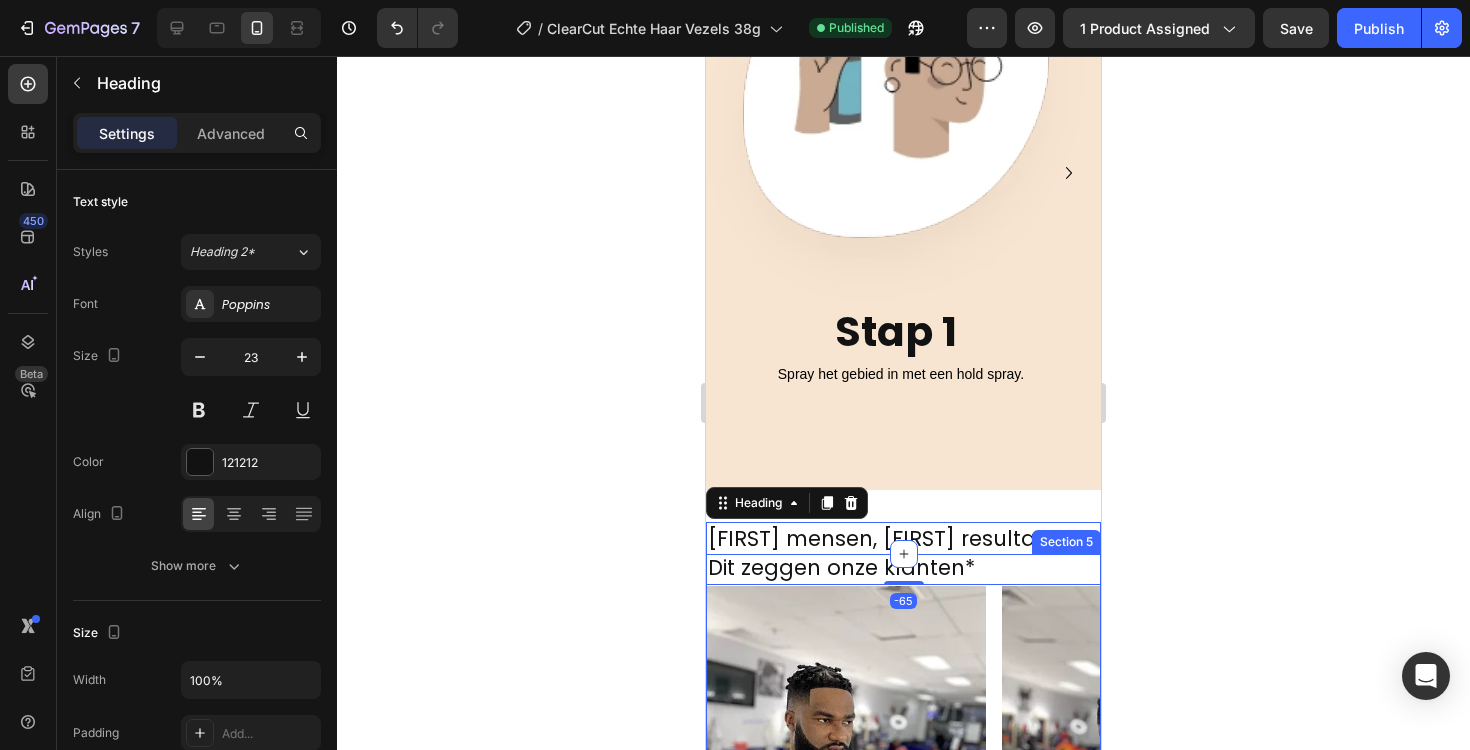 click on "Image Eerste haarverzels die ik gebruik die er echt er uitzien en met mijn haren blenden Text Block Image Mijn kale plekken aan de zijkant zijn nu volledig bedekt Text Block Image Ik heb mij in een lange tijd niet zo zeker gevoeld over mijn baard Text Block Image Ik douchte bij de kapper om te kijken of het bleef zitten. En het ziet er nog perfect uit Text Block Image Ik had de twijfels dat het nep er uit zal zien of zal lekker maar mijn foto spreekt van zichzelf Text Block
Carousel Section 5" at bounding box center (903, 813) 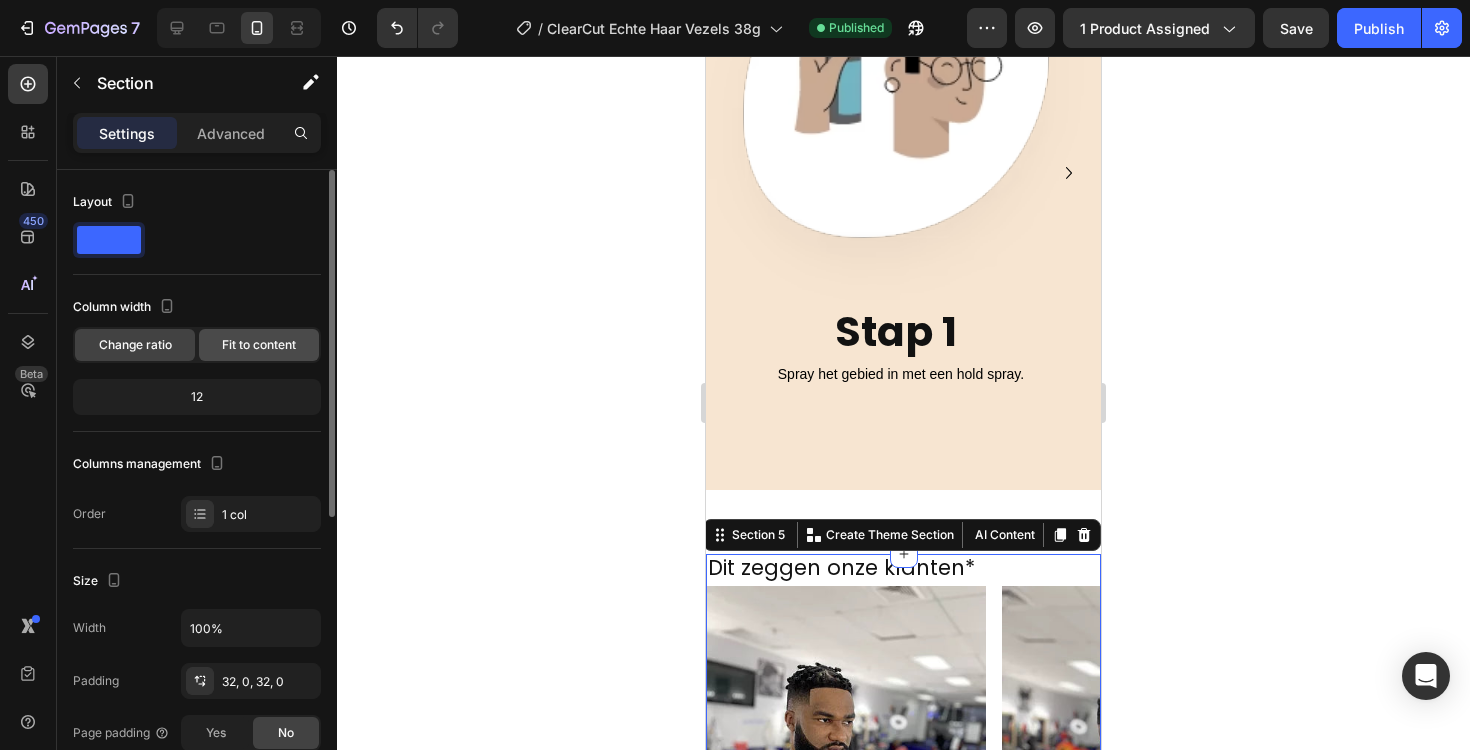 scroll, scrollTop: 37, scrollLeft: 0, axis: vertical 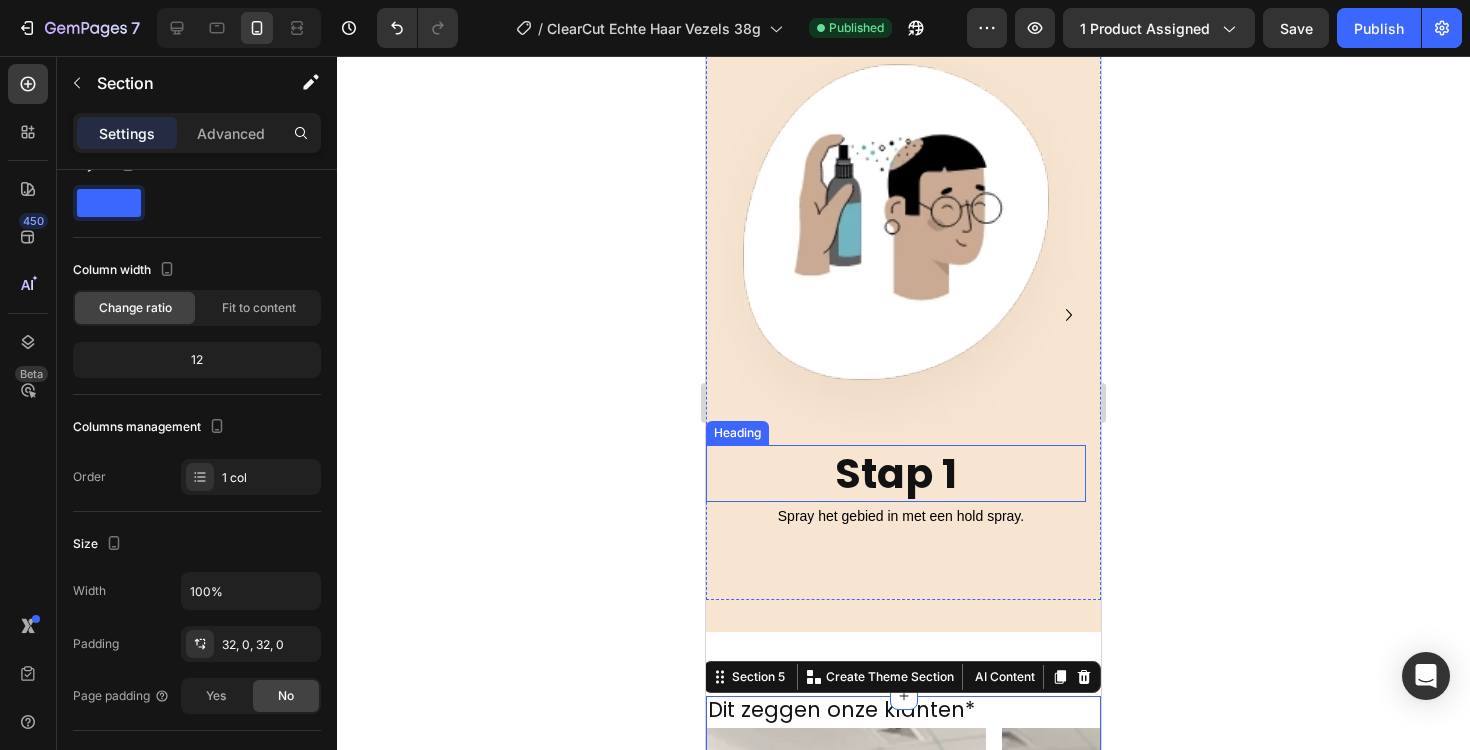 click 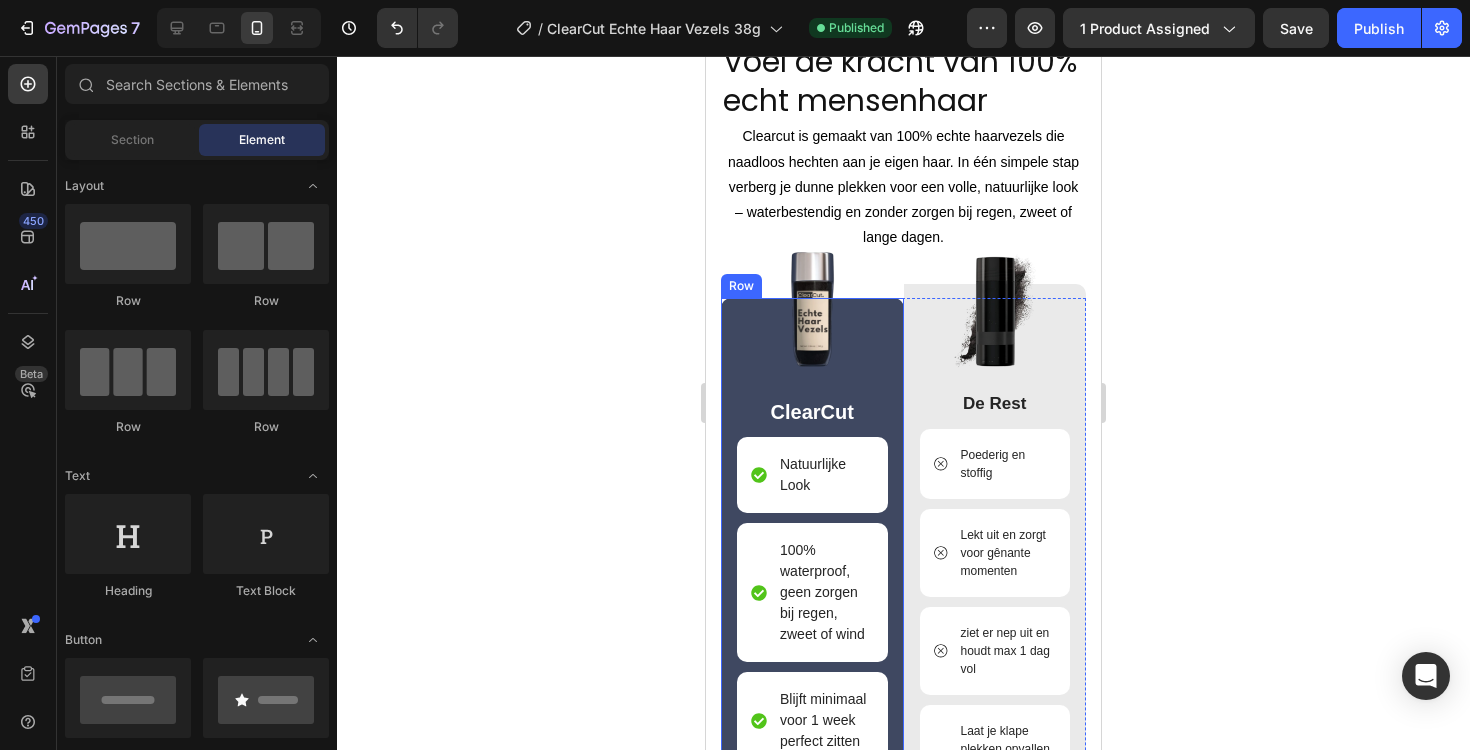 scroll, scrollTop: 3050, scrollLeft: 0, axis: vertical 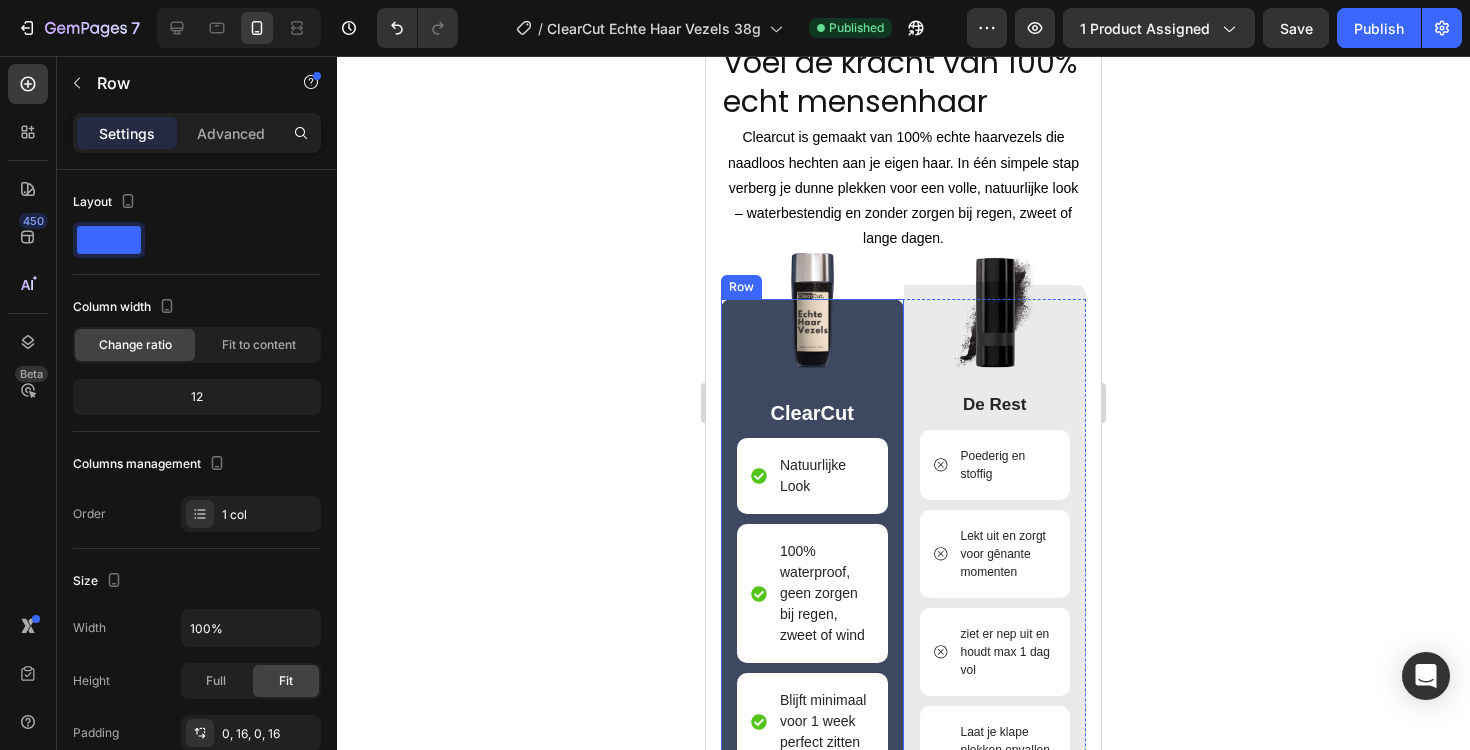 click on "Image ClearCut Text Block Natuurlijke Look Item List 100% waterproof, geen zorgen bij regen, zweet of wind Item List Blijft minimaal voor 1 week perfect zitten Item List Bedekt kale plekken en vult dunwordend haar Item List 60 dagen geld terug garantie Item List" at bounding box center (812, 660) 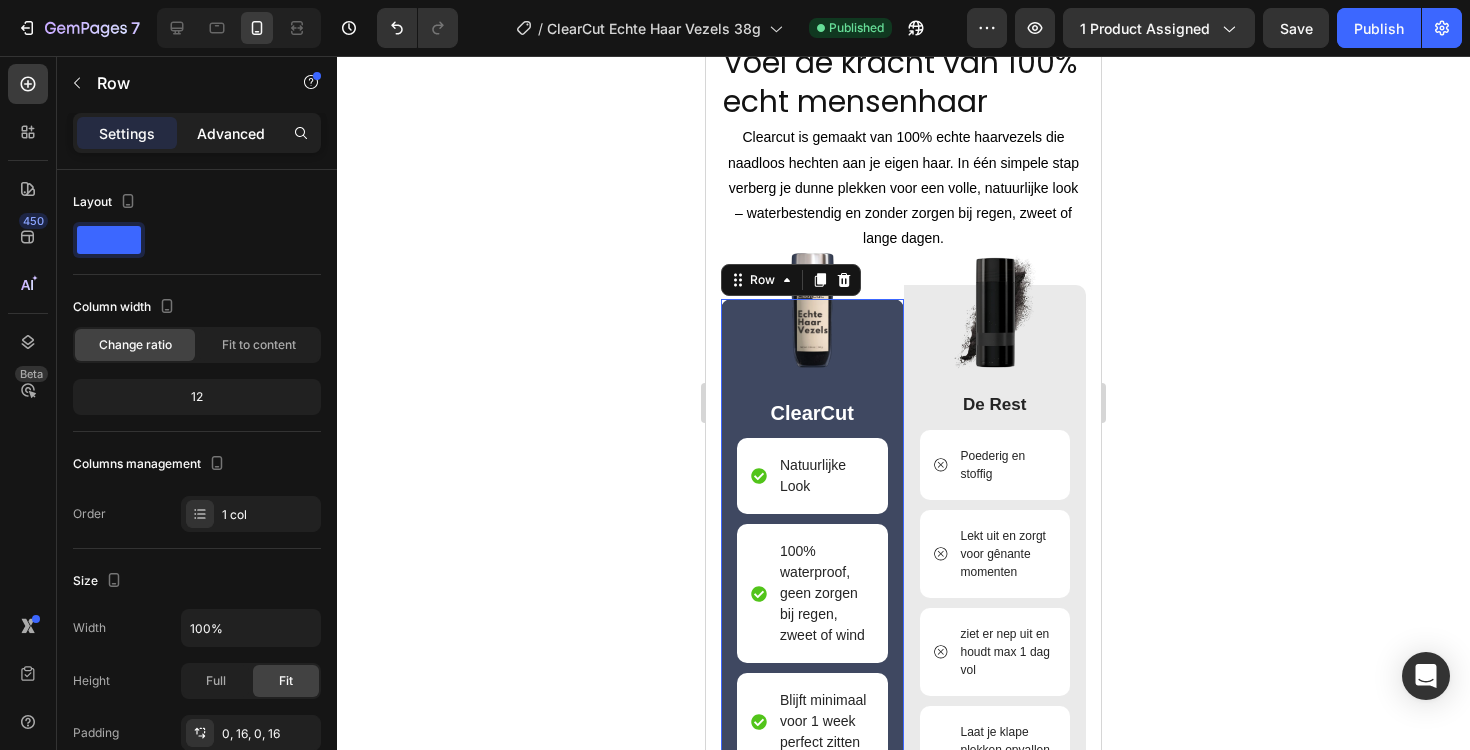 click on "Advanced" at bounding box center [231, 133] 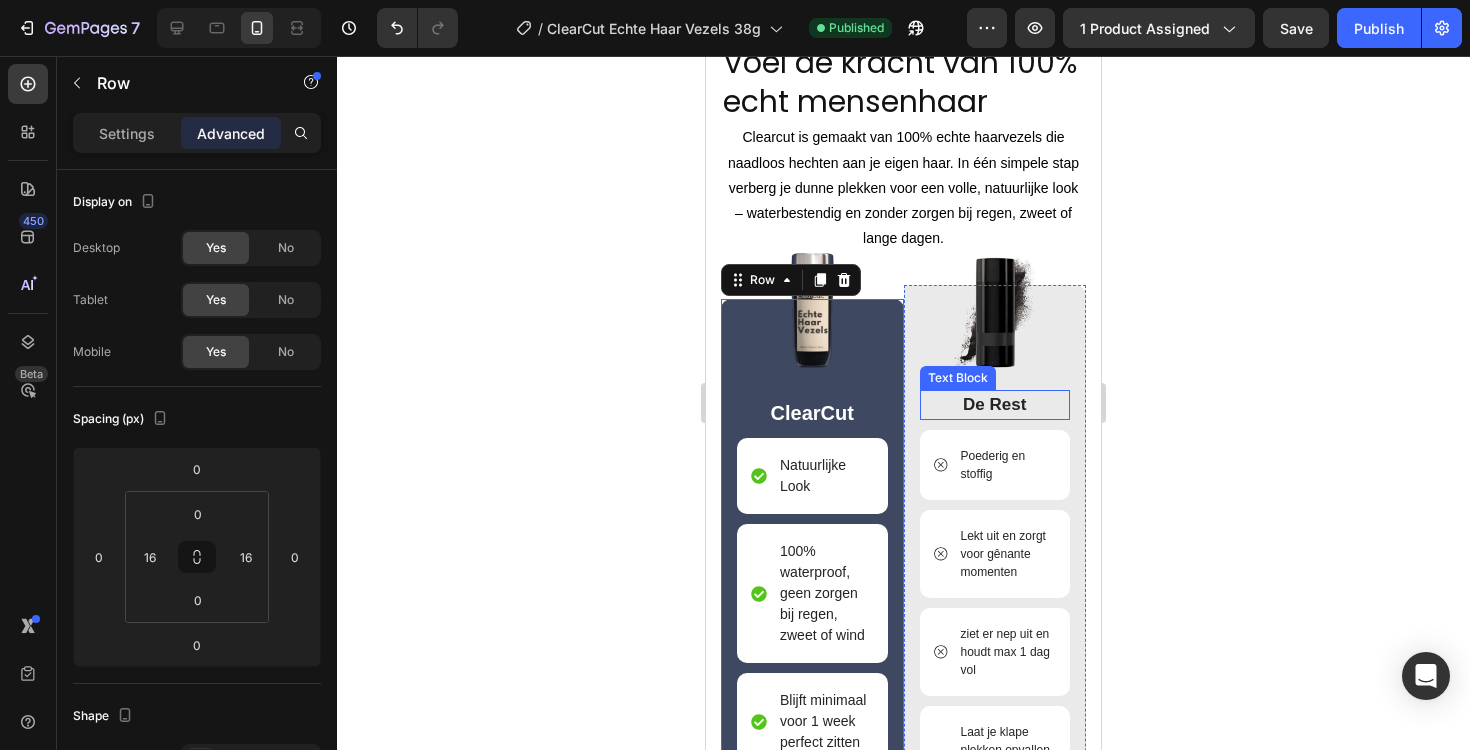 click on "De Rest" at bounding box center (995, 405) 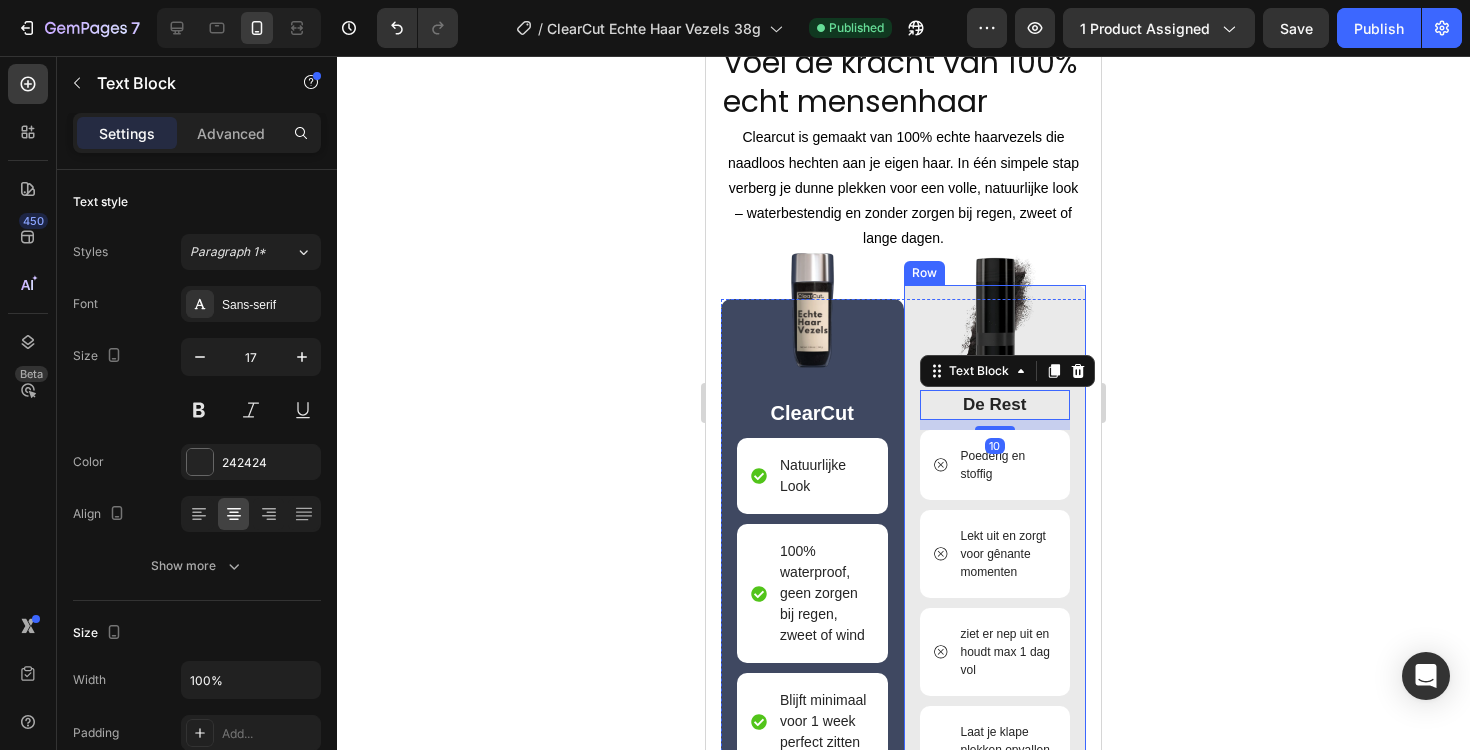 click on "Image De Rest Text Block   10
Poederig en stoffig Item List
Lekt uit en zorgt voor gênante momenten Item List
ziet er nep uit en houdt max 1 dag vol Item List
Laat je klape plekken opvallen en zorgt voor rare blikken Item List
Onveilig winkelen Item List Row" at bounding box center [995, 595] 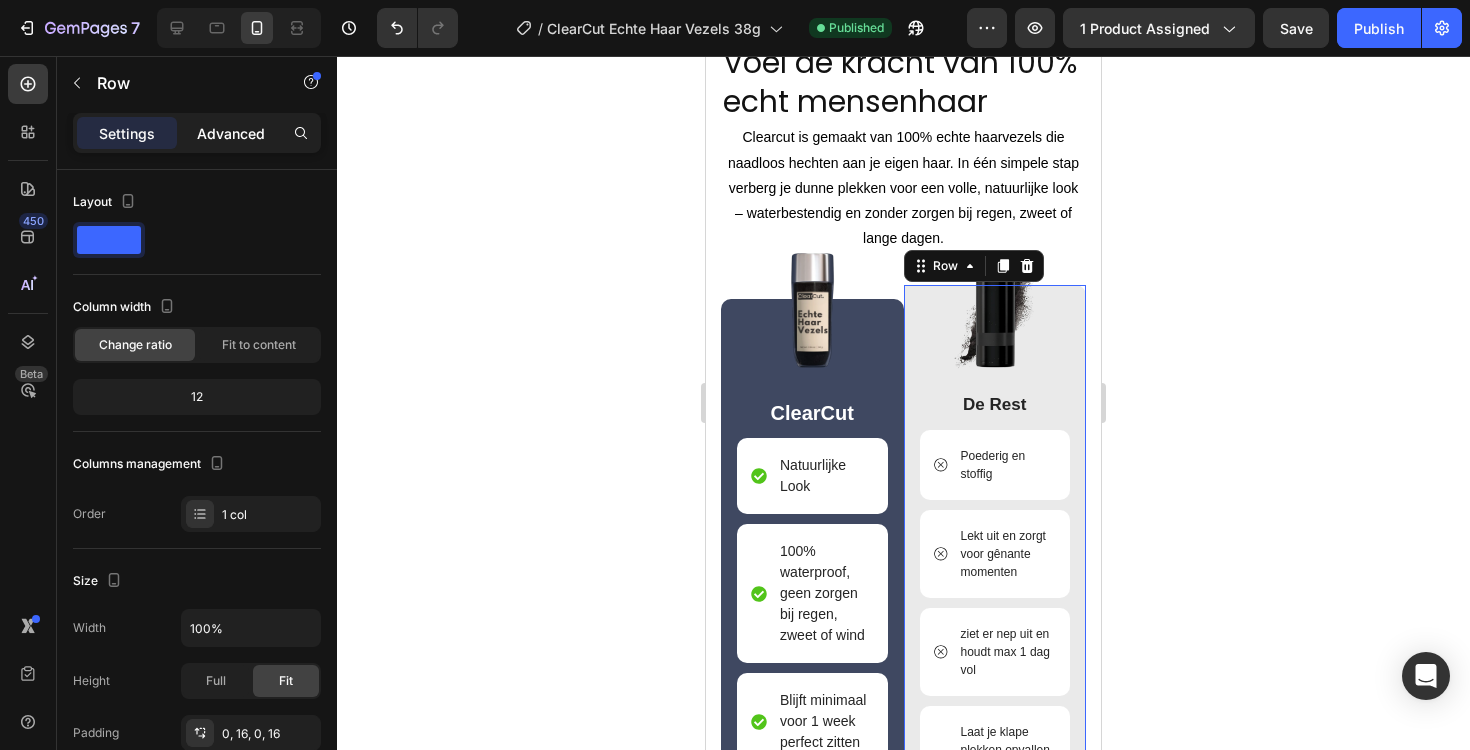 click on "Advanced" at bounding box center [231, 133] 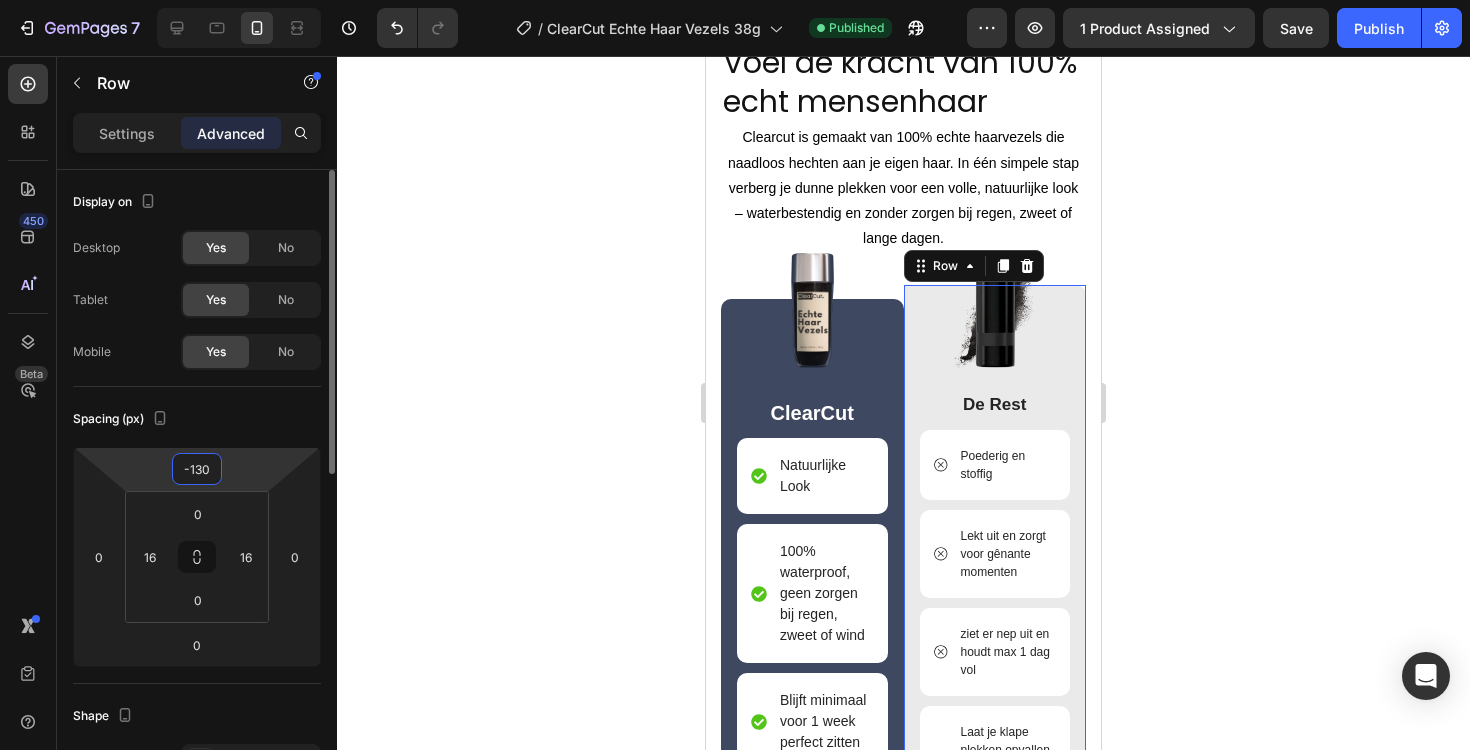 click on "-130" at bounding box center [197, 469] 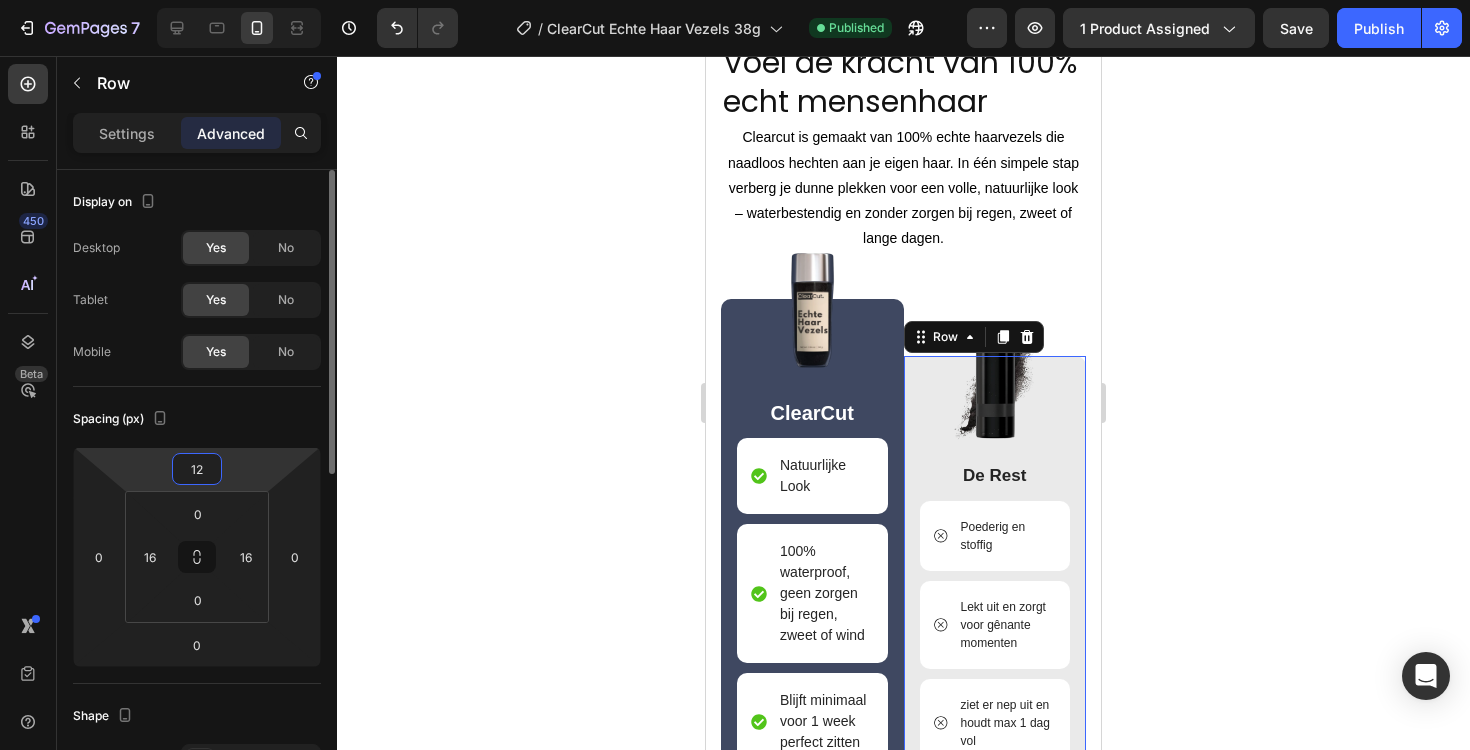 type on "1" 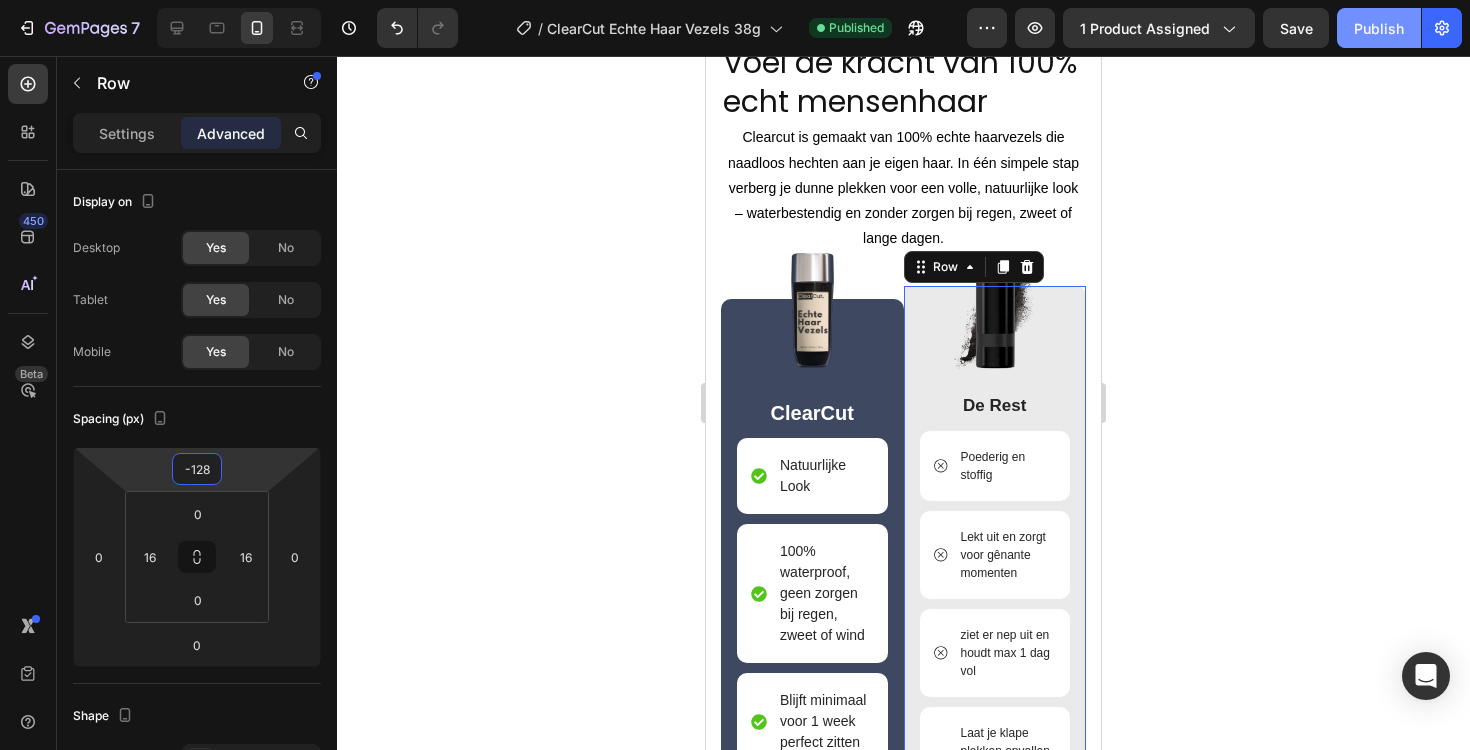 type on "-128" 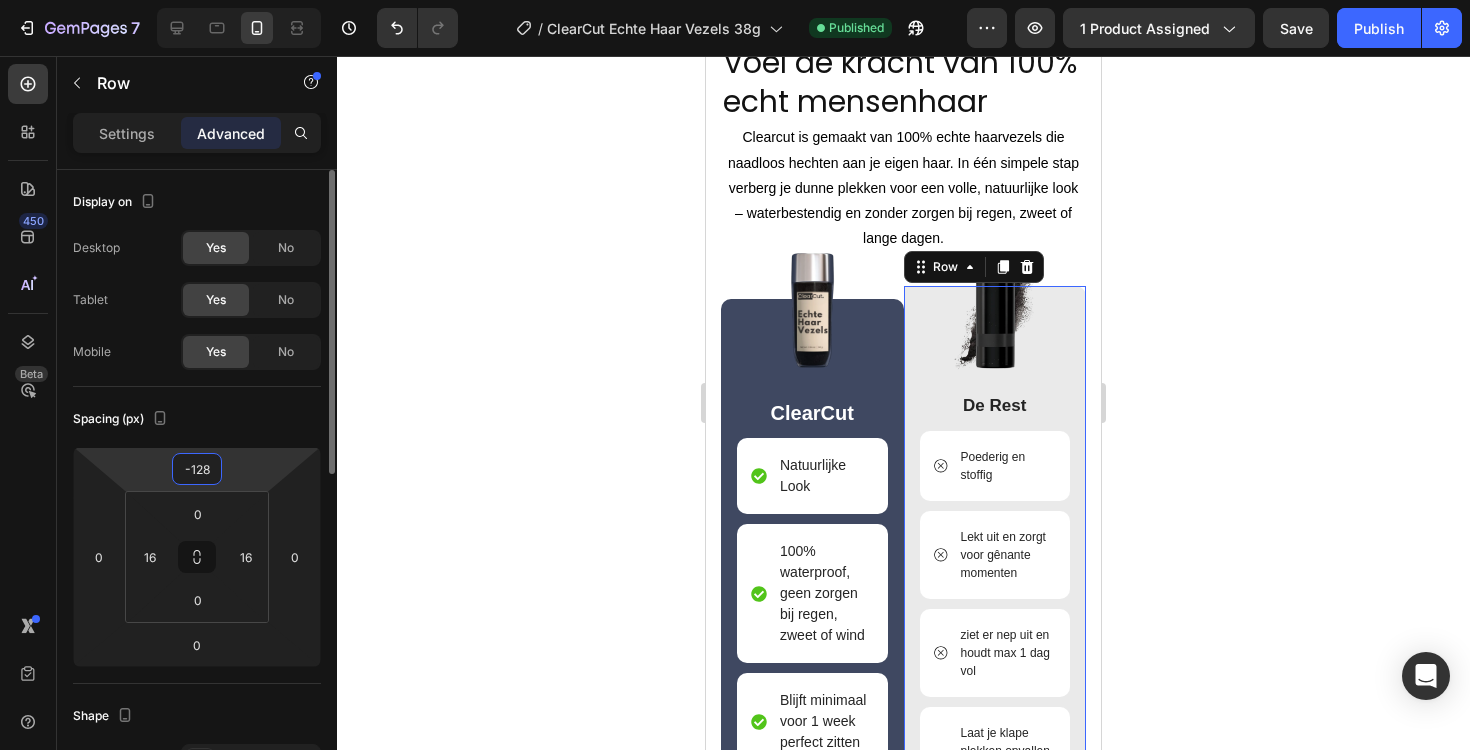 click on "-128" at bounding box center (197, 469) 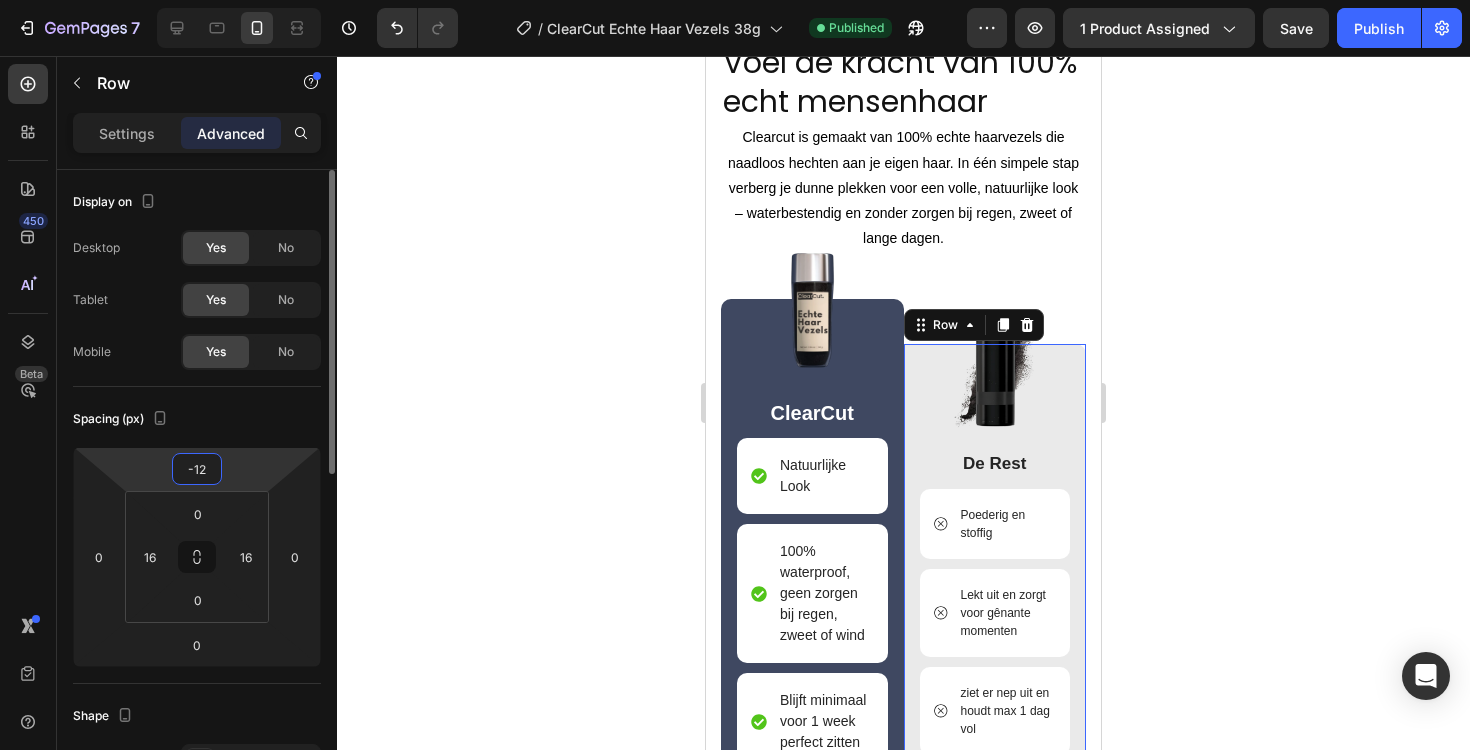 type on "-126" 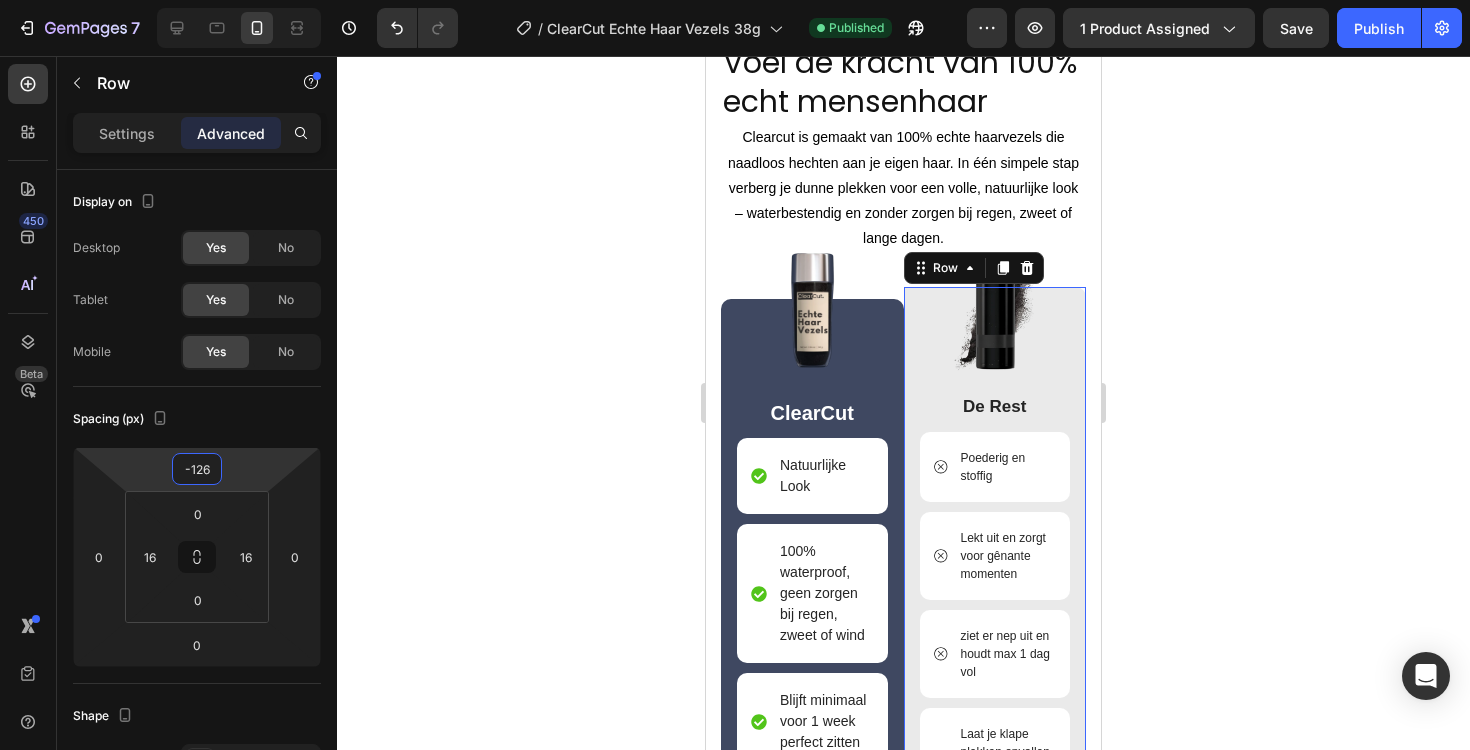 click 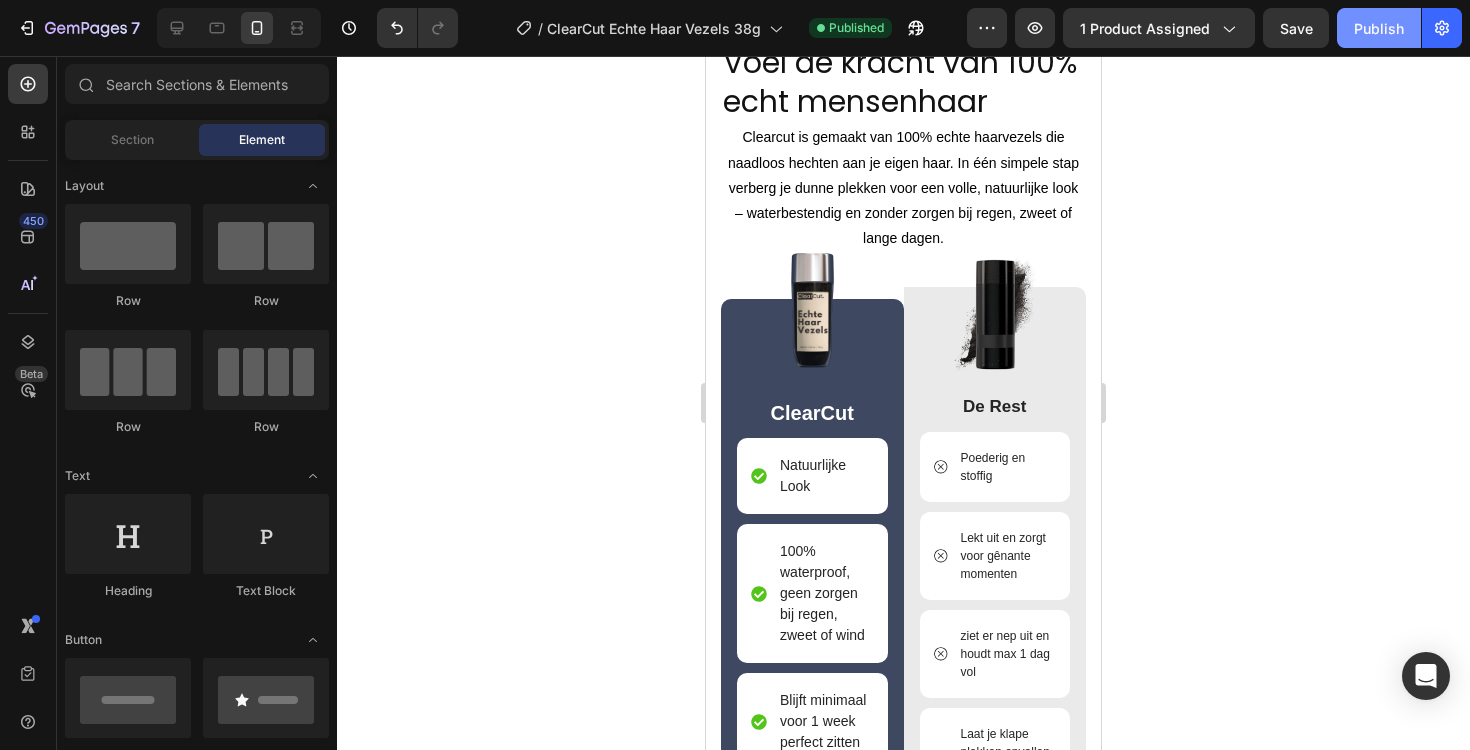 click on "Publish" at bounding box center [1379, 28] 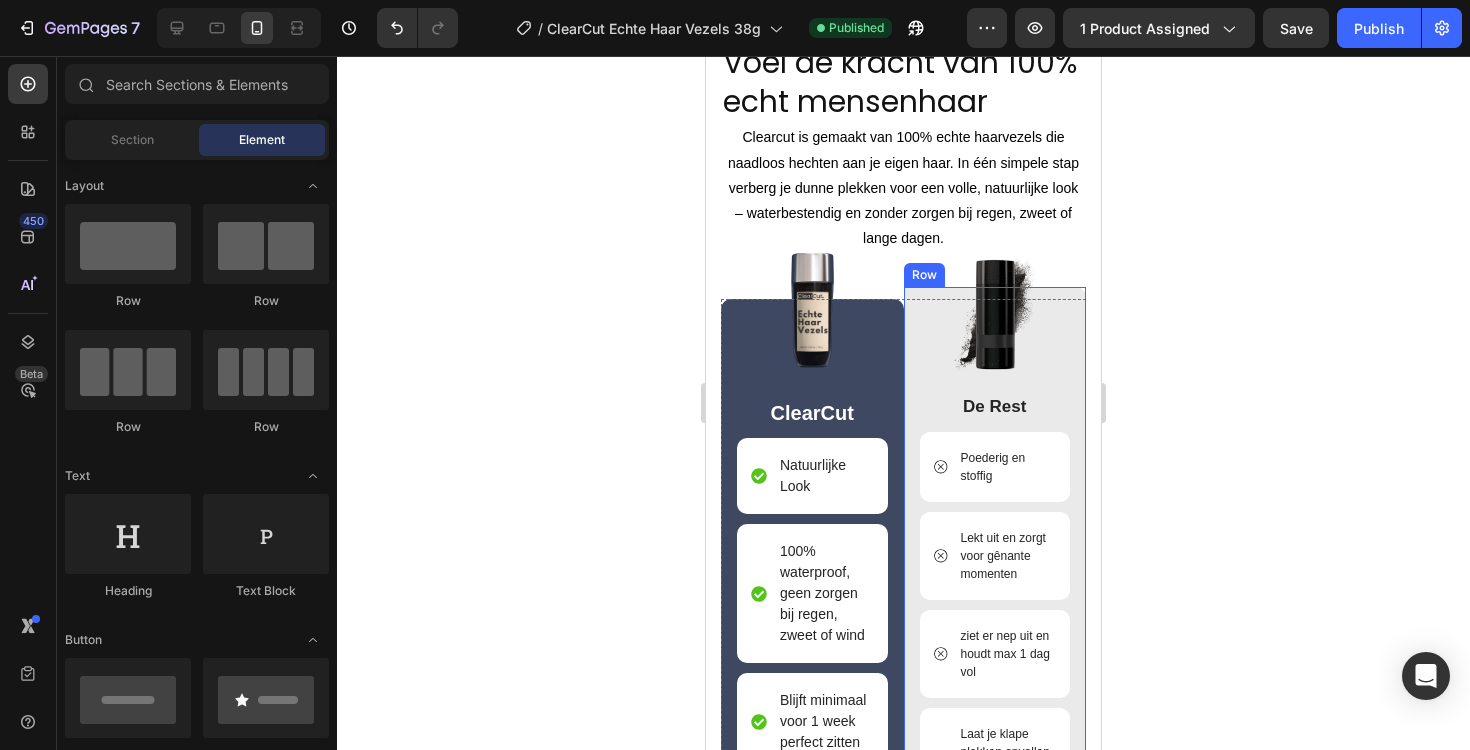 click on "Image De Rest Text Block
Poederig en stoffig Item List
Lekt uit en zorgt voor gênante momenten Item List
ziet er nep uit en houdt max 1 dag vol Item List
Laat je klape plekken opvallen en zorgt voor rare blikken Item List
Onveilig winkelen Item List Row" at bounding box center [995, 597] 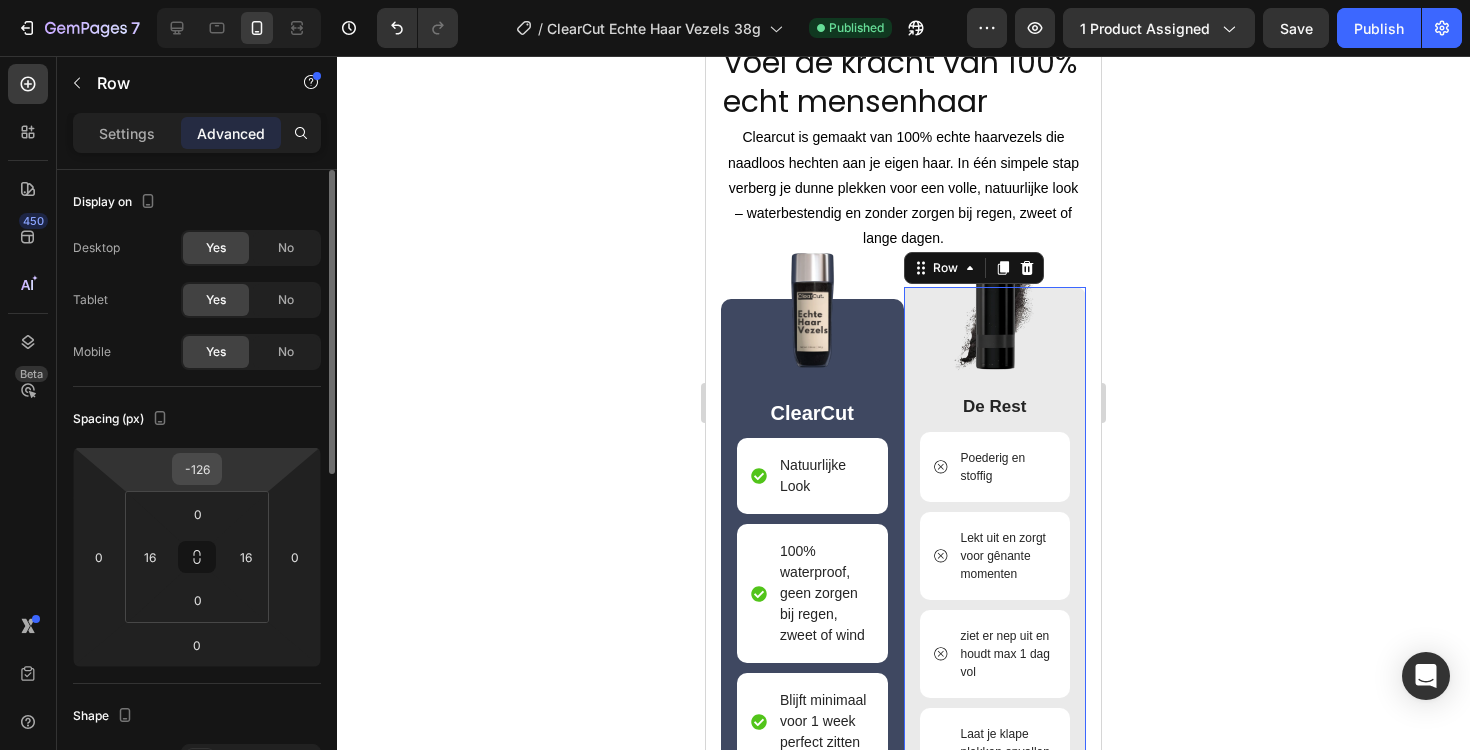 click on "-126" at bounding box center (197, 469) 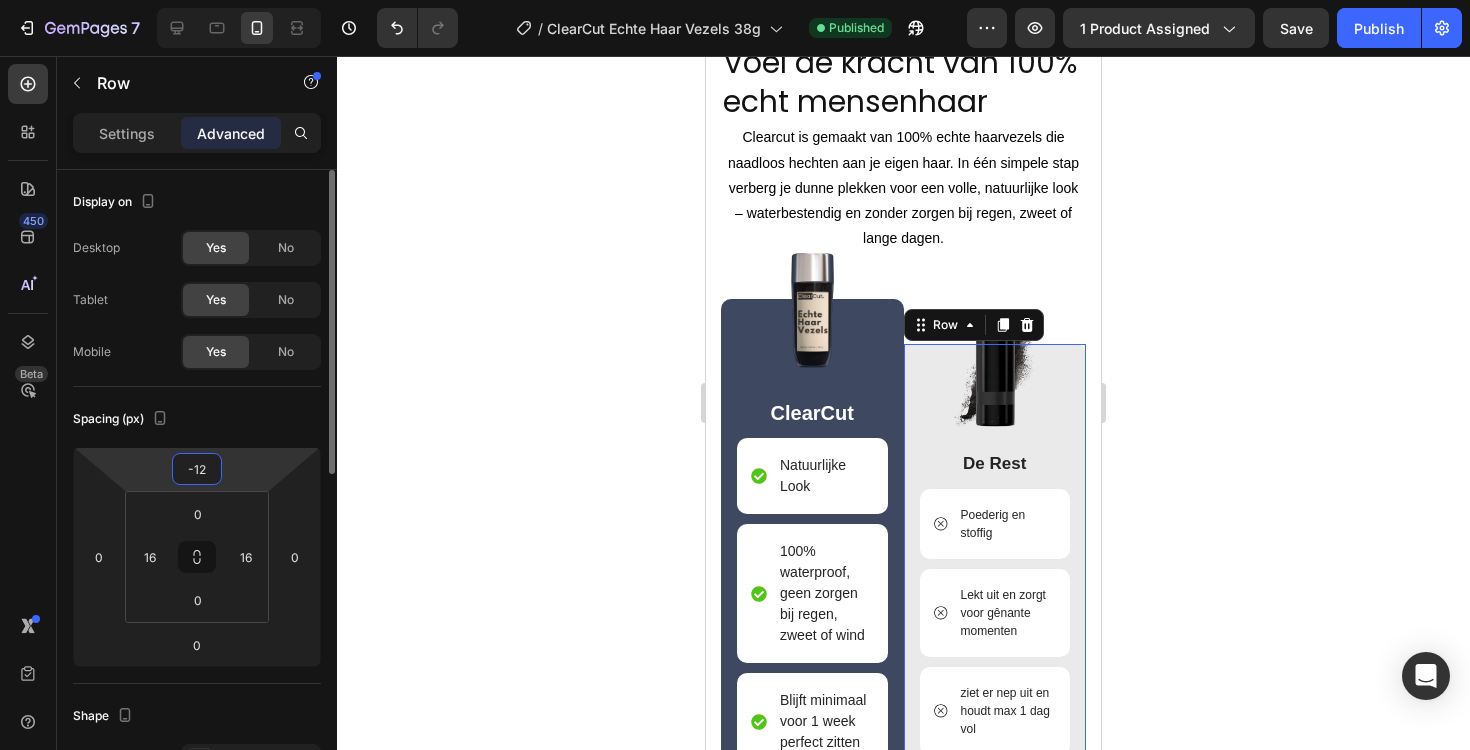 type on "-120" 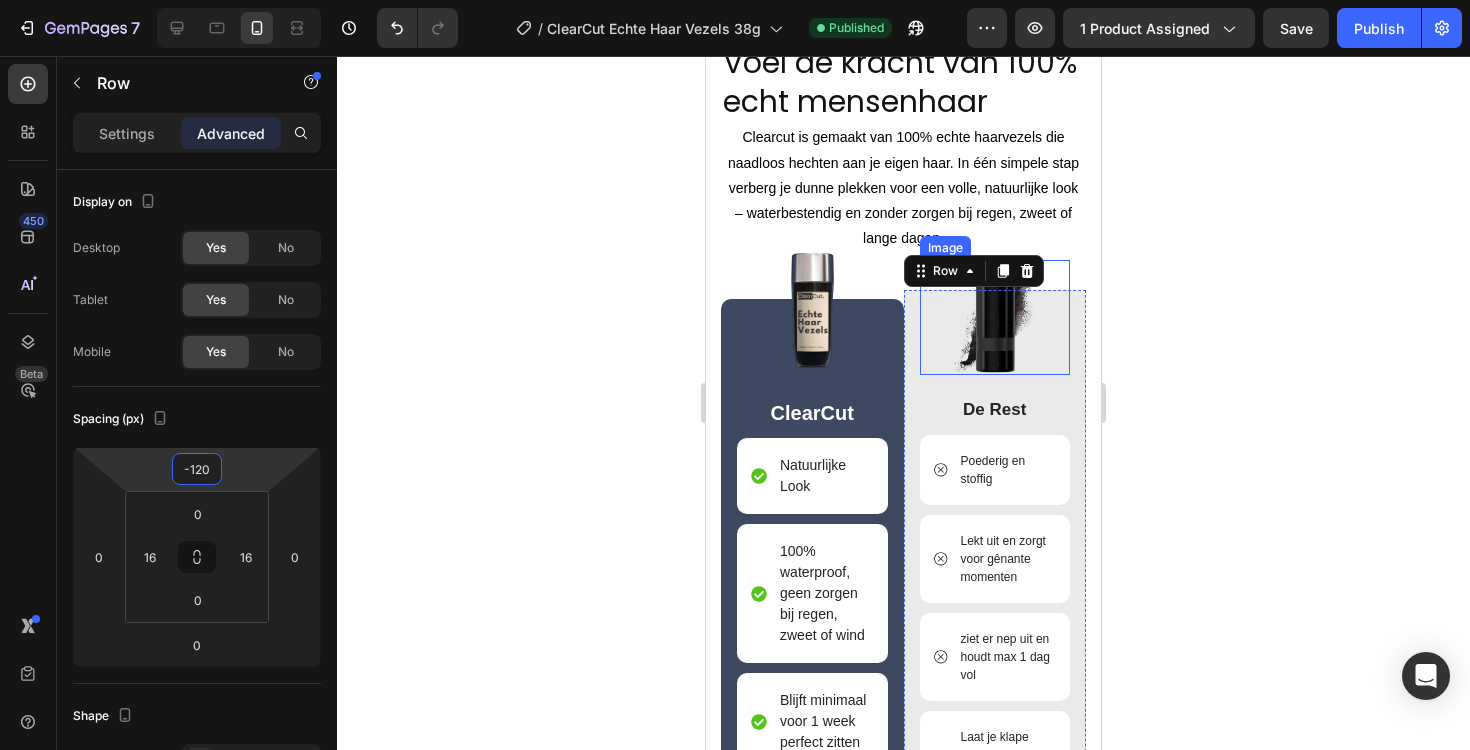 click 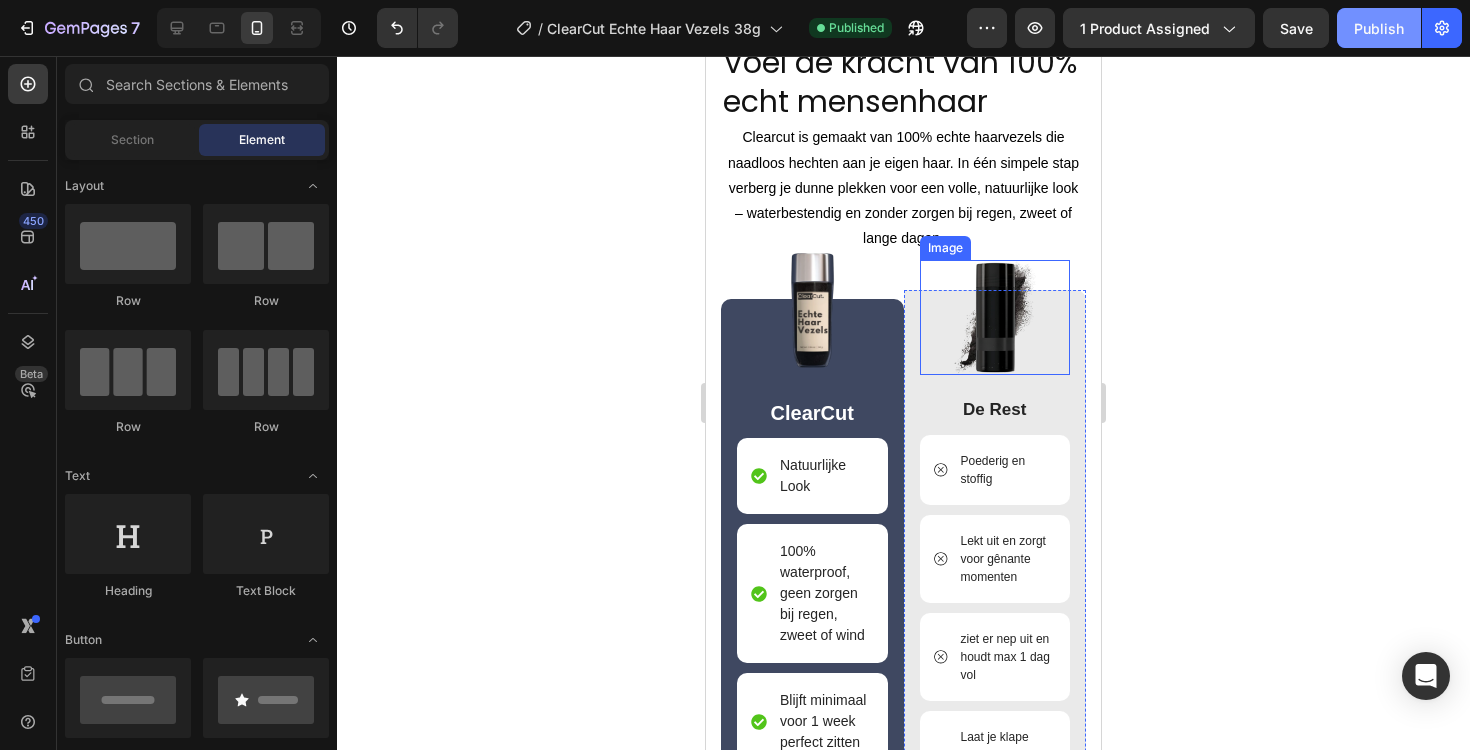 click on "Publish" at bounding box center [1379, 28] 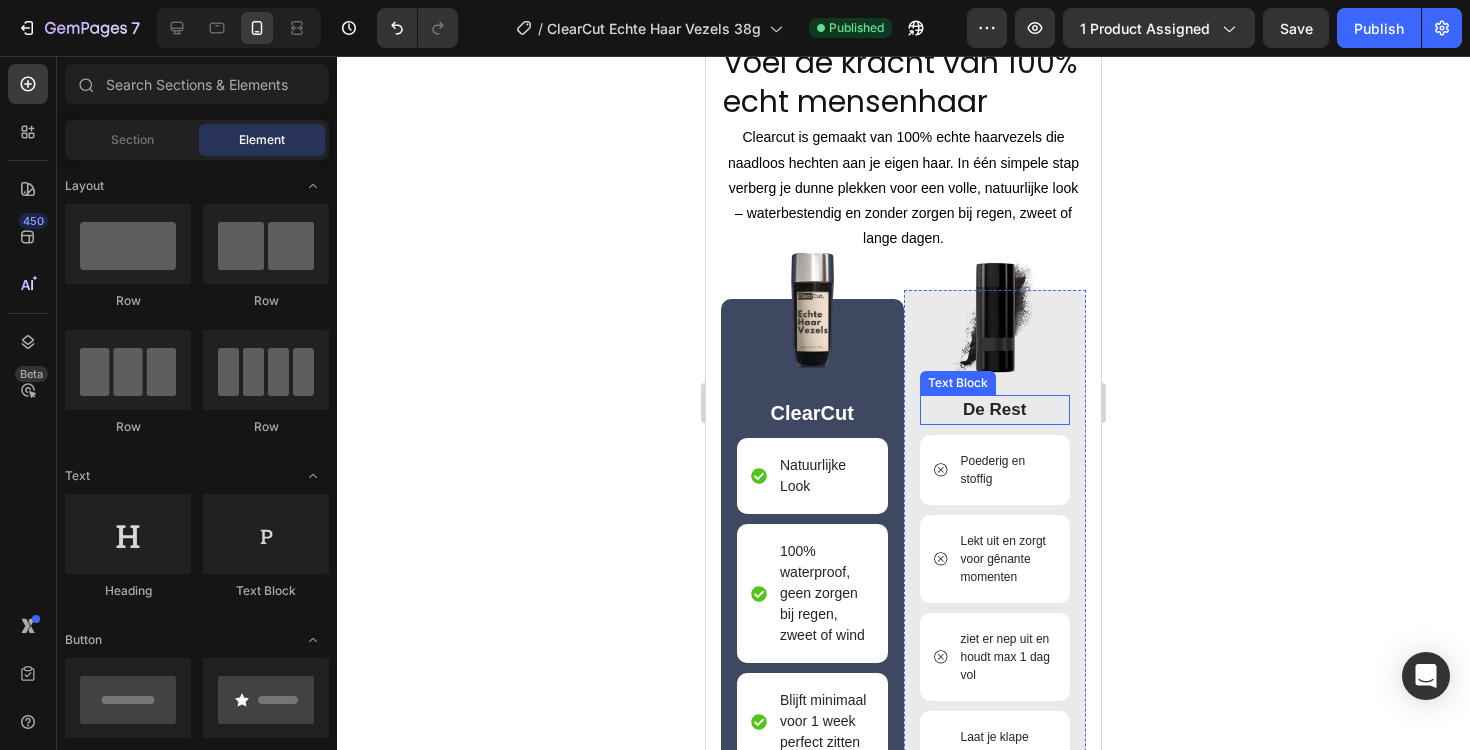 click on "Image De Rest Text Block
Poederig en stoffig Item List
Lekt uit en zorgt voor gênante momenten Item List
ziet er nep uit en houdt max 1 dag vol Item List
Laat je klape plekken opvallen en zorgt voor rare blikken Item List
Onveilig winkelen Item List Row" at bounding box center [995, 600] 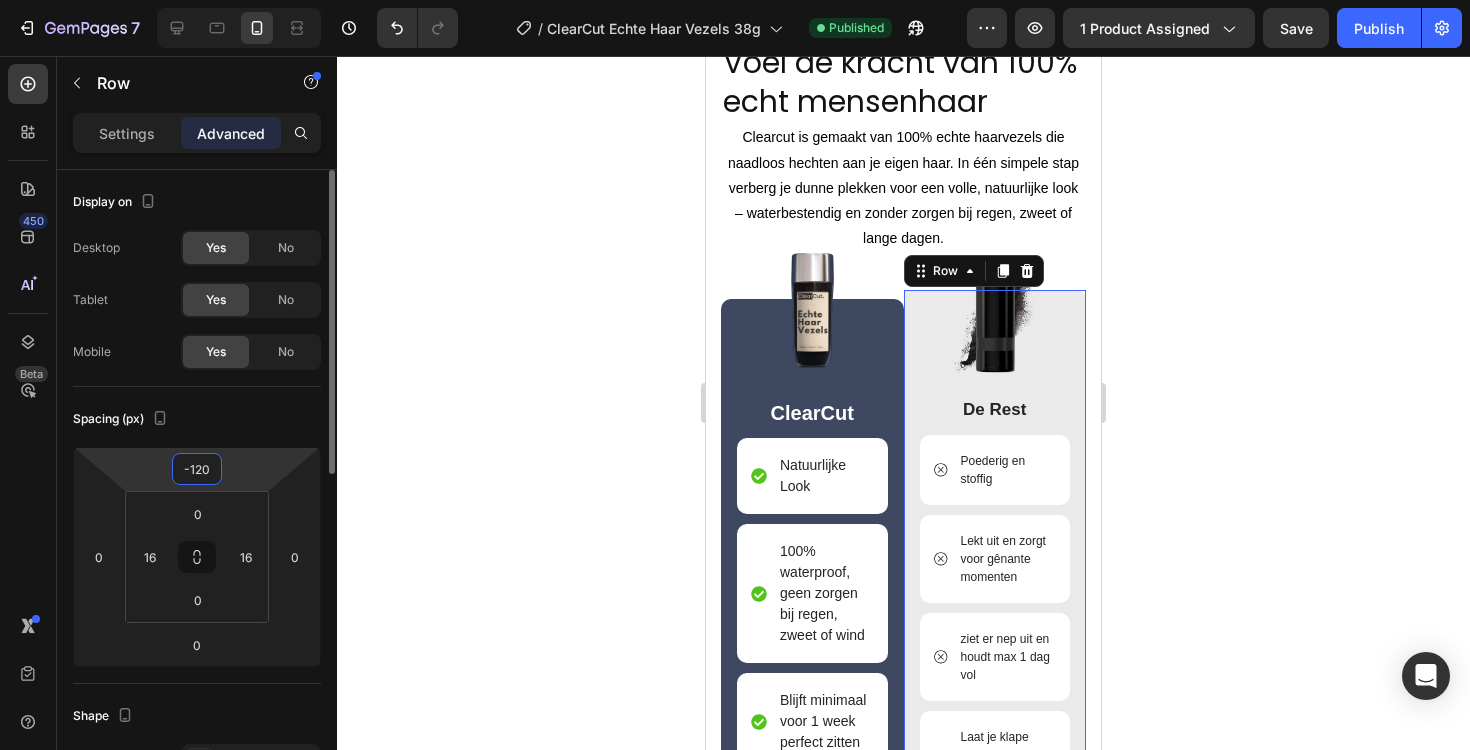 click on "-120" at bounding box center (197, 469) 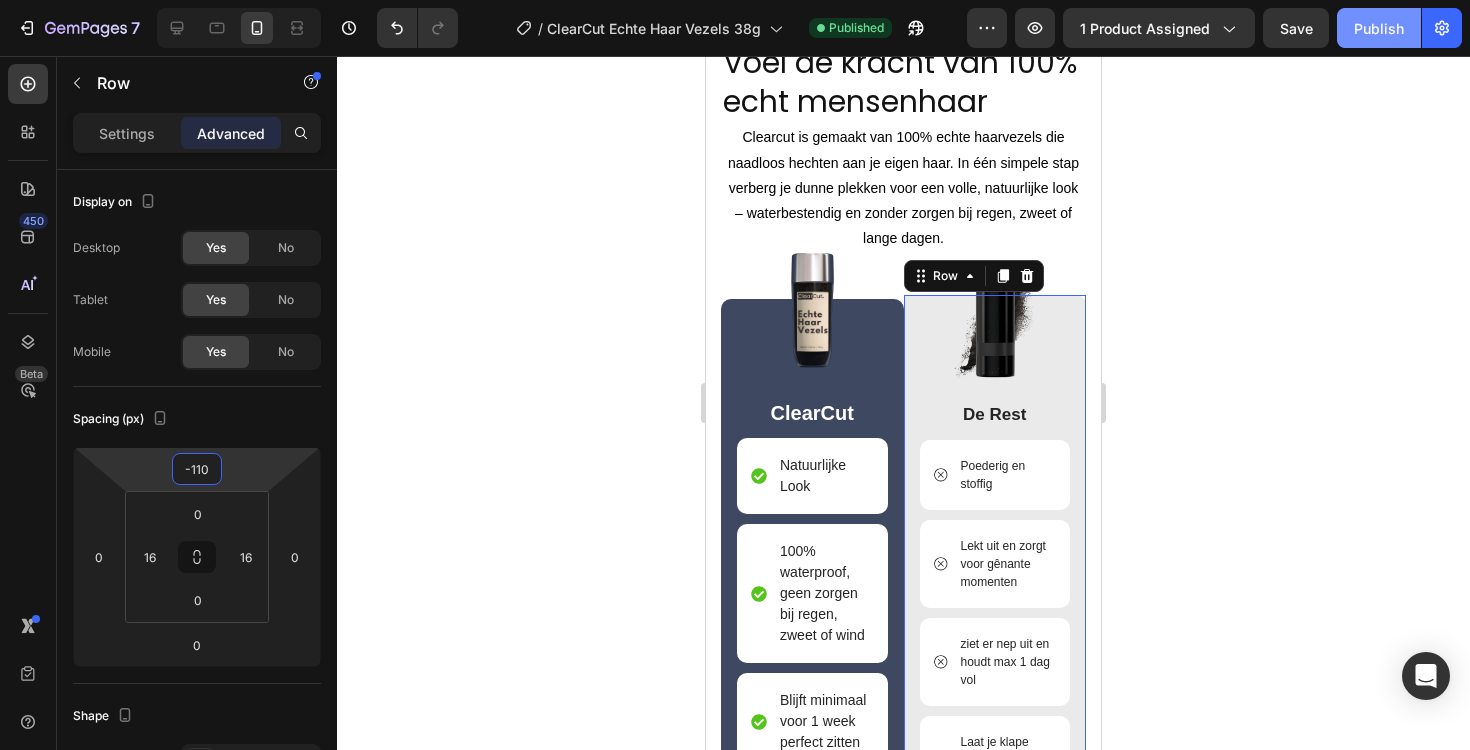 type on "-110" 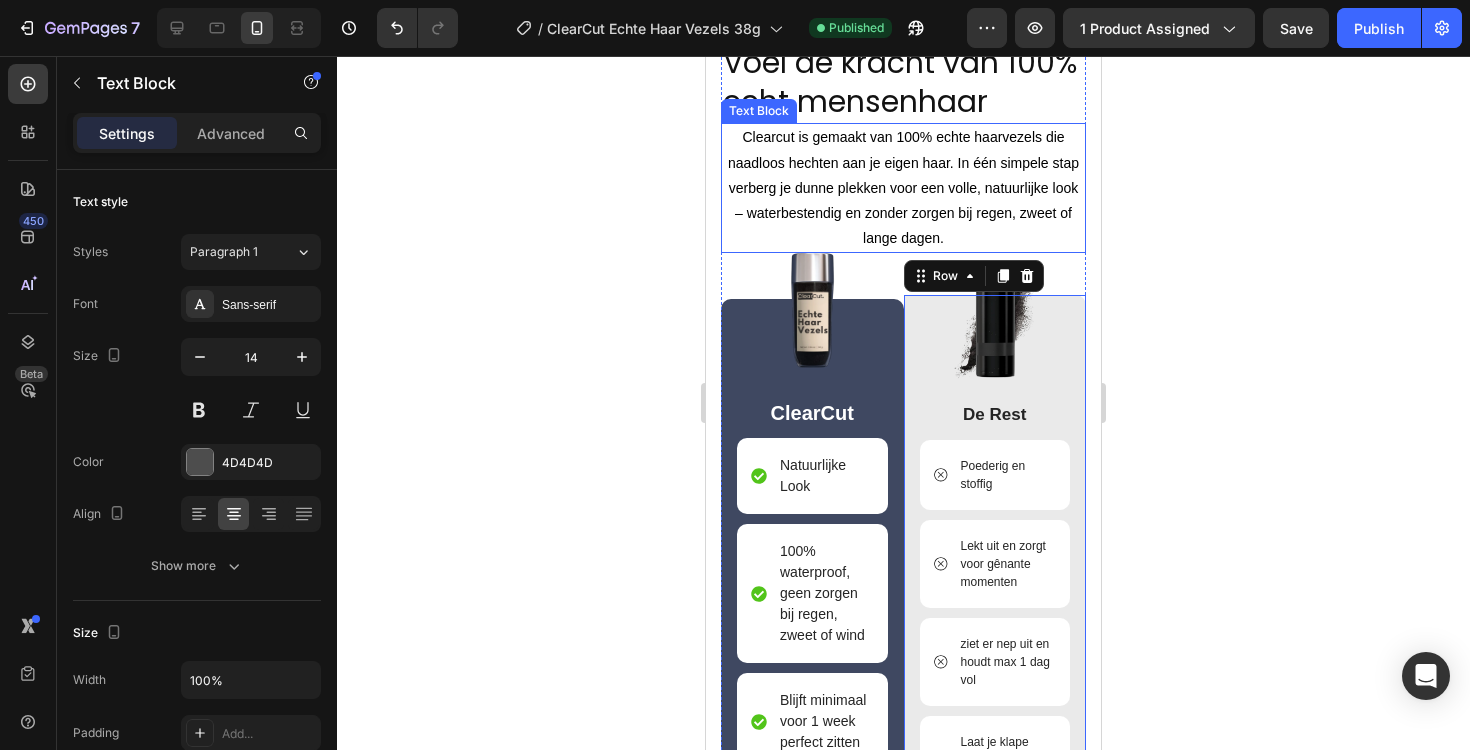 click on "Clearcut is gemaakt van 100% echte haarvezels die naadloos hechten aan je eigen haar. In één simpele stap verberg je dunne plekken voor een volle, natuurlijke look – waterbestendig en zonder zorgen bij regen, zweet of lange dagen." at bounding box center (903, 187) 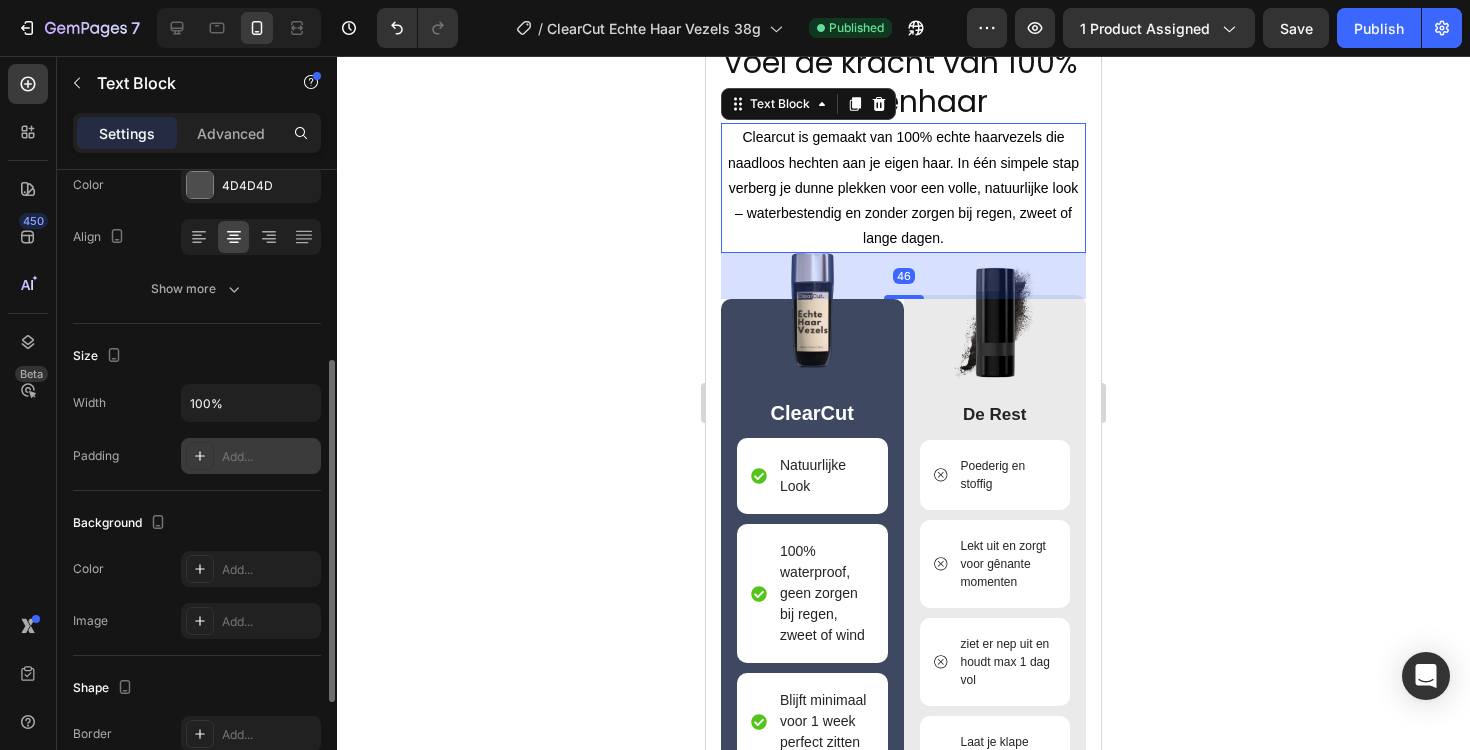 scroll, scrollTop: 304, scrollLeft: 0, axis: vertical 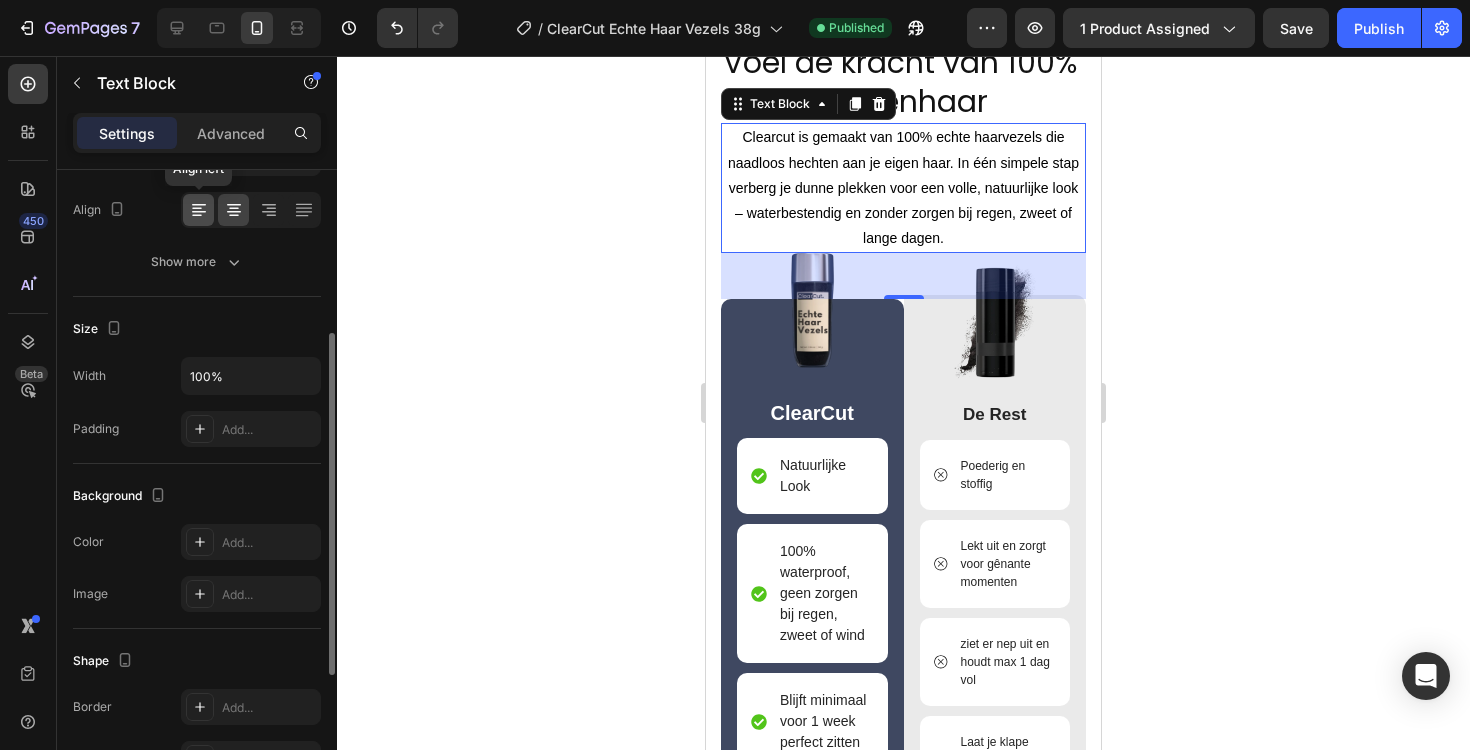 click 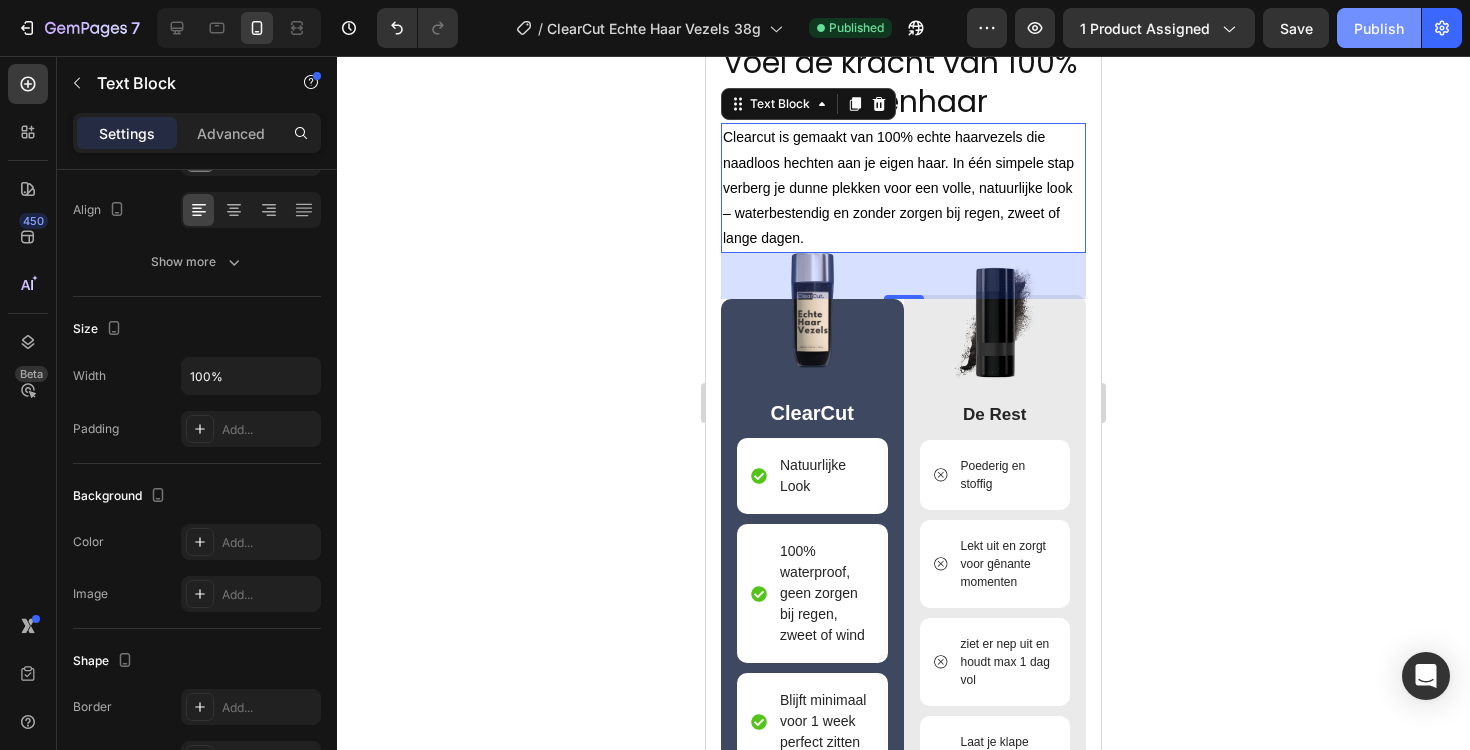 click on "Publish" at bounding box center [1379, 28] 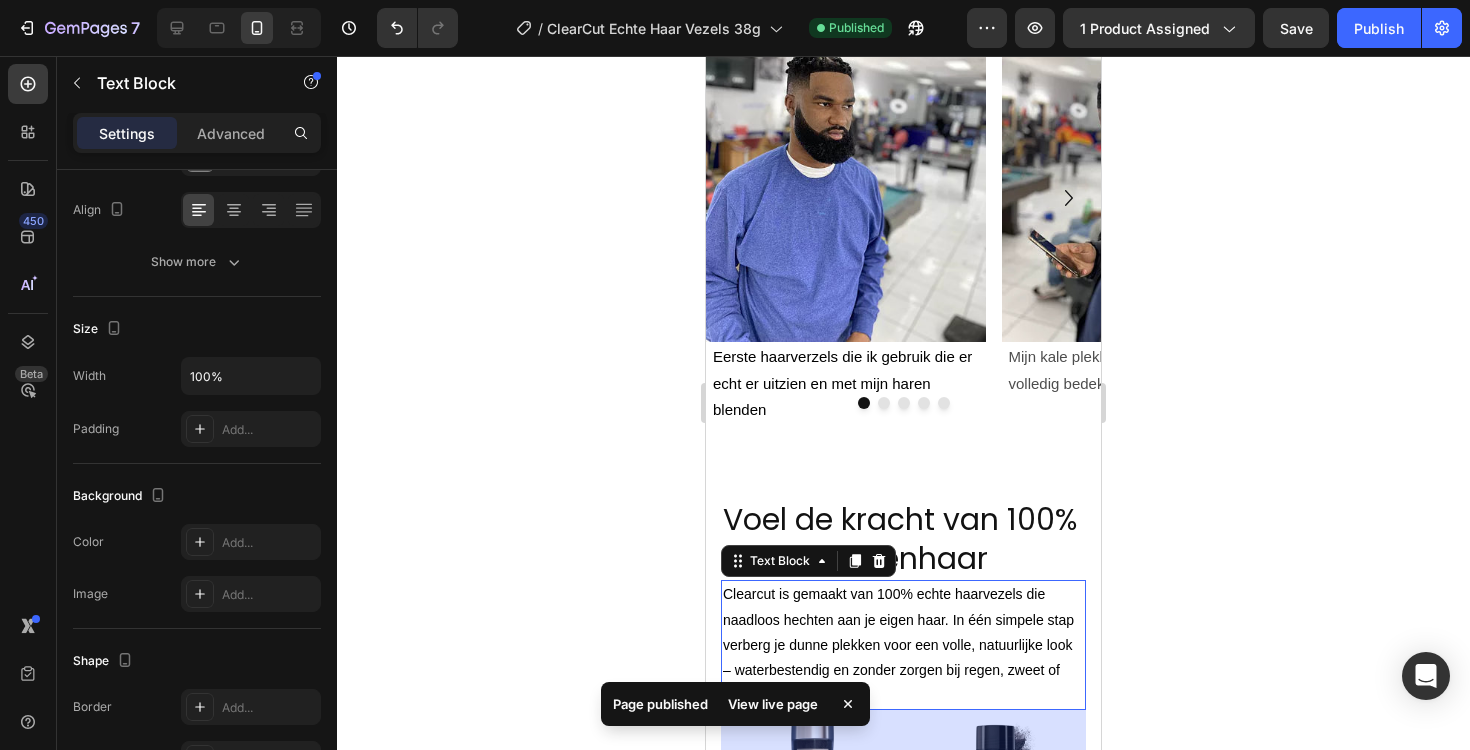 scroll, scrollTop: 2591, scrollLeft: 0, axis: vertical 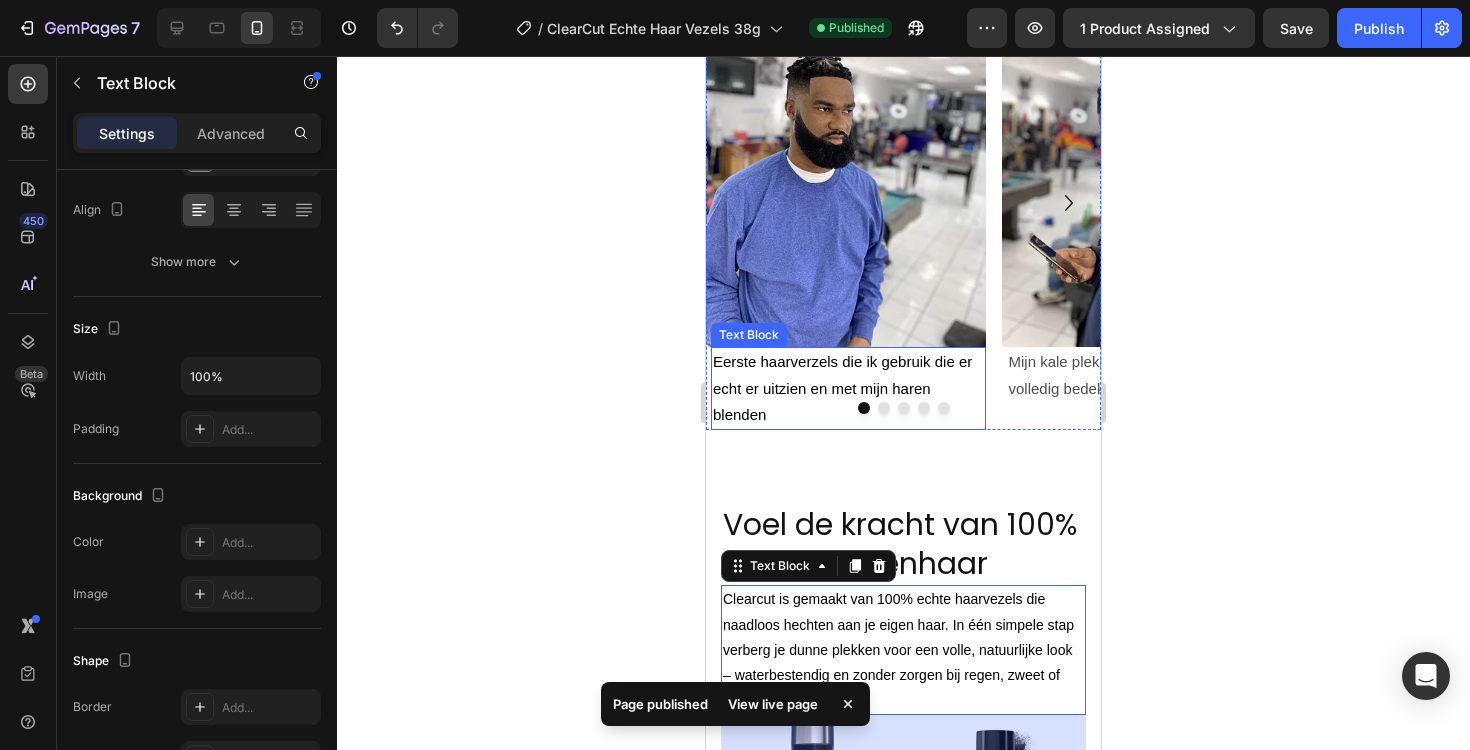 click on "Eerste haarverzels die ik gebruik die er echt er uitzien en met mijn haren blenden" at bounding box center (842, 387) 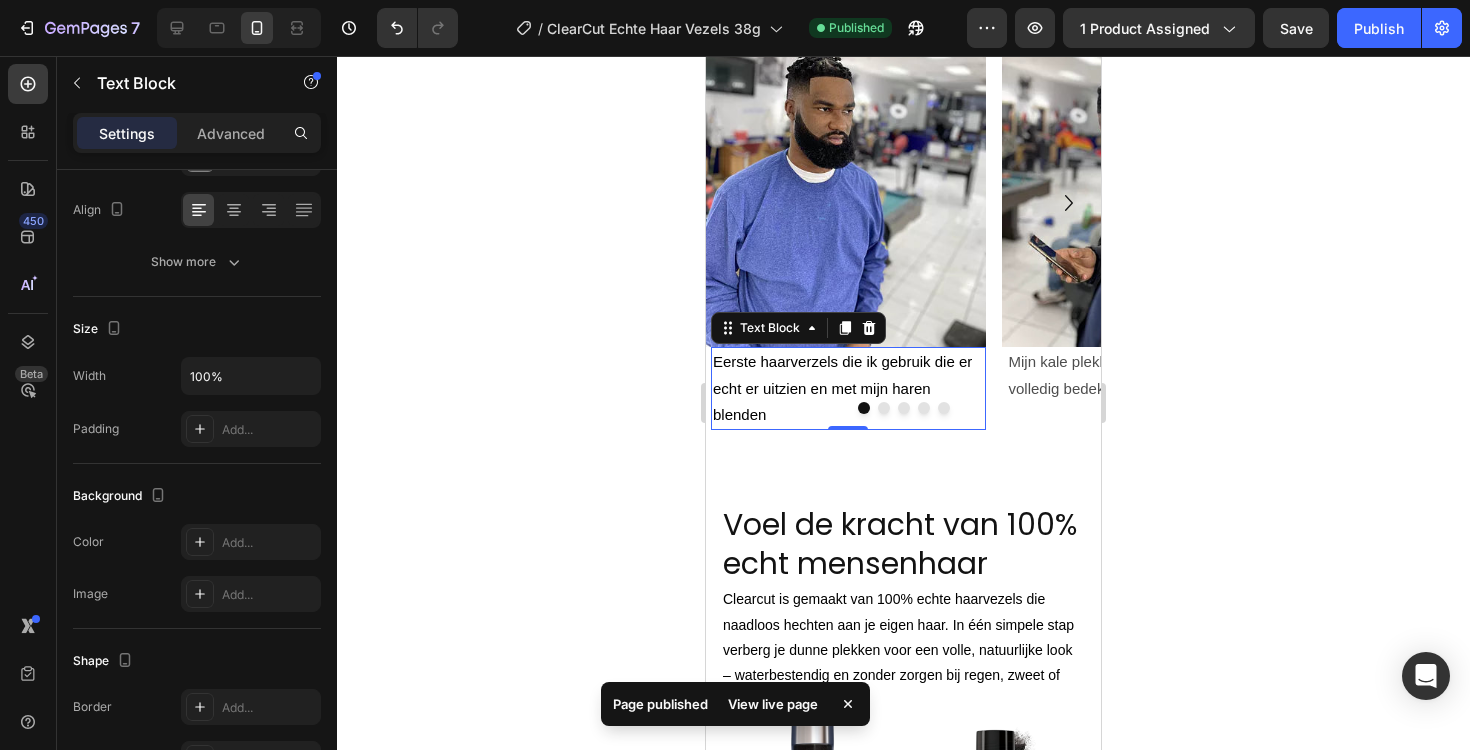 click on "Eerste haarverzels die ik gebruik die er echt er uitzien en met mijn haren blenden" at bounding box center [842, 387] 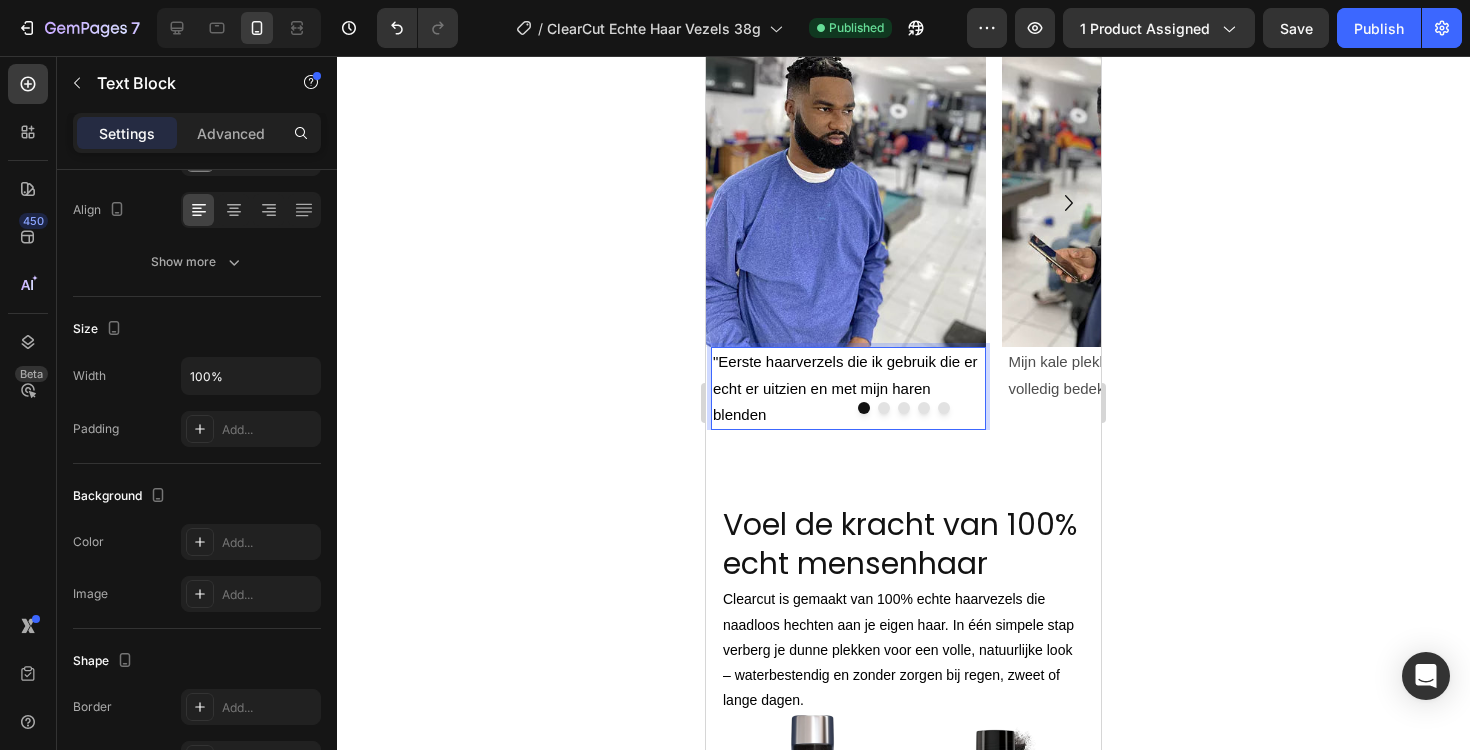 click on ""Eerste haarverzels die ik gebruik die er echt er uitzien en met mijn haren blenden" at bounding box center [848, 388] 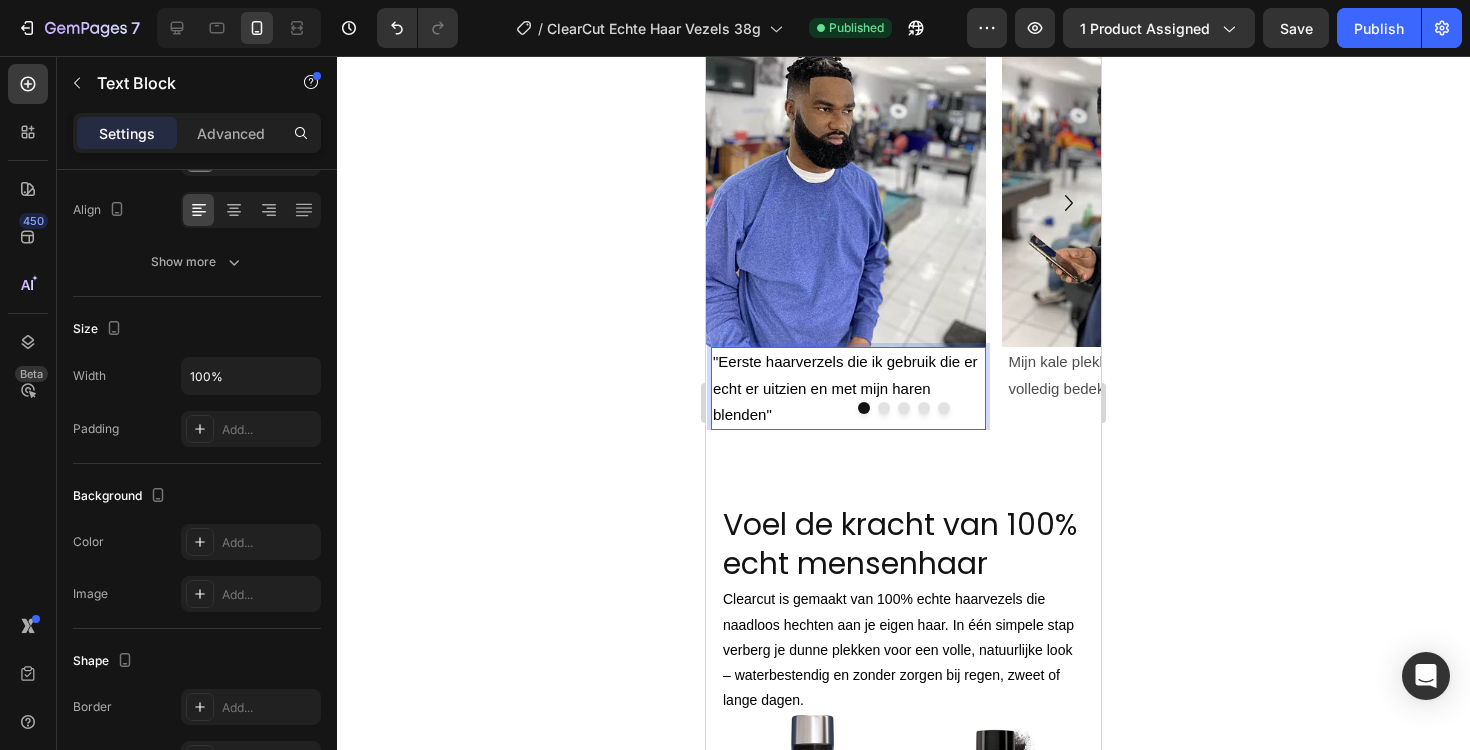 click on ""Eerste haarverzels die ik gebruik die er echt er uitzien en met mijn haren blenden"" at bounding box center [848, 388] 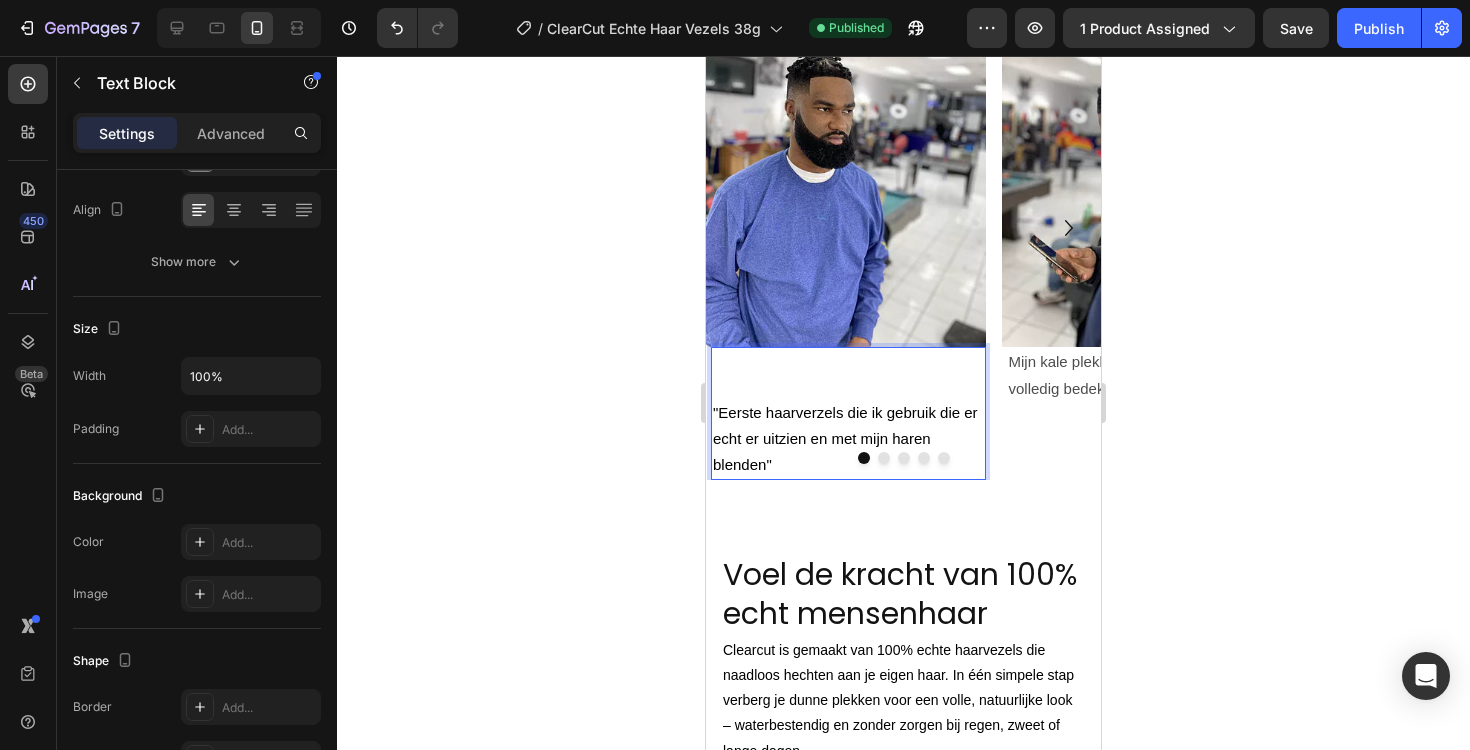 click at bounding box center (848, 361) 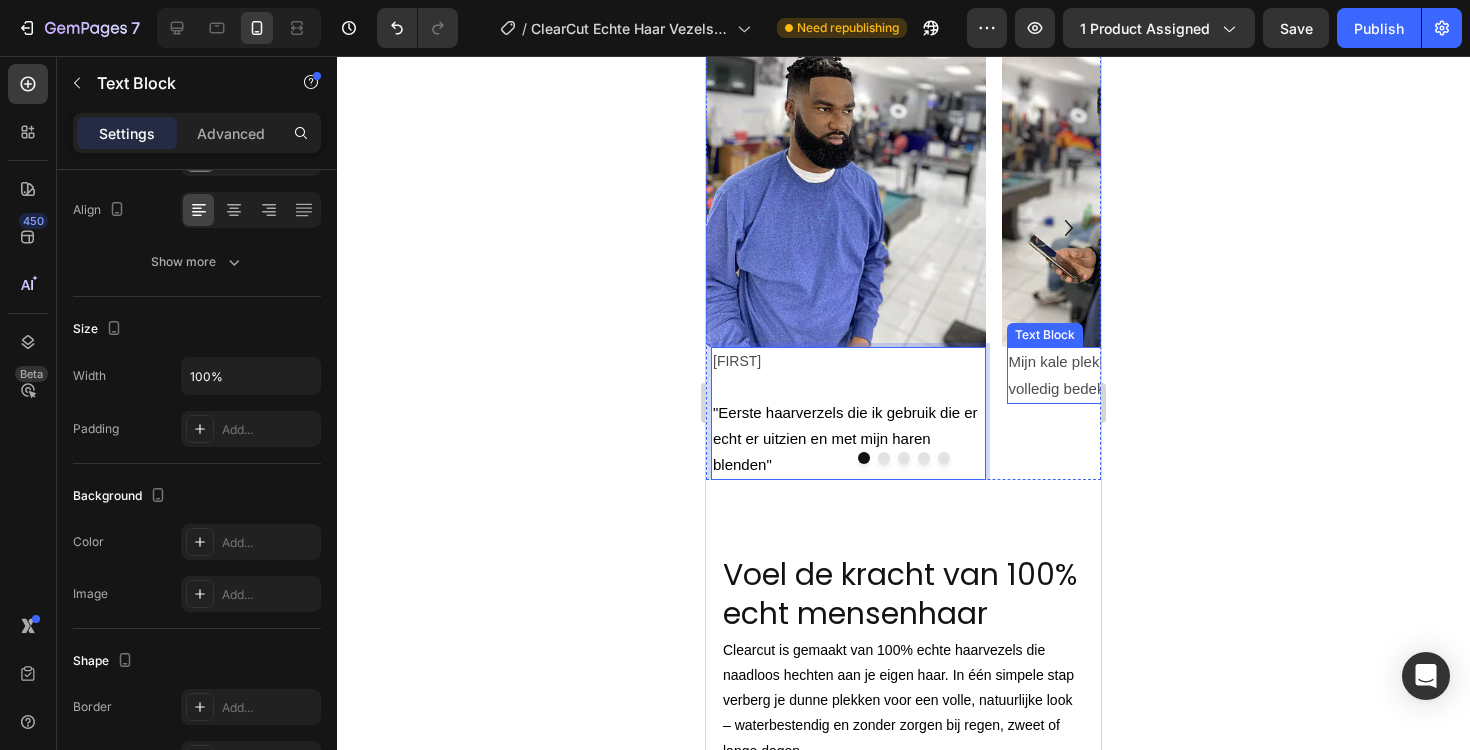 click on "Mijn kale plekken aan de zijkant zijn nu volledig bedekt" at bounding box center [1138, 374] 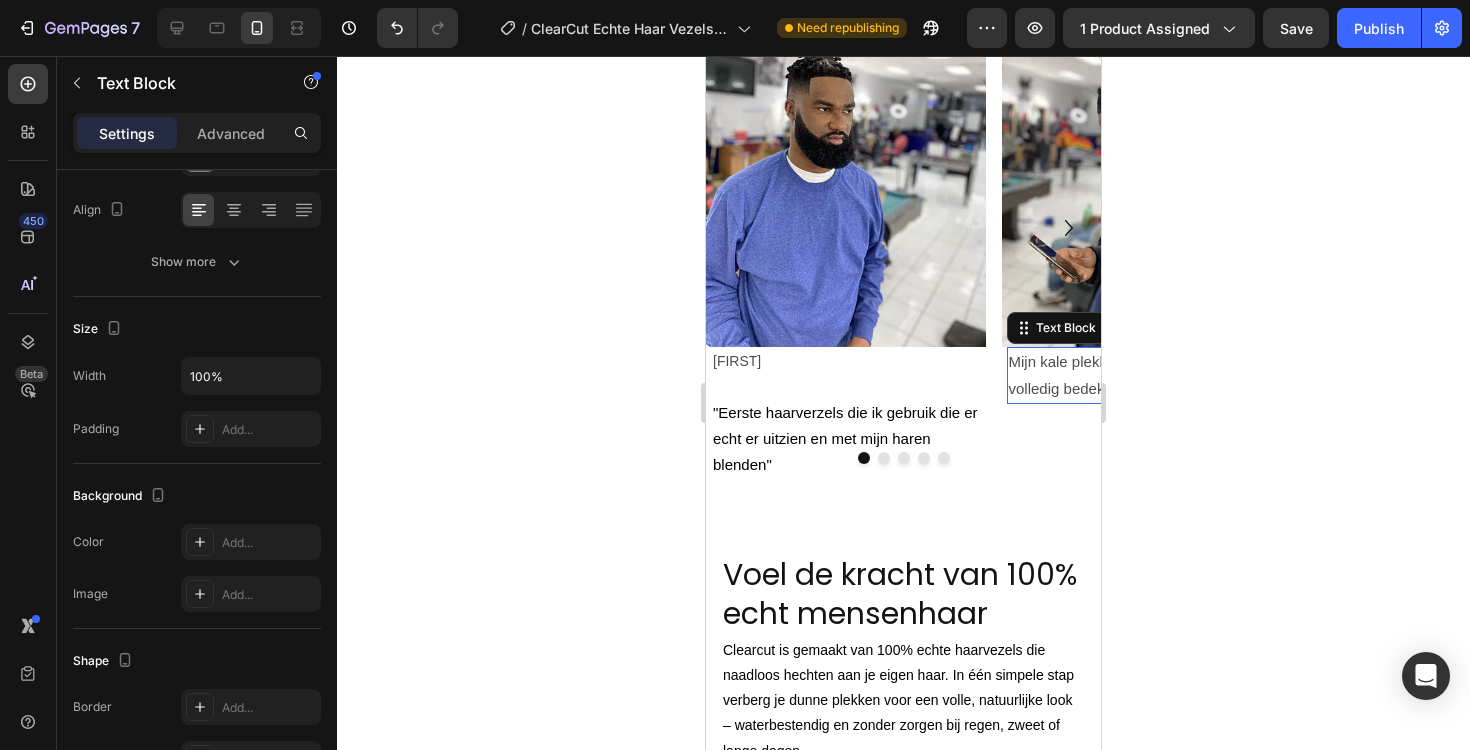 click on "Mijn kale plekken aan de zijkant zijn nu volledig bedekt" at bounding box center (1138, 374) 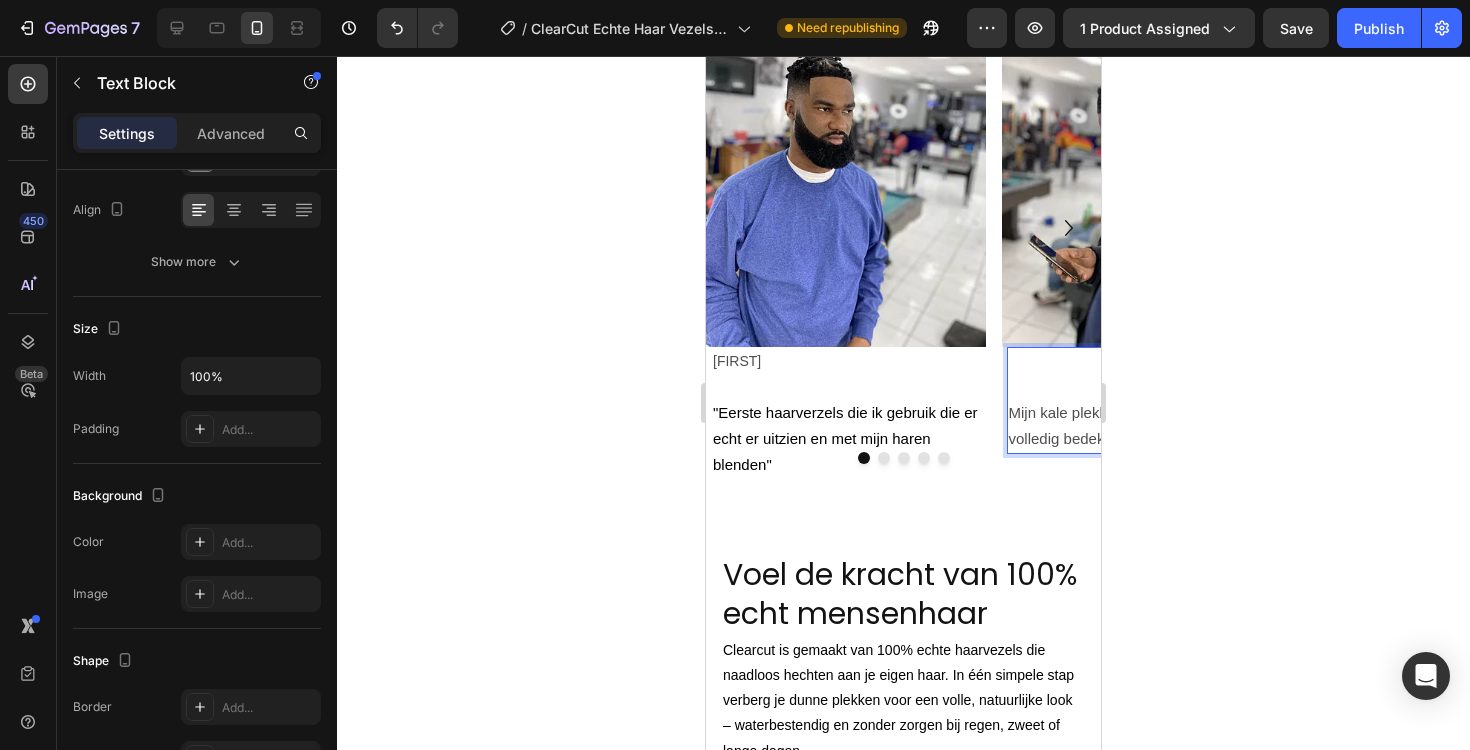 click at bounding box center [1144, 361] 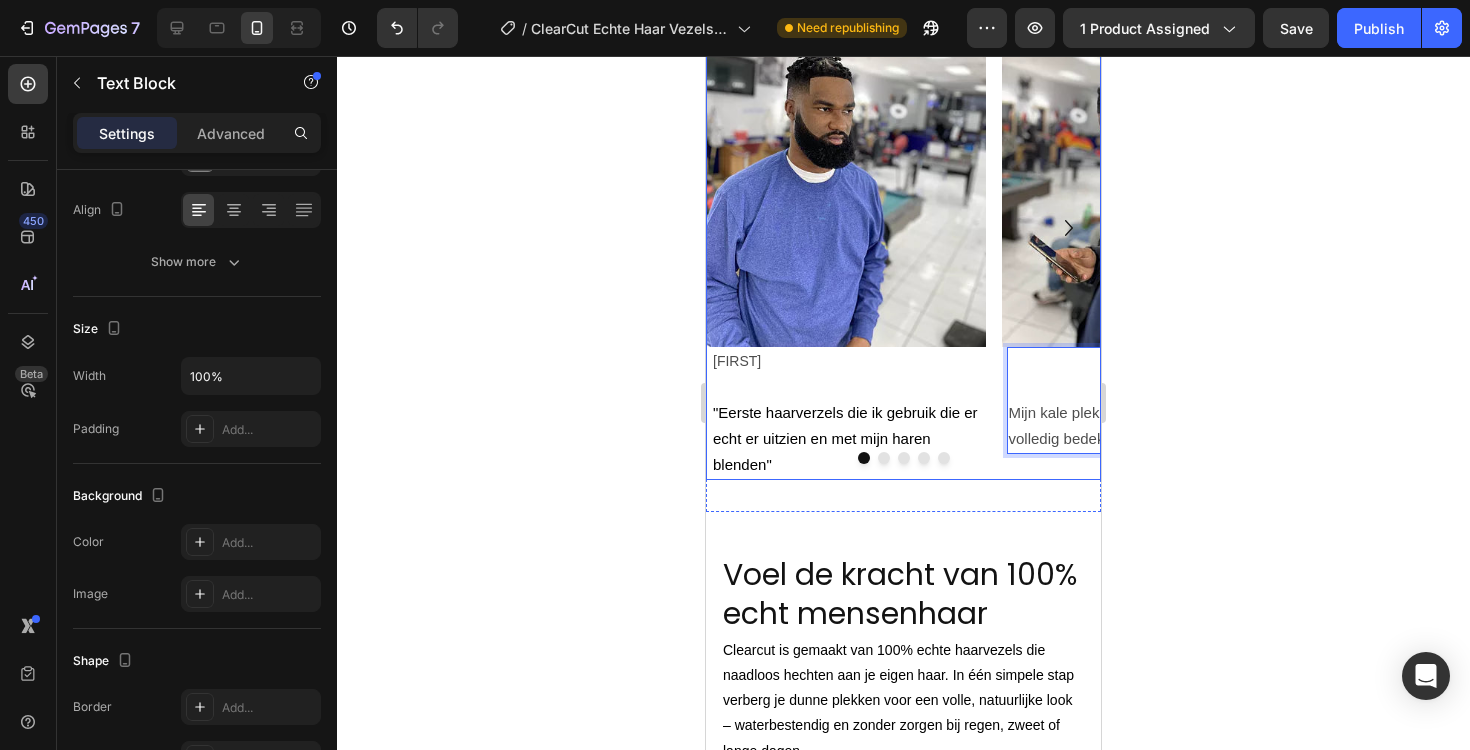 click at bounding box center [884, 458] 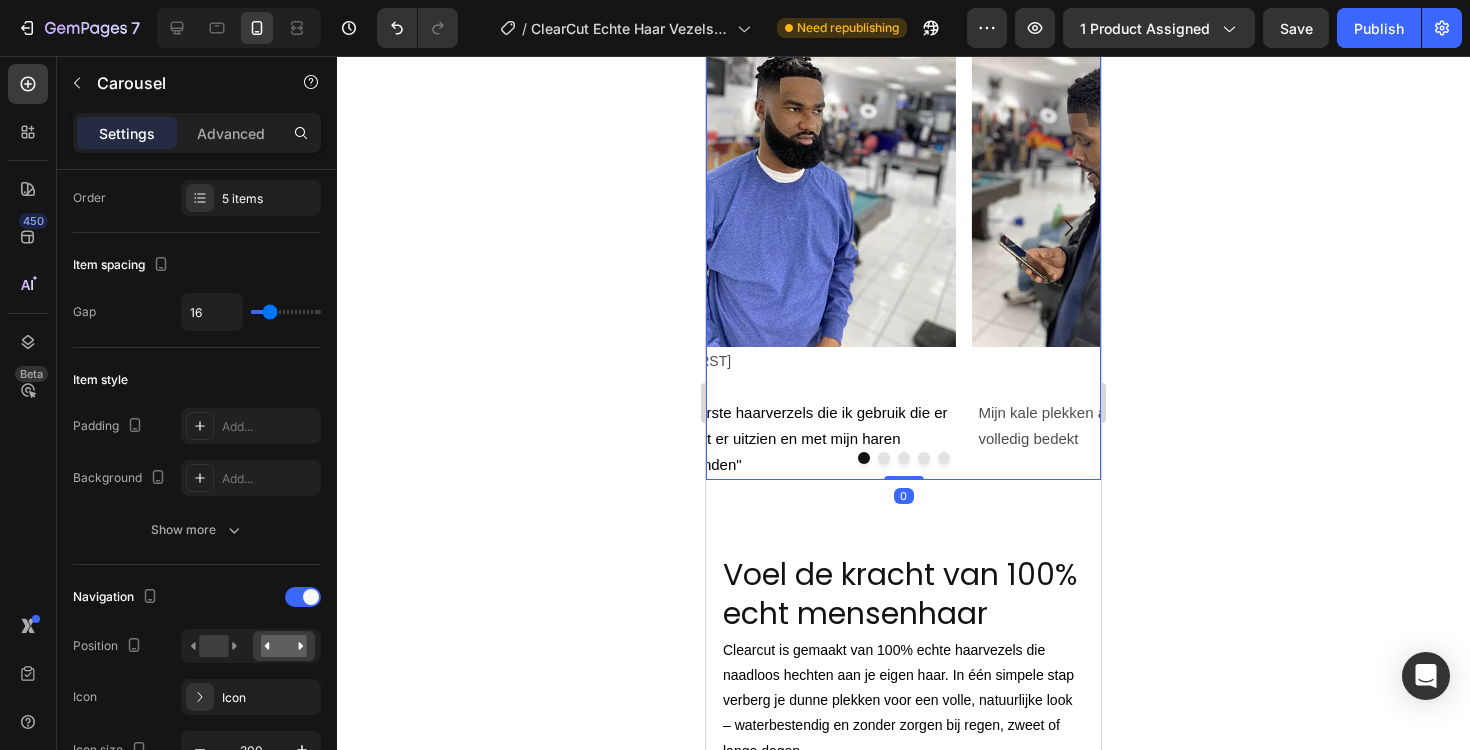 scroll, scrollTop: 0, scrollLeft: 0, axis: both 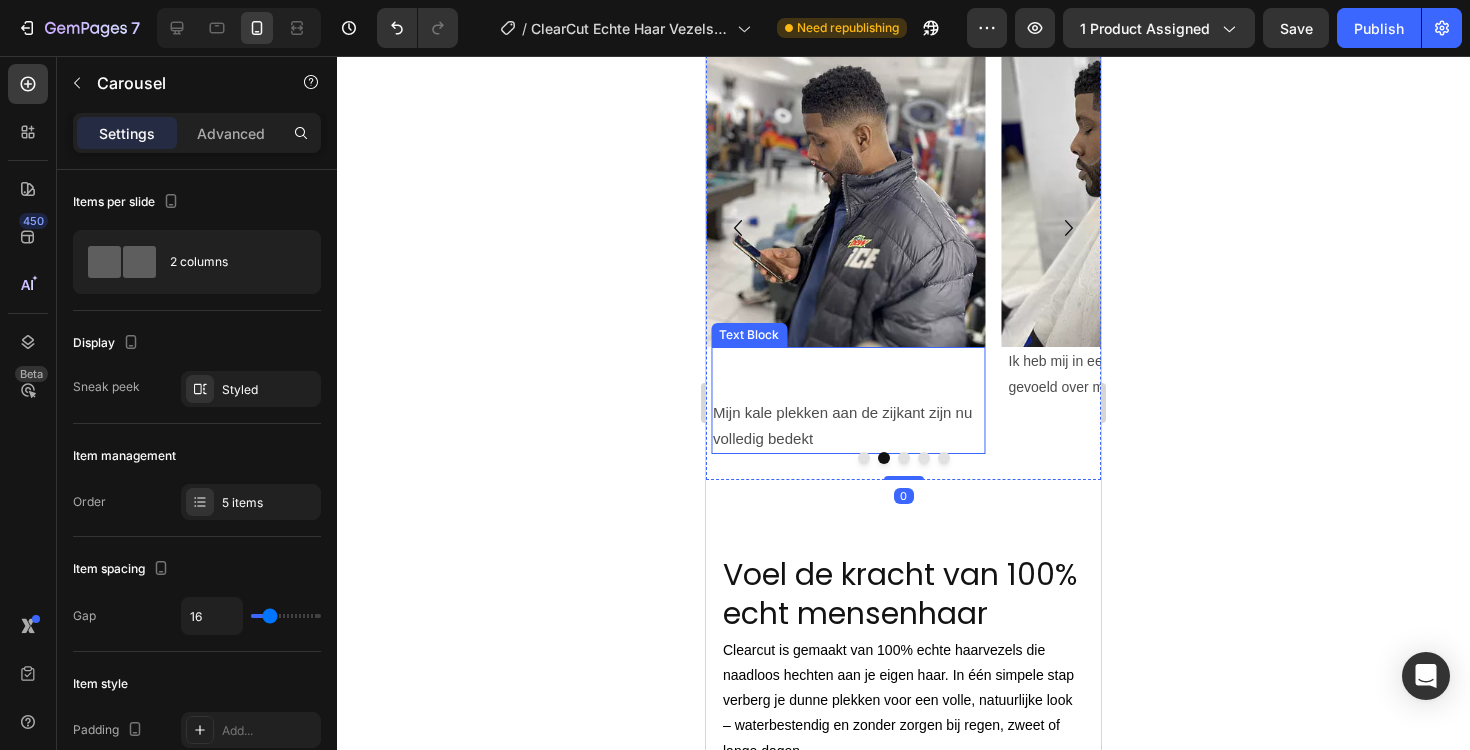 click at bounding box center (848, 361) 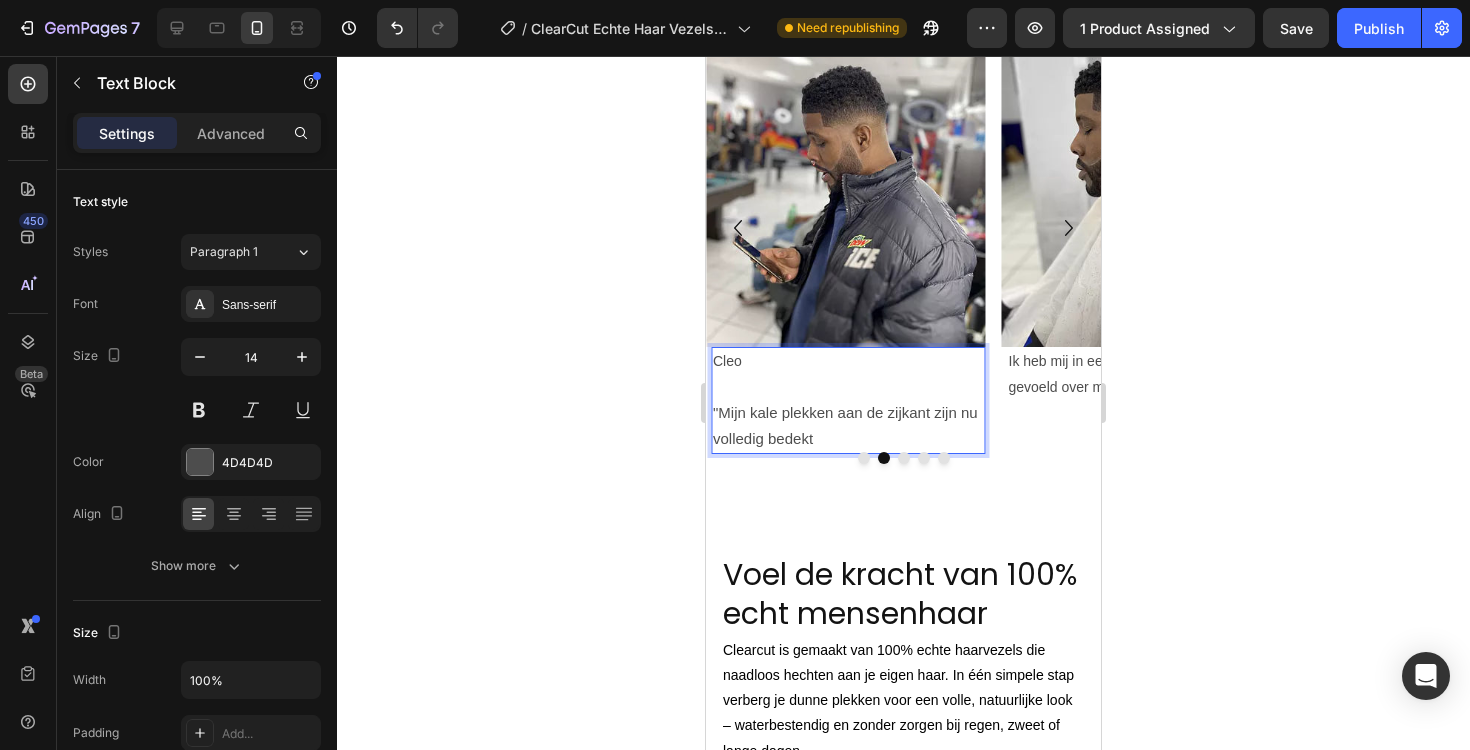 click on ""Mijn kale plekken aan de zijkant zijn nu volledig bedekt" at bounding box center (848, 426) 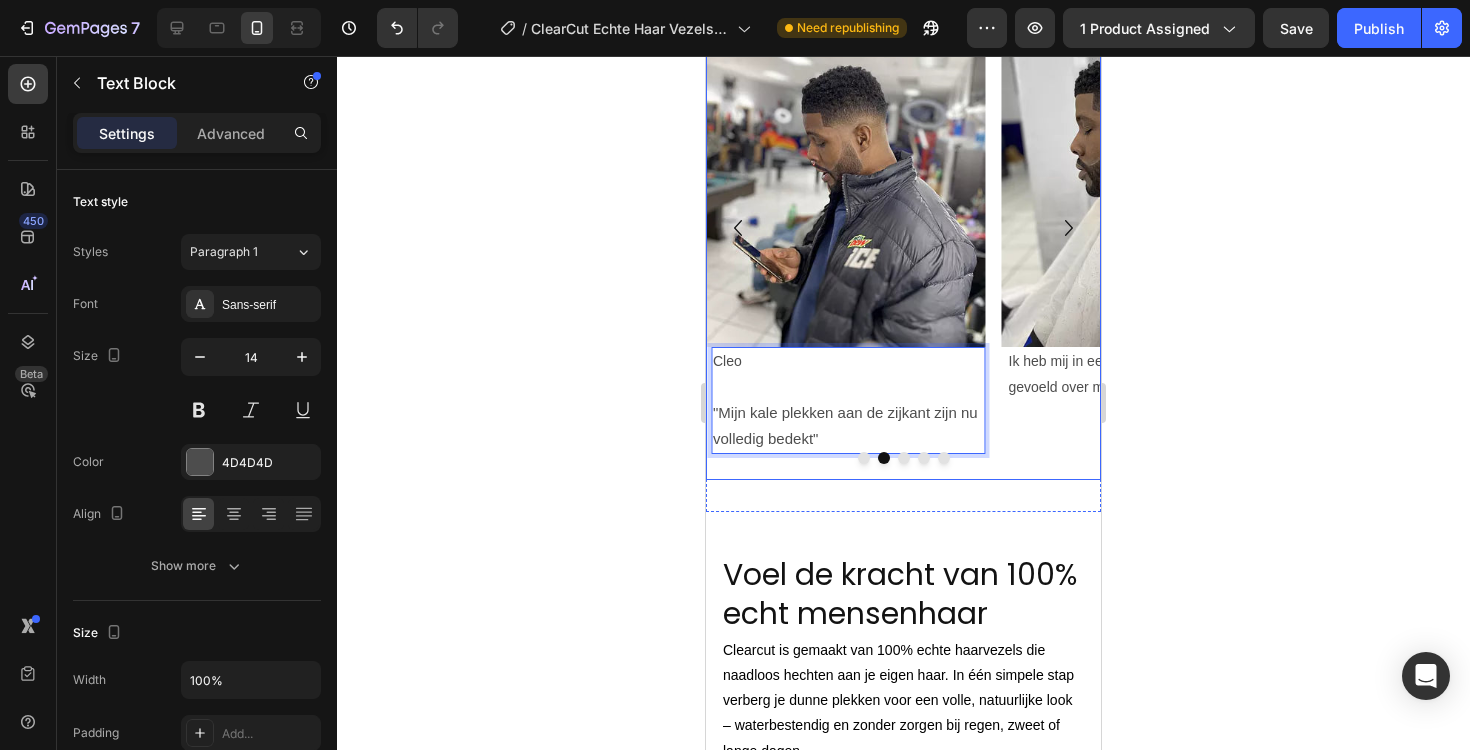 click at bounding box center [903, 458] 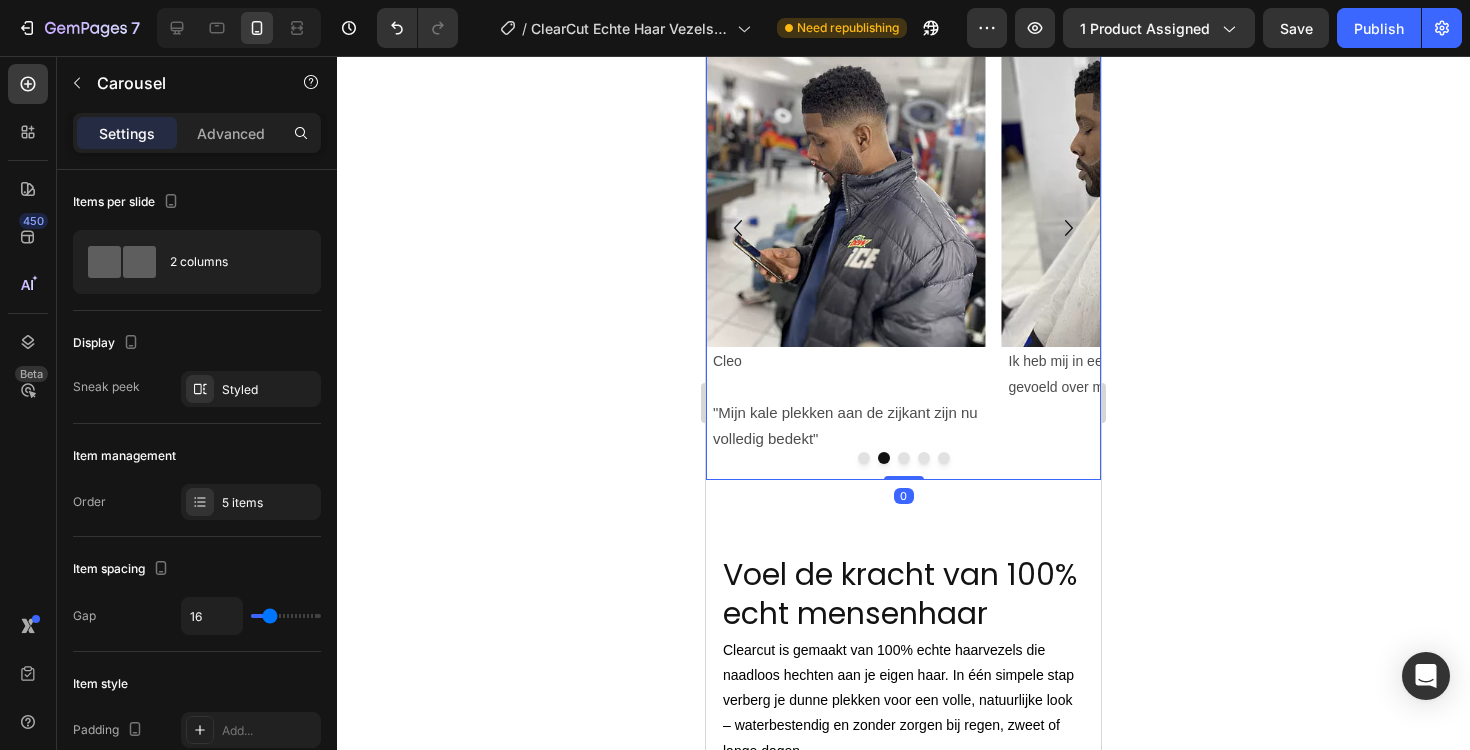 click at bounding box center [904, 458] 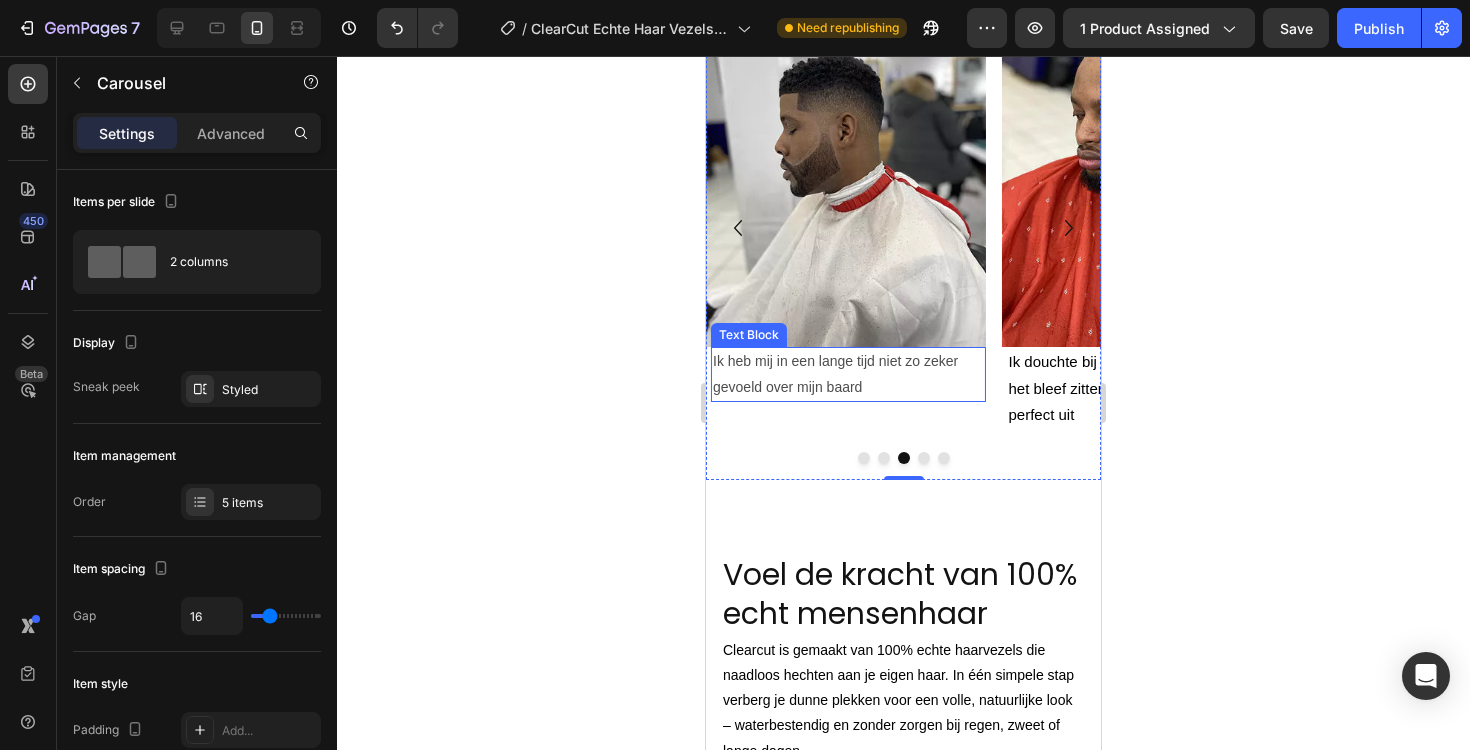 click on "Ik heb mij in een lange tijd niet zo zeker gevoeld over mijn baard" at bounding box center (848, 374) 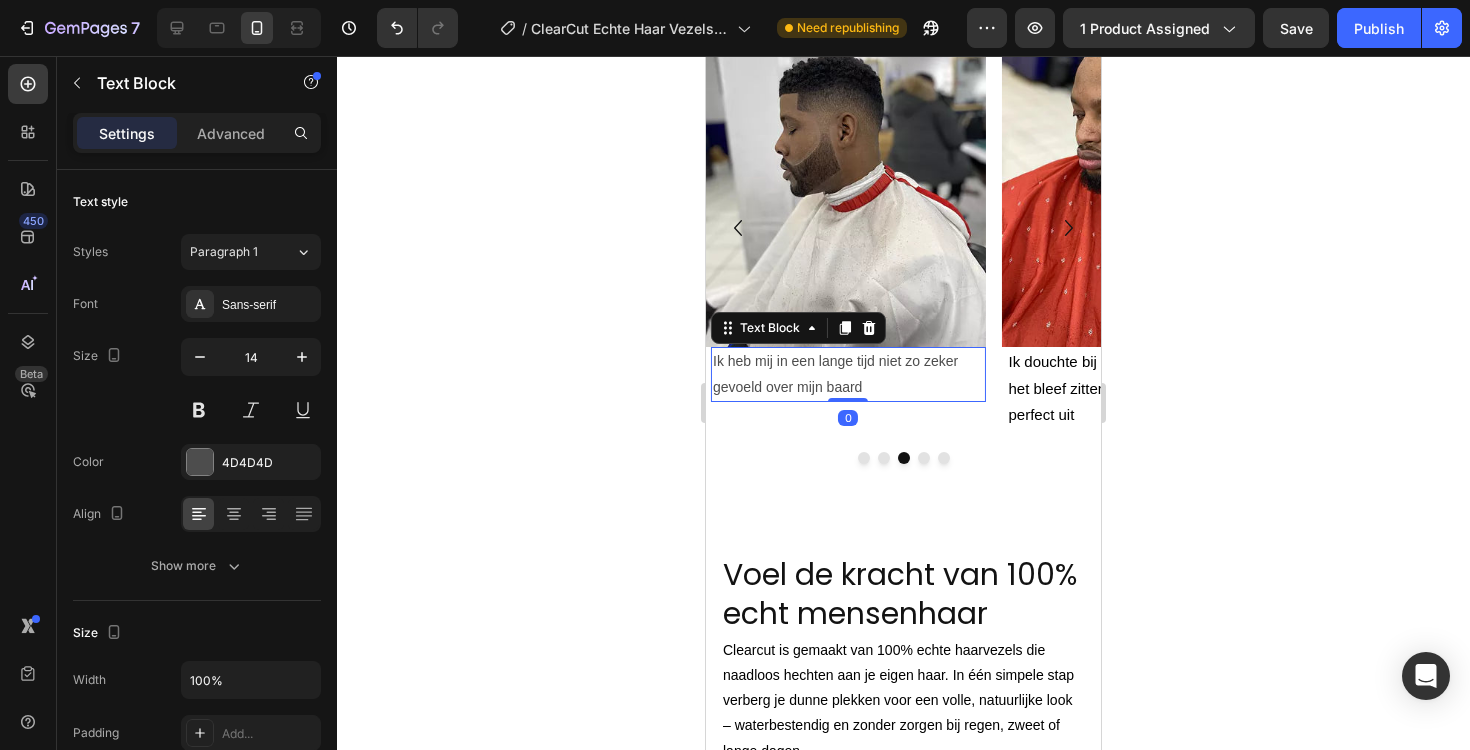 click on "Ik heb mij in een lange tijd niet zo zeker gevoeld over mijn baard" at bounding box center (848, 374) 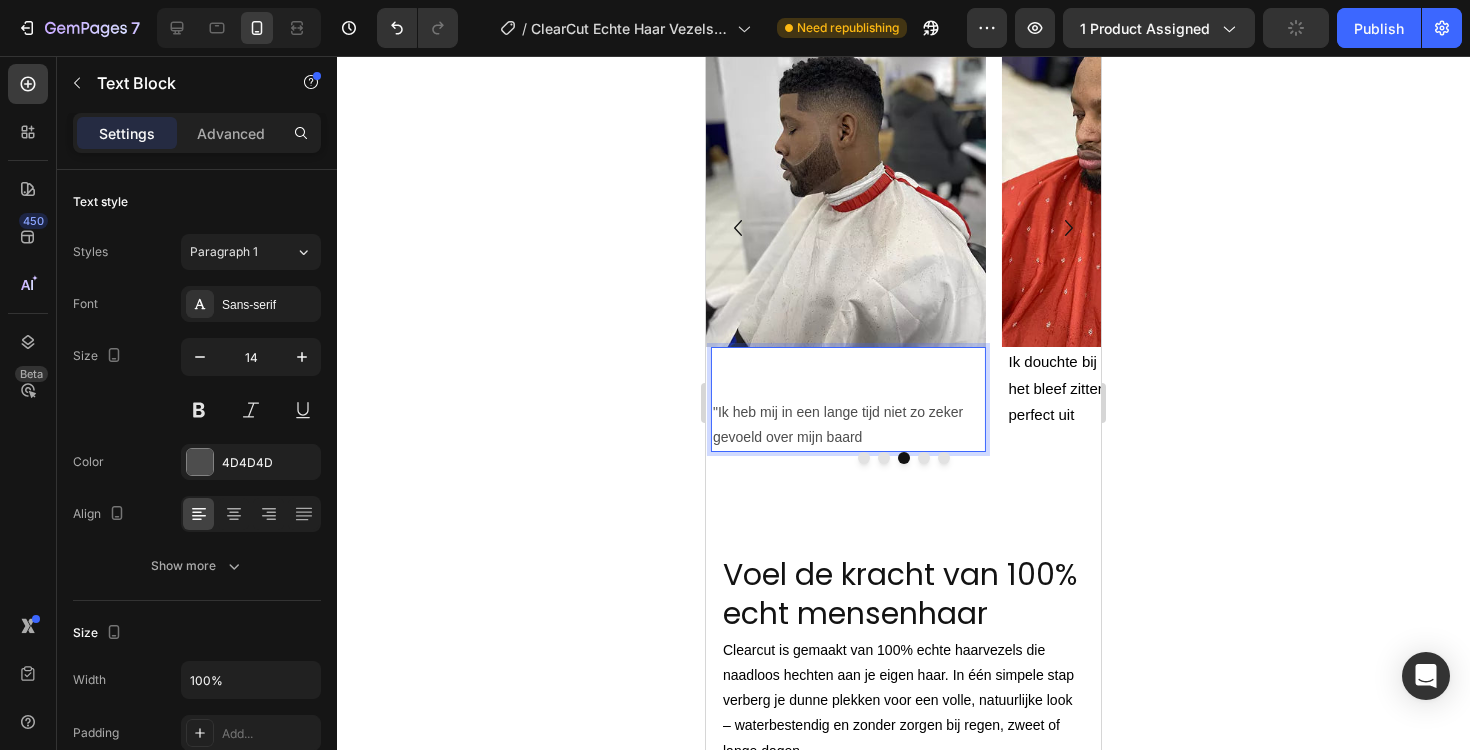 click on ""Ik heb mij in een lange tijd niet zo zeker gevoeld over mijn baard" at bounding box center [848, 425] 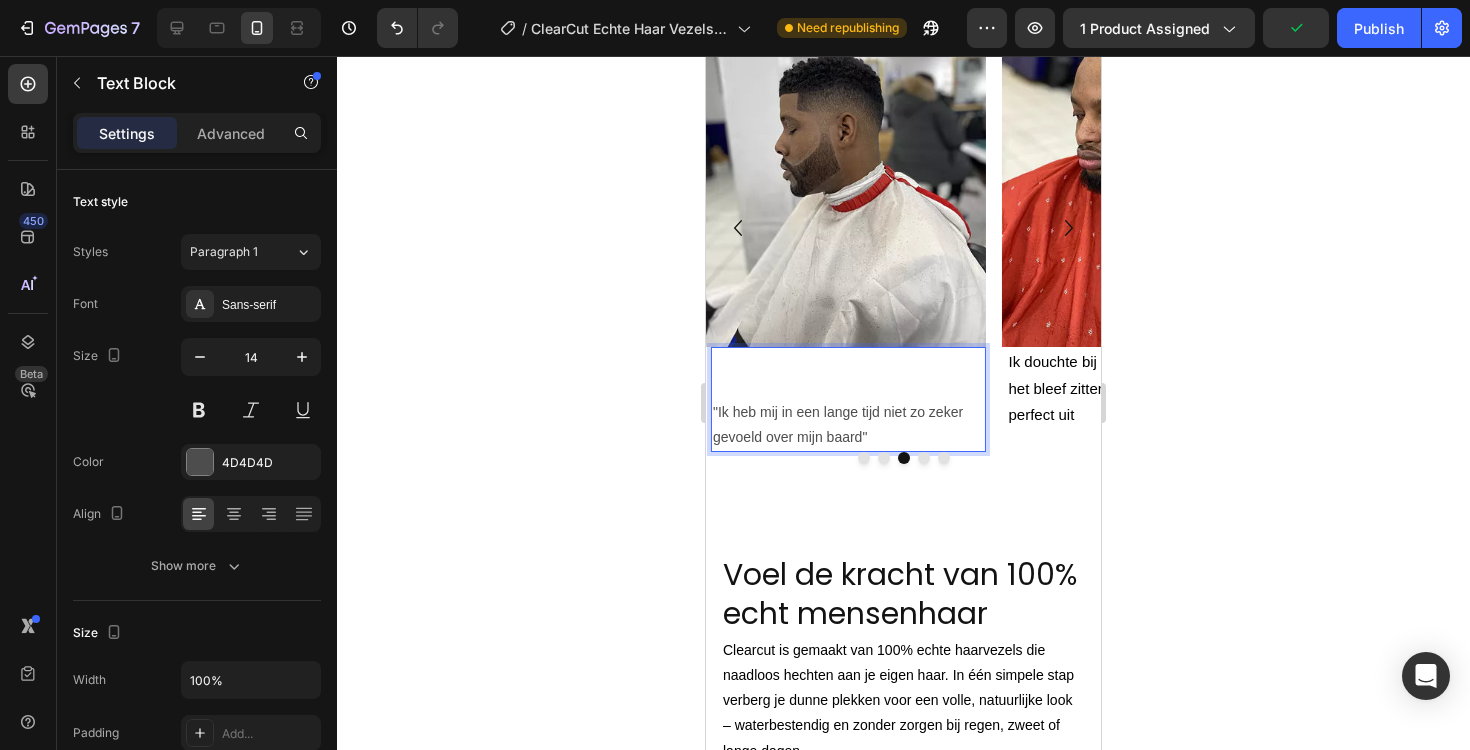 click at bounding box center [848, 361] 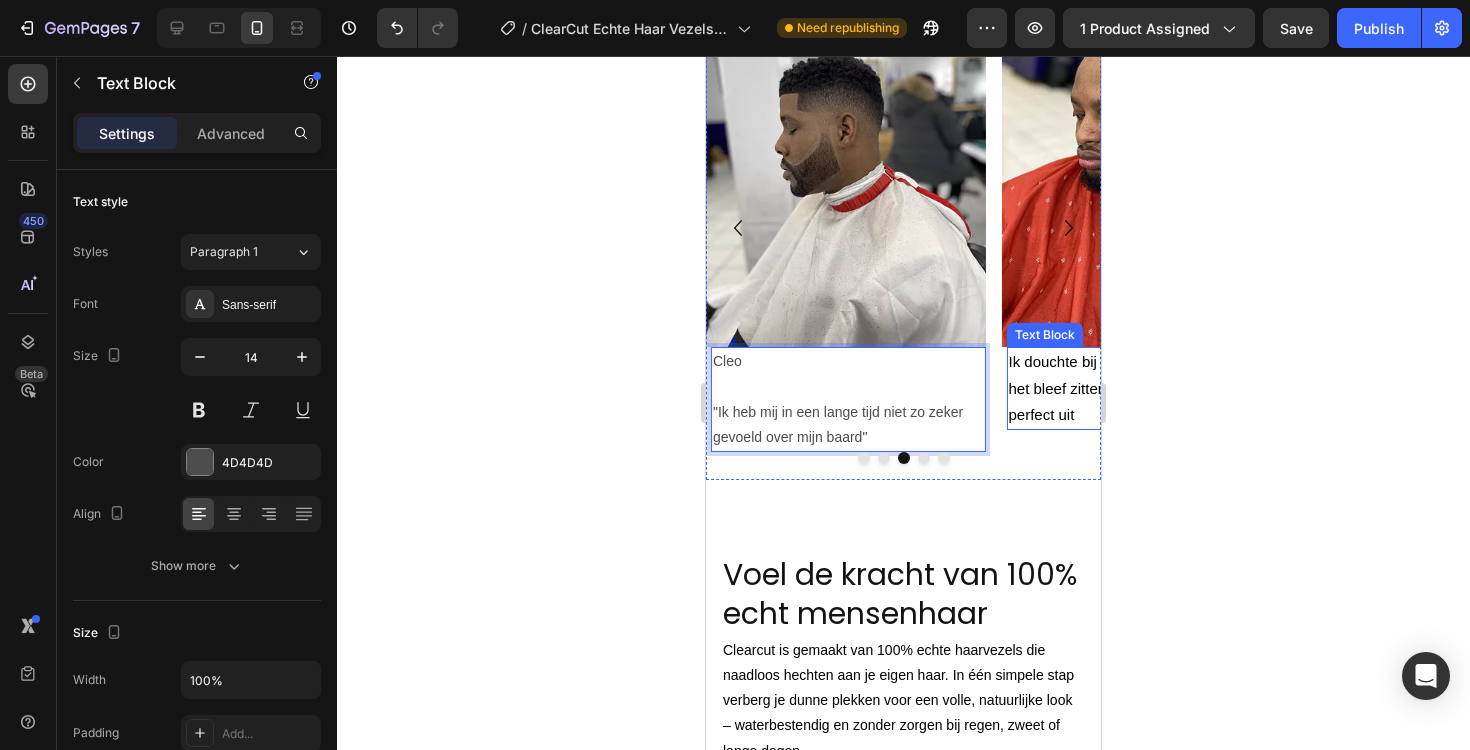 click on "Ik douchte bij de kapper om te kijken of het bleef zitten. En het ziet er nog perfect uit" at bounding box center [1144, 388] 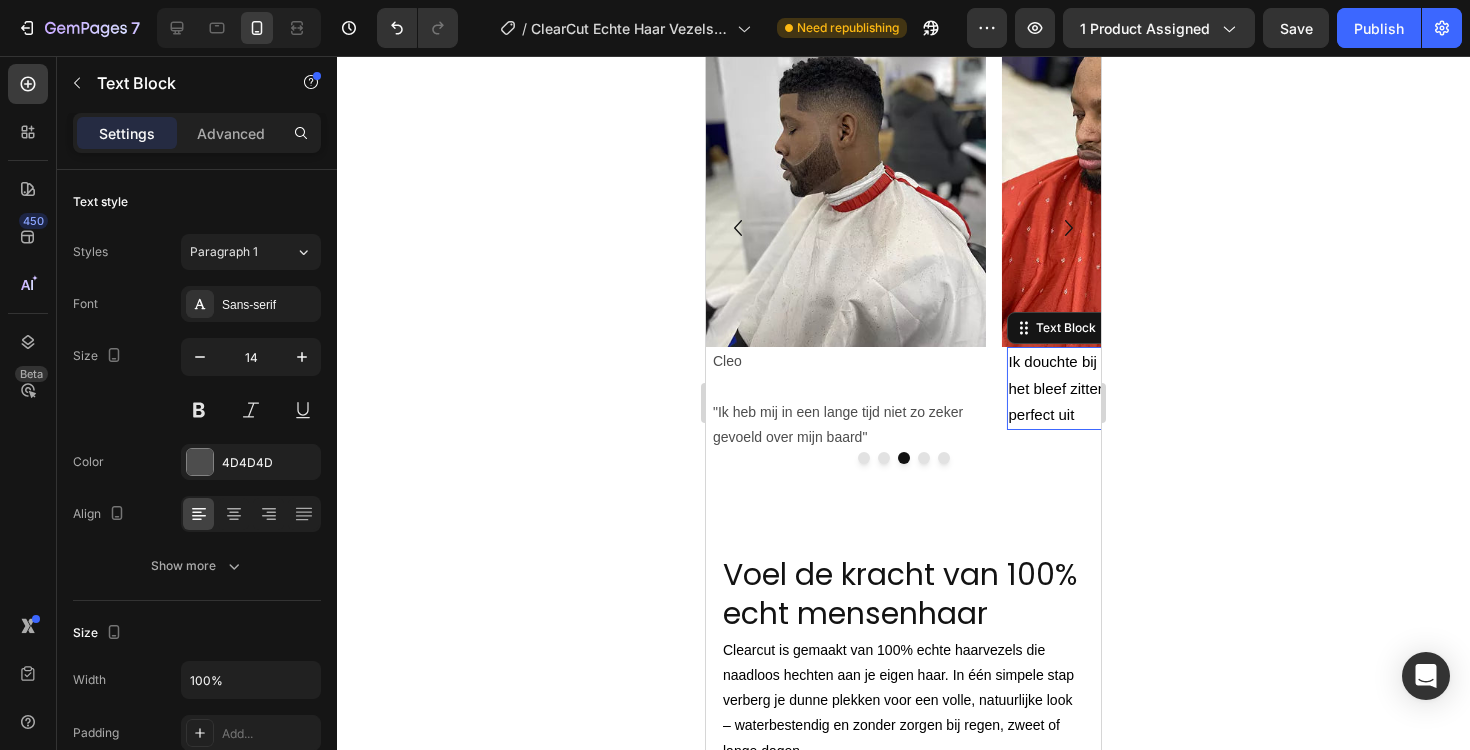 click on "Ik douchte bij de kapper om te kijken of het bleef zitten. En het ziet er nog perfect uit" at bounding box center (1139, 387) 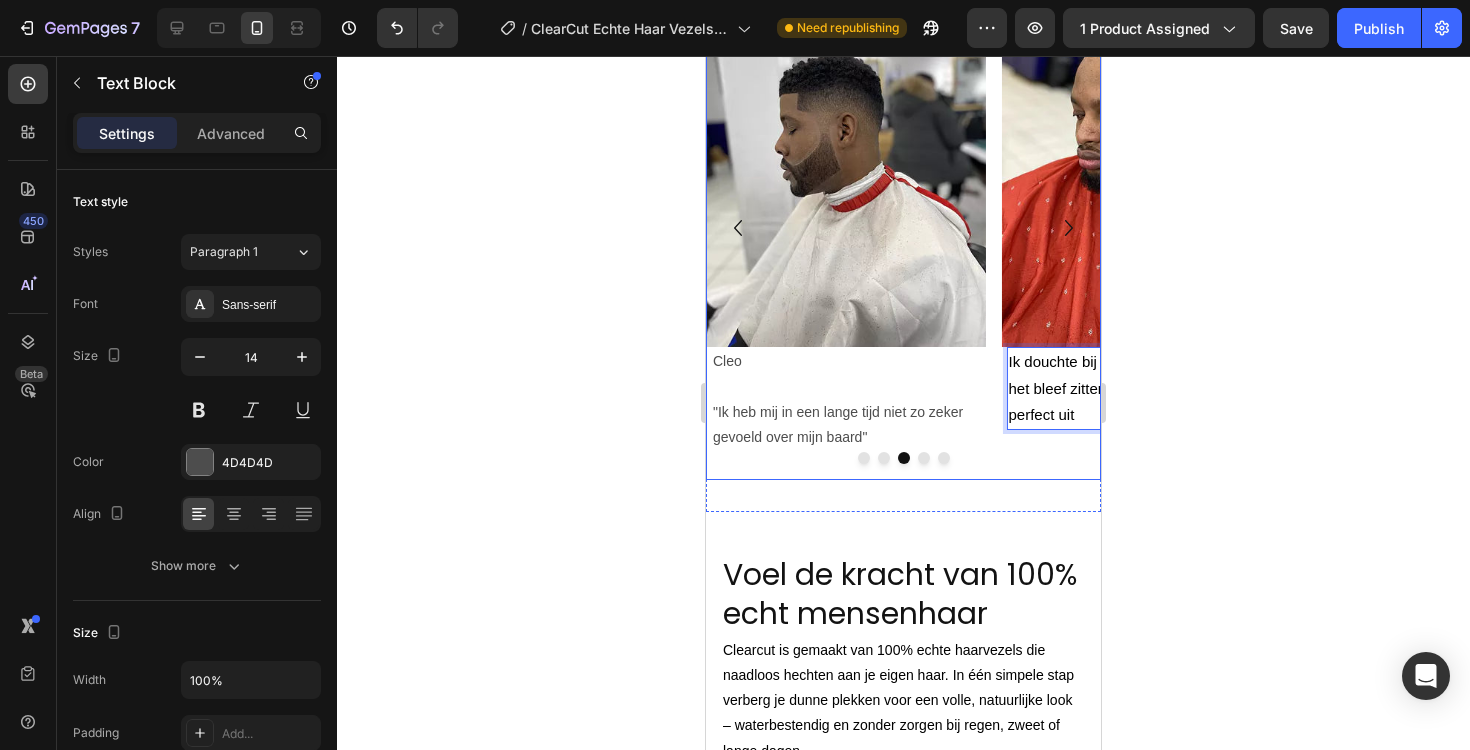 click at bounding box center (924, 458) 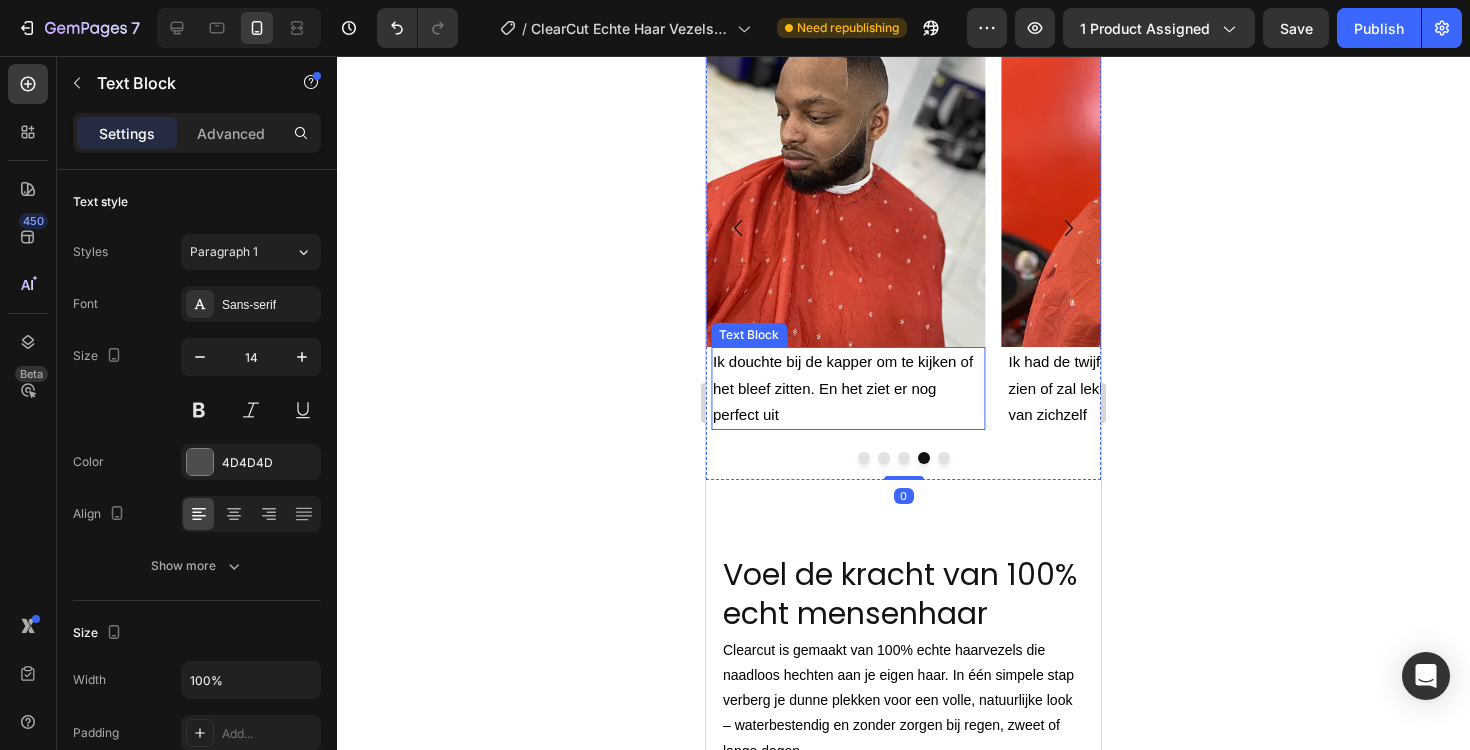 click on "Ik douchte bij de kapper om te kijken of het bleef zitten. En het ziet er nog perfect uit" at bounding box center (843, 387) 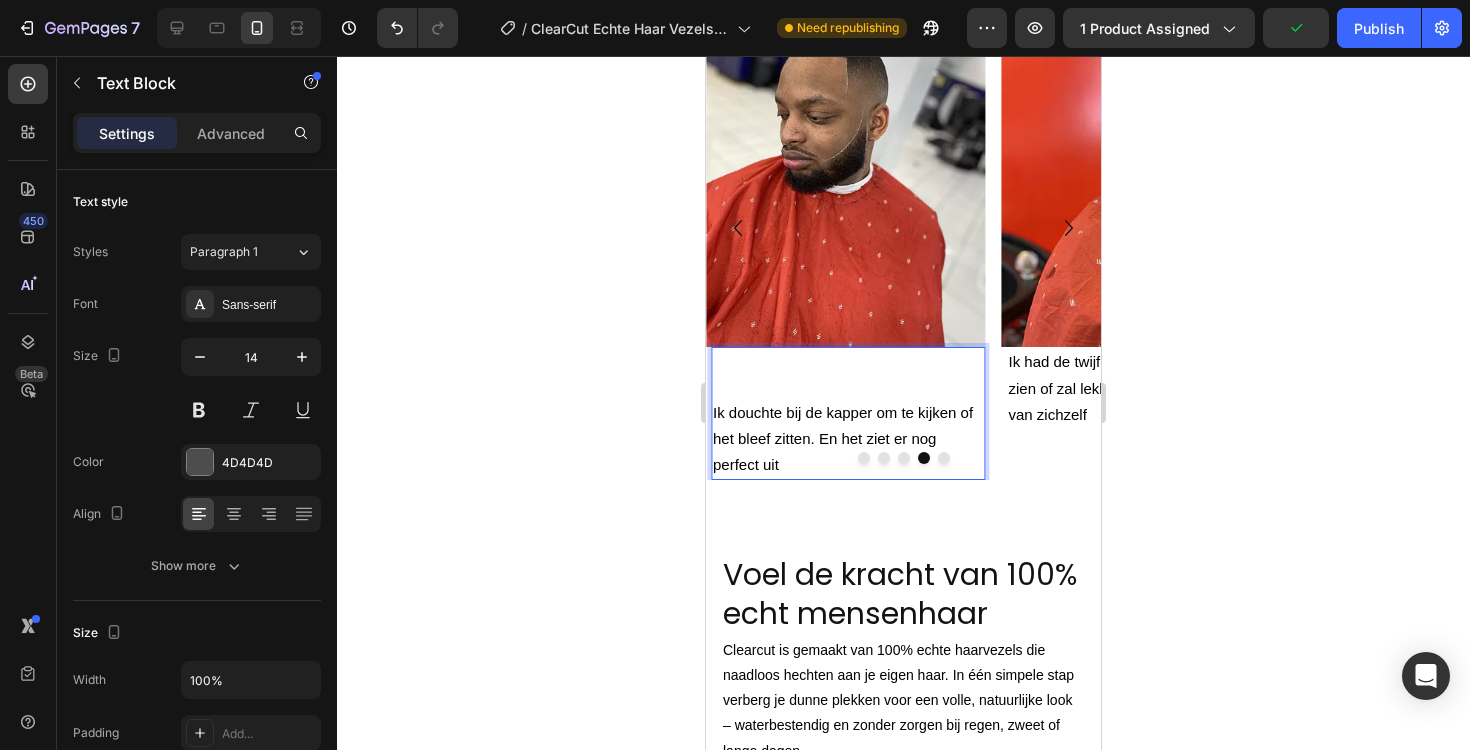 click at bounding box center [848, 361] 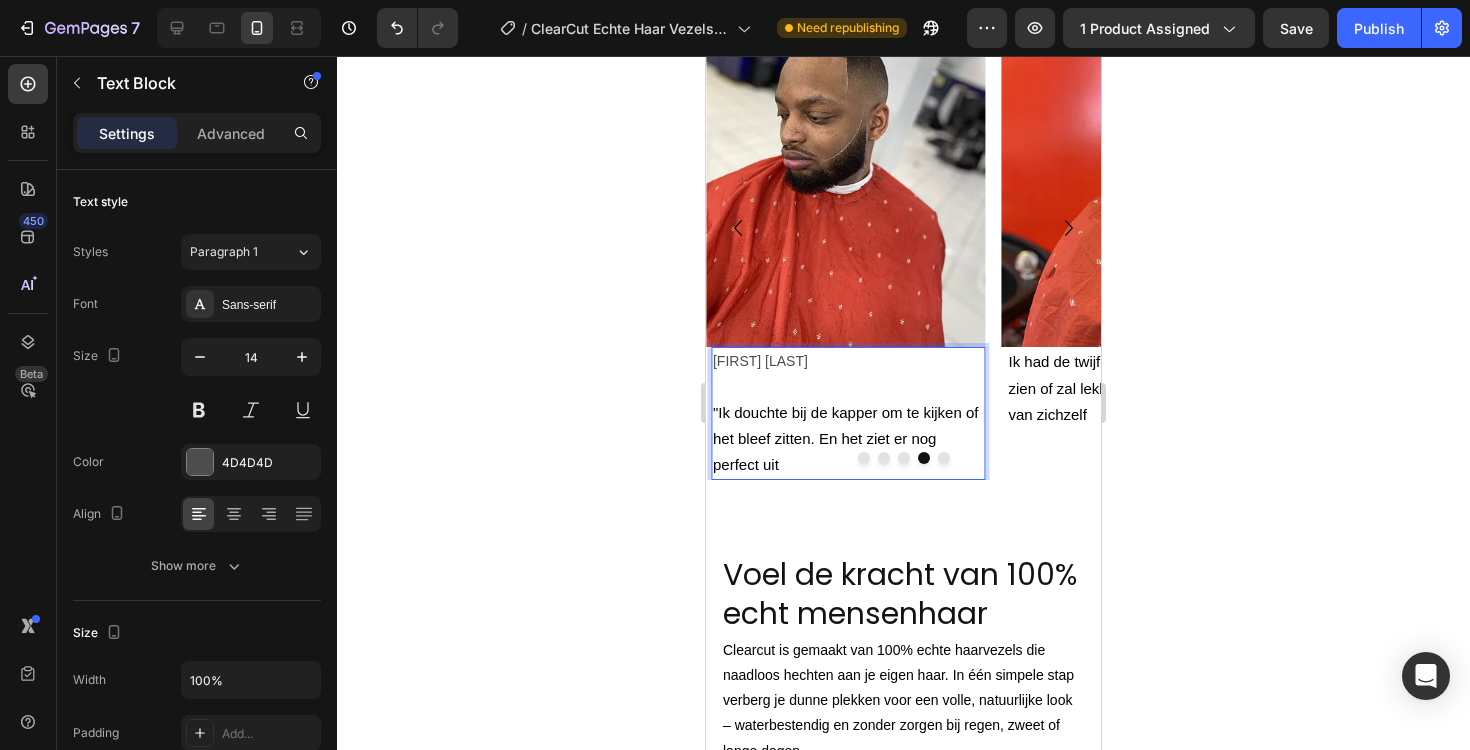 click on ""Ik douchte bij de kapper om te kijken of het bleef zitten. En het ziet er nog perfect uit" at bounding box center [848, 439] 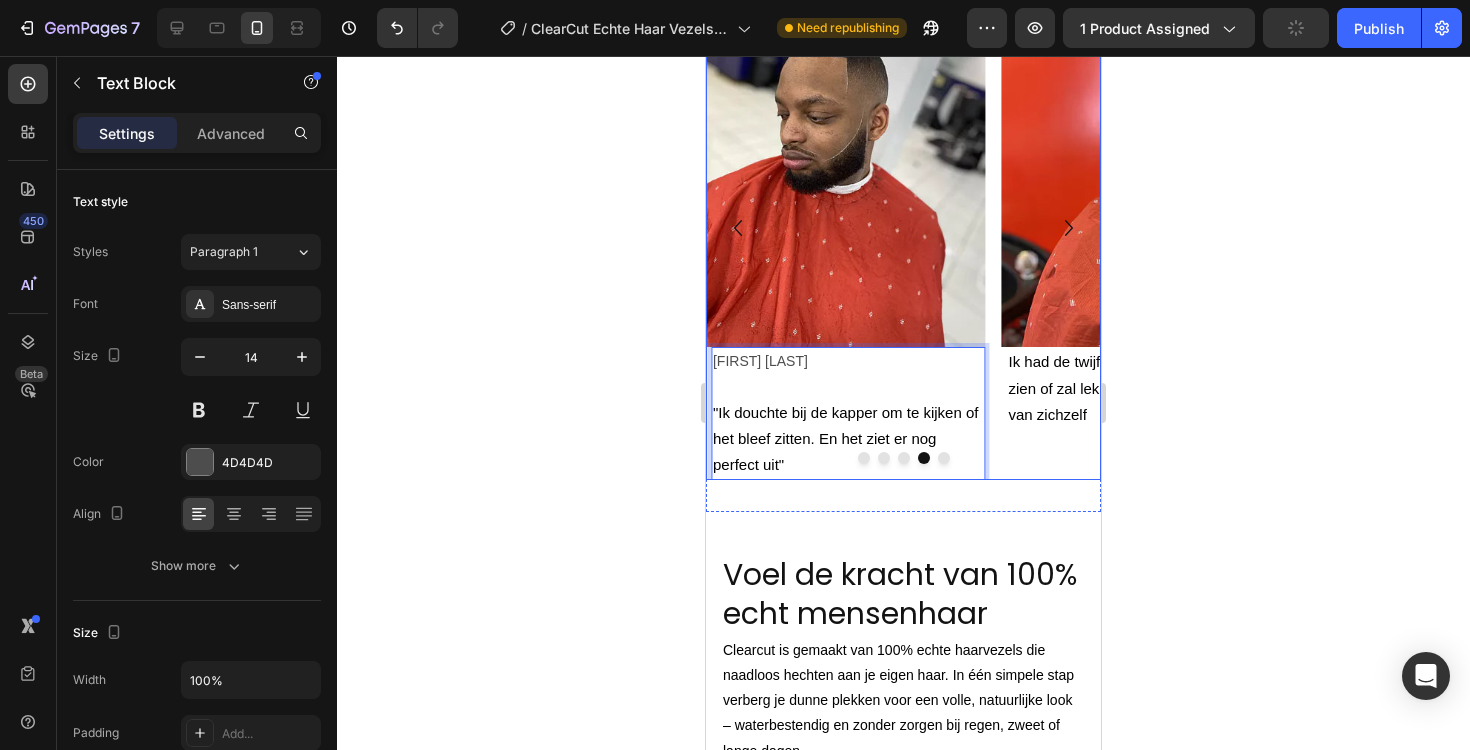 click at bounding box center [944, 458] 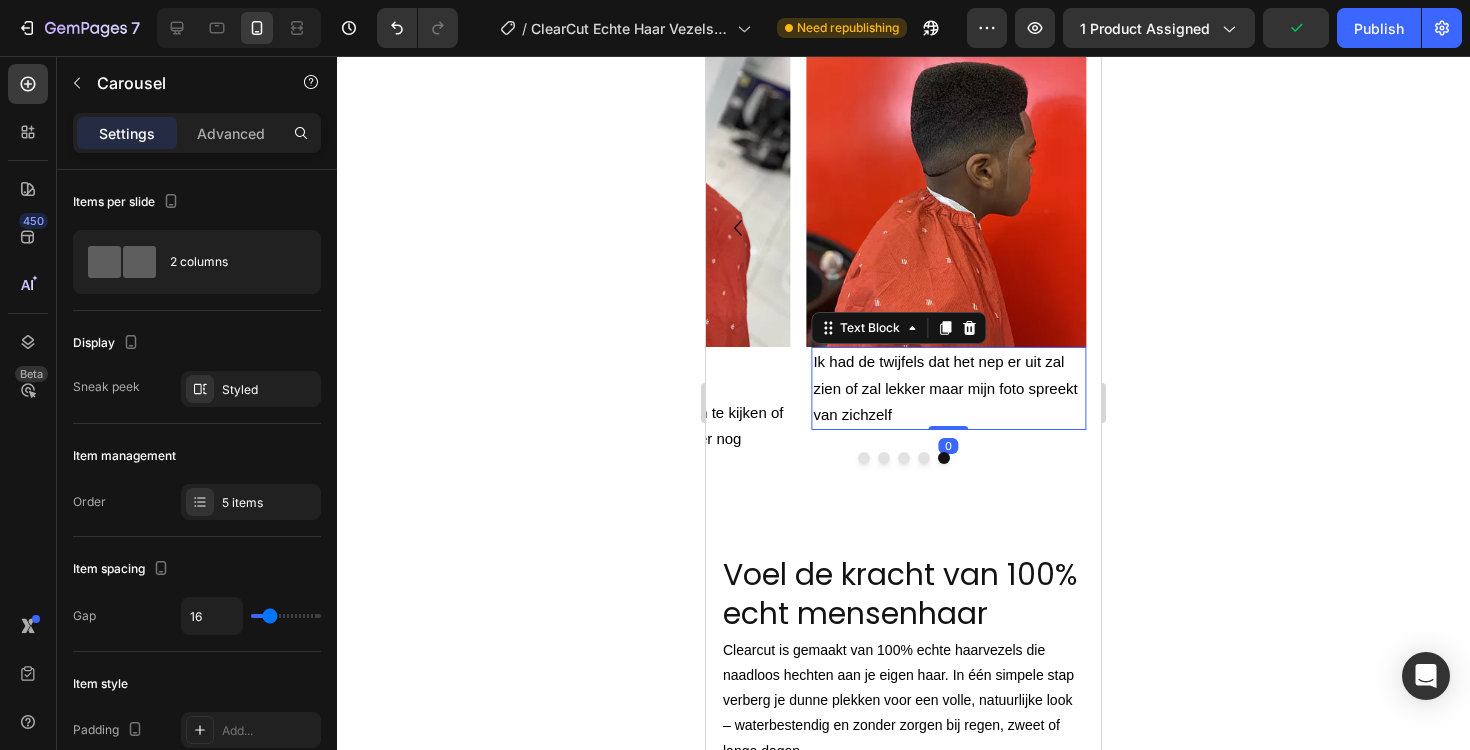 click on "Ik had de twijfels dat het nep er uit zal zien of zal lekker maar mijn foto spreekt van zichzelf" at bounding box center (945, 387) 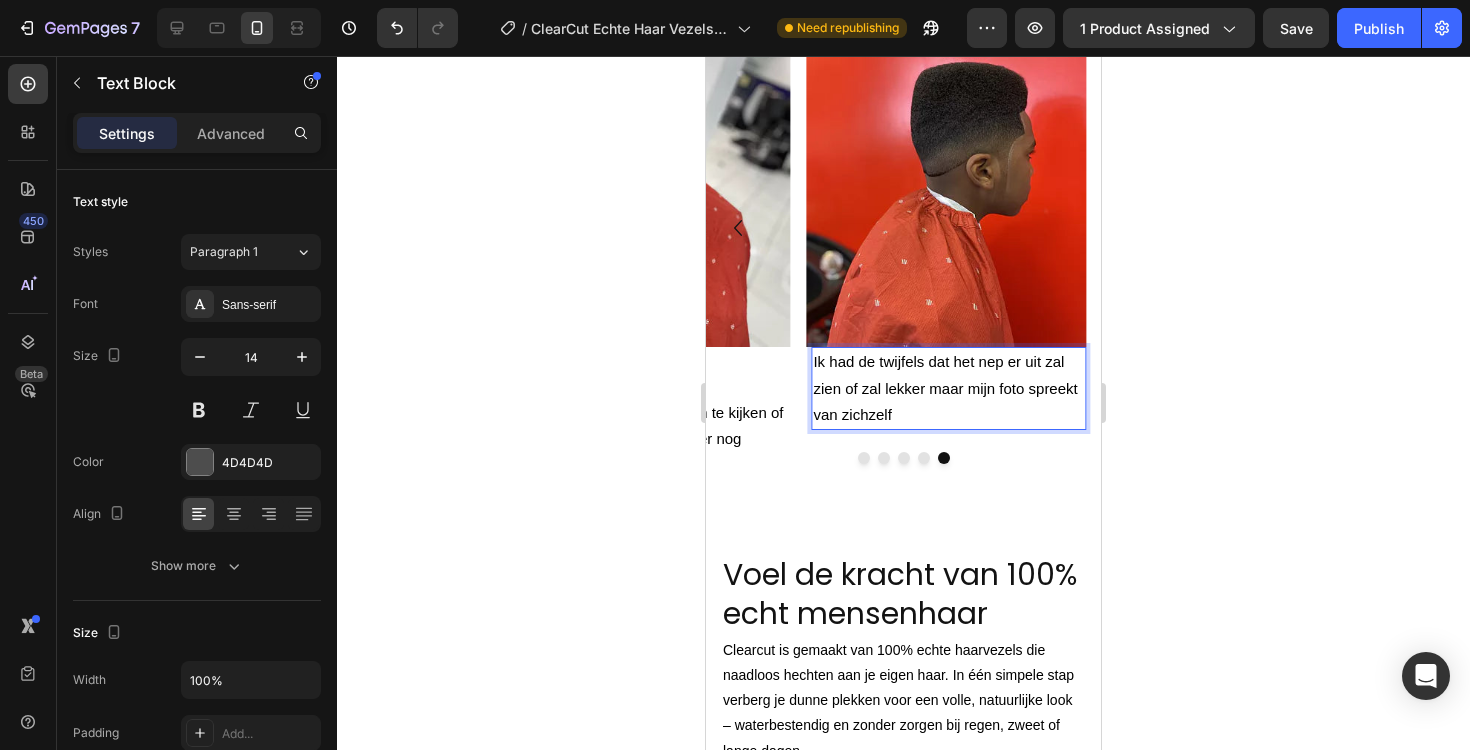 click on "Ik had de twijfels dat het nep er uit zal zien of zal lekker maar mijn foto spreekt van zichzelf" at bounding box center (945, 387) 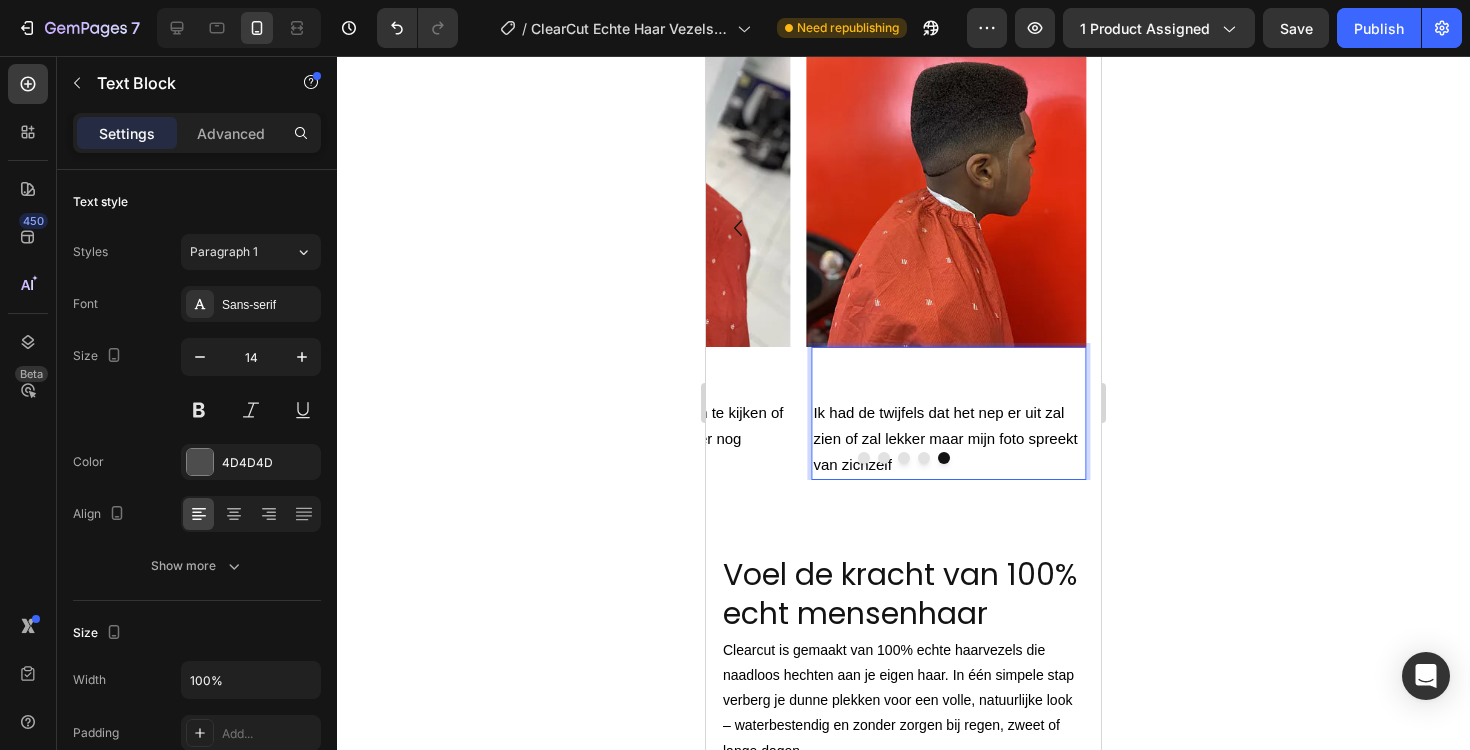 click at bounding box center [948, 361] 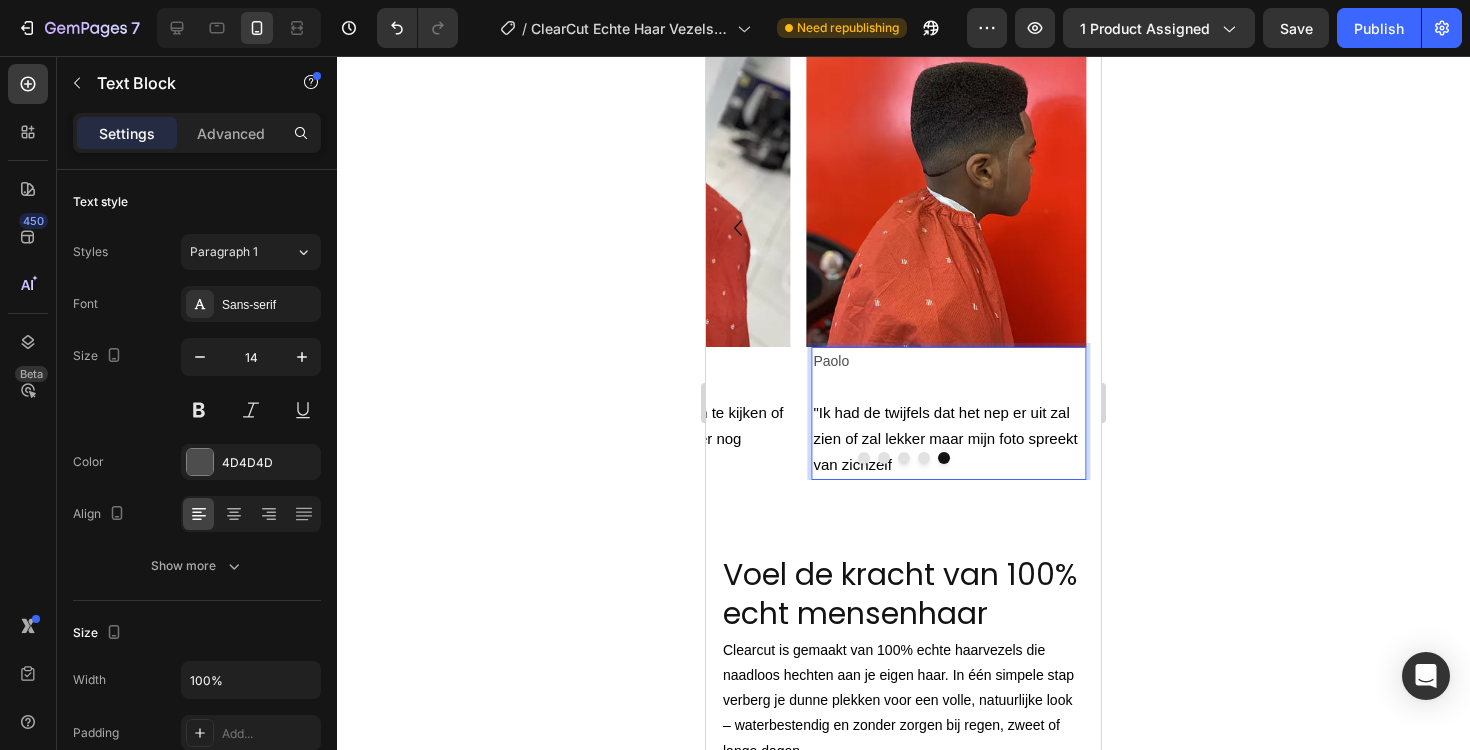 click at bounding box center (903, 458) 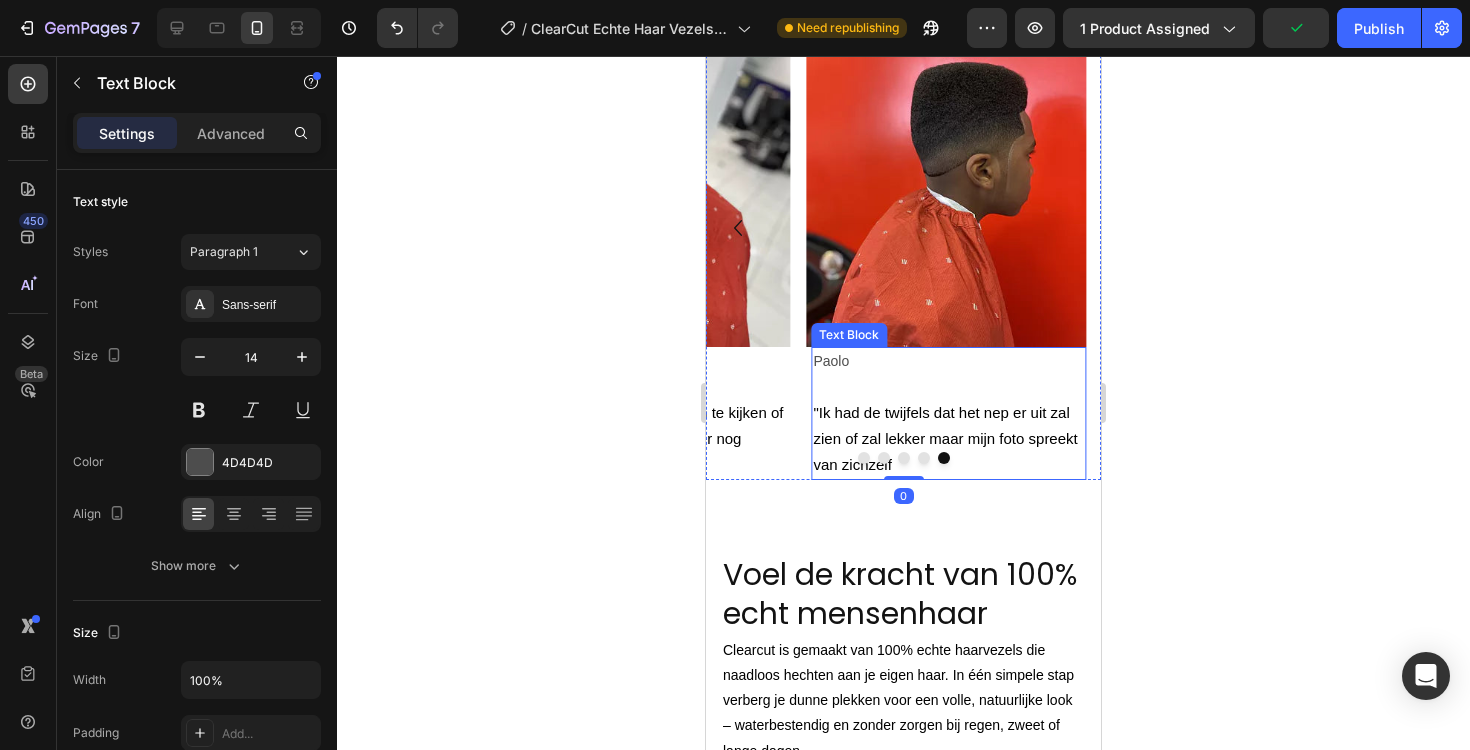 click on ""Ik had de twijfels dat het nep er uit zal zien of zal lekker maar mijn foto spreekt van zichzelf" at bounding box center (945, 438) 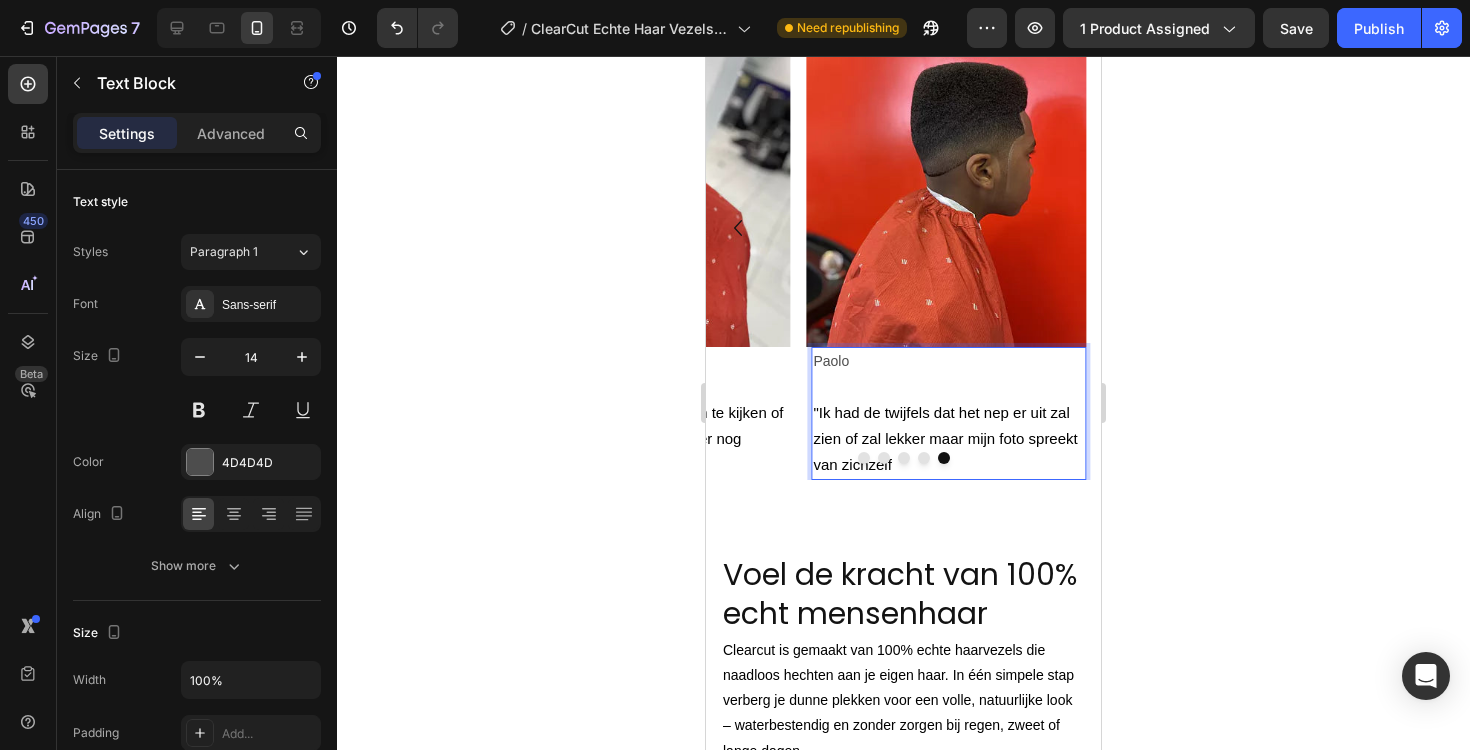 click on ""Ik had de twijfels dat het nep er uit zal zien of zal lekker maar mijn foto spreekt van zichzelf" at bounding box center [945, 438] 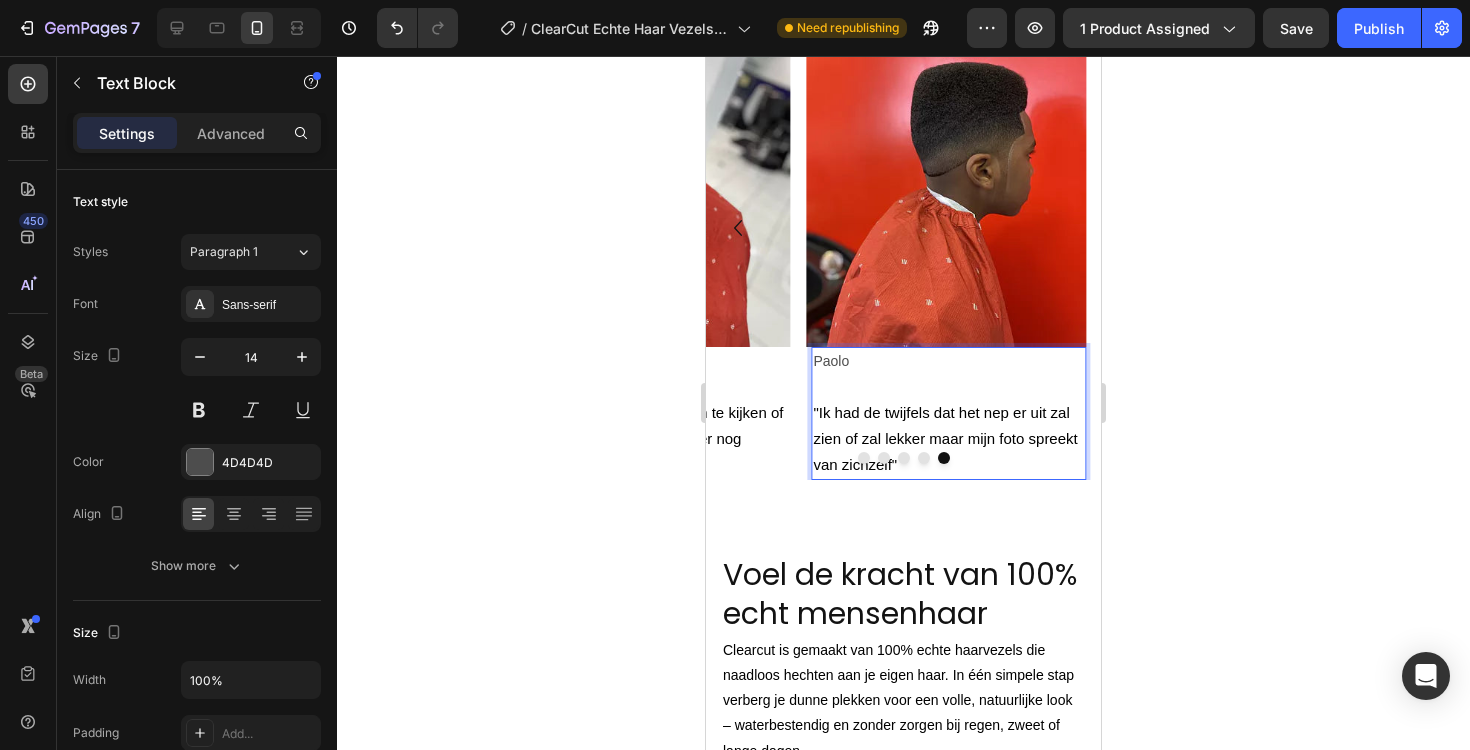 click on "Paolo" at bounding box center (948, 361) 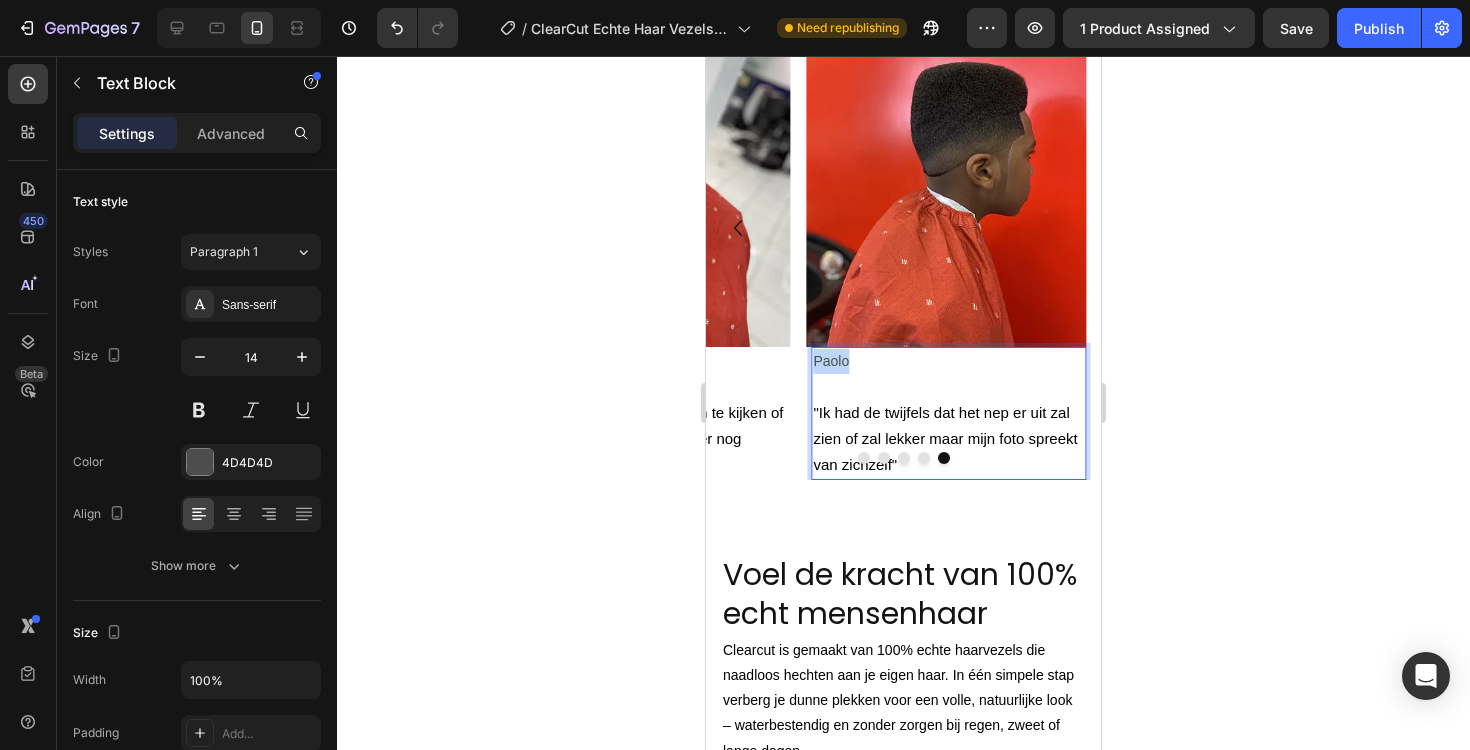click on "Paolo" at bounding box center (948, 361) 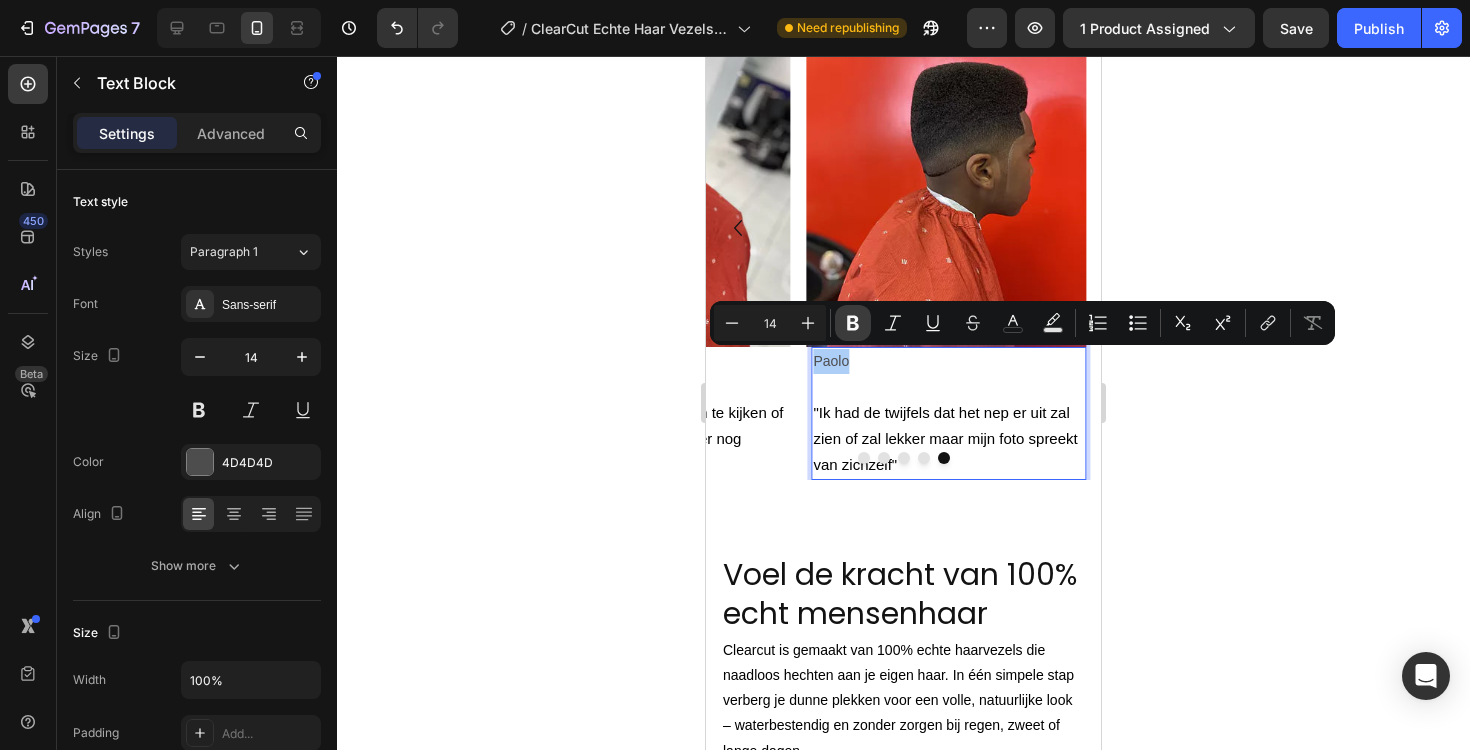 click 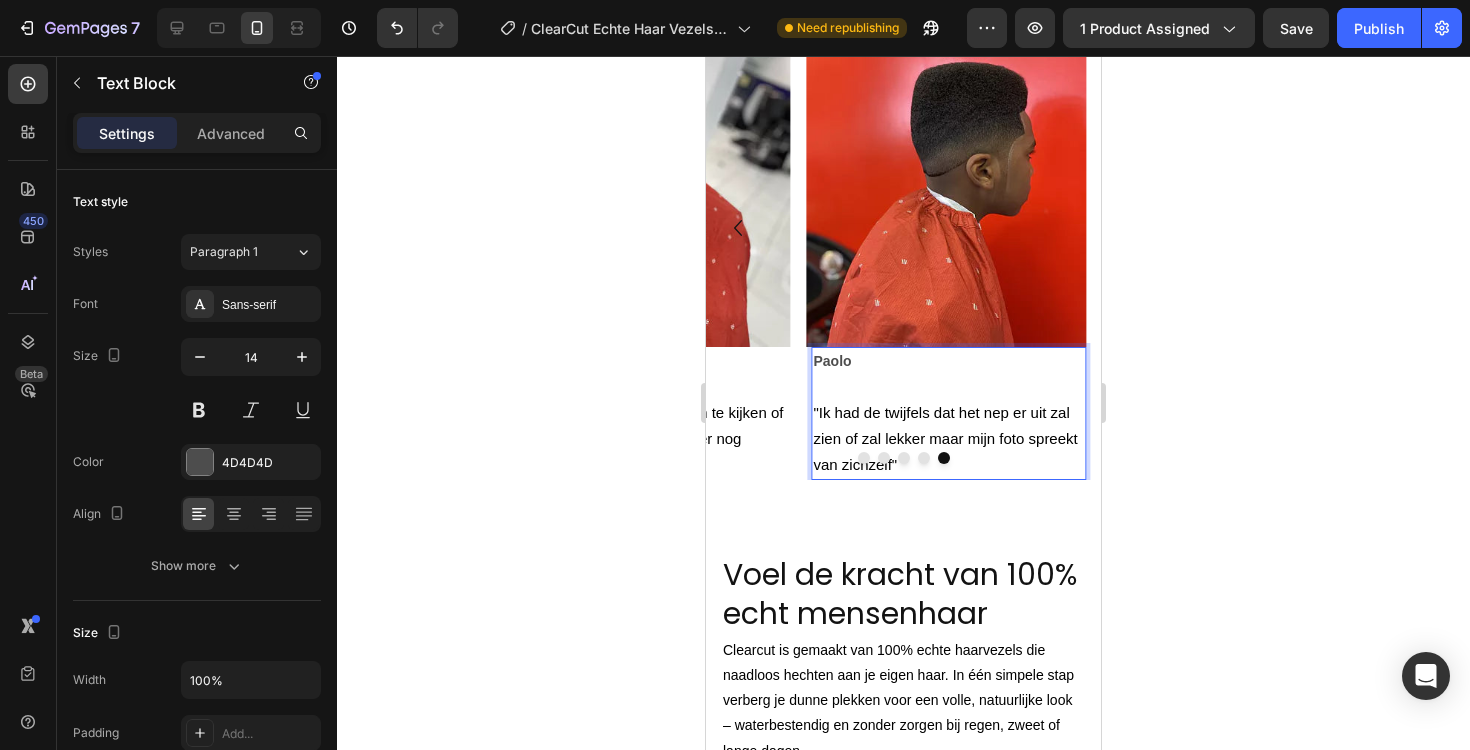 click on "Paolo" at bounding box center [832, 361] 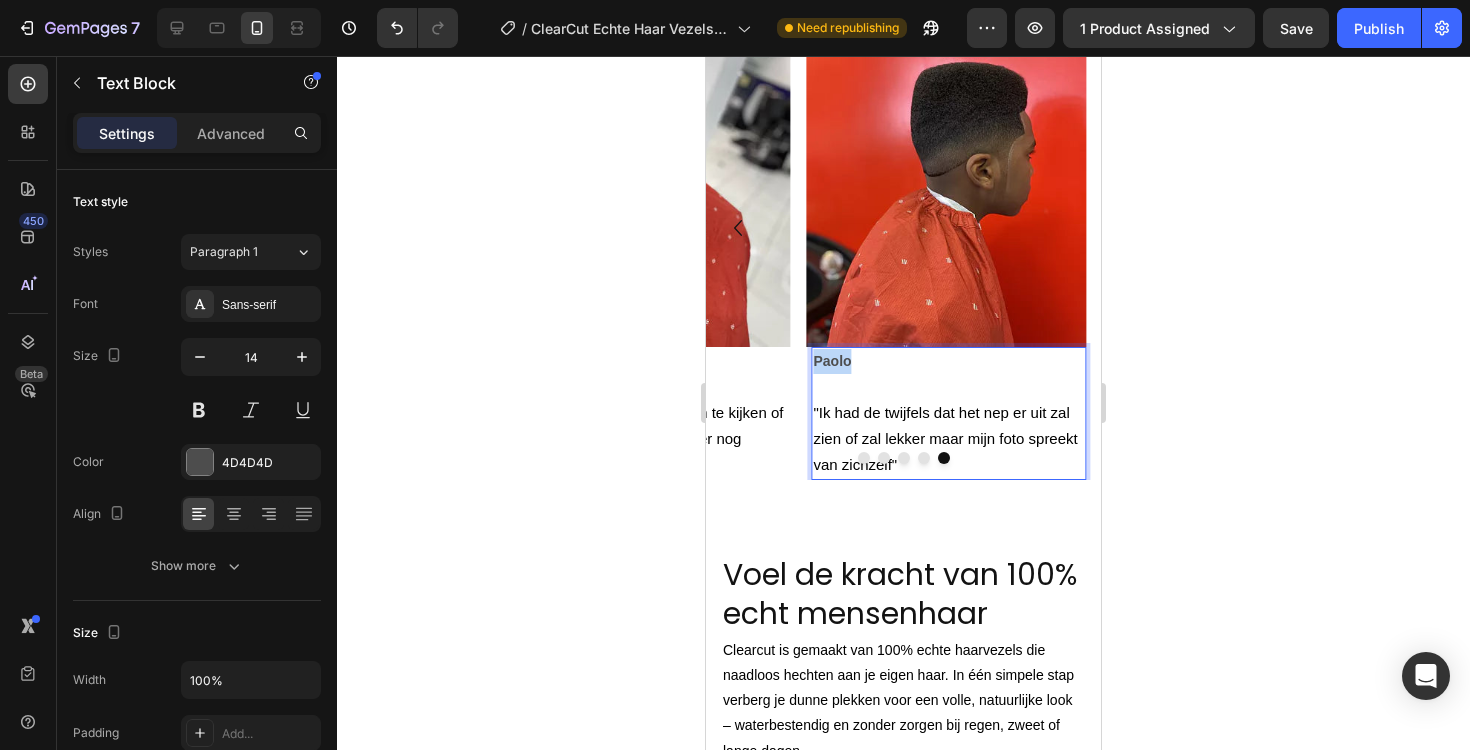 click on "Paolo" at bounding box center (832, 361) 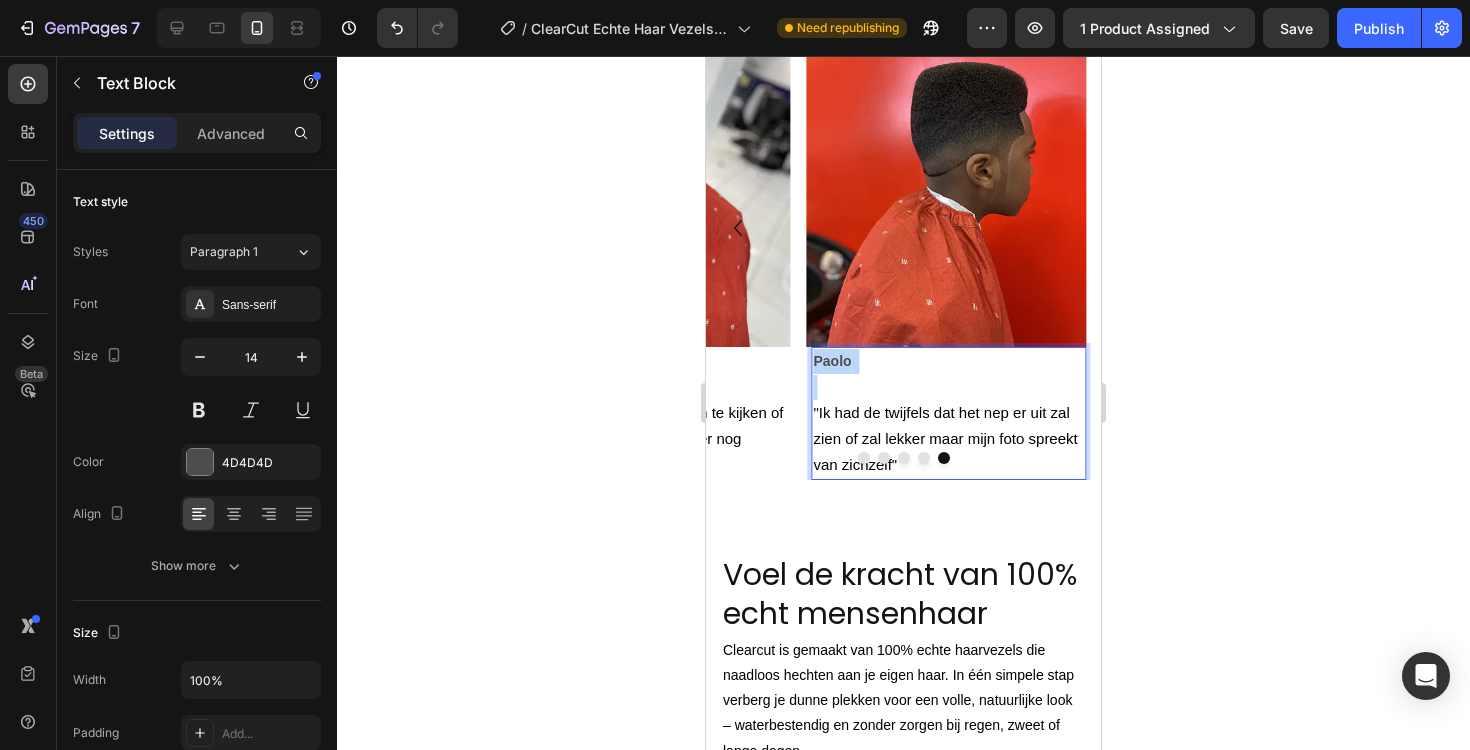 click on "Paolo" at bounding box center (832, 361) 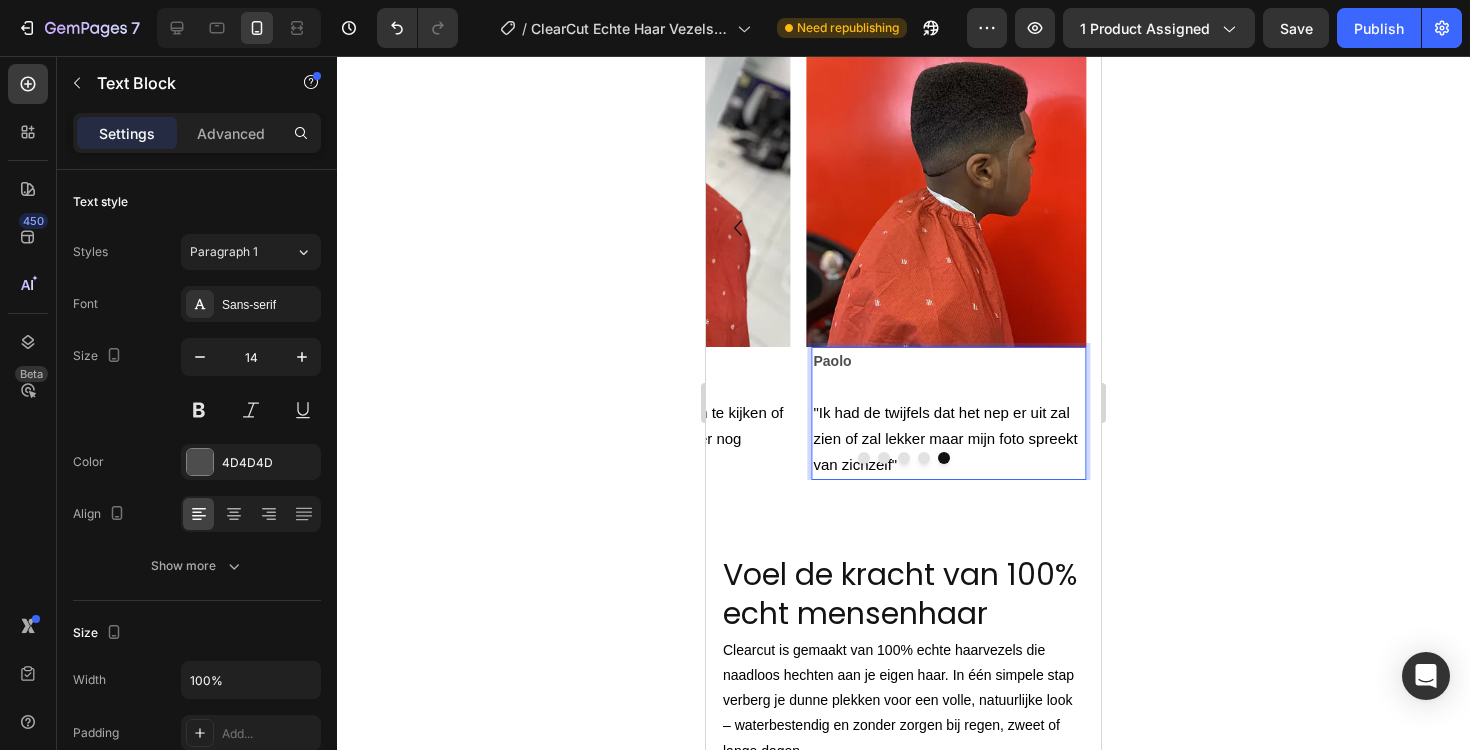 click on "Paolo" at bounding box center (832, 361) 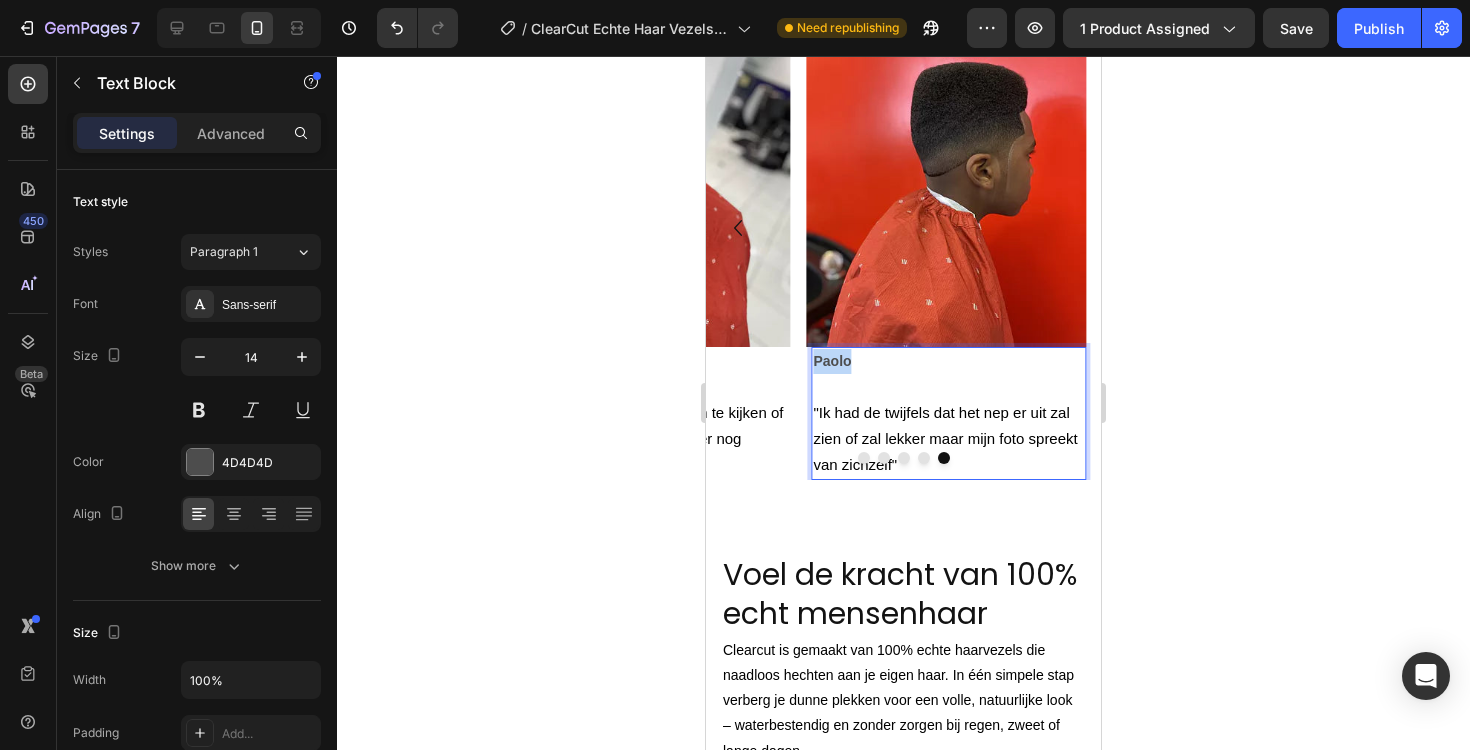 click on "Paolo" at bounding box center (832, 361) 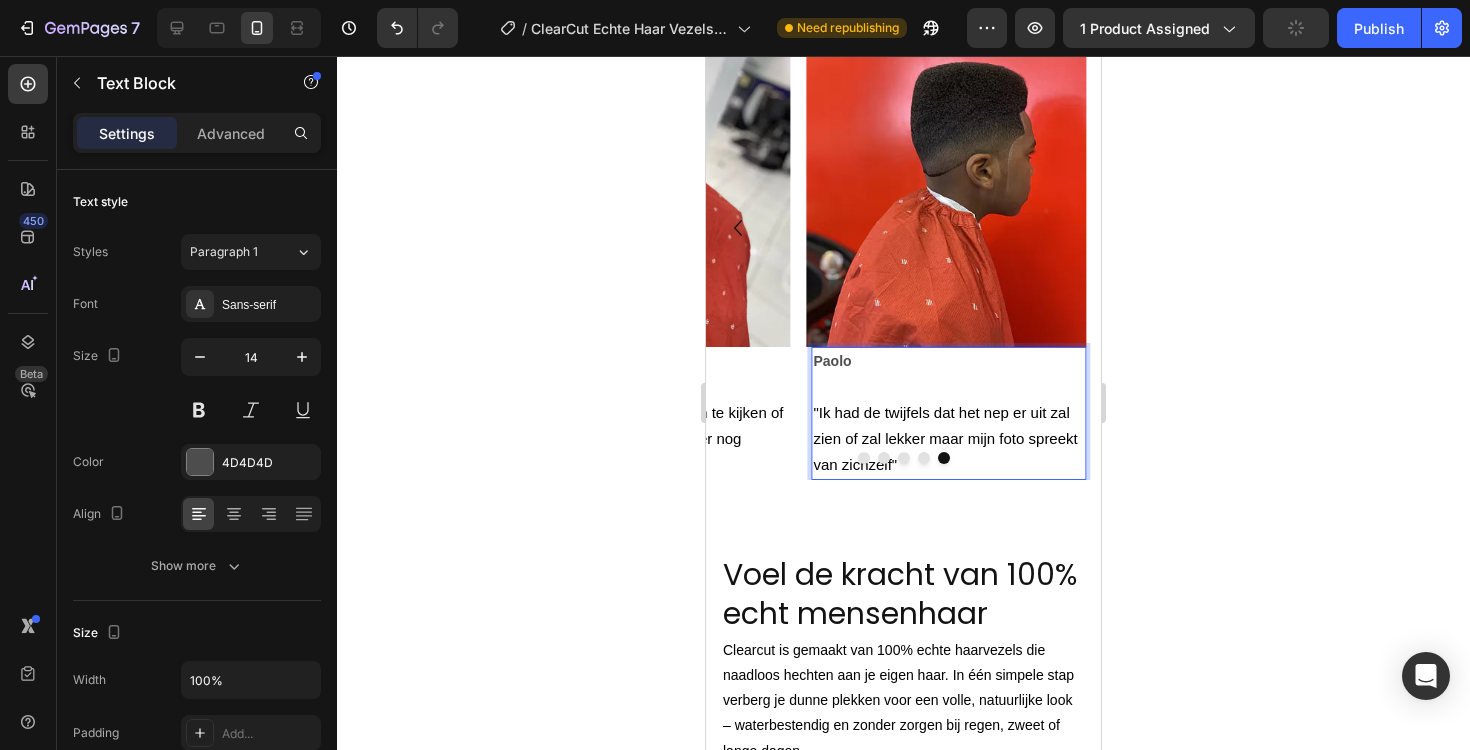 click on "Paolo" at bounding box center [832, 361] 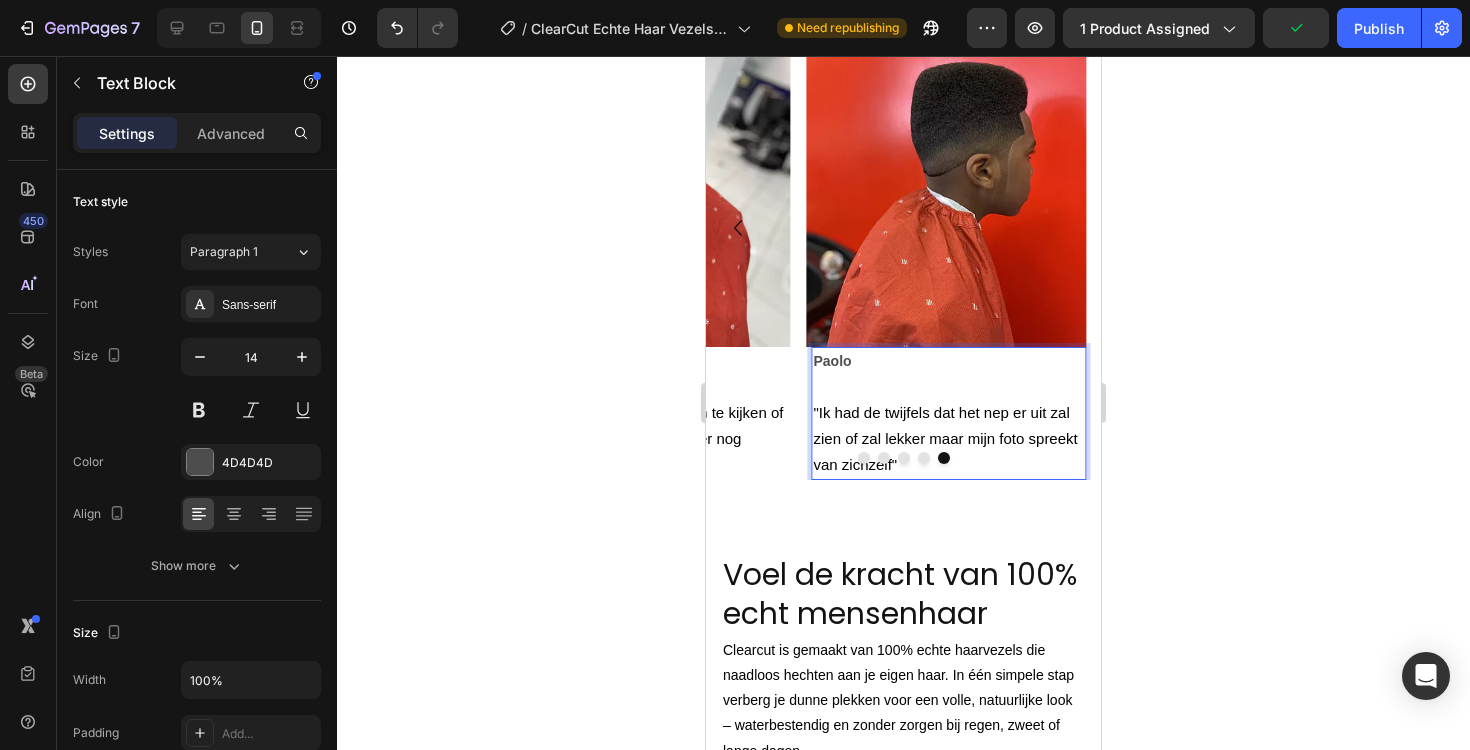 click on "Paolo" at bounding box center [832, 361] 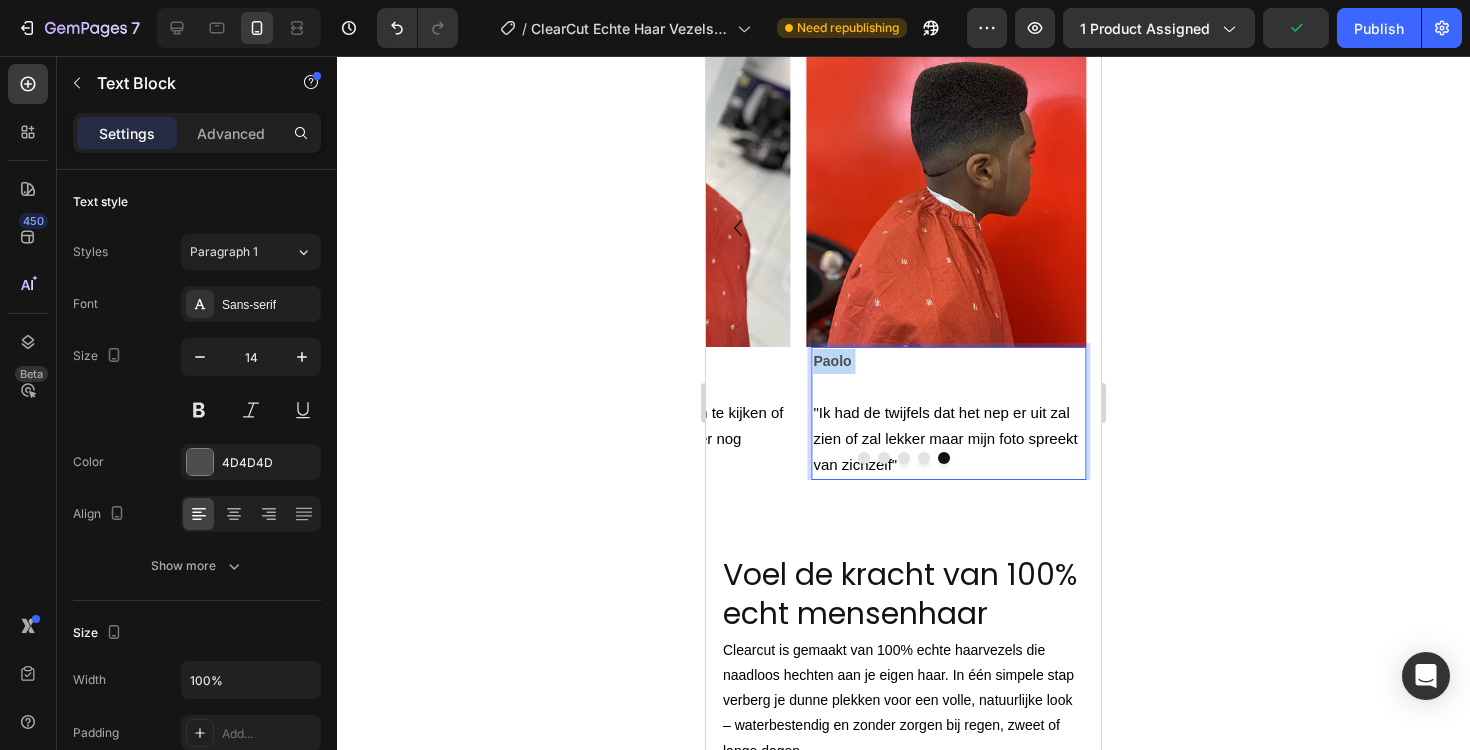 drag, startPoint x: 856, startPoint y: 363, endPoint x: 815, endPoint y: 349, distance: 43.32436 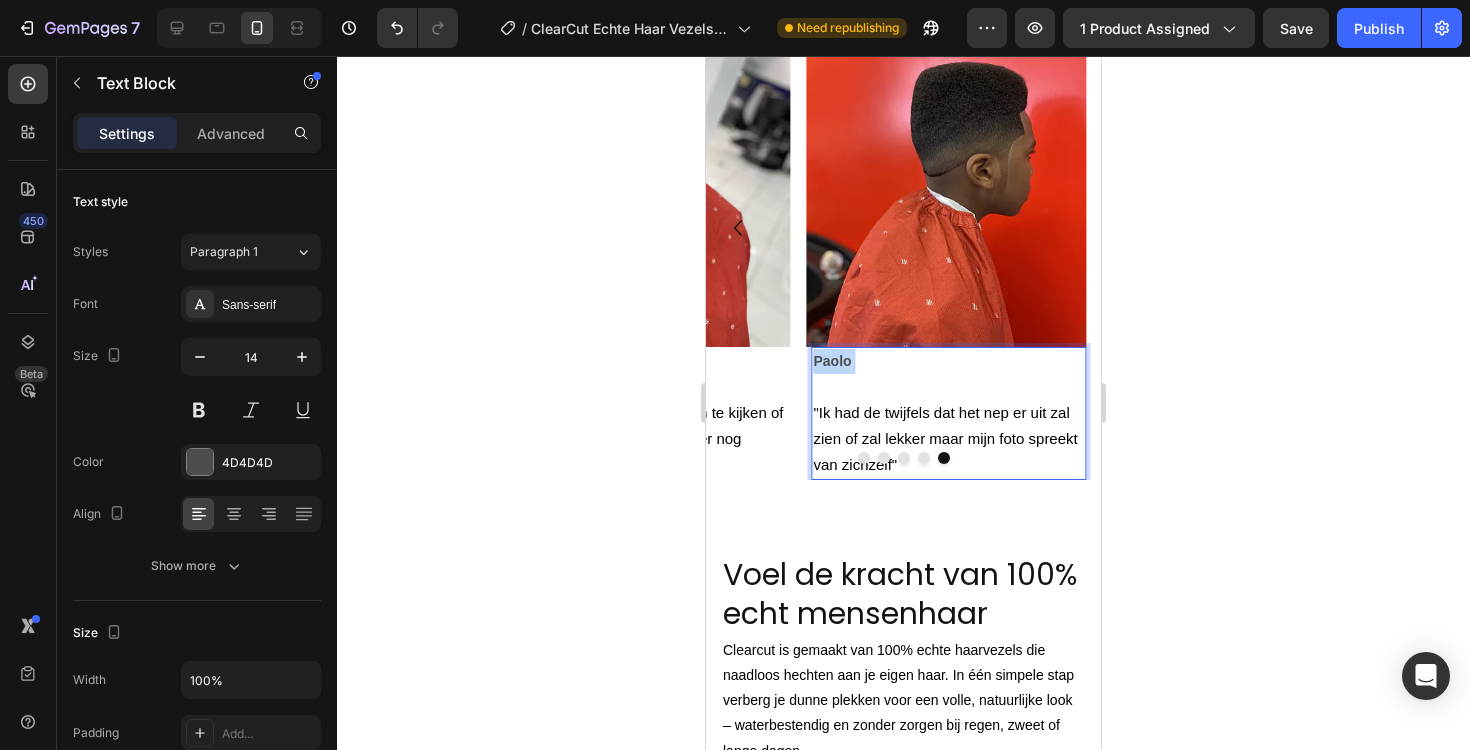 click on "Paolo" at bounding box center (832, 361) 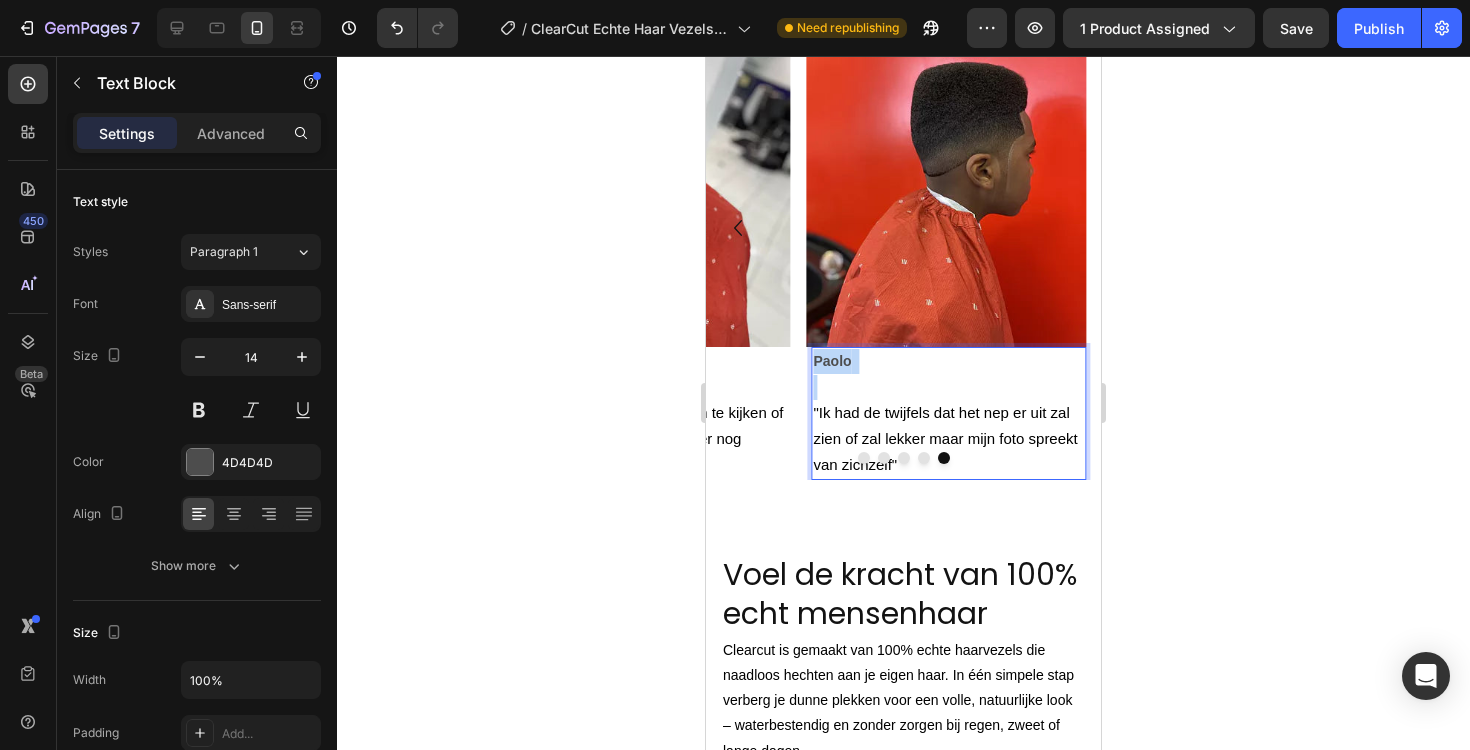 click on "Paolo" at bounding box center (832, 361) 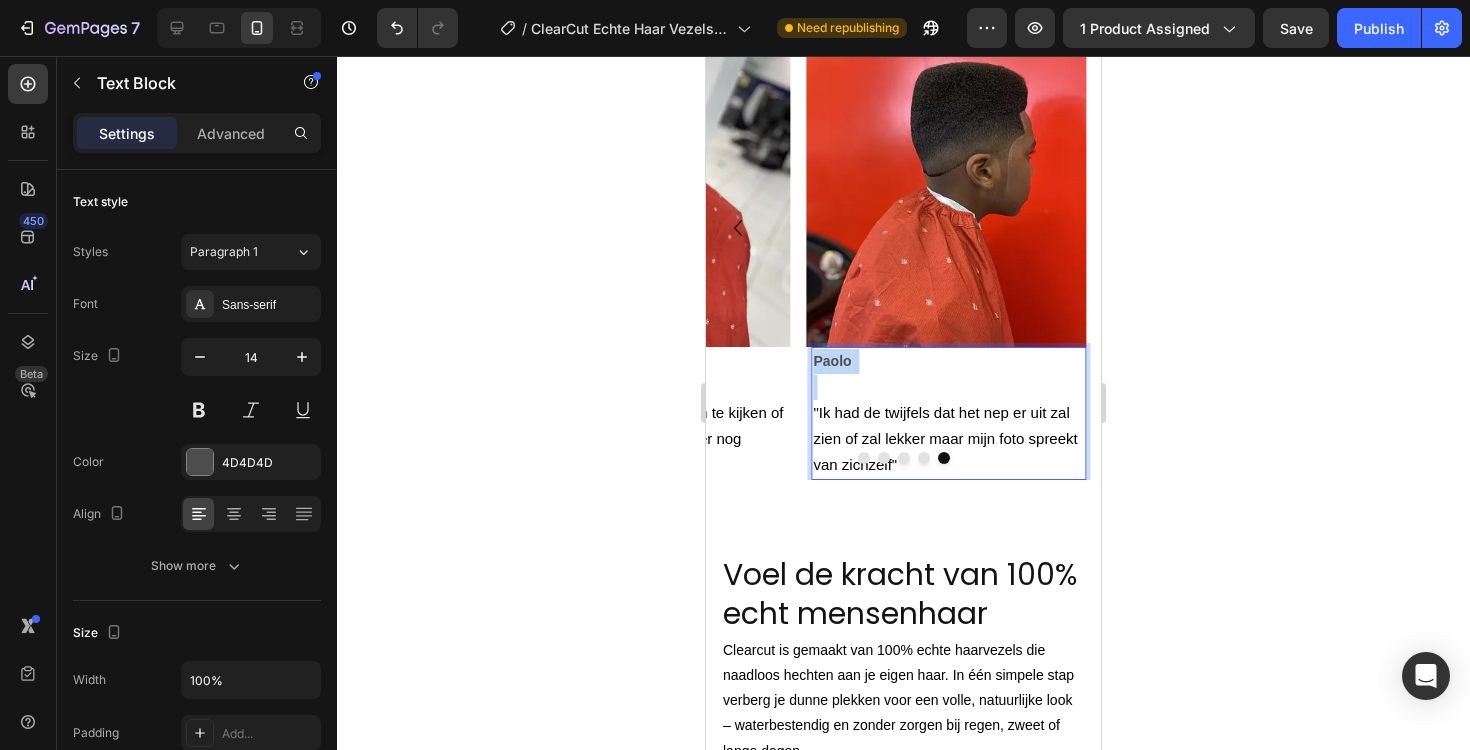 click on "Paolo" at bounding box center [948, 361] 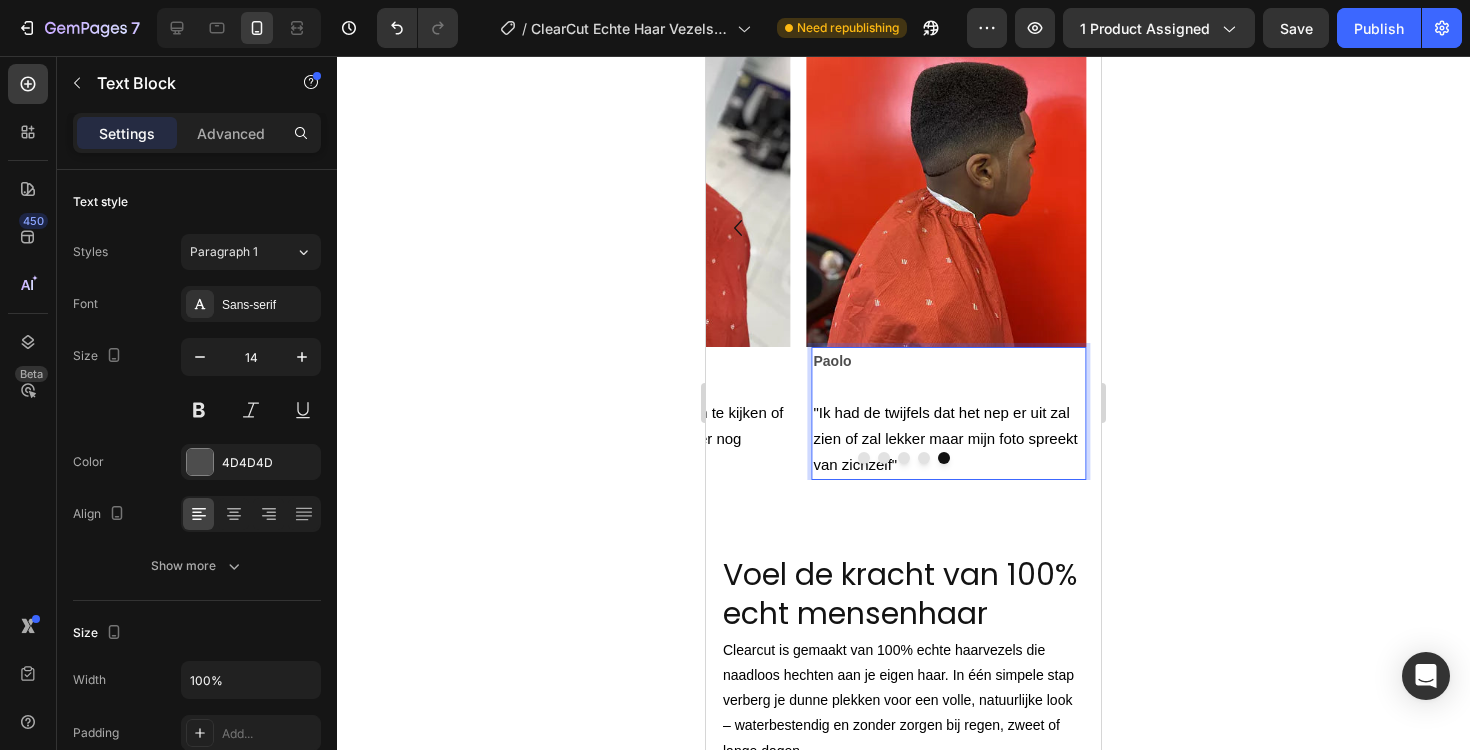 click on "Paolo" at bounding box center [832, 361] 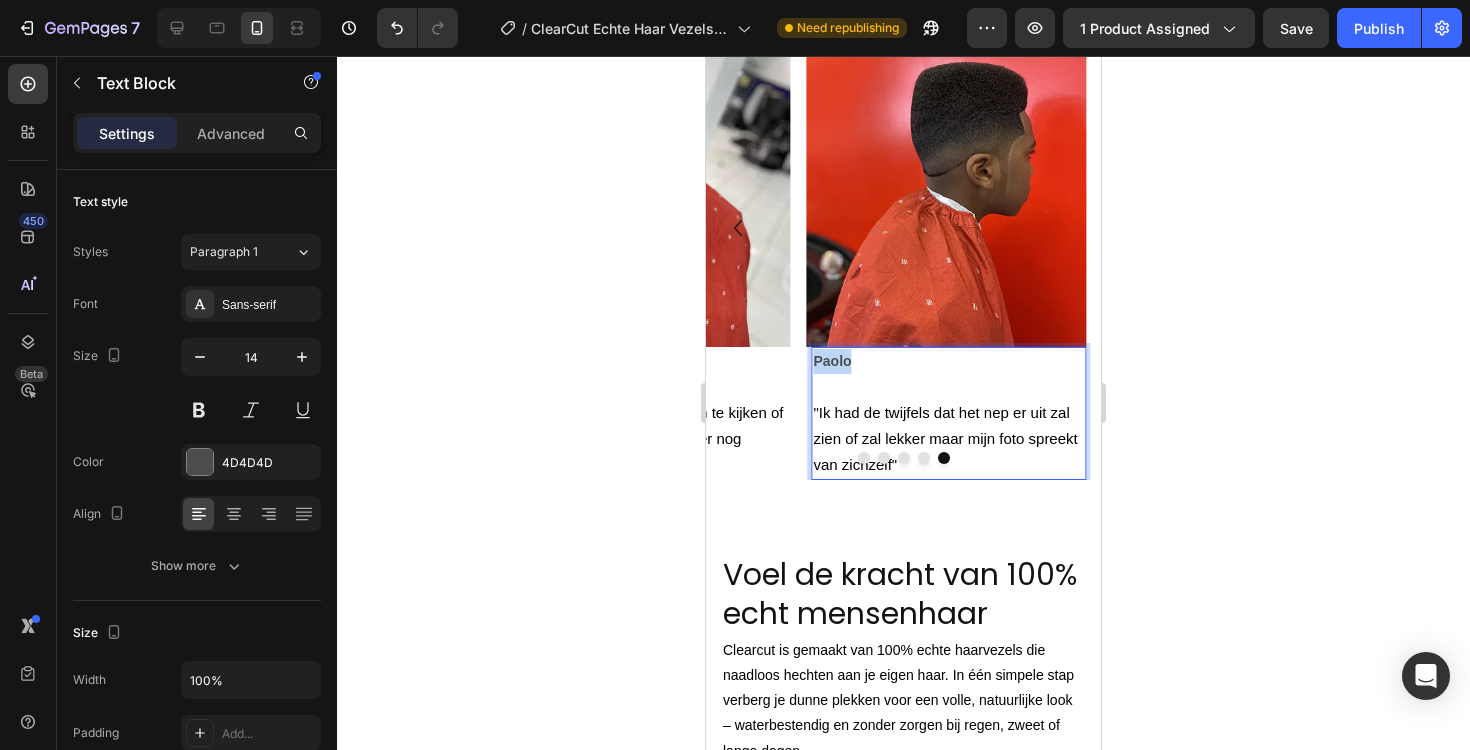 click on "Paolo" at bounding box center [832, 361] 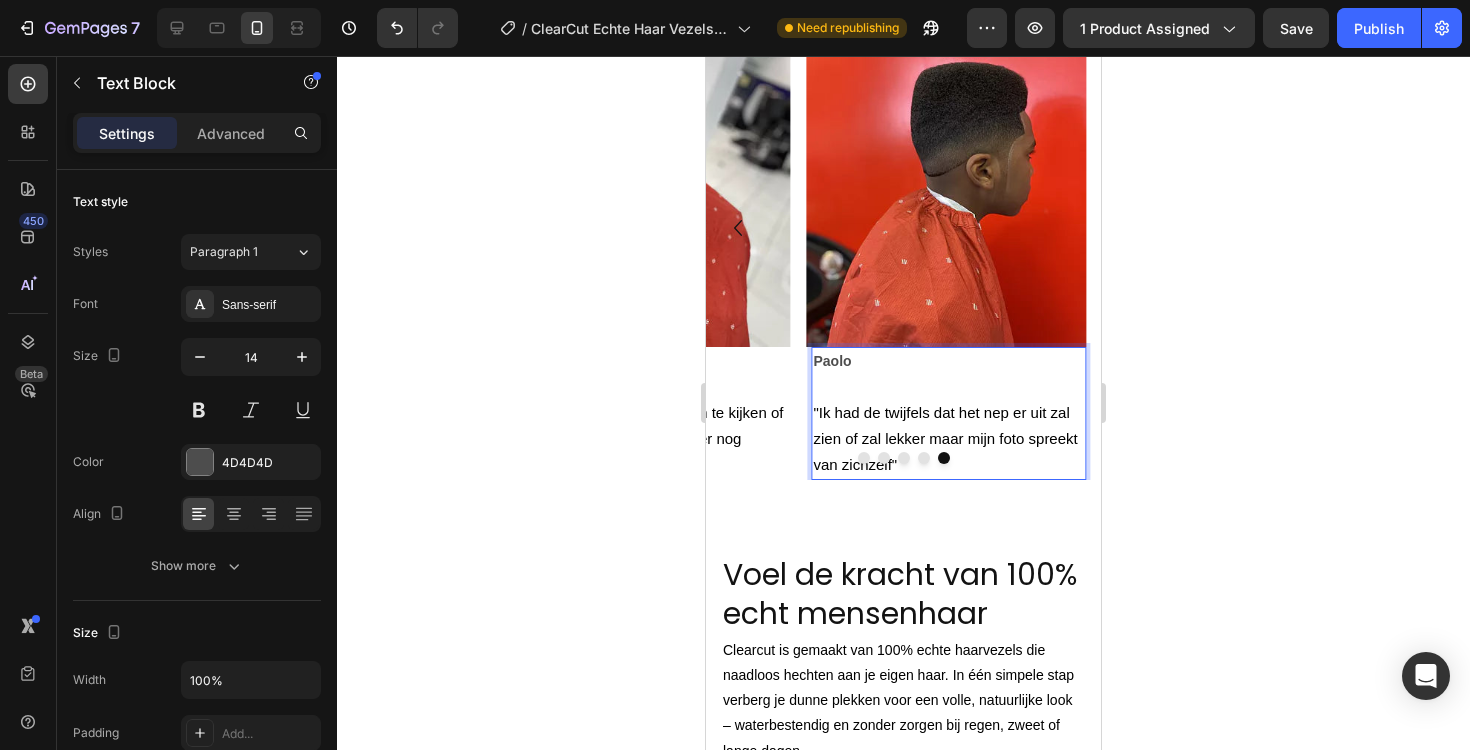 click at bounding box center [948, 387] 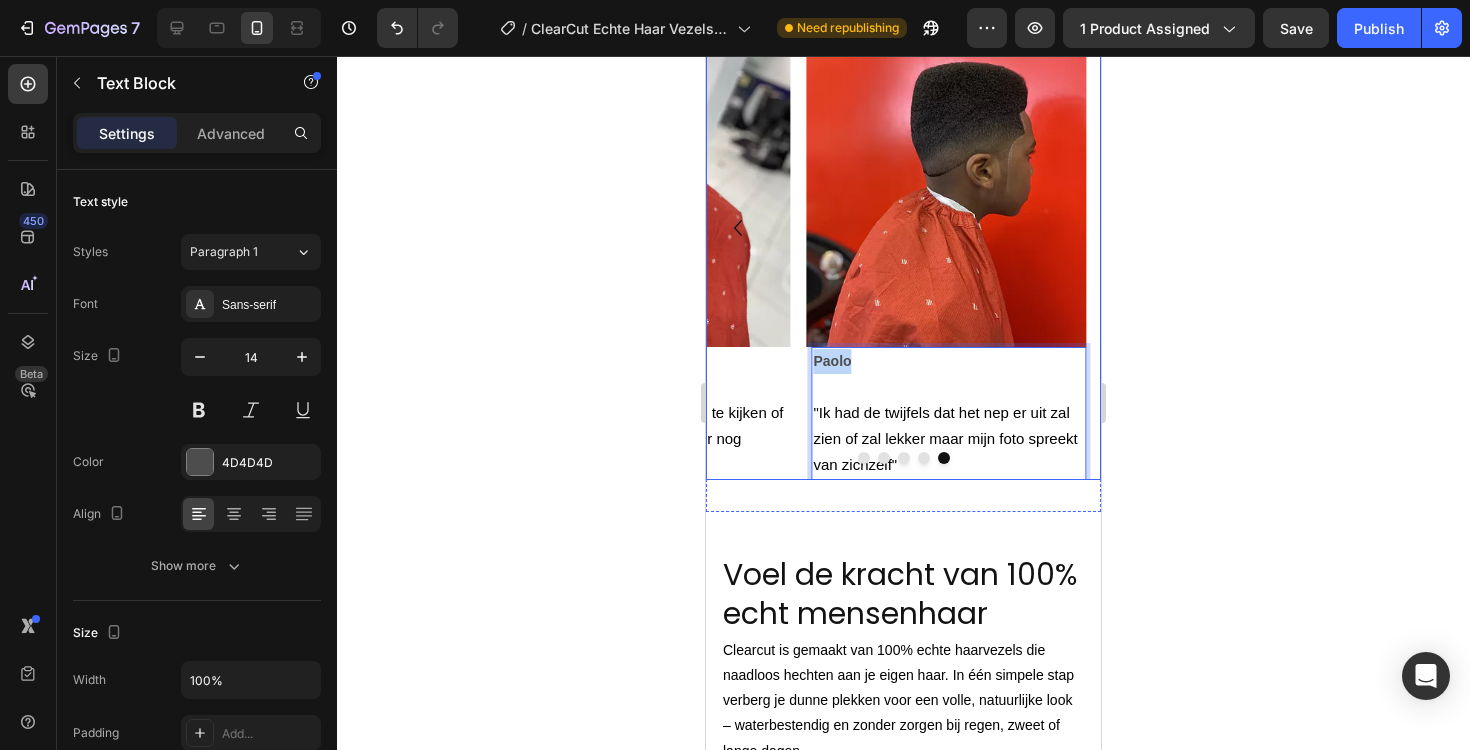 drag, startPoint x: 848, startPoint y: 356, endPoint x: 806, endPoint y: 357, distance: 42.0119 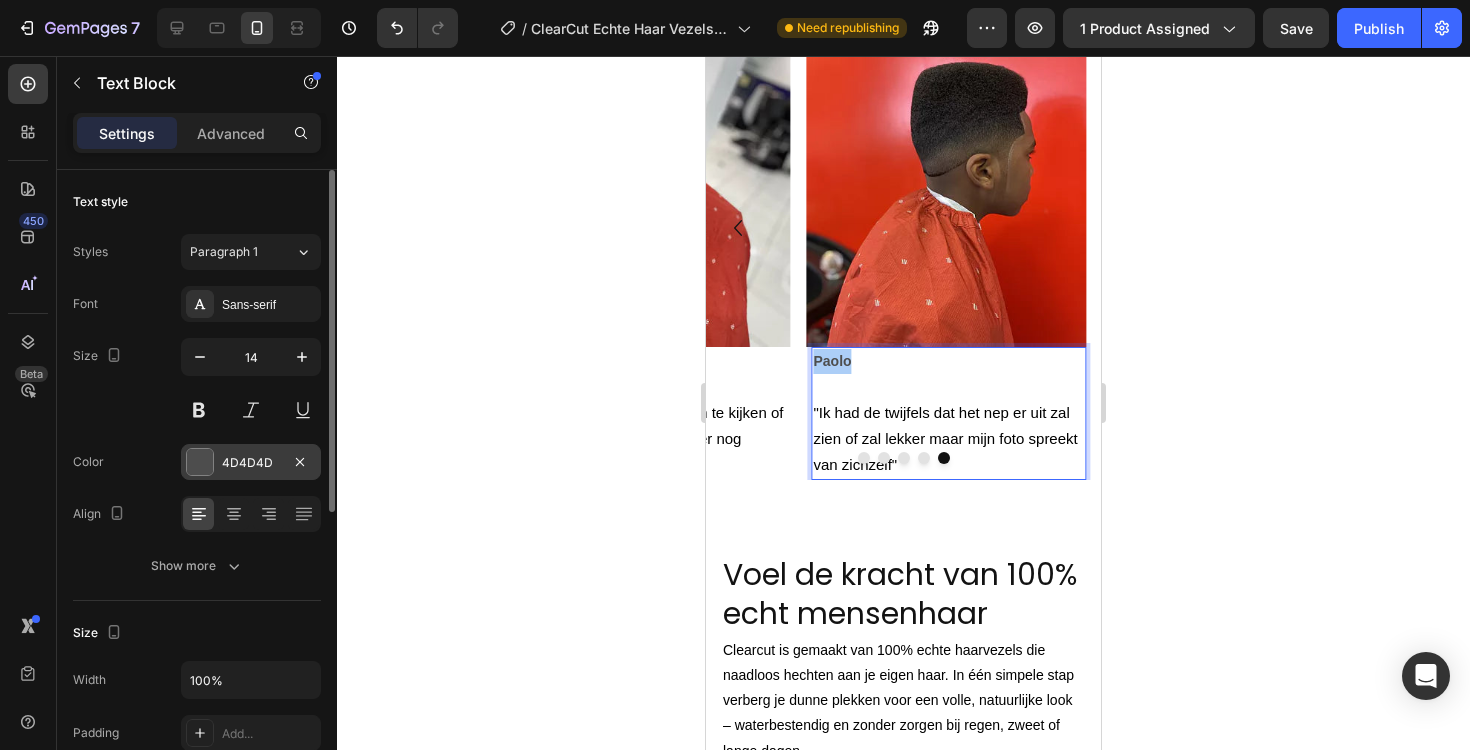 click on "4D4D4D" at bounding box center (251, 462) 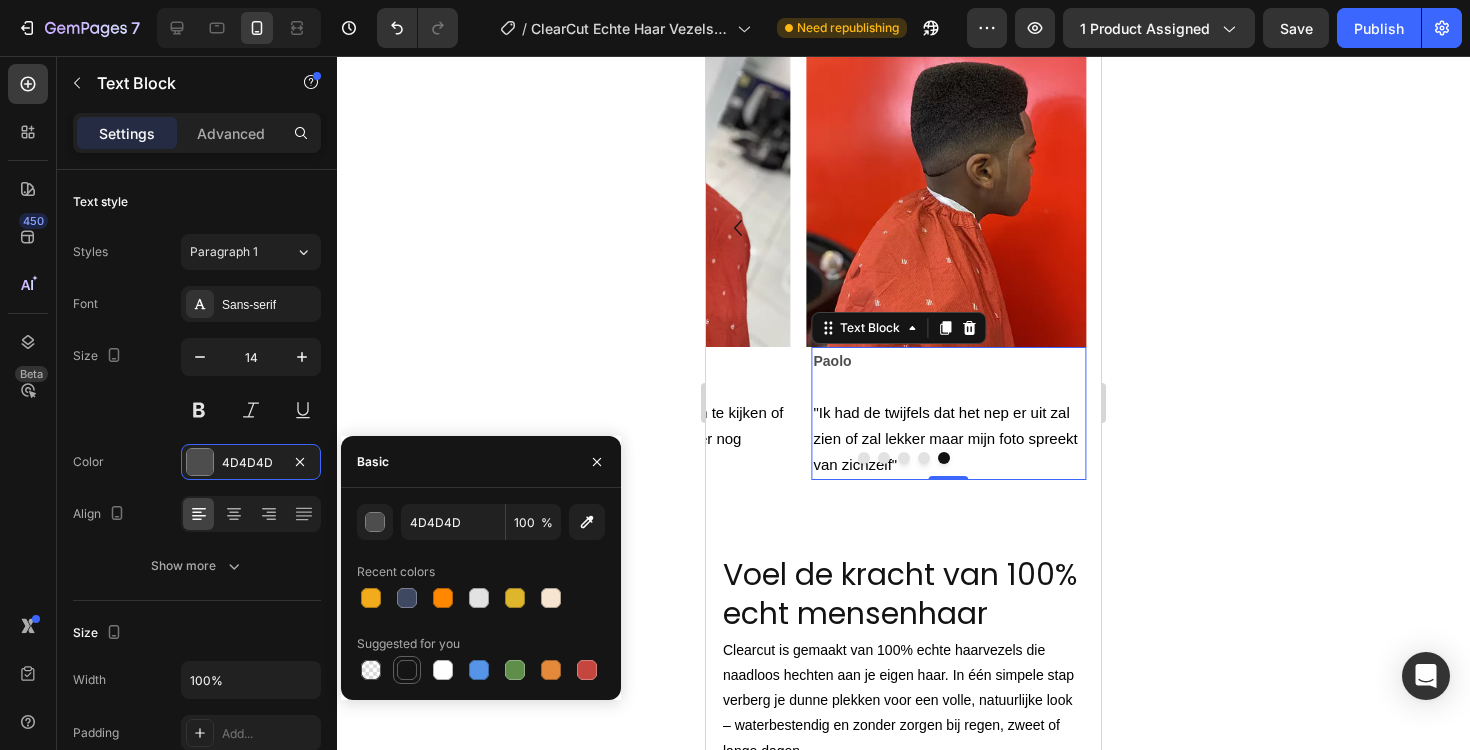 click at bounding box center (407, 670) 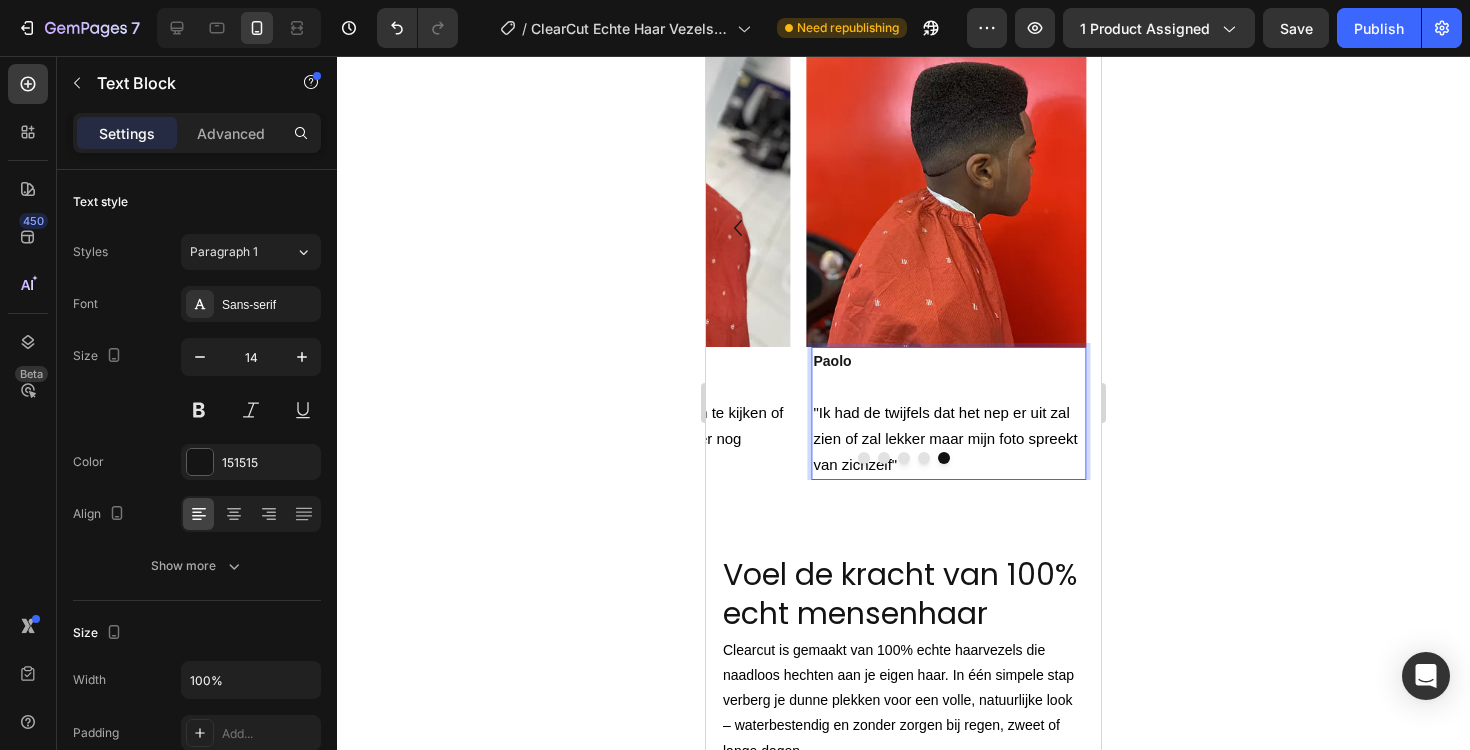 click on "Paolo" at bounding box center [832, 361] 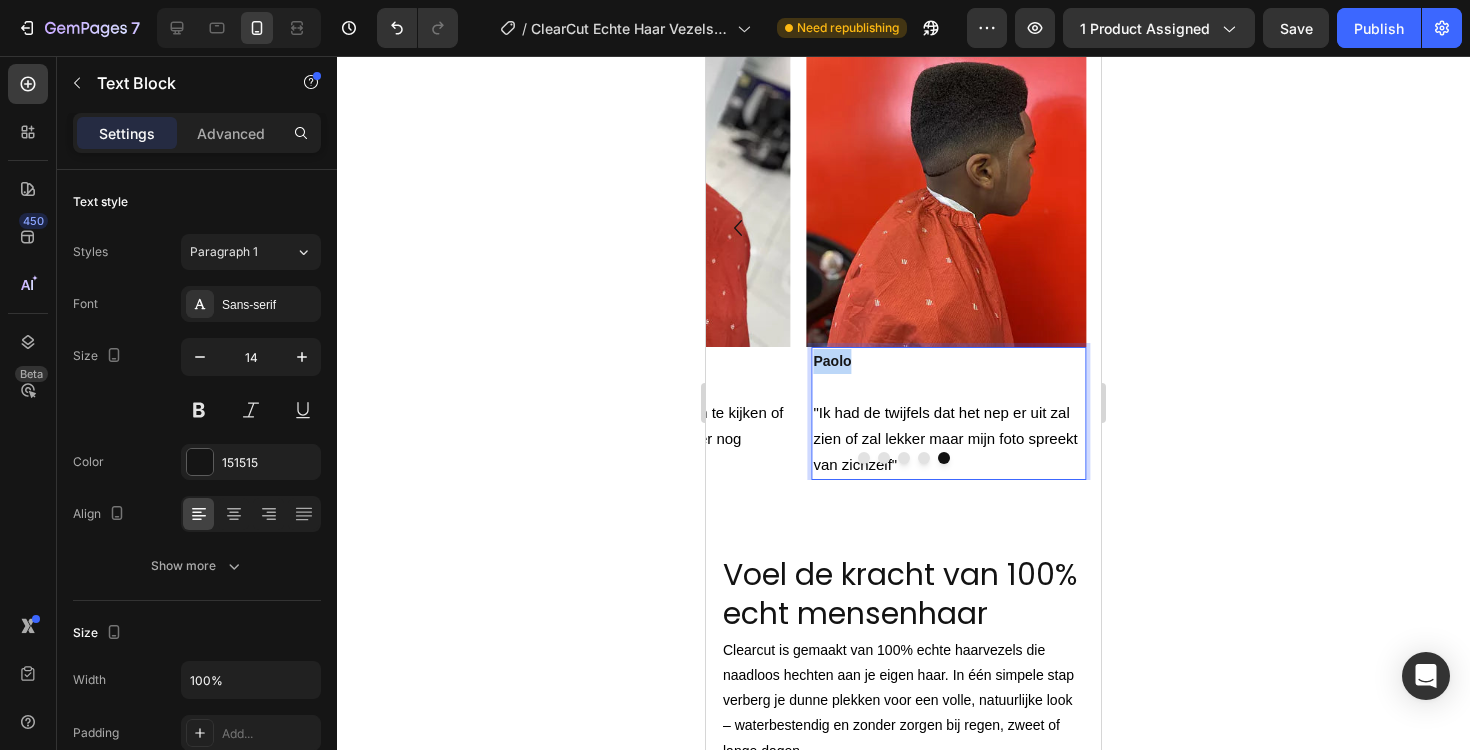 click on "Paolo" at bounding box center [832, 361] 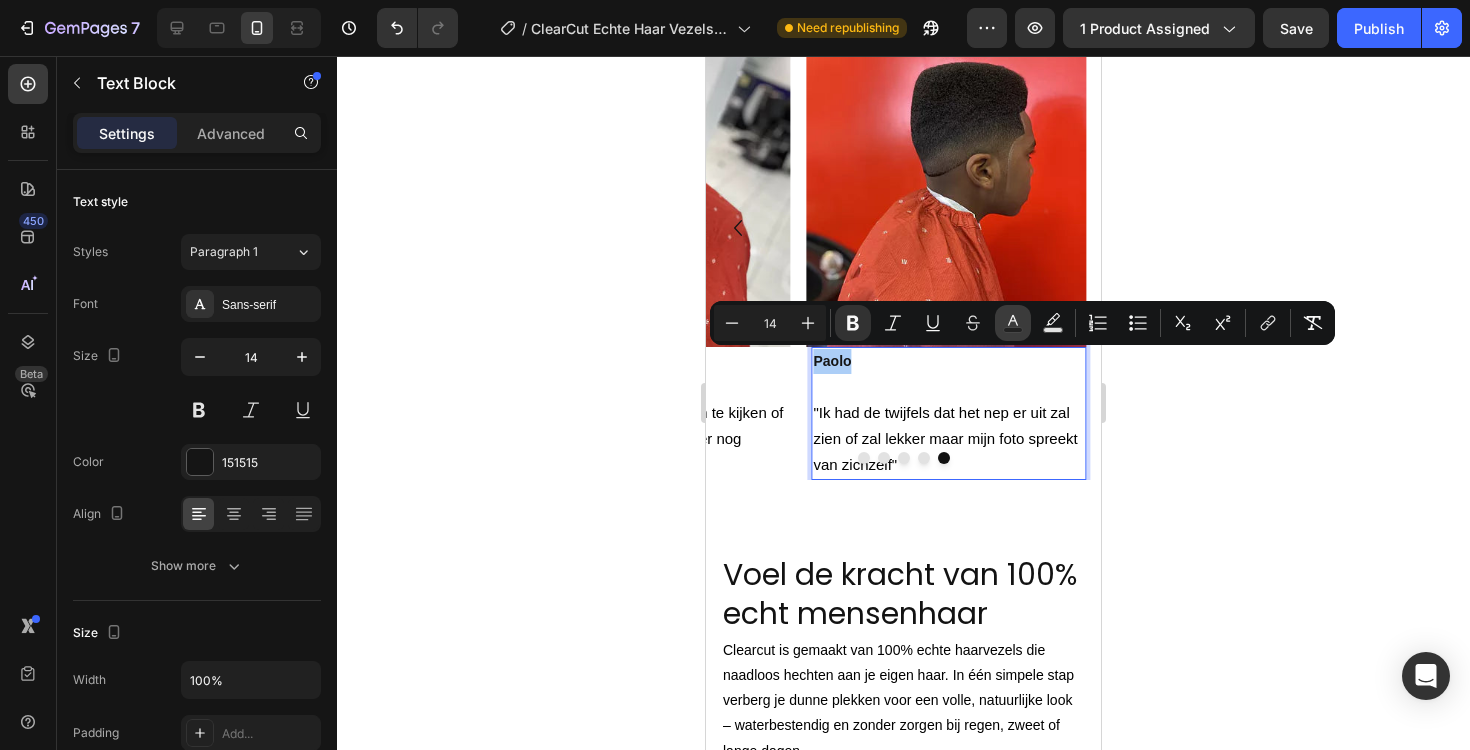 click 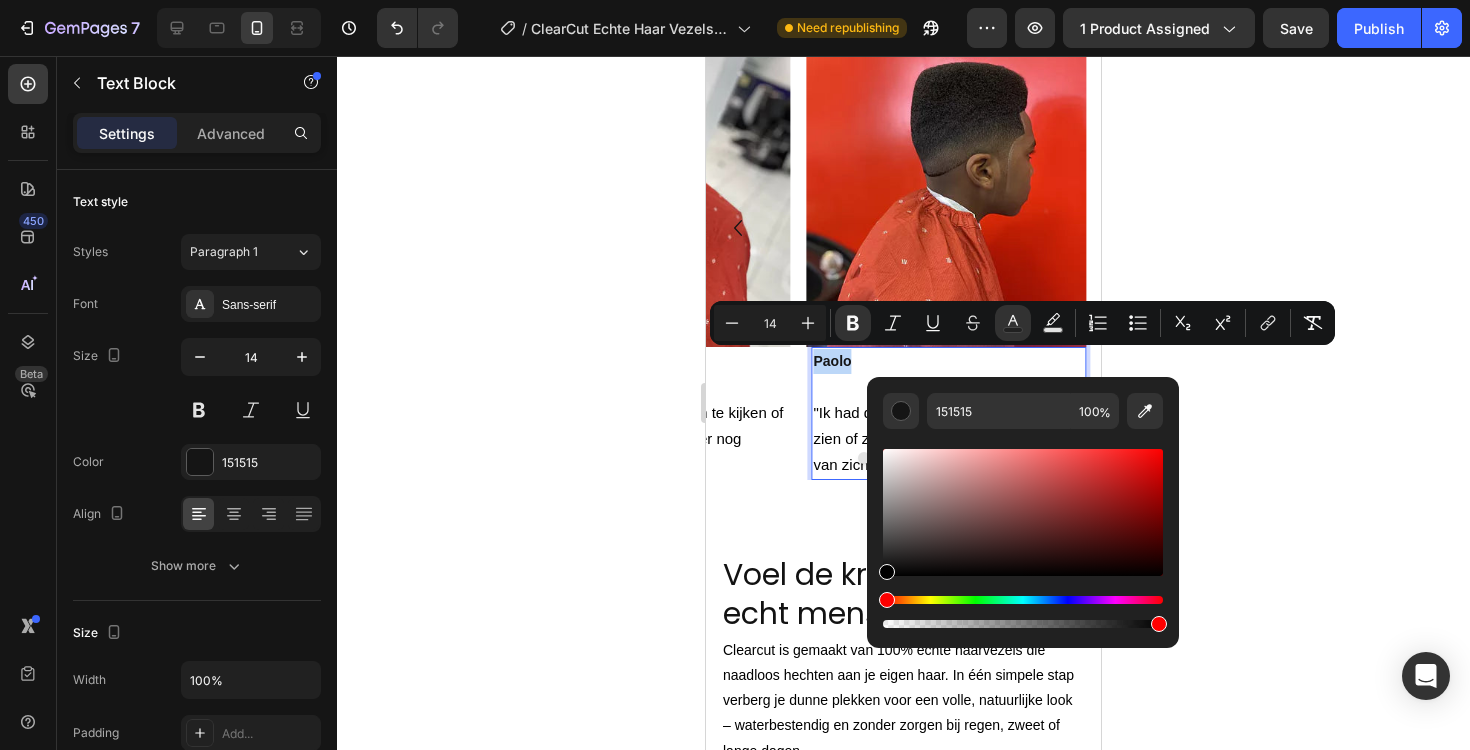 drag, startPoint x: 889, startPoint y: 565, endPoint x: 879, endPoint y: 582, distance: 19.723083 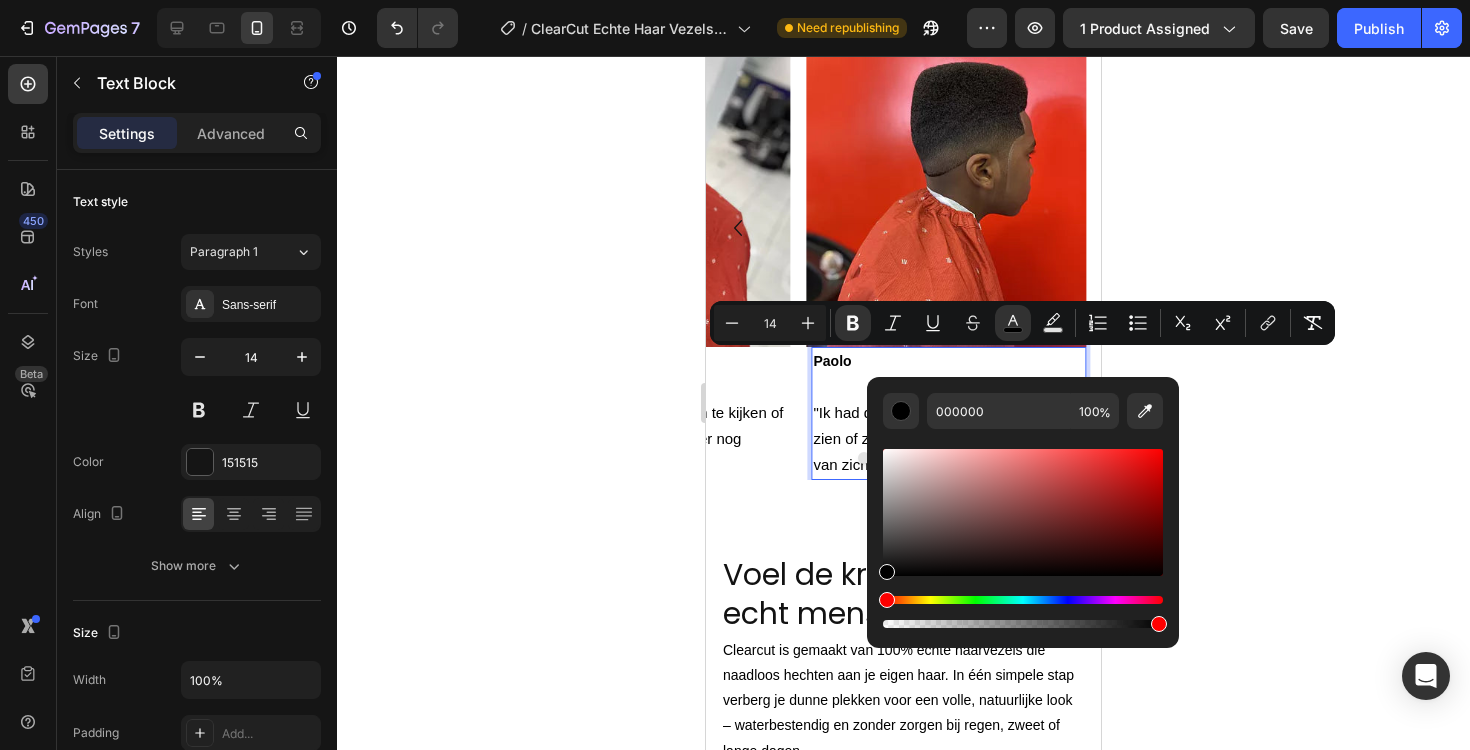 click at bounding box center (948, 387) 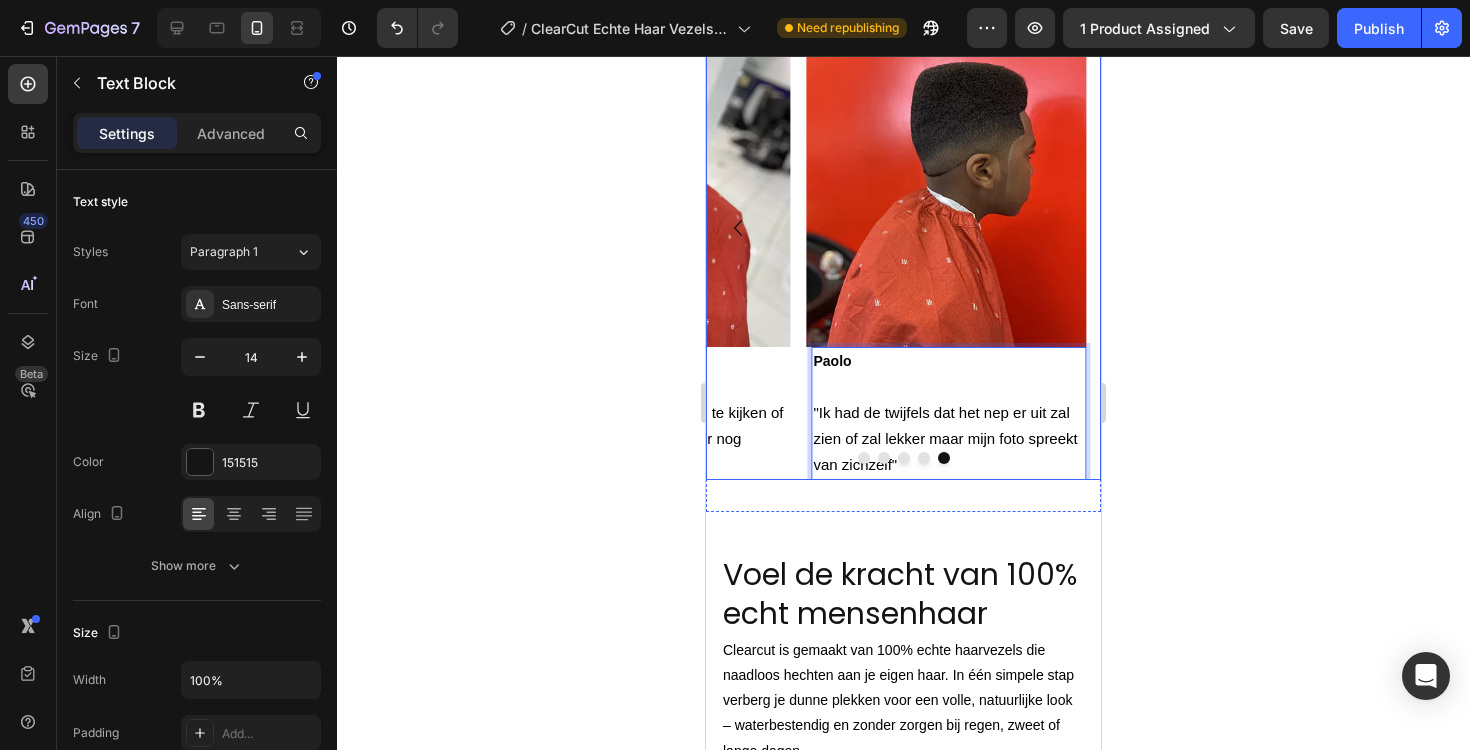 click at bounding box center [924, 458] 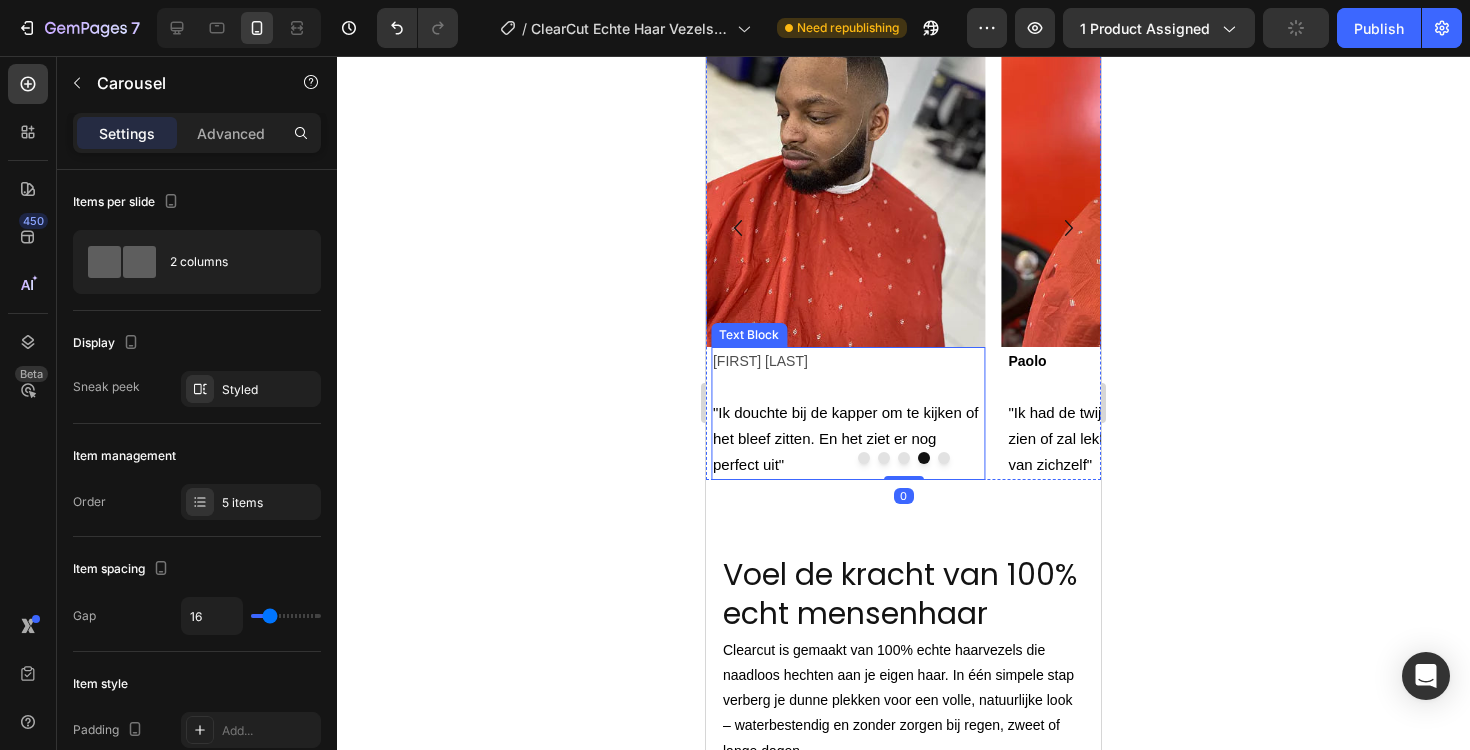 click on "[FIRST] [LAST]" at bounding box center (848, 361) 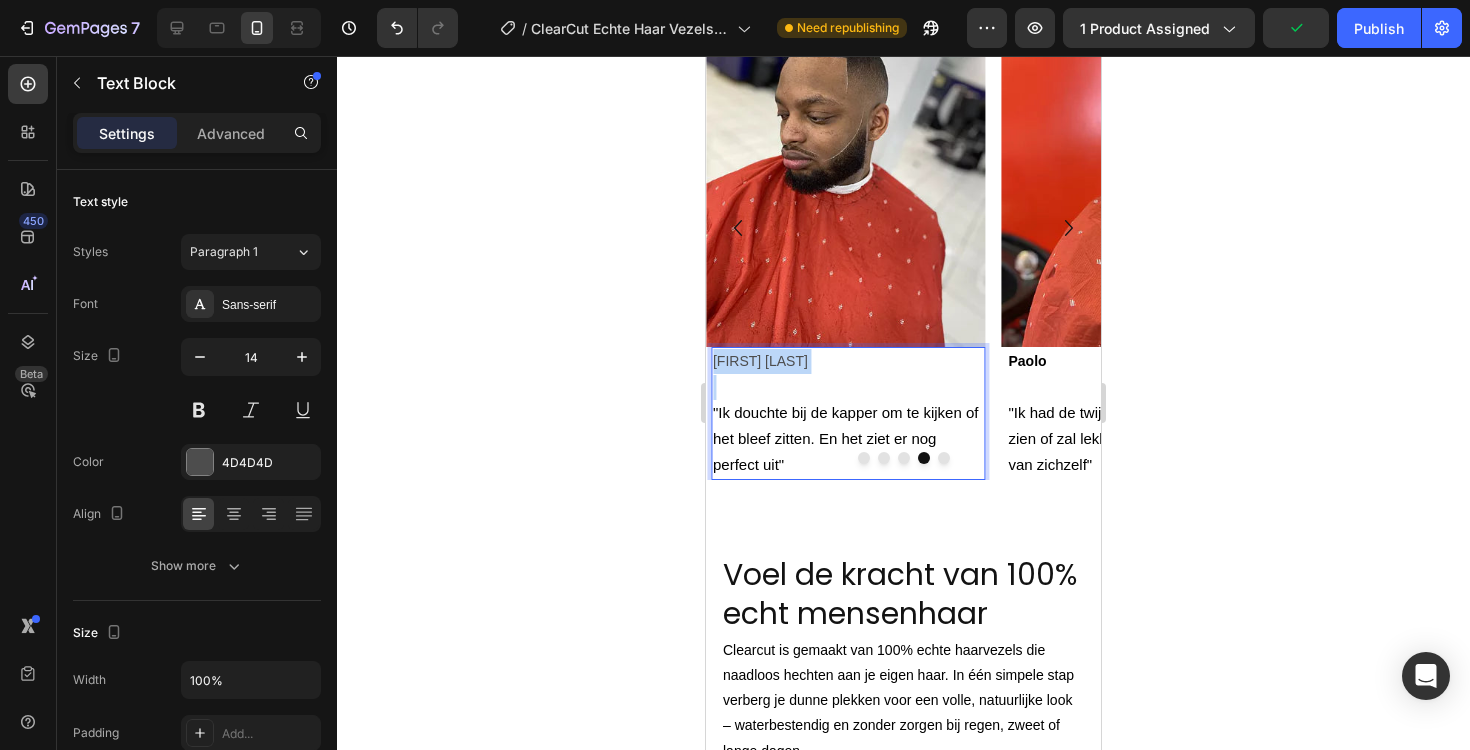 click on "[FIRST] [LAST]" at bounding box center (848, 361) 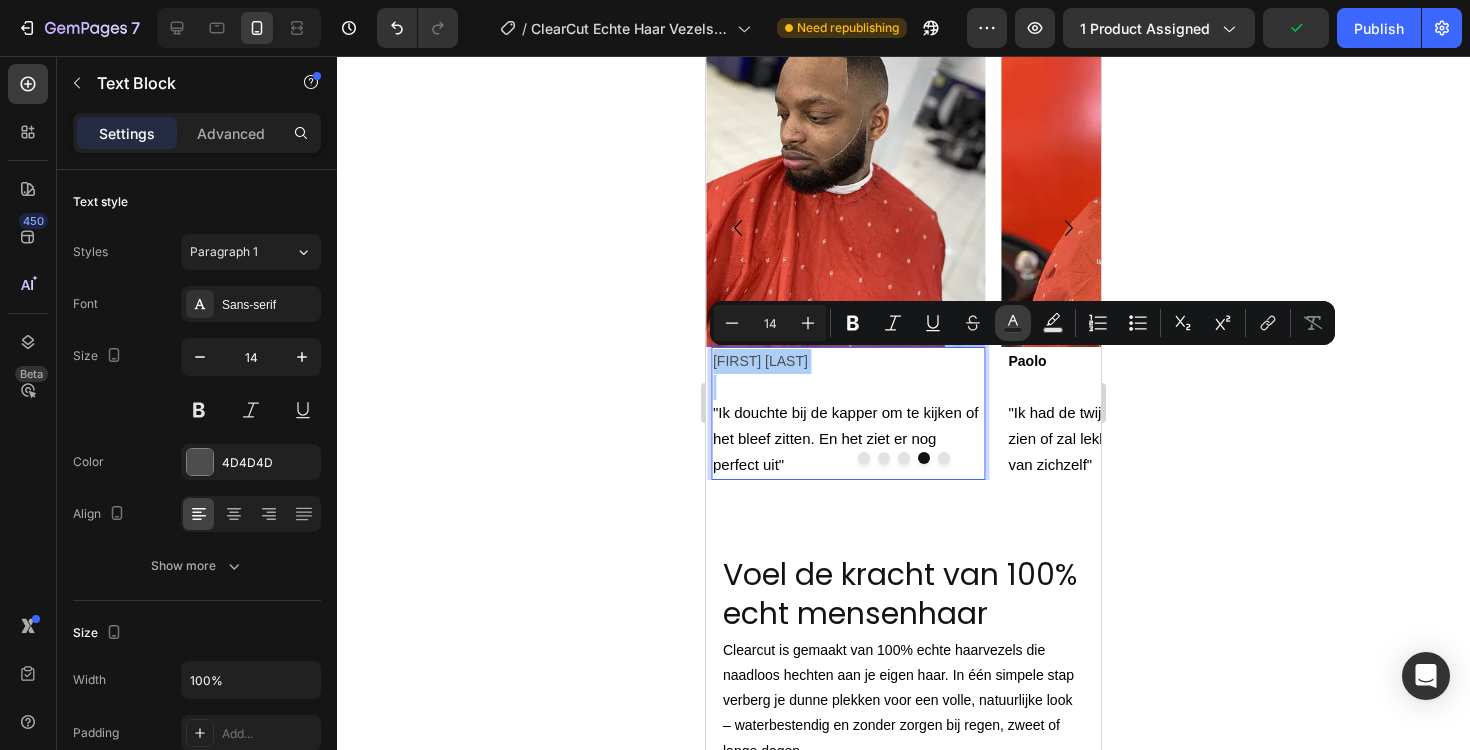 click 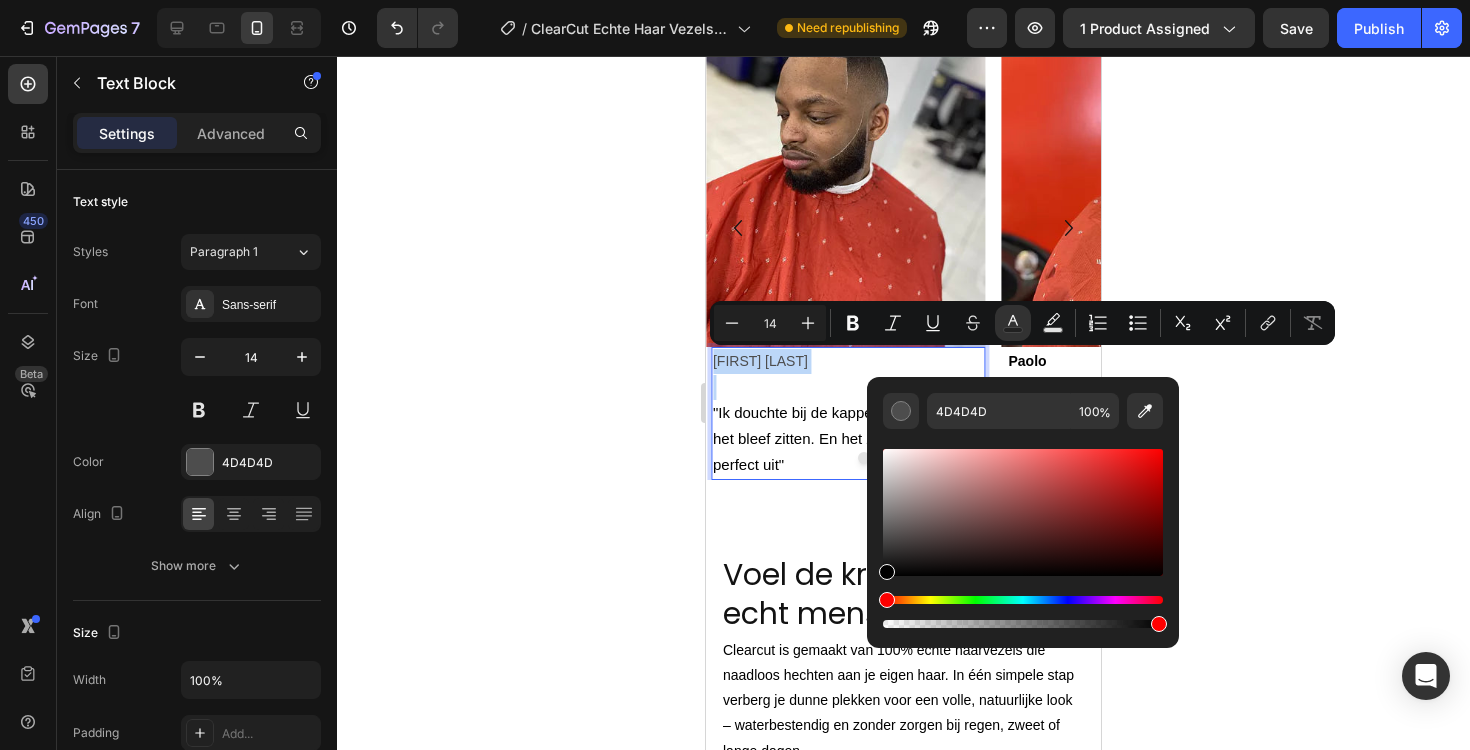 type on "000000" 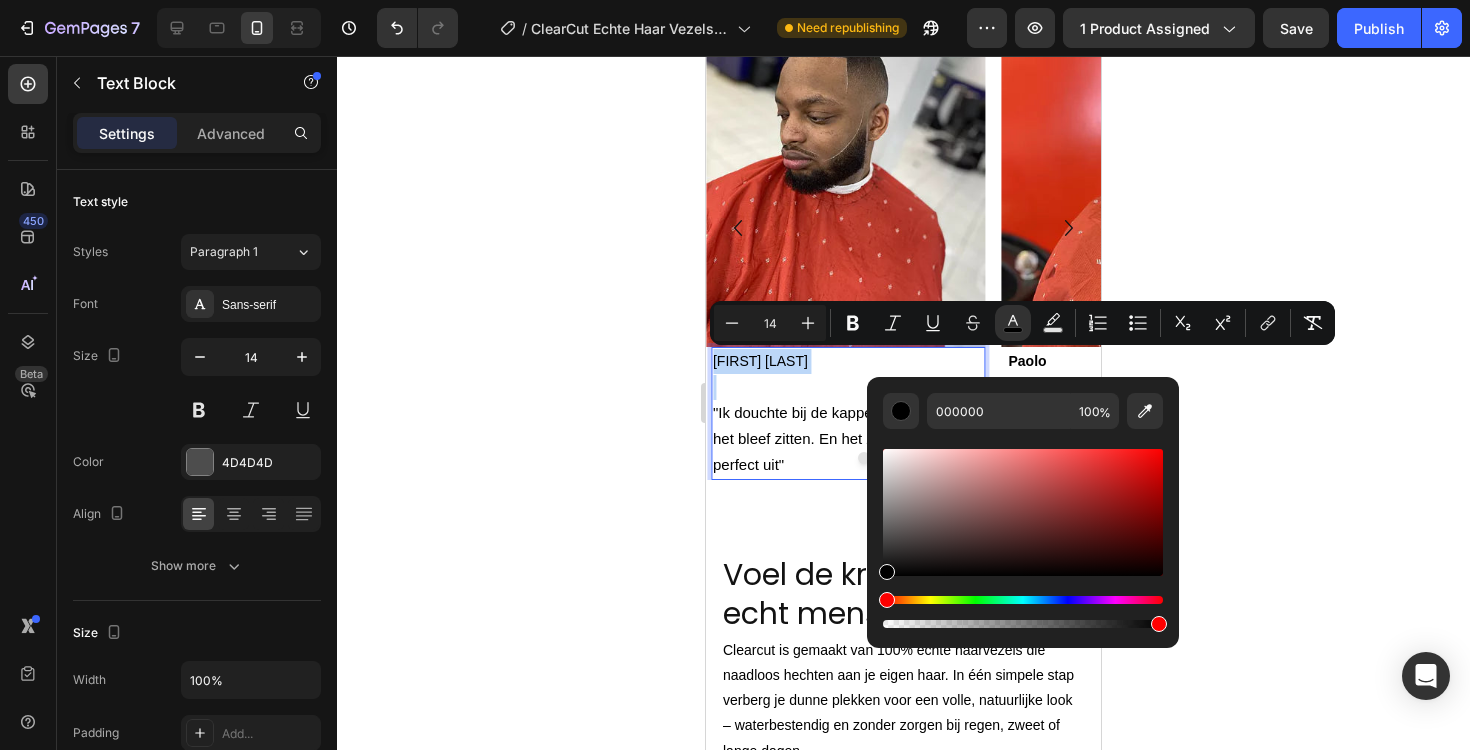 drag, startPoint x: 888, startPoint y: 540, endPoint x: 869, endPoint y: 579, distance: 43.382023 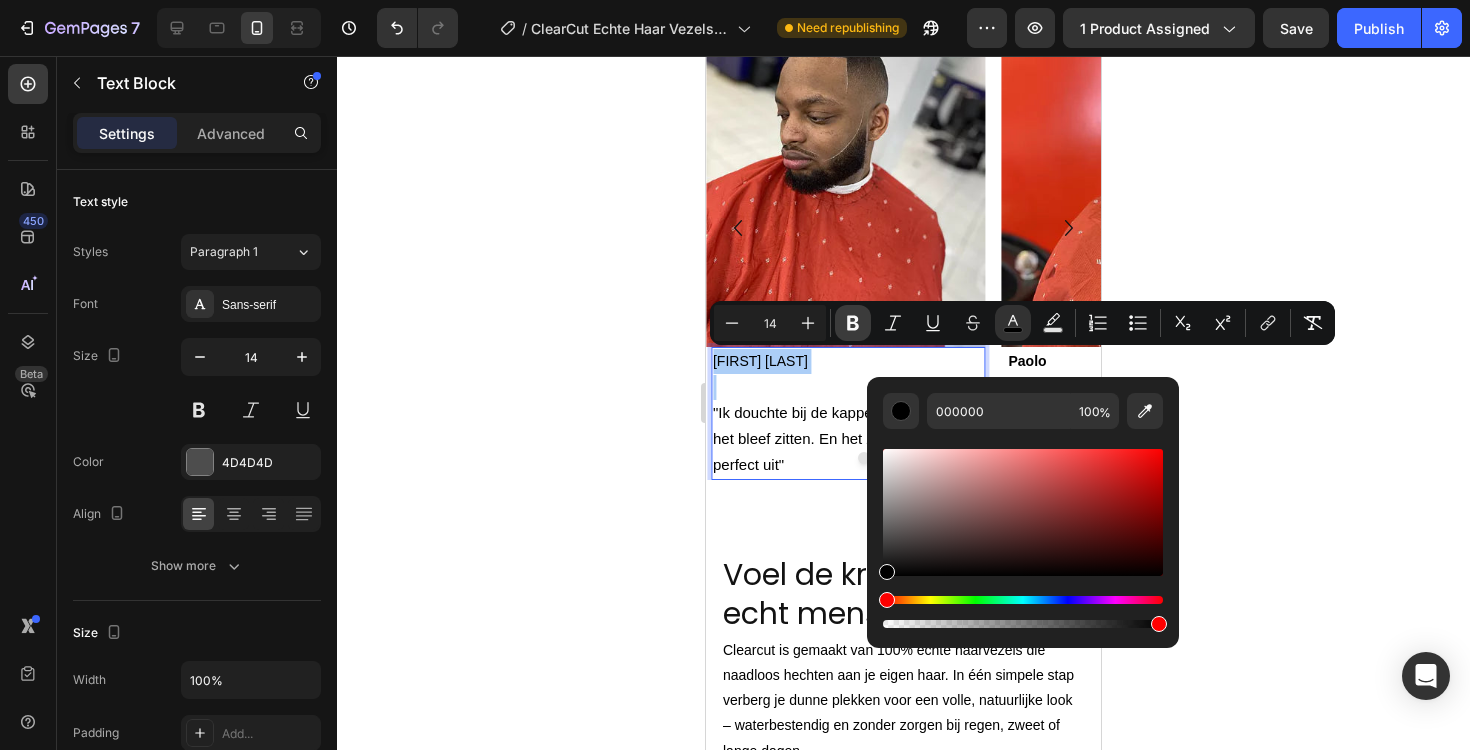 click 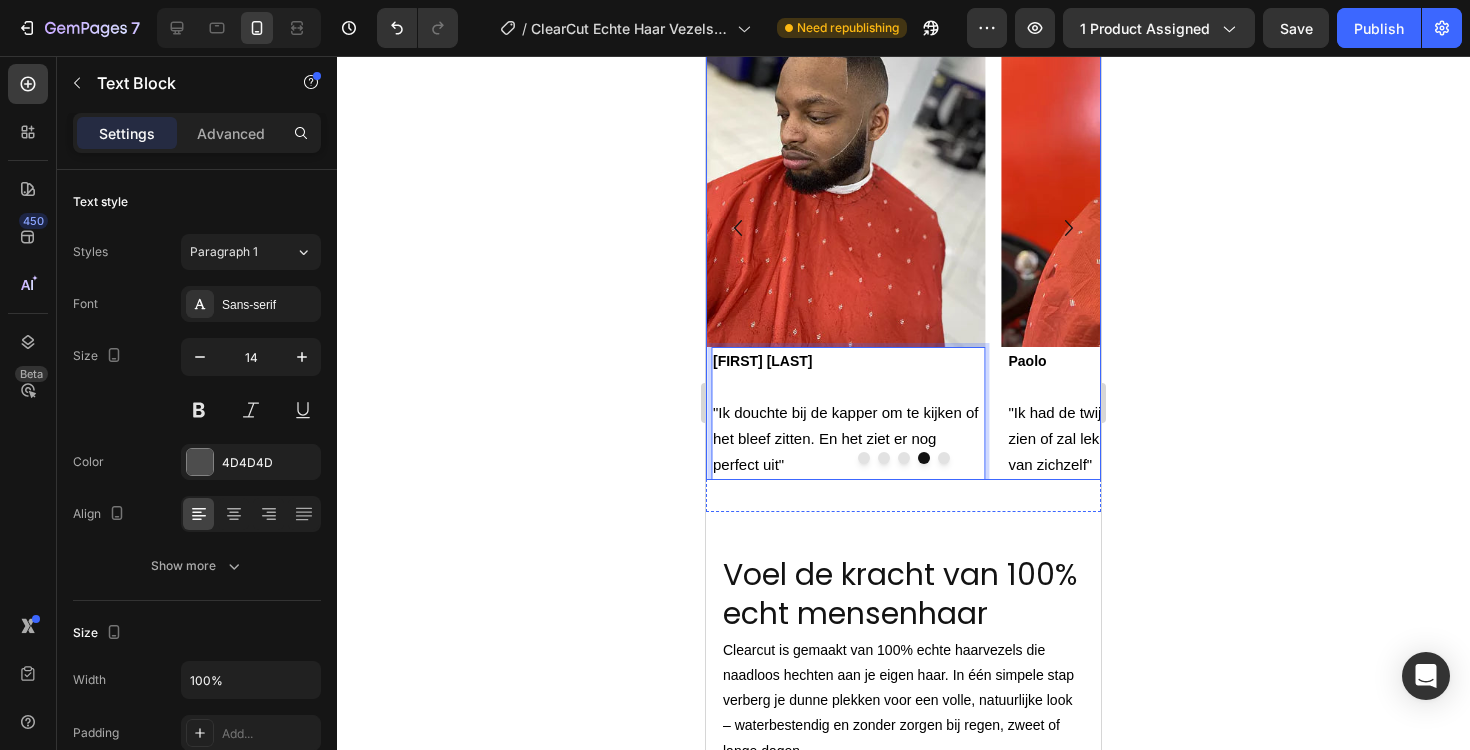 click at bounding box center [904, 458] 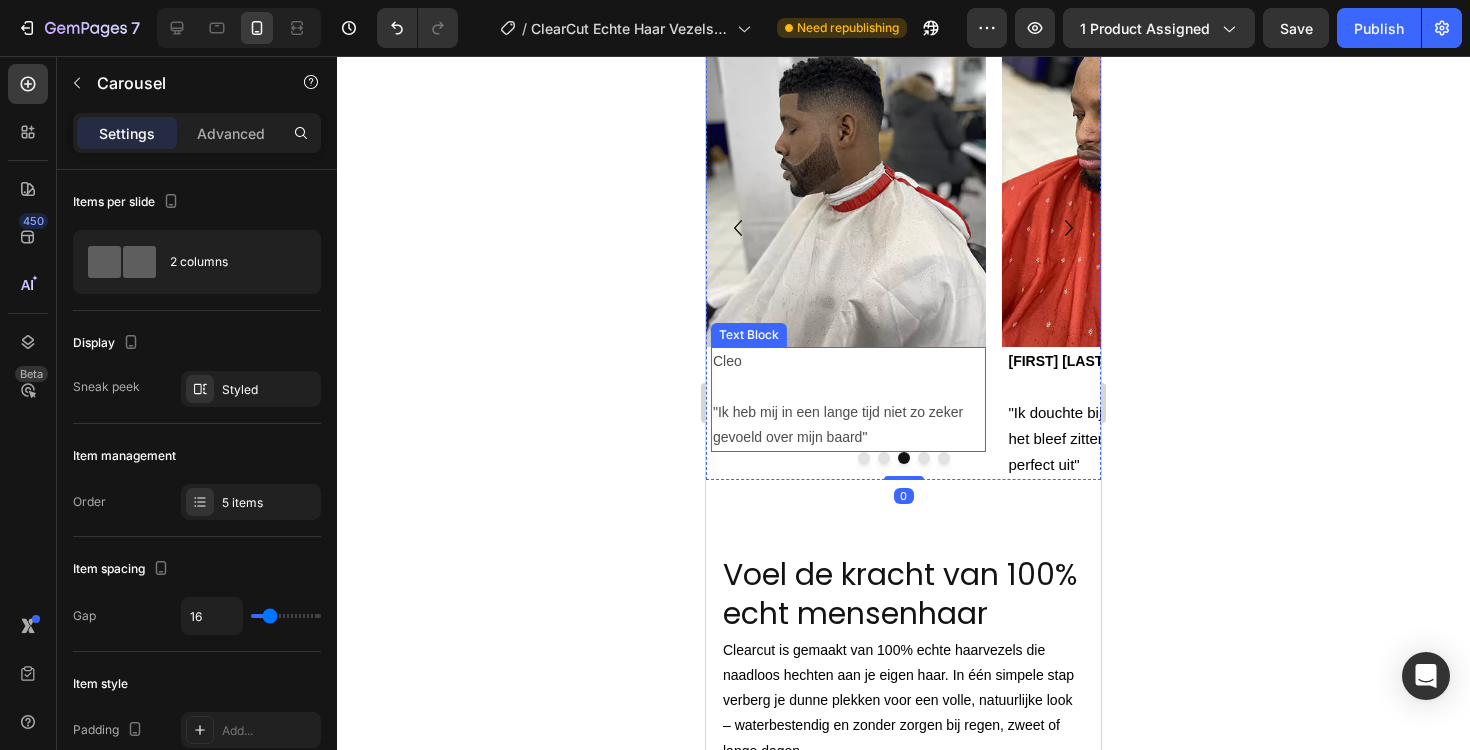 click on "Cleo" at bounding box center (848, 361) 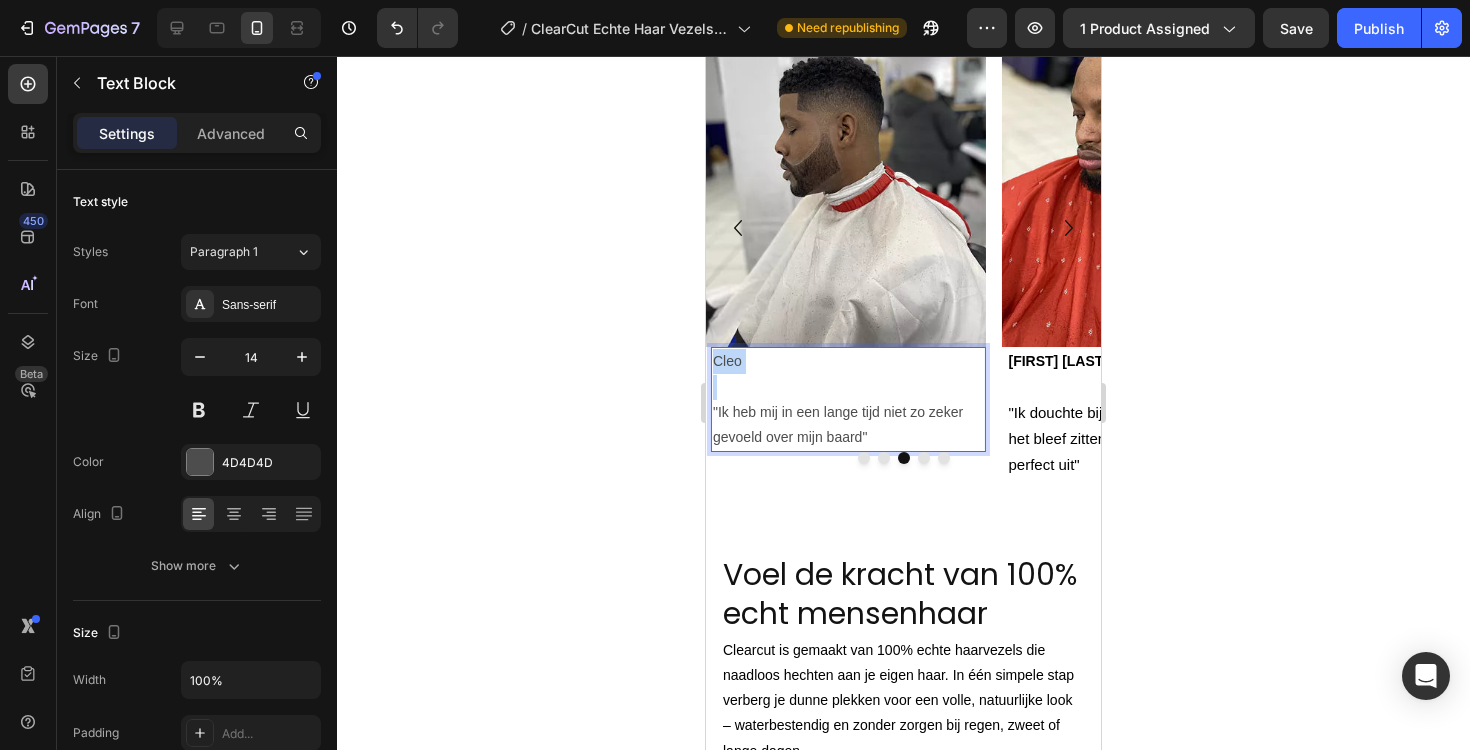 click on "Cleo" at bounding box center [848, 361] 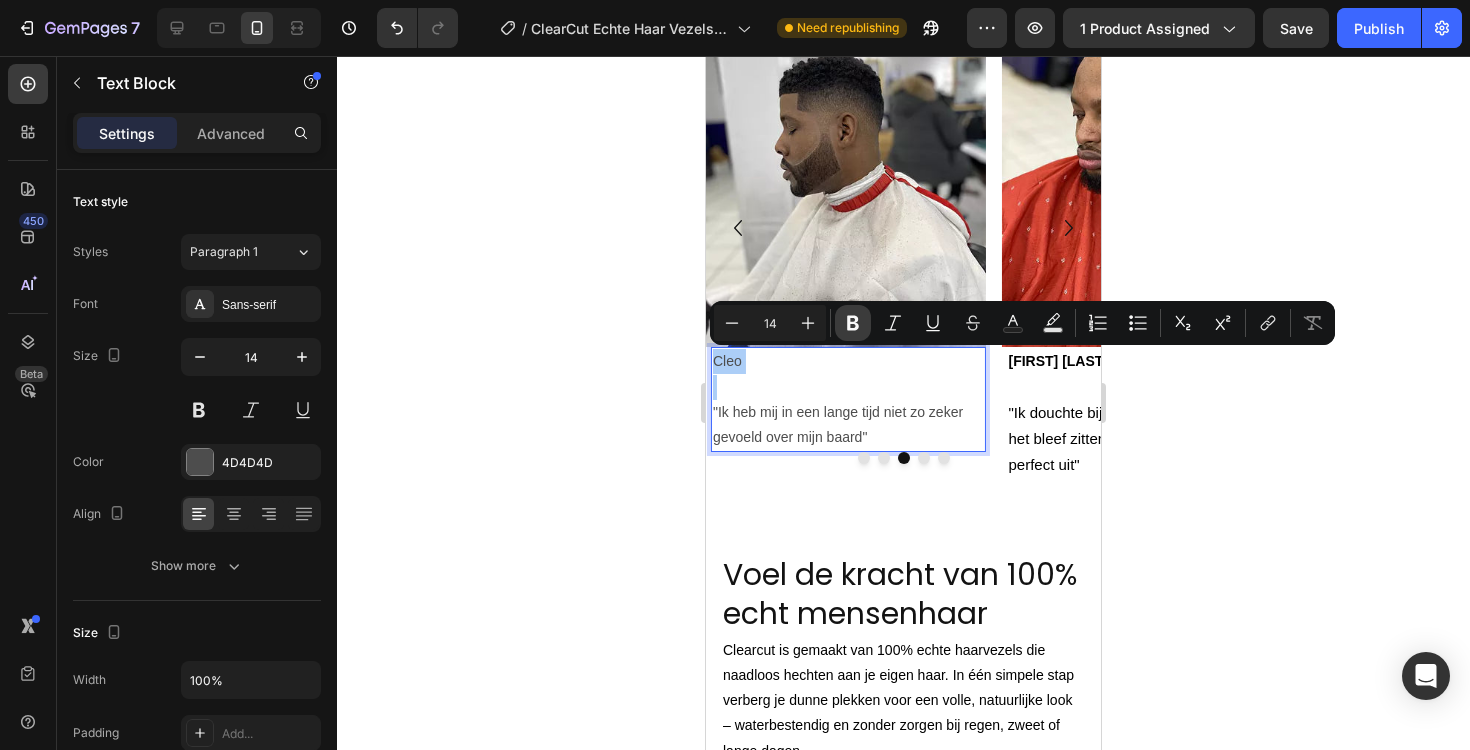 click on "Bold" at bounding box center (853, 323) 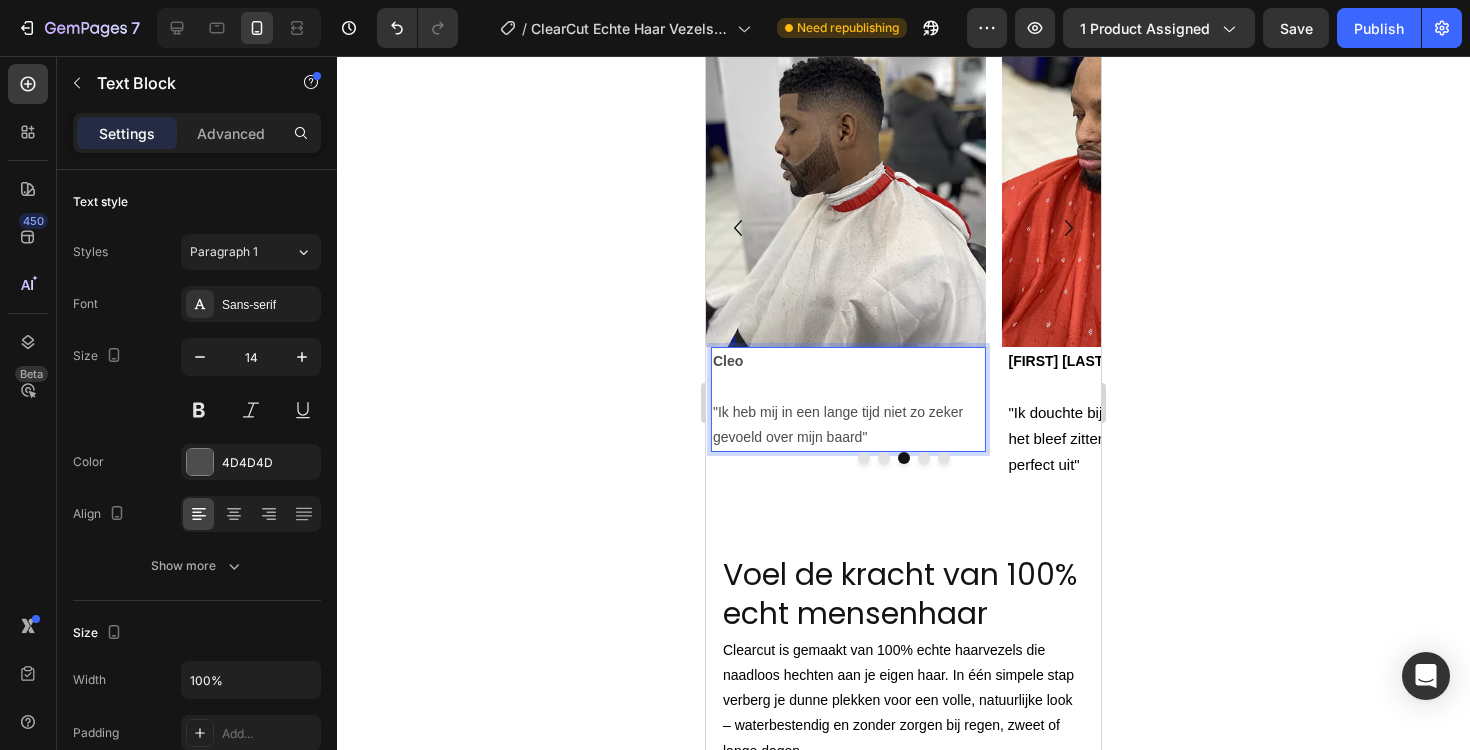 click on "Cleo" at bounding box center [728, 361] 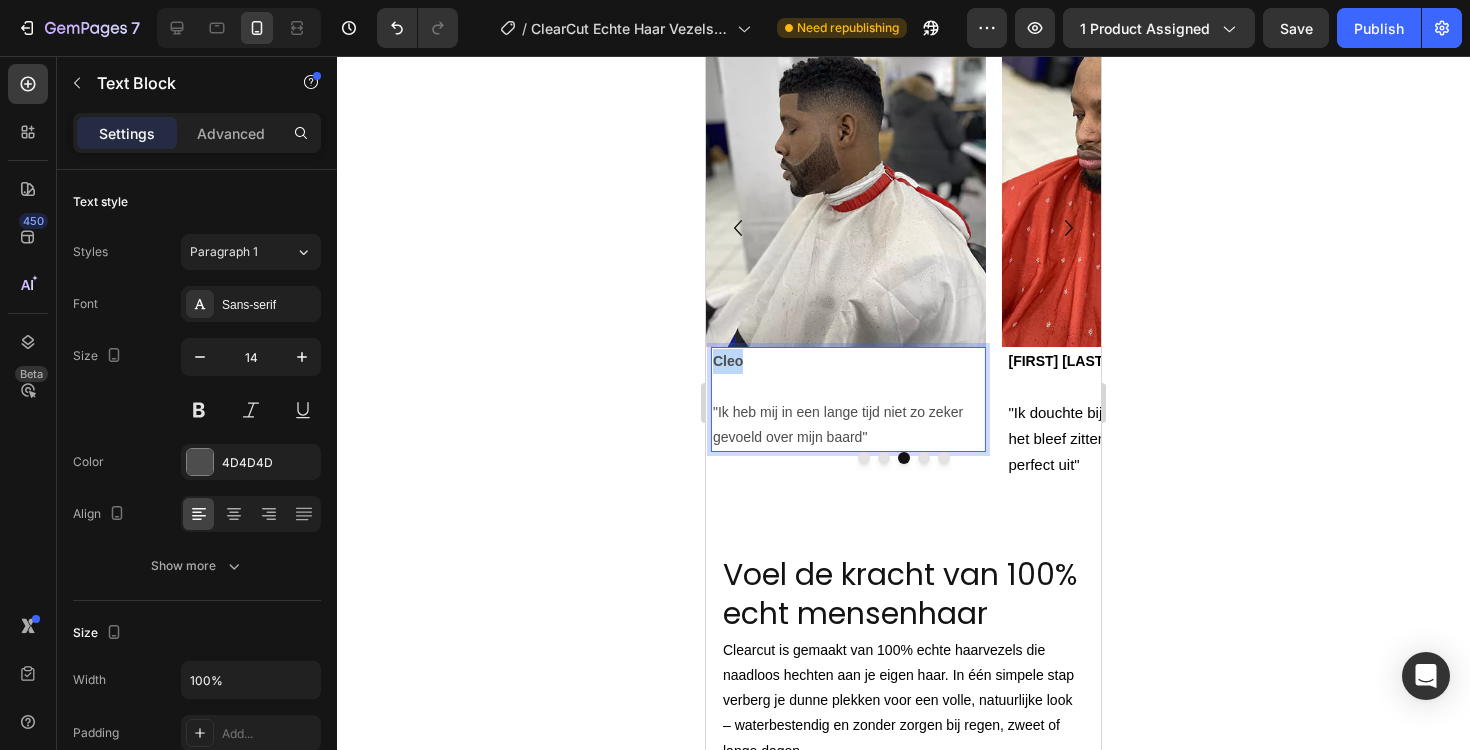 click on "Cleo" at bounding box center (728, 361) 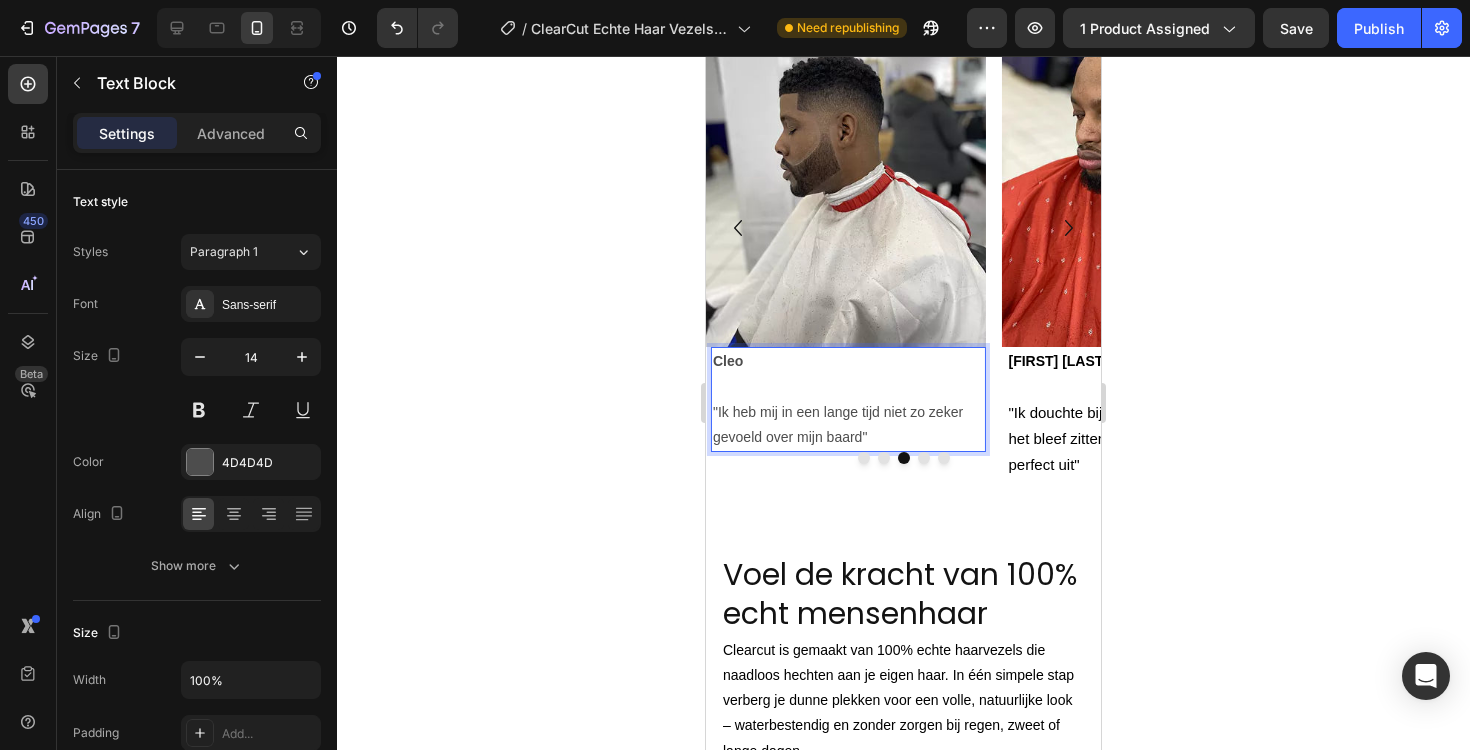 click on "Cleo" at bounding box center [728, 361] 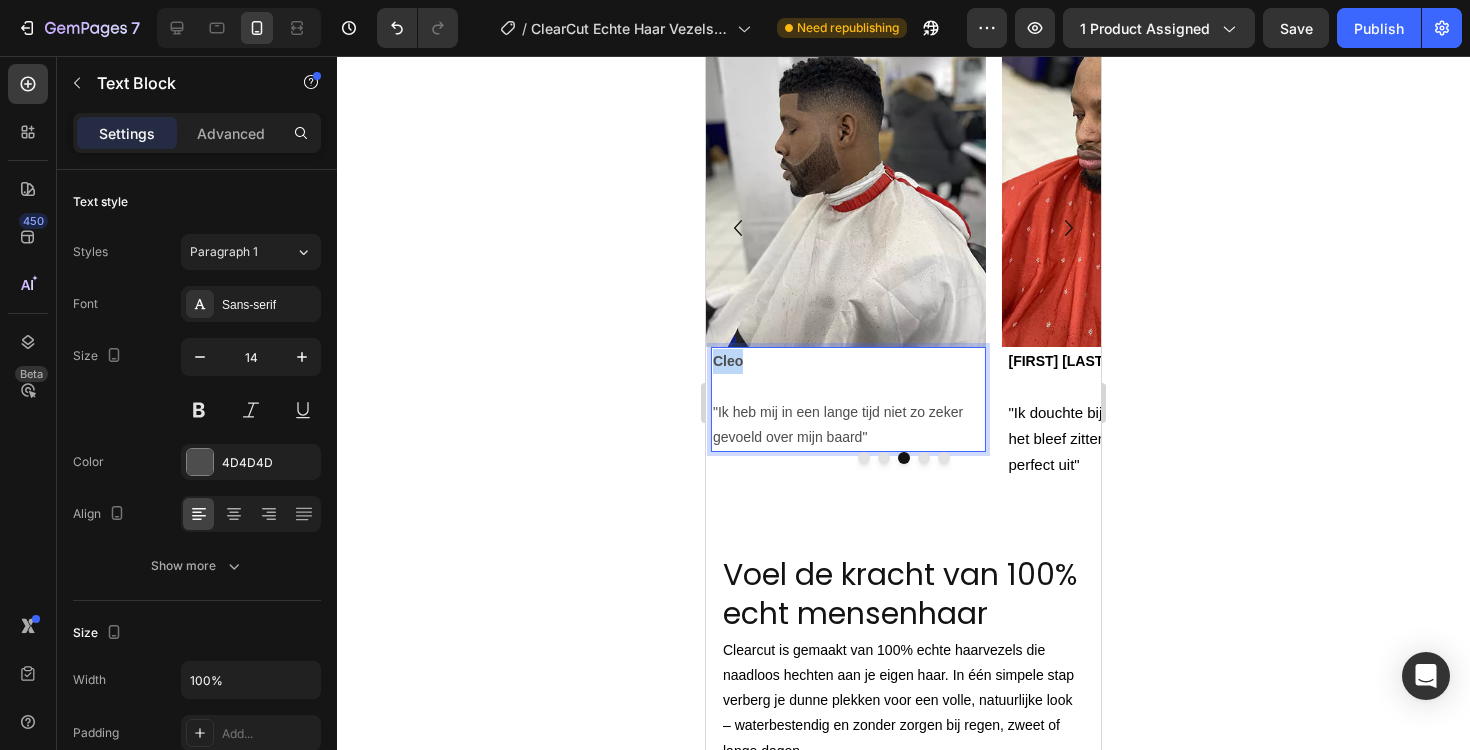 click on "Cleo" at bounding box center [728, 361] 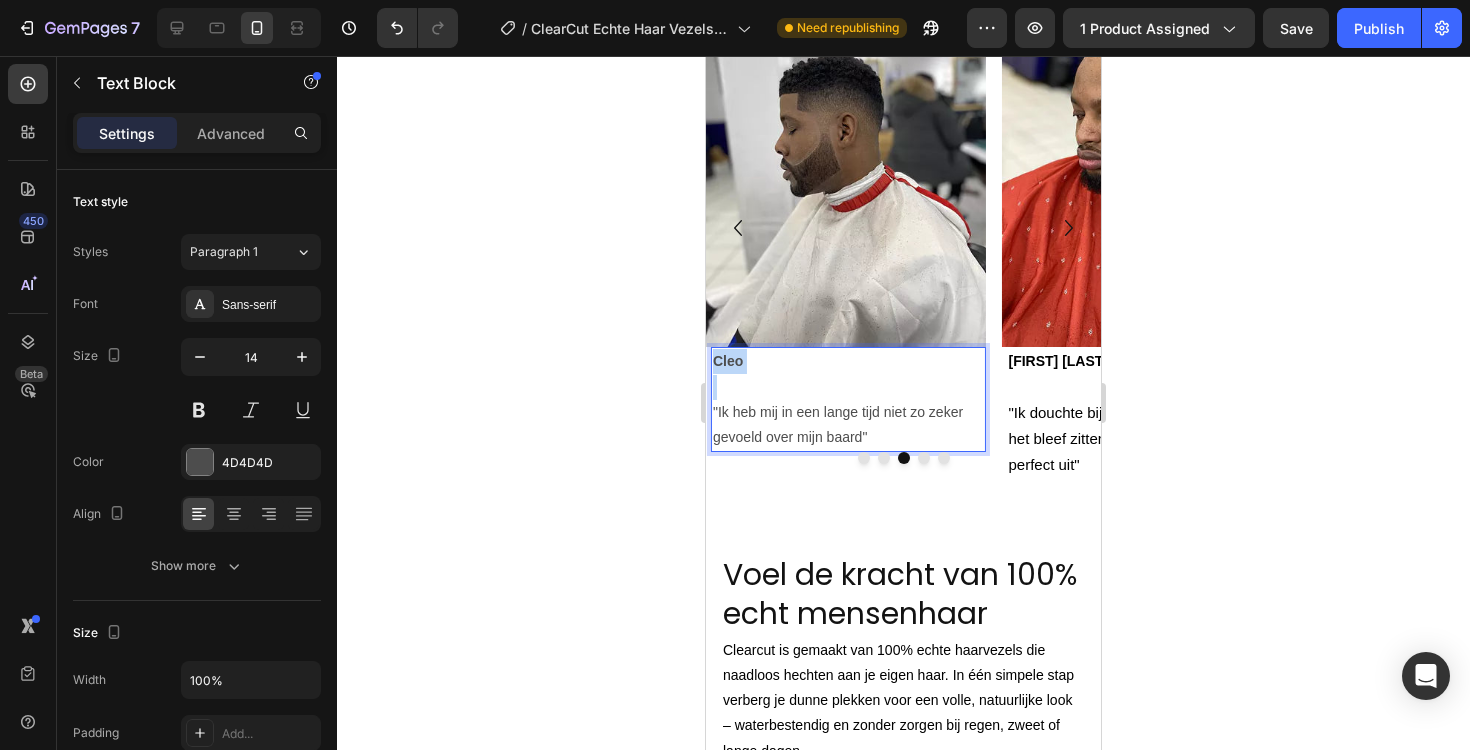 click on "Cleo" at bounding box center [728, 361] 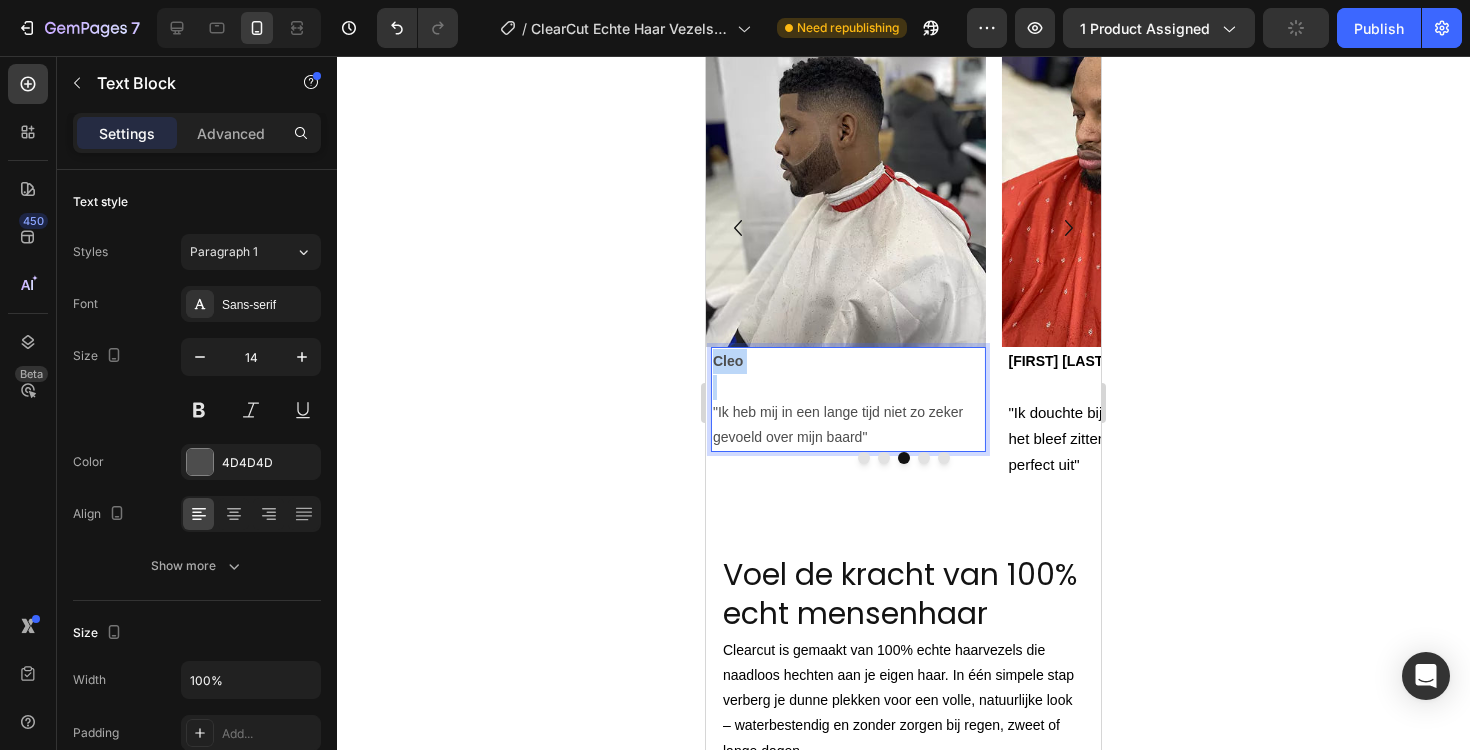 click on "Cleo" at bounding box center [728, 361] 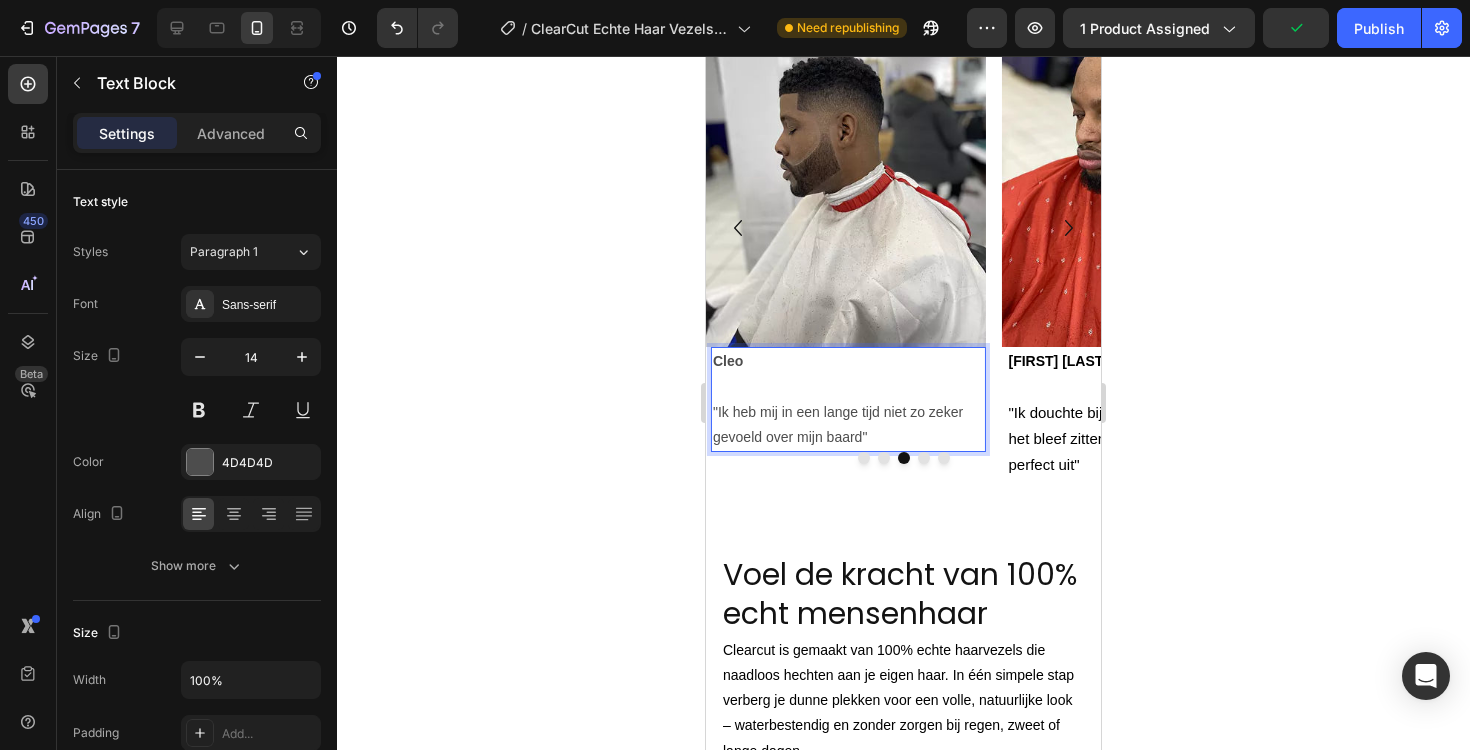 click on "Cleo" at bounding box center (728, 361) 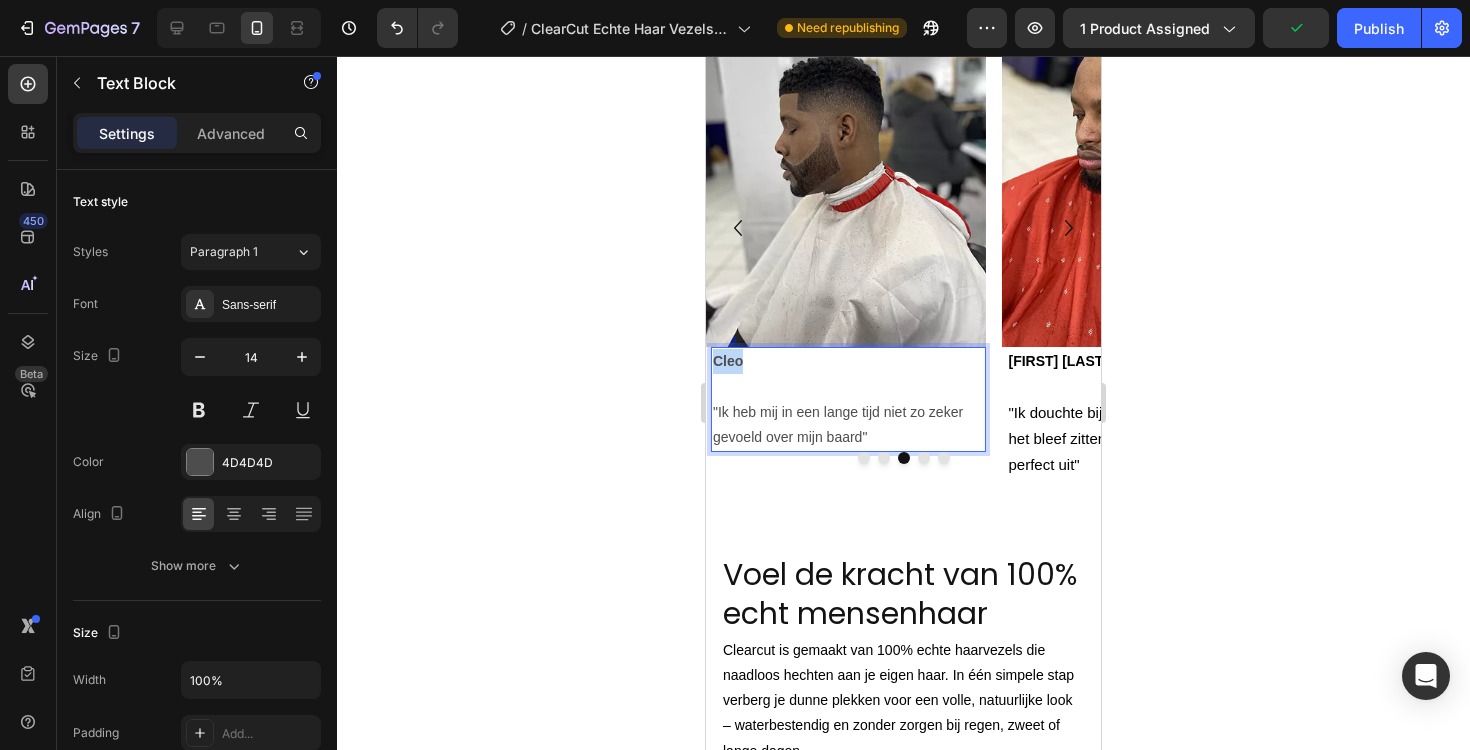click on "Cleo" at bounding box center [728, 361] 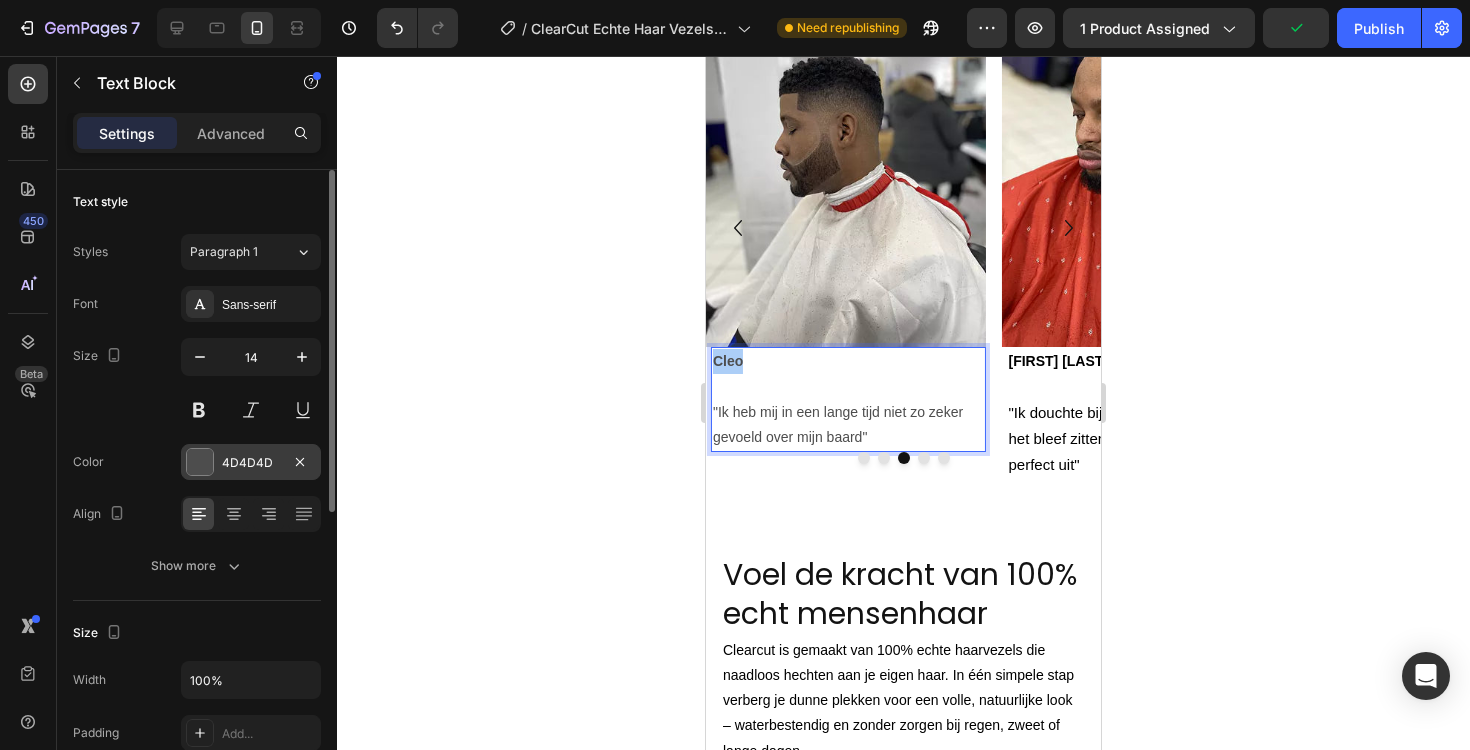 click on "4D4D4D" at bounding box center (251, 463) 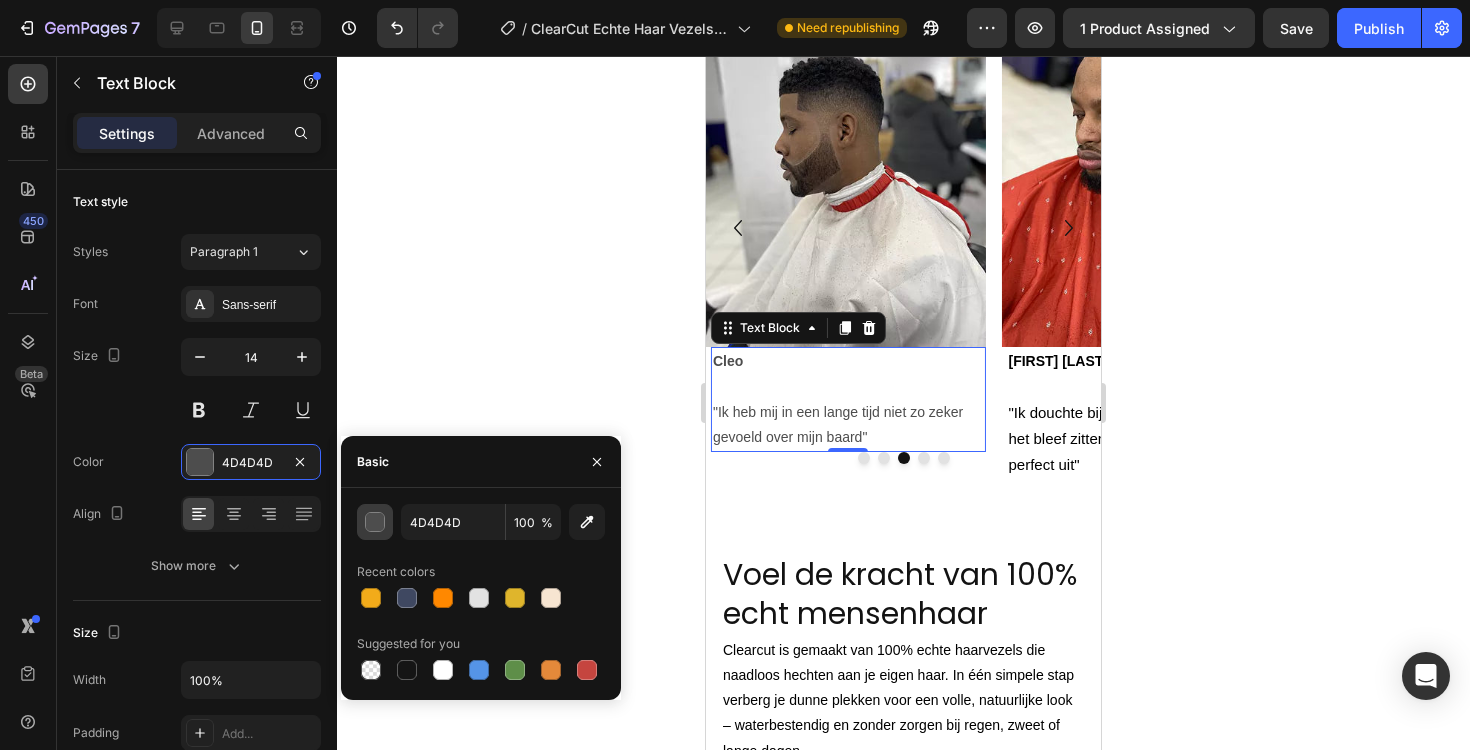click at bounding box center (376, 523) 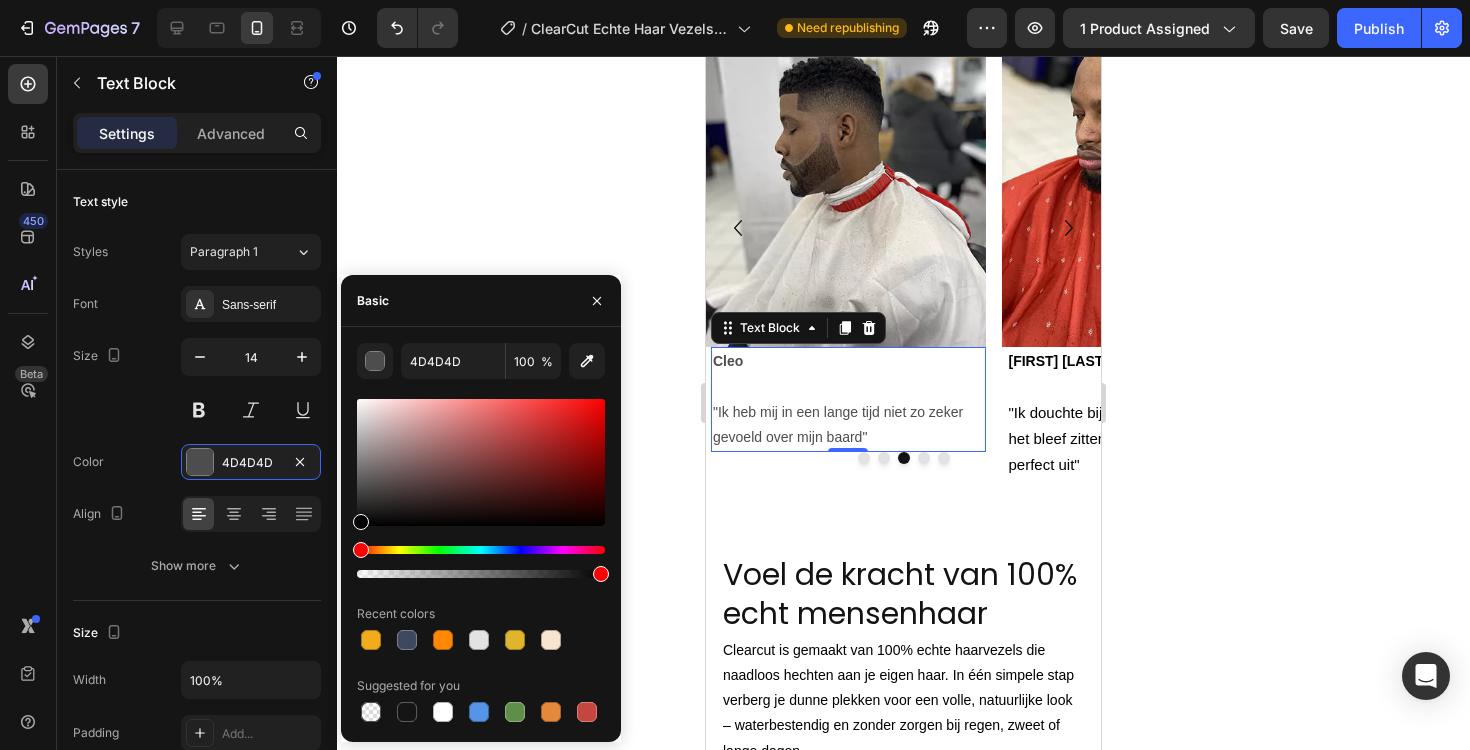 type on "000000" 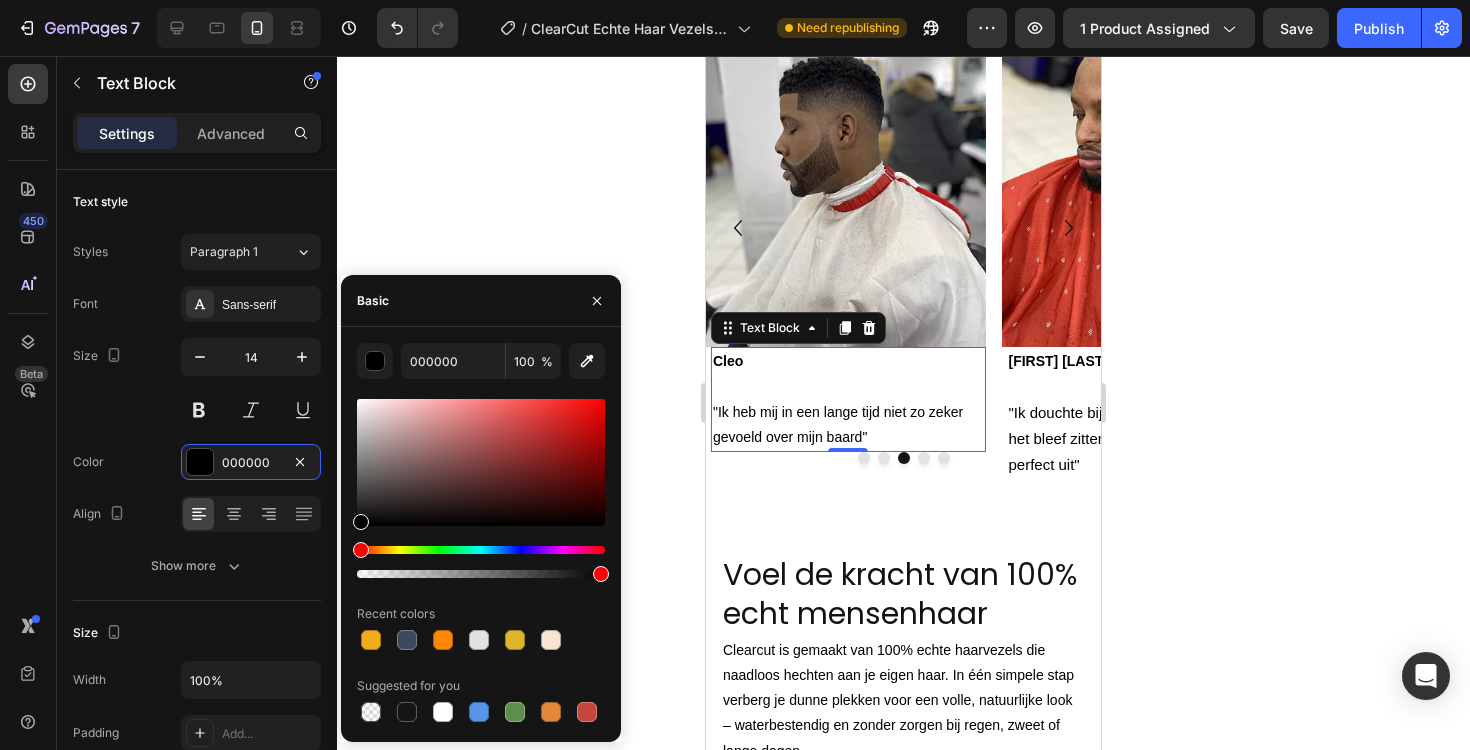 drag, startPoint x: 357, startPoint y: 524, endPoint x: 353, endPoint y: 546, distance: 22.36068 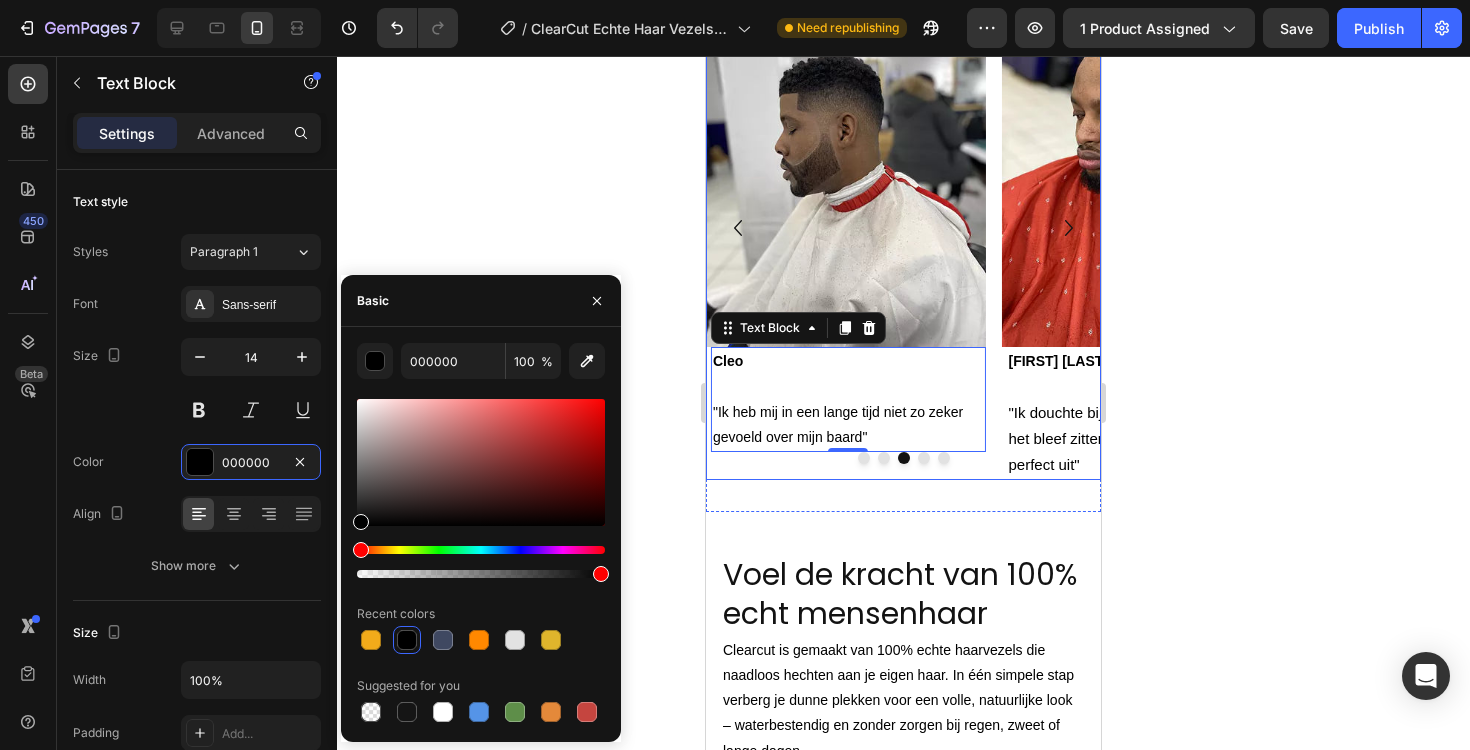 click at bounding box center (884, 458) 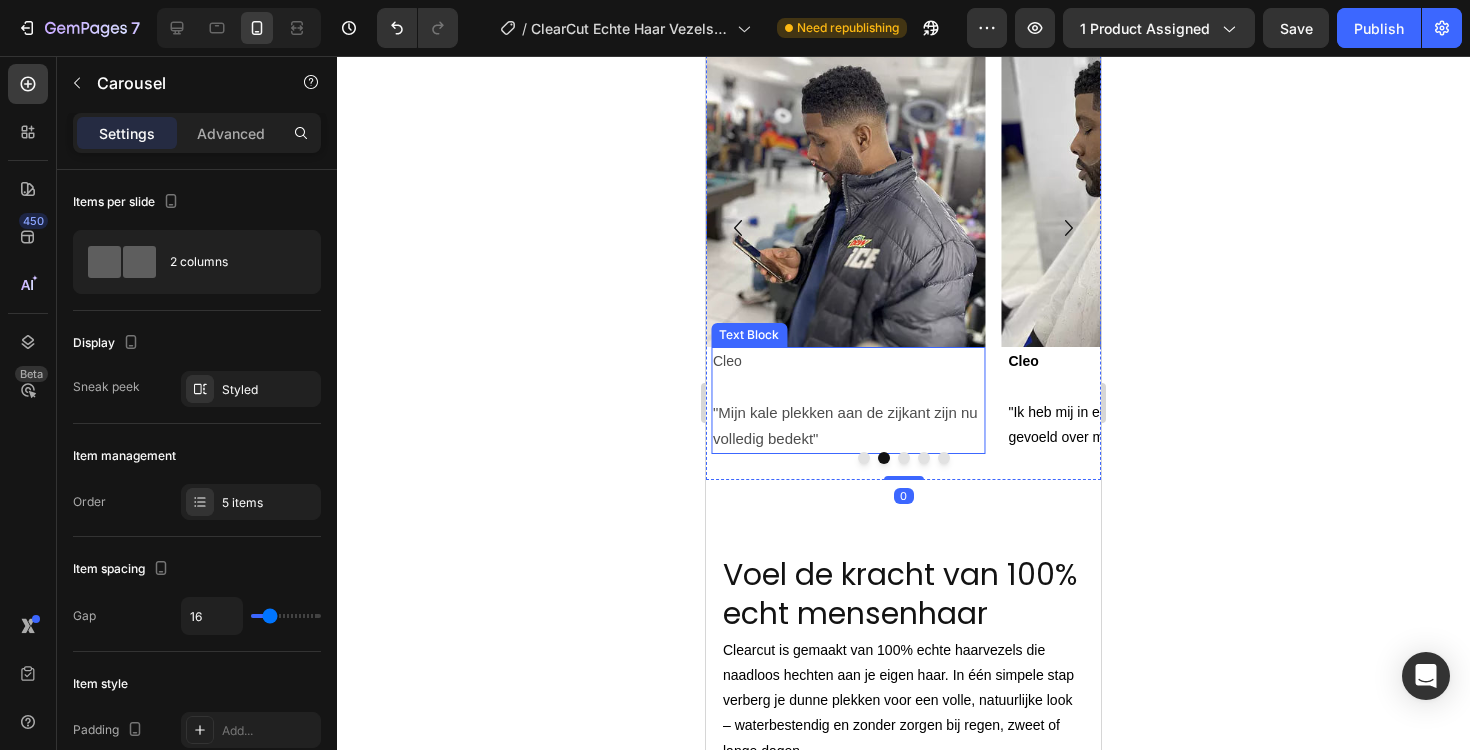 click on "Cleo" at bounding box center [848, 361] 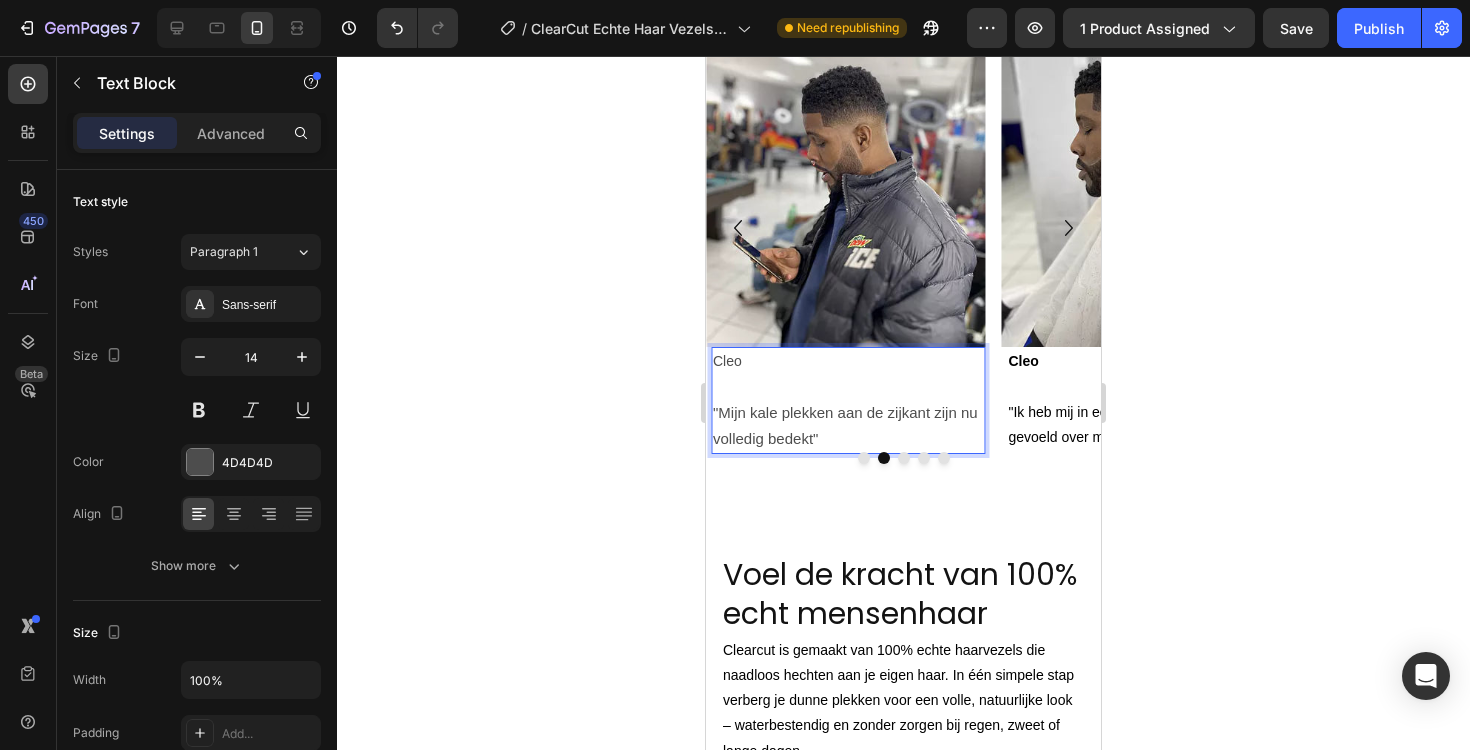 click on "Cleo" at bounding box center (848, 361) 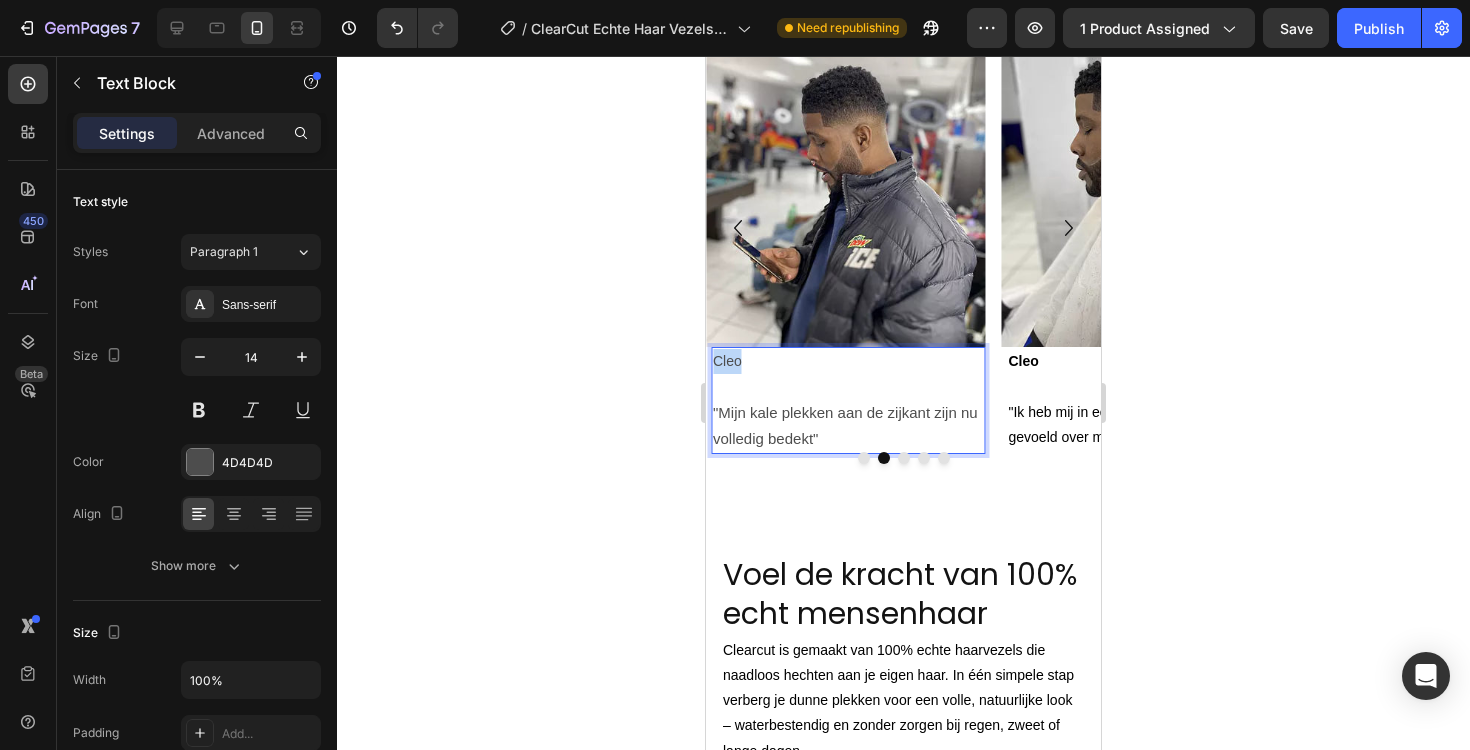 click on "Cleo" at bounding box center (848, 361) 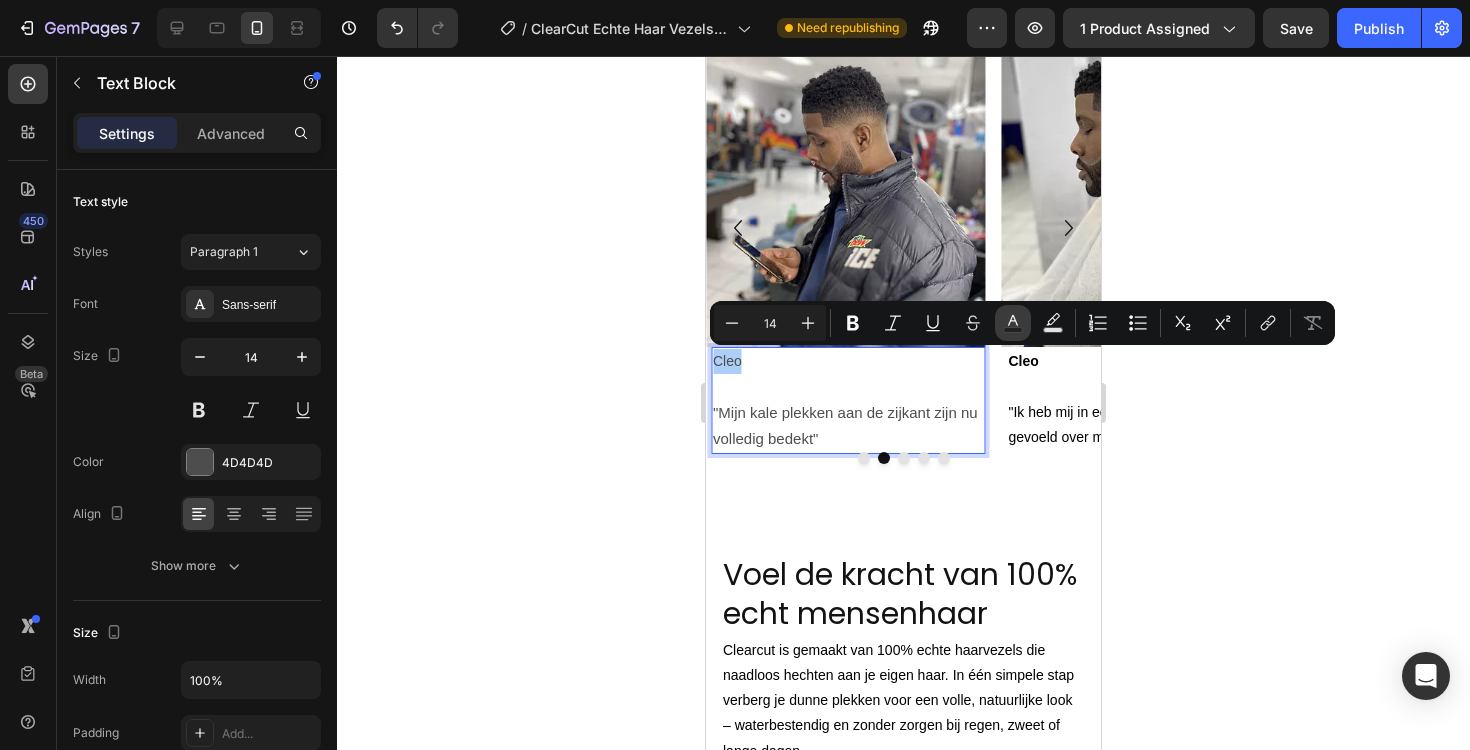 click on "Text Color" at bounding box center [1013, 323] 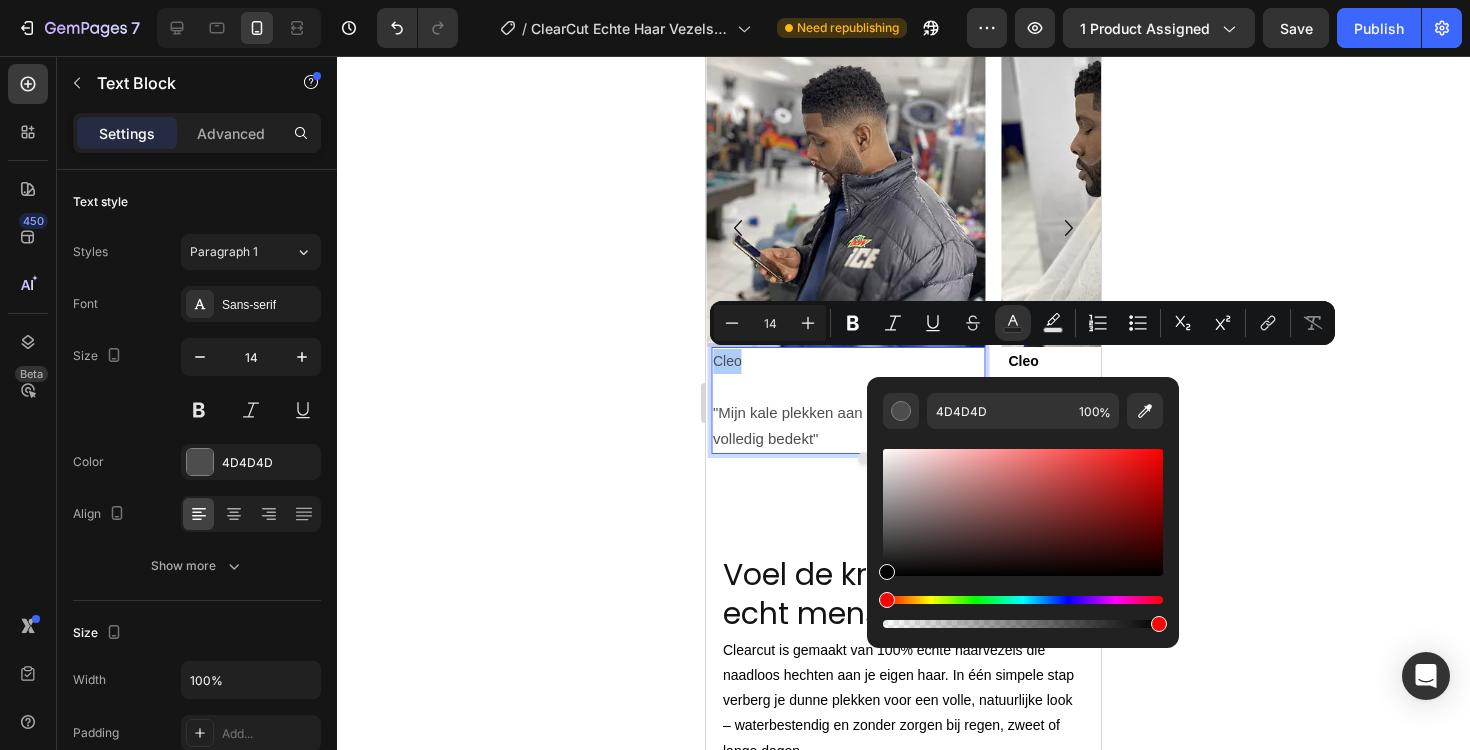 drag, startPoint x: 884, startPoint y: 540, endPoint x: 879, endPoint y: 581, distance: 41.303753 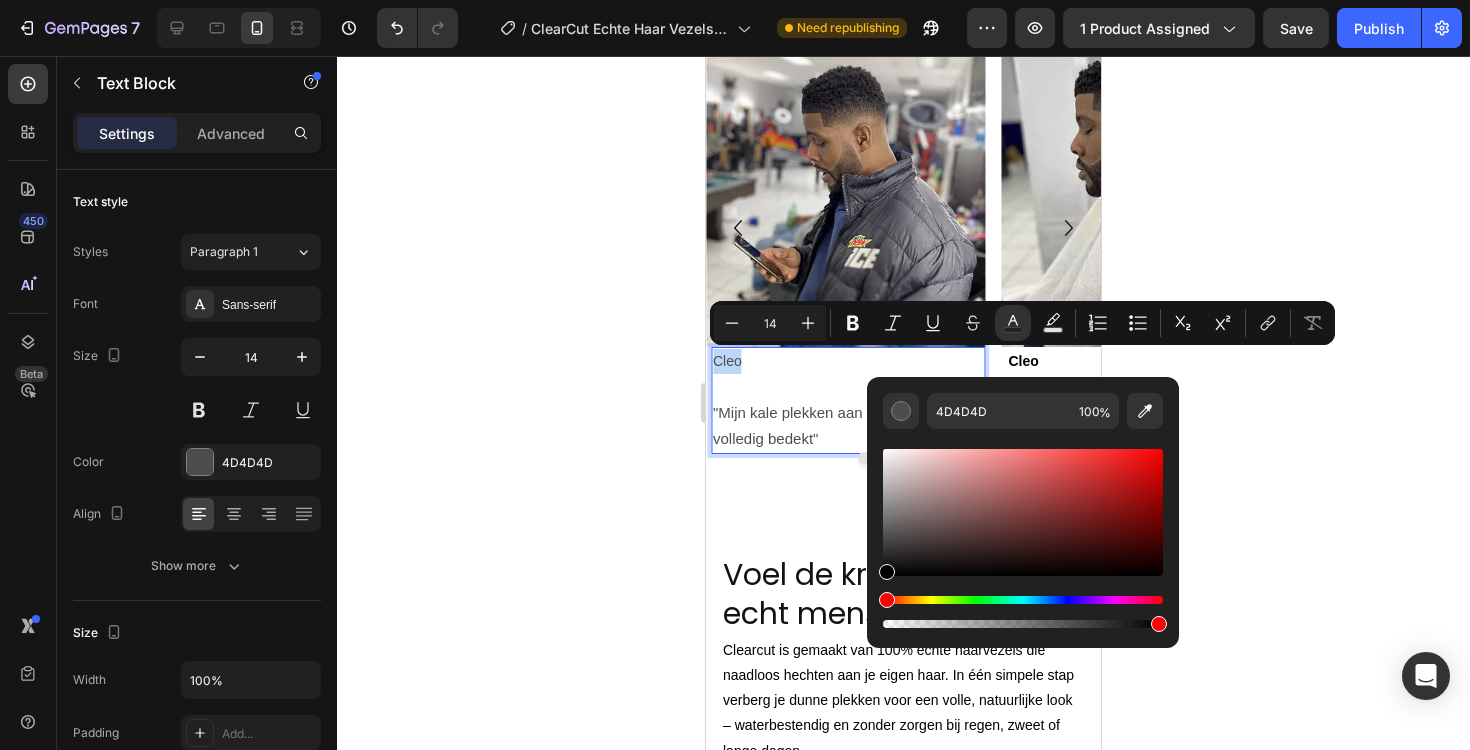 type on "000000" 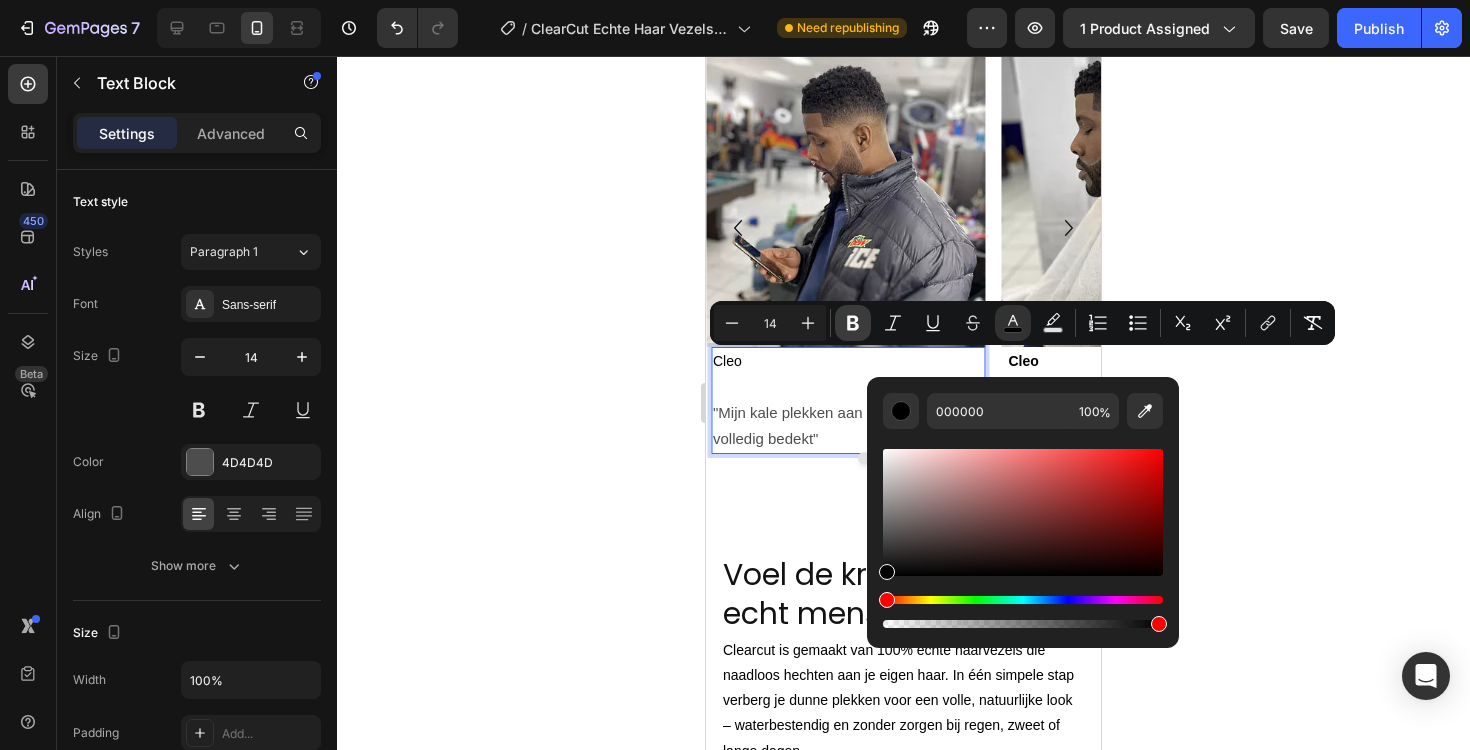 click on "Bold" at bounding box center (853, 323) 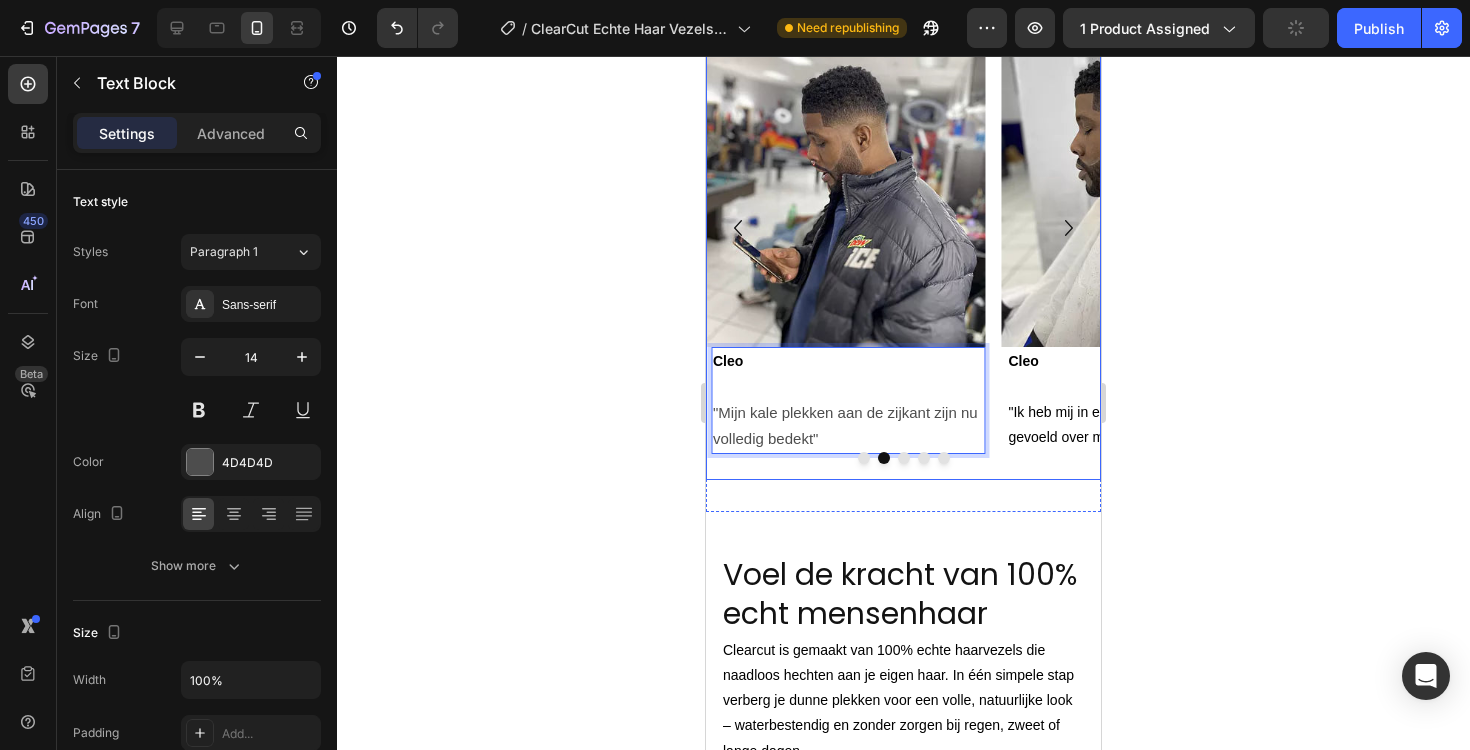 click at bounding box center [864, 458] 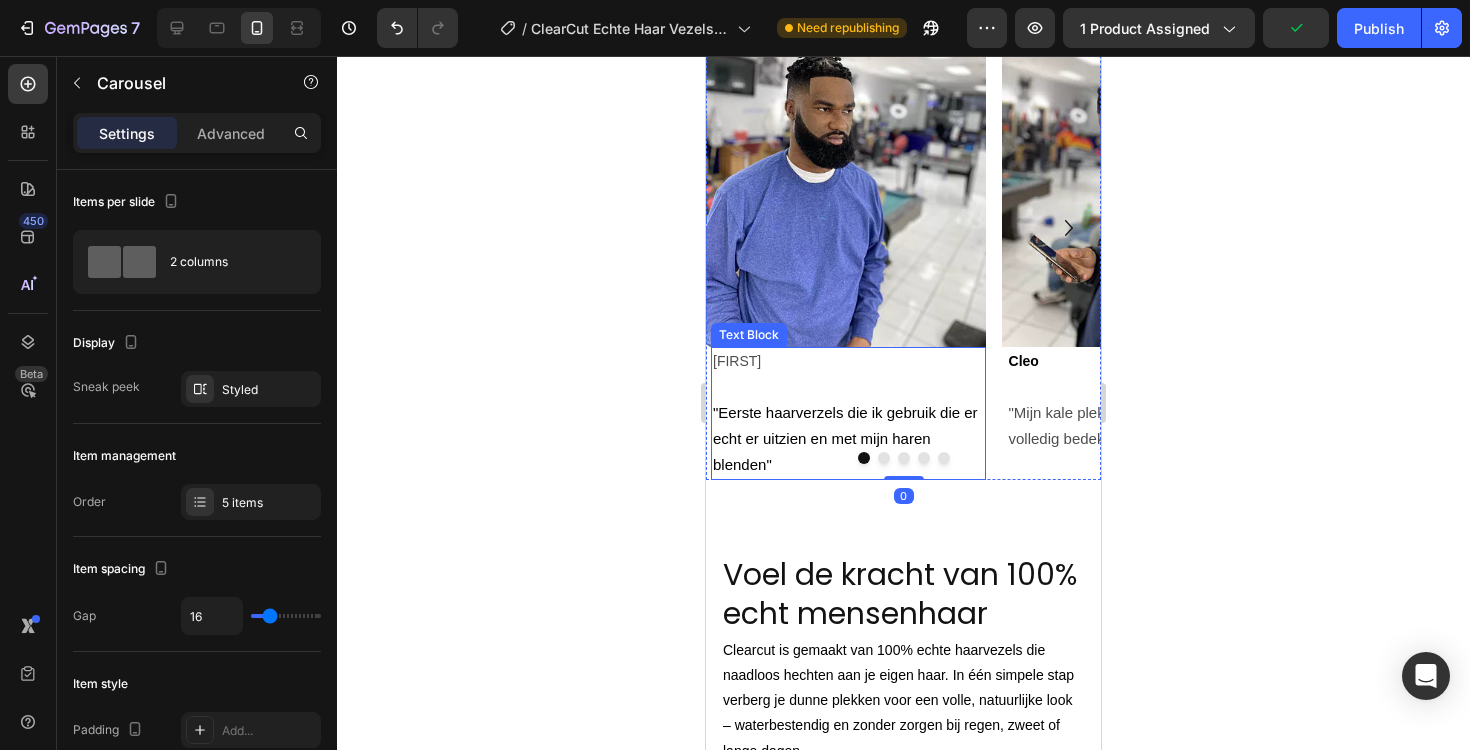 click on "[FIRST]" at bounding box center [848, 361] 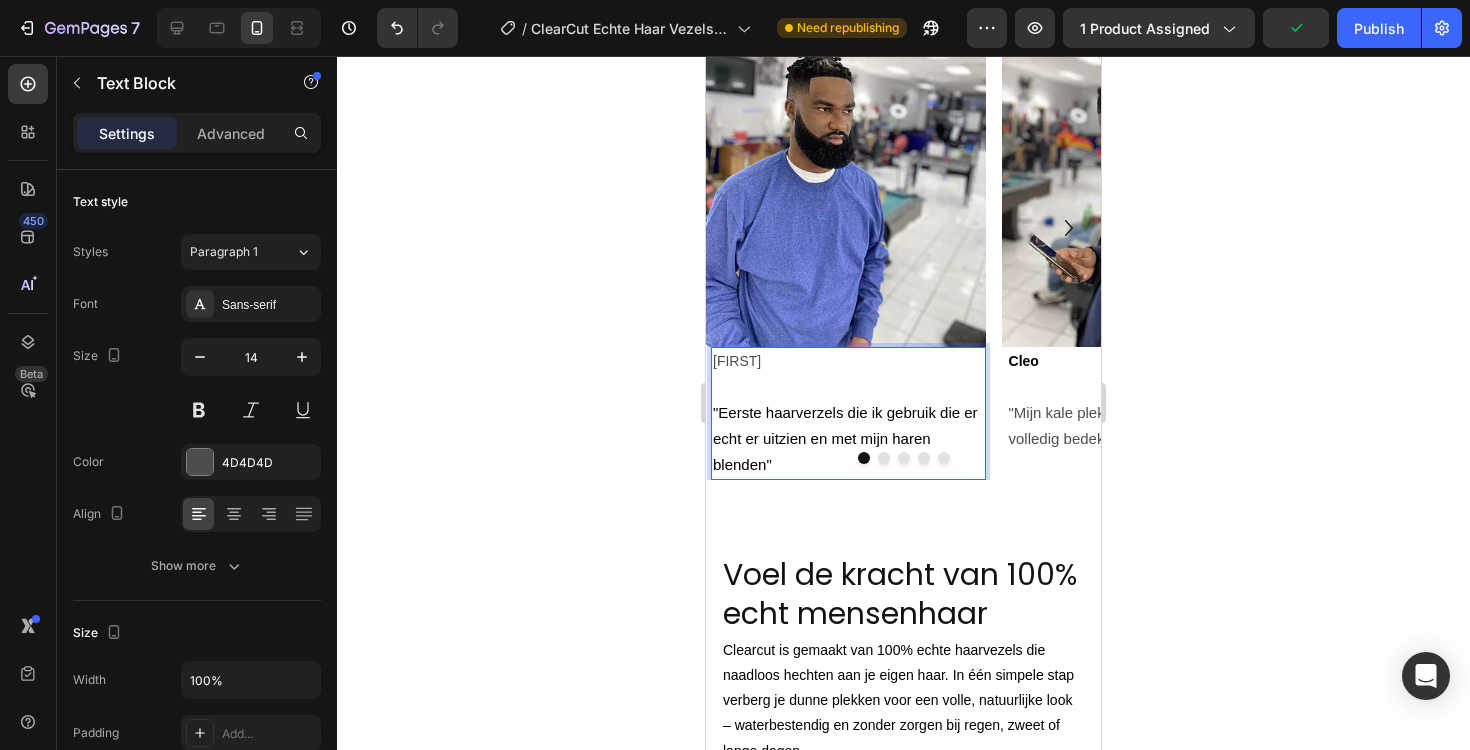 click on "[FIRST]" at bounding box center (848, 361) 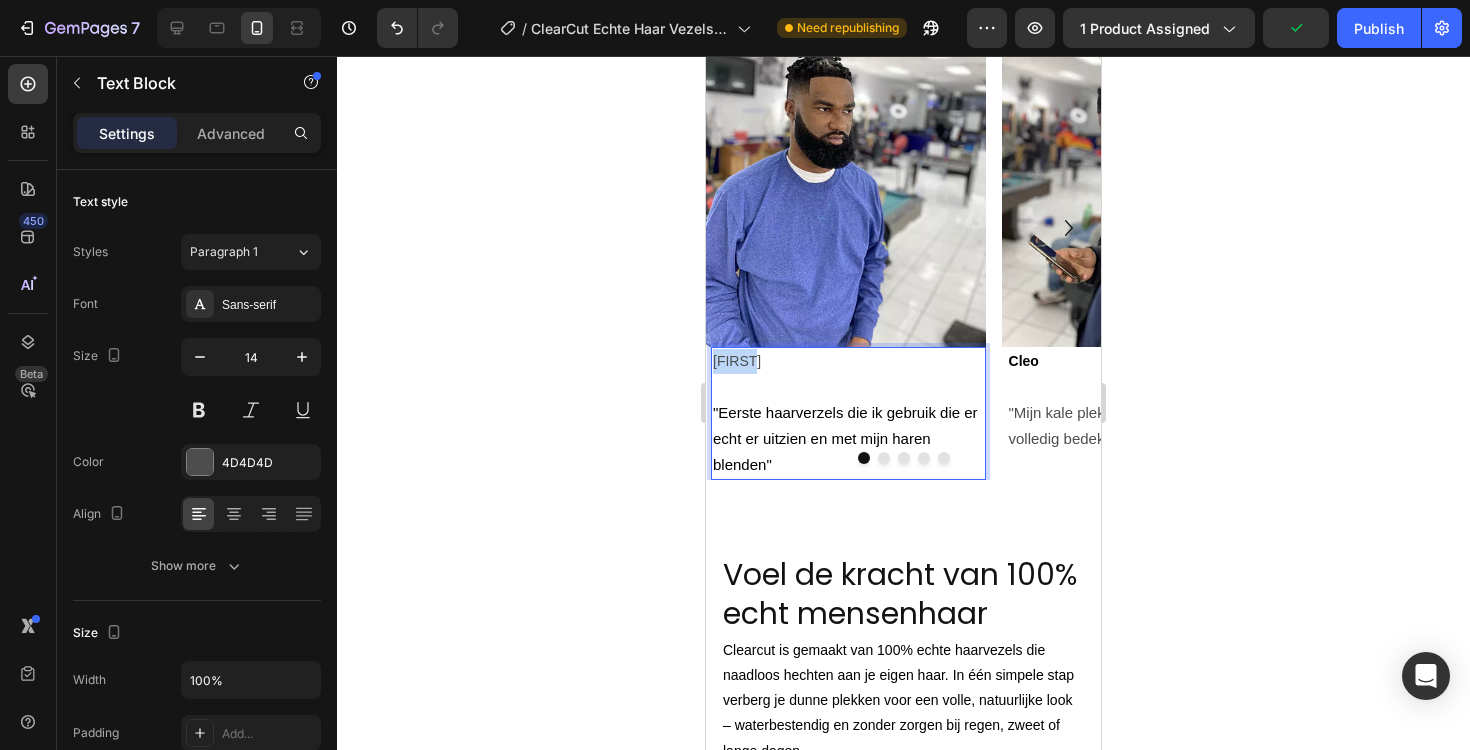 click on "[FIRST]" at bounding box center [848, 361] 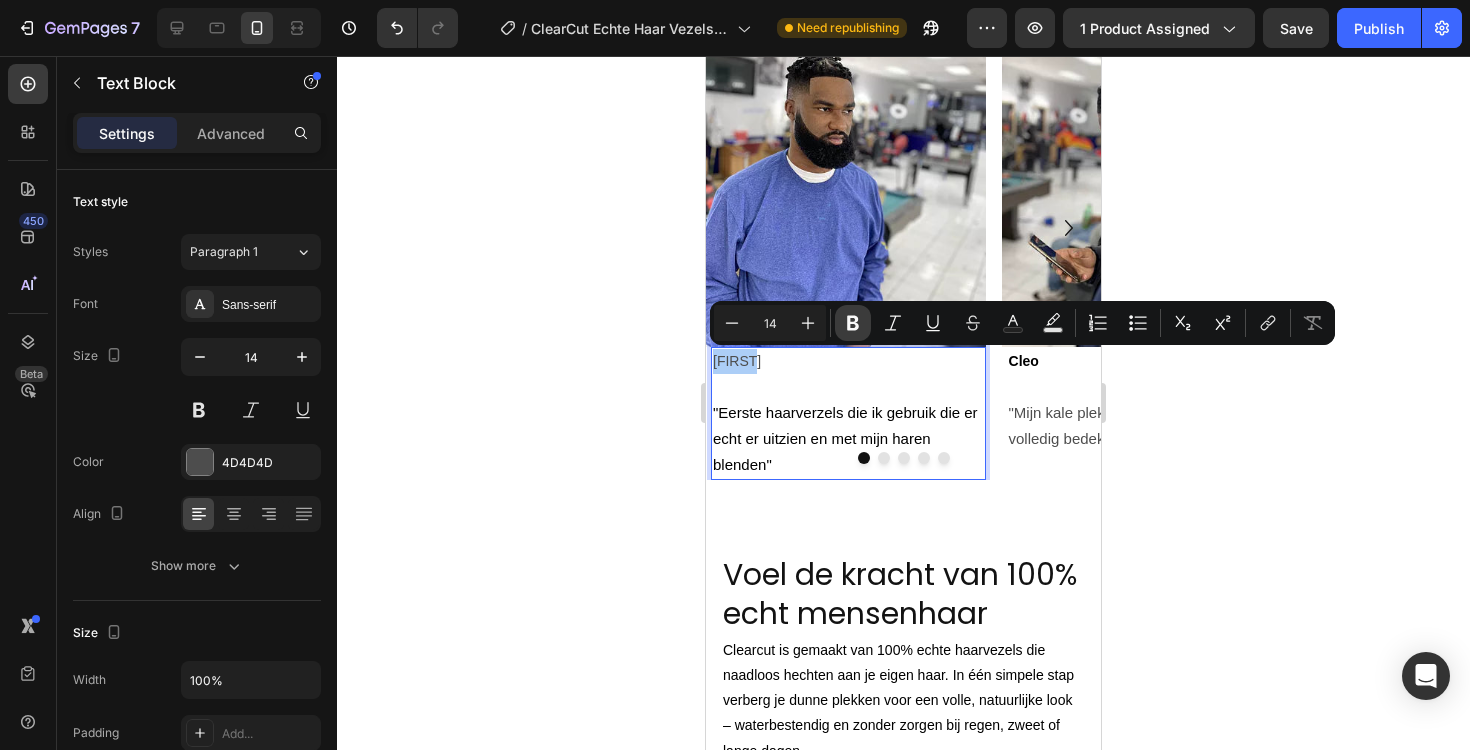 click on "Bold" at bounding box center (853, 323) 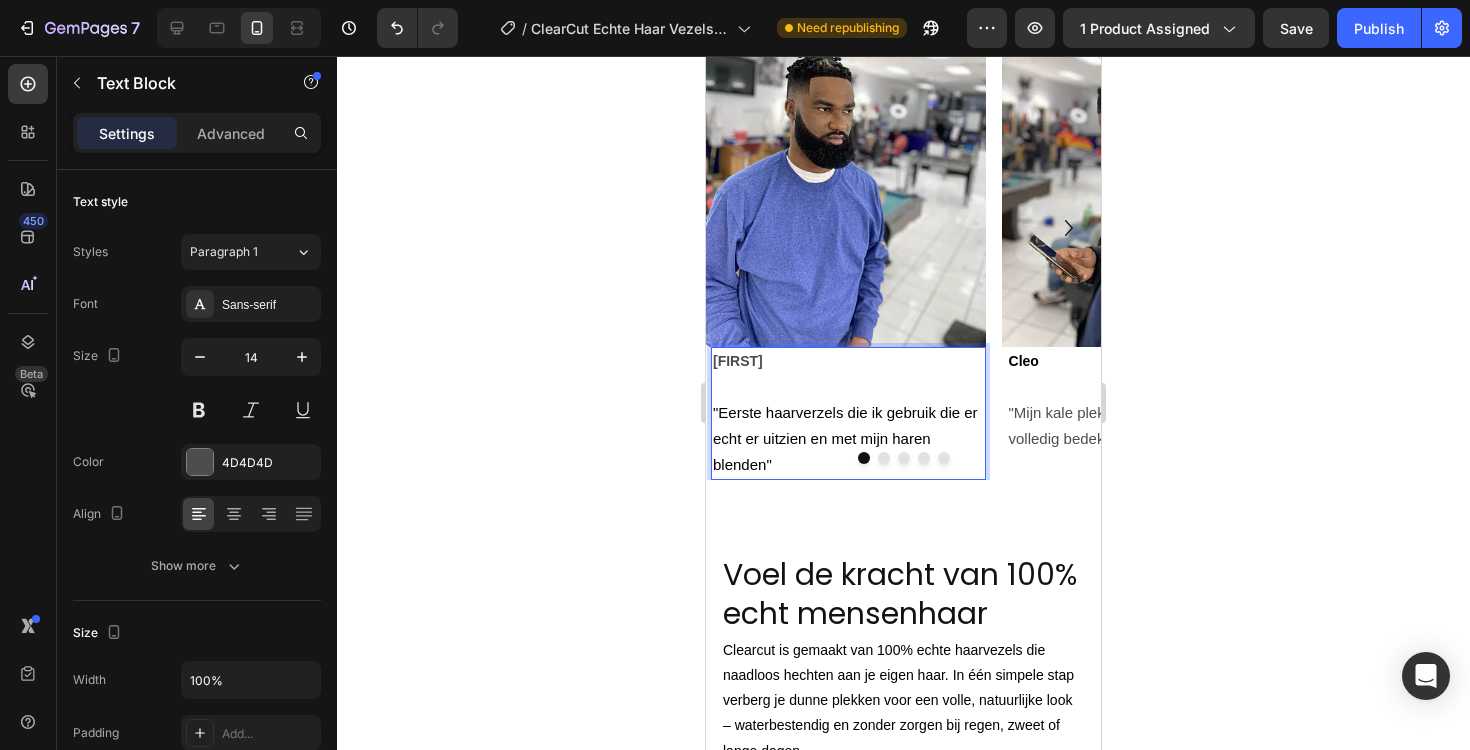 click on "[FIRST]" at bounding box center (738, 361) 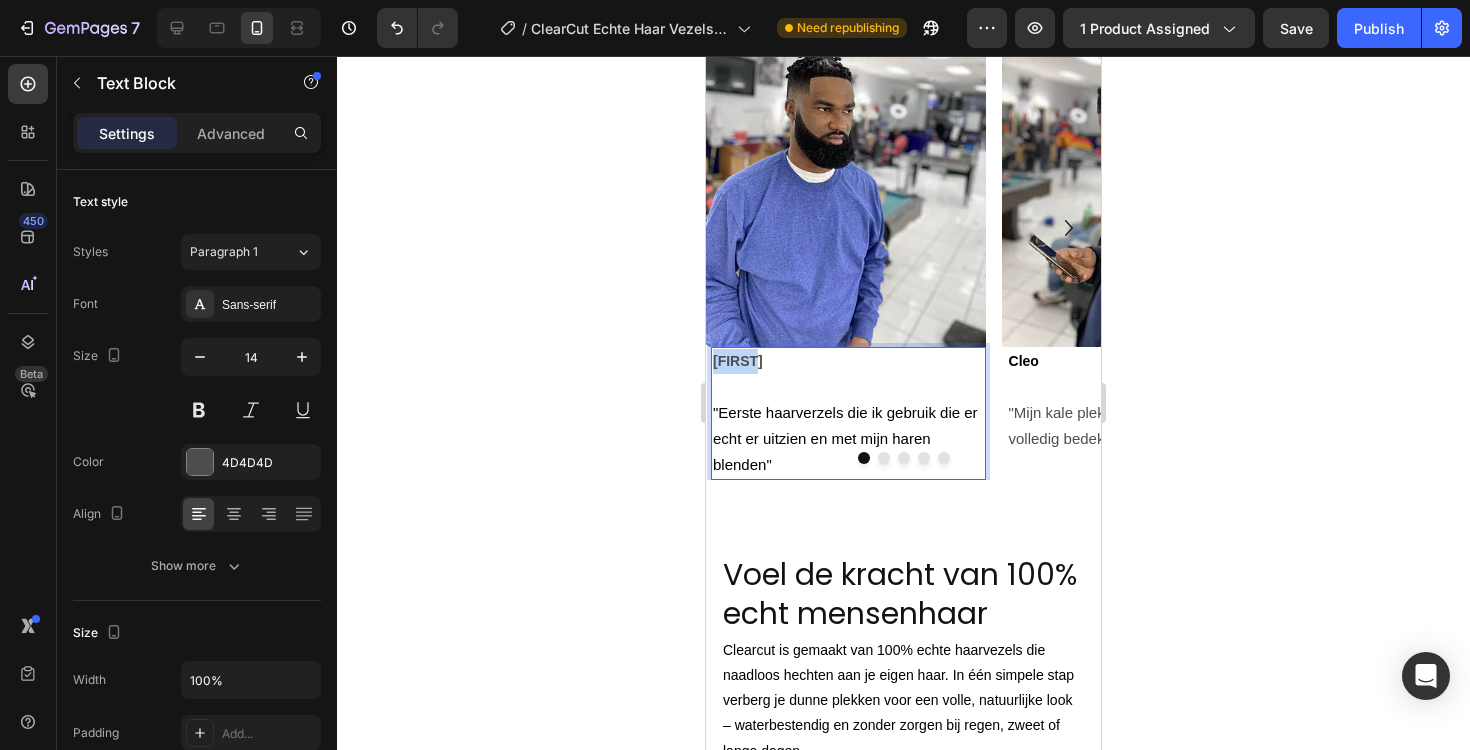 click on "[FIRST]" at bounding box center (738, 361) 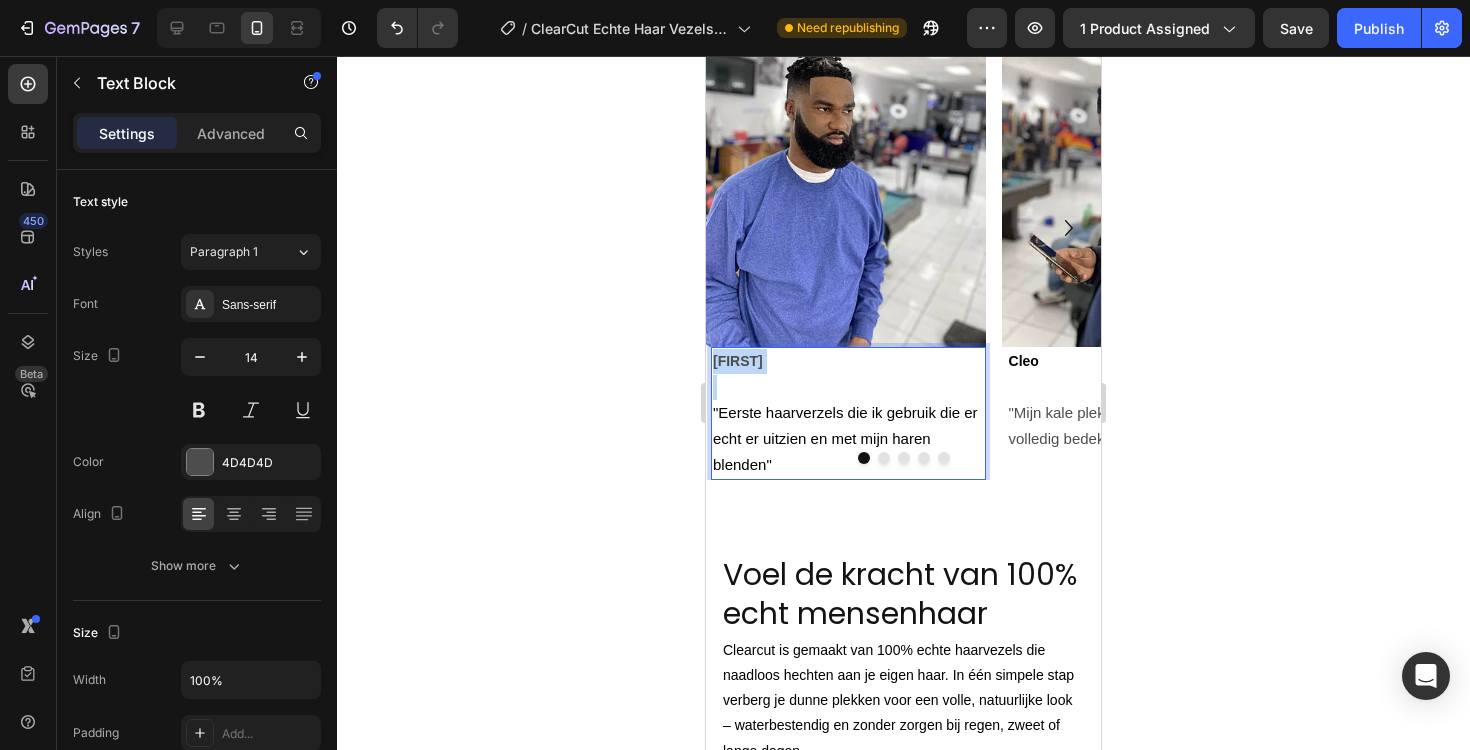 click on "[FIRST]" at bounding box center [738, 361] 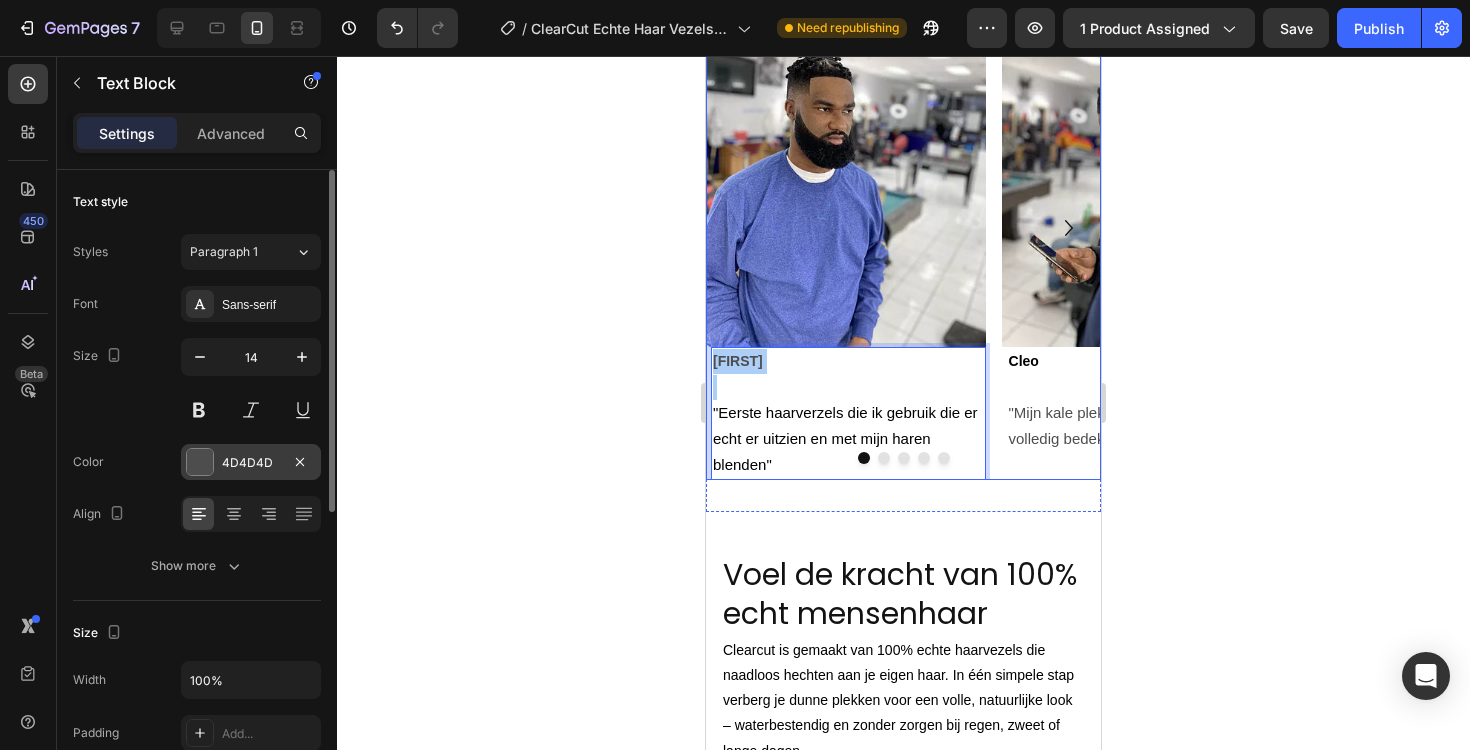 click at bounding box center (200, 462) 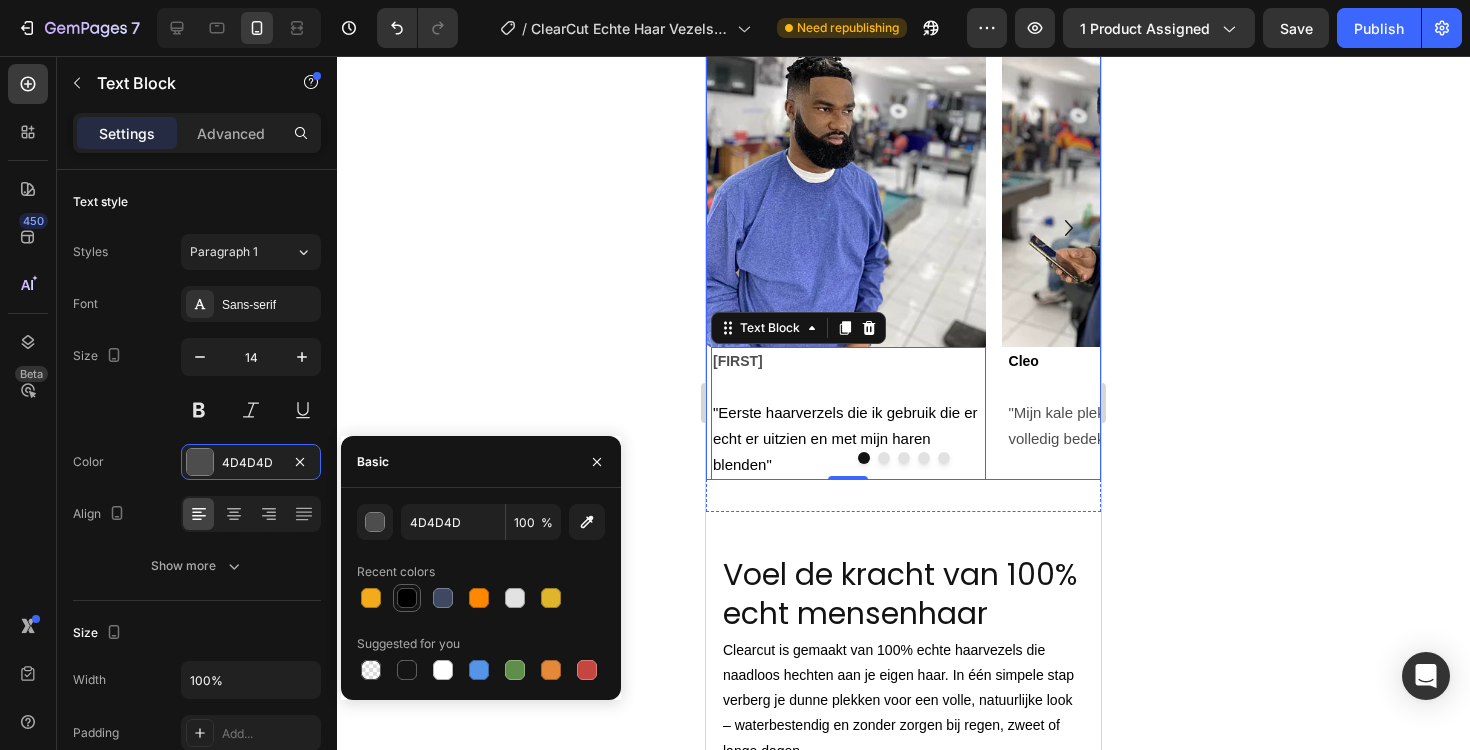 click at bounding box center (407, 598) 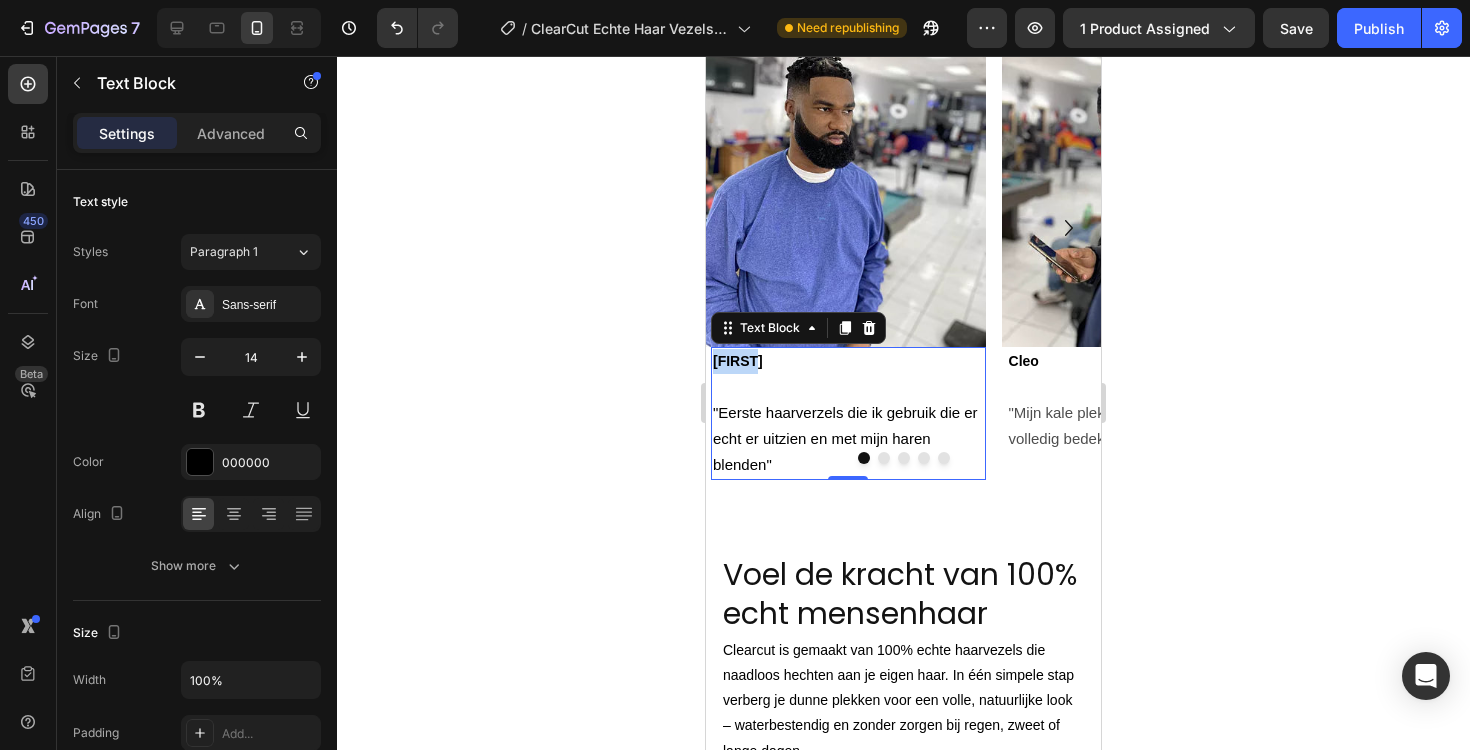 click on "[FIRST]" at bounding box center (738, 361) 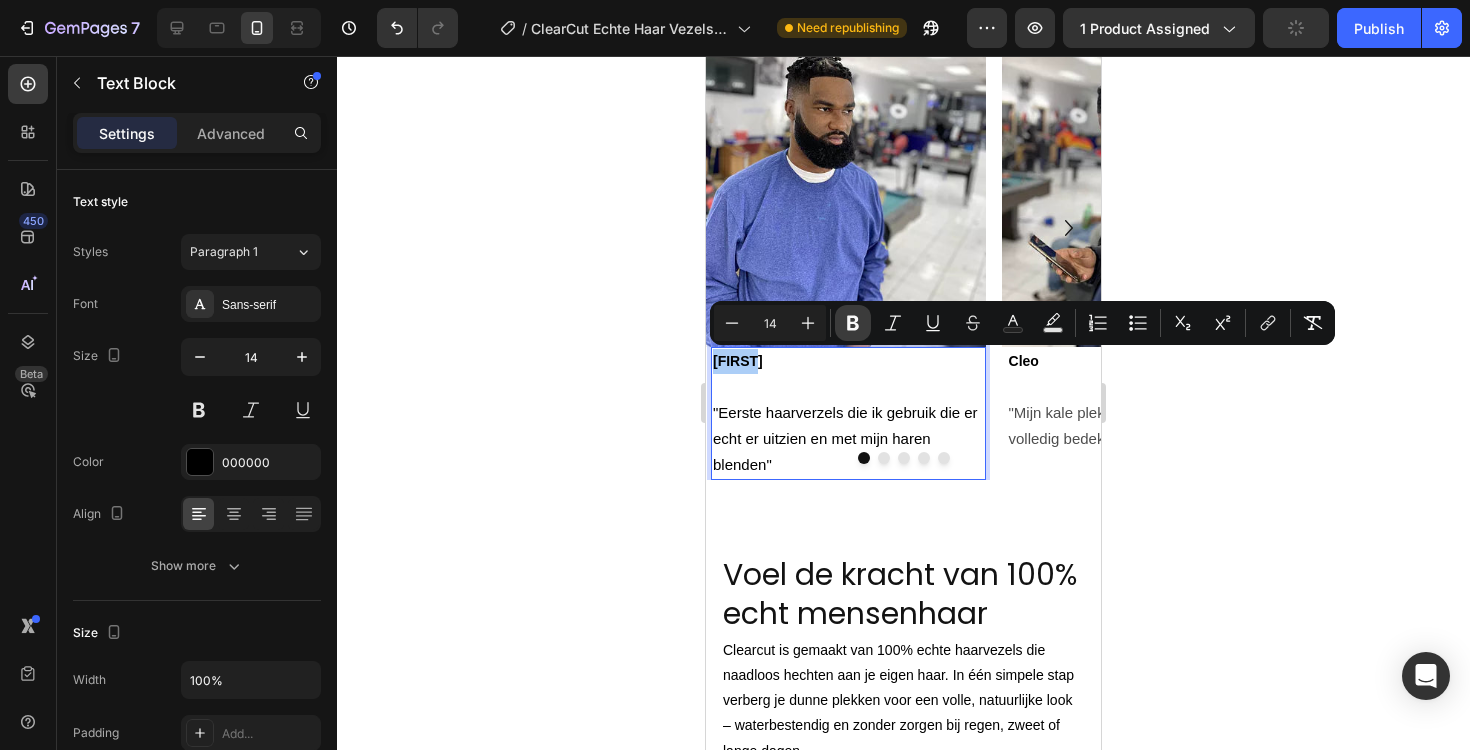 click 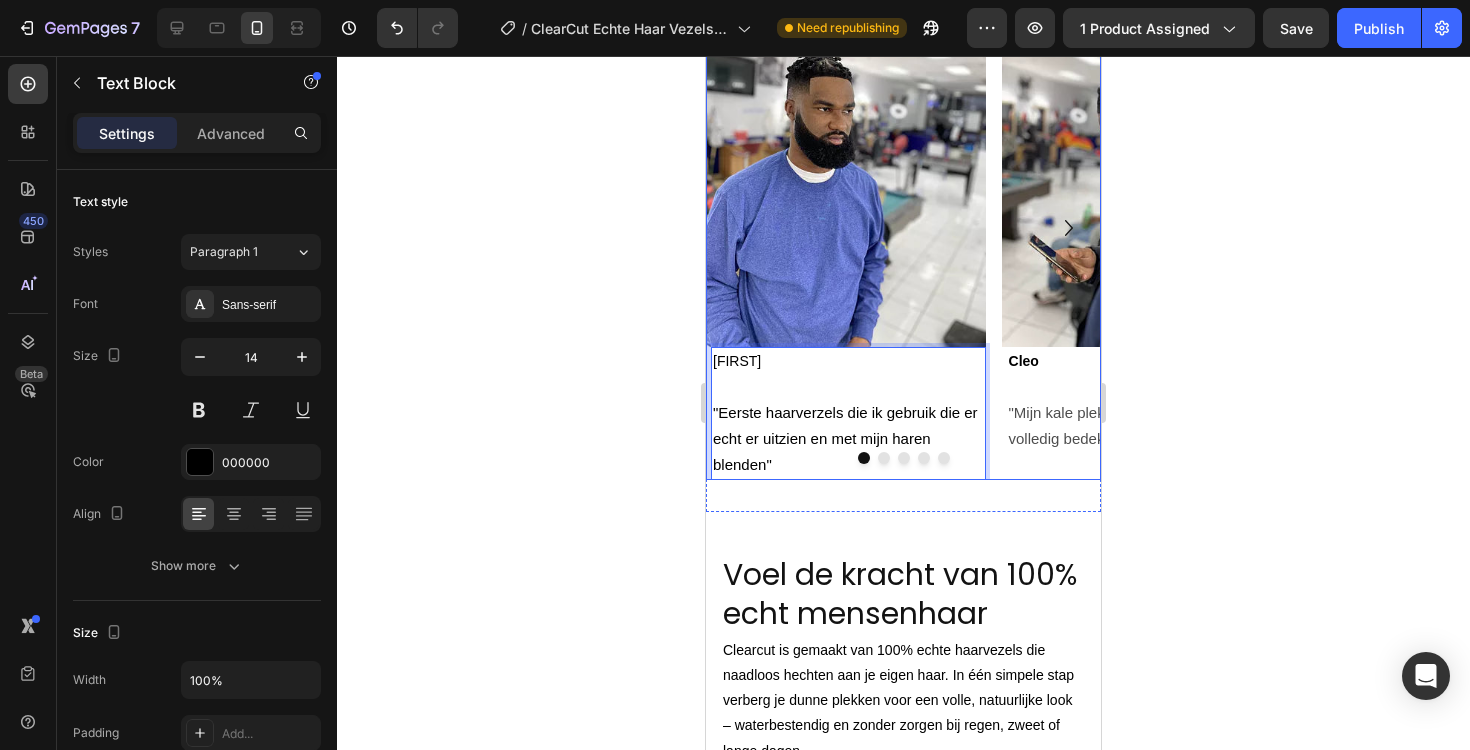 click at bounding box center [884, 458] 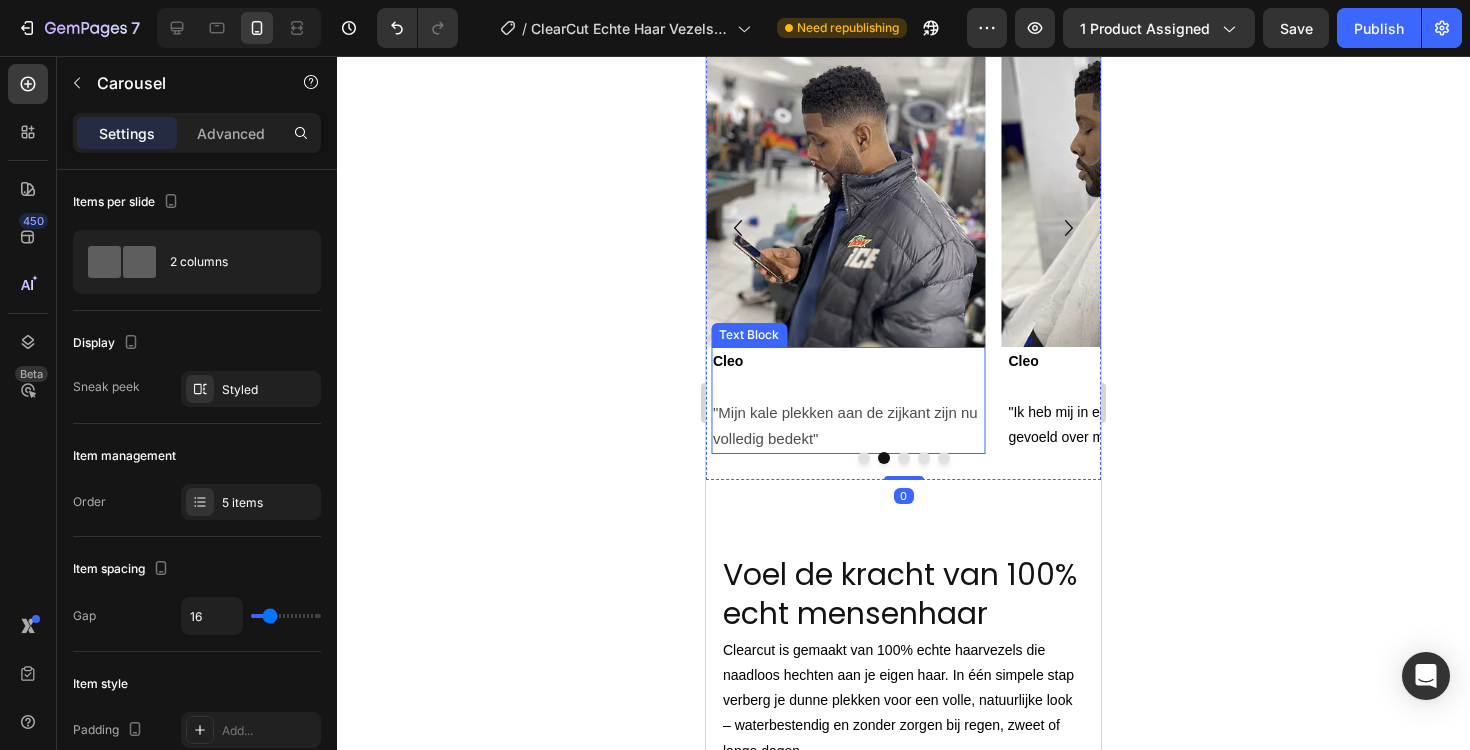 click on "Cleo" at bounding box center (728, 361) 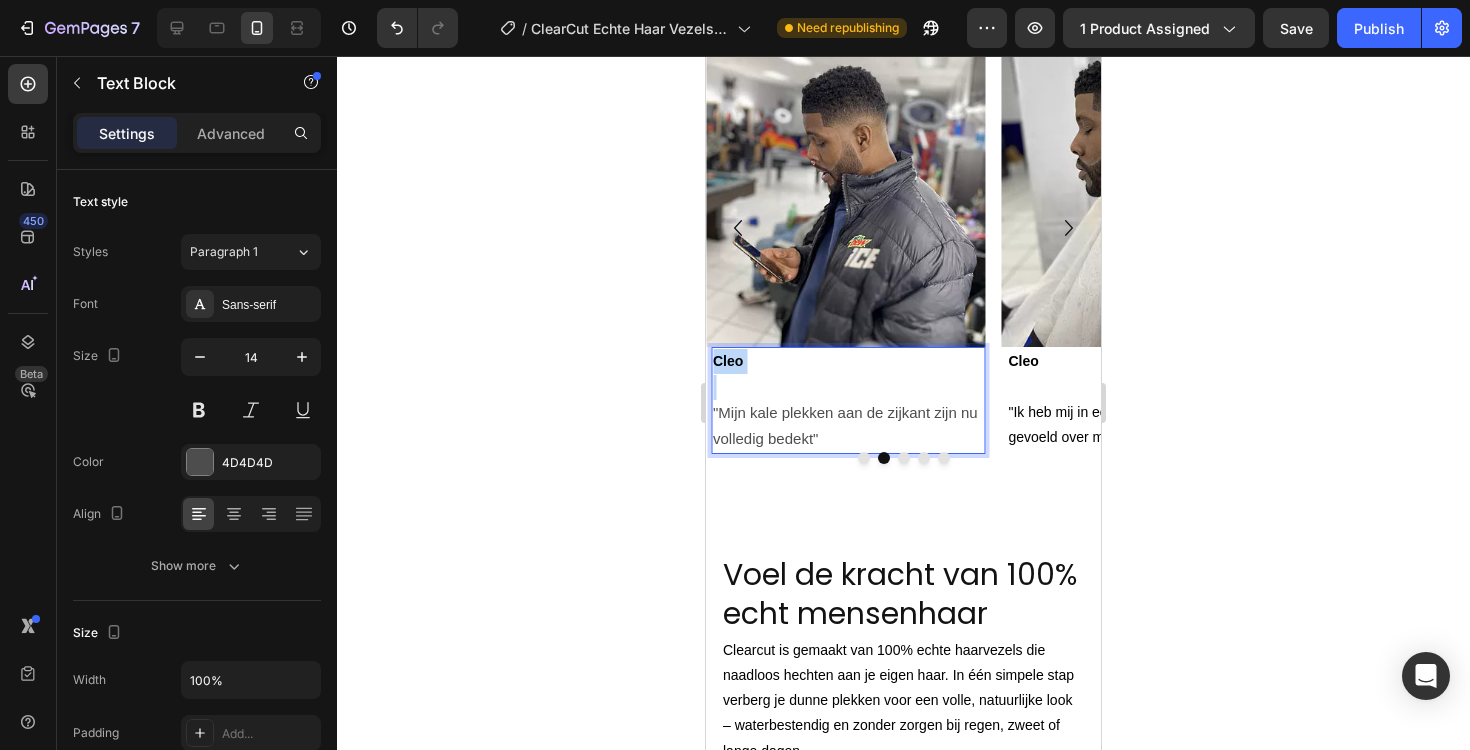 click on "Cleo" at bounding box center [728, 361] 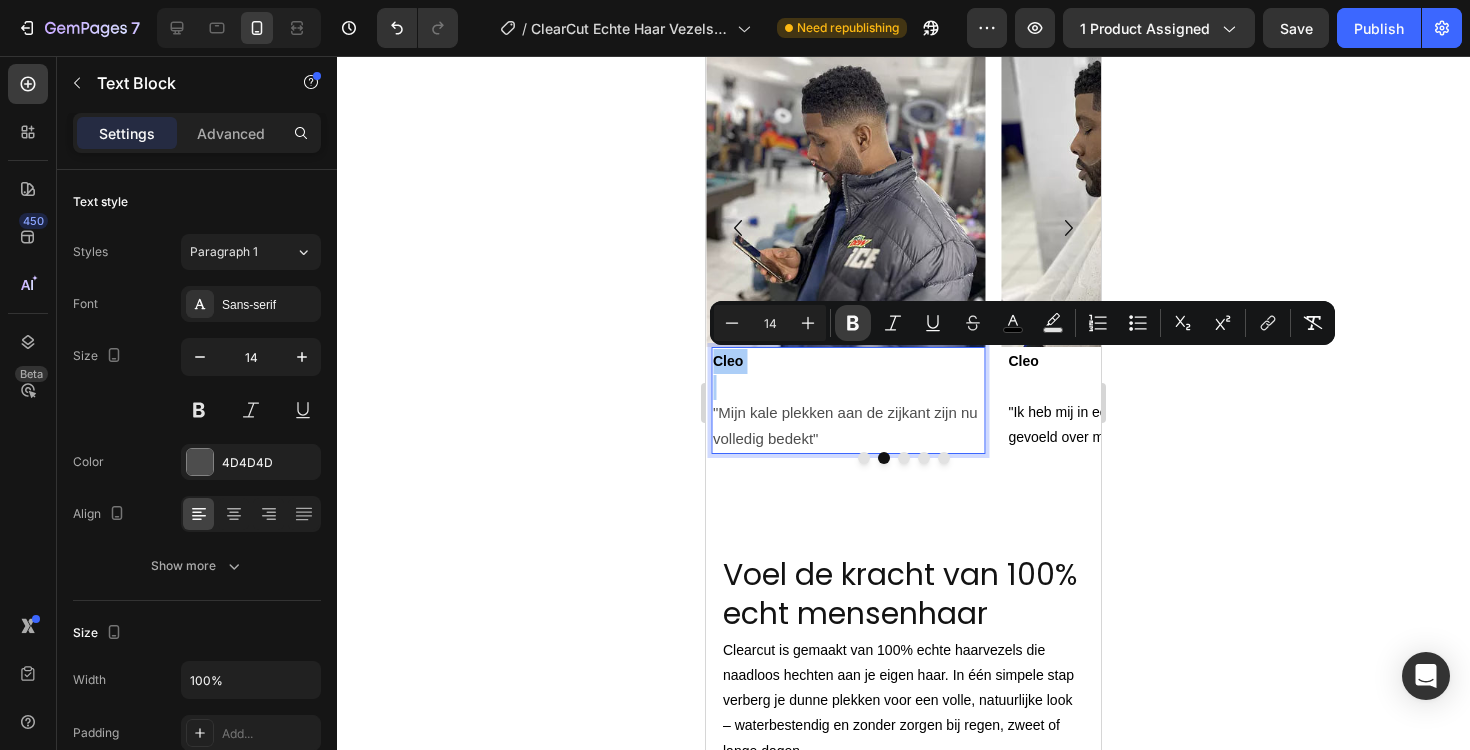 click on "Bold" at bounding box center [853, 323] 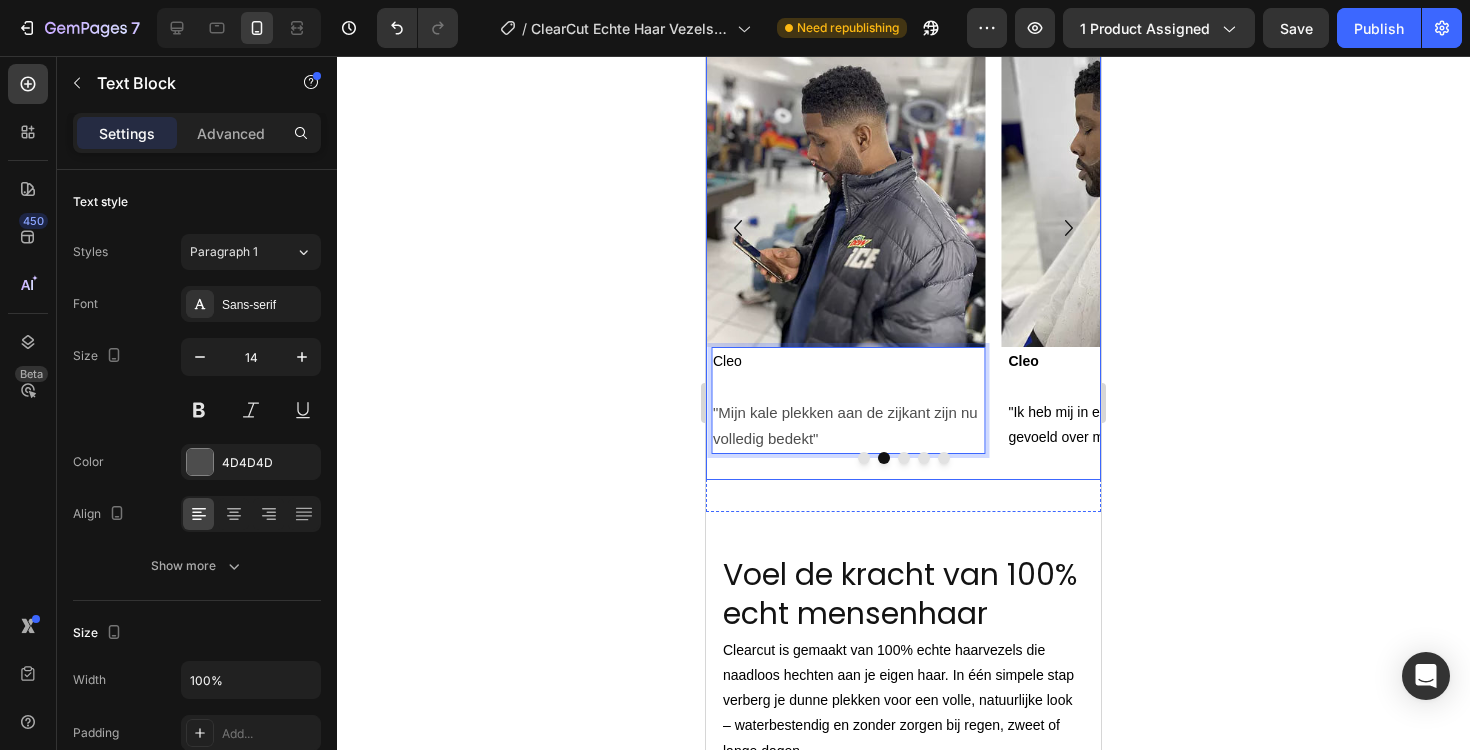 click at bounding box center [904, 458] 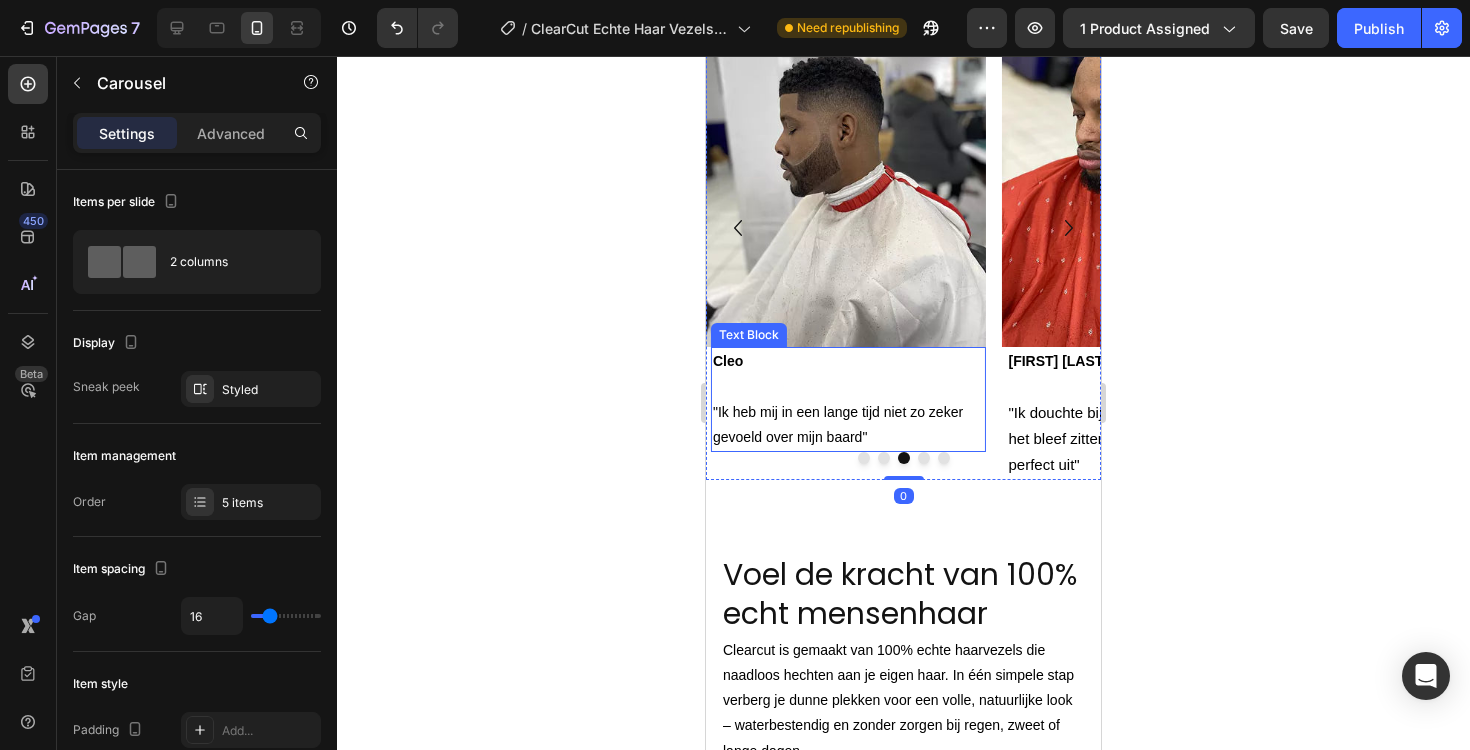 click on "Cleo" at bounding box center [728, 361] 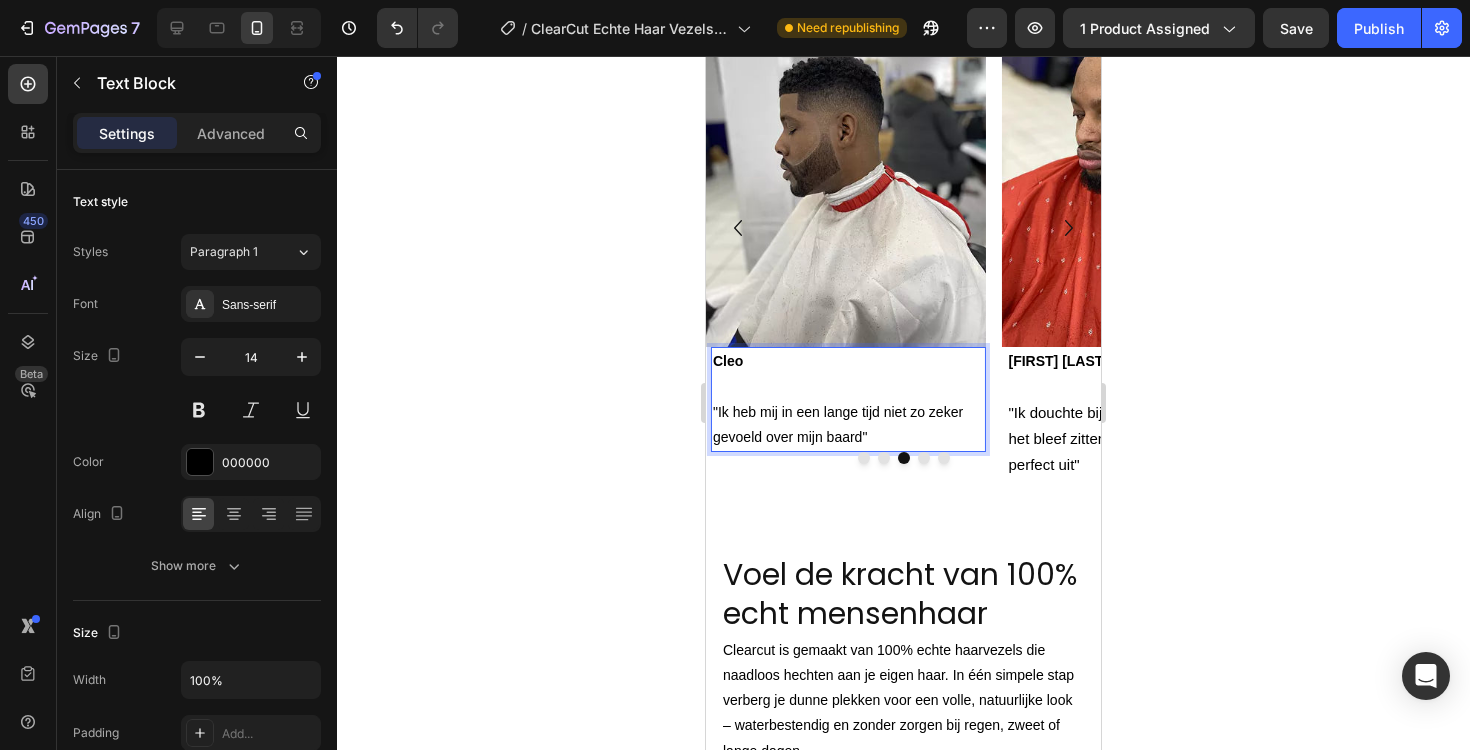 click on "Cleo" at bounding box center (728, 361) 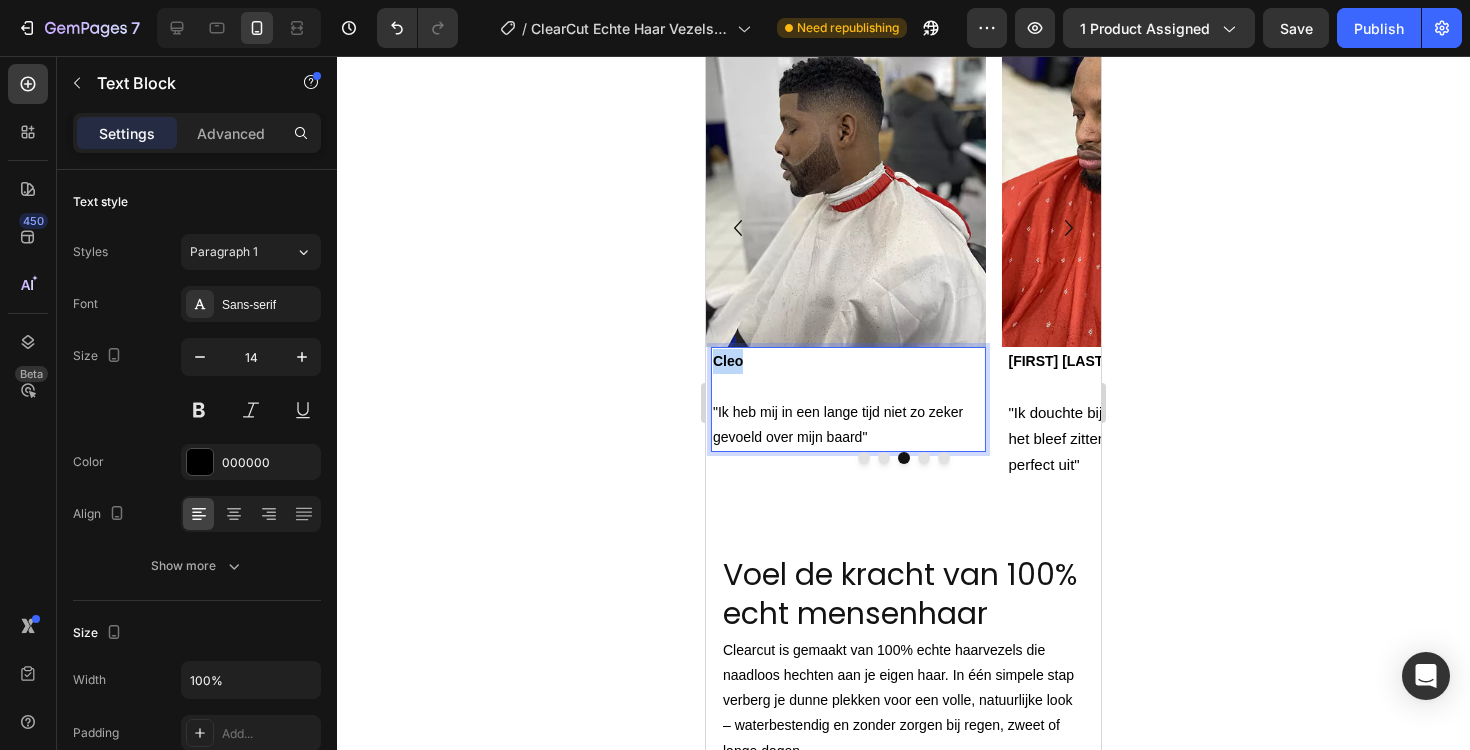 click on "Cleo" at bounding box center (728, 361) 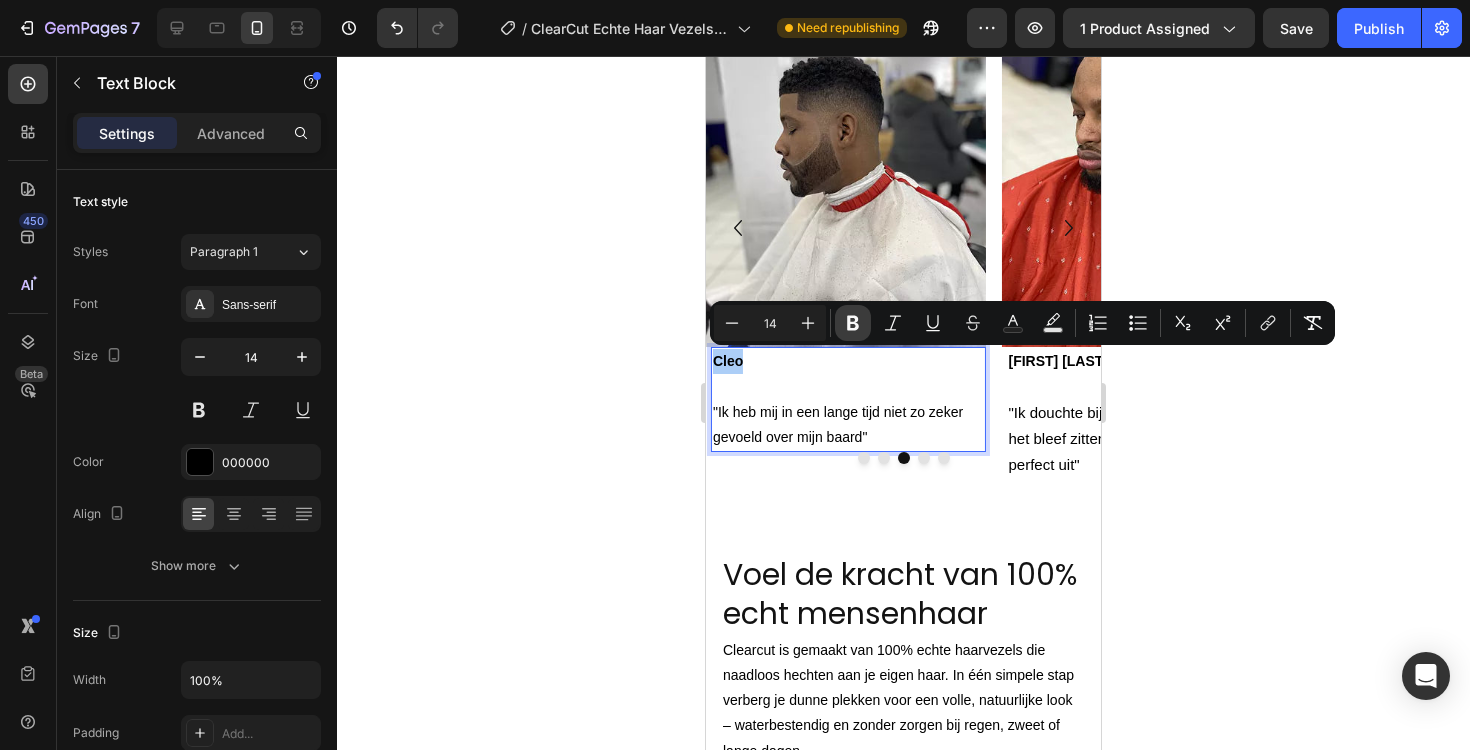 click 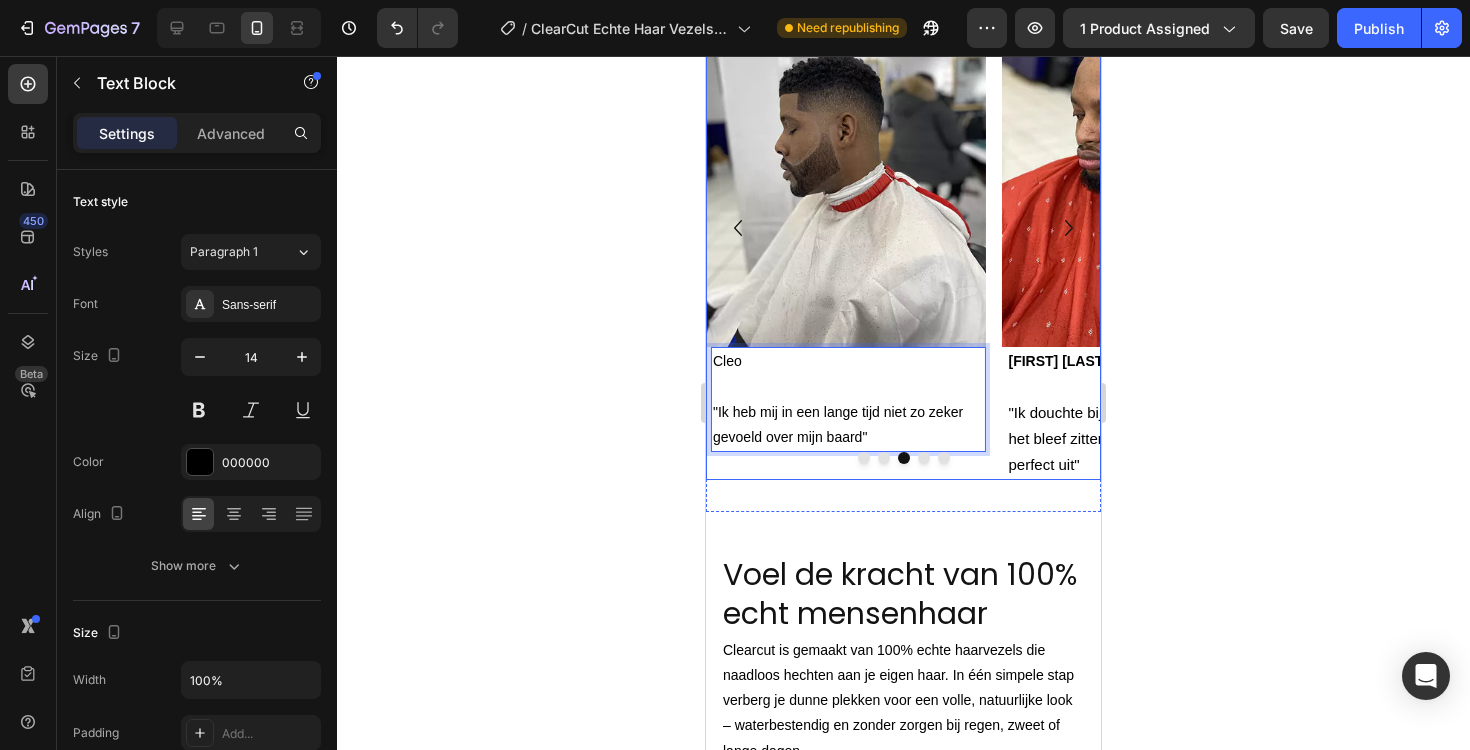 click at bounding box center (924, 458) 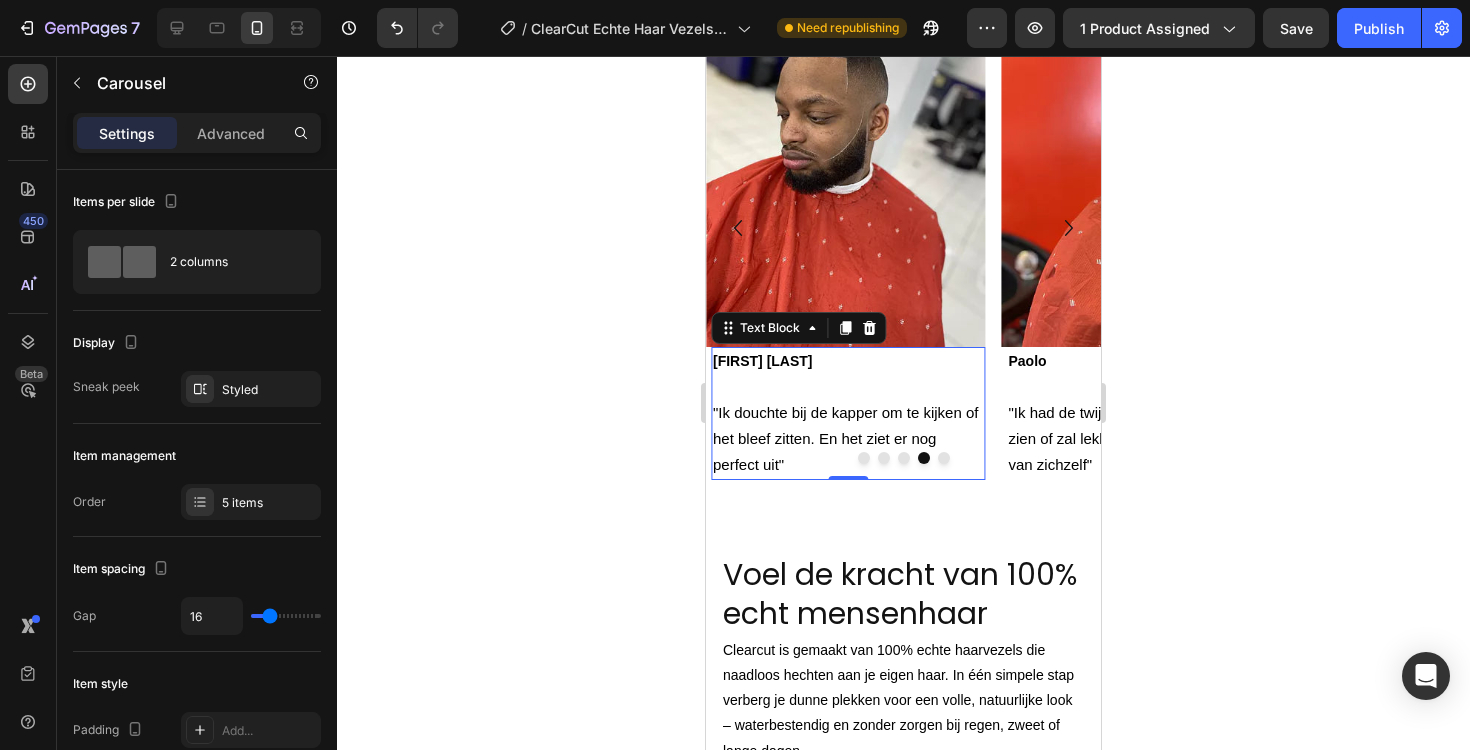 click on "[FIRST] [LAST]" at bounding box center [763, 361] 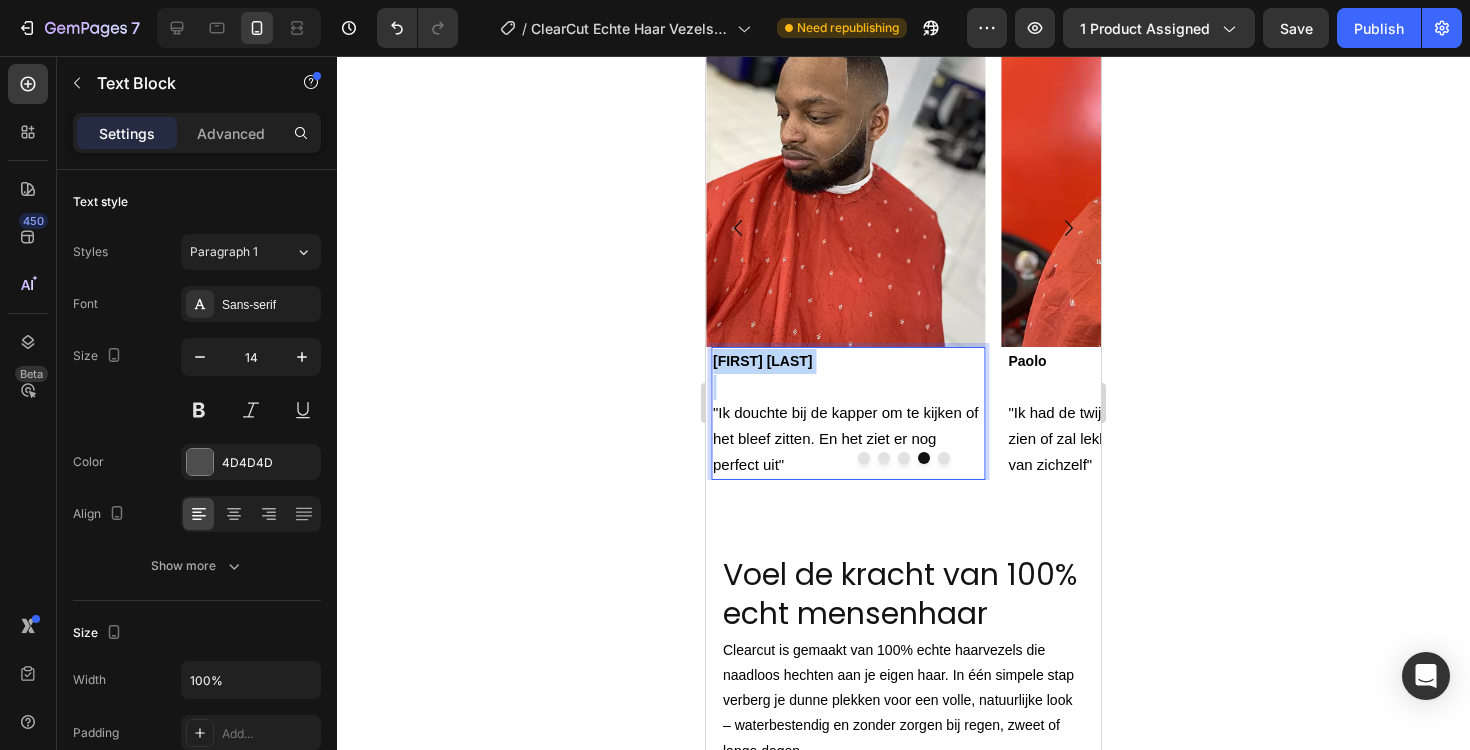 click on "[FIRST] [LAST]" at bounding box center (763, 361) 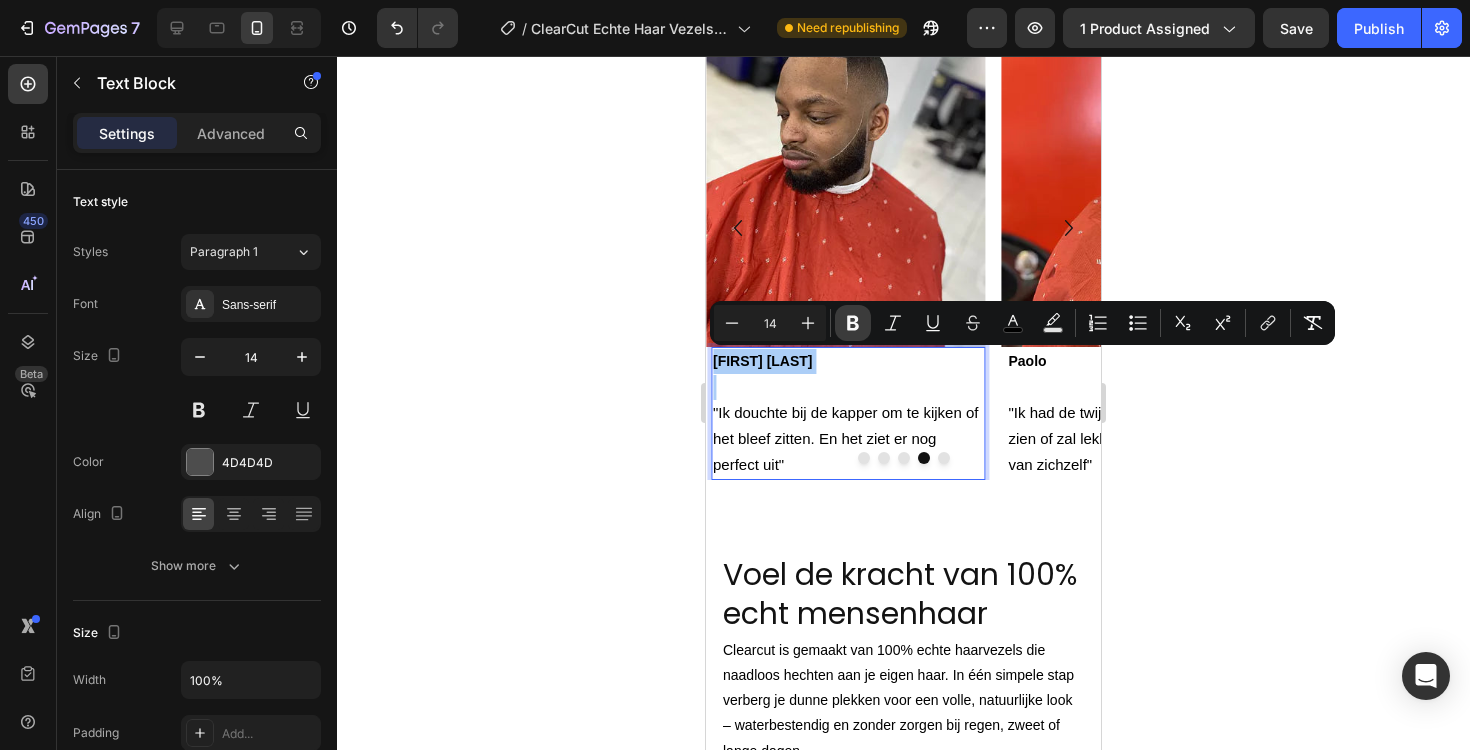 click 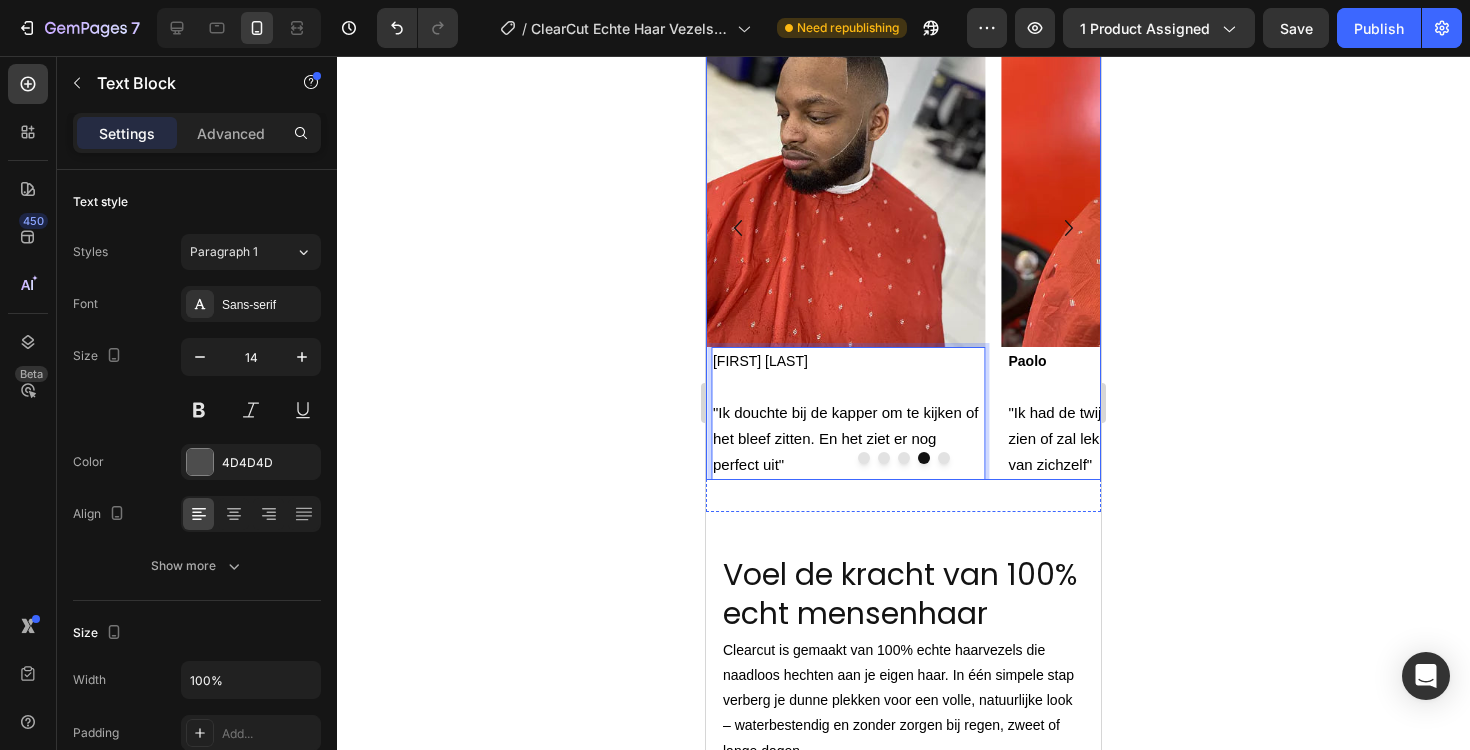 click at bounding box center [903, 458] 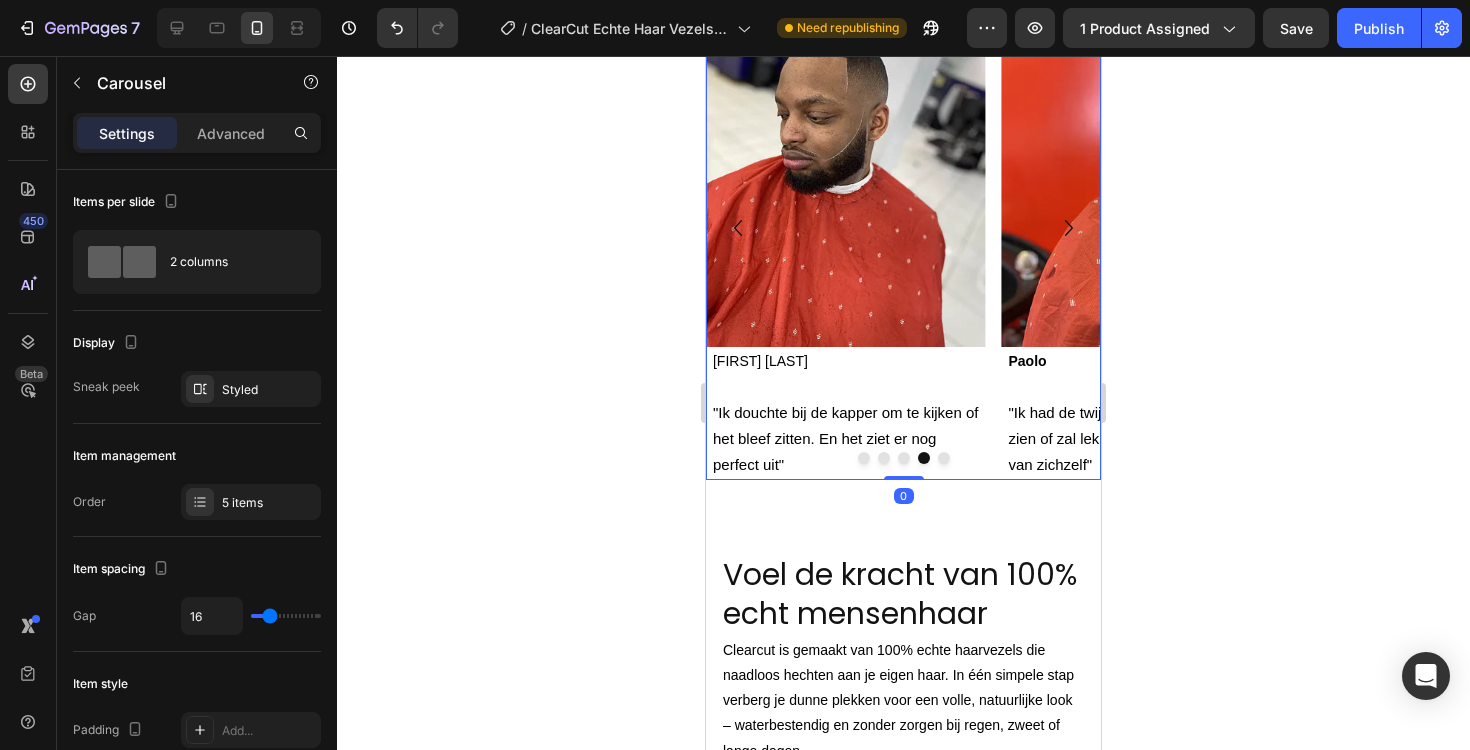 click at bounding box center [944, 458] 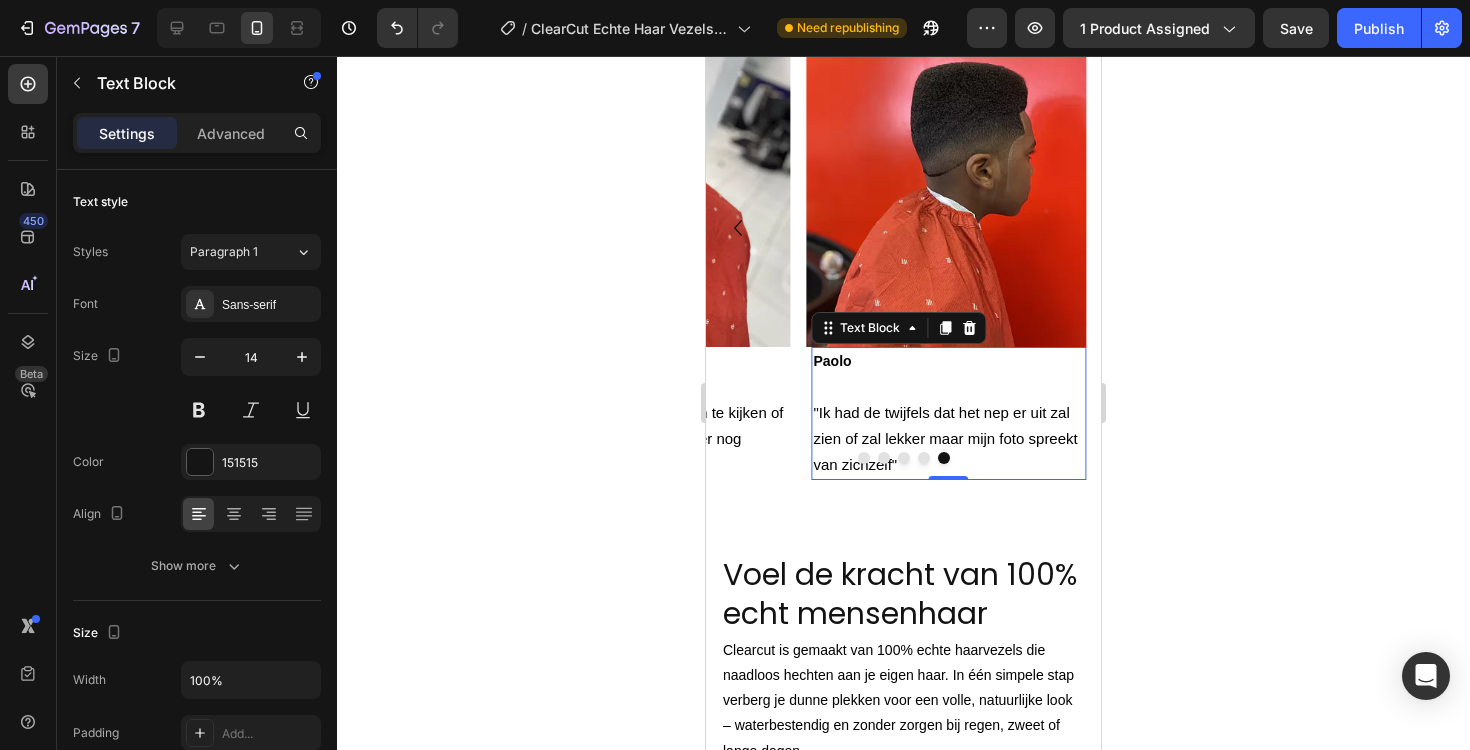 click on "Paolo" at bounding box center [832, 361] 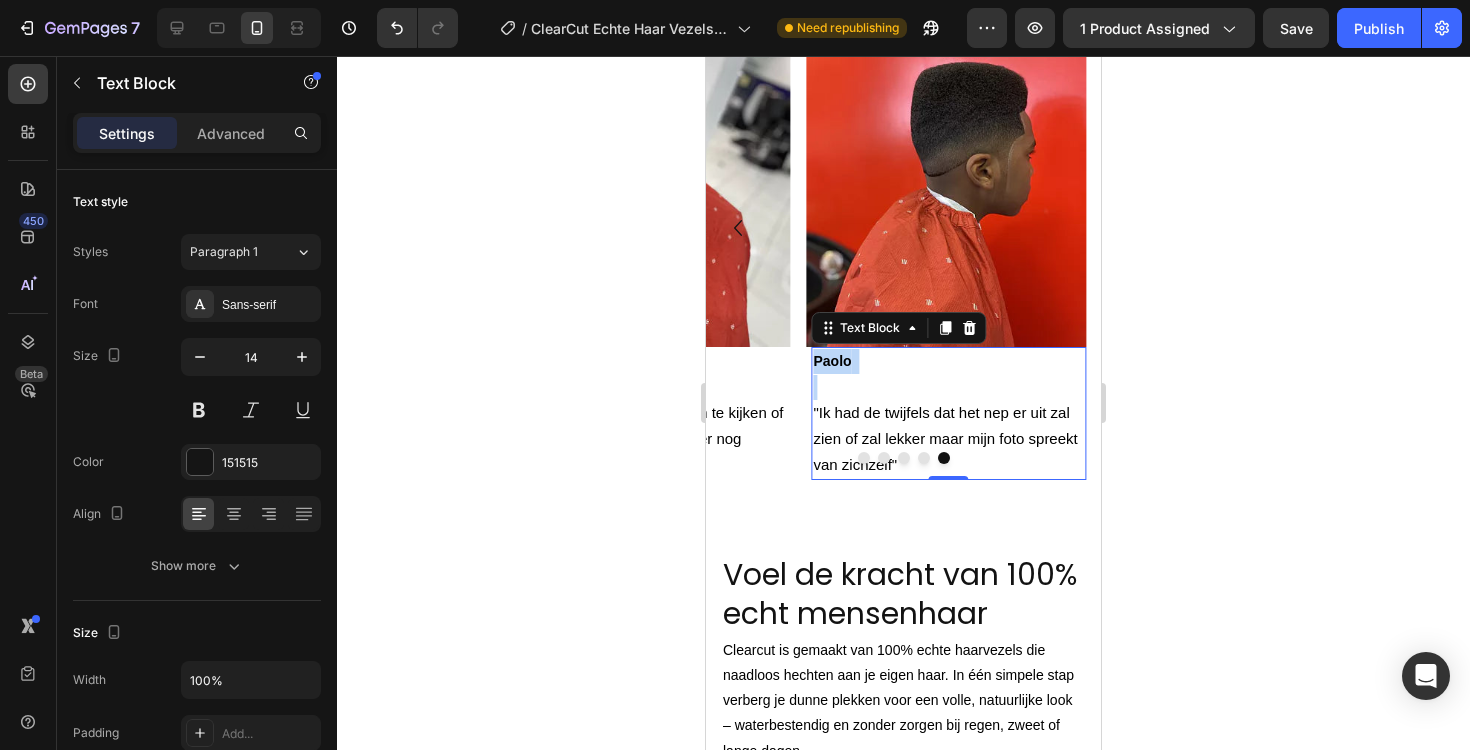 click on "Paolo" at bounding box center (832, 361) 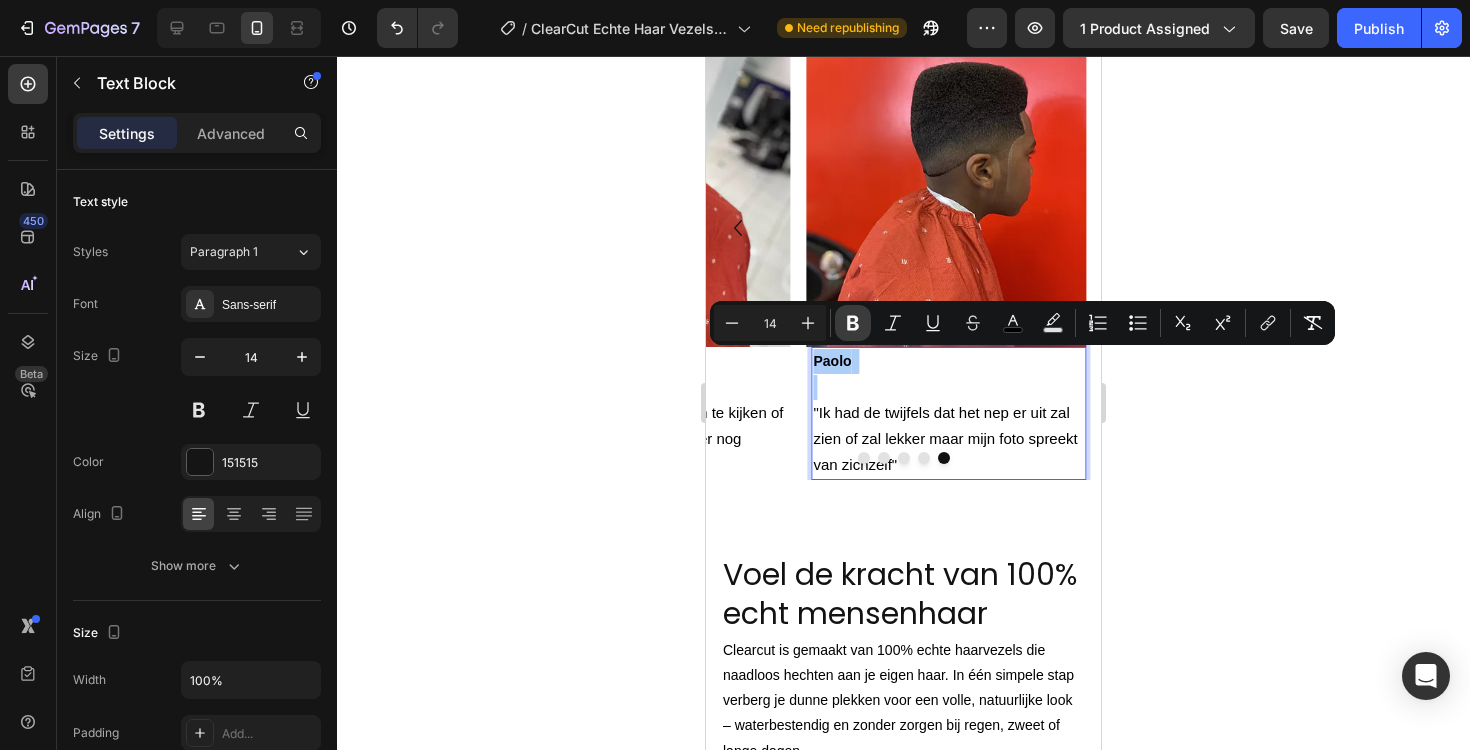 click 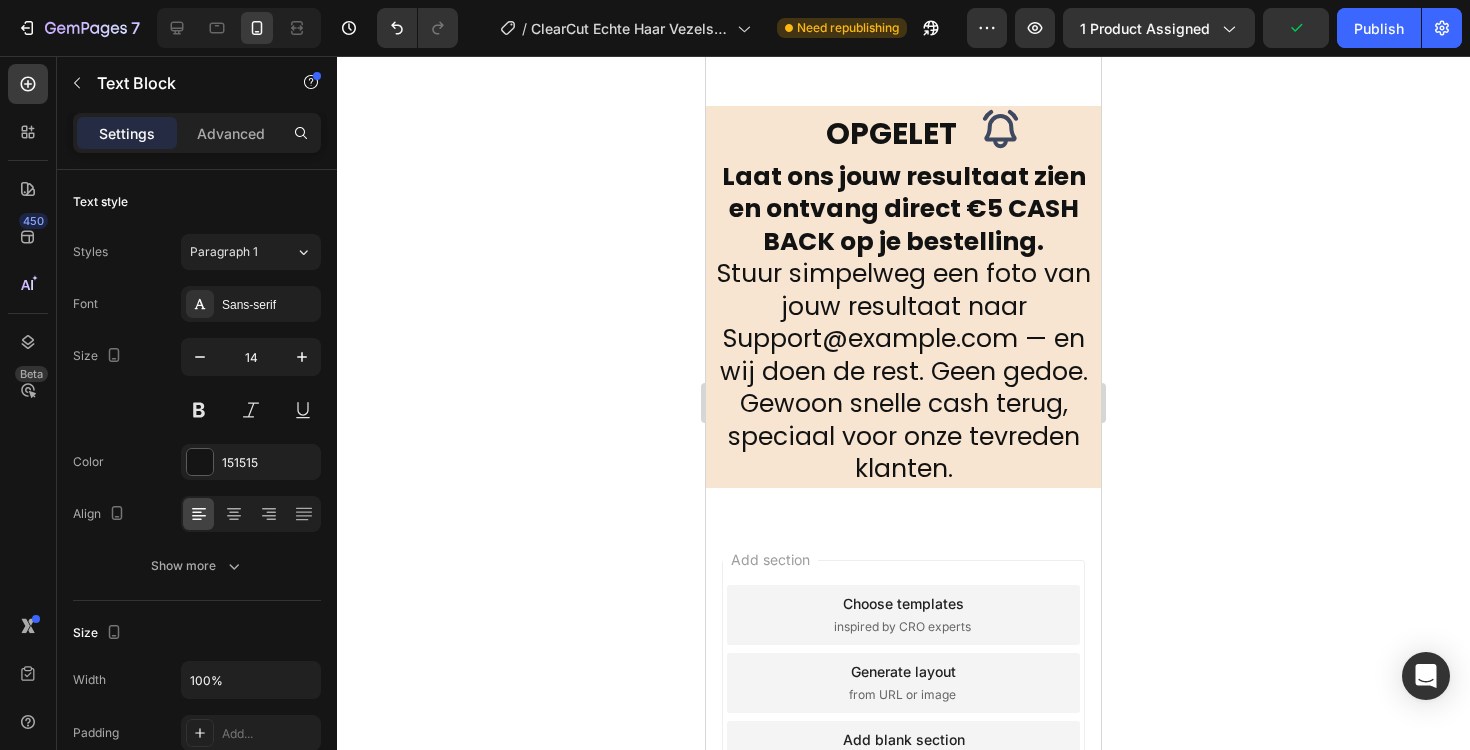 scroll, scrollTop: 5047, scrollLeft: 0, axis: vertical 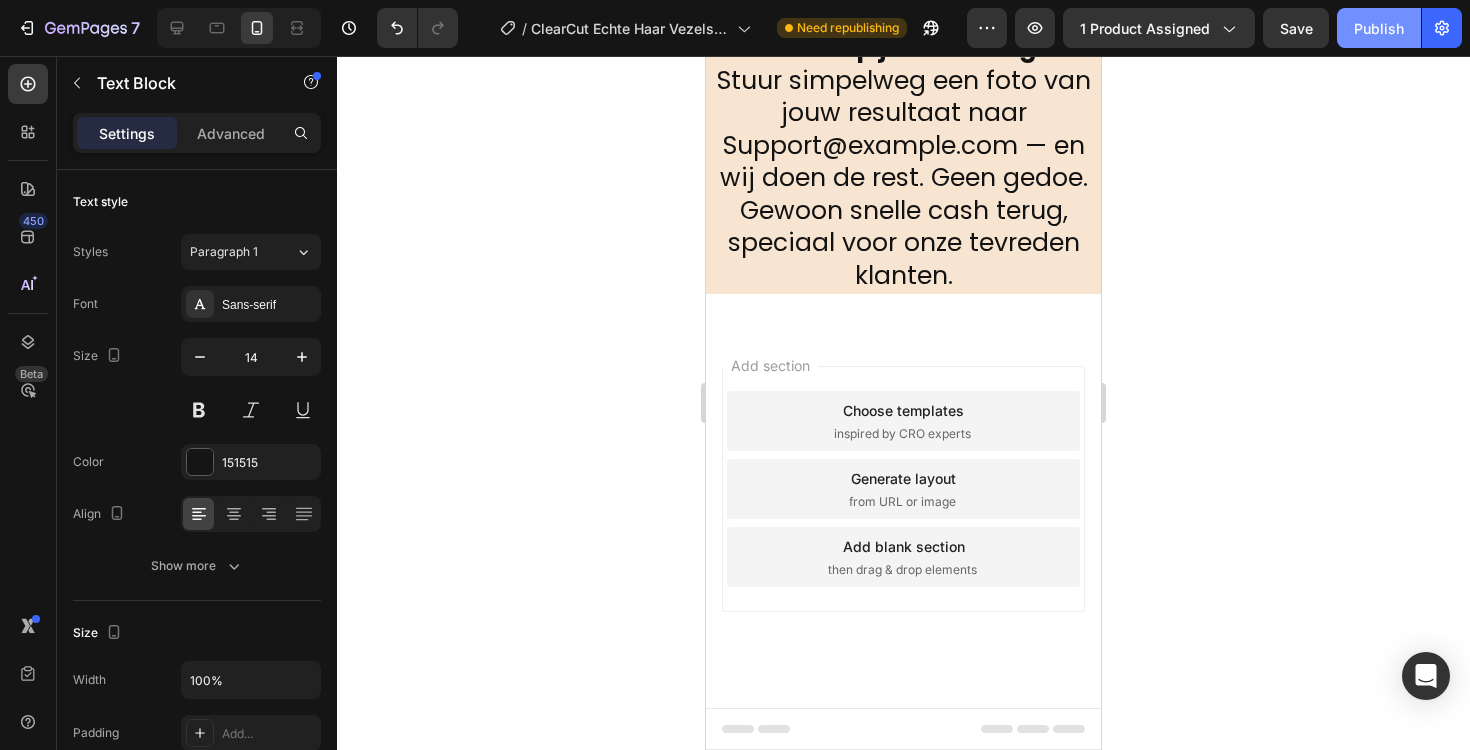 click on "Publish" at bounding box center [1379, 28] 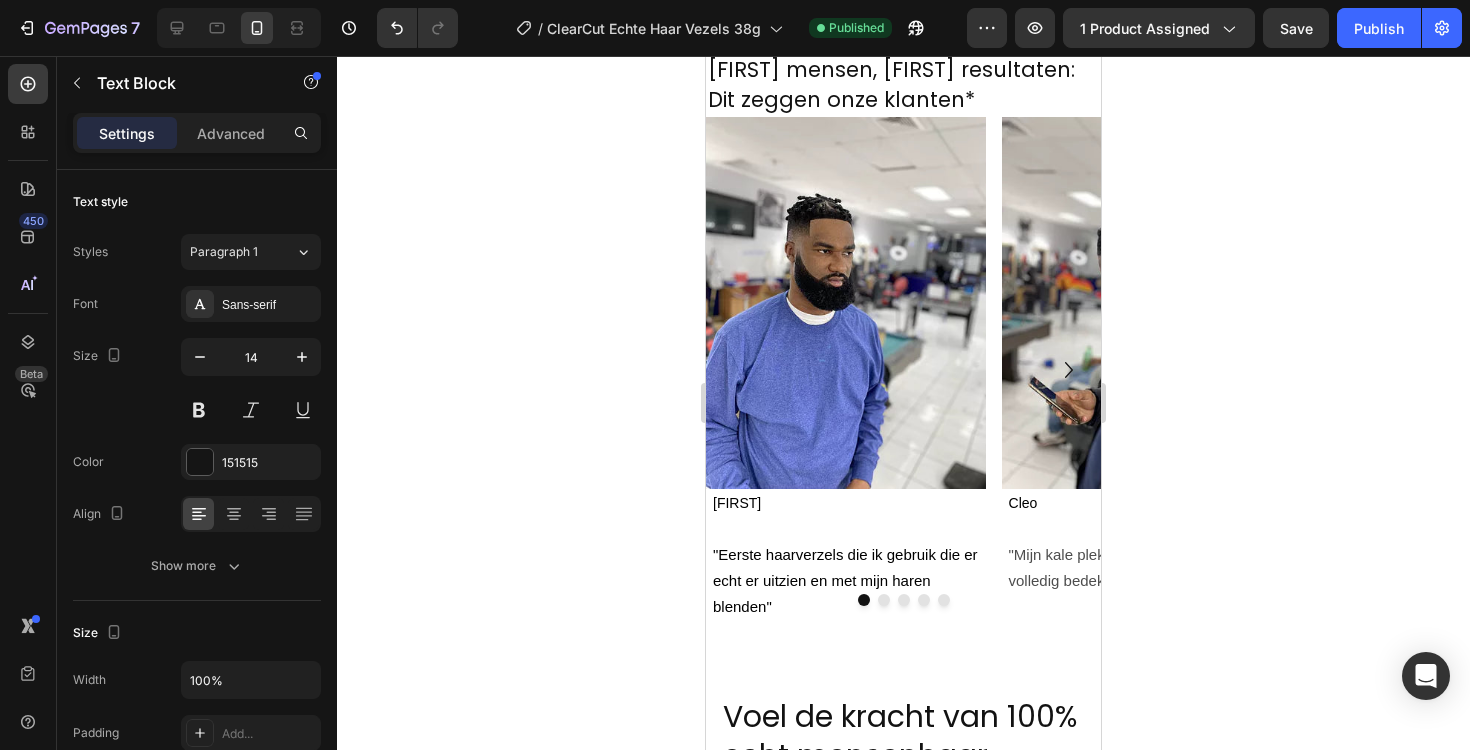 scroll, scrollTop: 2462, scrollLeft: 0, axis: vertical 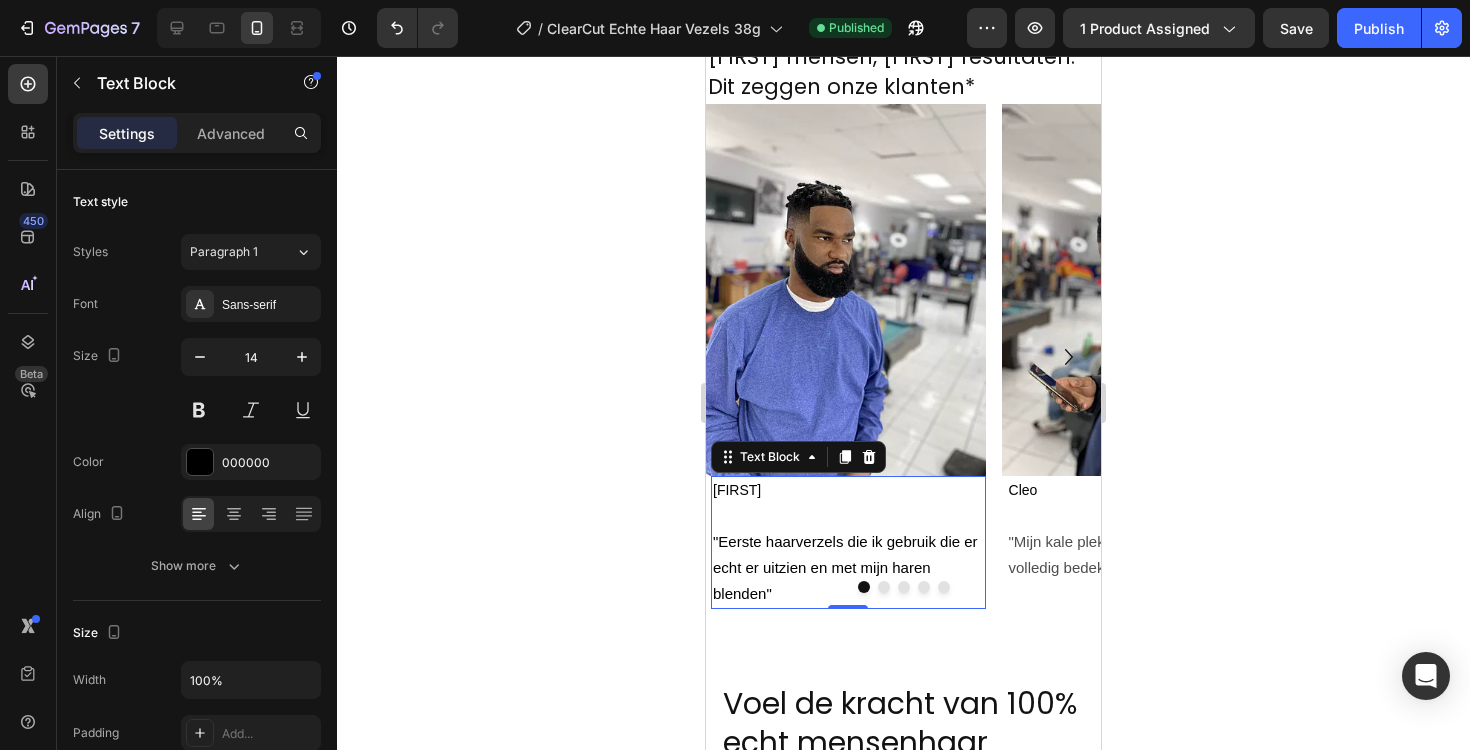 click on "[FIRST]" at bounding box center [848, 490] 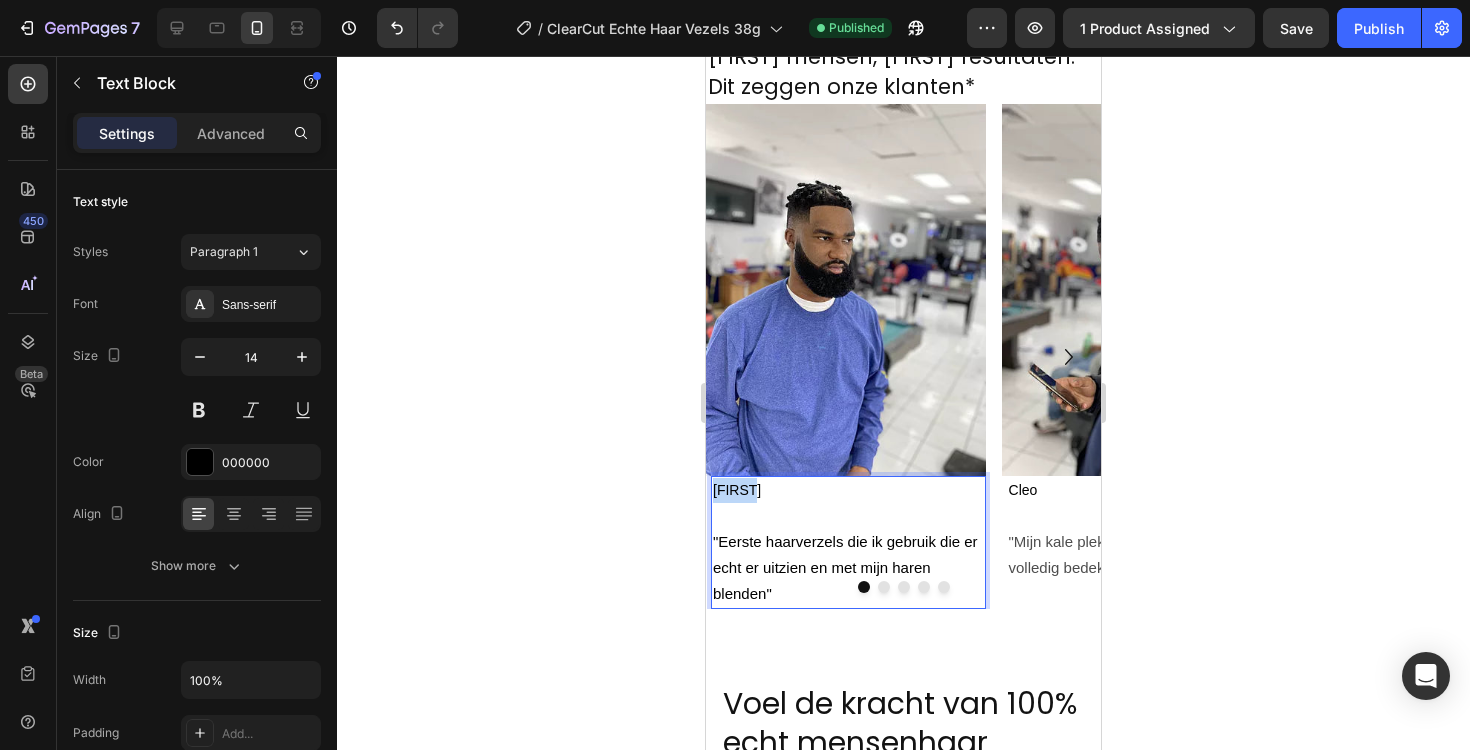 click on "[FIRST]" at bounding box center (848, 490) 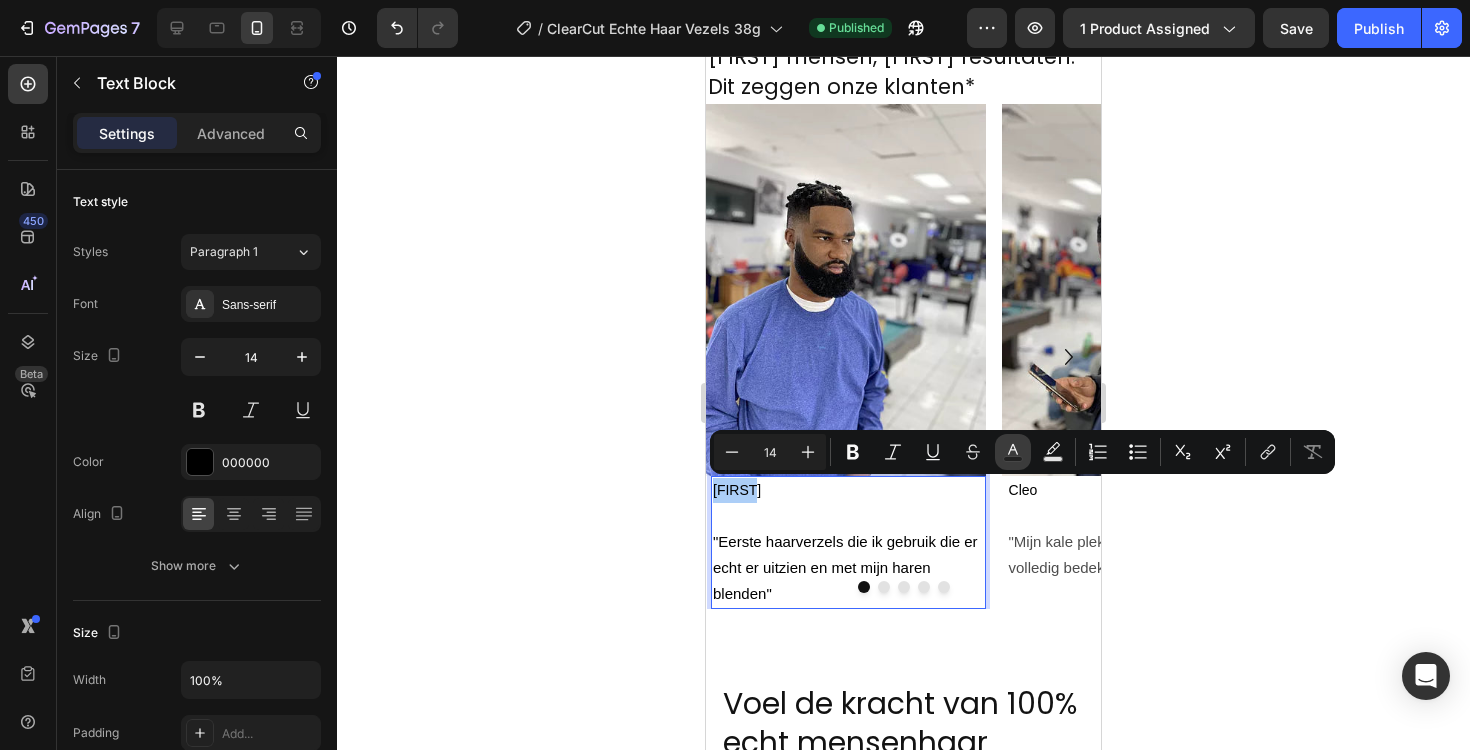 click 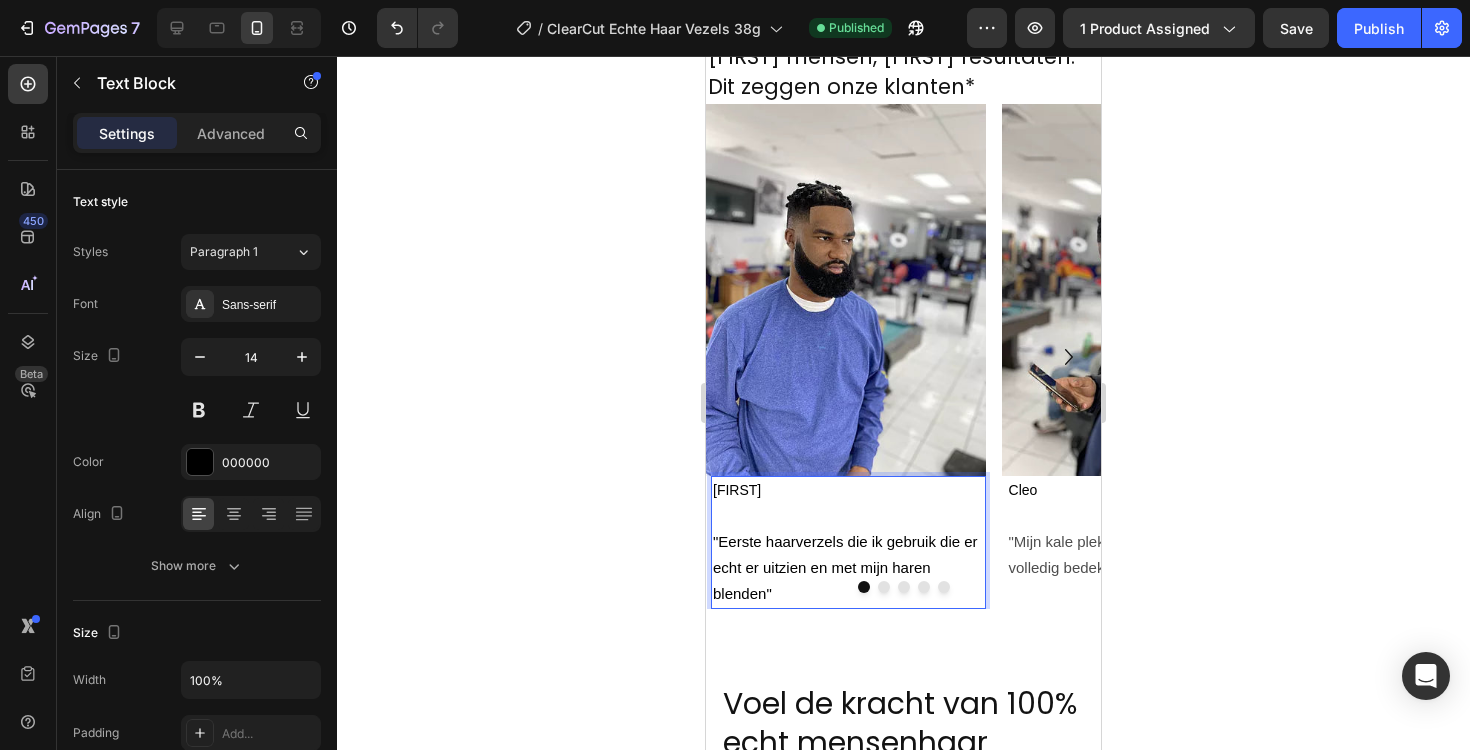 click at bounding box center (848, 516) 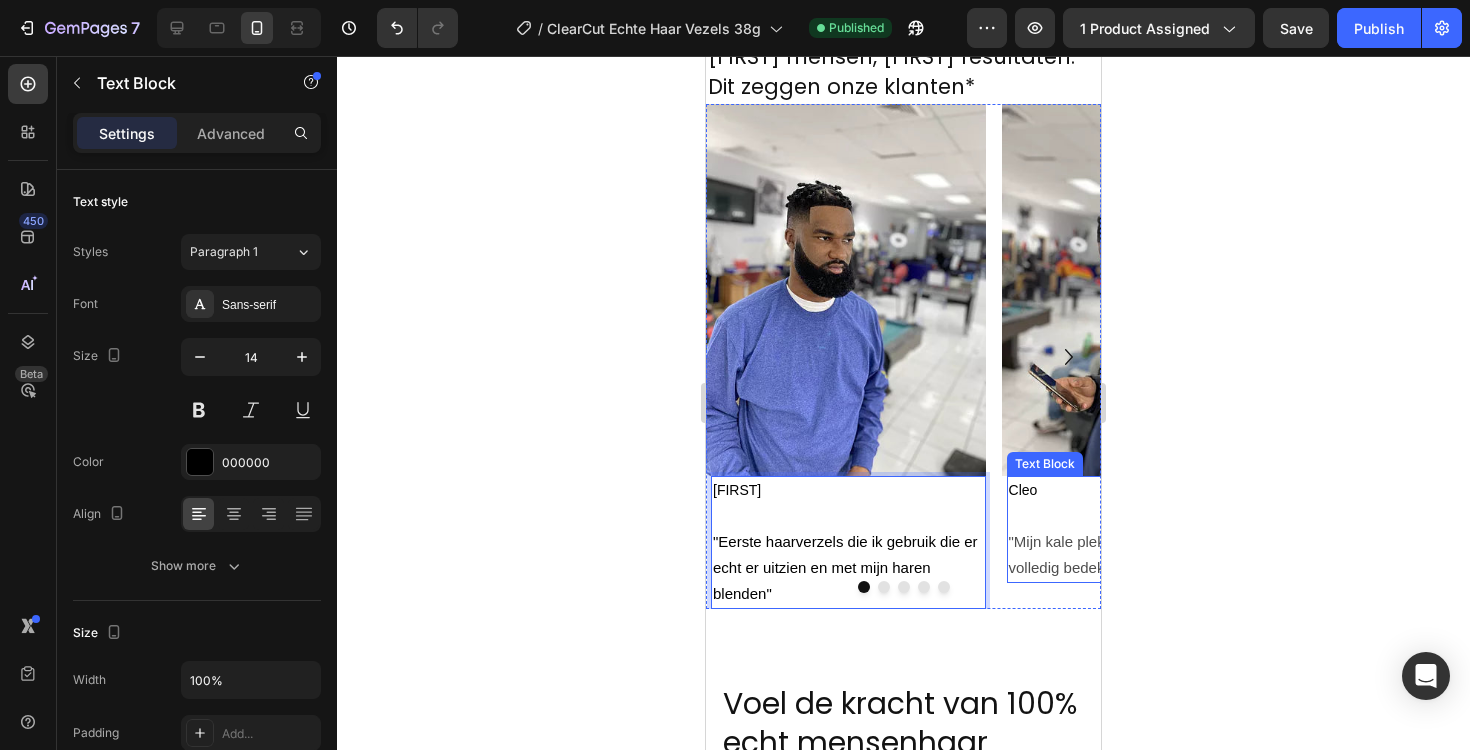 click on "Cleo" at bounding box center [1023, 490] 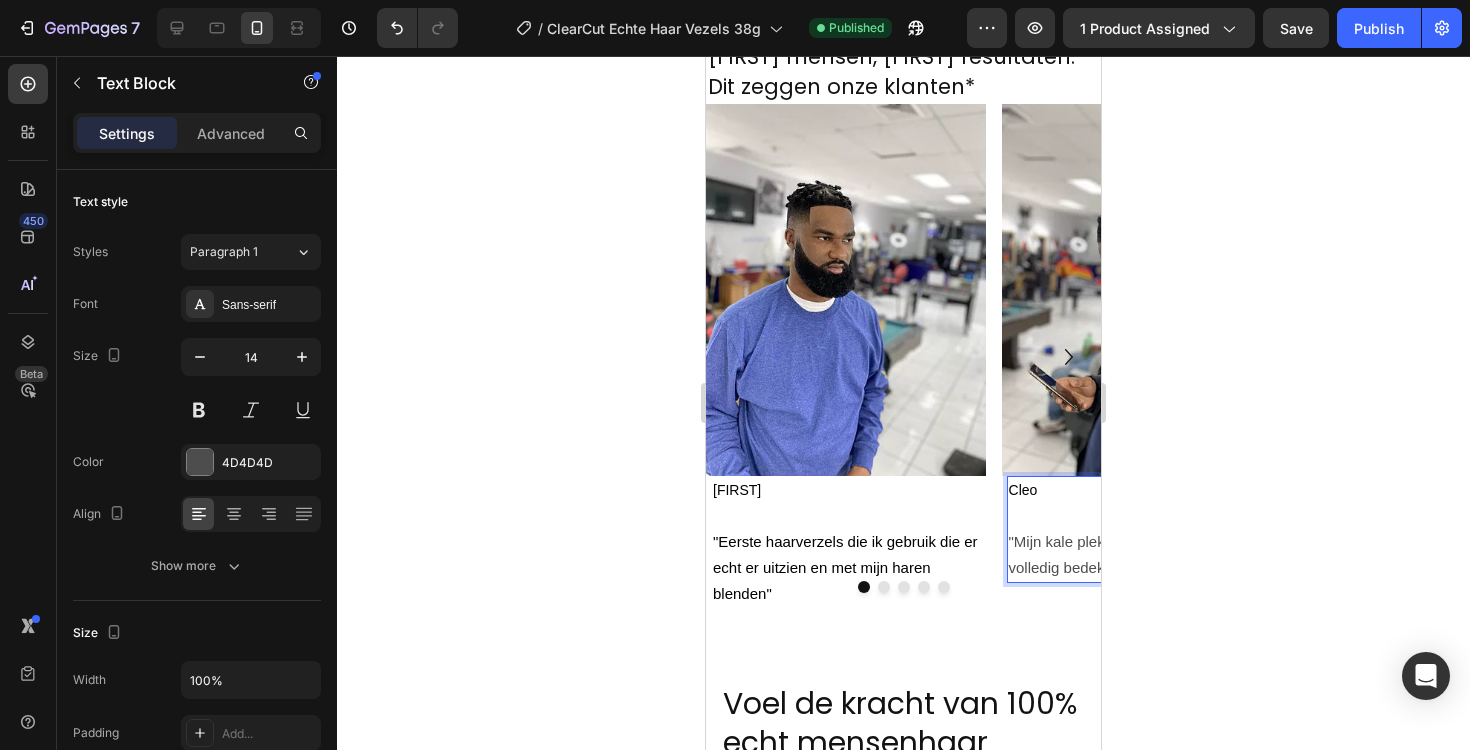 click on "Cleo" at bounding box center [1023, 490] 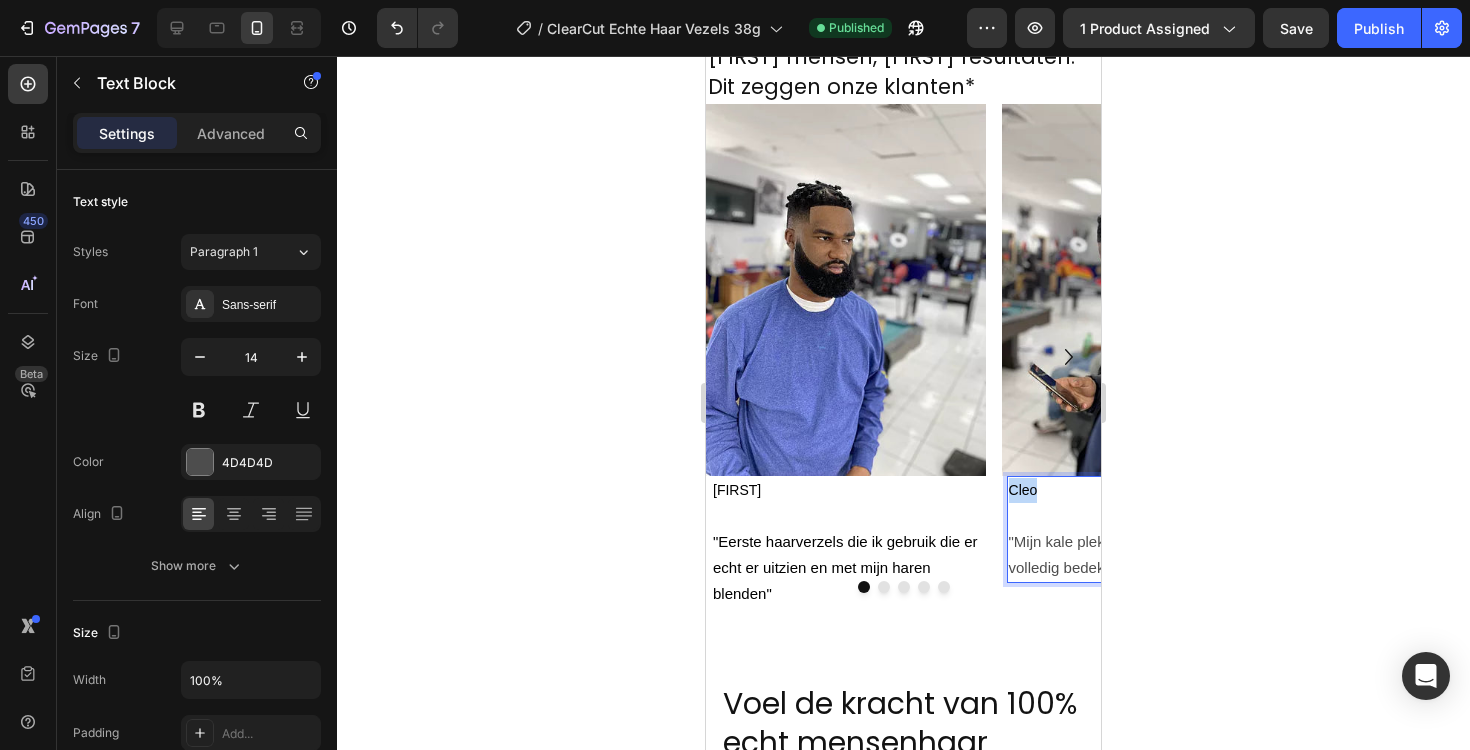 click on "Cleo" at bounding box center [1023, 490] 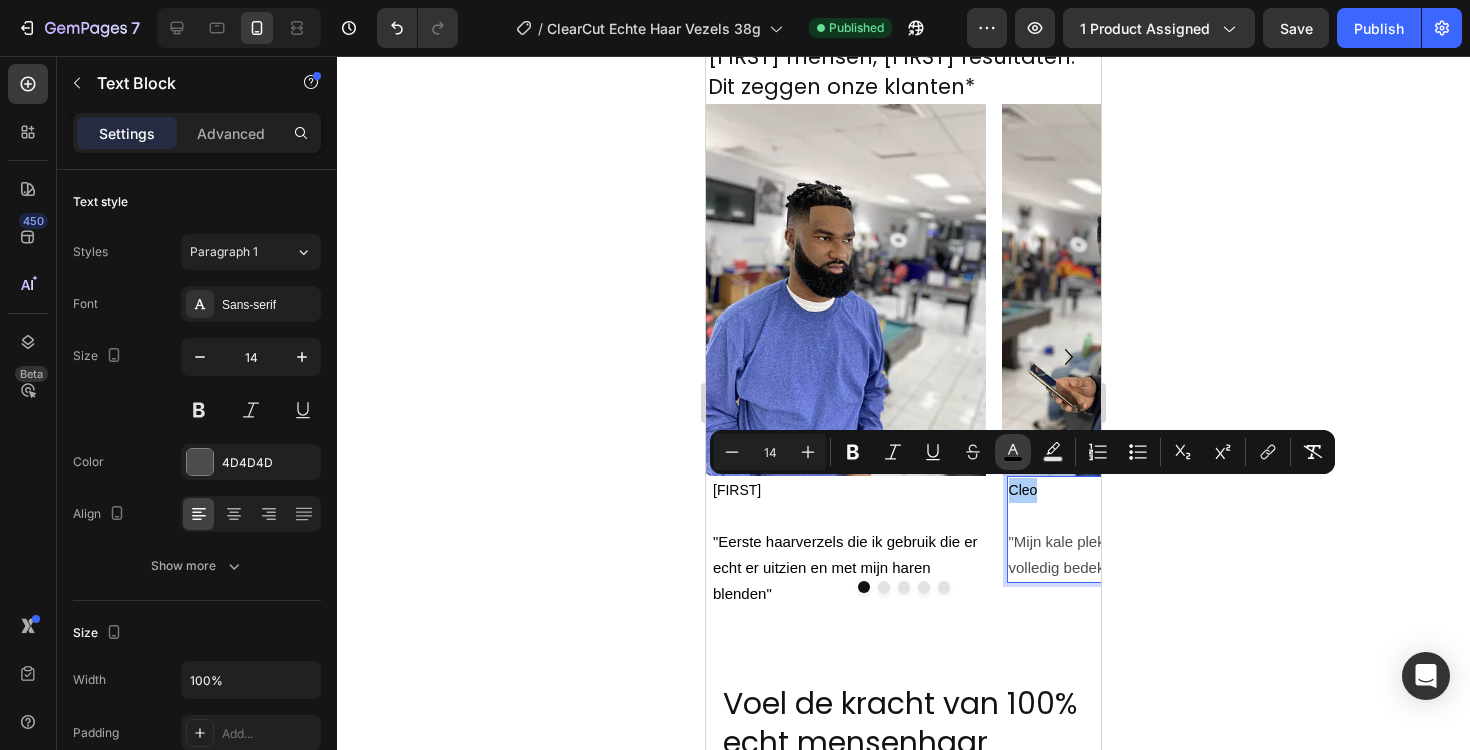 click 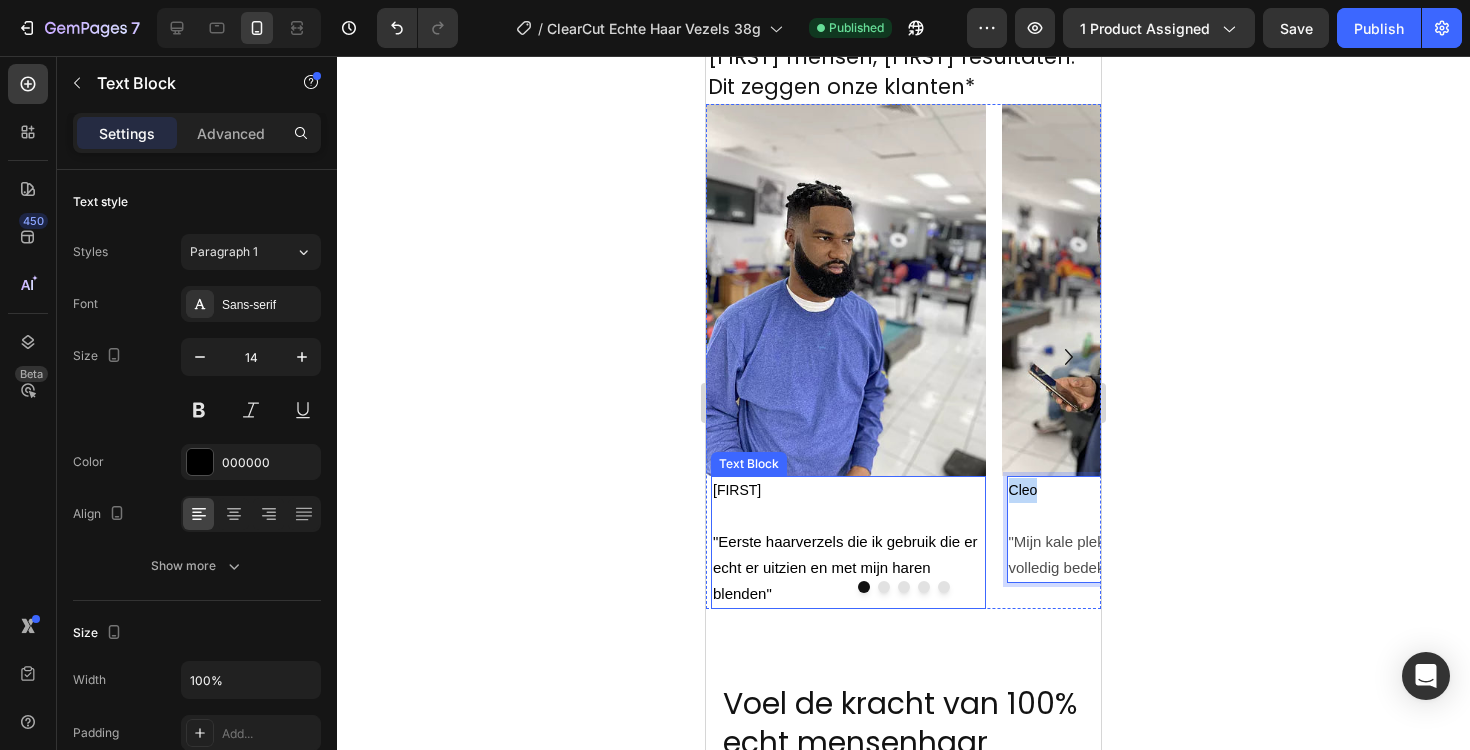 click at bounding box center [848, 516] 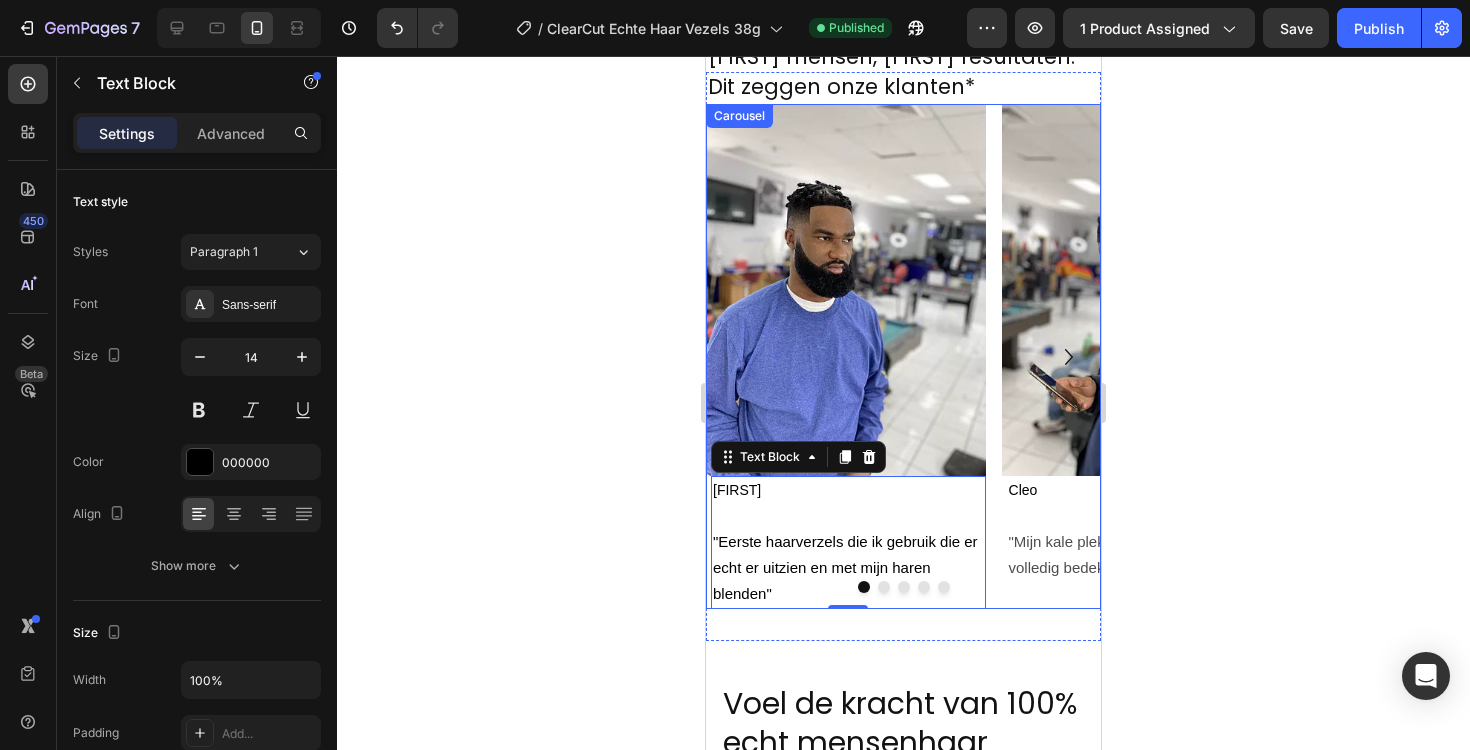 click at bounding box center (904, 587) 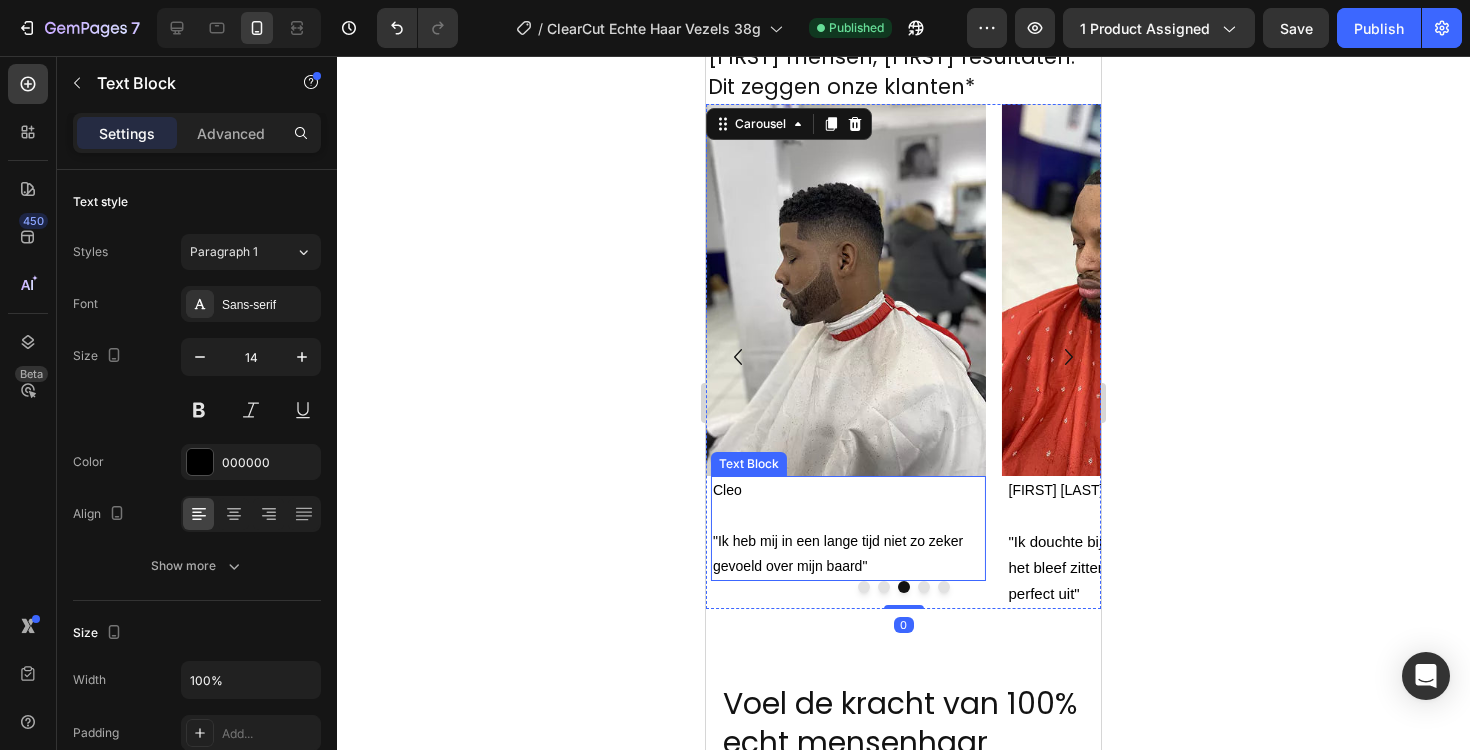 click on "Cleo" at bounding box center [848, 490] 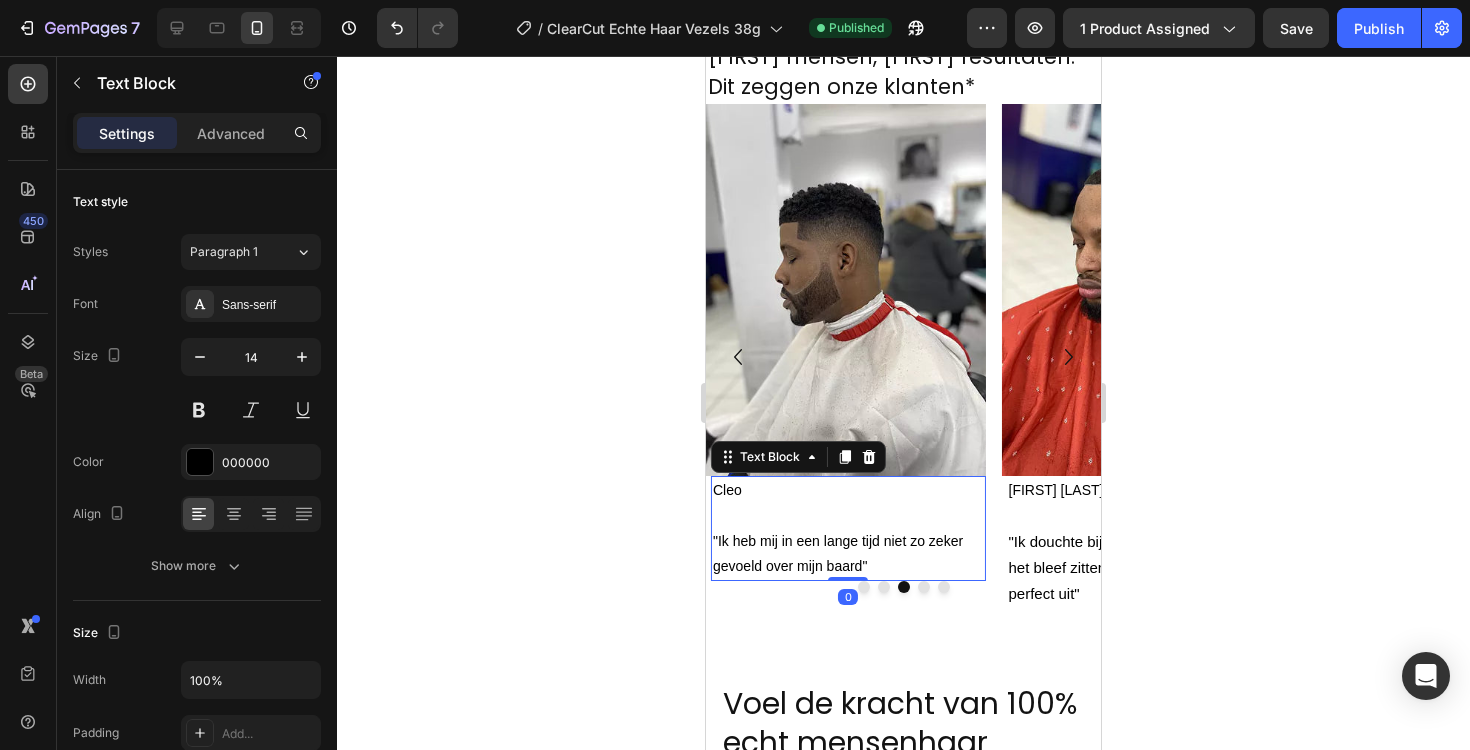 click on "Cleo" at bounding box center (848, 490) 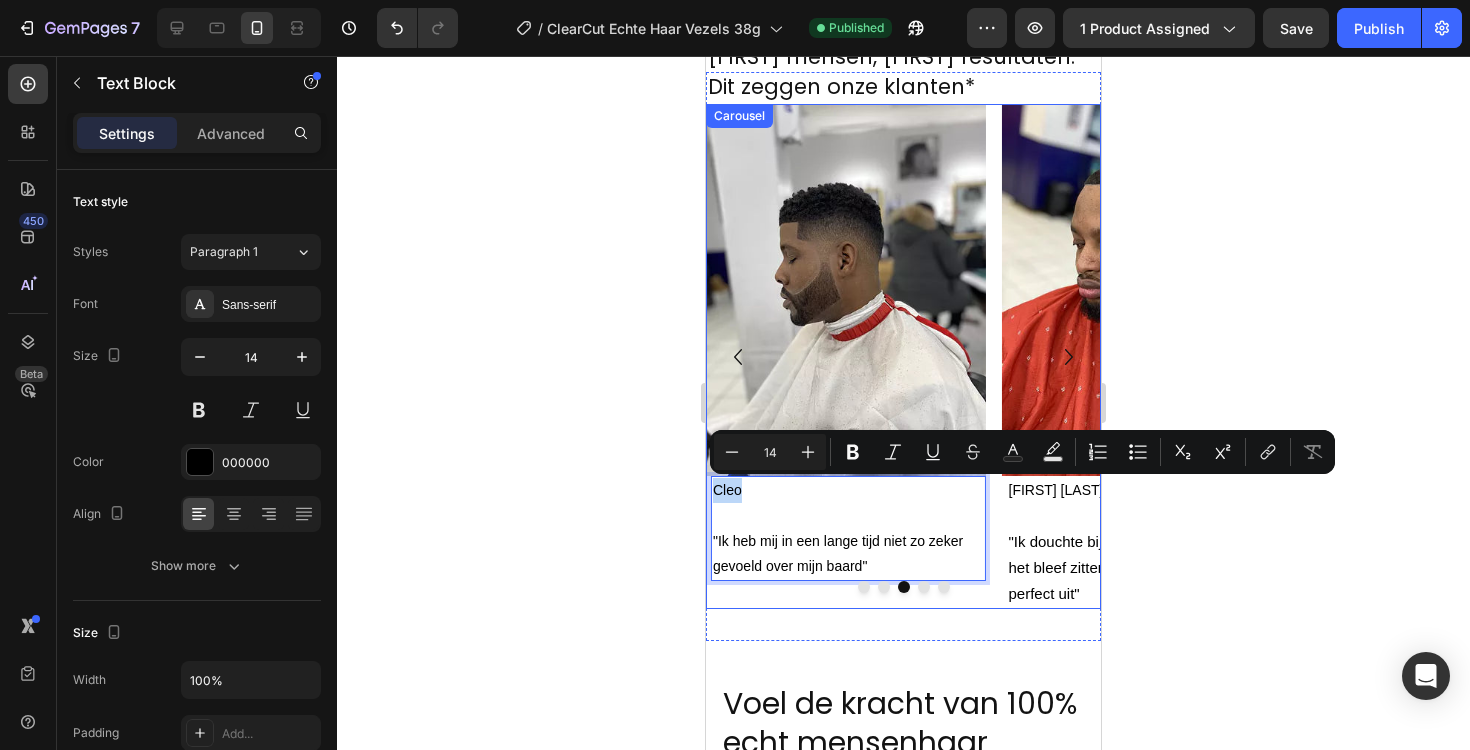 click at bounding box center [924, 587] 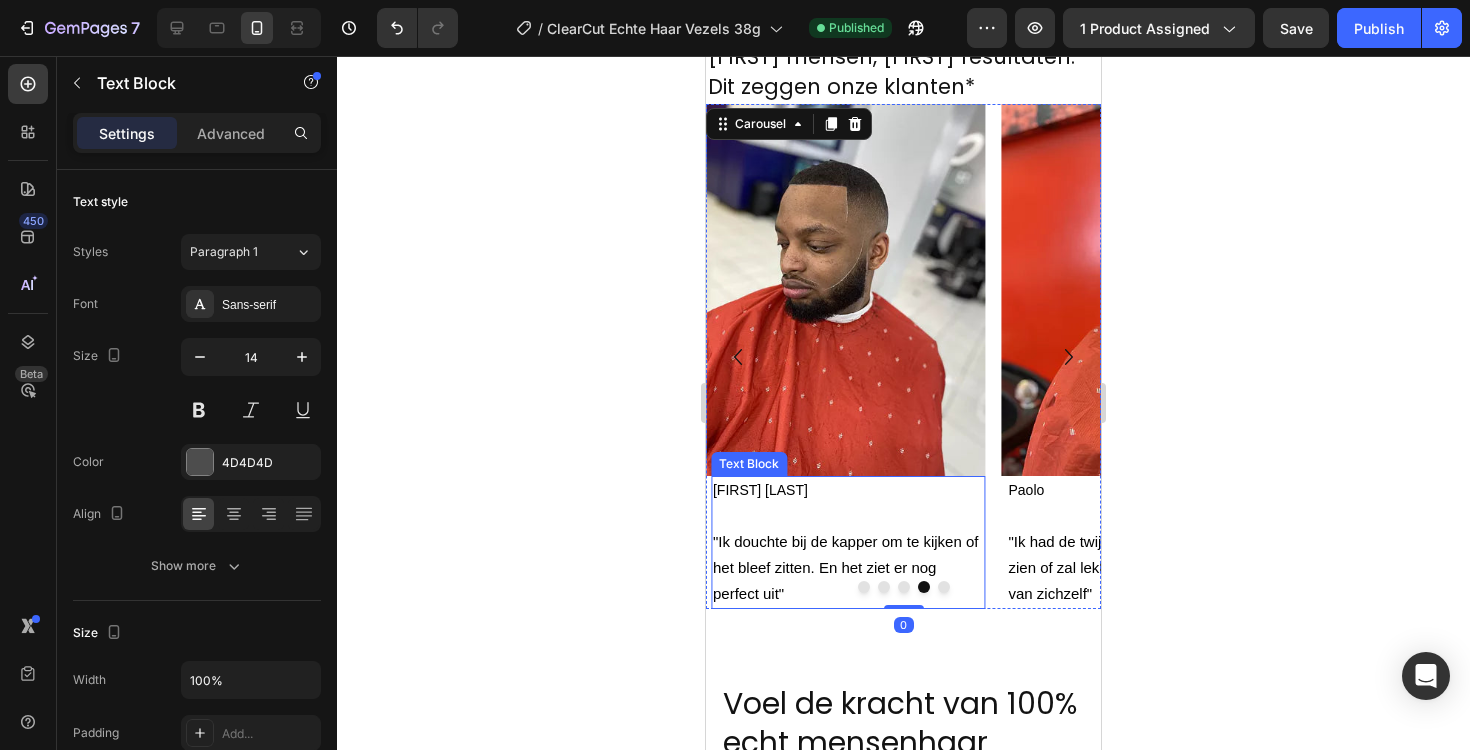 click on "[FIRST] [LAST]" at bounding box center (760, 490) 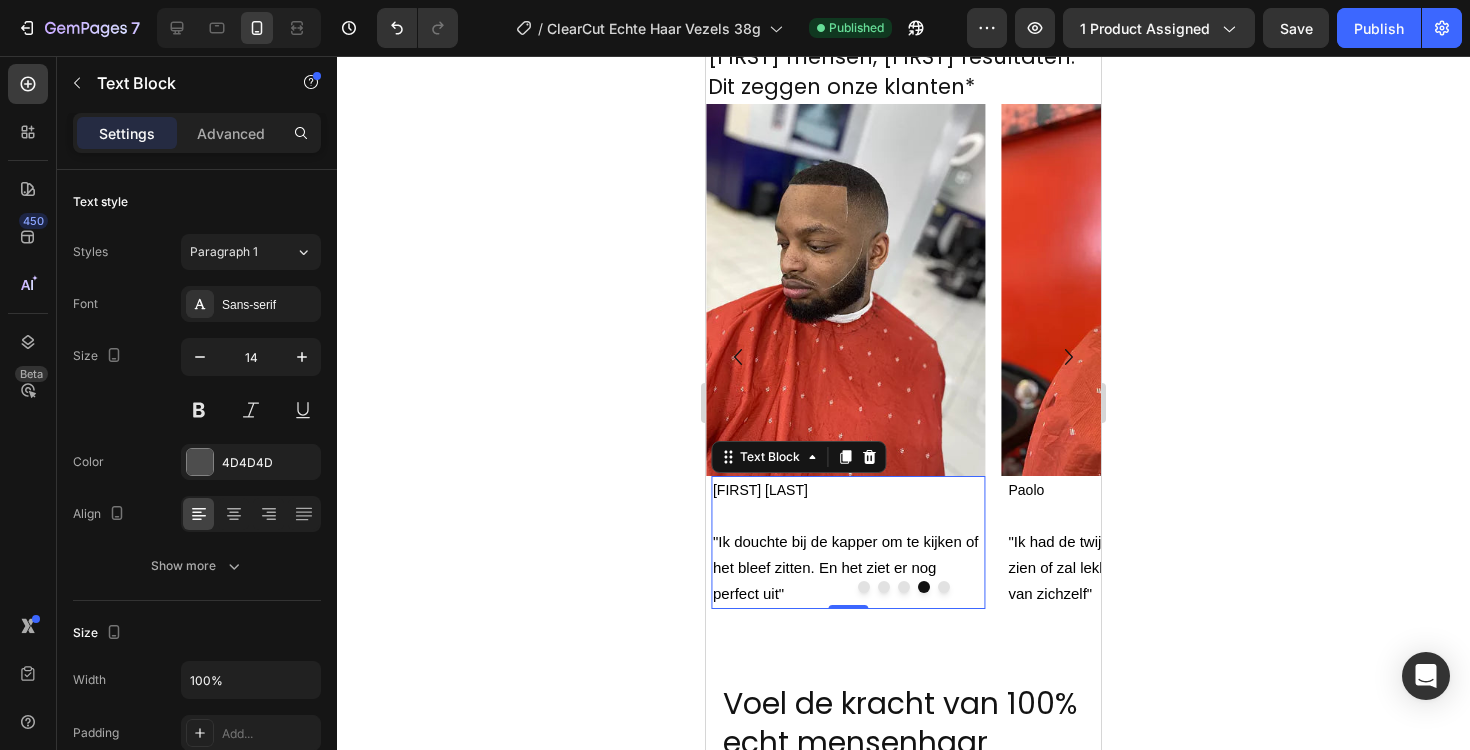 click on "[FIRST] [LAST]" at bounding box center [760, 490] 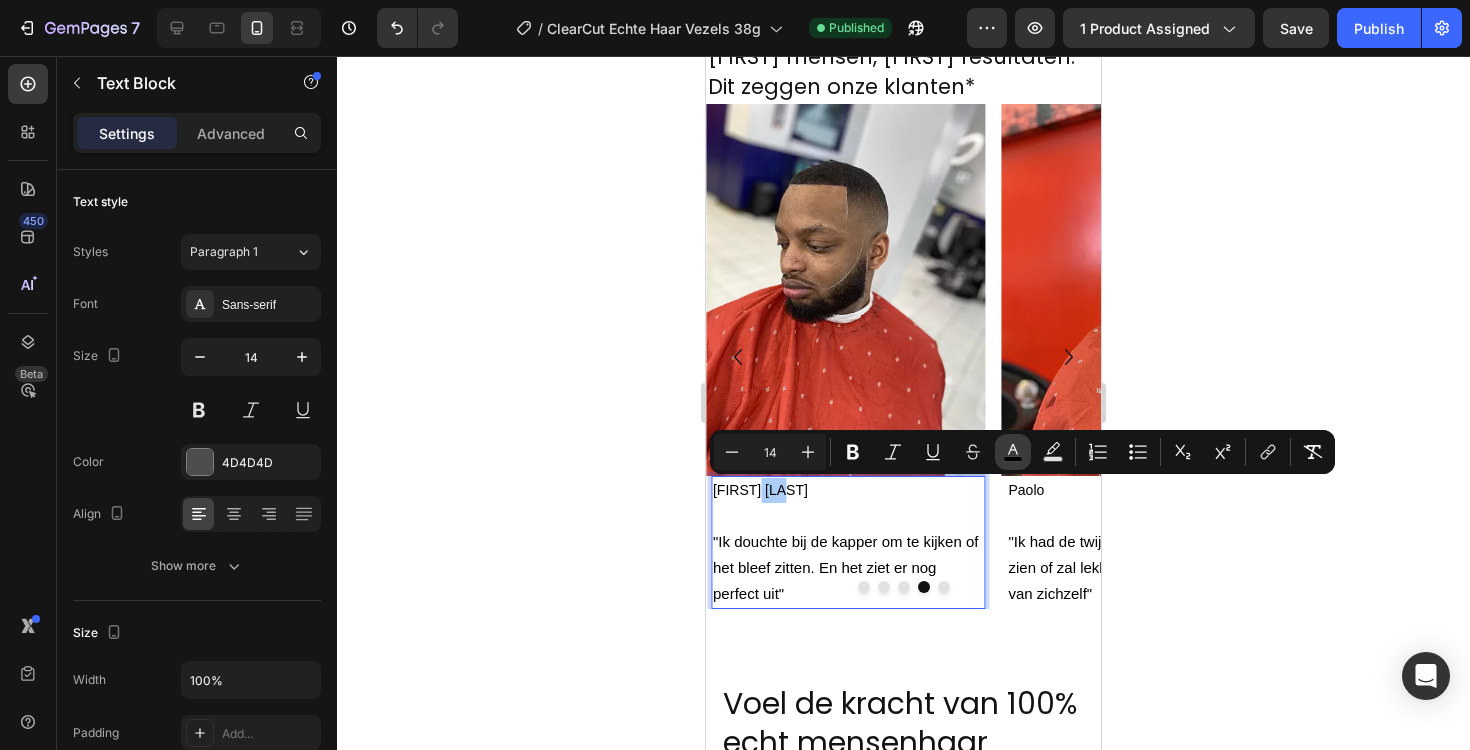 click 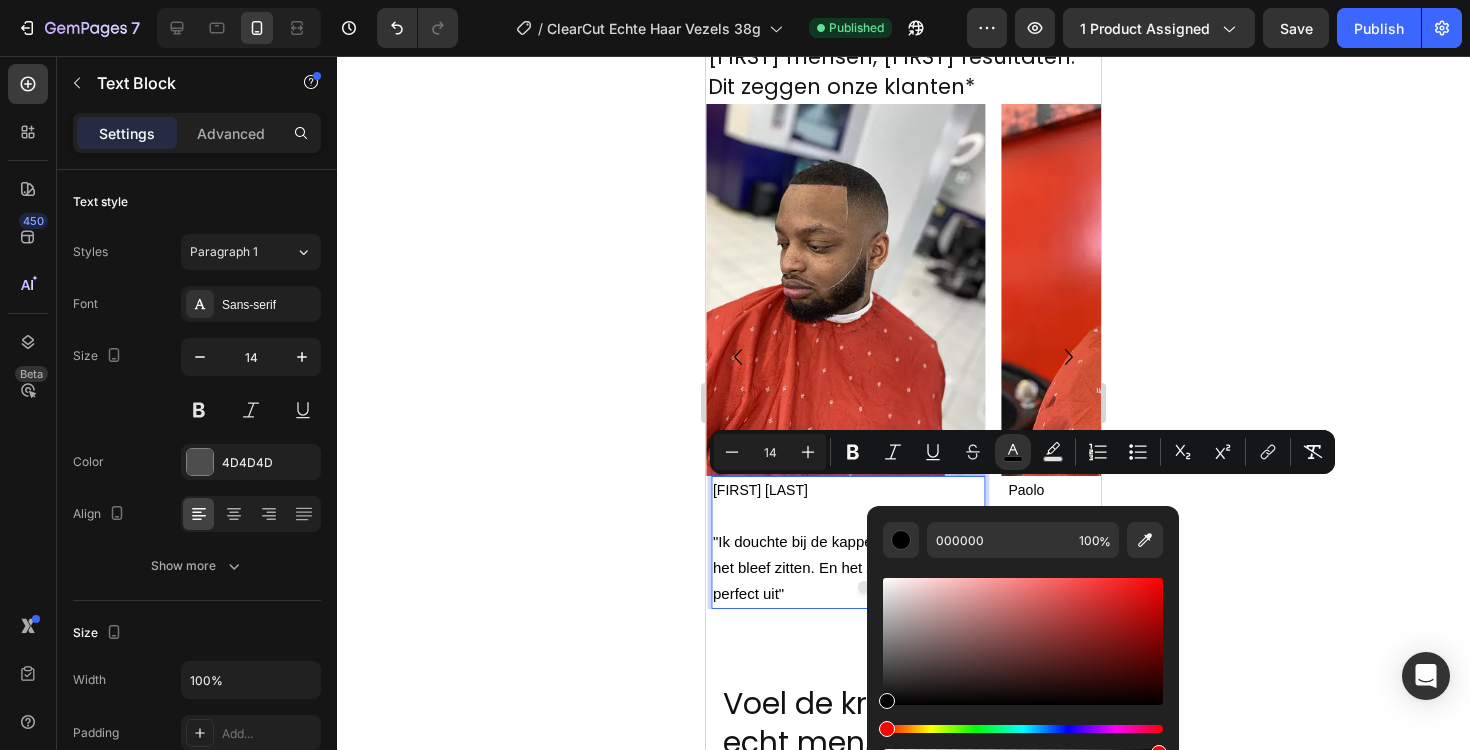 click at bounding box center [848, 516] 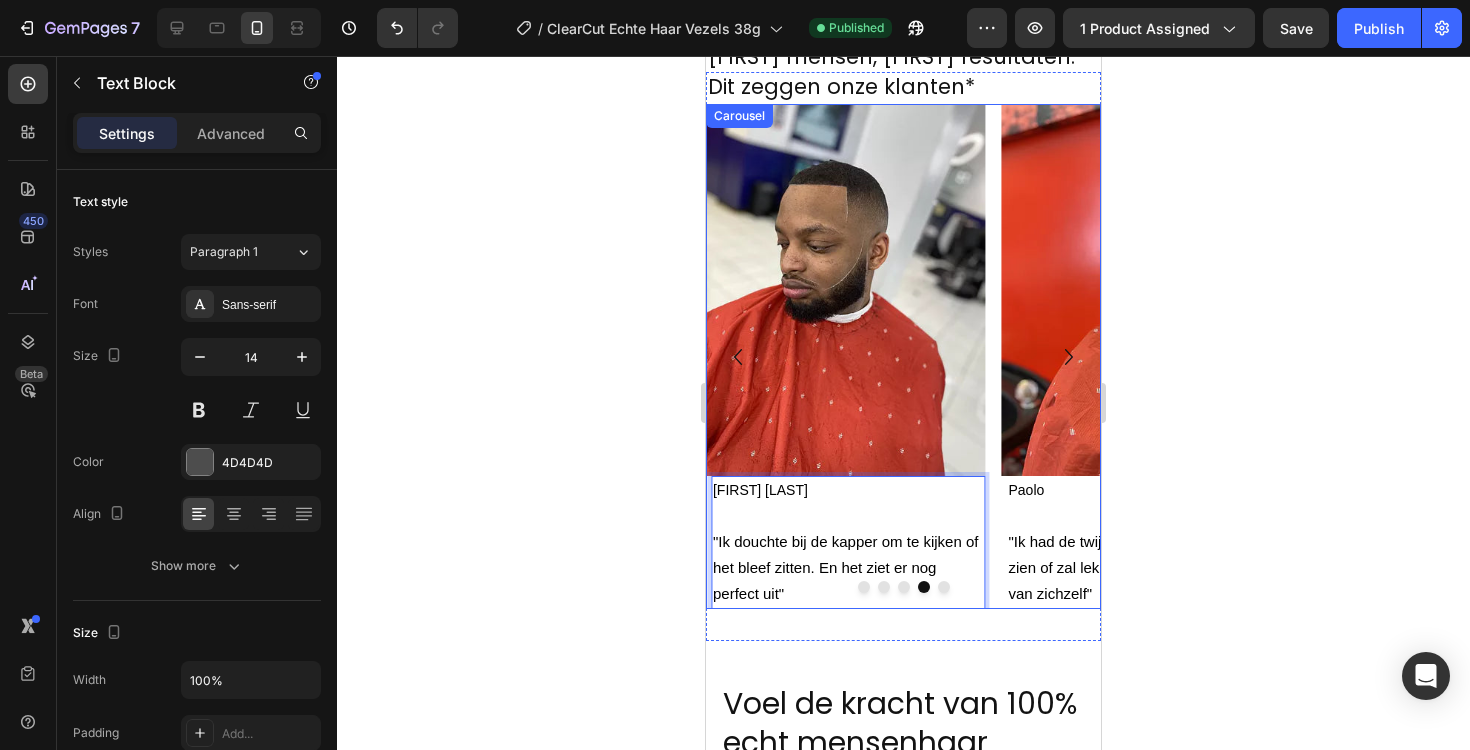 click at bounding box center [944, 587] 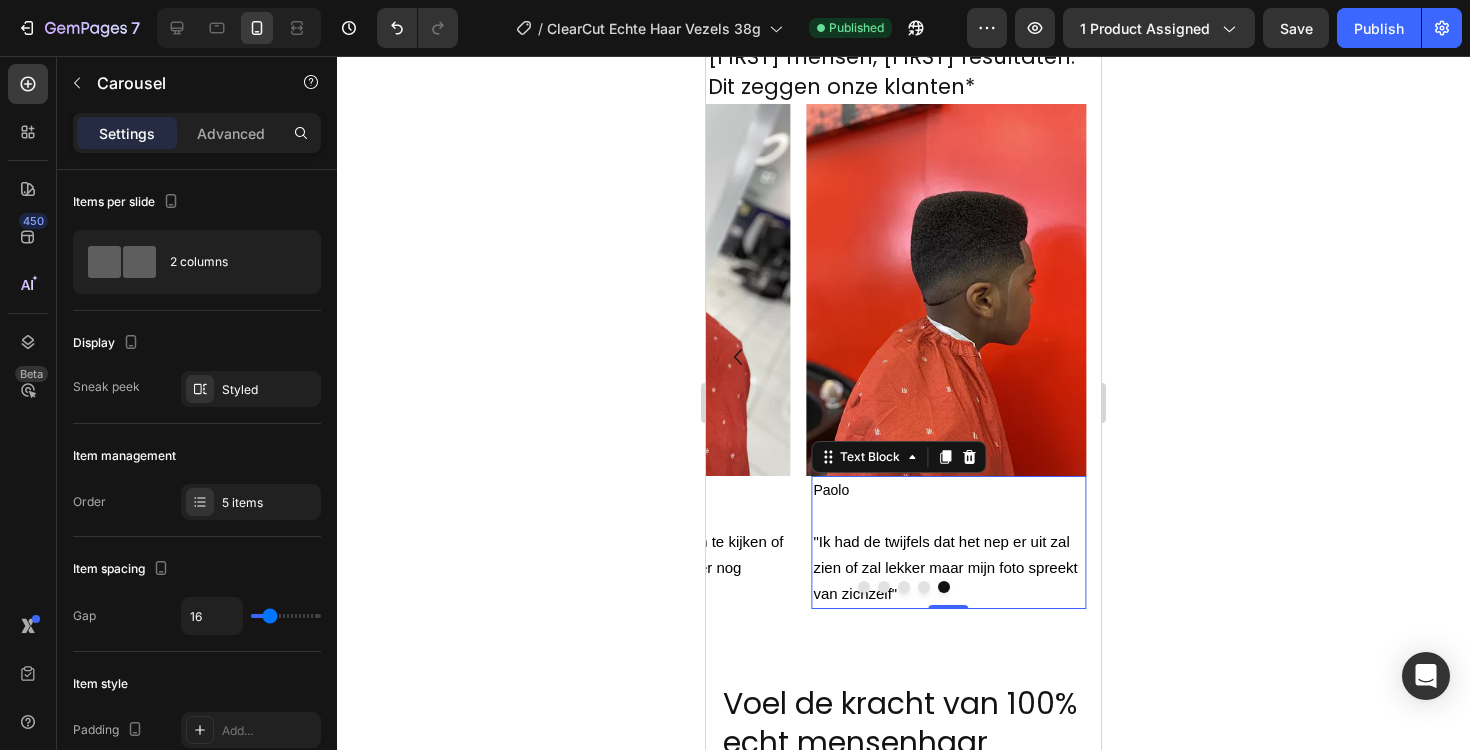 click on "Paolo" at bounding box center (831, 490) 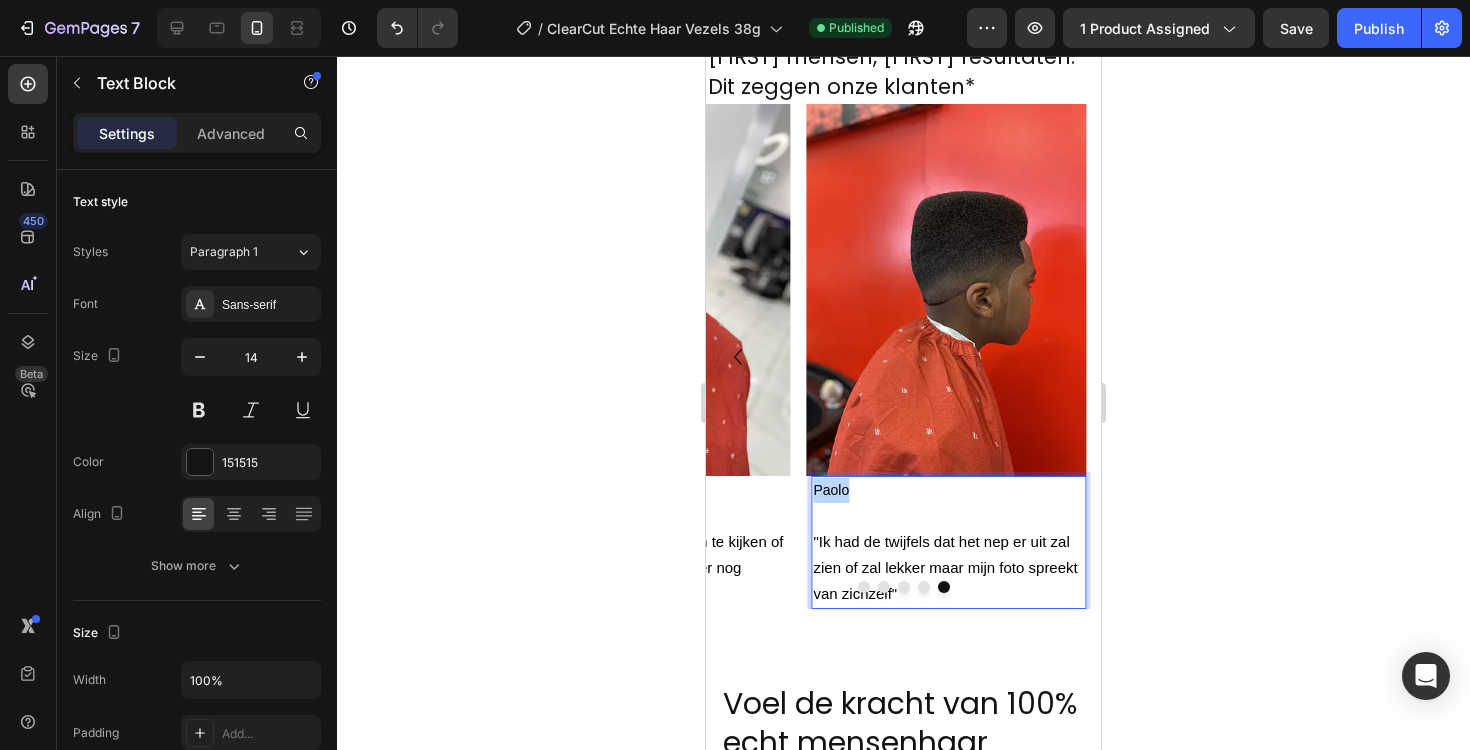 click on "Paolo" at bounding box center [831, 490] 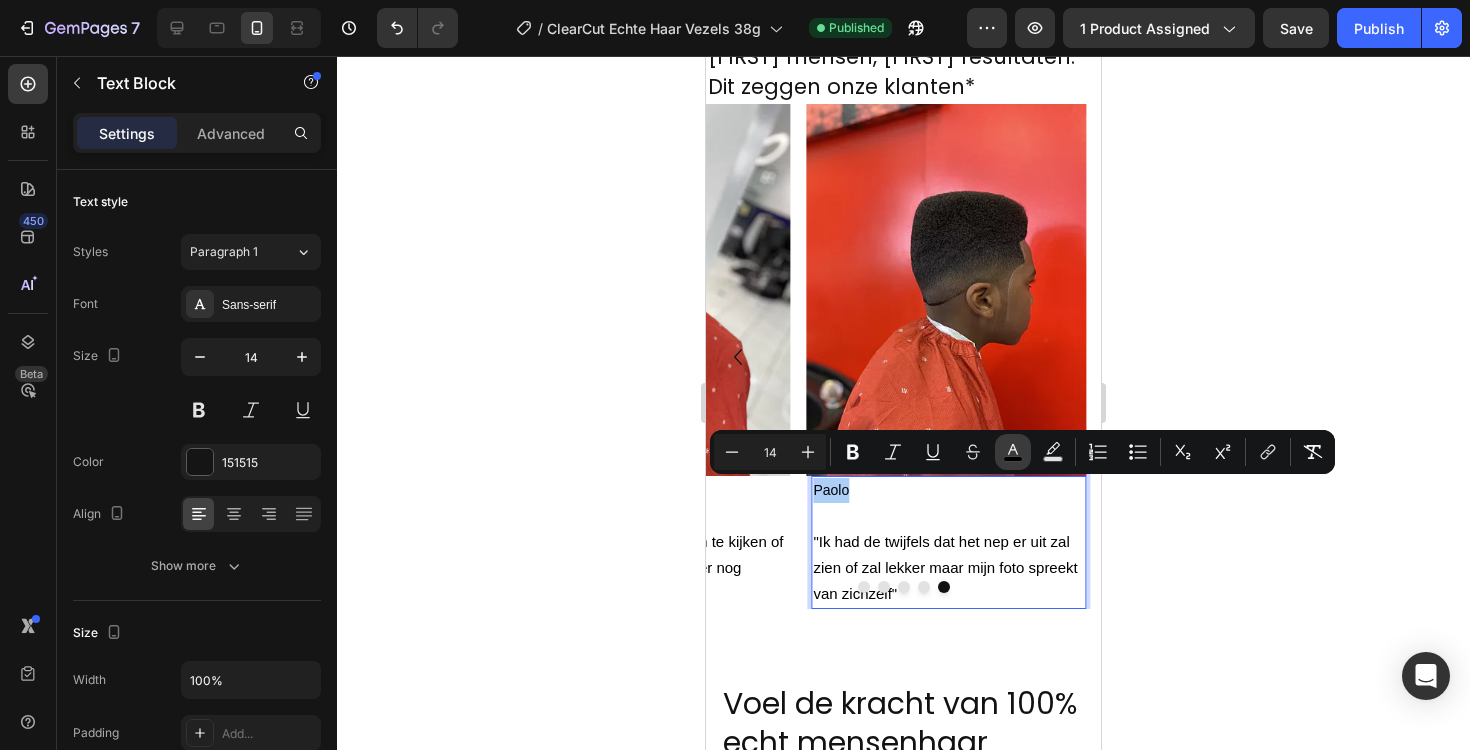 click on "color" at bounding box center [1013, 452] 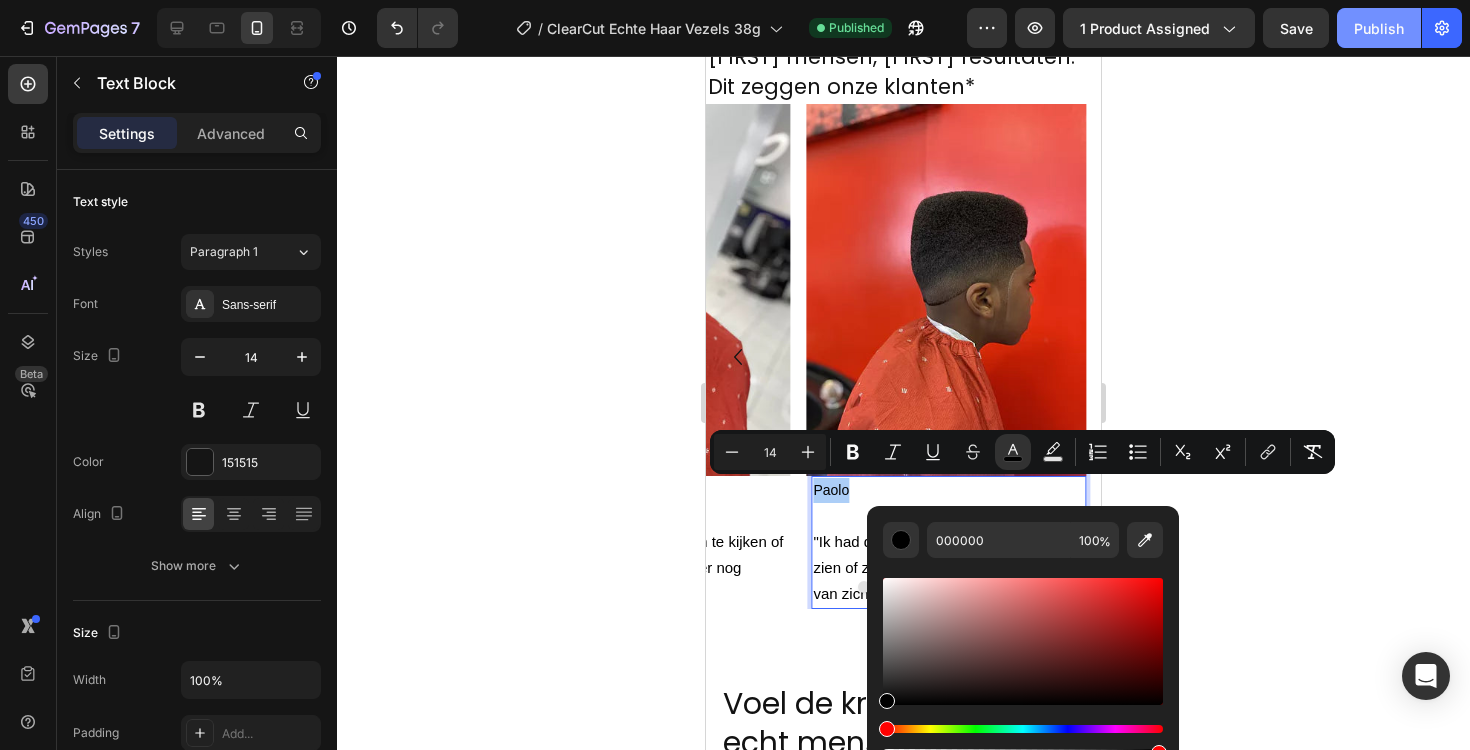 click on "Publish" at bounding box center [1379, 28] 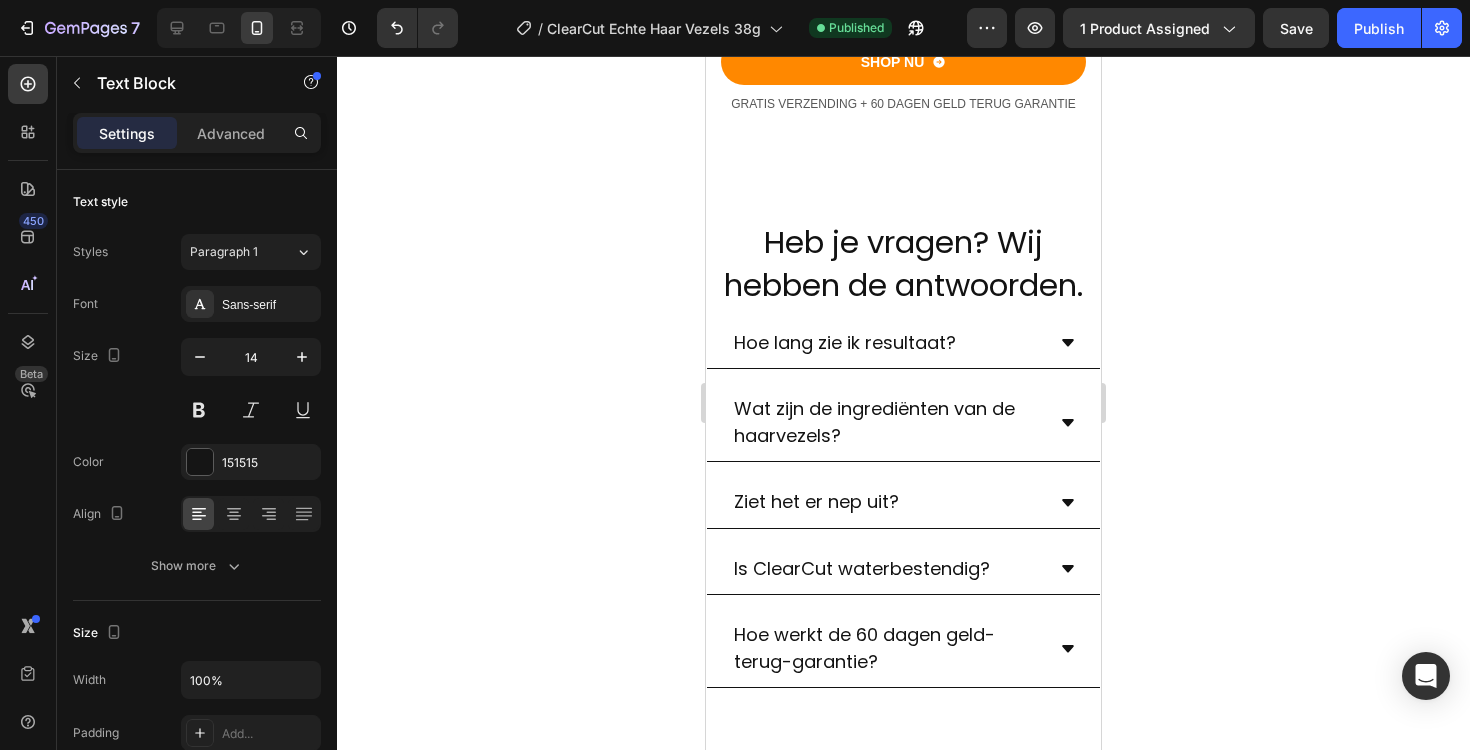 scroll, scrollTop: 4045, scrollLeft: 0, axis: vertical 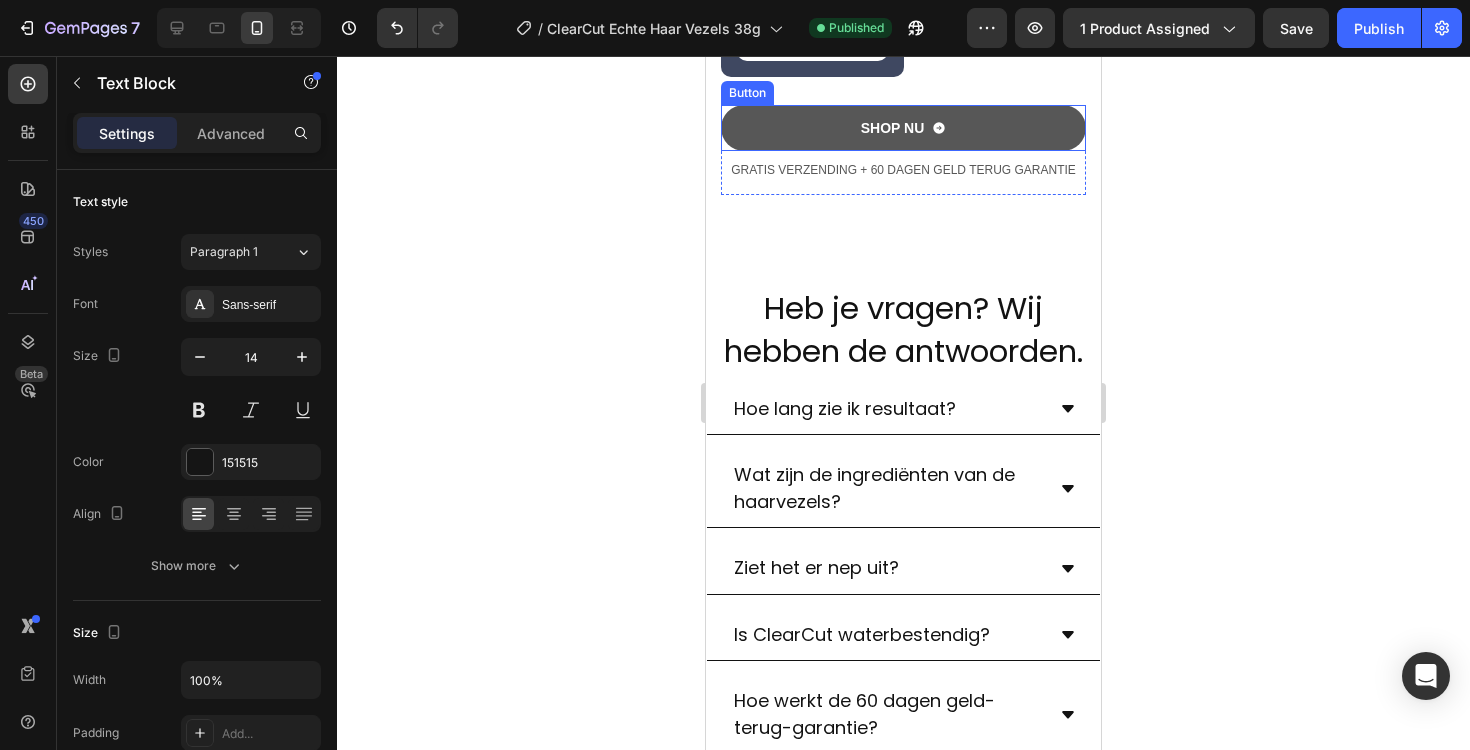 click on "SHOP NU" at bounding box center [903, 128] 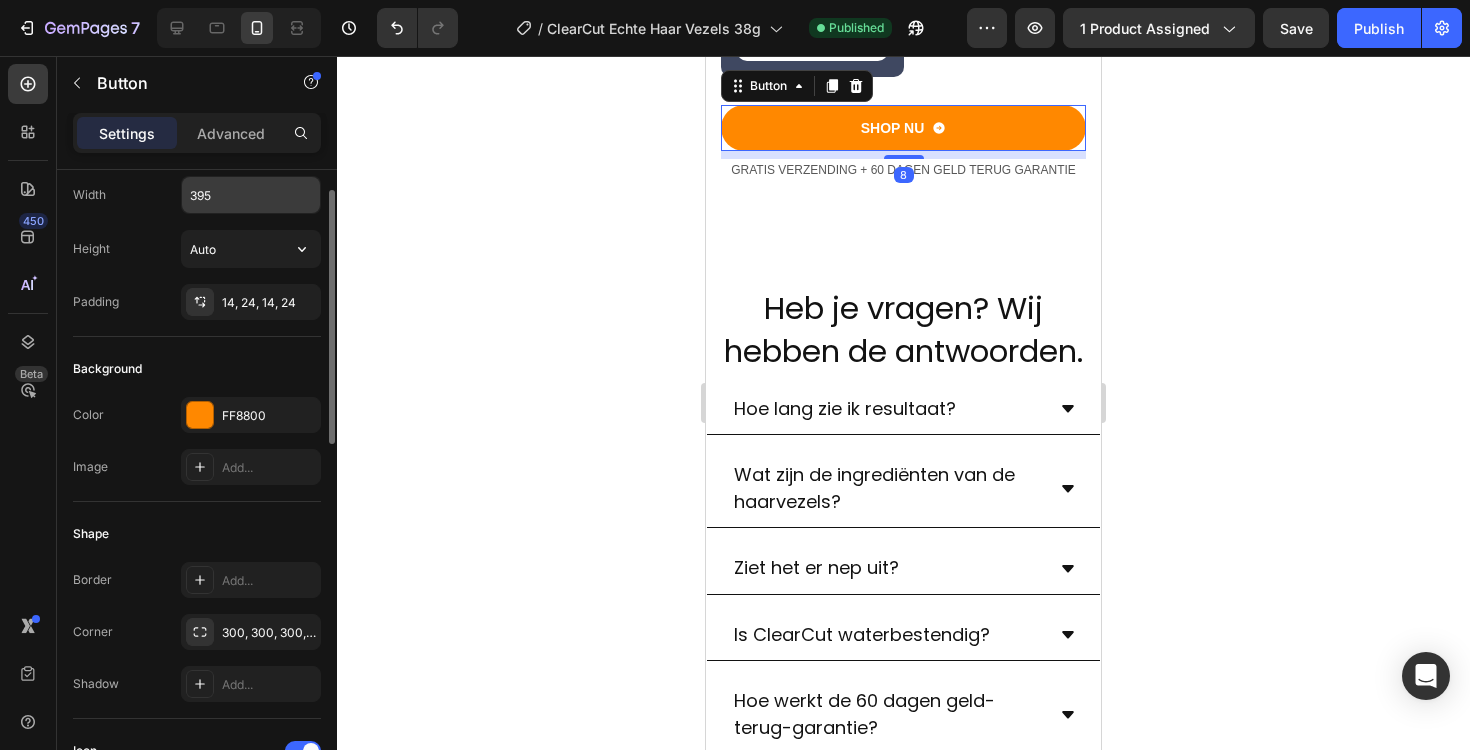 scroll, scrollTop: 53, scrollLeft: 0, axis: vertical 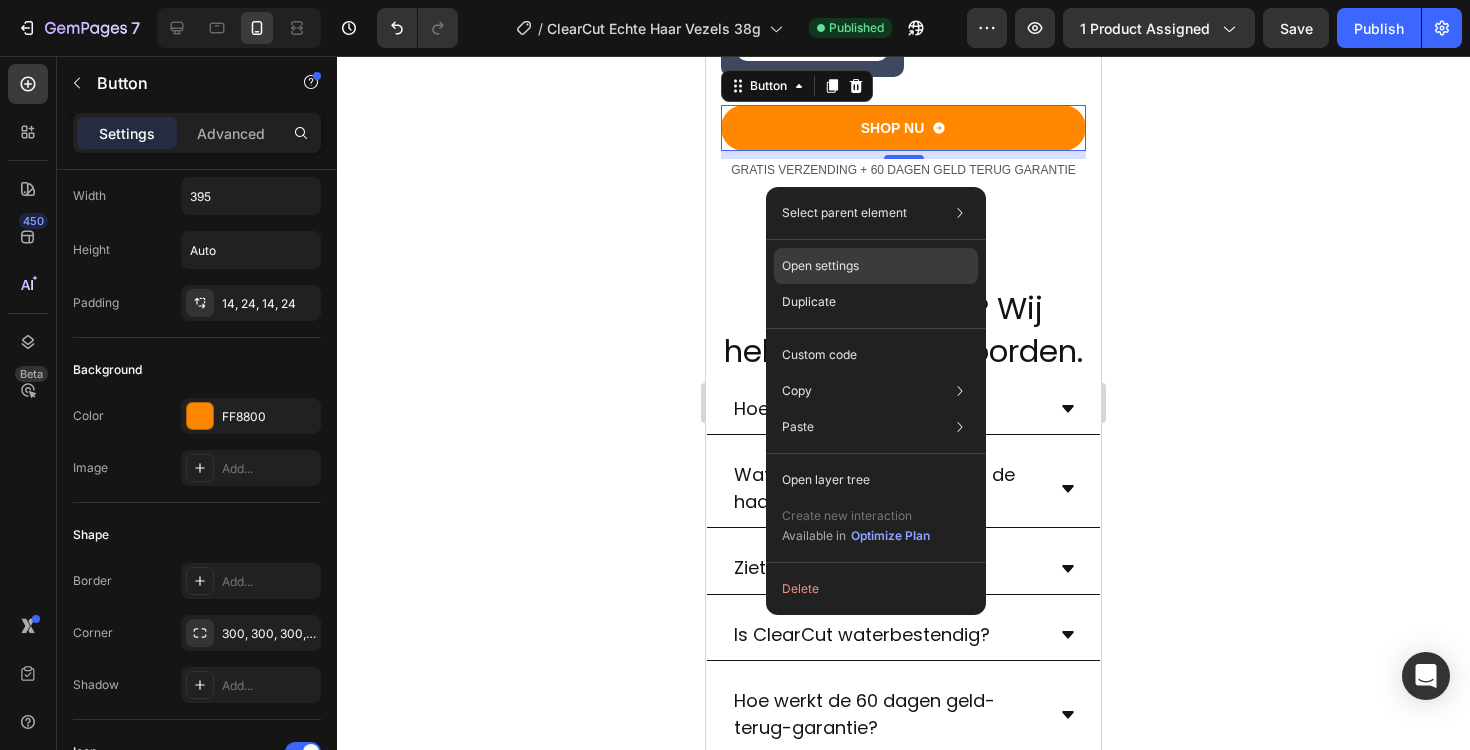 click on "Open settings" 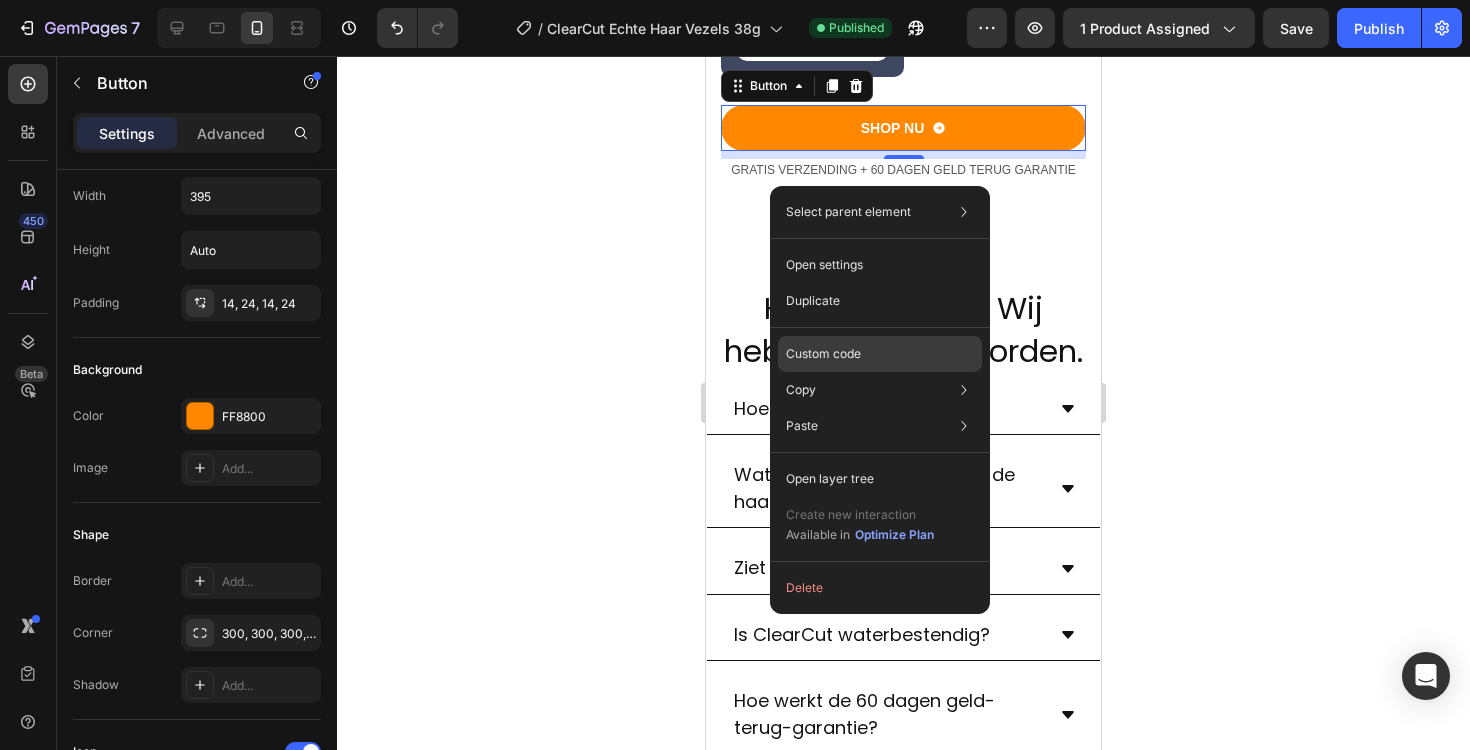 click on "Custom code" 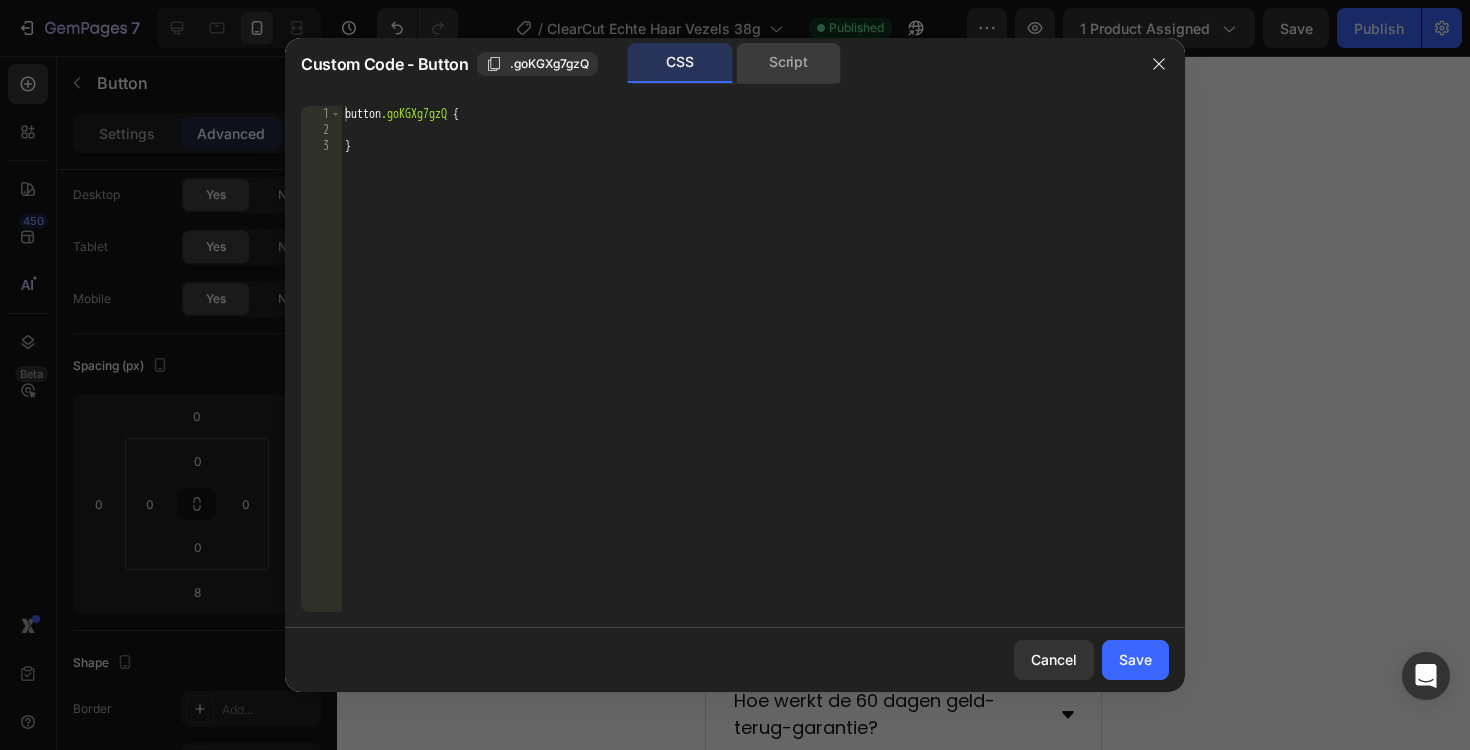 click on "Script" 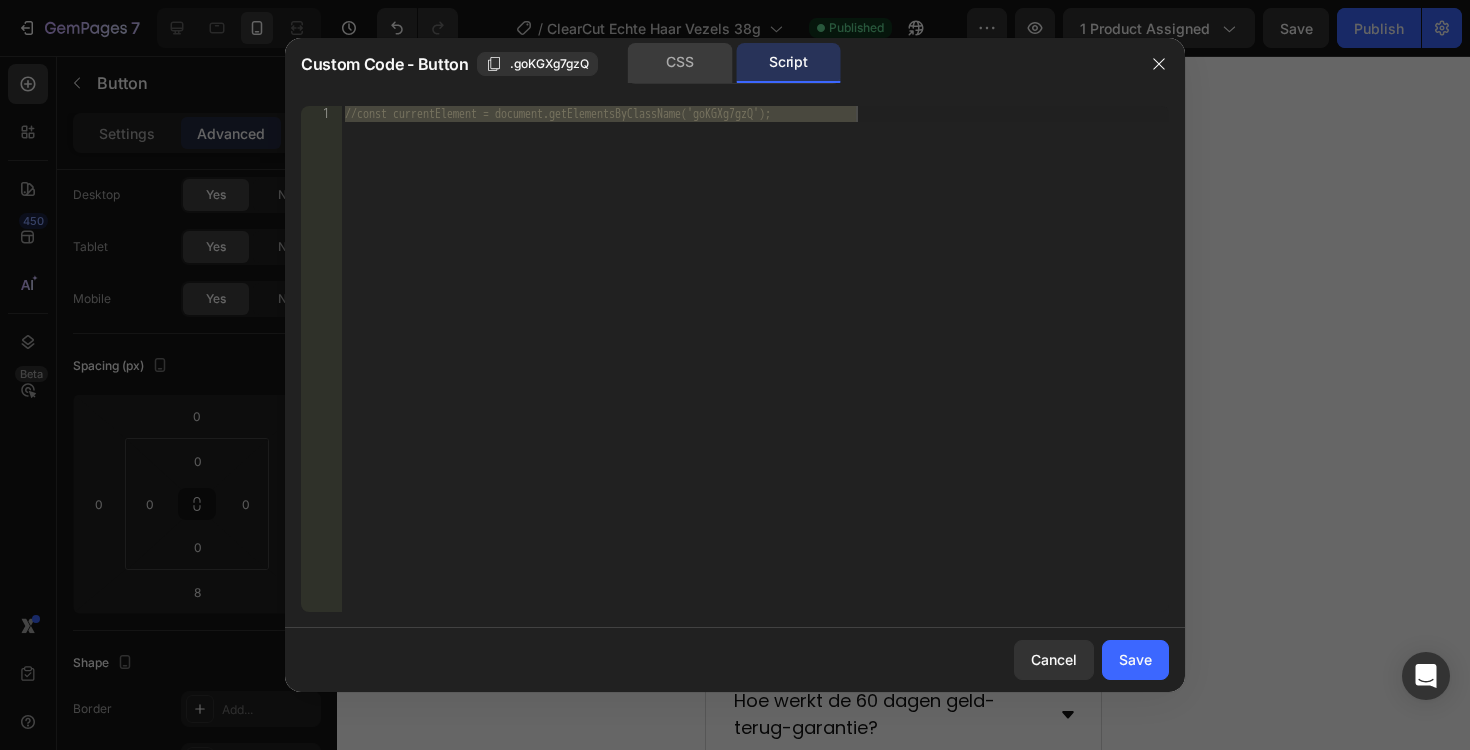 click on "CSS" 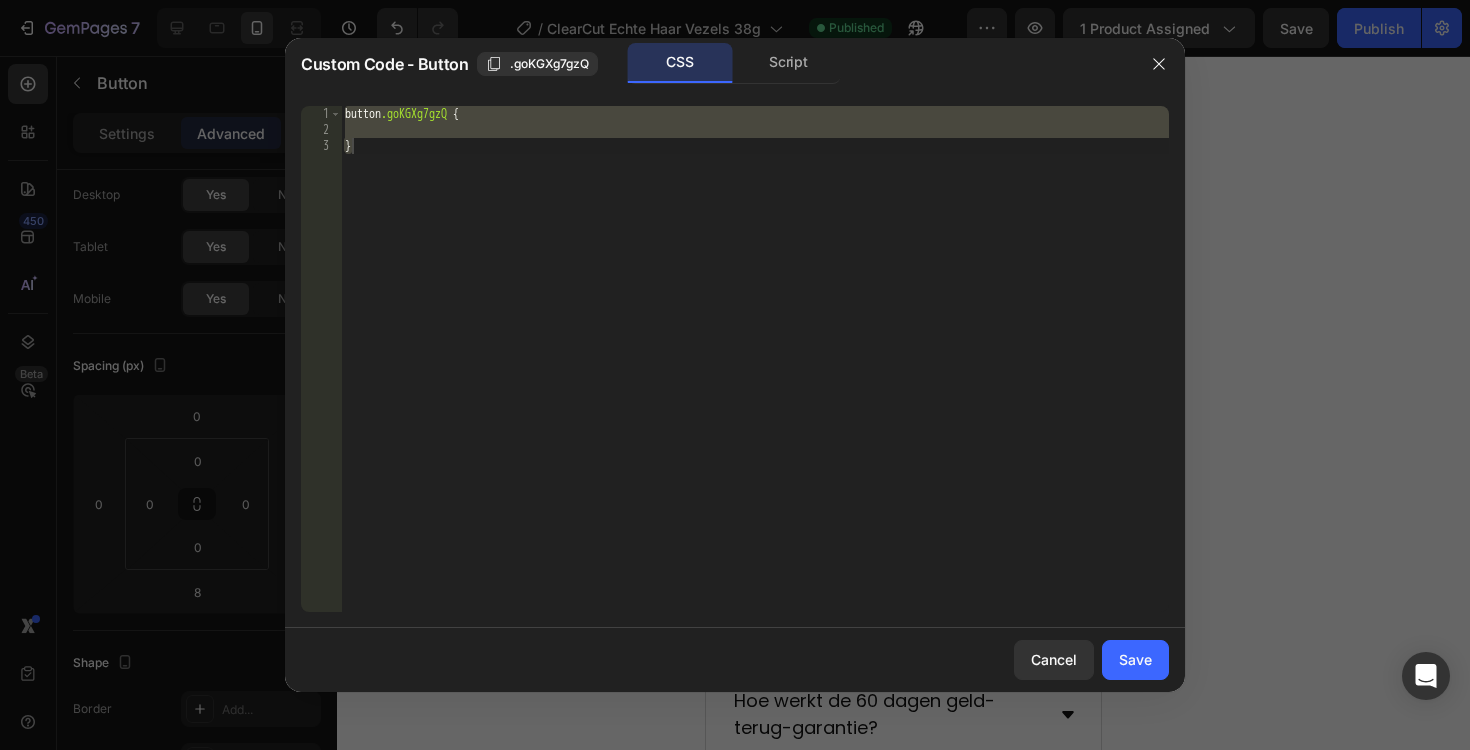 click on "CSS" 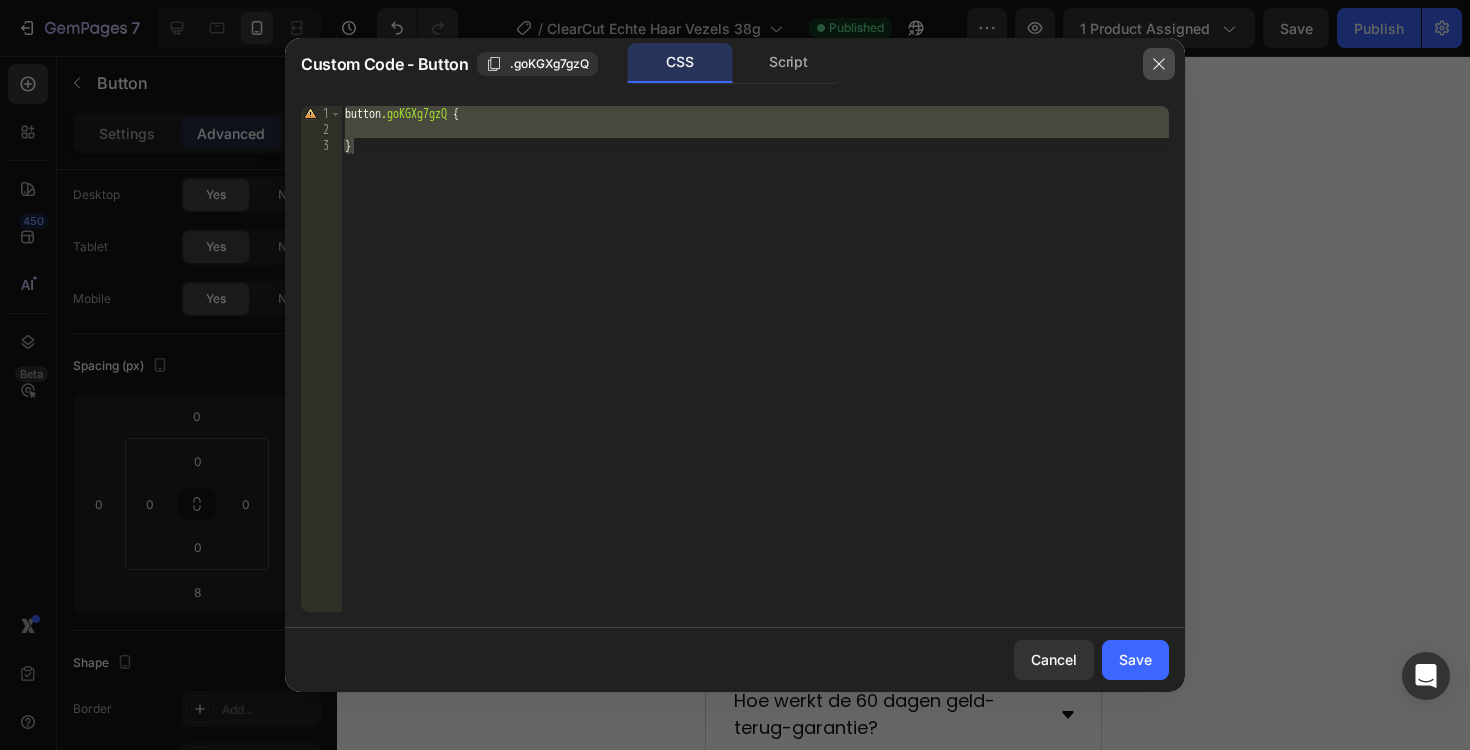 click 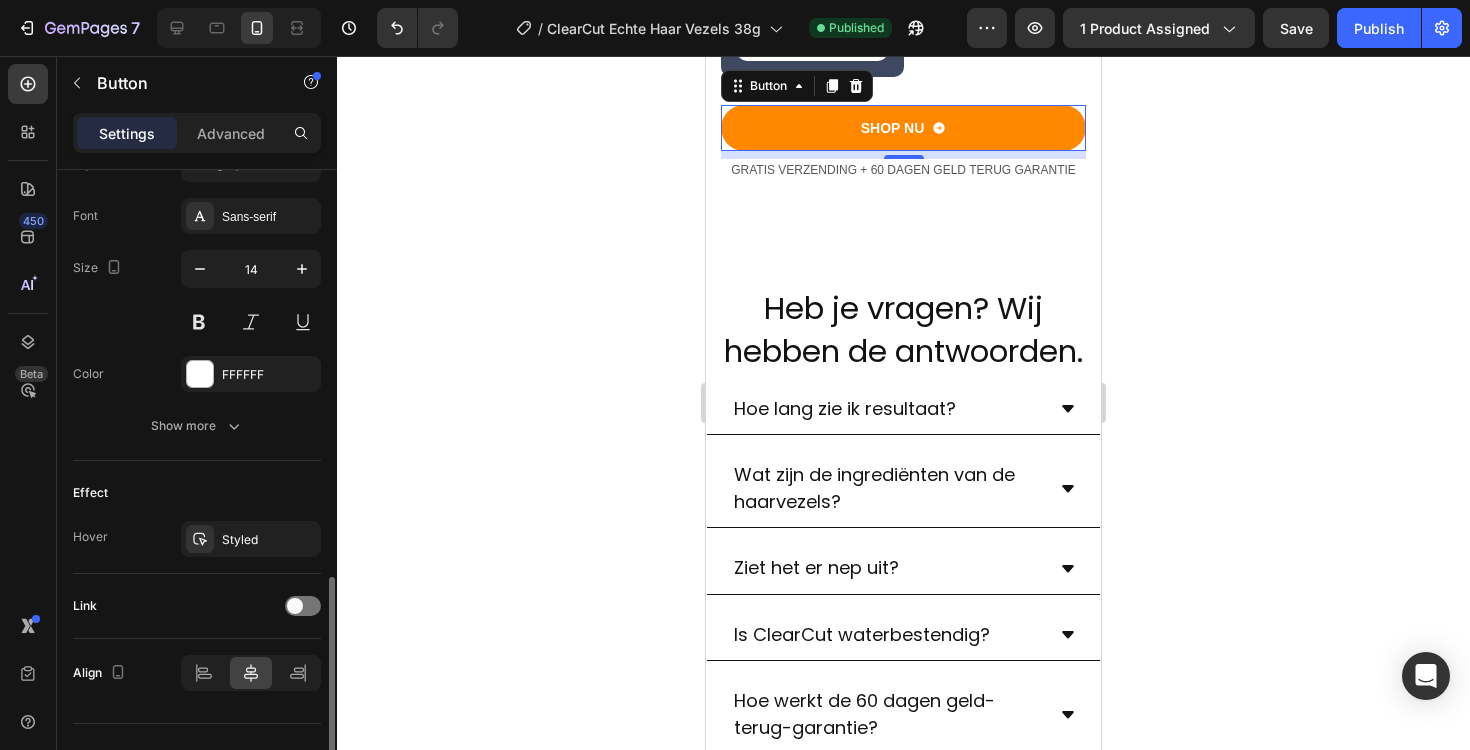 scroll, scrollTop: 955, scrollLeft: 0, axis: vertical 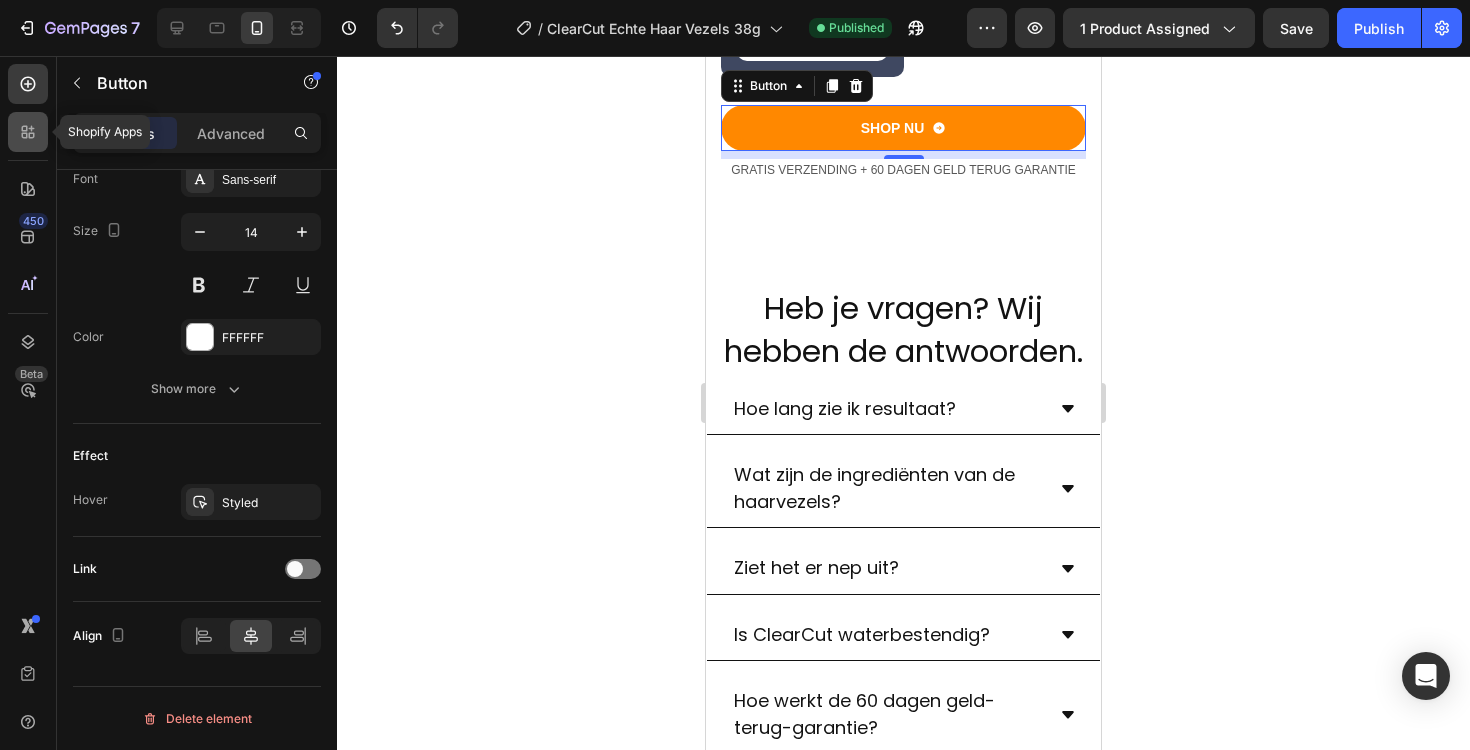 click 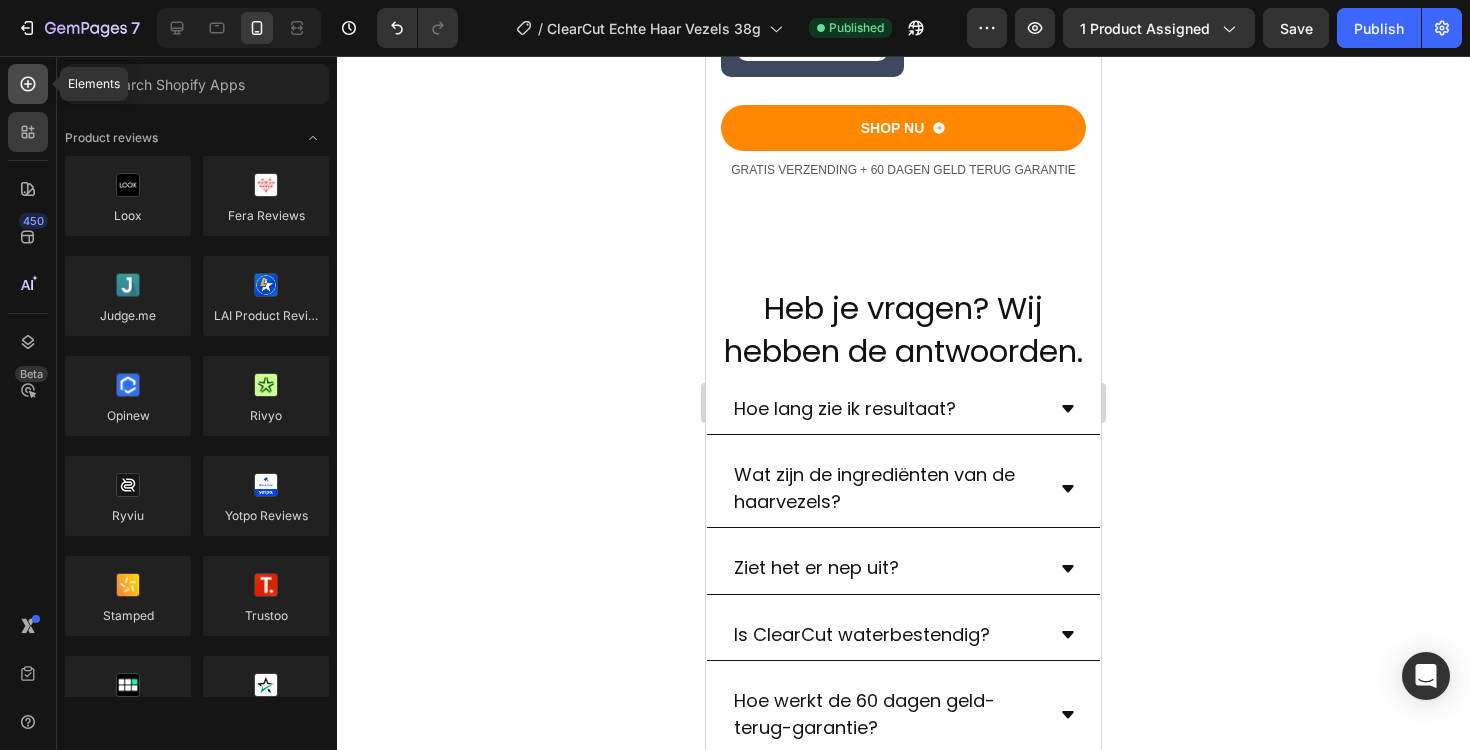 click 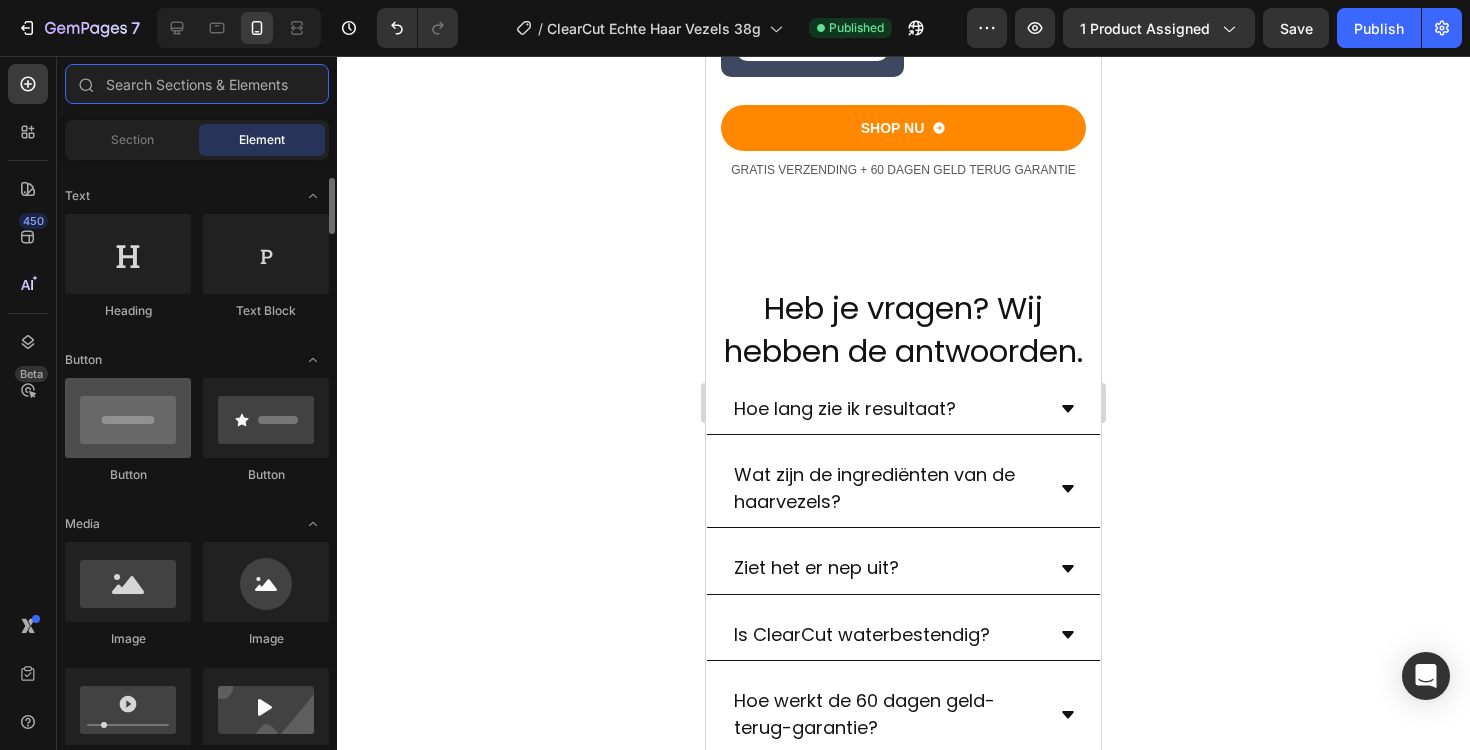 scroll, scrollTop: 291, scrollLeft: 0, axis: vertical 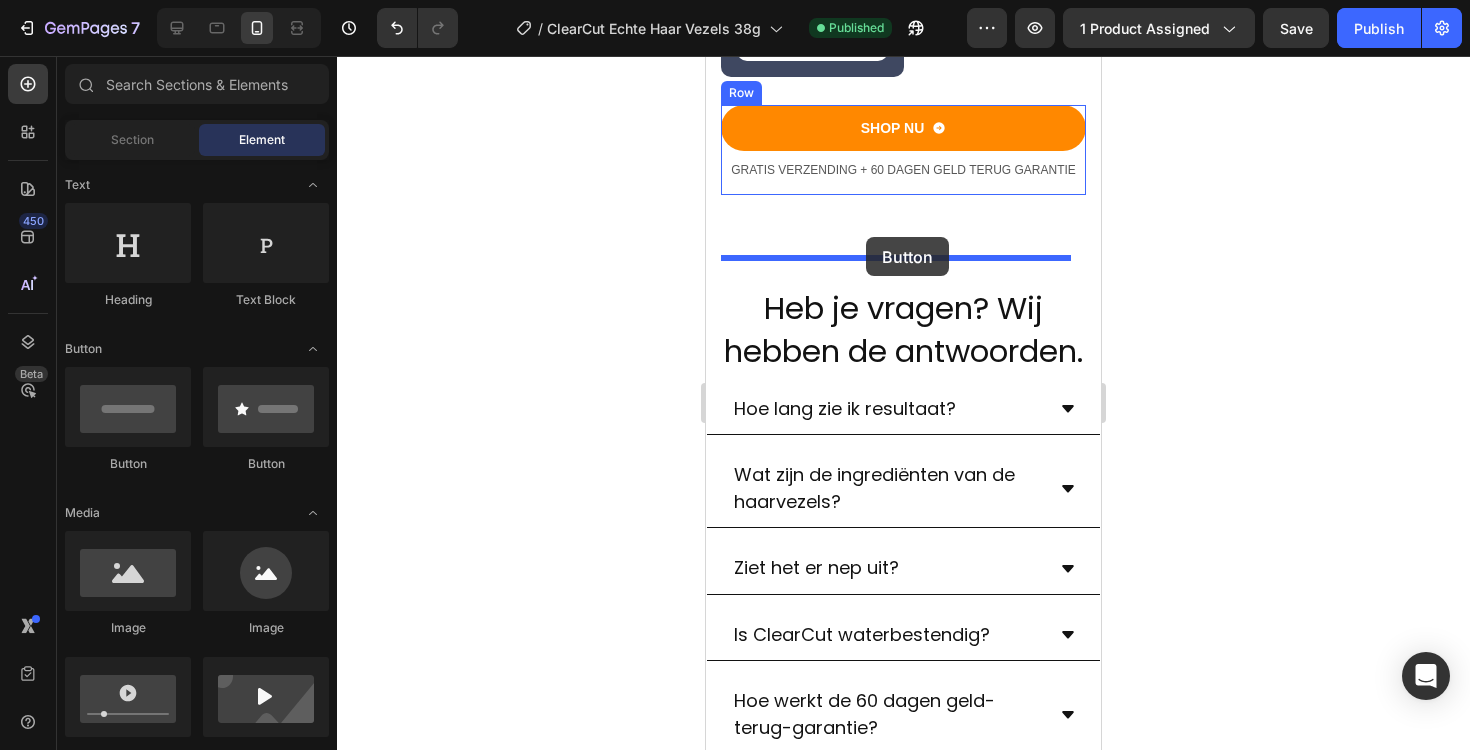 drag, startPoint x: 834, startPoint y: 482, endPoint x: 866, endPoint y: 237, distance: 247.08096 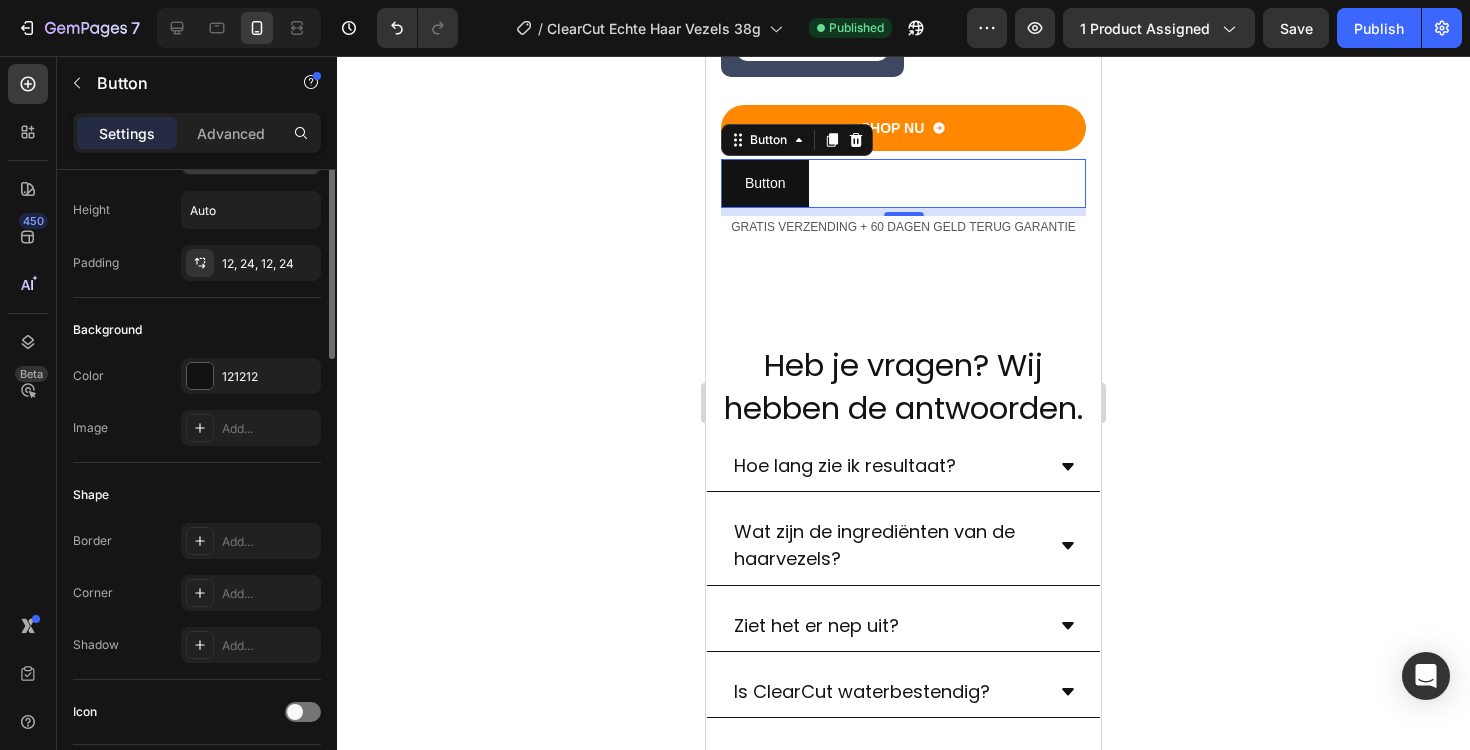 scroll, scrollTop: 0, scrollLeft: 0, axis: both 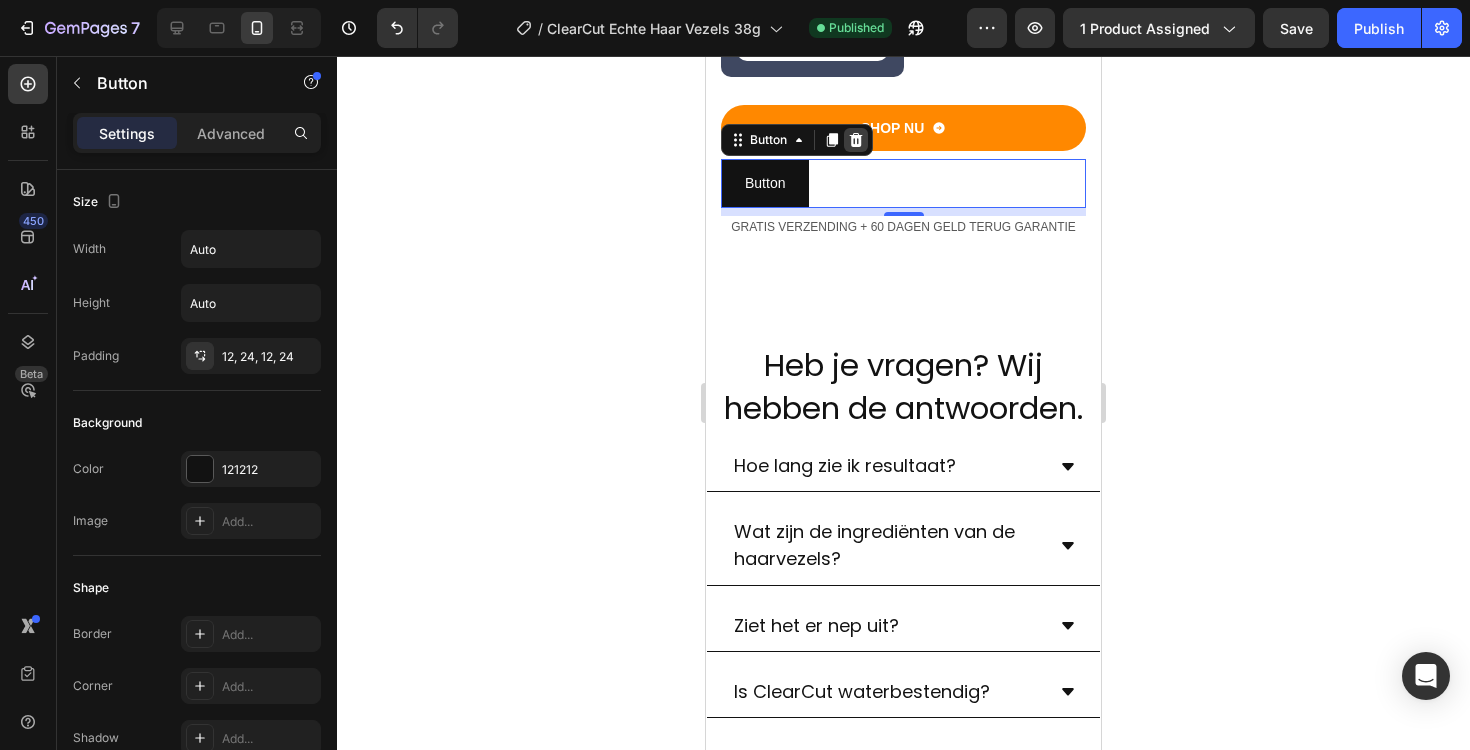 click 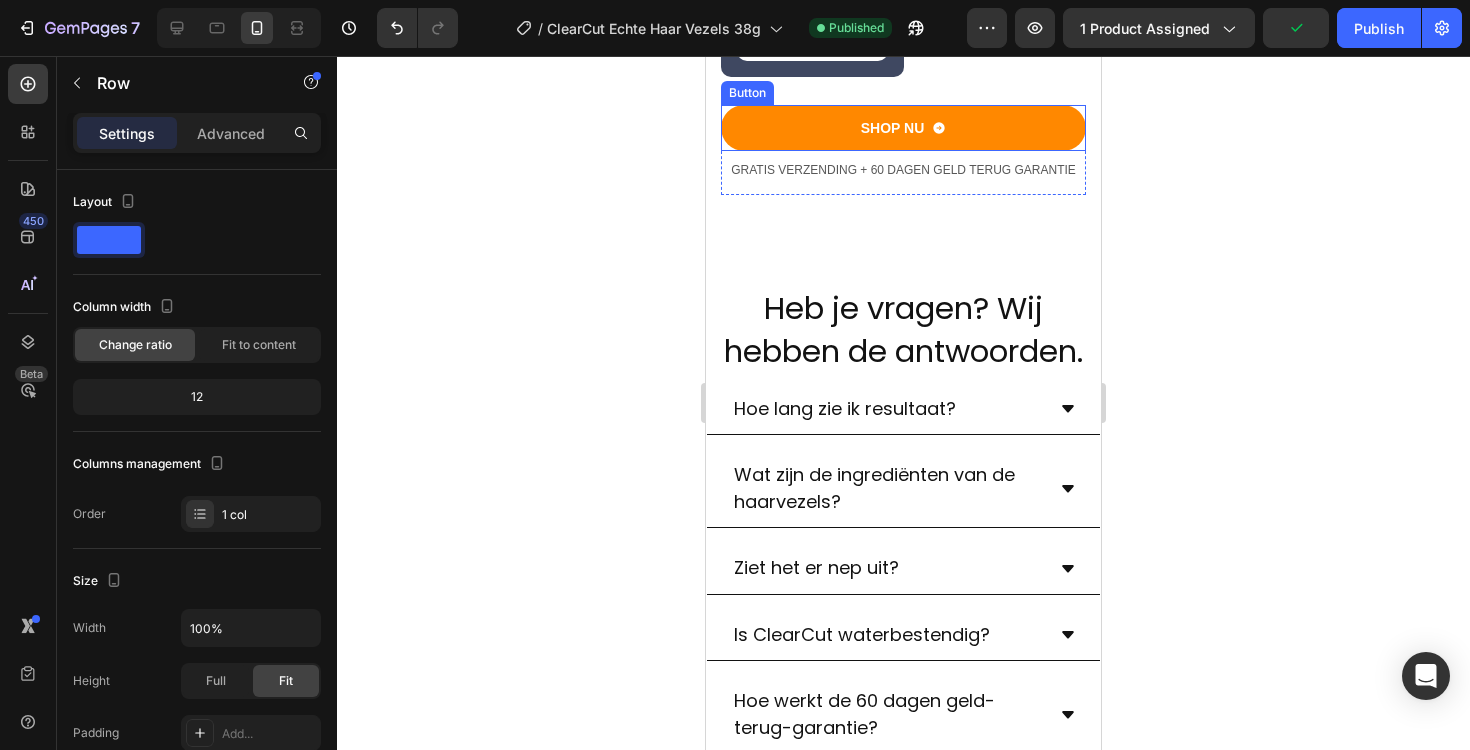 click on "SHOP NU Button" at bounding box center [903, 132] 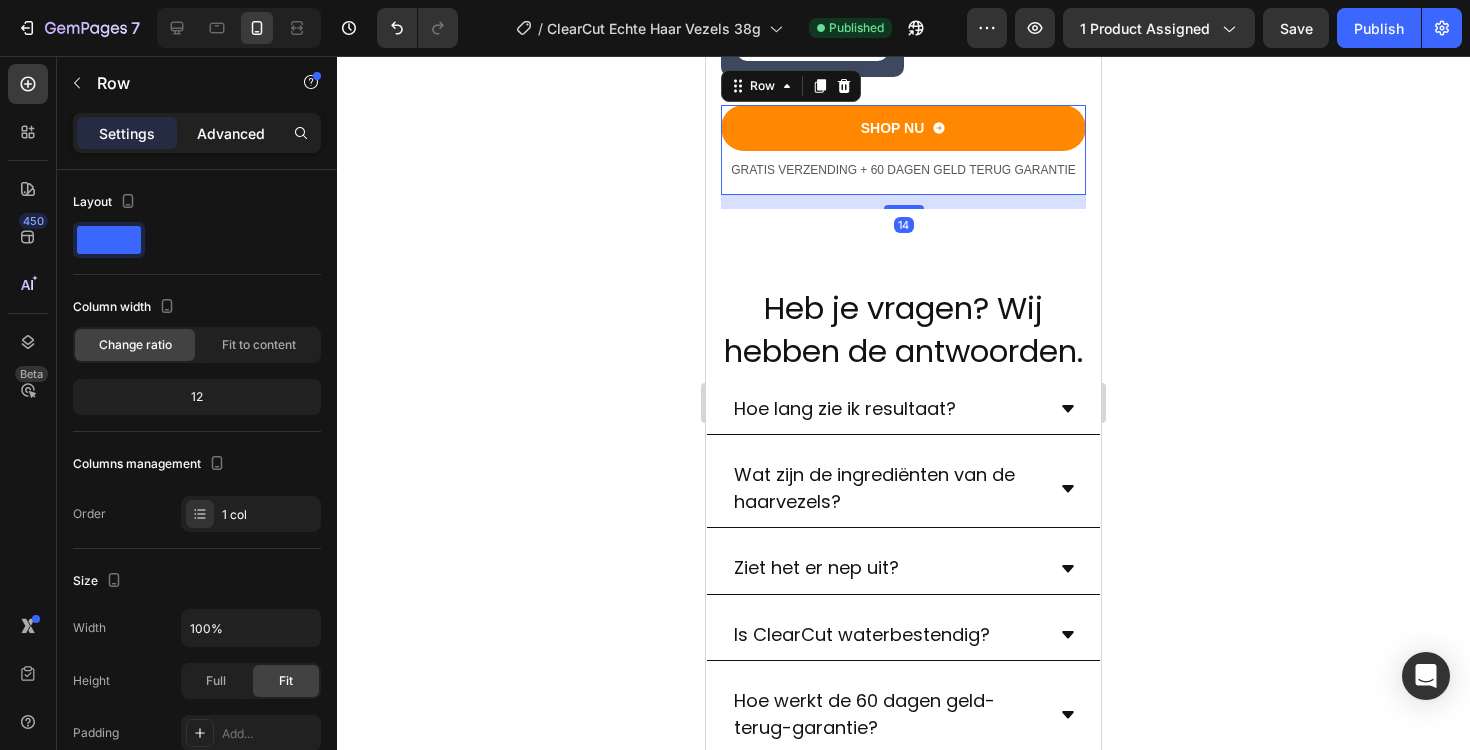 click on "Advanced" at bounding box center [231, 133] 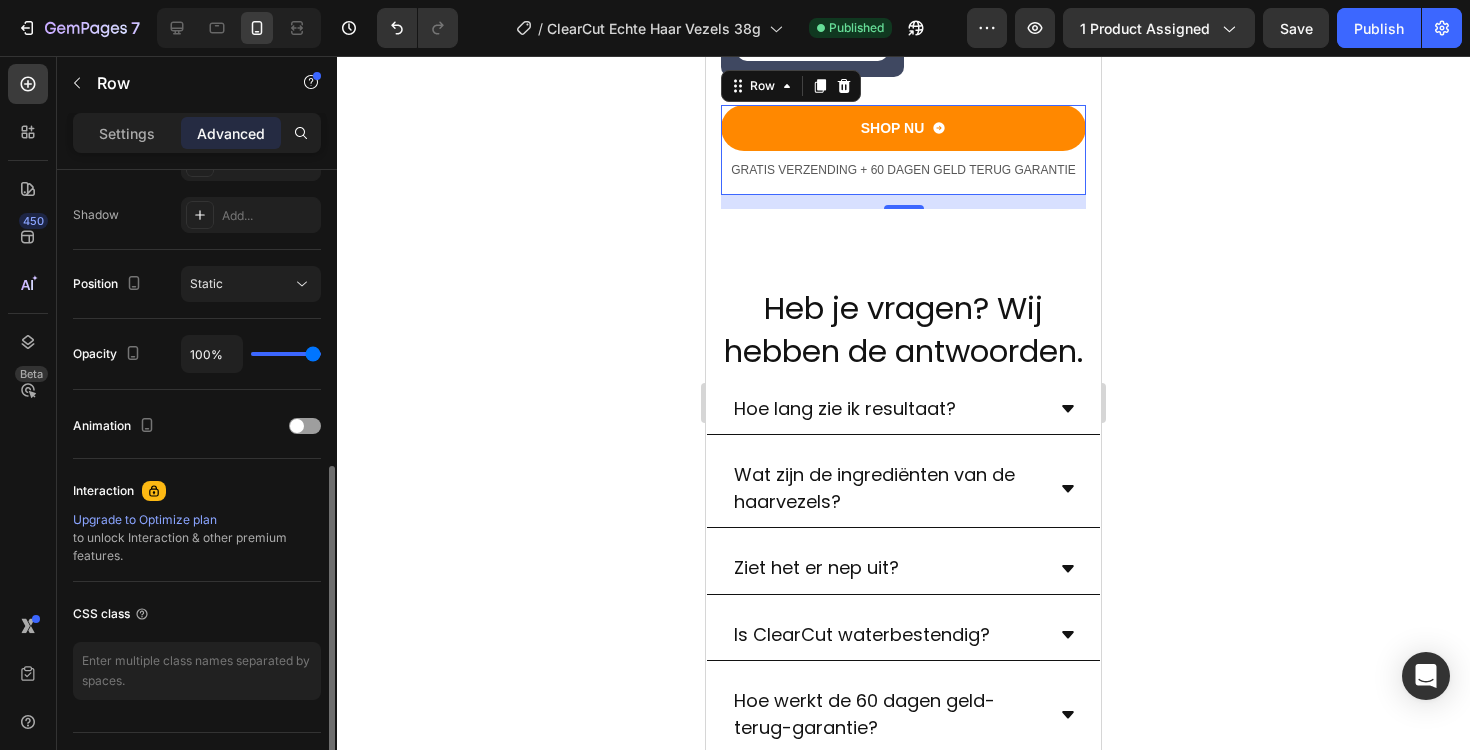 scroll, scrollTop: 697, scrollLeft: 0, axis: vertical 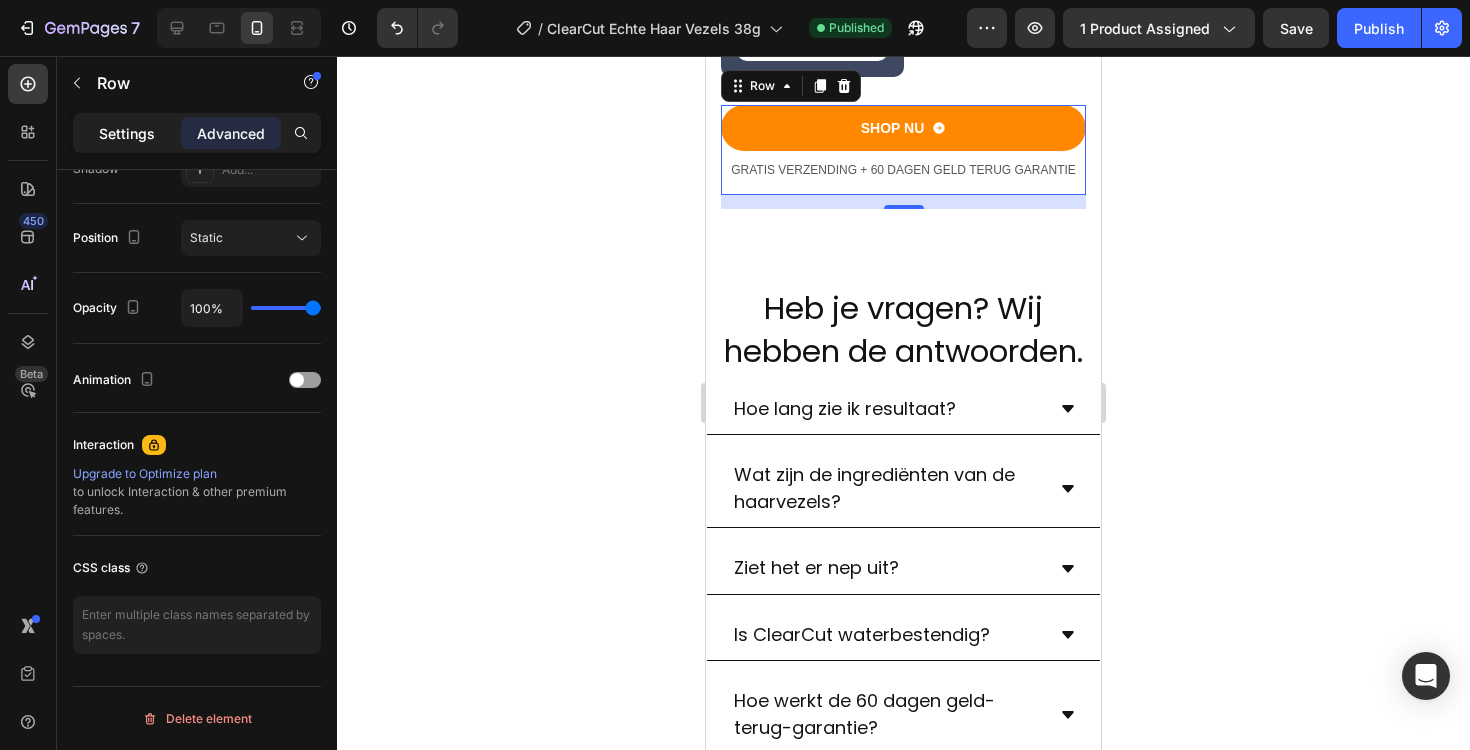 click on "Settings" at bounding box center (127, 133) 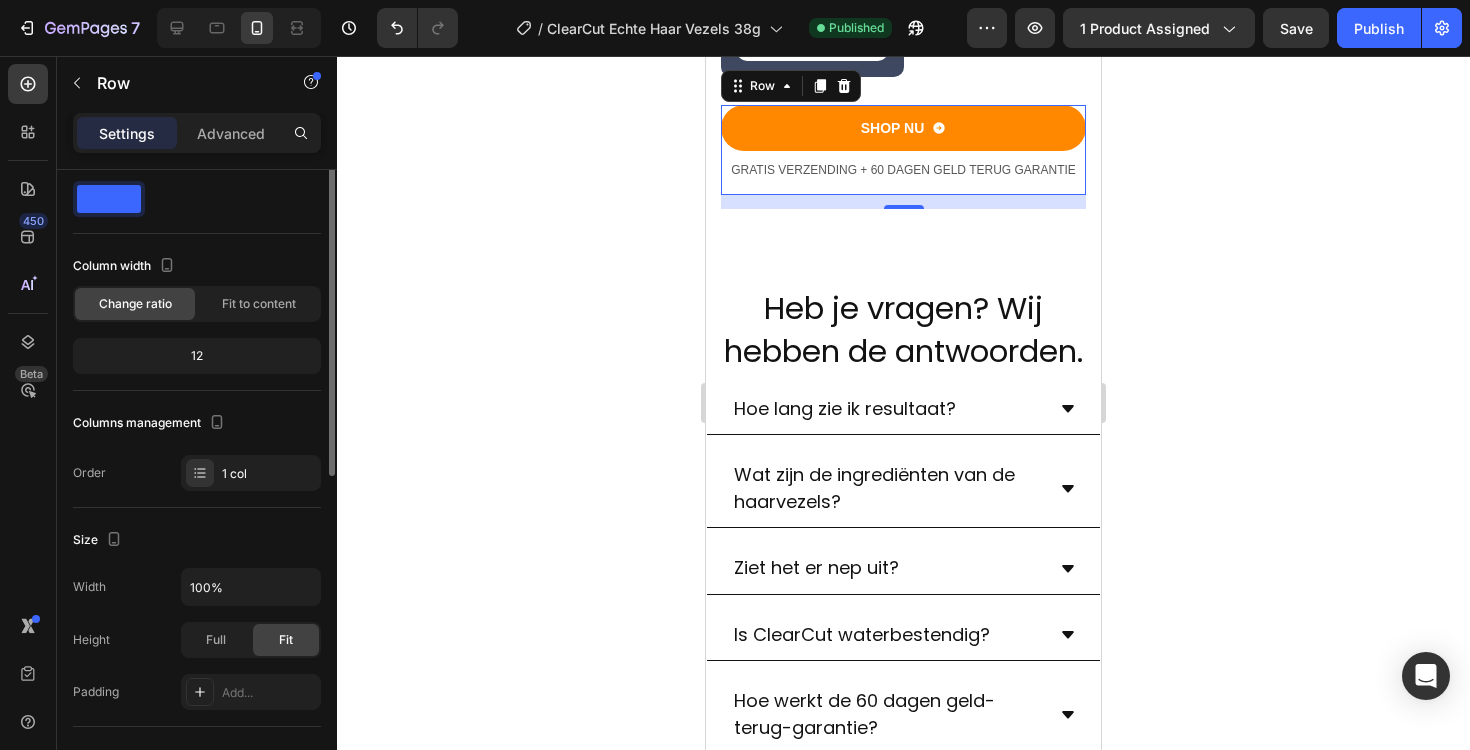 scroll, scrollTop: 0, scrollLeft: 0, axis: both 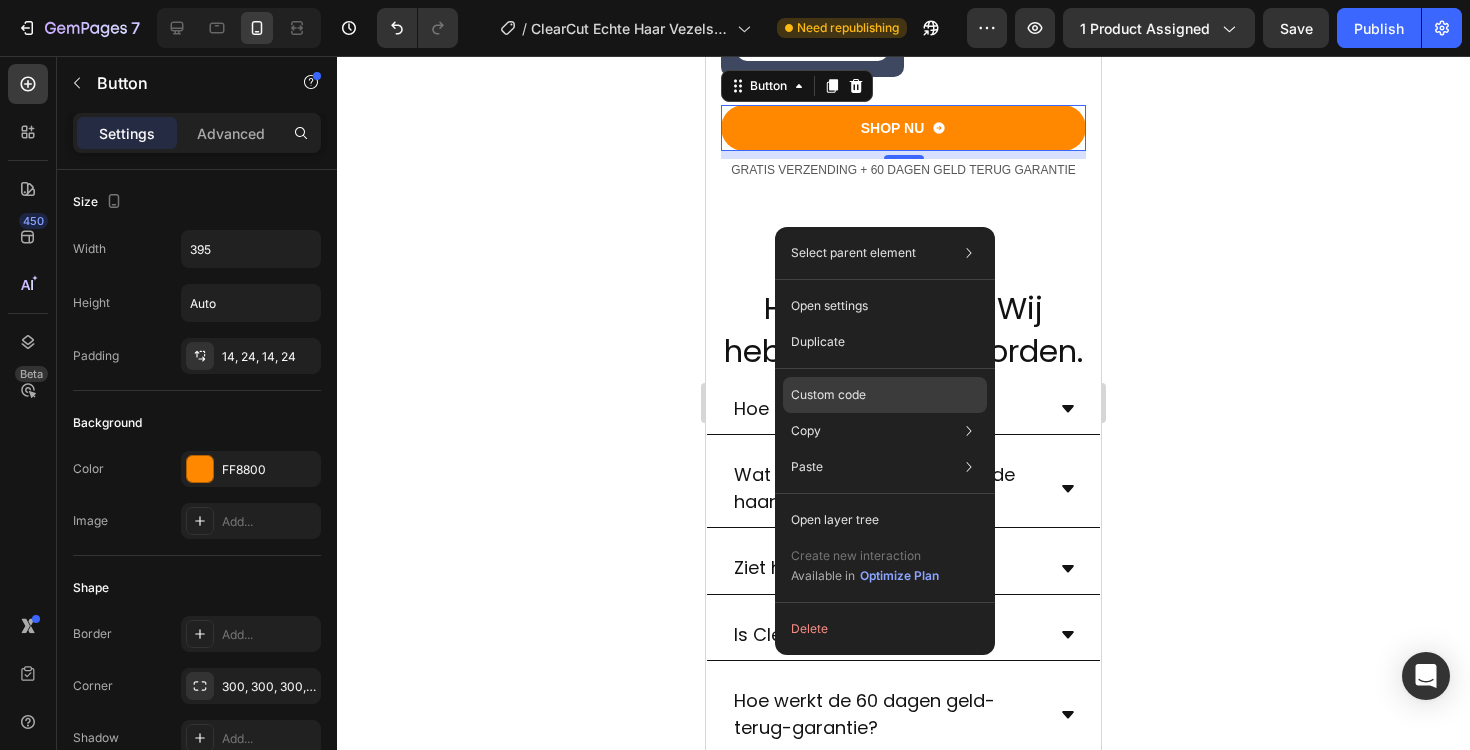 click on "Custom code" 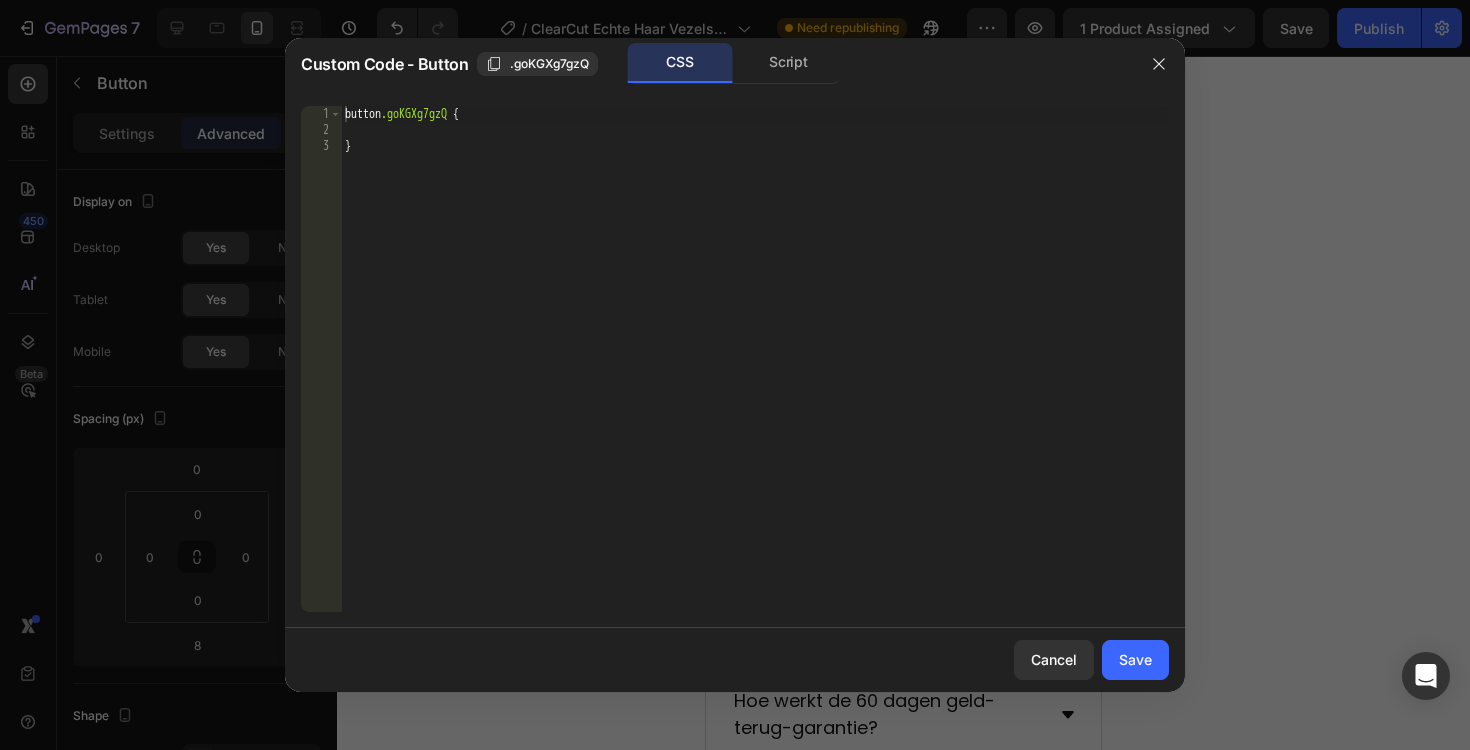 type on "}" 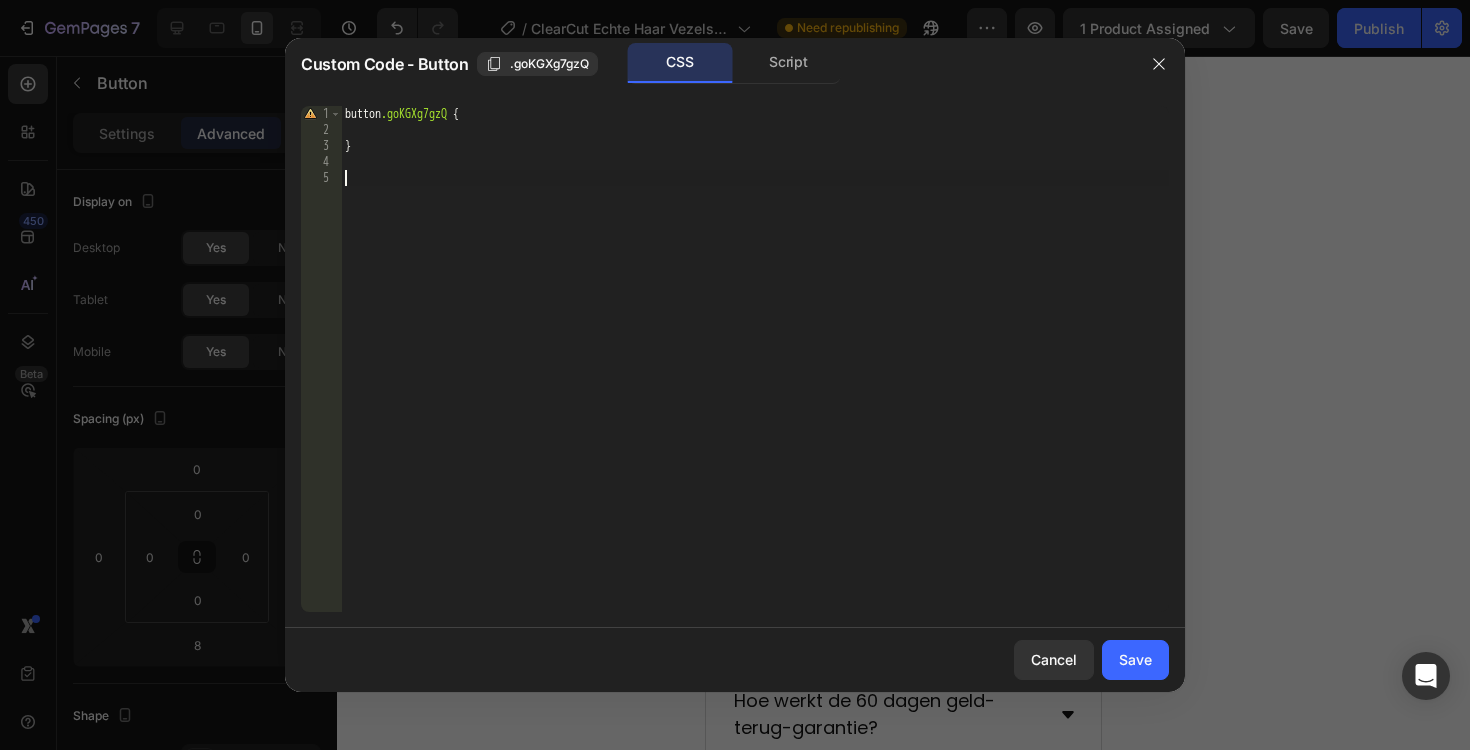 paste on "https://clearcutshop.com/products/htesh?_pos=2&_psq=CLEA&_ss=e&_v=1.0" 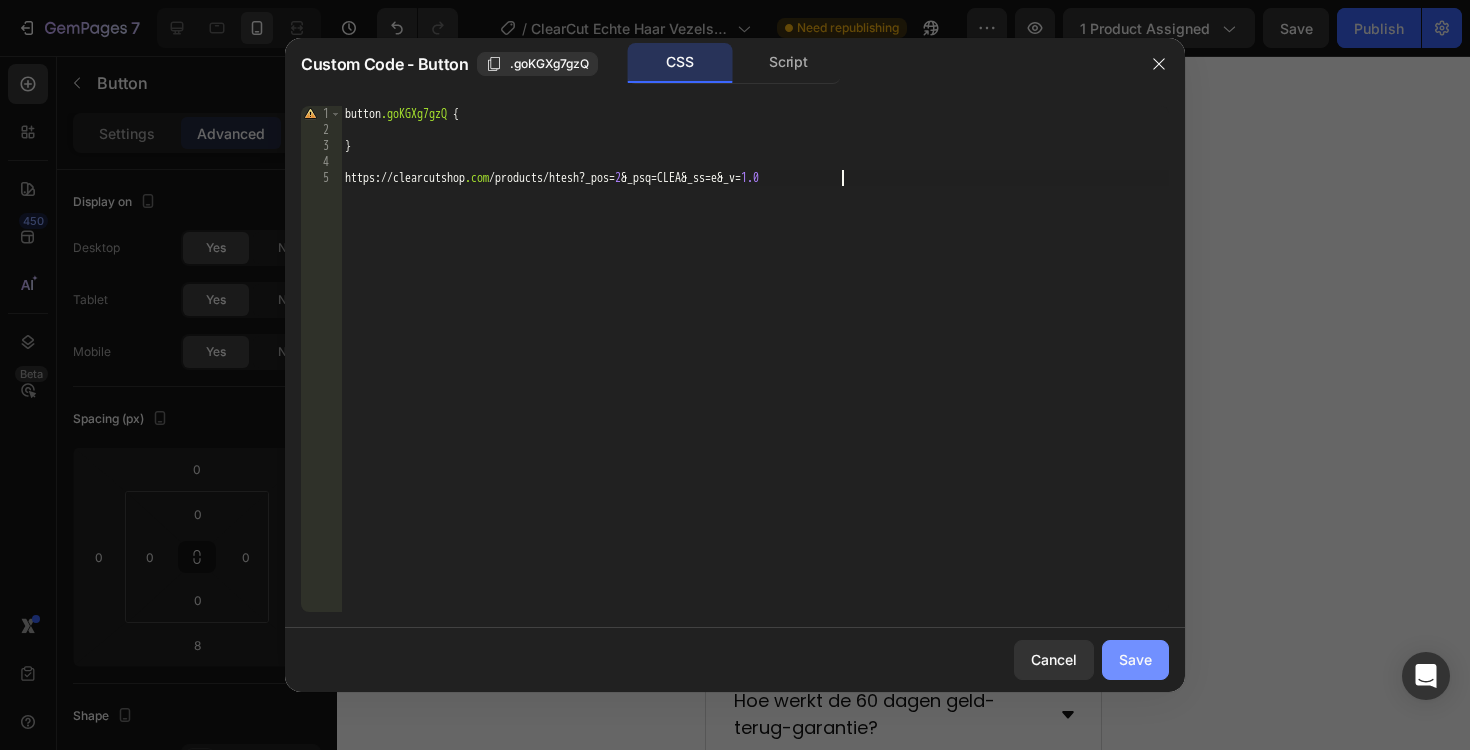 type on "https://clearcutshop.com/products/htesh?_pos=2&_psq=CLEA&_ss=e&_v=1.0" 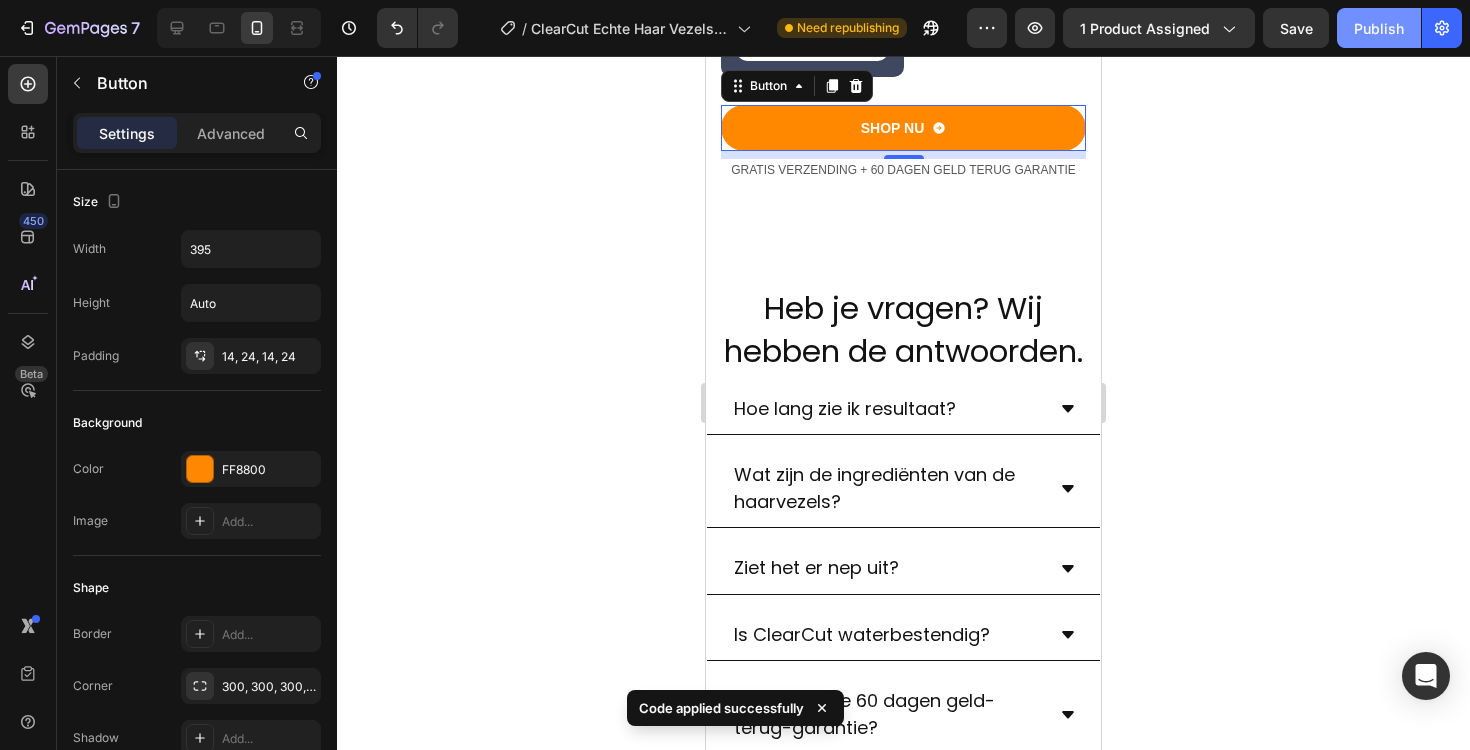 click on "Publish" 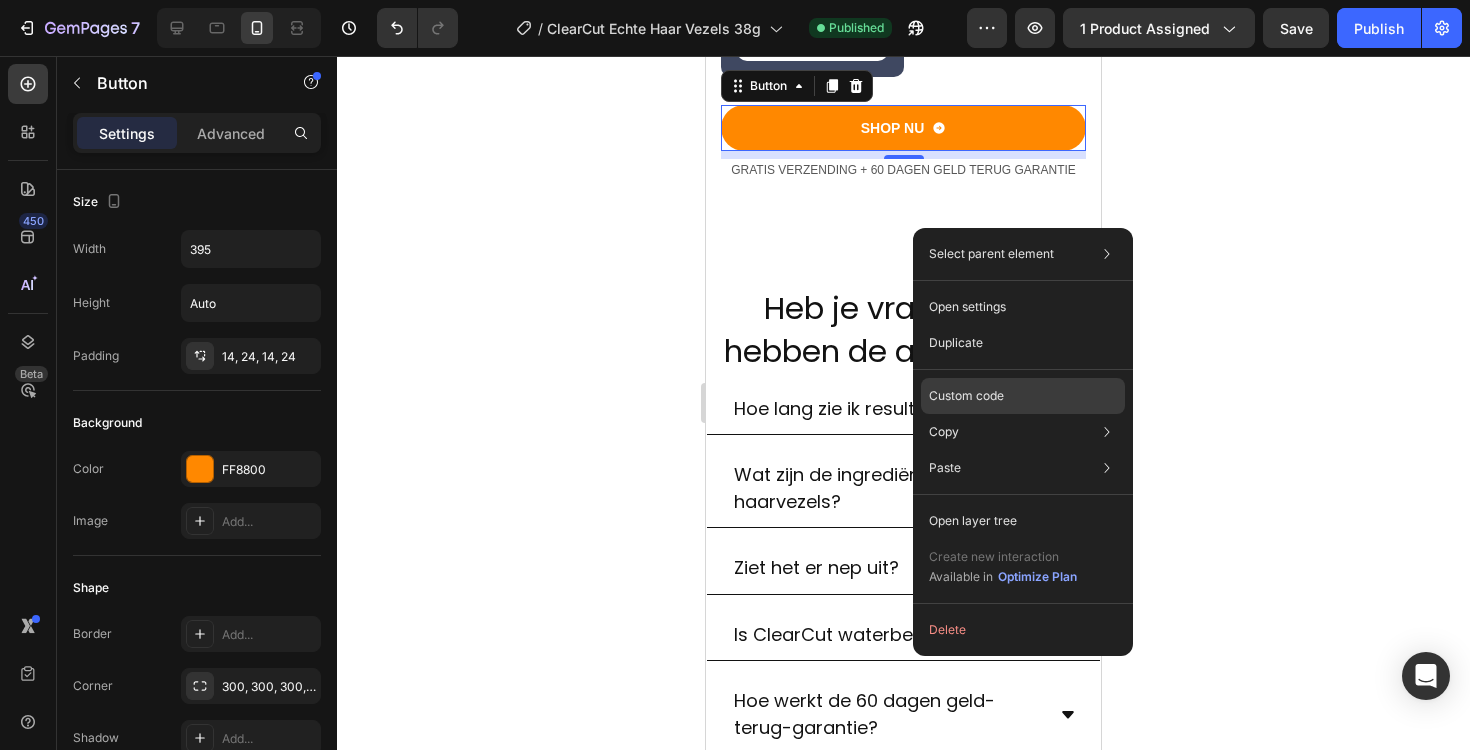 click on "Custom code" at bounding box center [966, 396] 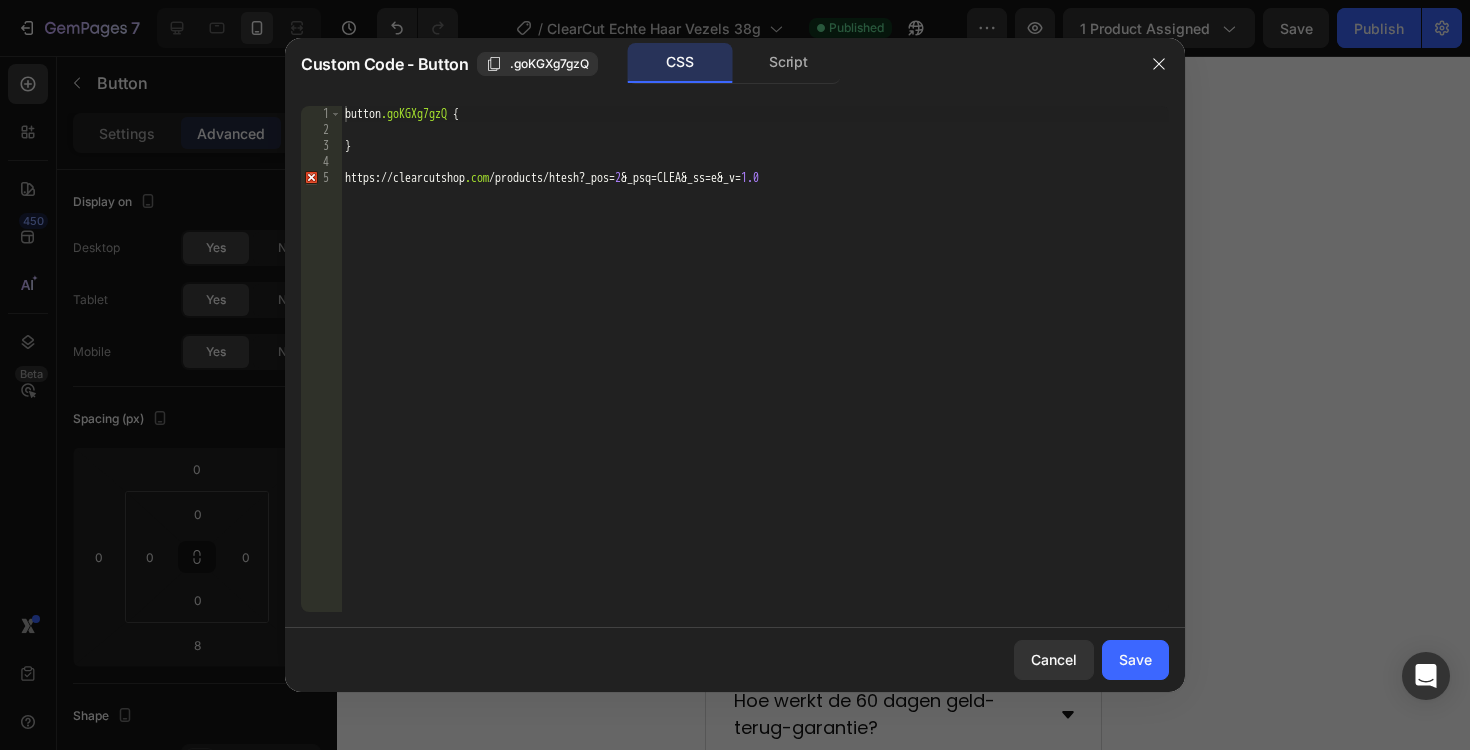 type on "https://clearcutshop.com/products/htesh?_pos=2&_psq=CLEA&_ss=e&_v=1.0" 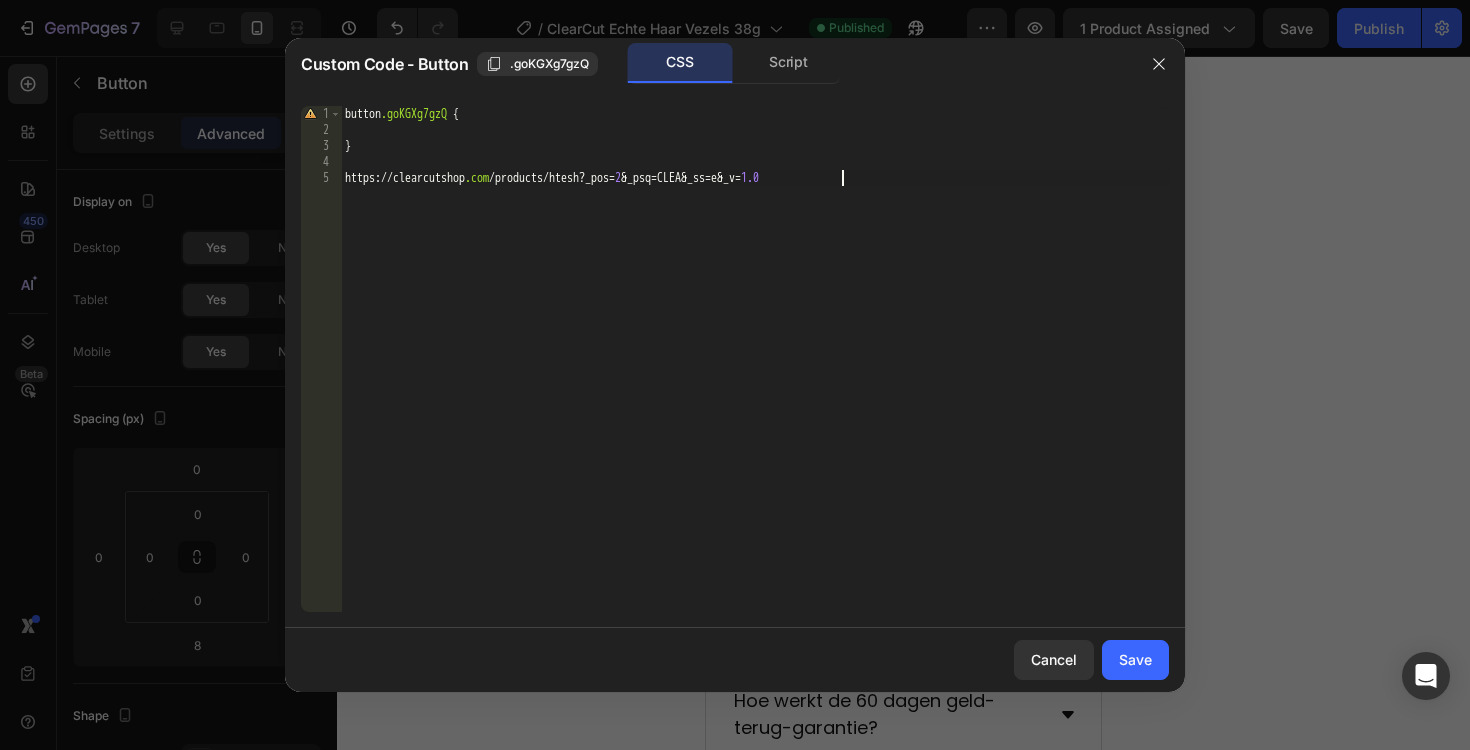 click on "button .goKGXg7gzQ   { } https :// clearcutshop .com / products / htesh ? _pos = 2 & _psq = CLEA & _ss = e & _v = 1.0" at bounding box center [755, 375] 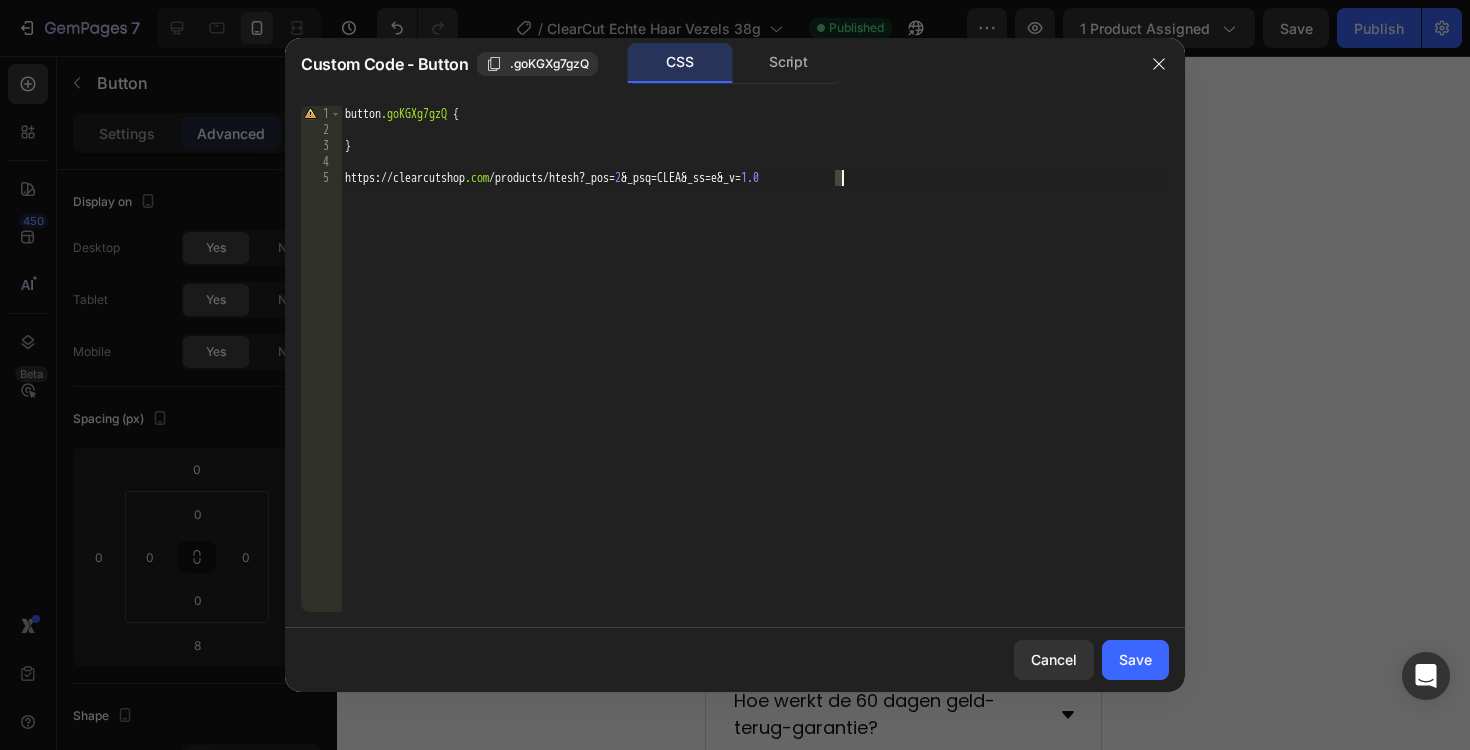 click on "button .goKGXg7gzQ   { } https :// clearcutshop .com / products / htesh ? _pos = 2 & _psq = CLEA & _ss = e & _v = 1.0" at bounding box center (755, 375) 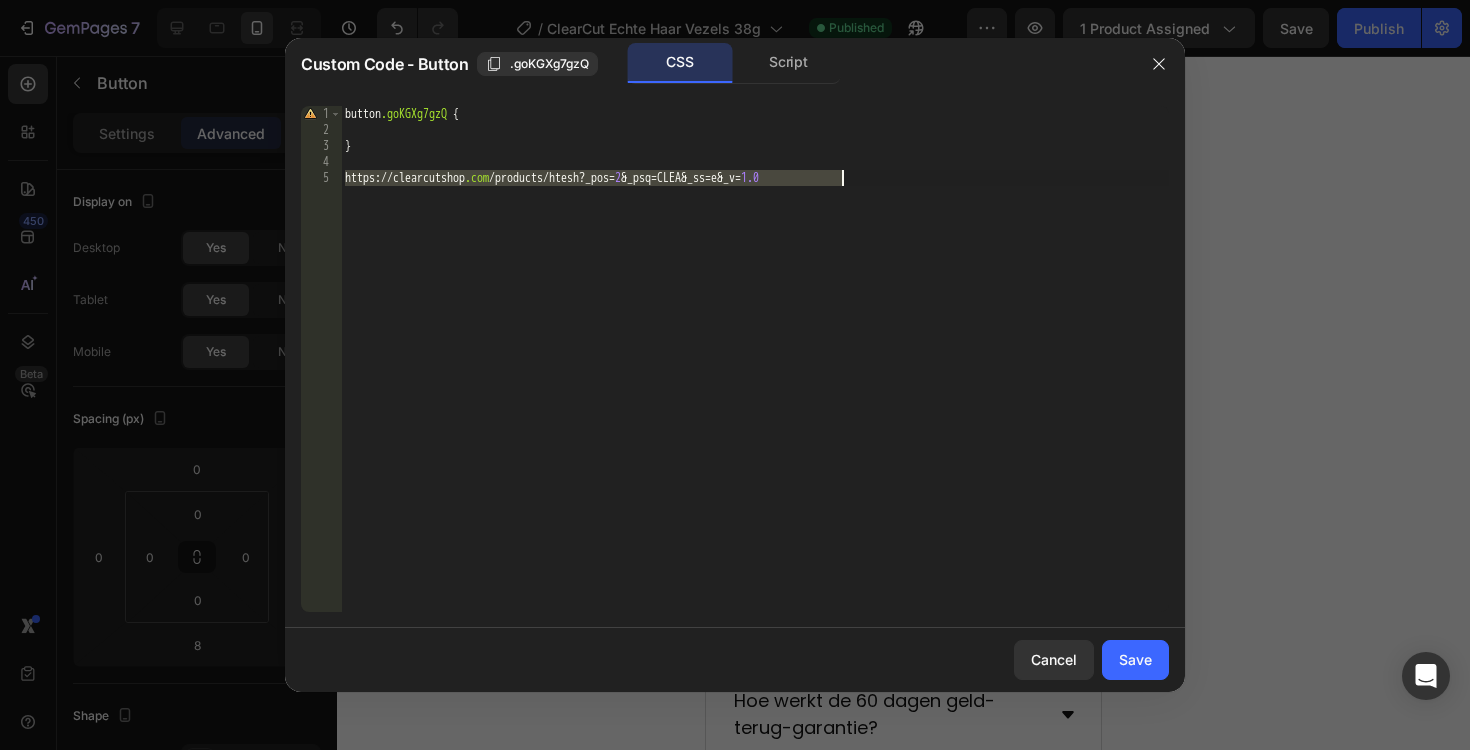 type 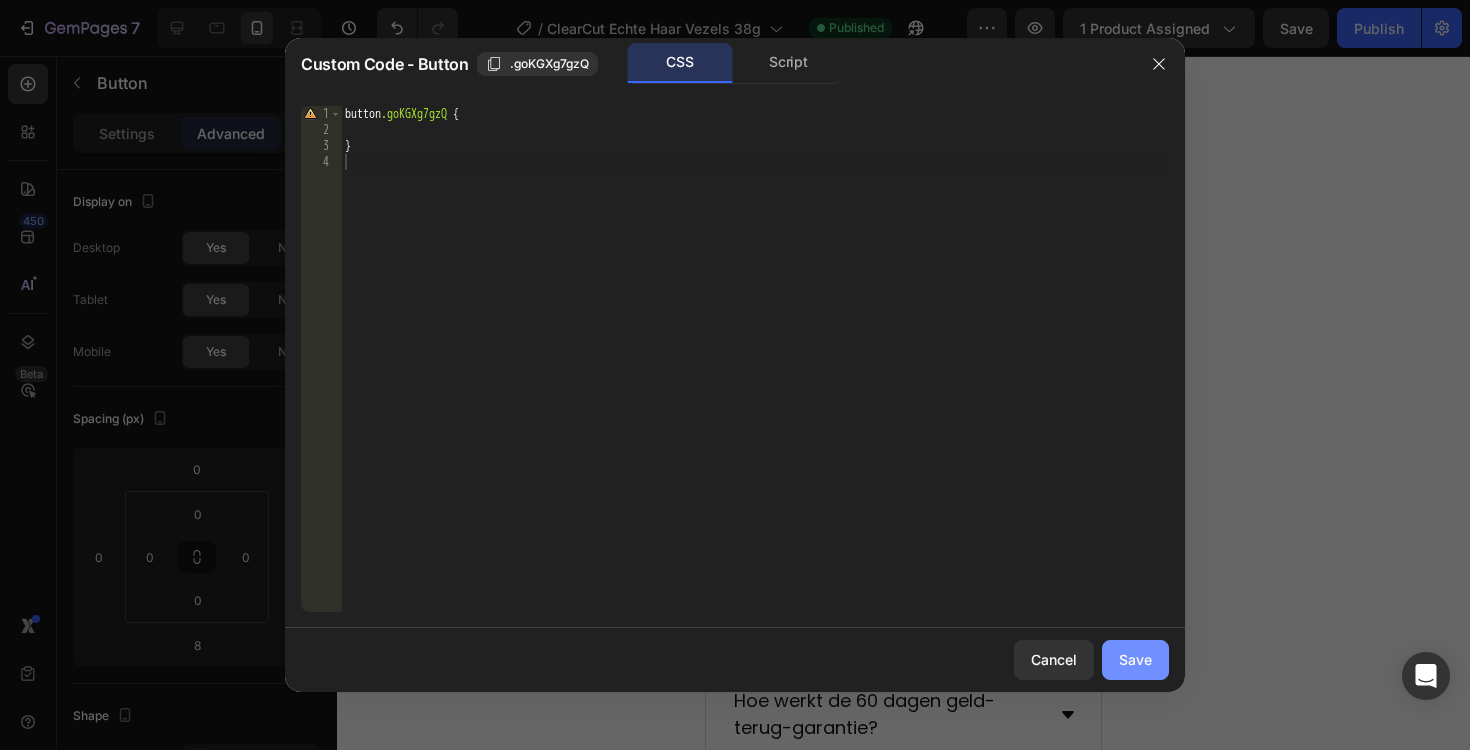 click on "Save" at bounding box center (1135, 659) 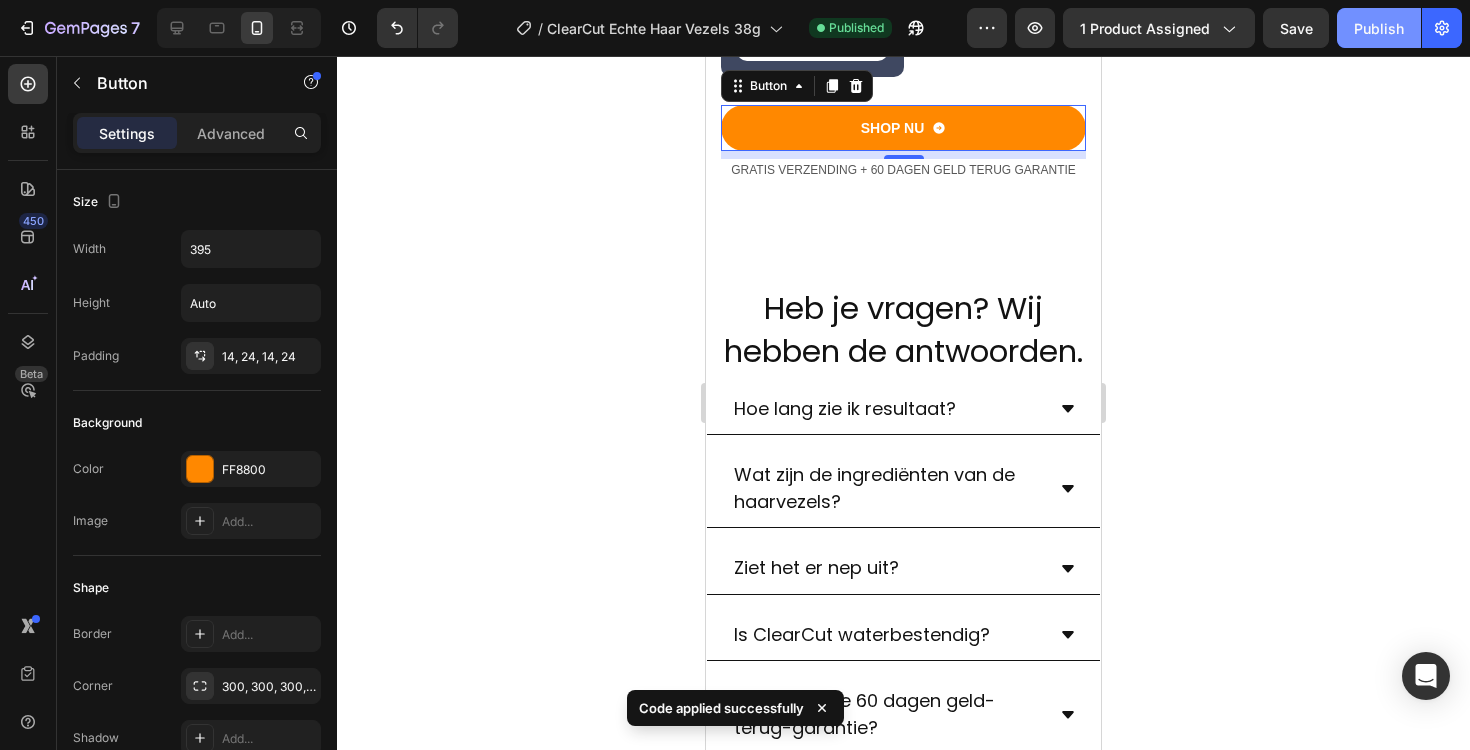 click on "Publish" at bounding box center (1379, 28) 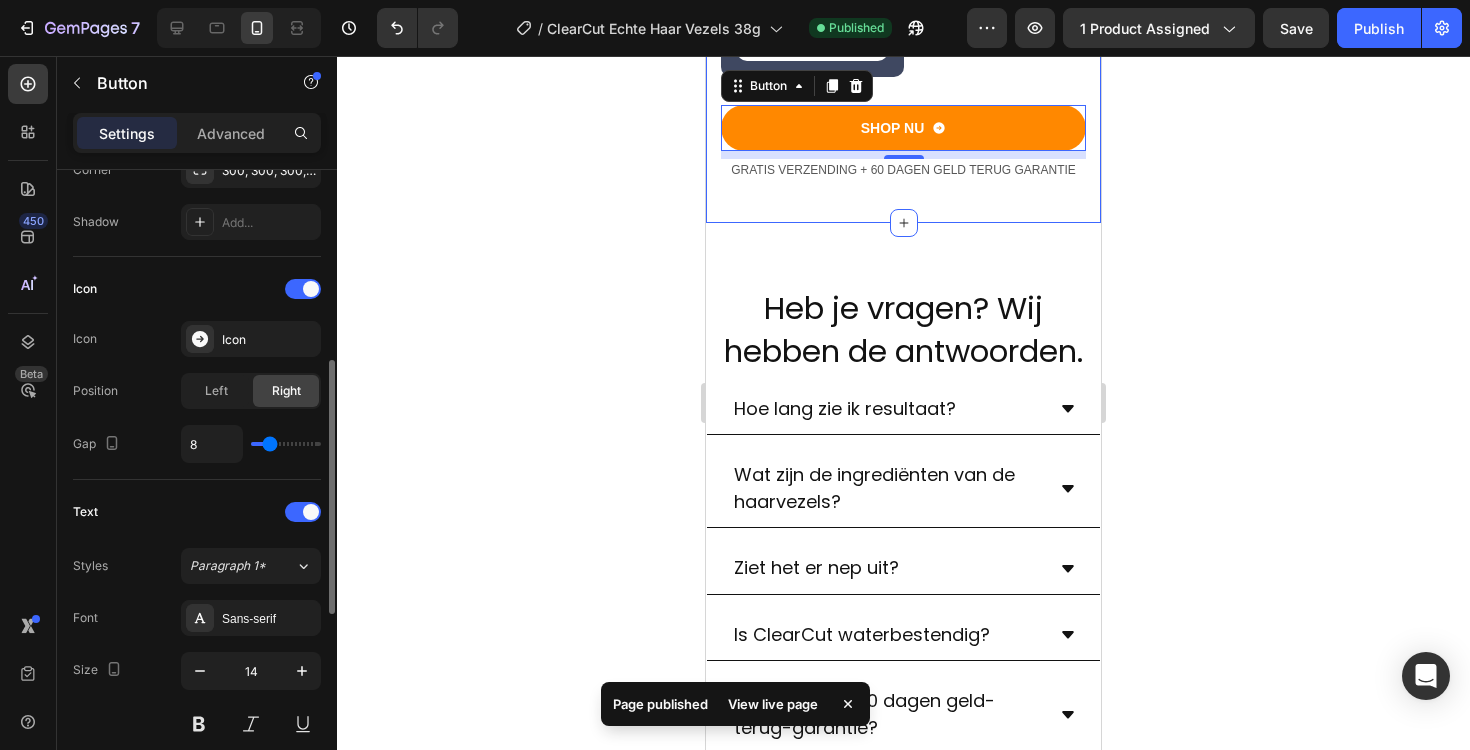 scroll, scrollTop: 521, scrollLeft: 0, axis: vertical 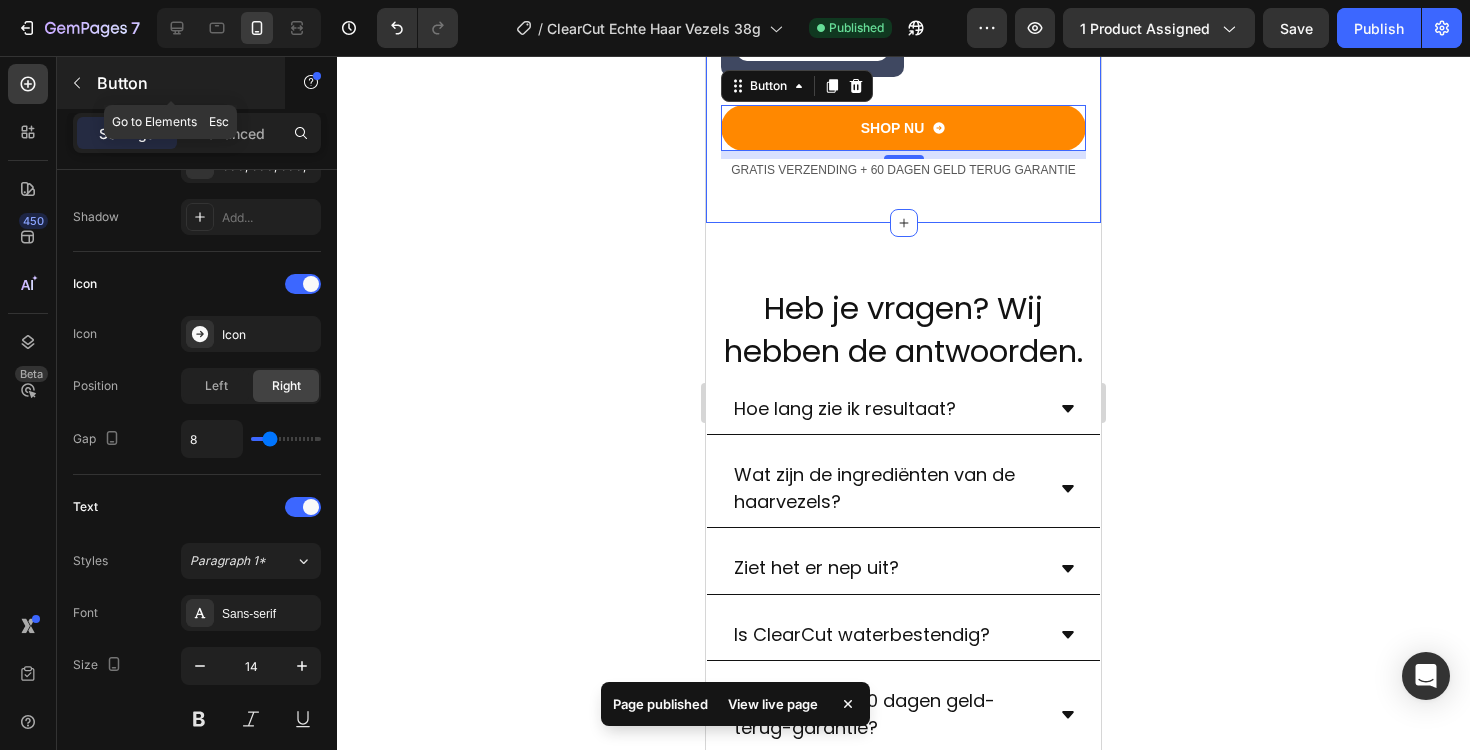 click 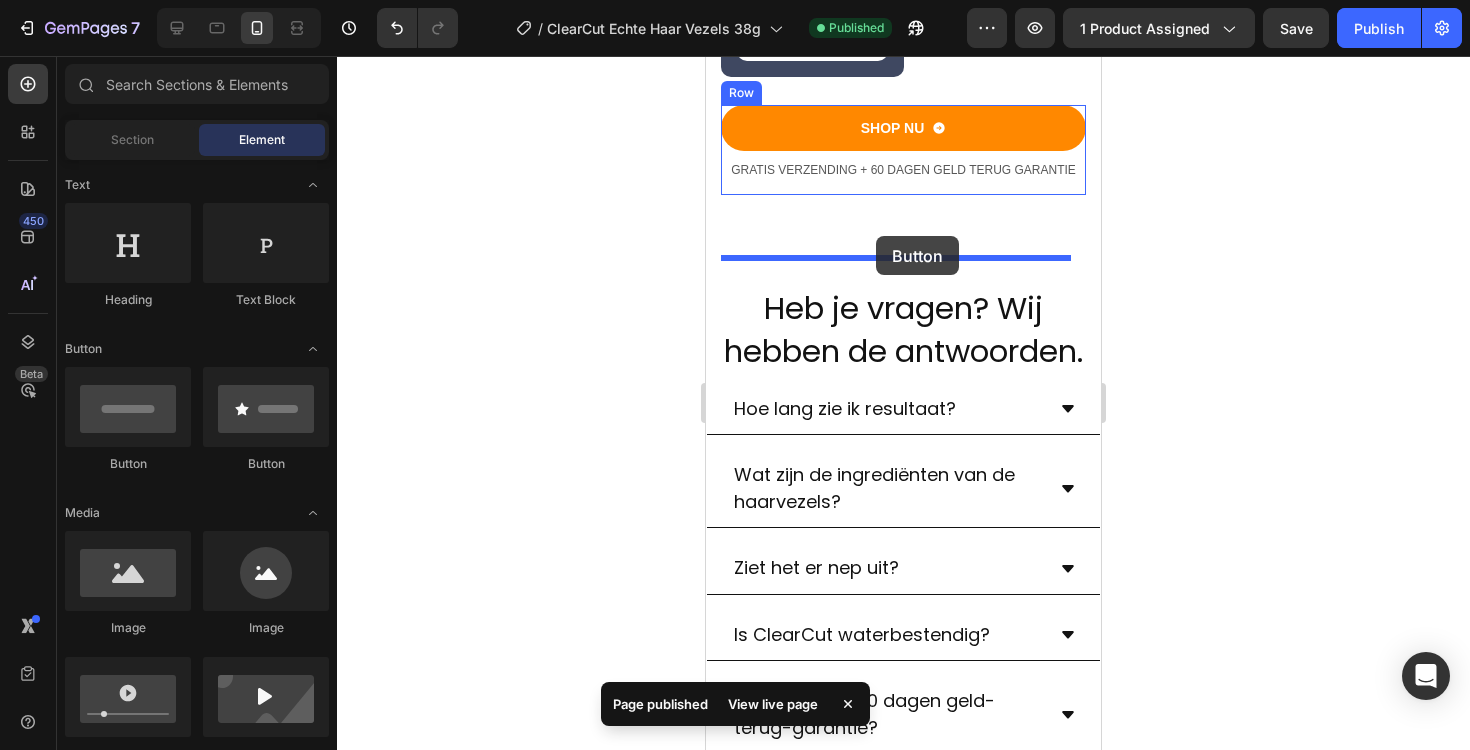 drag, startPoint x: 958, startPoint y: 483, endPoint x: 879, endPoint y: 233, distance: 262.18506 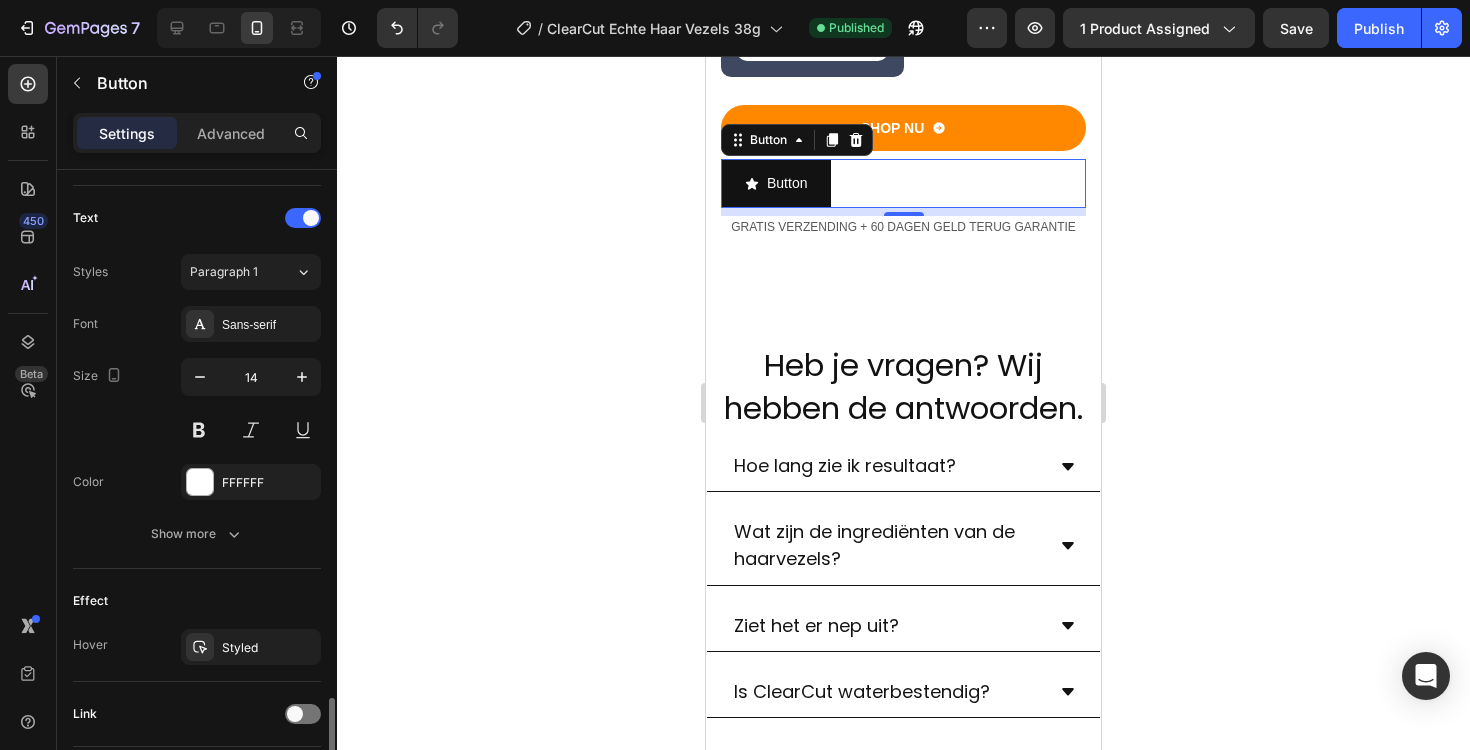 scroll, scrollTop: 955, scrollLeft: 0, axis: vertical 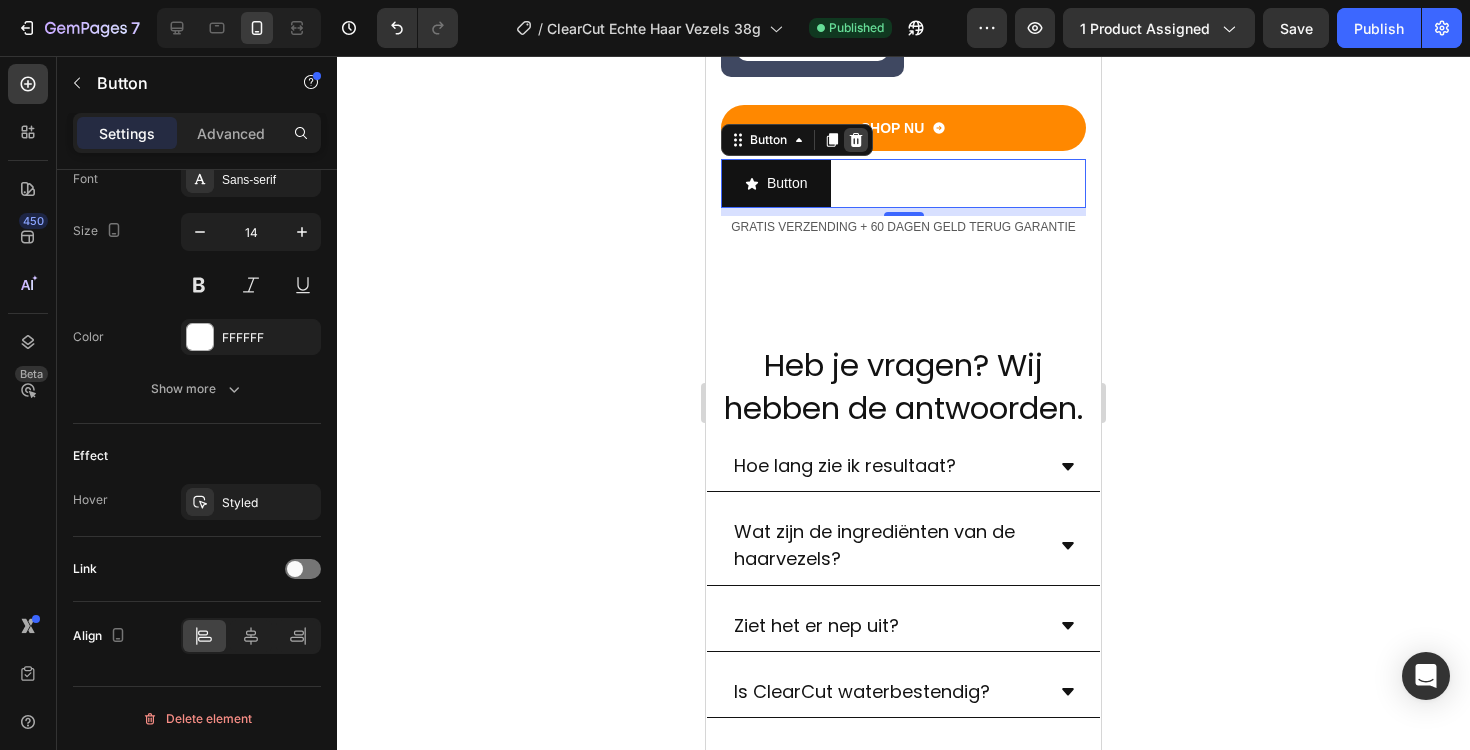 click 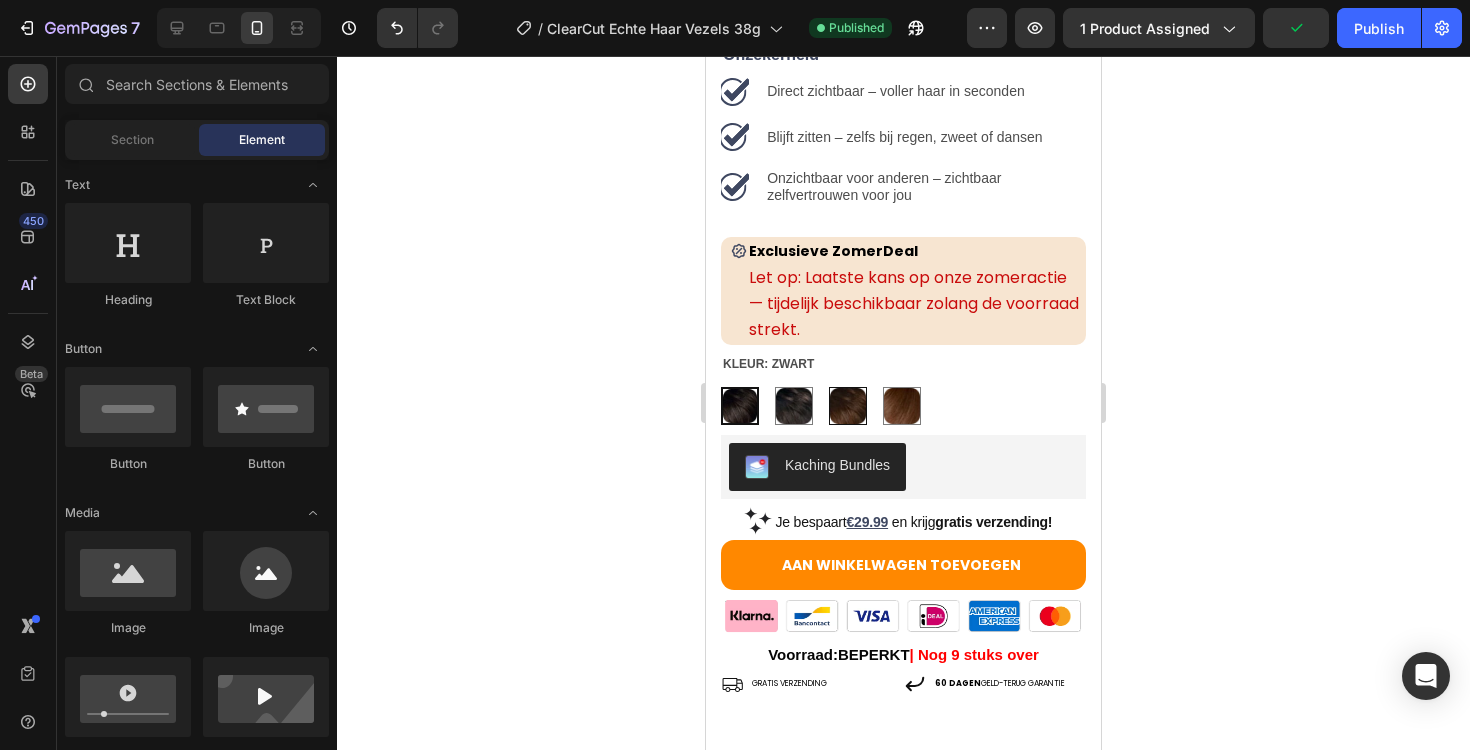 scroll, scrollTop: 848, scrollLeft: 0, axis: vertical 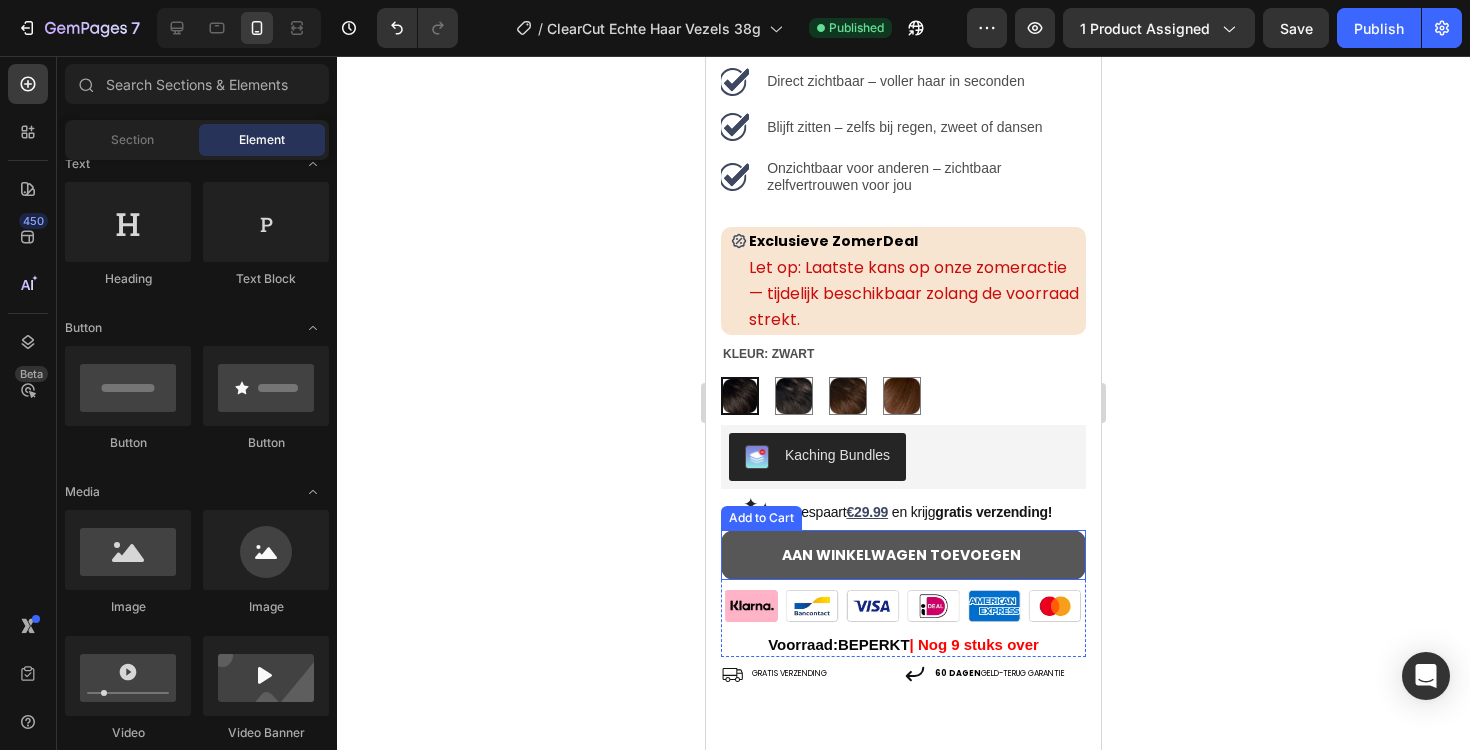 click on "AAN WINKELWAGEN TOEVOEGEN" at bounding box center [903, 555] 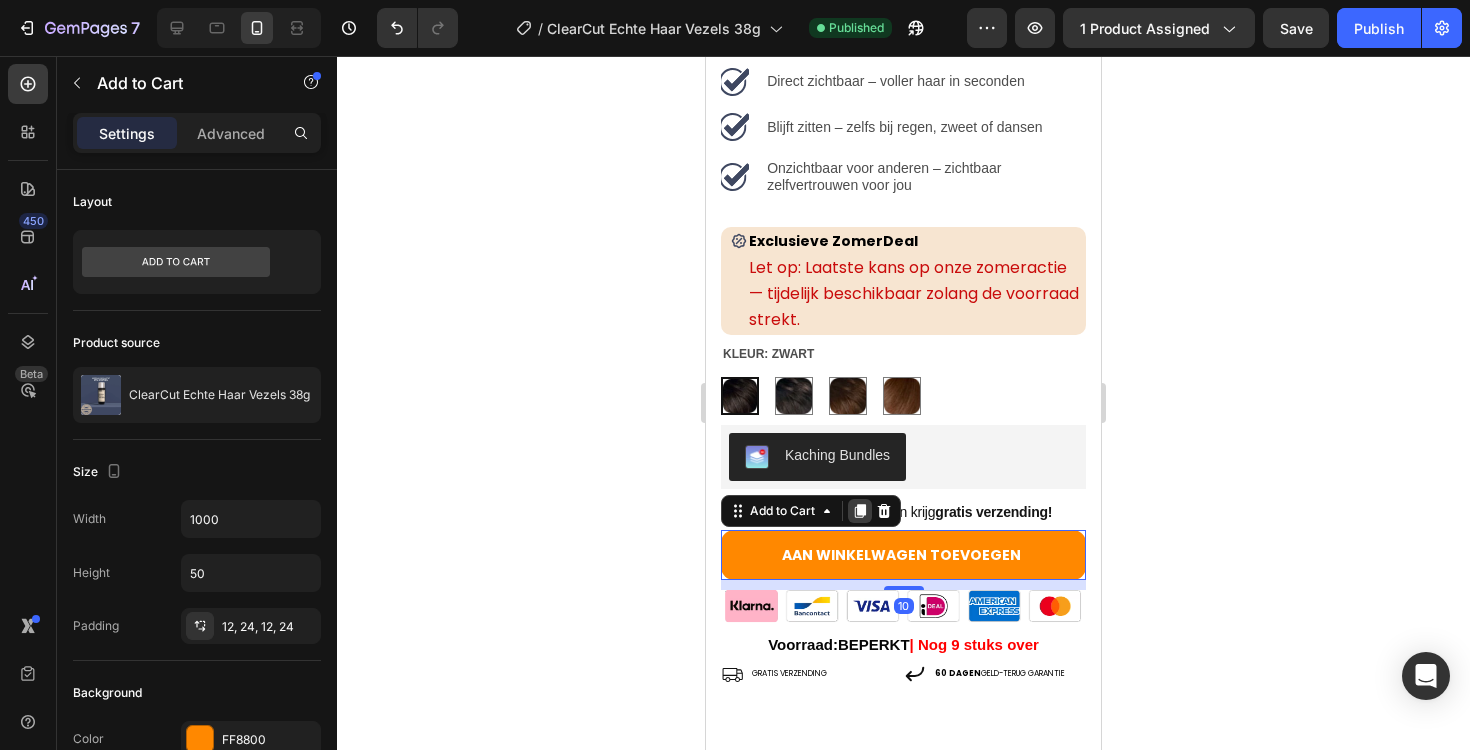 click 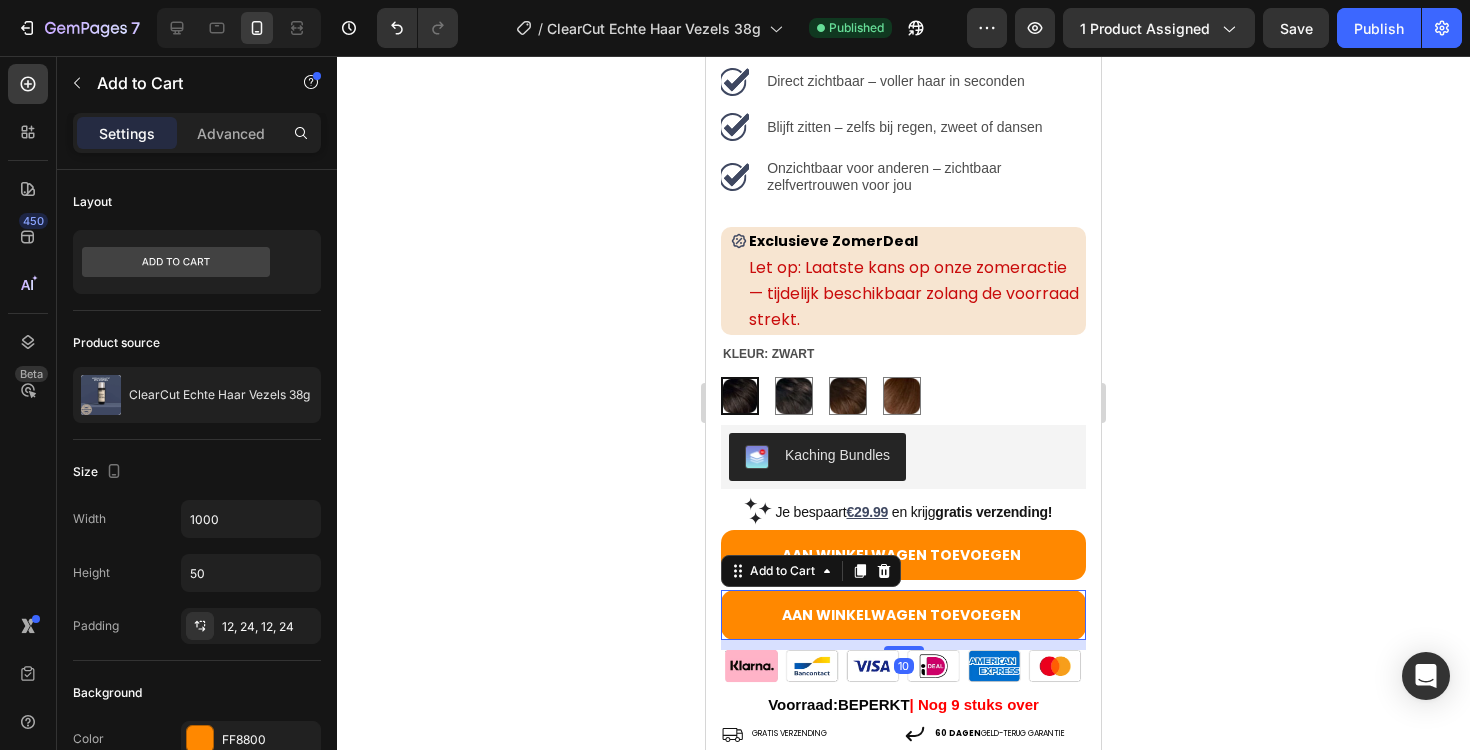 scroll, scrollTop: 955, scrollLeft: 0, axis: vertical 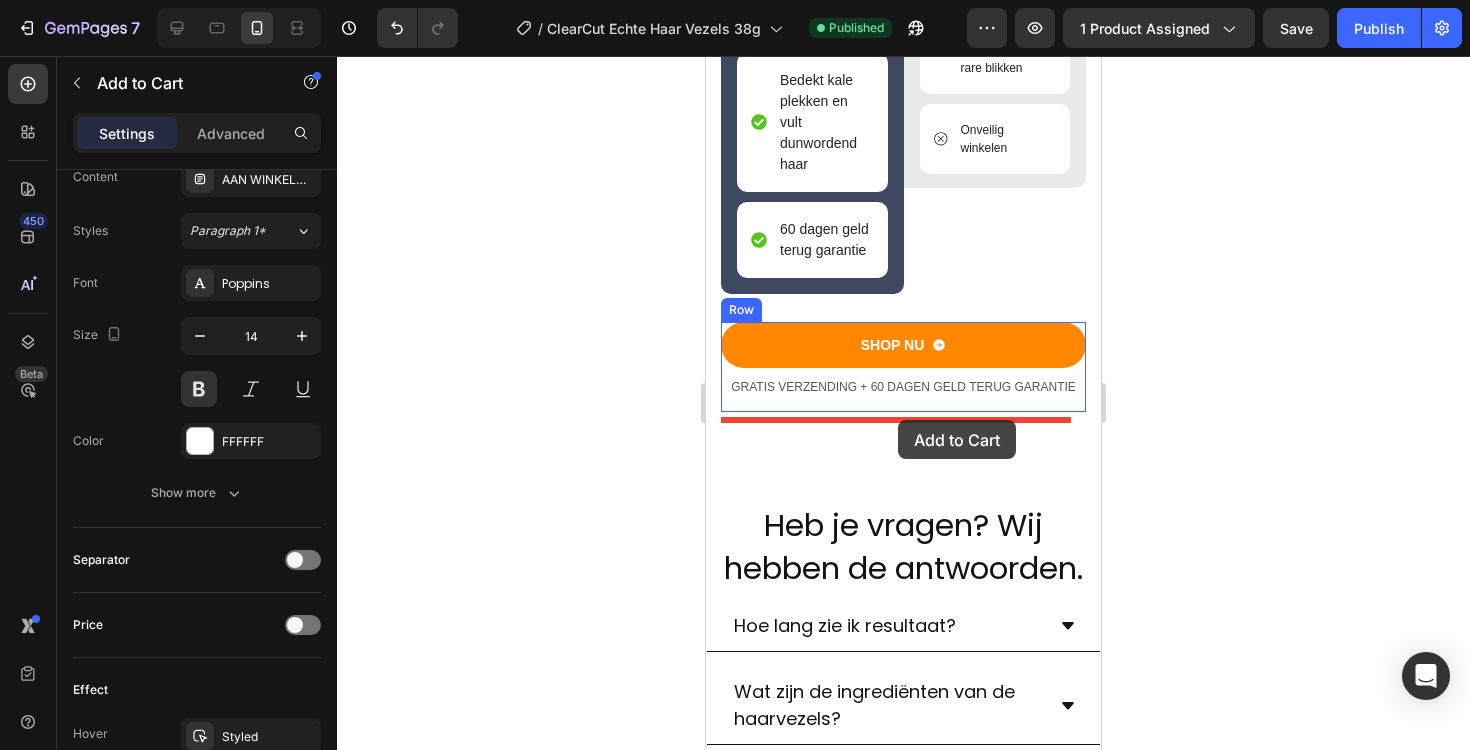 drag, startPoint x: 740, startPoint y: 584, endPoint x: 898, endPoint y: 420, distance: 227.7279 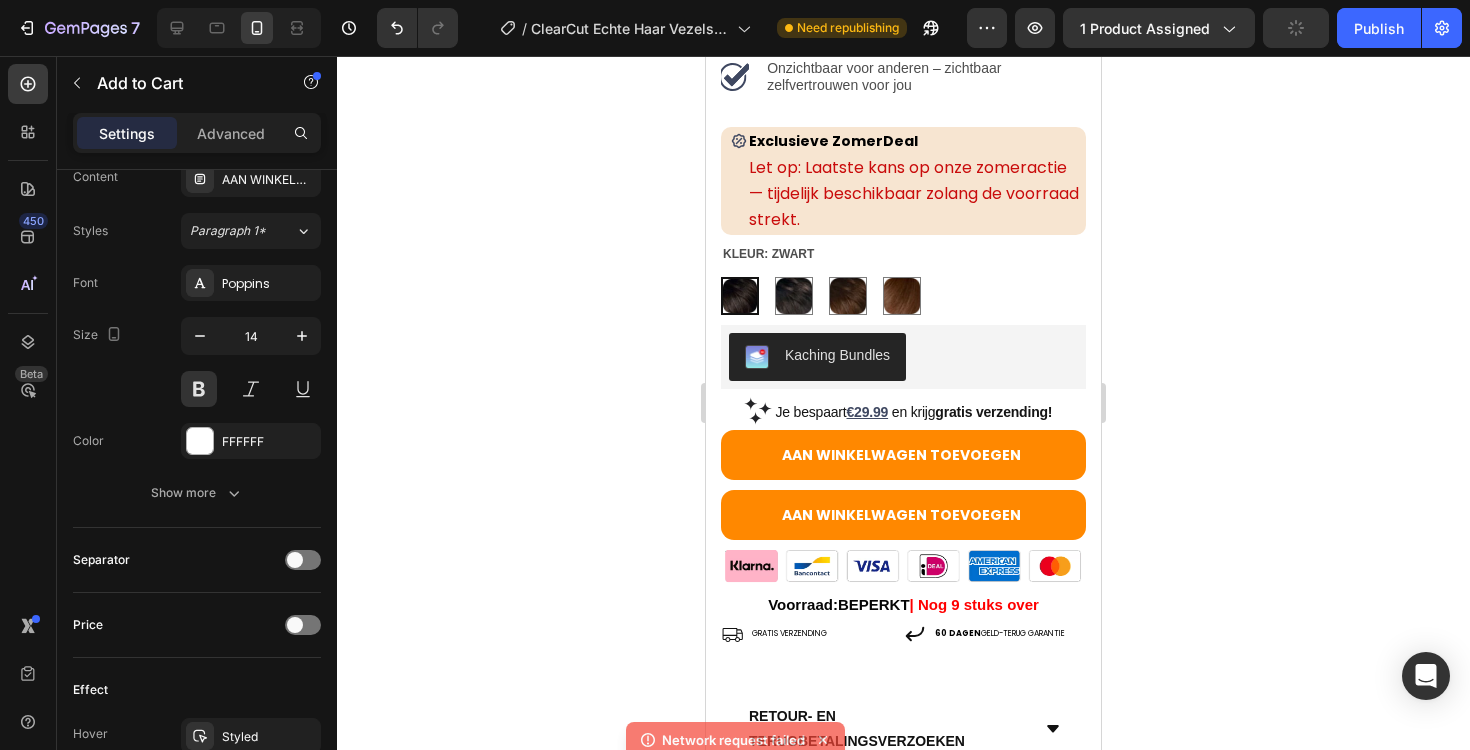 scroll, scrollTop: 914, scrollLeft: 0, axis: vertical 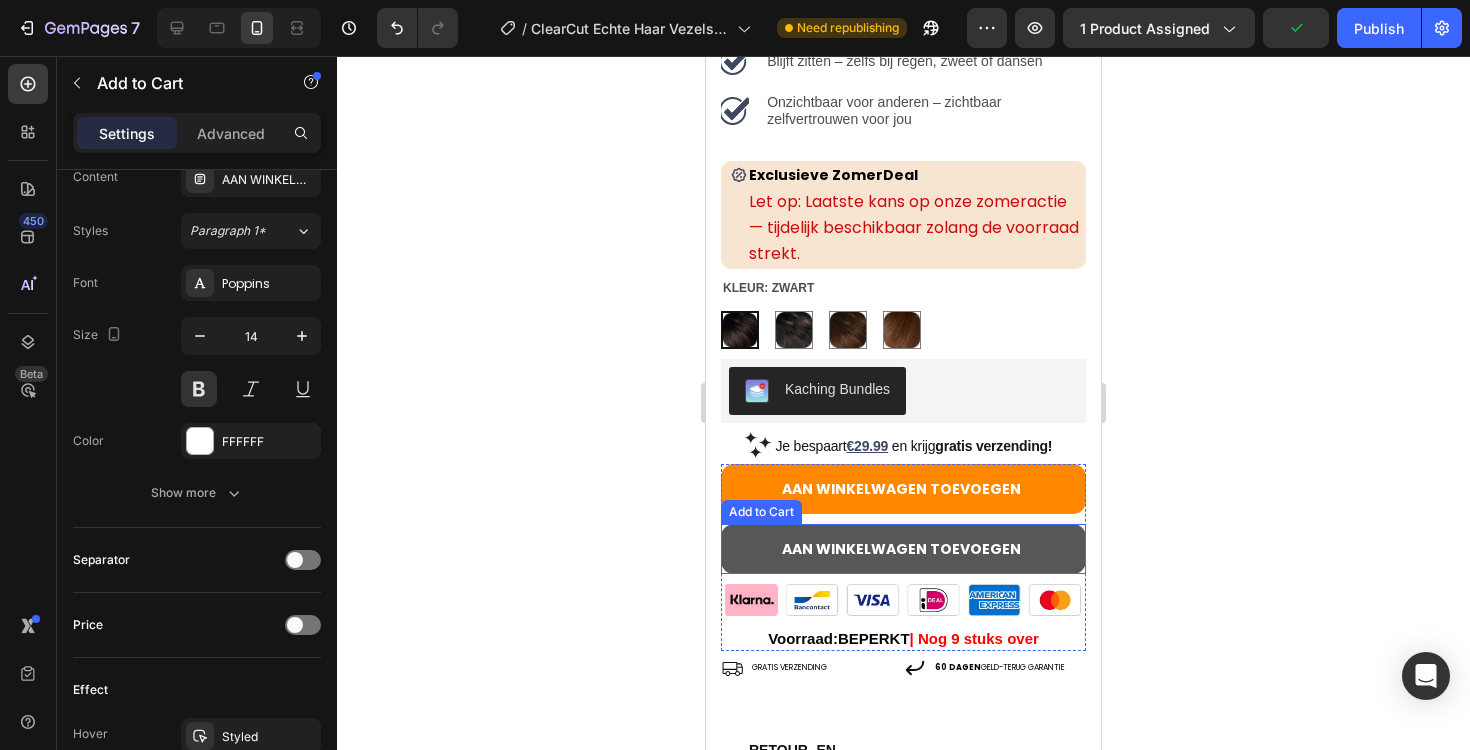 click on "AAN WINKELWAGEN TOEVOEGEN" at bounding box center (903, 549) 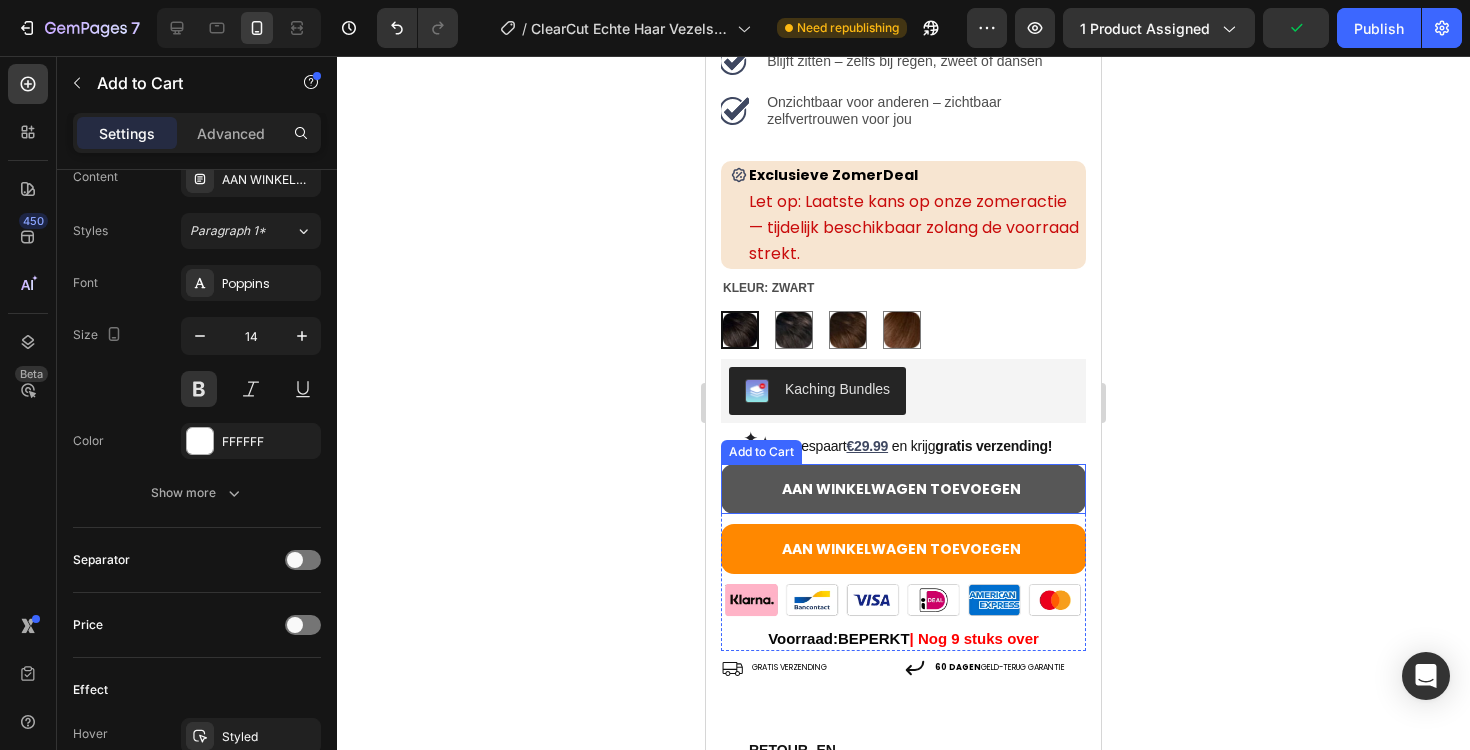 click on "AAN WINKELWAGEN TOEVOEGEN" at bounding box center (903, 489) 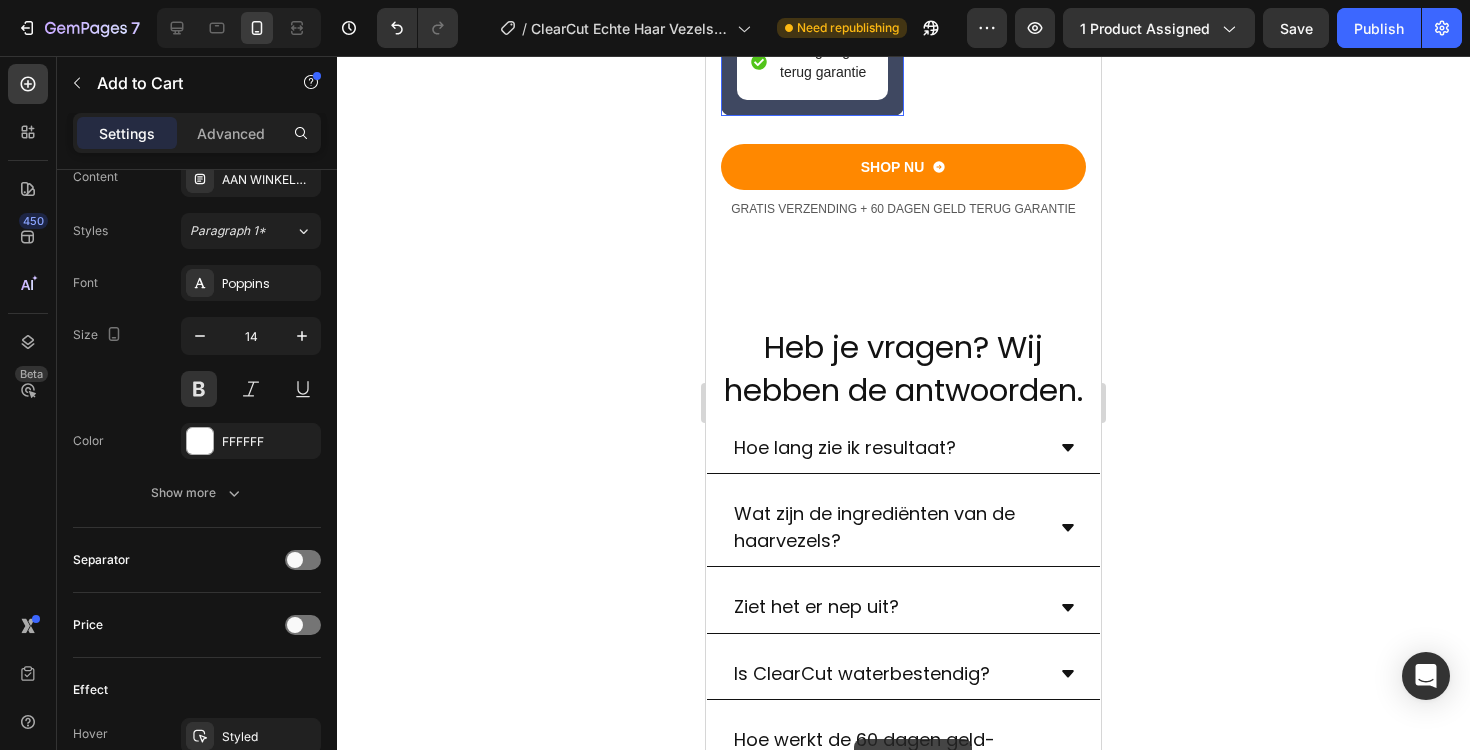 scroll, scrollTop: 4076, scrollLeft: 0, axis: vertical 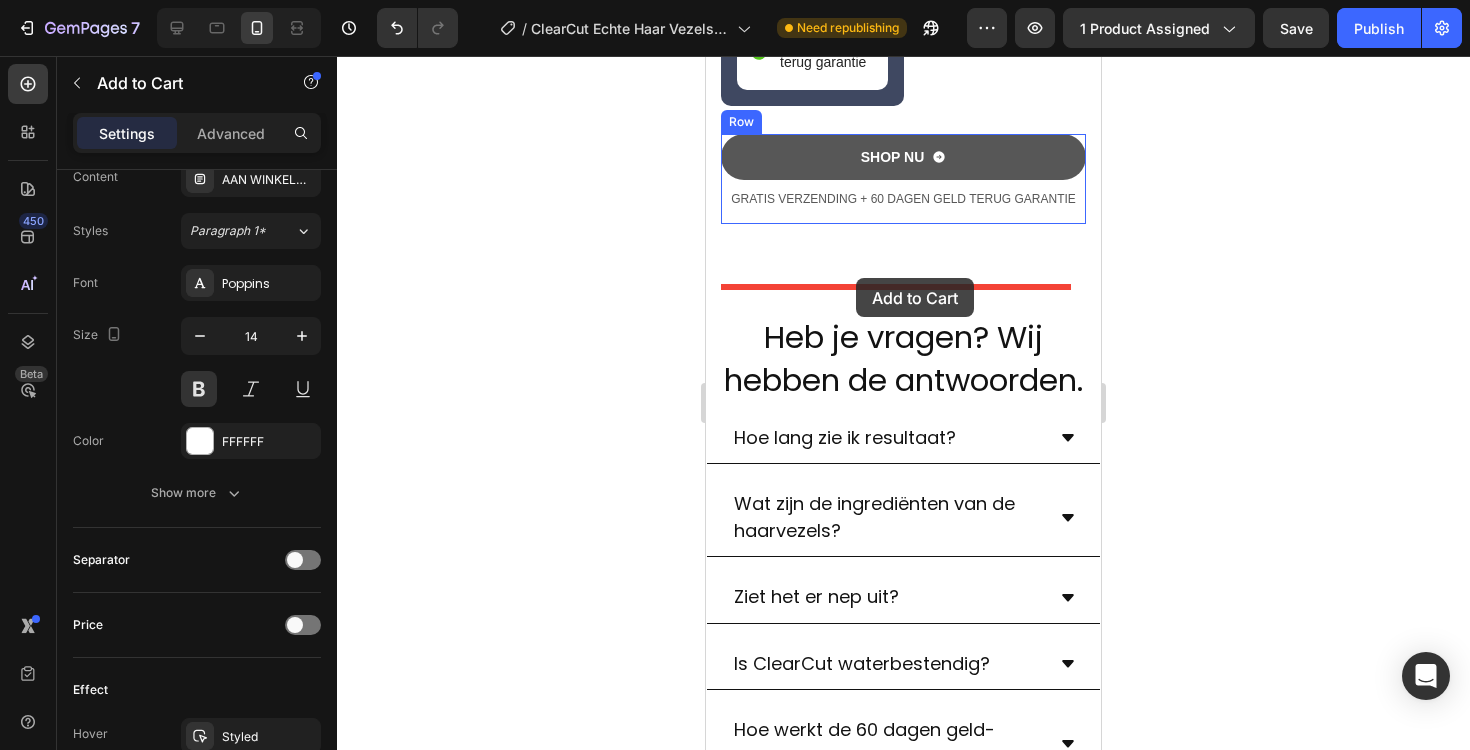 drag, startPoint x: 737, startPoint y: 460, endPoint x: 857, endPoint y: 276, distance: 219.67249 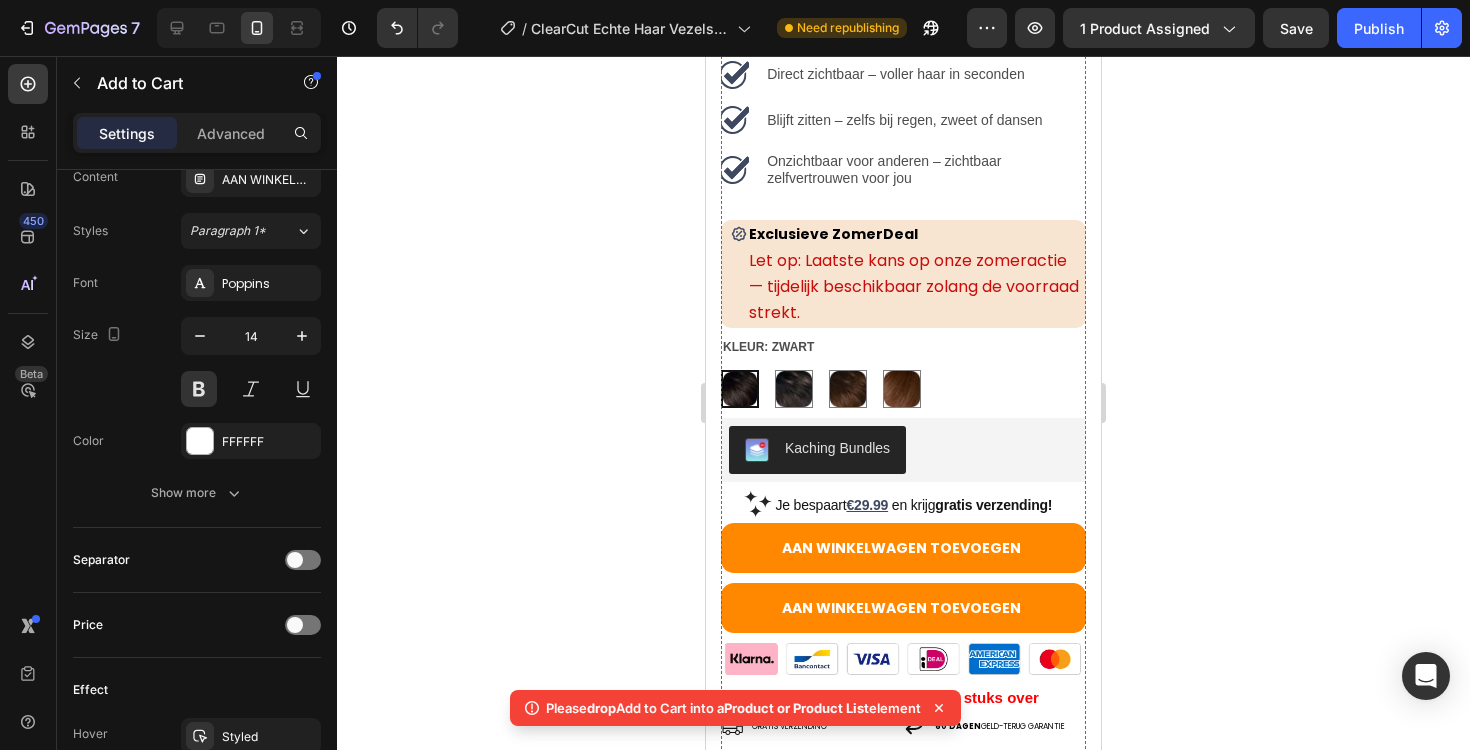 scroll, scrollTop: 863, scrollLeft: 0, axis: vertical 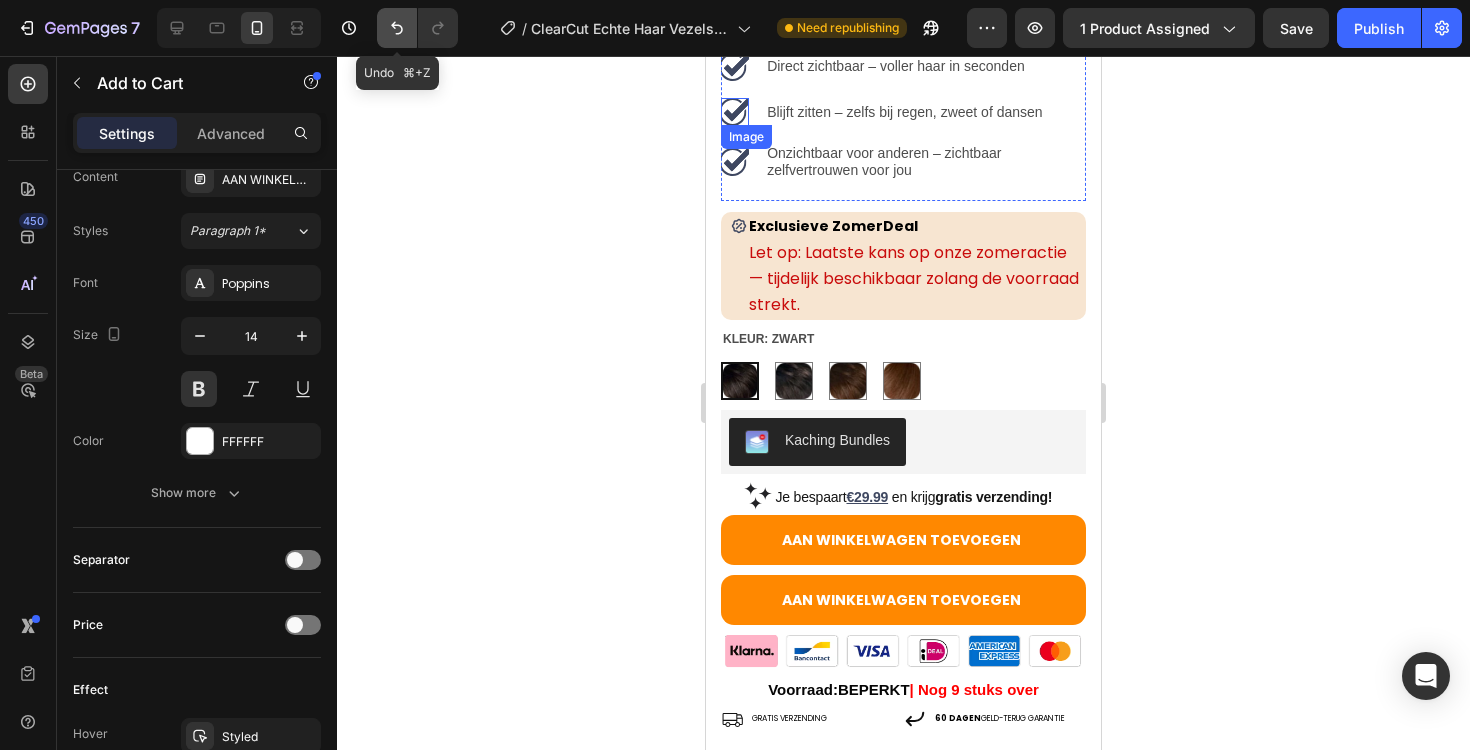 click 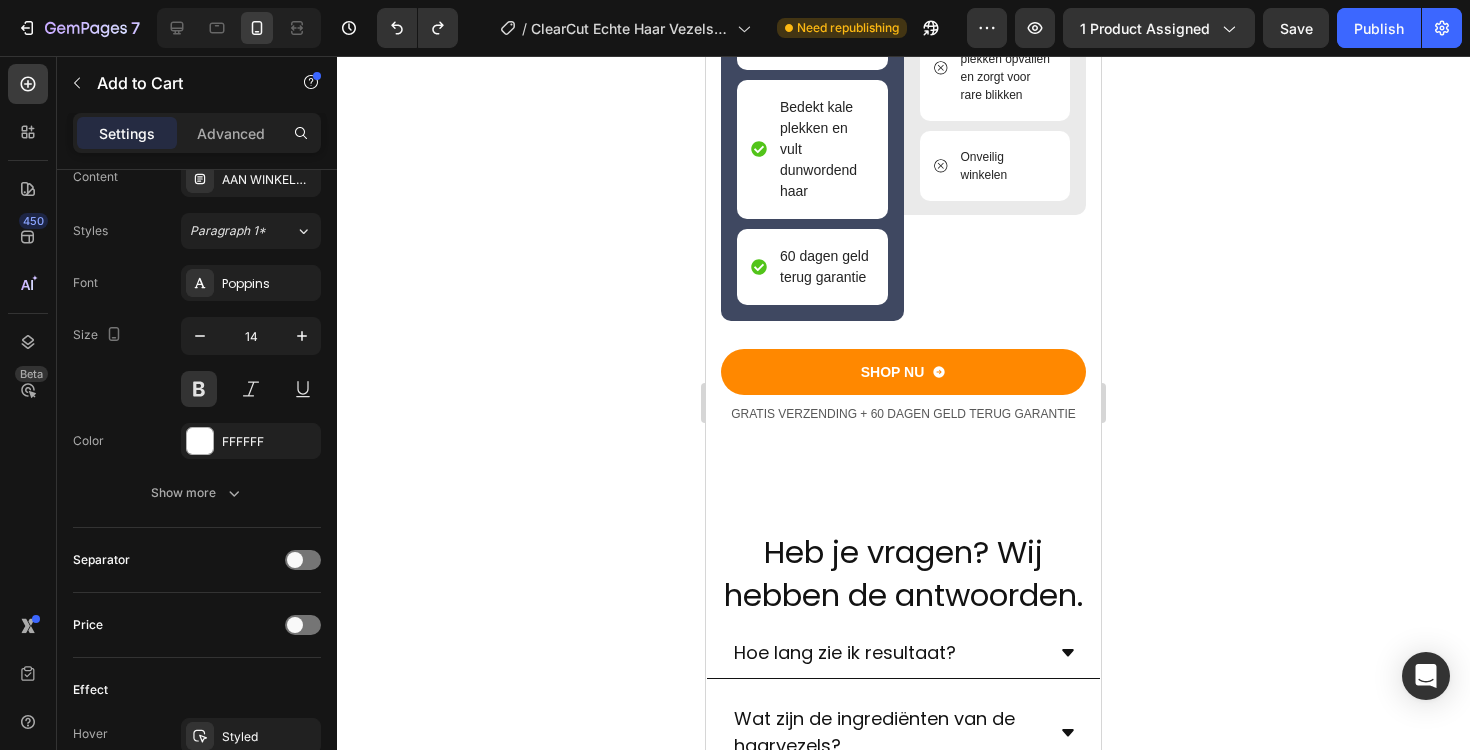 scroll, scrollTop: 3804, scrollLeft: 0, axis: vertical 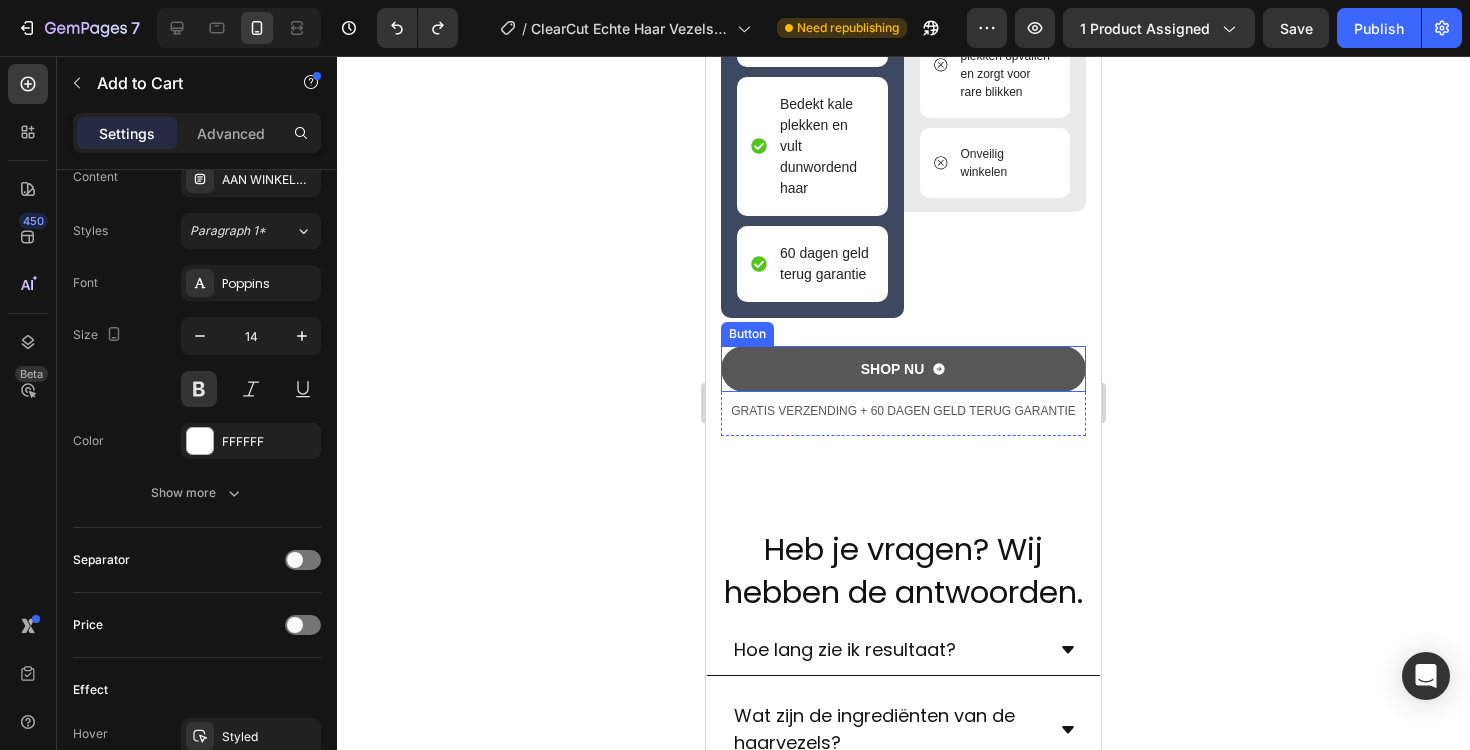 click on "SHOP NU" at bounding box center (903, 369) 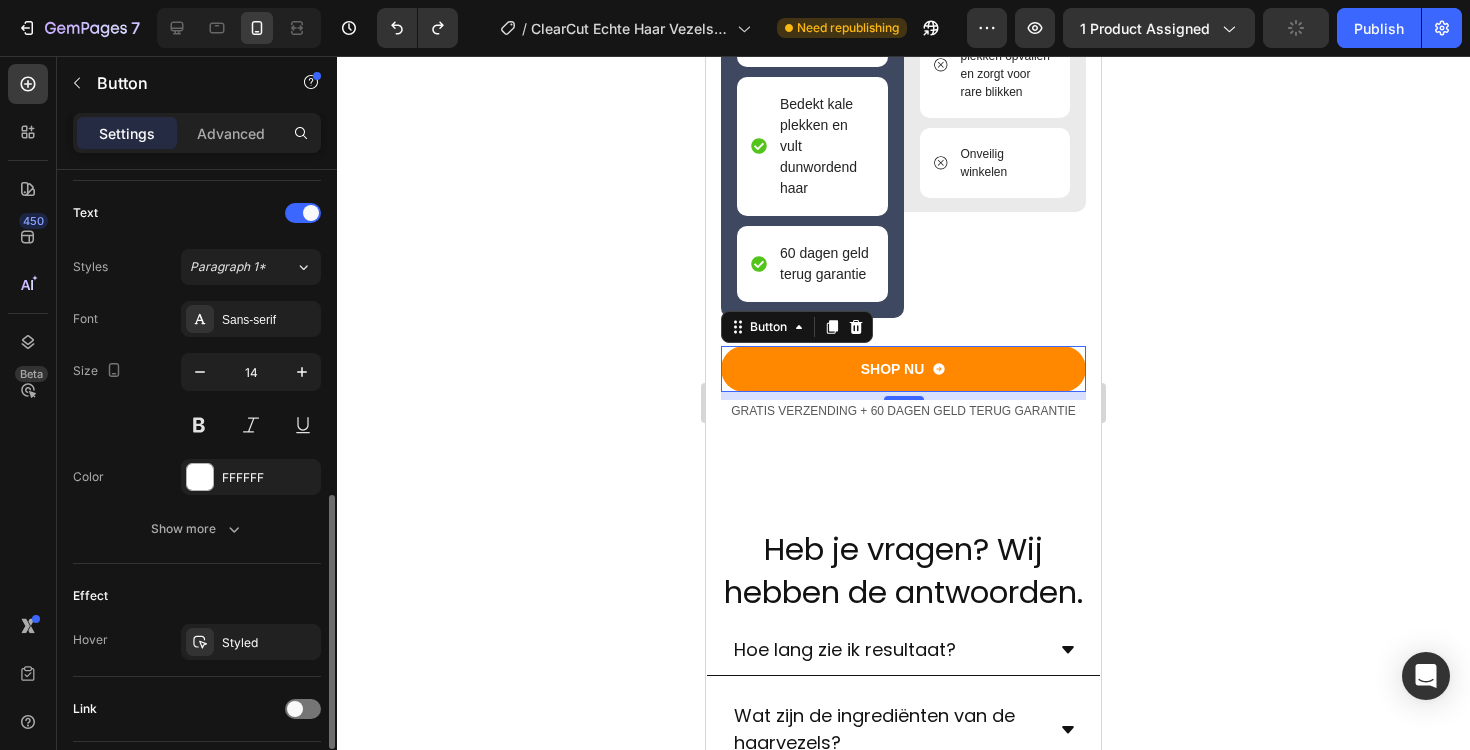 scroll, scrollTop: 816, scrollLeft: 0, axis: vertical 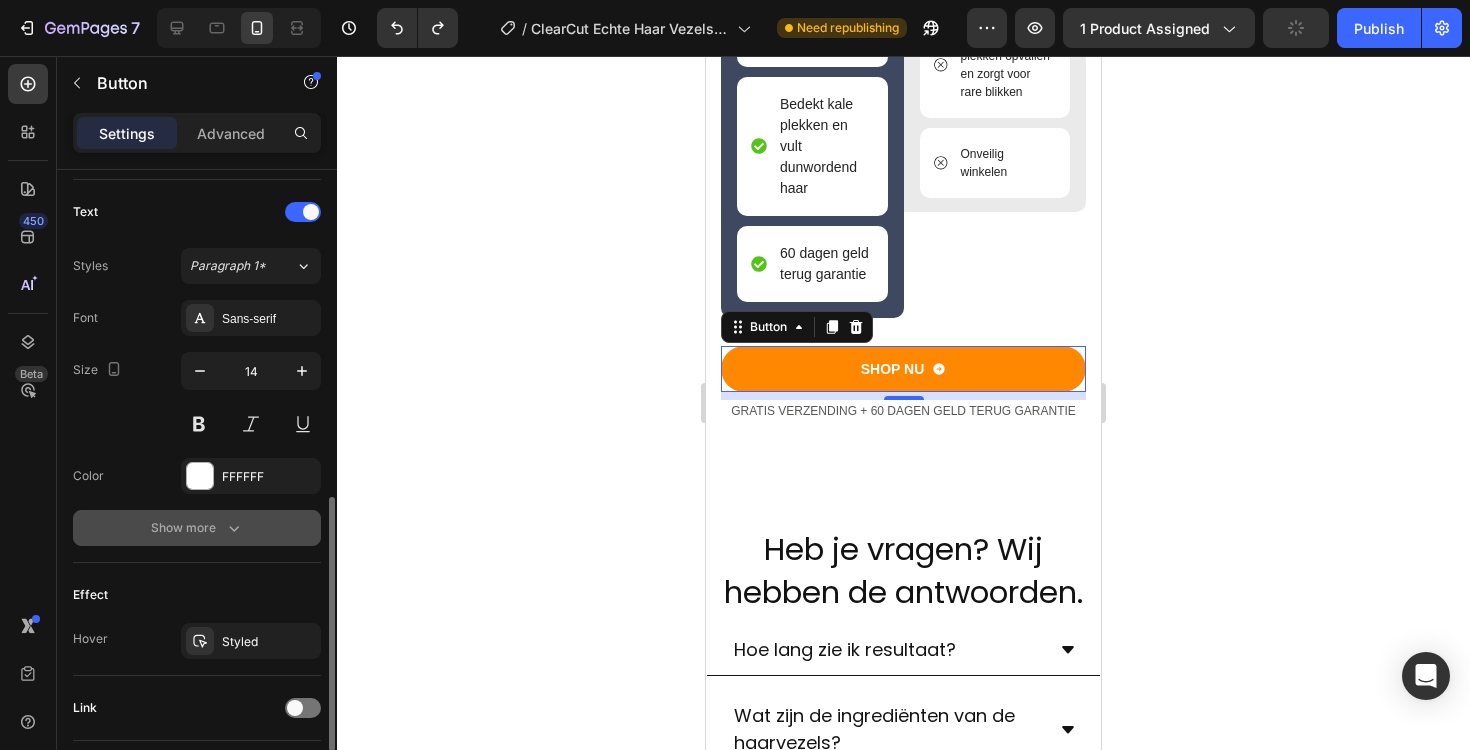 click on "Show more" at bounding box center [197, 528] 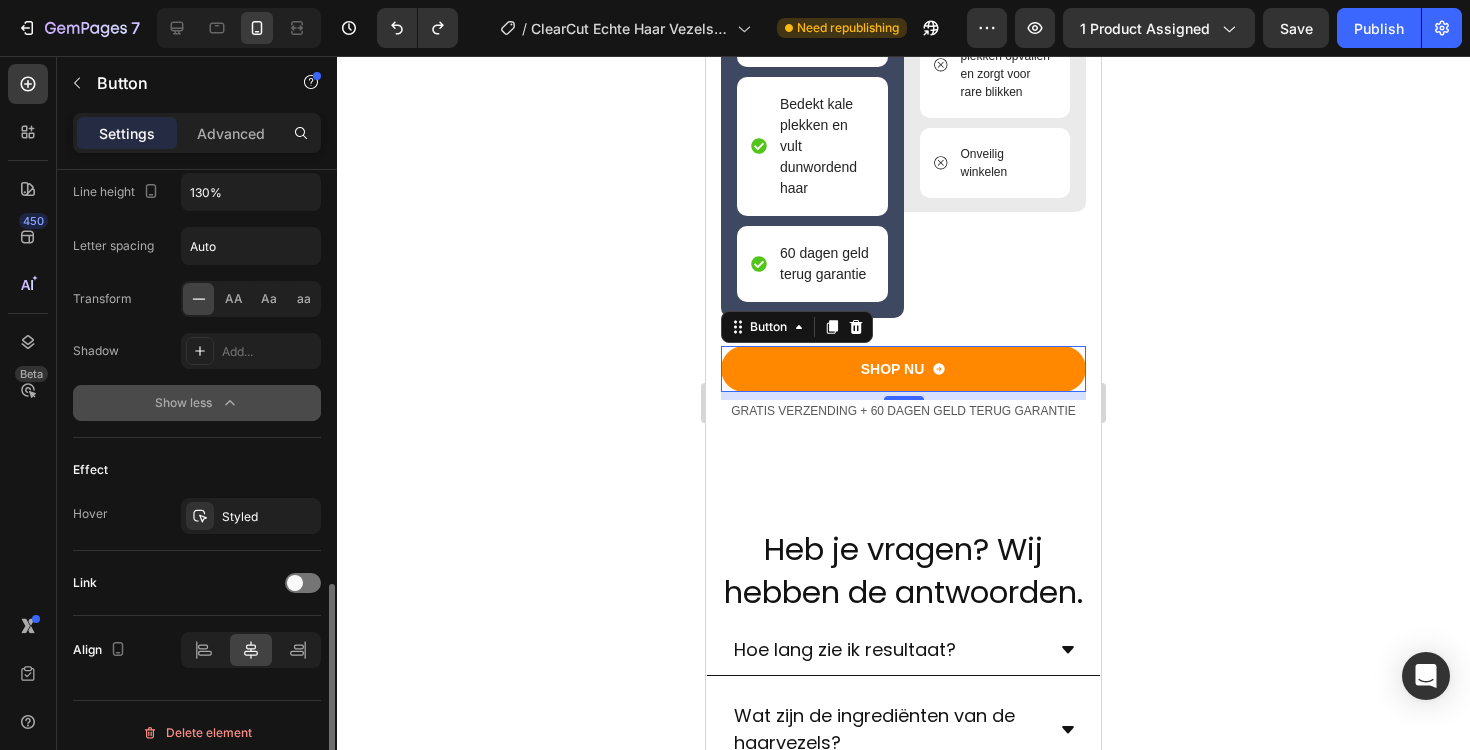 scroll, scrollTop: 1219, scrollLeft: 0, axis: vertical 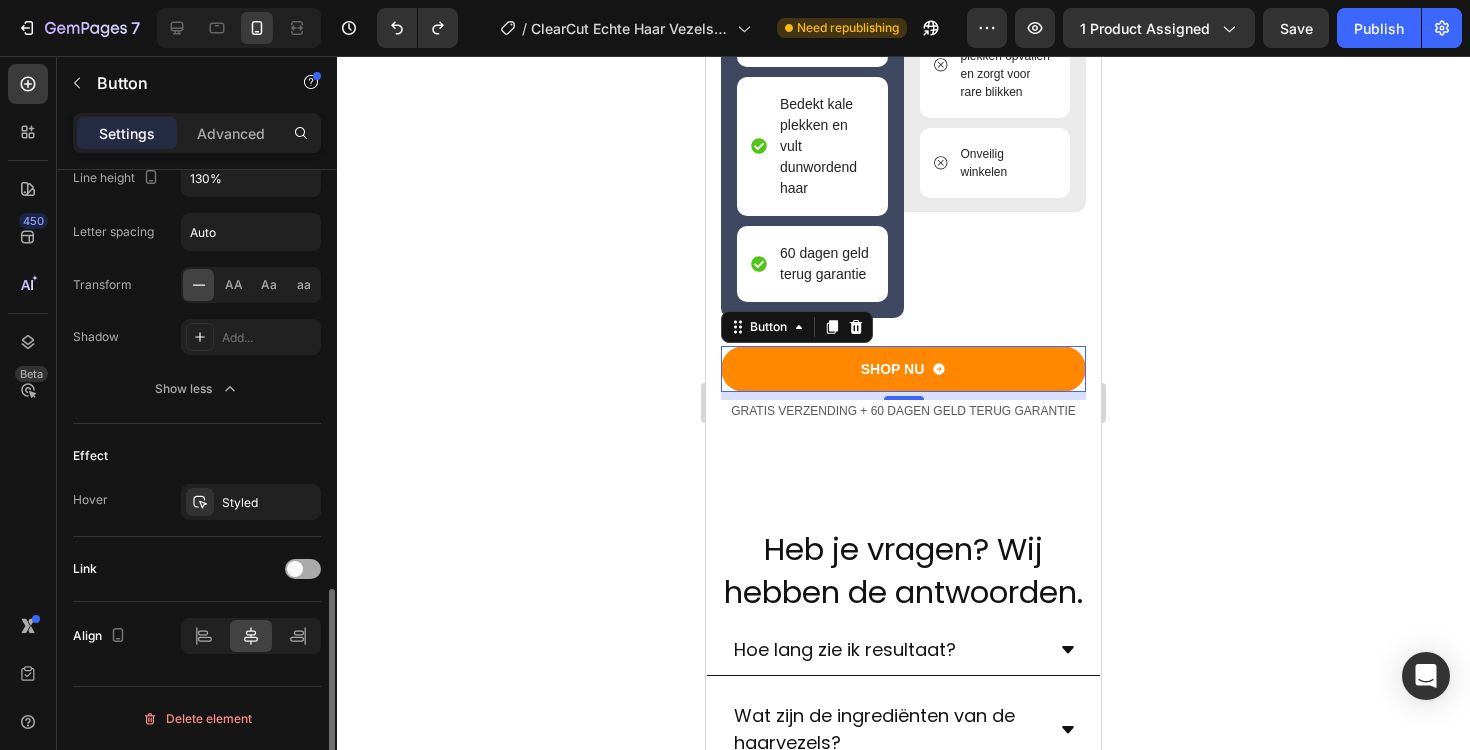 click at bounding box center (295, 569) 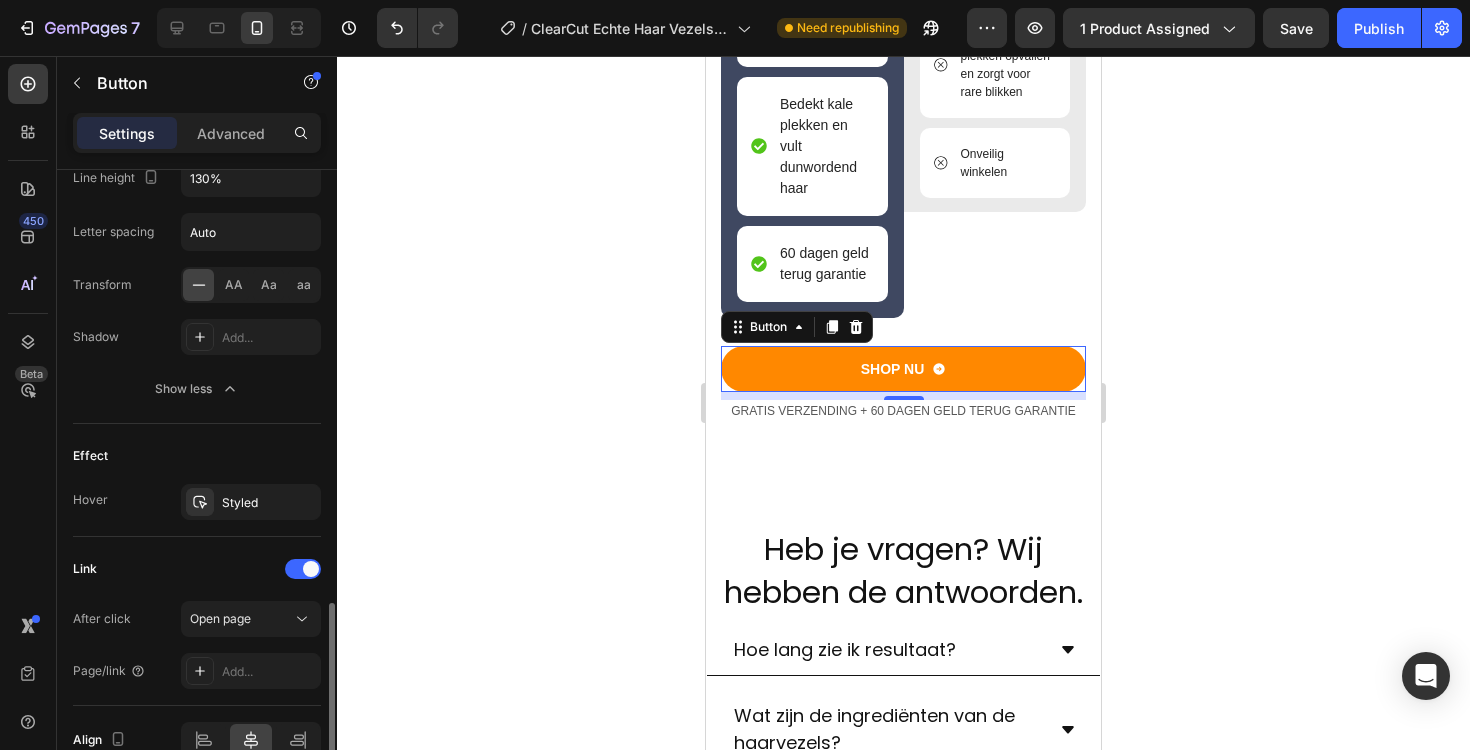 scroll, scrollTop: 1259, scrollLeft: 0, axis: vertical 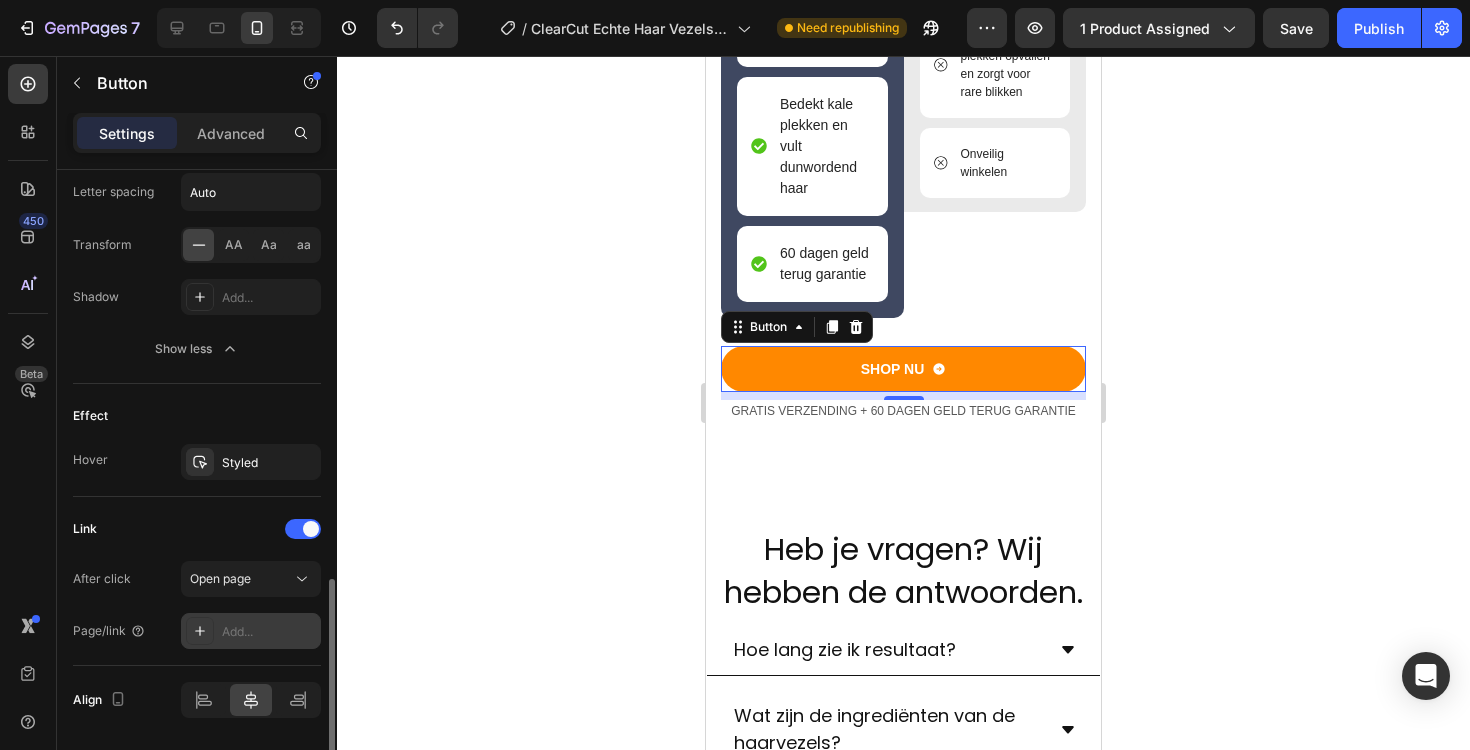click on "Add..." at bounding box center [269, 632] 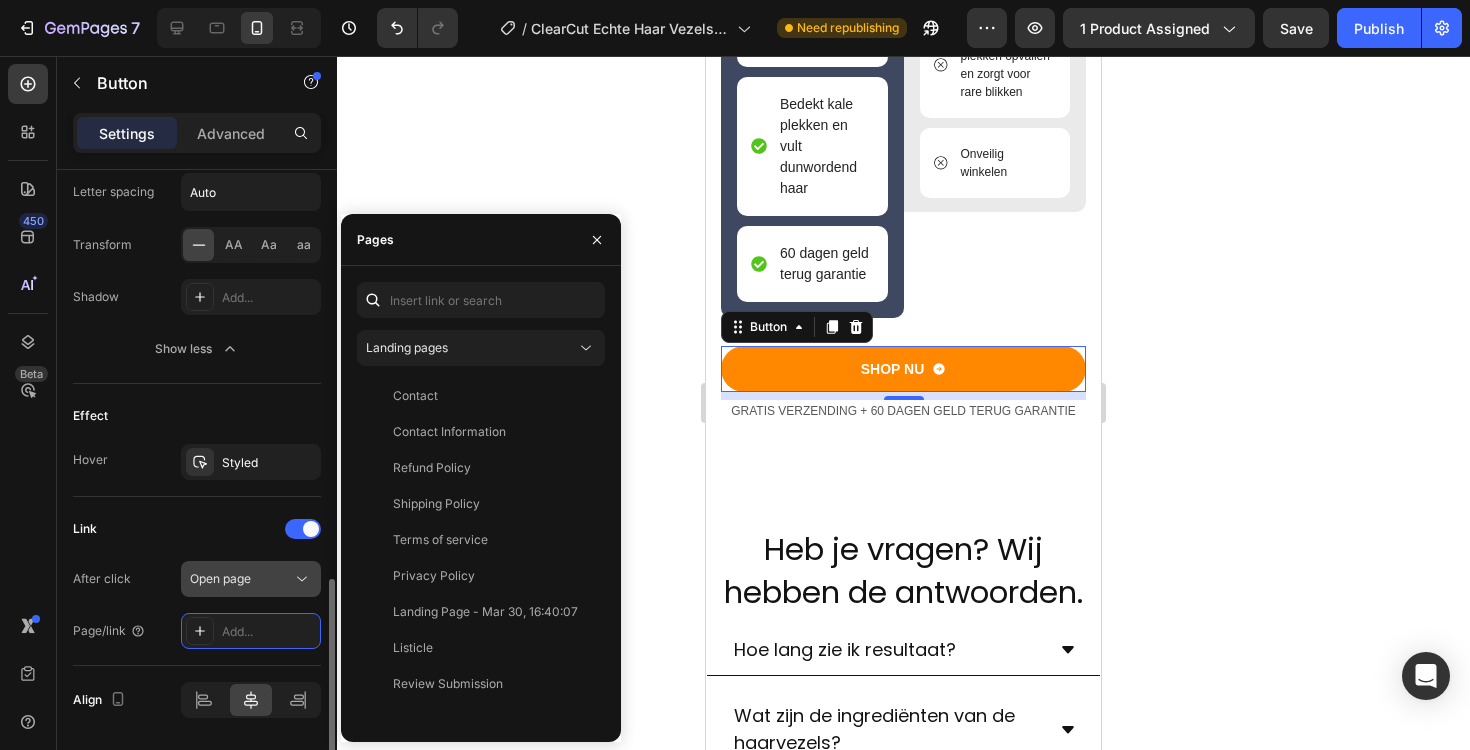click on "Open page" at bounding box center (220, 579) 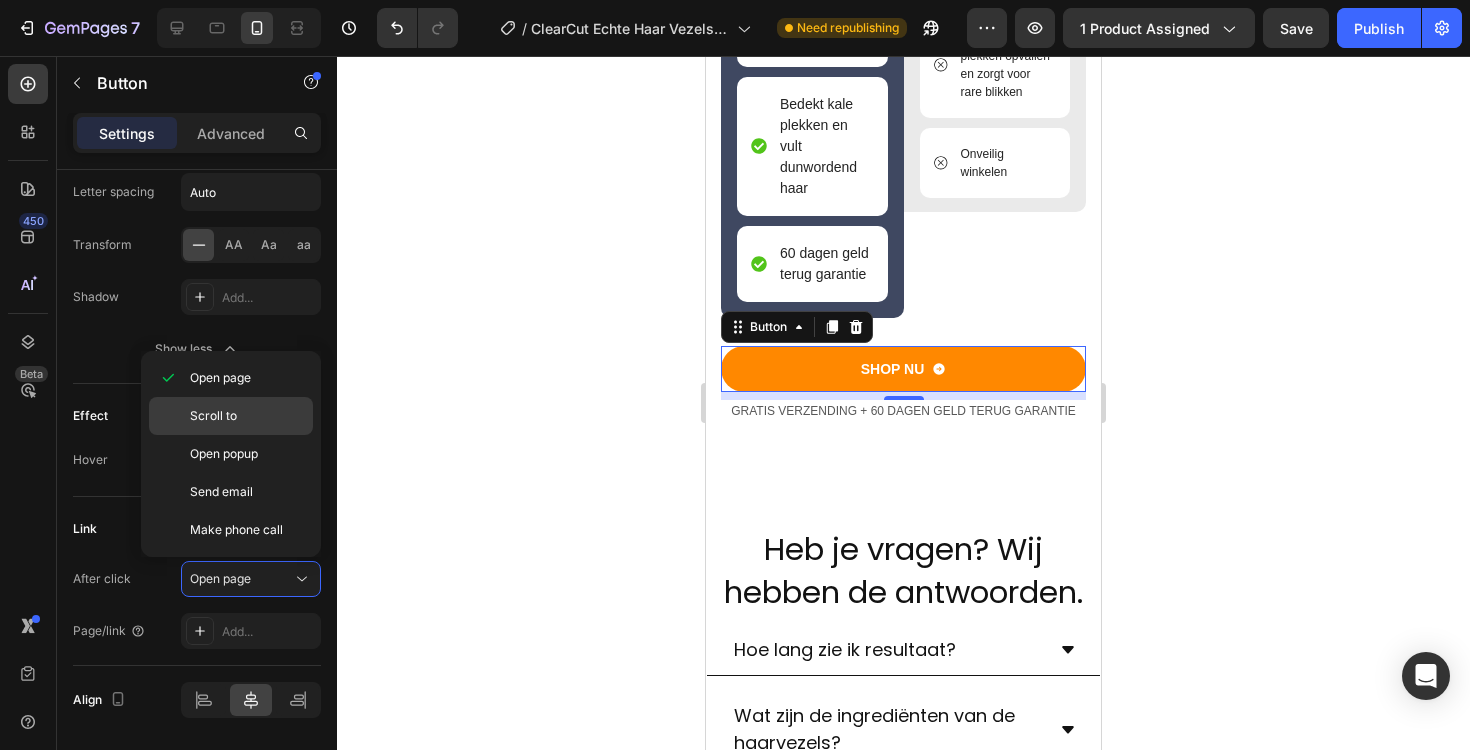 click on "Scroll to" at bounding box center (247, 416) 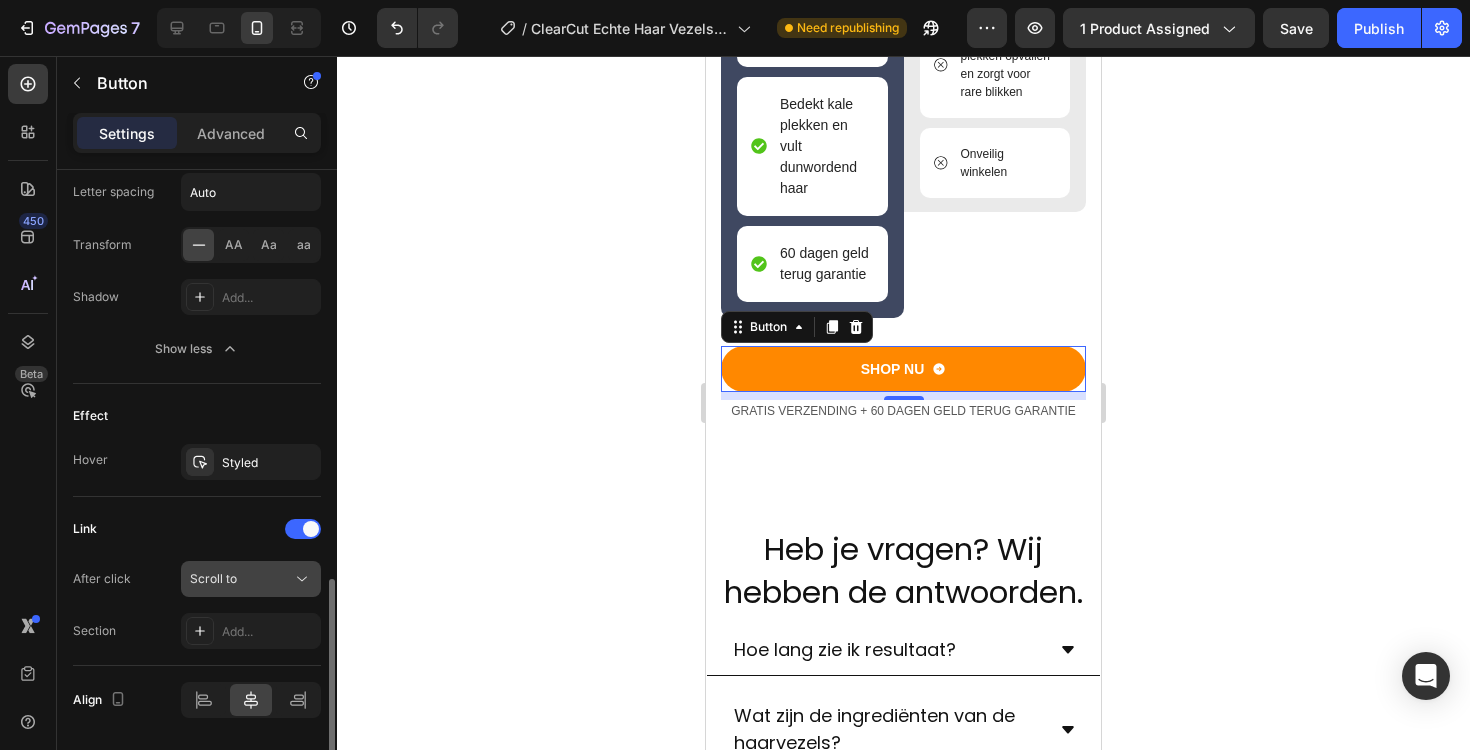 click on "Scroll to" at bounding box center [241, 579] 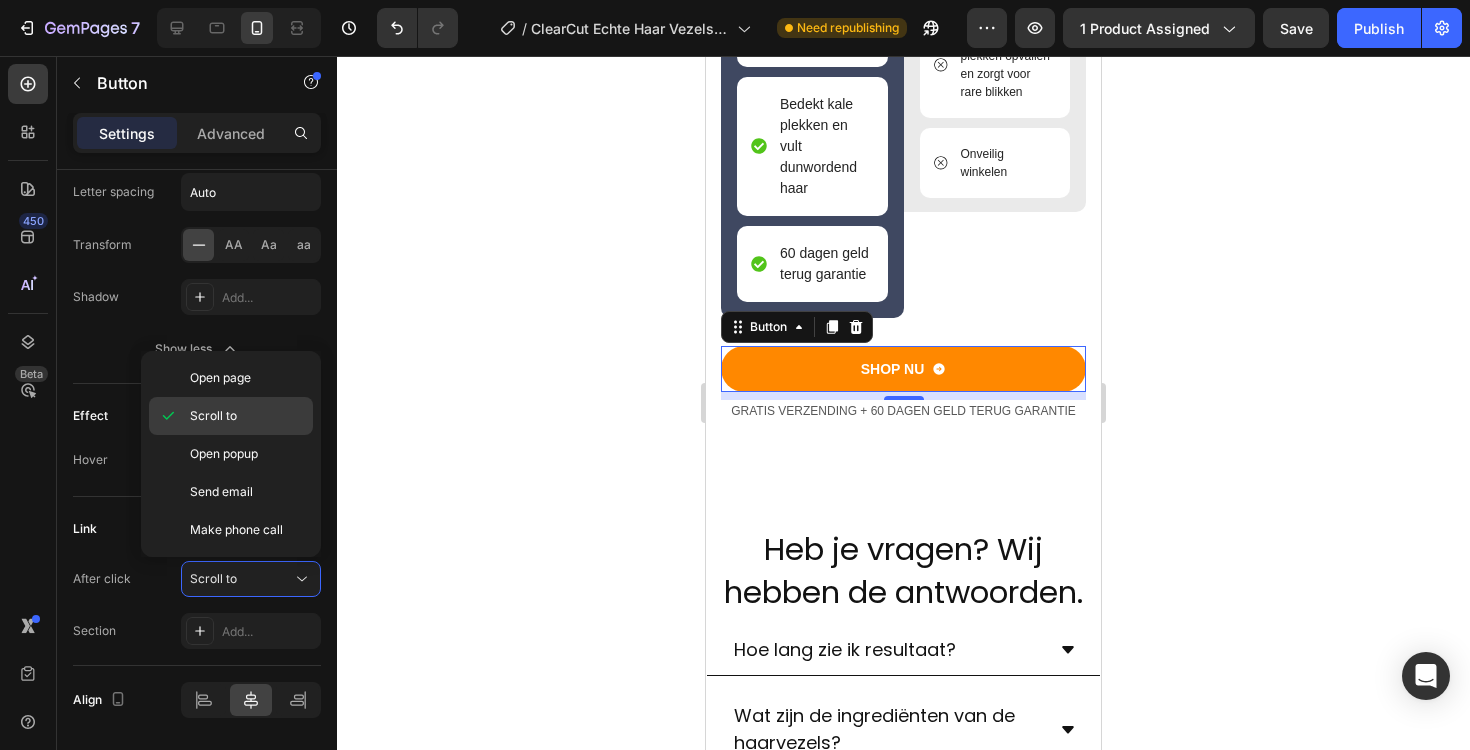 click on "Scroll to" at bounding box center [247, 416] 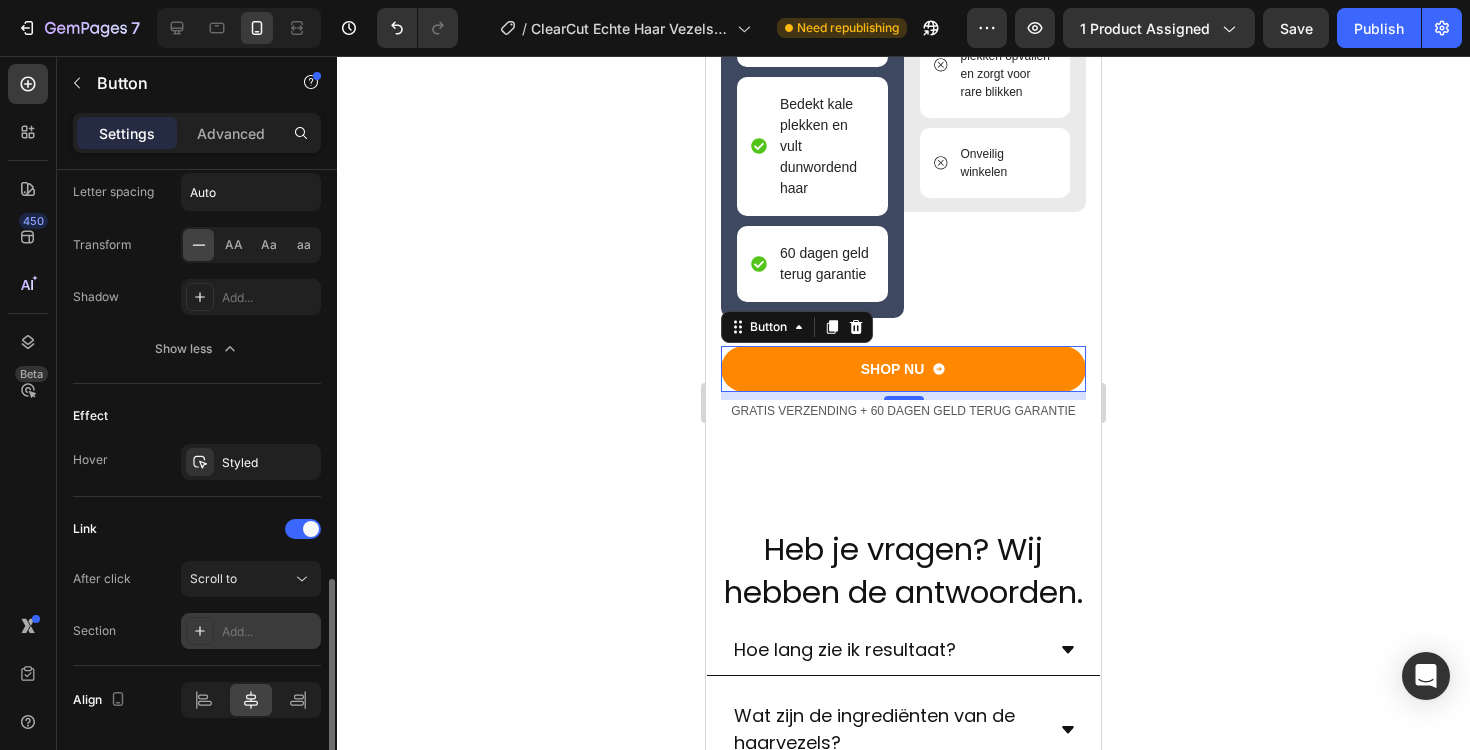 click on "Add..." at bounding box center [269, 632] 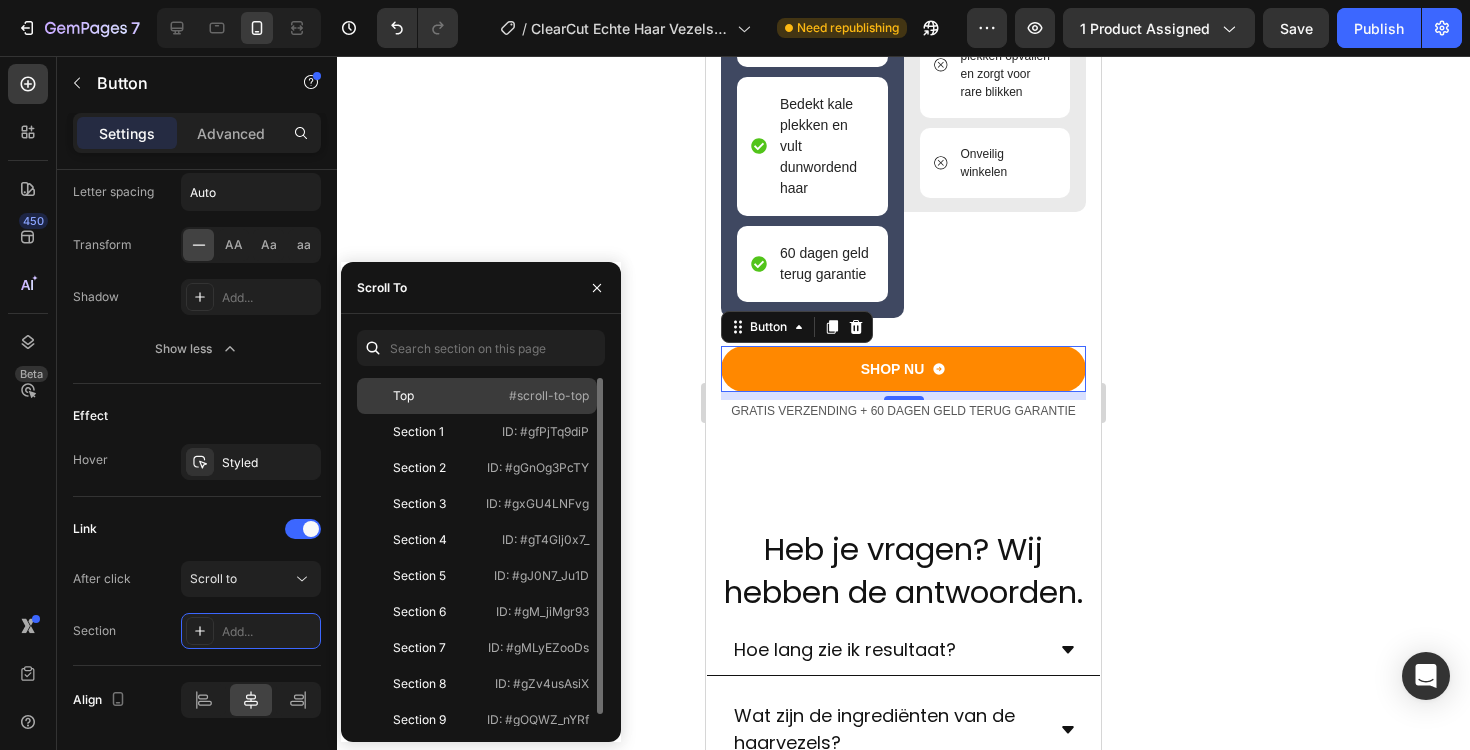 click on "Top" at bounding box center (423, 396) 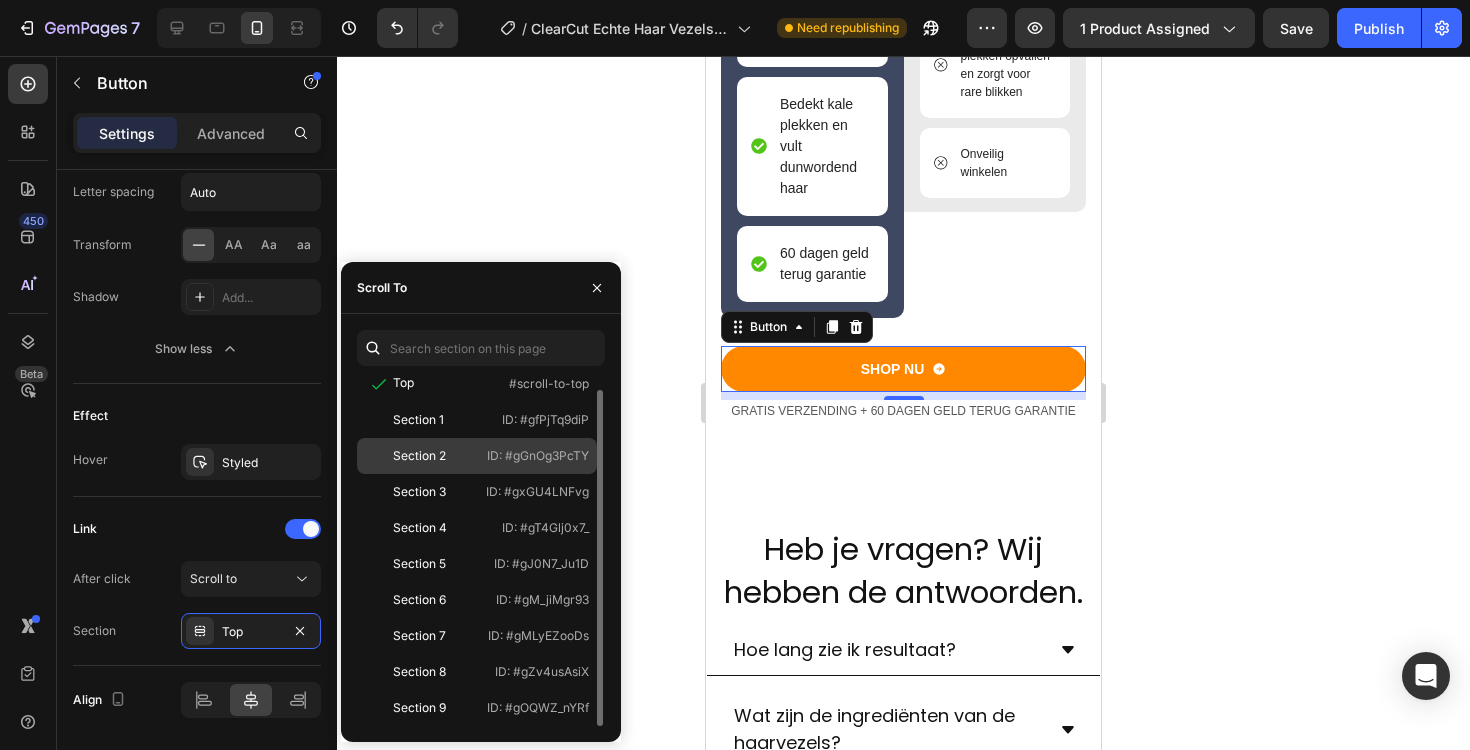 scroll, scrollTop: 0, scrollLeft: 0, axis: both 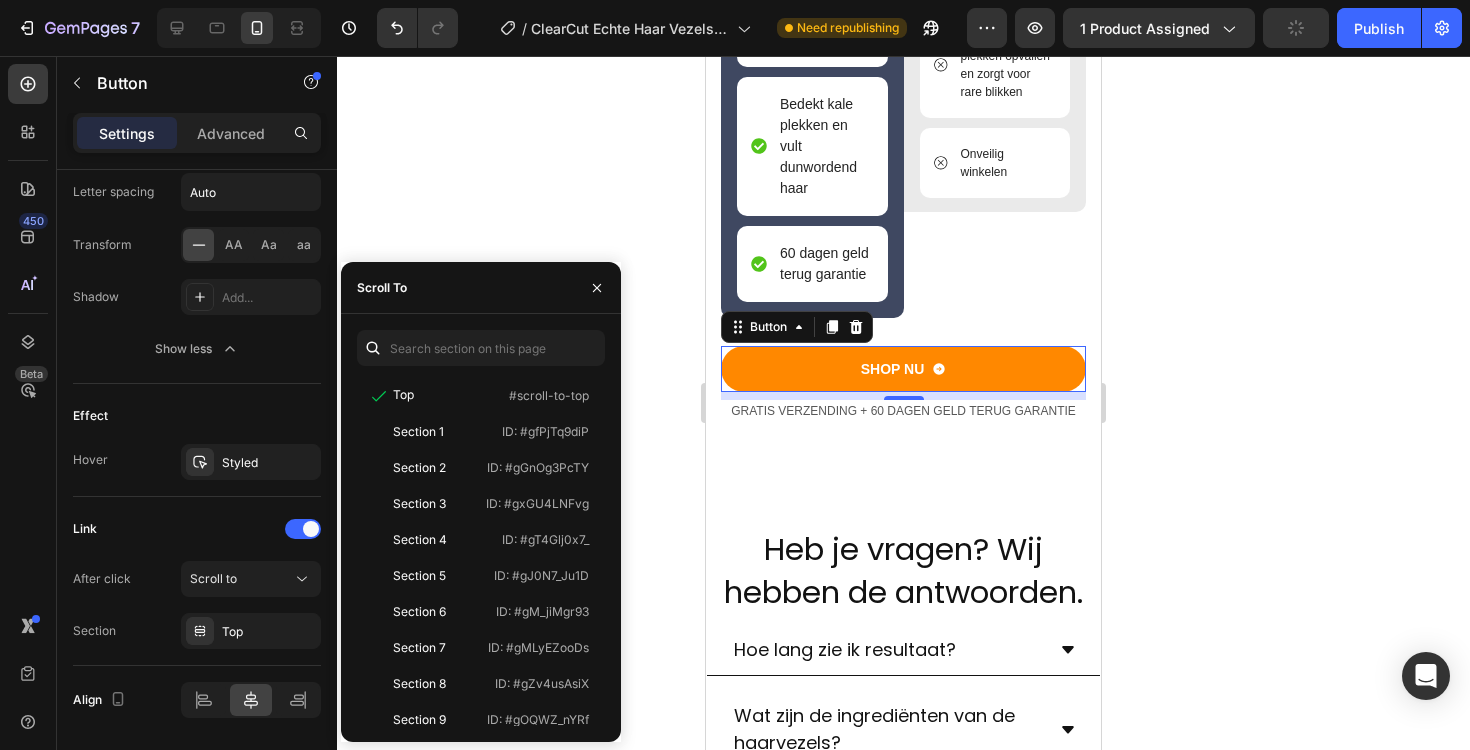 click 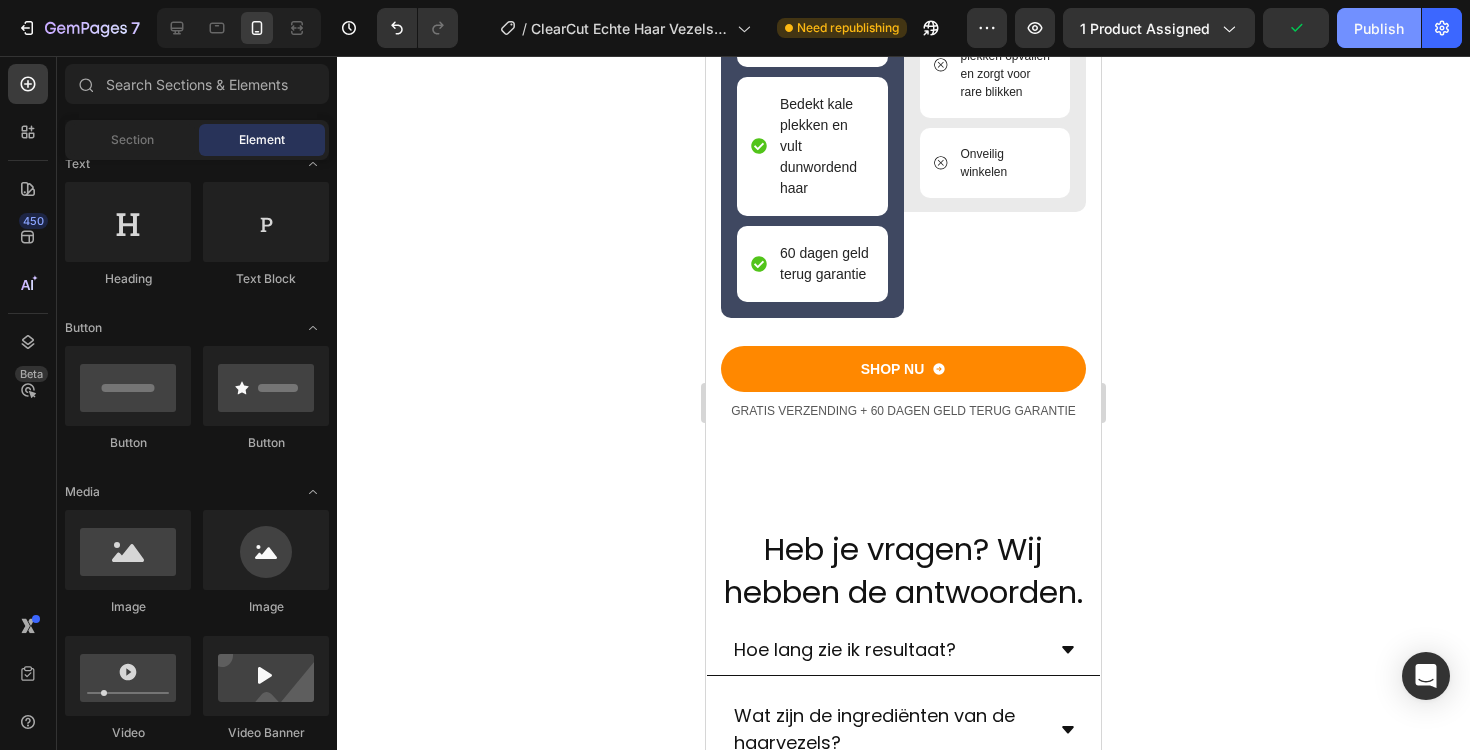click on "Publish" at bounding box center (1379, 28) 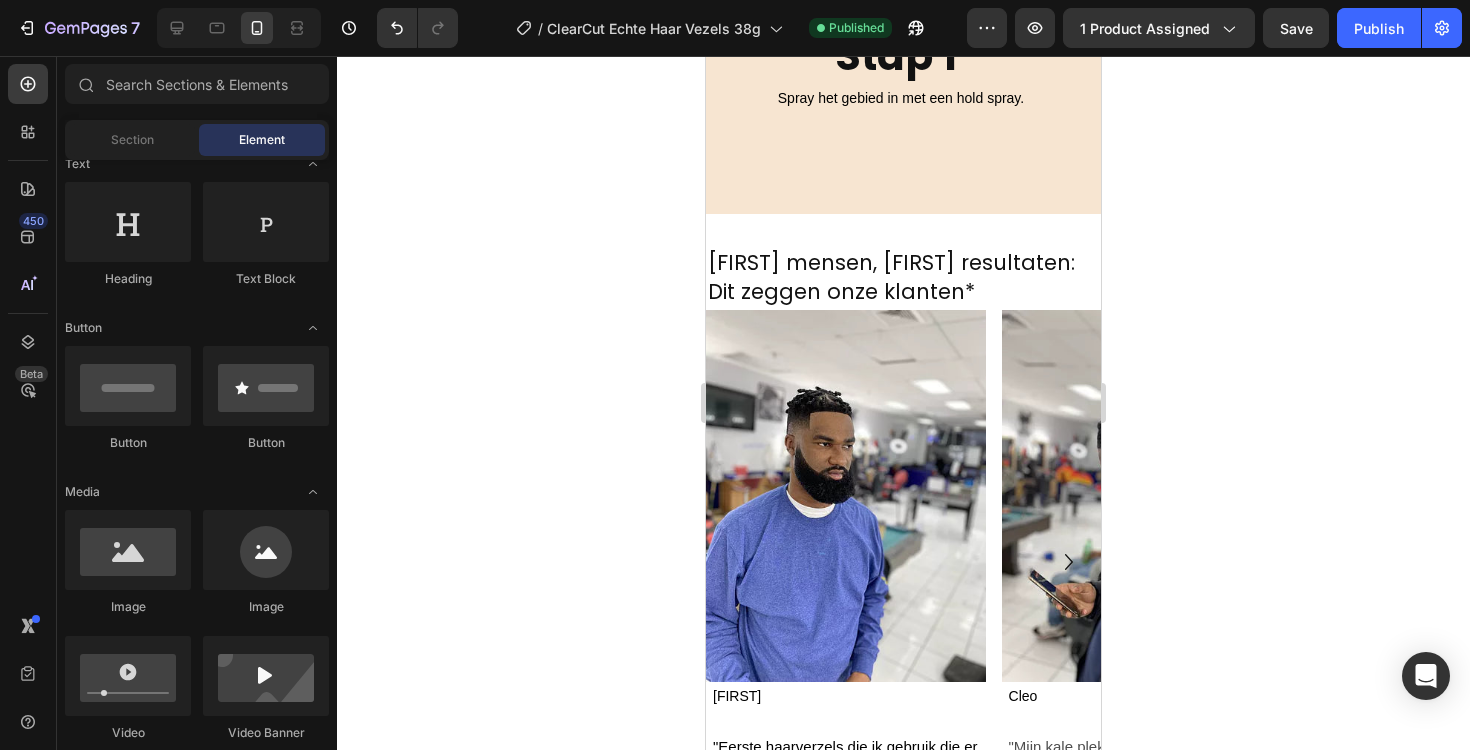 scroll, scrollTop: 2361, scrollLeft: 0, axis: vertical 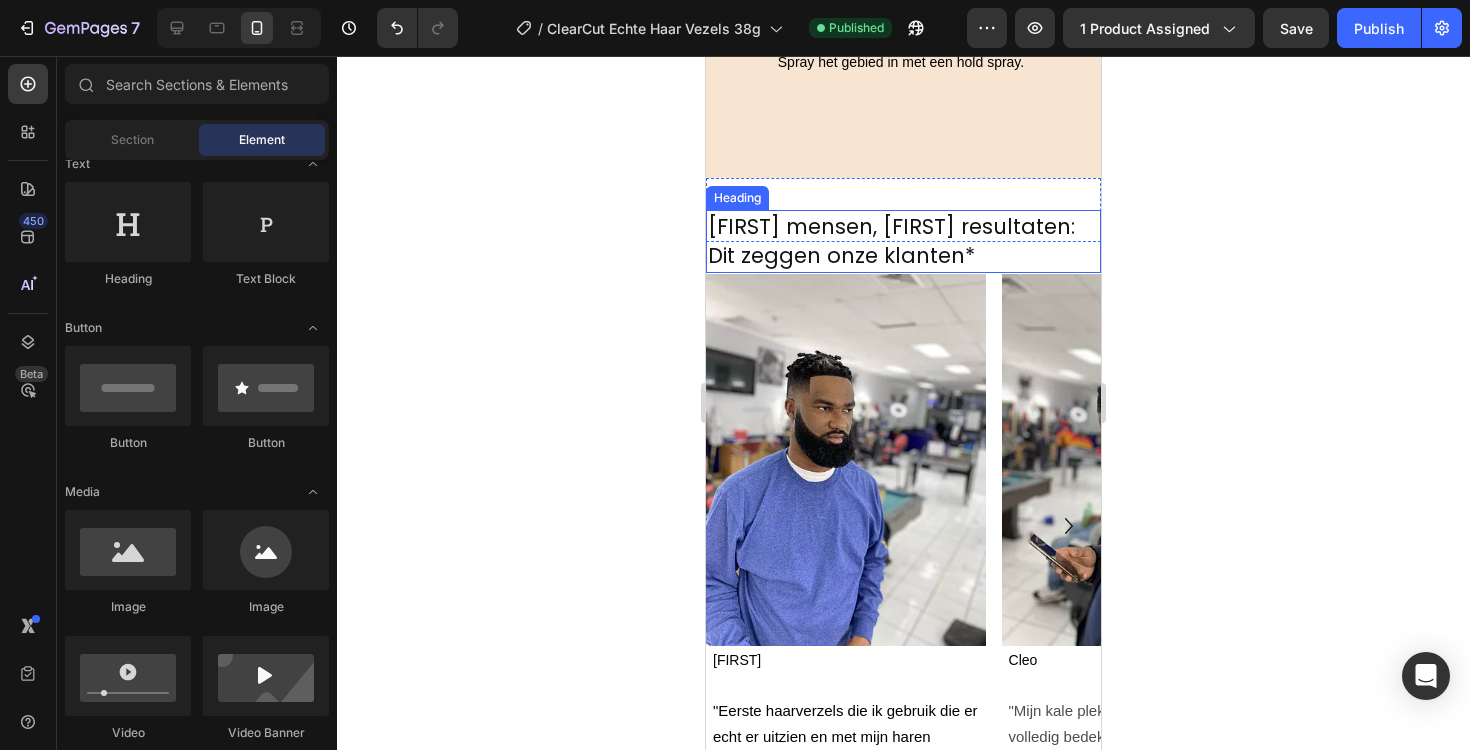 click on "Echte mensen, echte resultaten:" at bounding box center (891, 226) 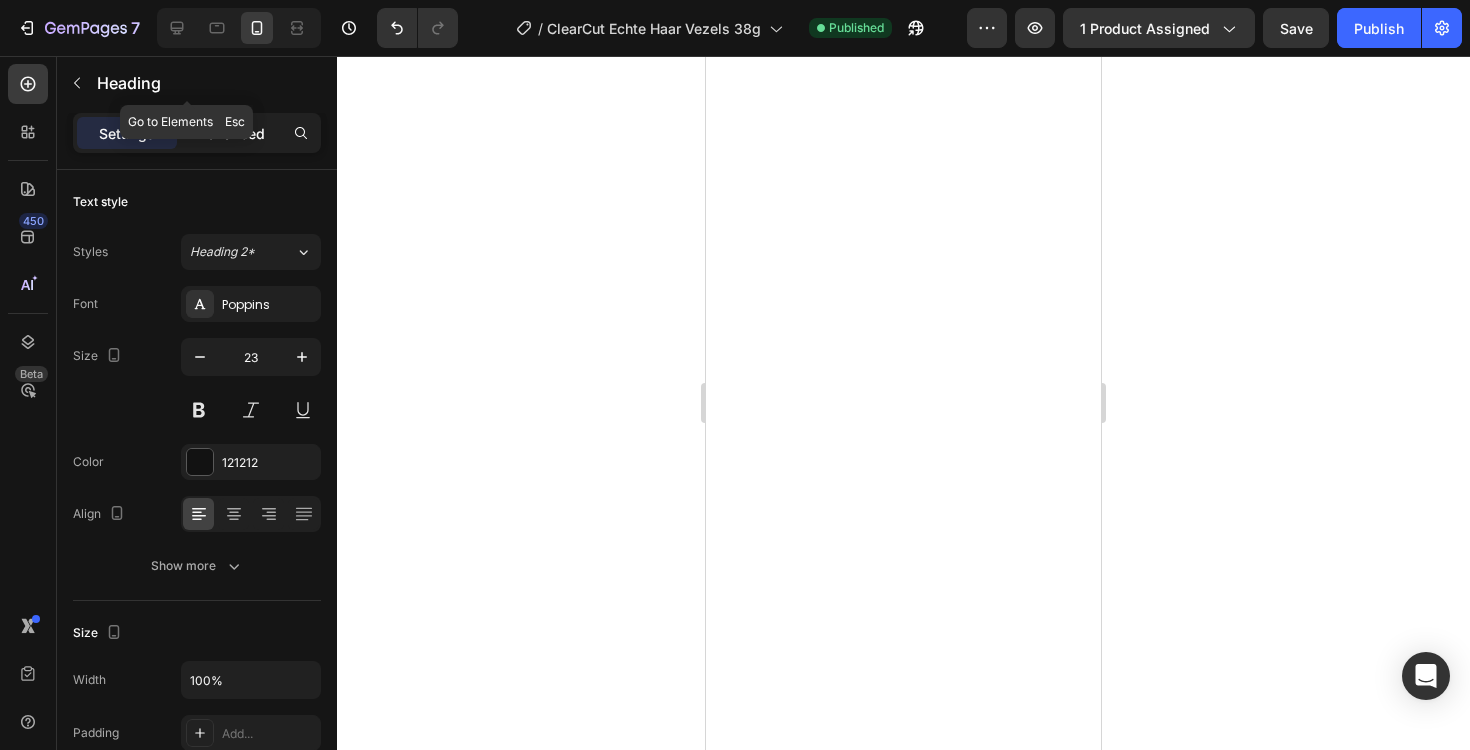 scroll, scrollTop: 0, scrollLeft: 0, axis: both 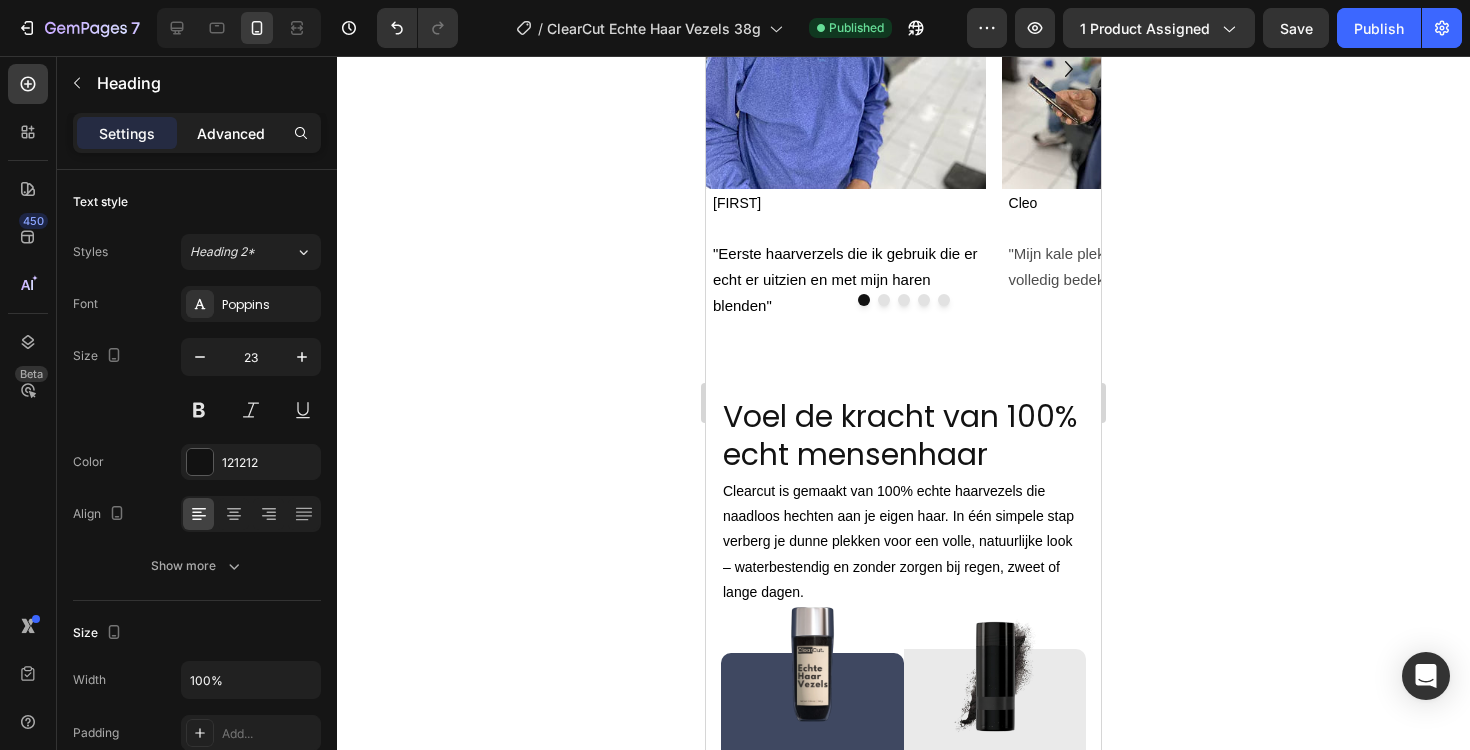 click on "Advanced" at bounding box center [231, 133] 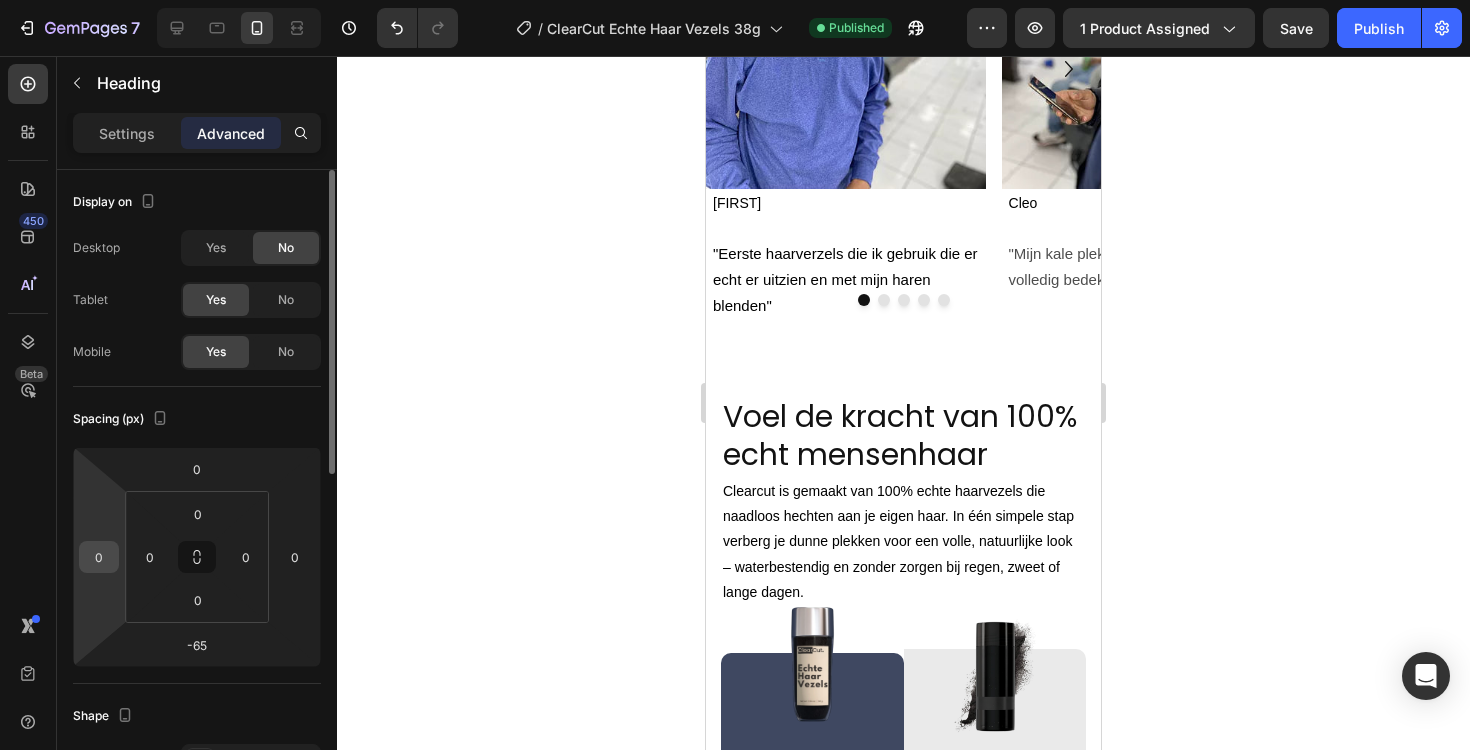 click on "0" at bounding box center (99, 557) 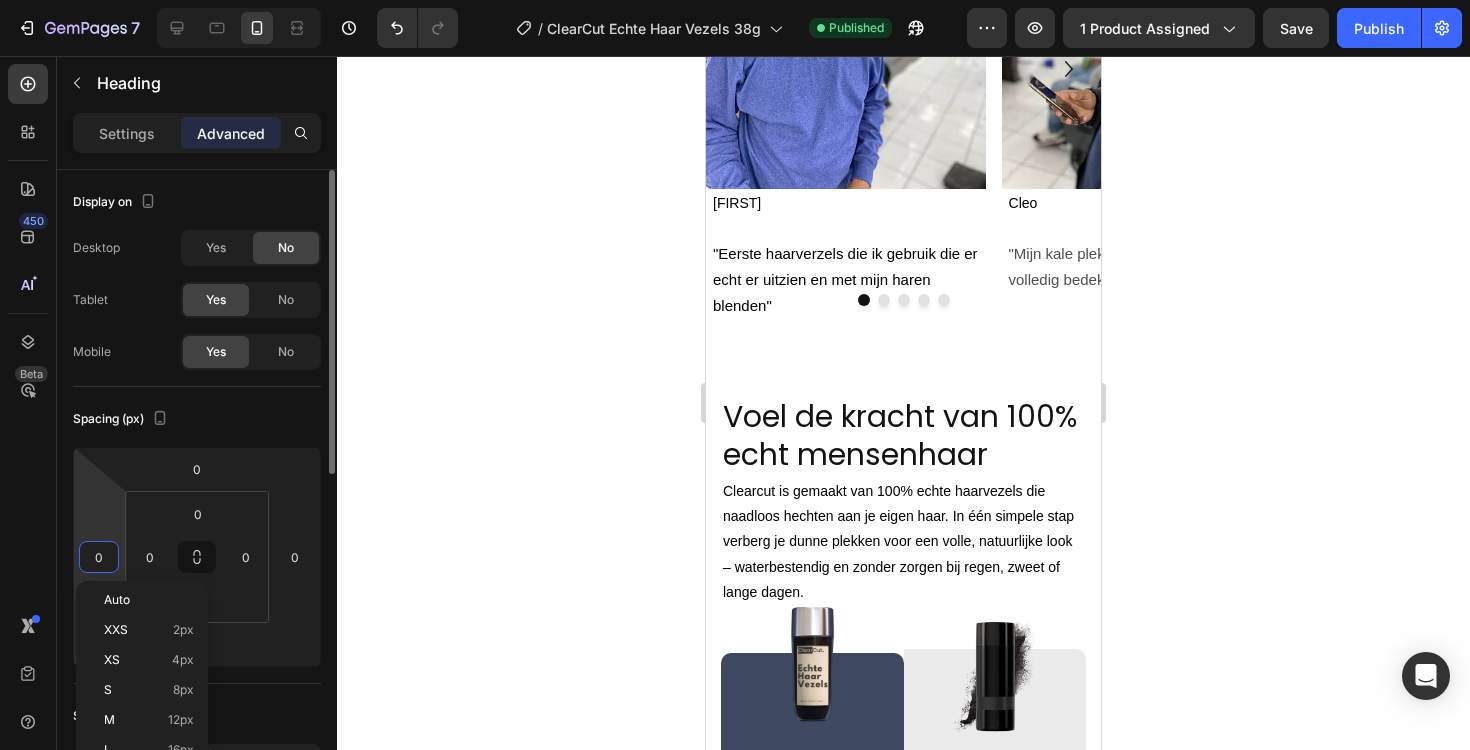 type on "5" 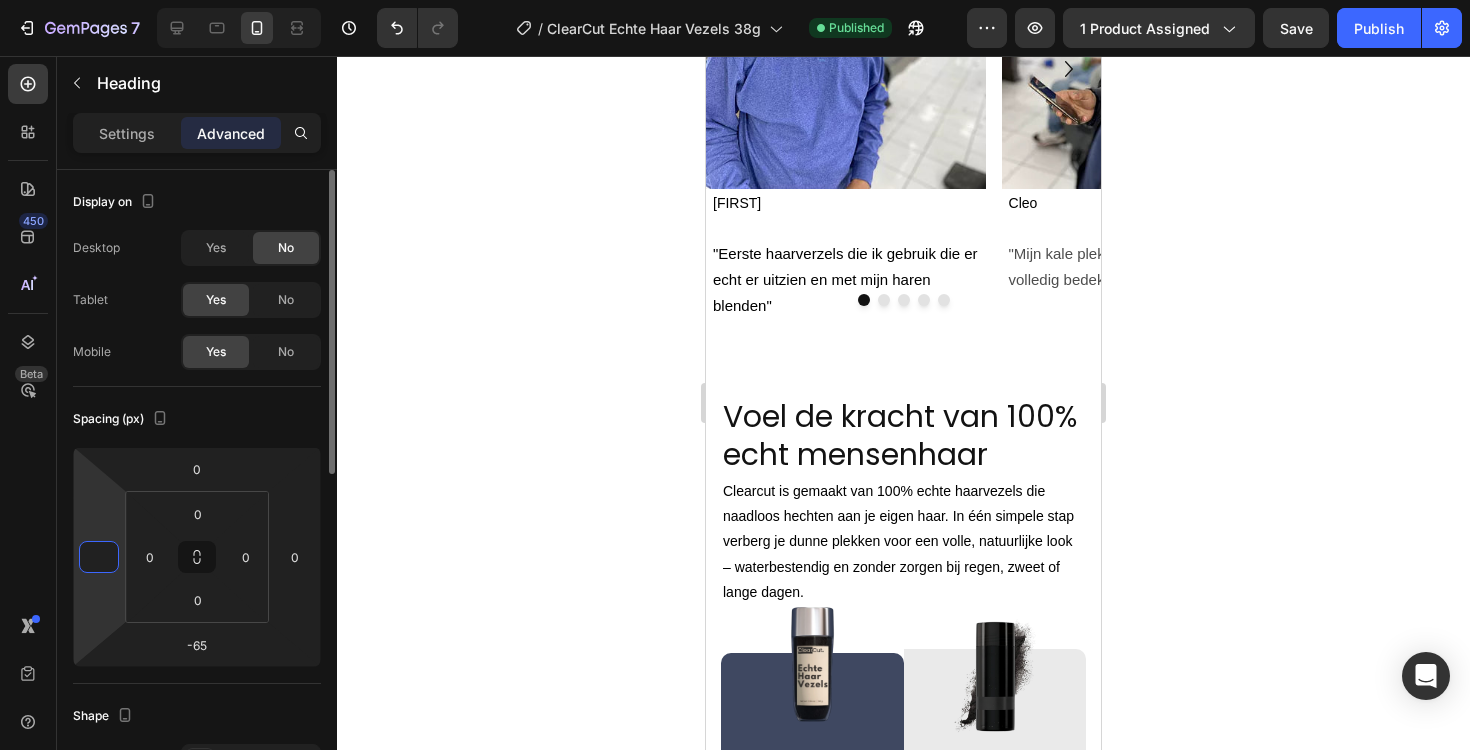 type on "7" 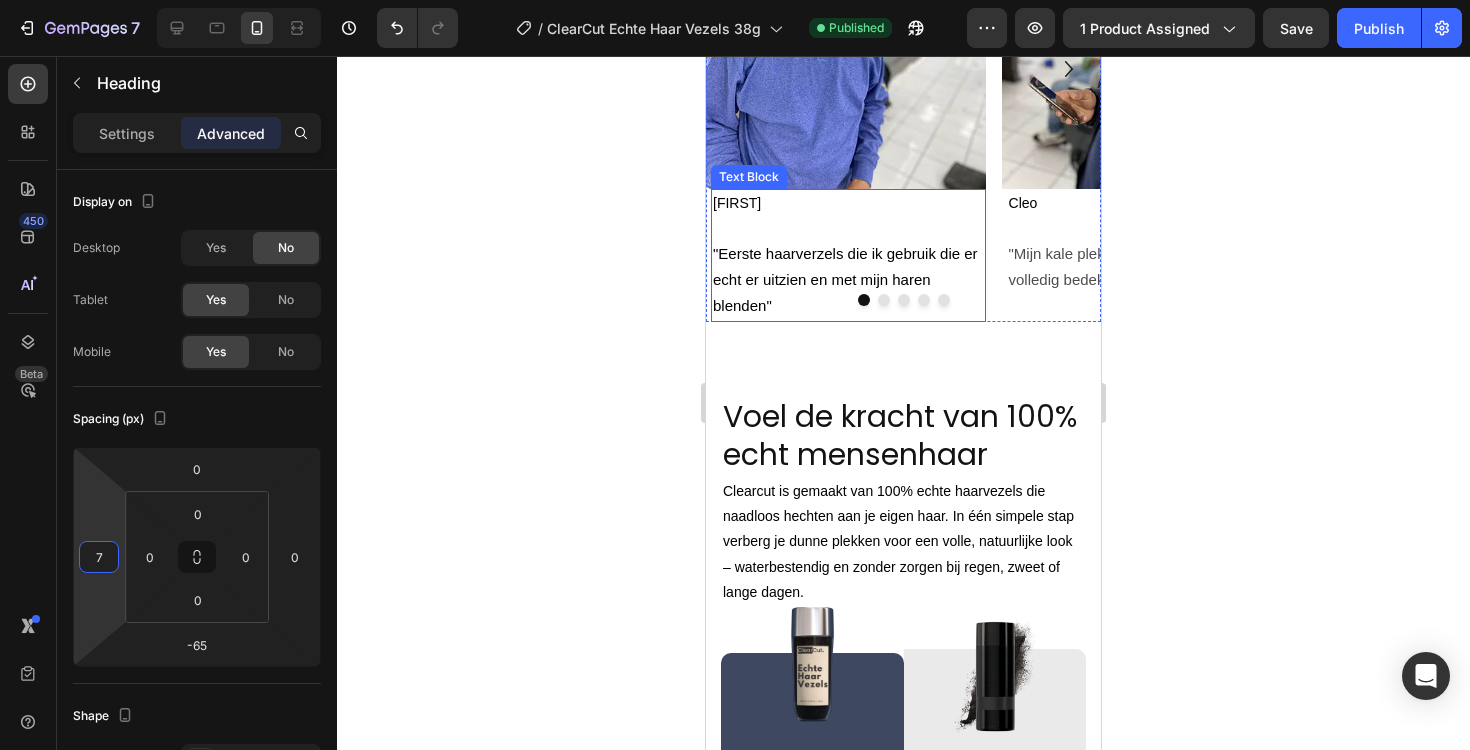 click on "[FIRST]" at bounding box center [848, 203] 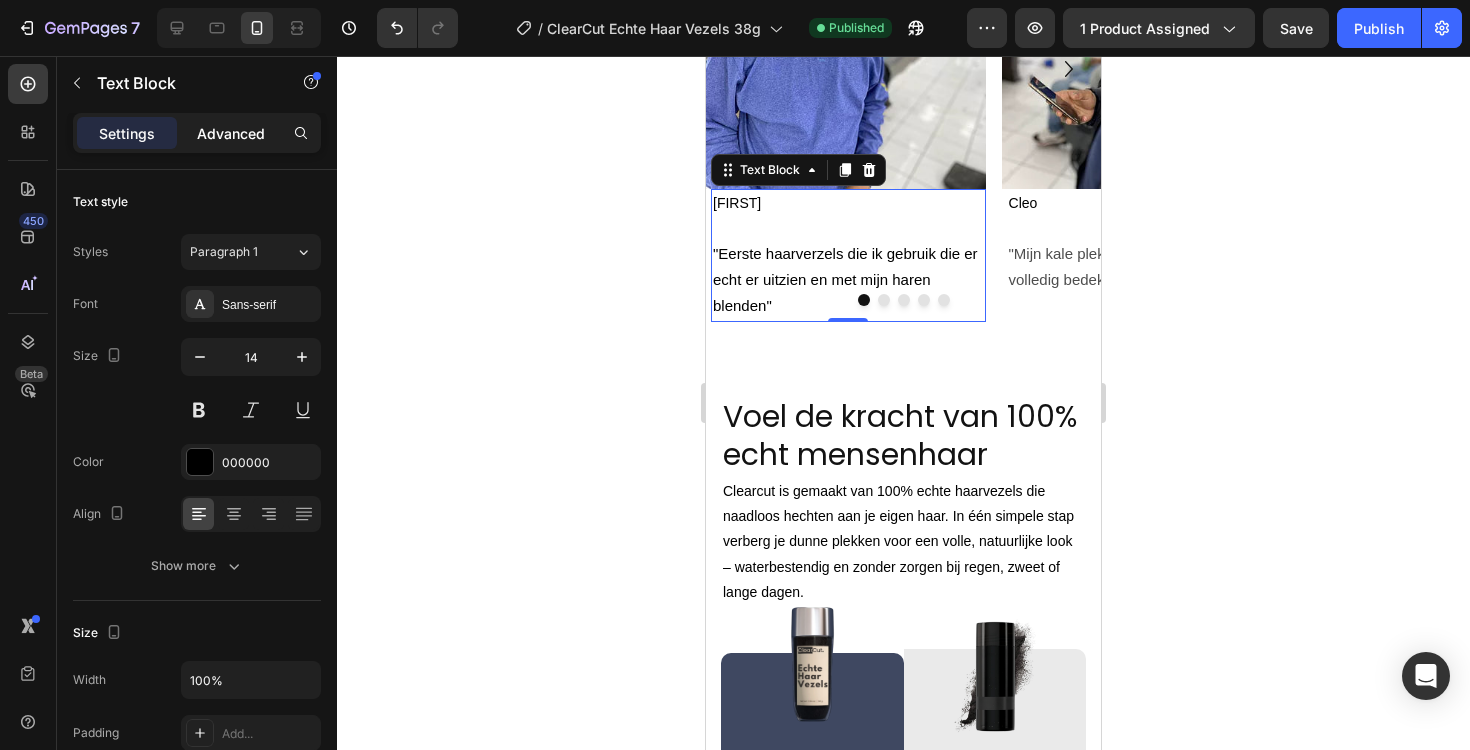 click on "Advanced" at bounding box center [231, 133] 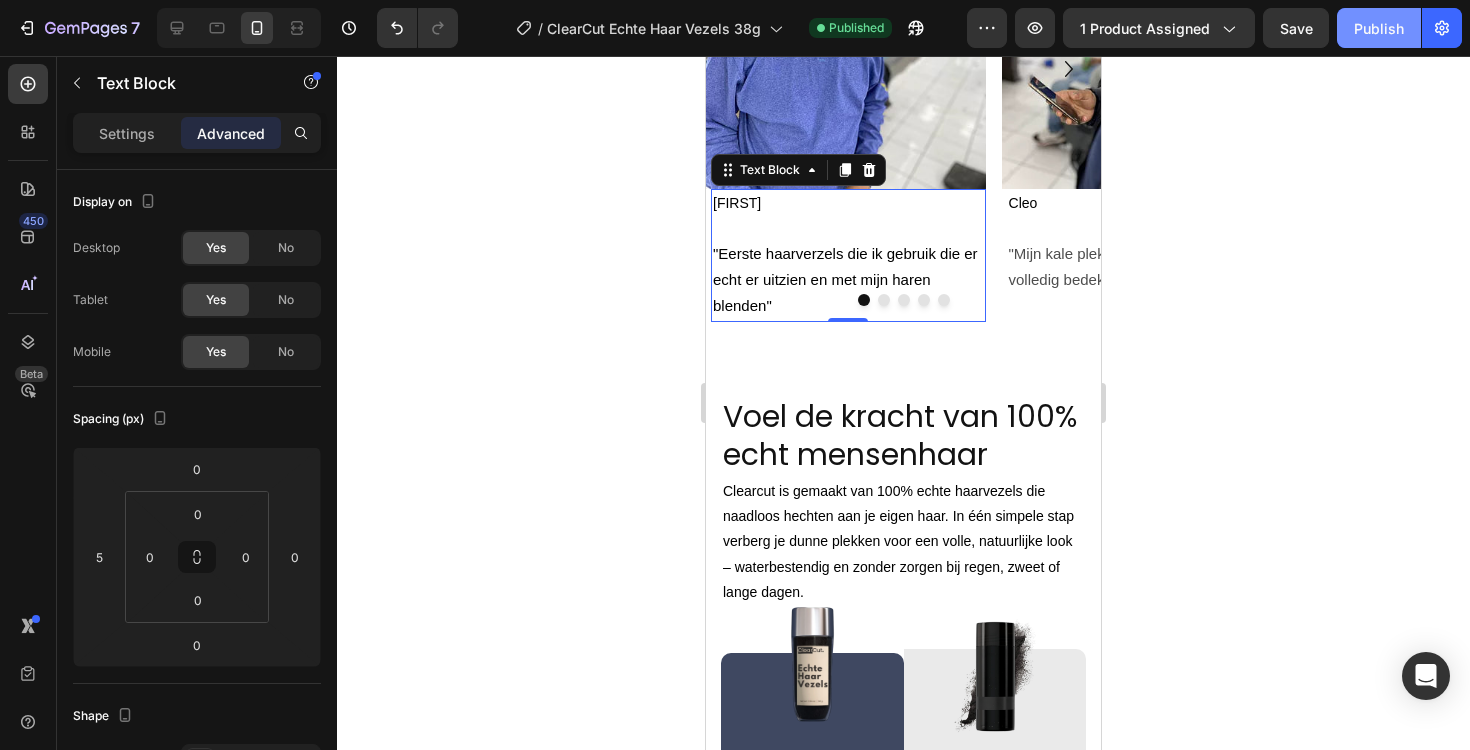 click on "Publish" at bounding box center [1379, 28] 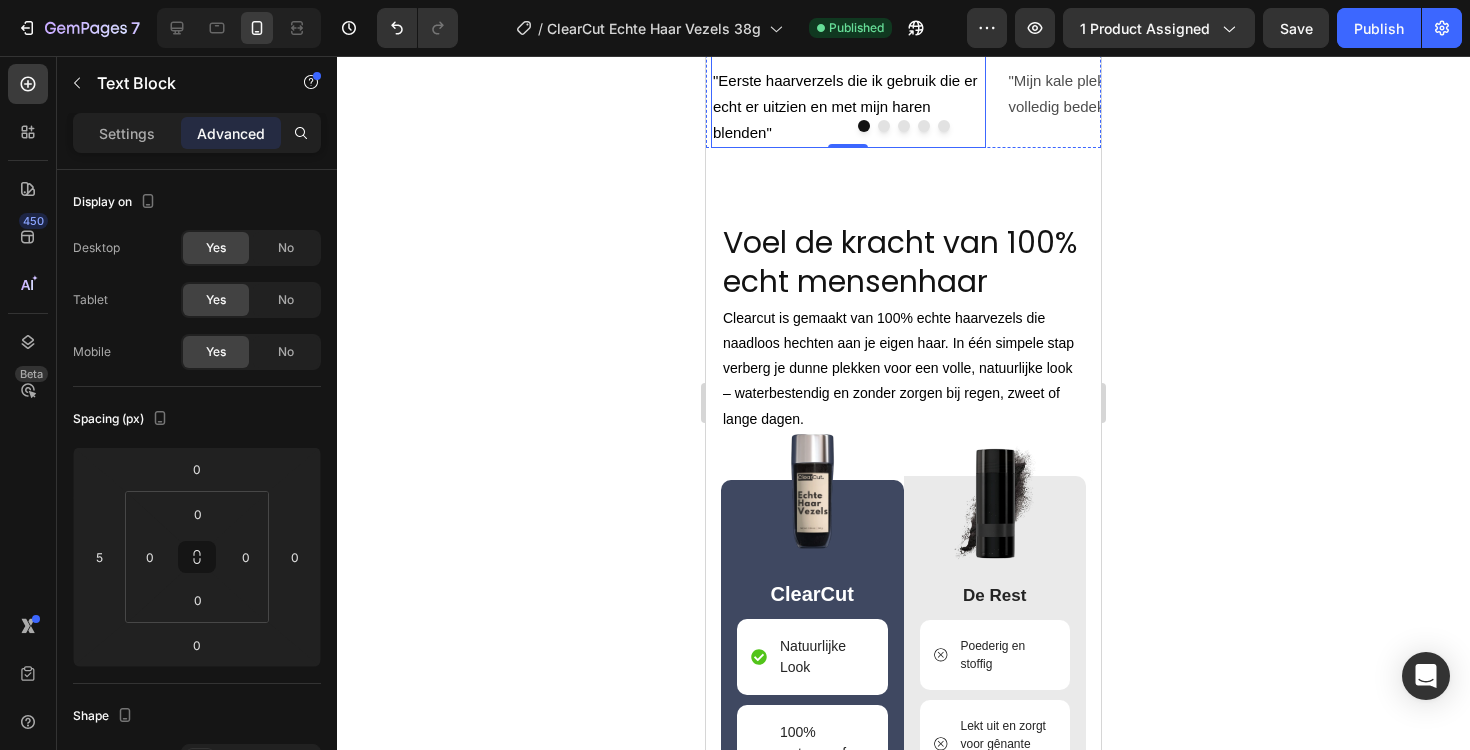scroll, scrollTop: 2934, scrollLeft: 0, axis: vertical 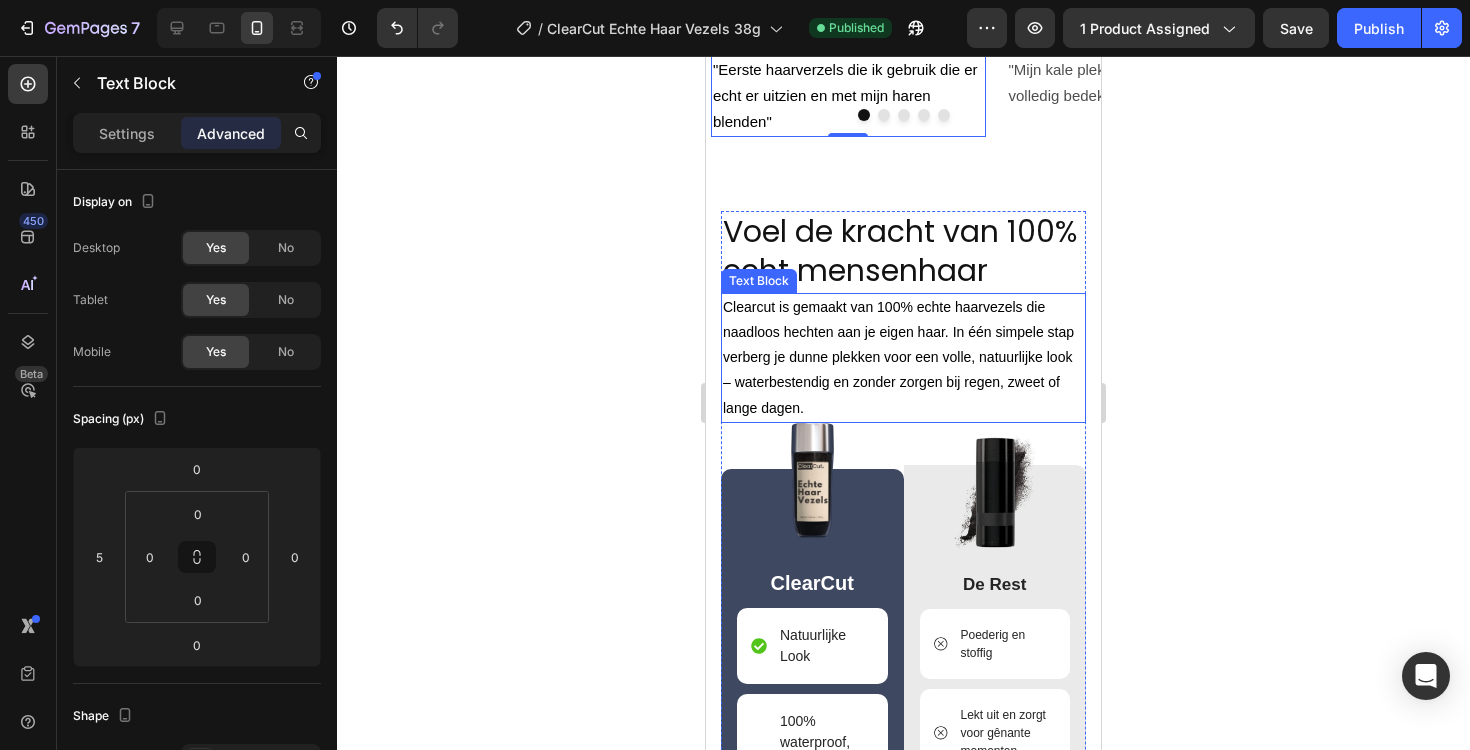 click on "Clearcut is gemaakt van 100% echte haarvezels die naadloos hechten aan je eigen haar. In één simpele stap verberg je dunne plekken voor een volle, natuurlijke look – waterbestendig en zonder zorgen bij regen, zweet of lange dagen." at bounding box center [898, 357] 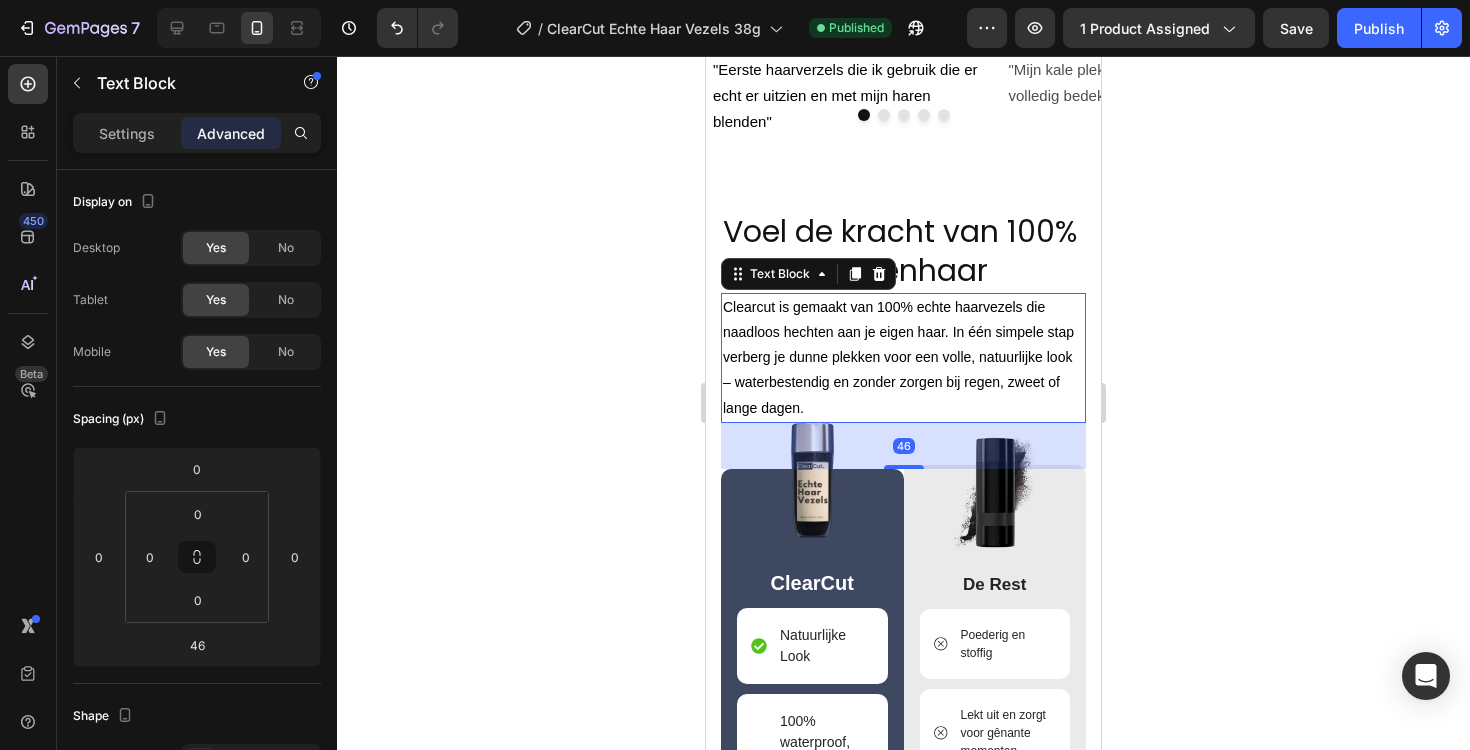 scroll, scrollTop: 697, scrollLeft: 0, axis: vertical 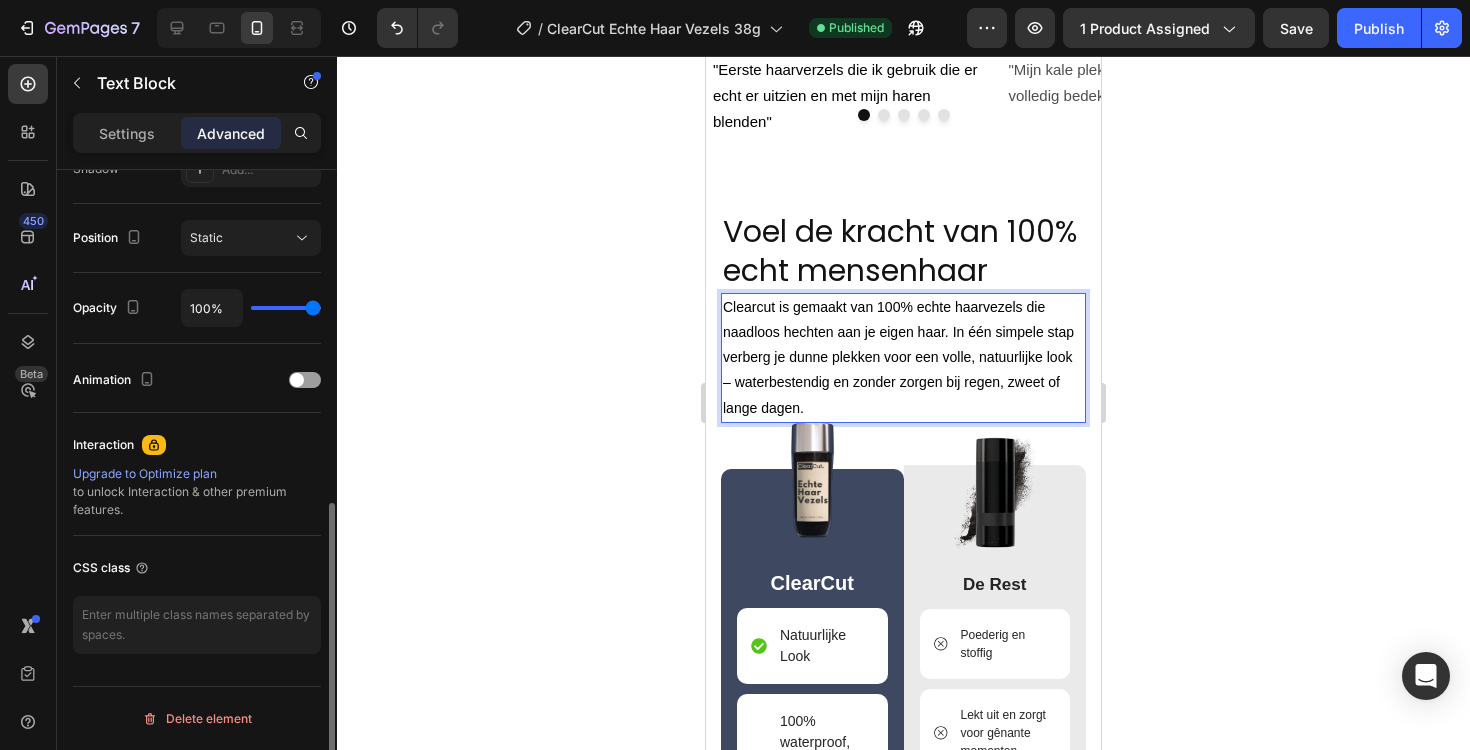 click on "Clearcut is gemaakt van 100% echte haarvezels die naadloos hechten aan je eigen haar. In één simpele stap verberg je dunne plekken voor een volle, natuurlijke look – waterbestendig en zonder zorgen bij regen, zweet of lange dagen." at bounding box center (898, 357) 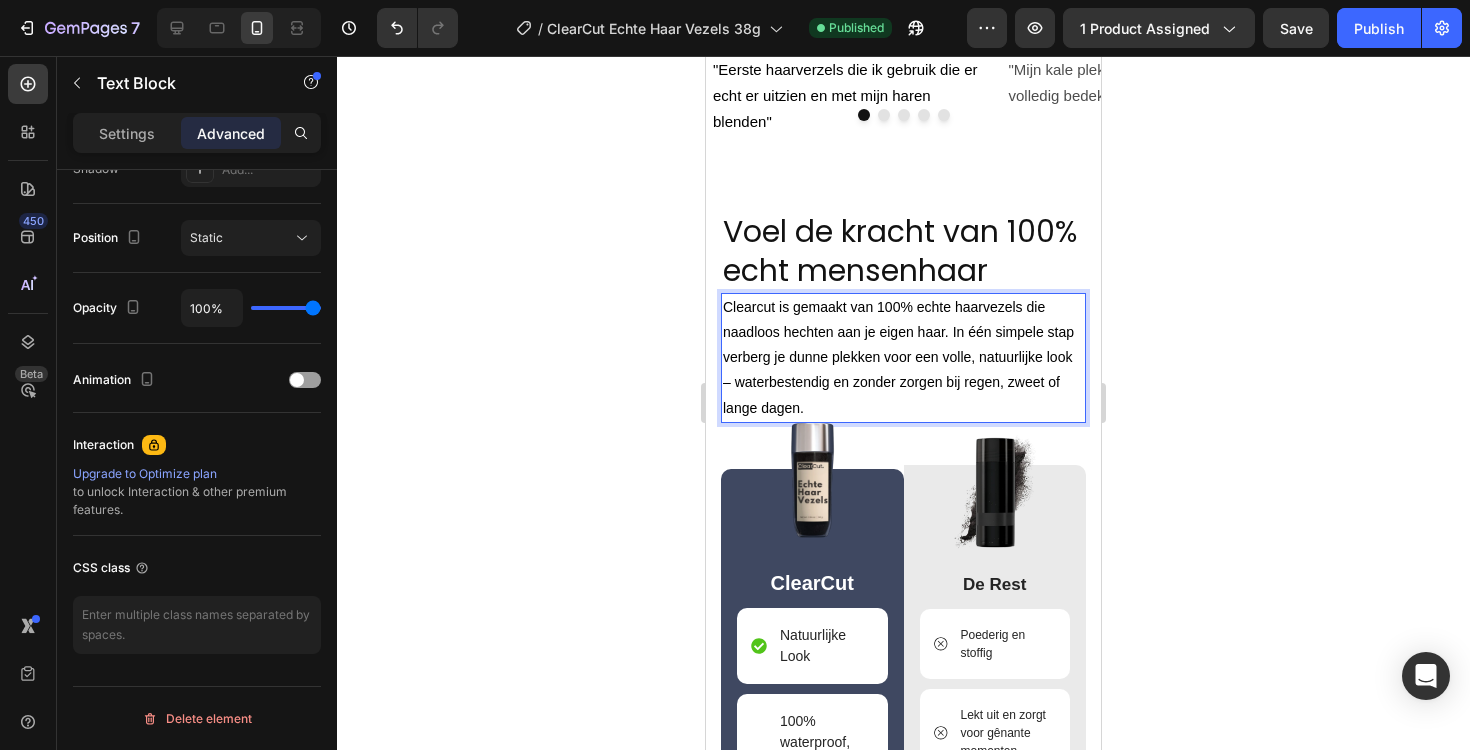 click on "Clearcut is gemaakt van 100% echte haarvezels die naadloos hechten aan je eigen haar. In één simpele stap verberg je dunne plekken voor een volle, natuurlijke look – waterbestendig en zonder zorgen bij regen, zweet of lange dagen." at bounding box center [898, 357] 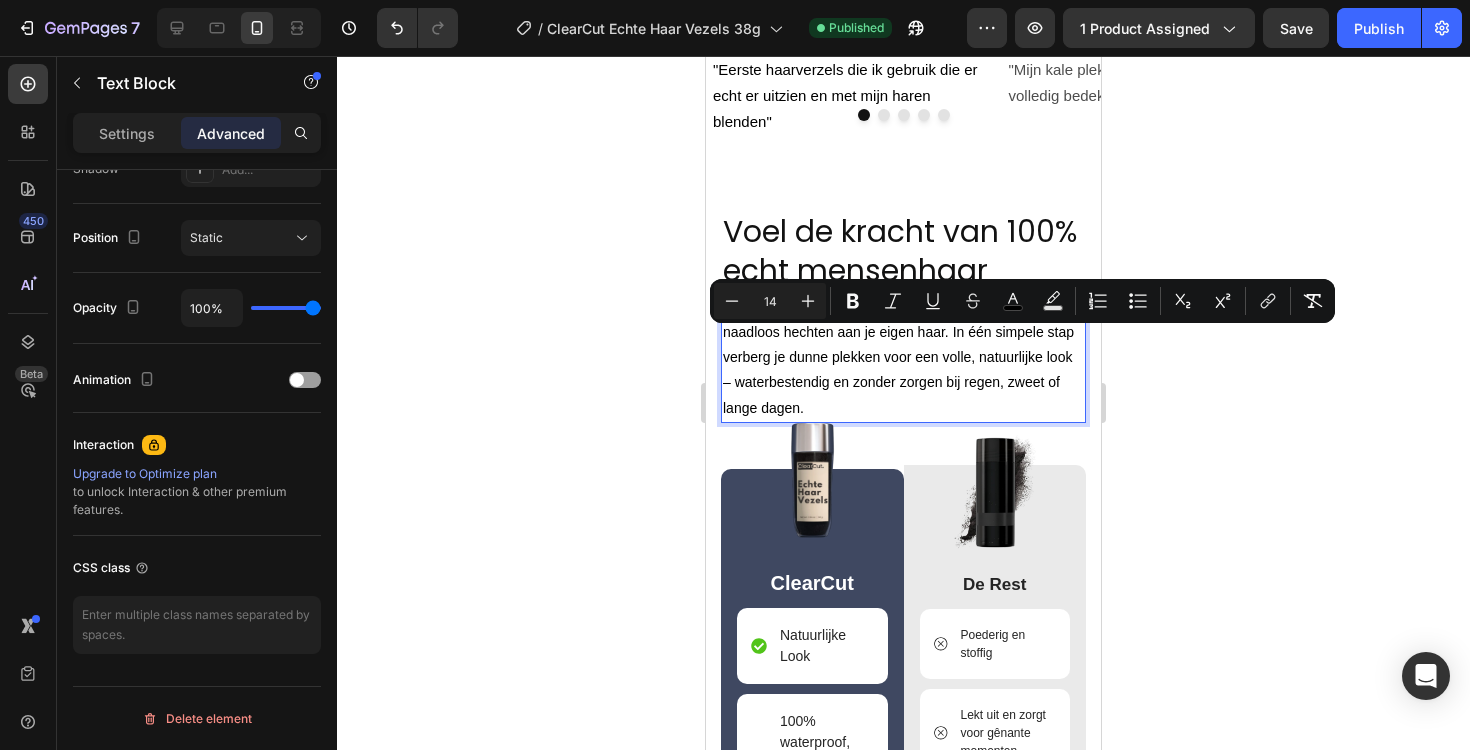 drag, startPoint x: 879, startPoint y: 337, endPoint x: 953, endPoint y: 335, distance: 74.02702 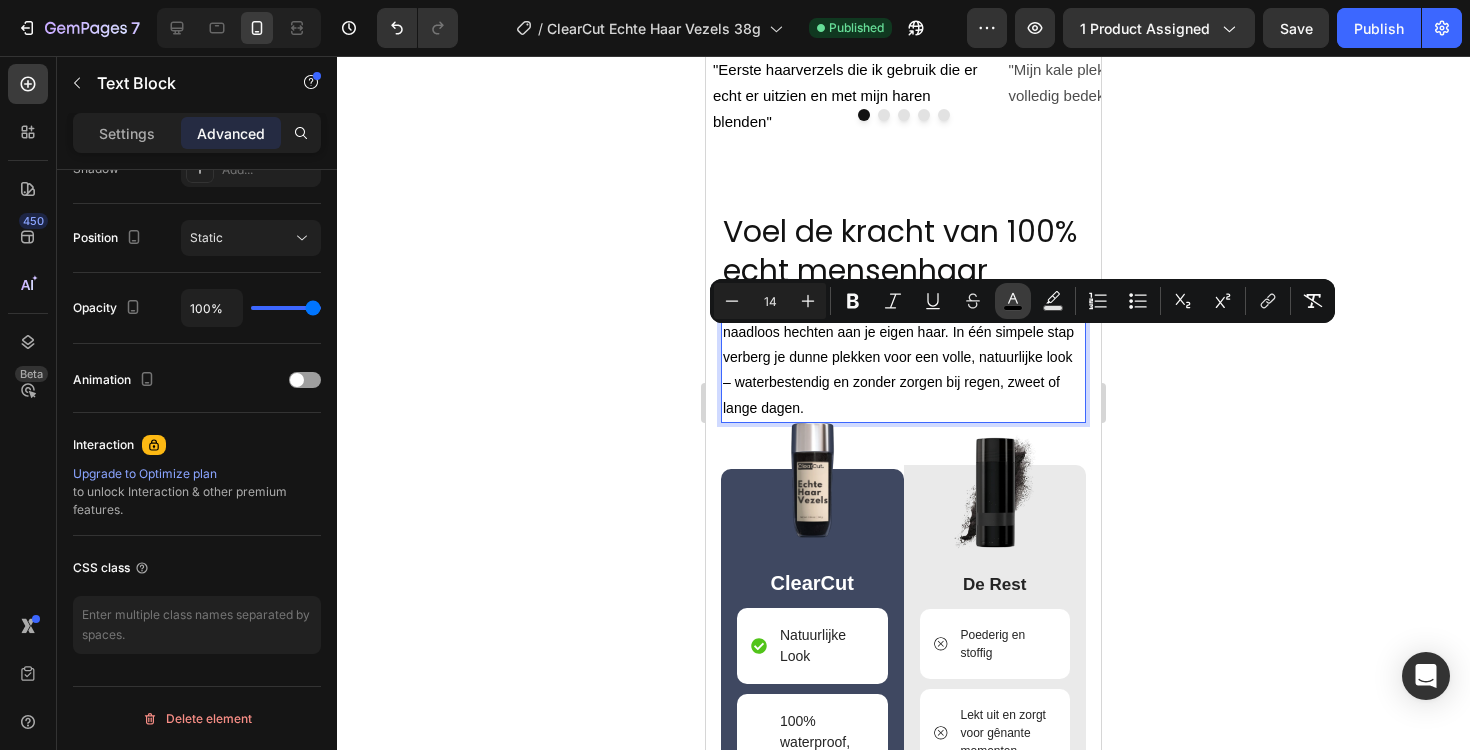 click 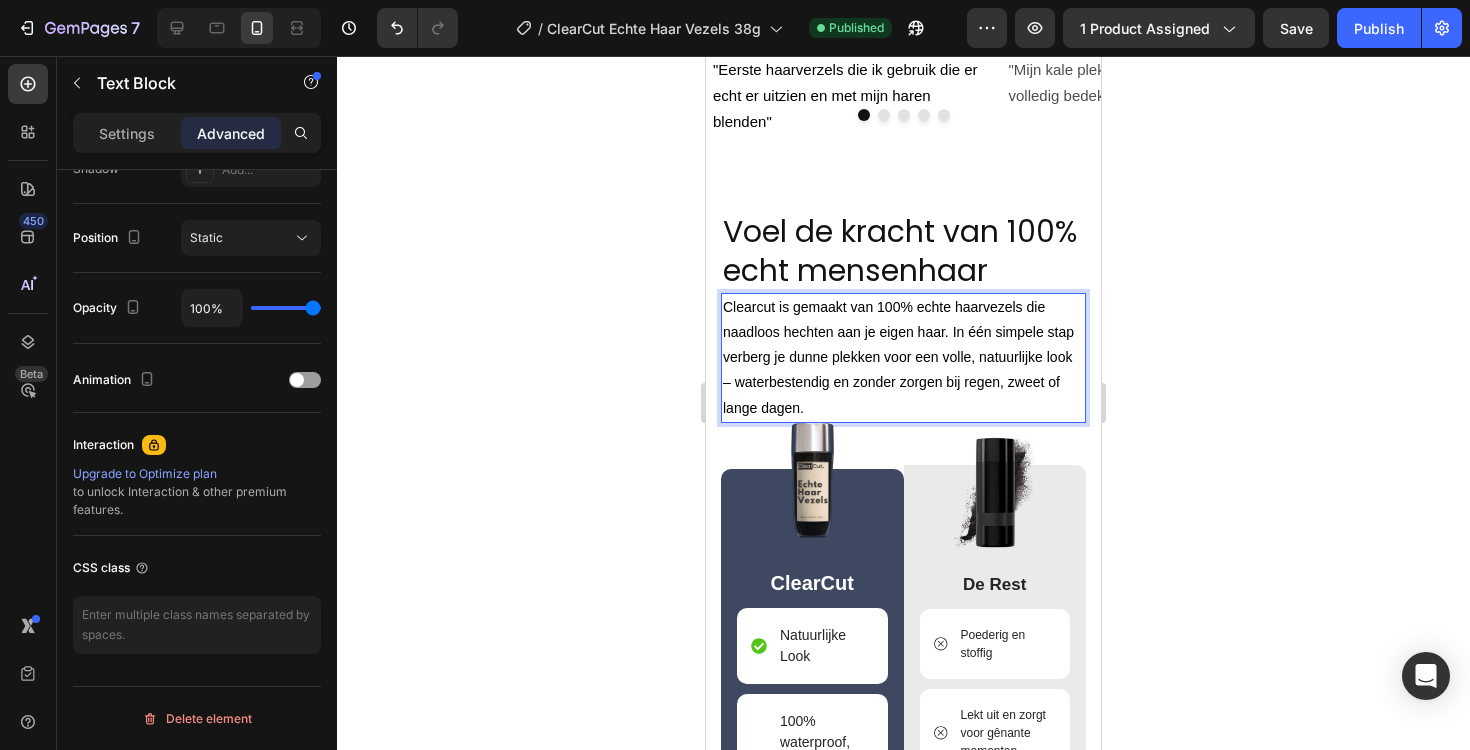 click on "Clearcut is gemaakt van 100% echte haarvezels die naadloos hechten aan je eigen haar. In één simpele stap verberg je dunne plekken voor een volle, natuurlijke look – waterbestendig en zonder zorgen bij regen, zweet of lange dagen." at bounding box center [898, 357] 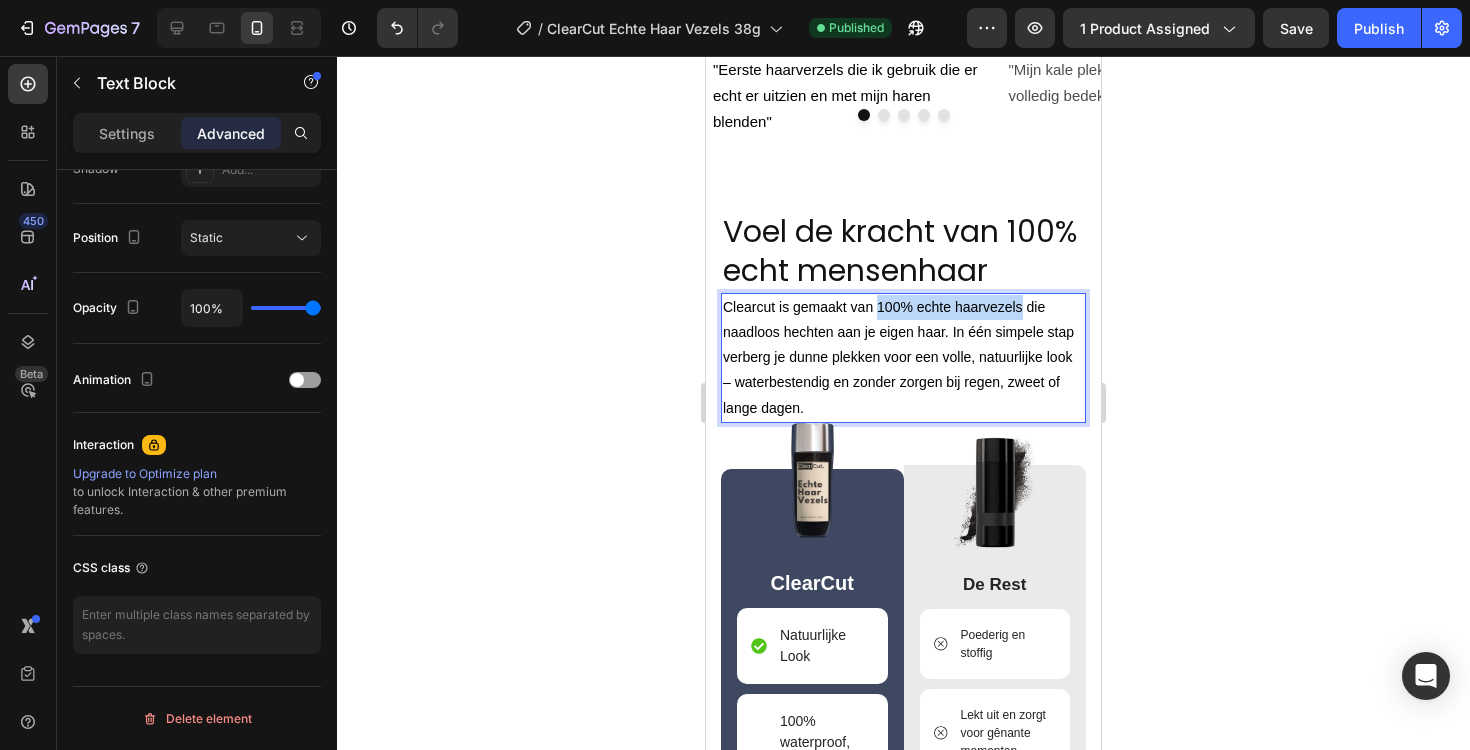 drag, startPoint x: 1021, startPoint y: 340, endPoint x: 880, endPoint y: 344, distance: 141.05673 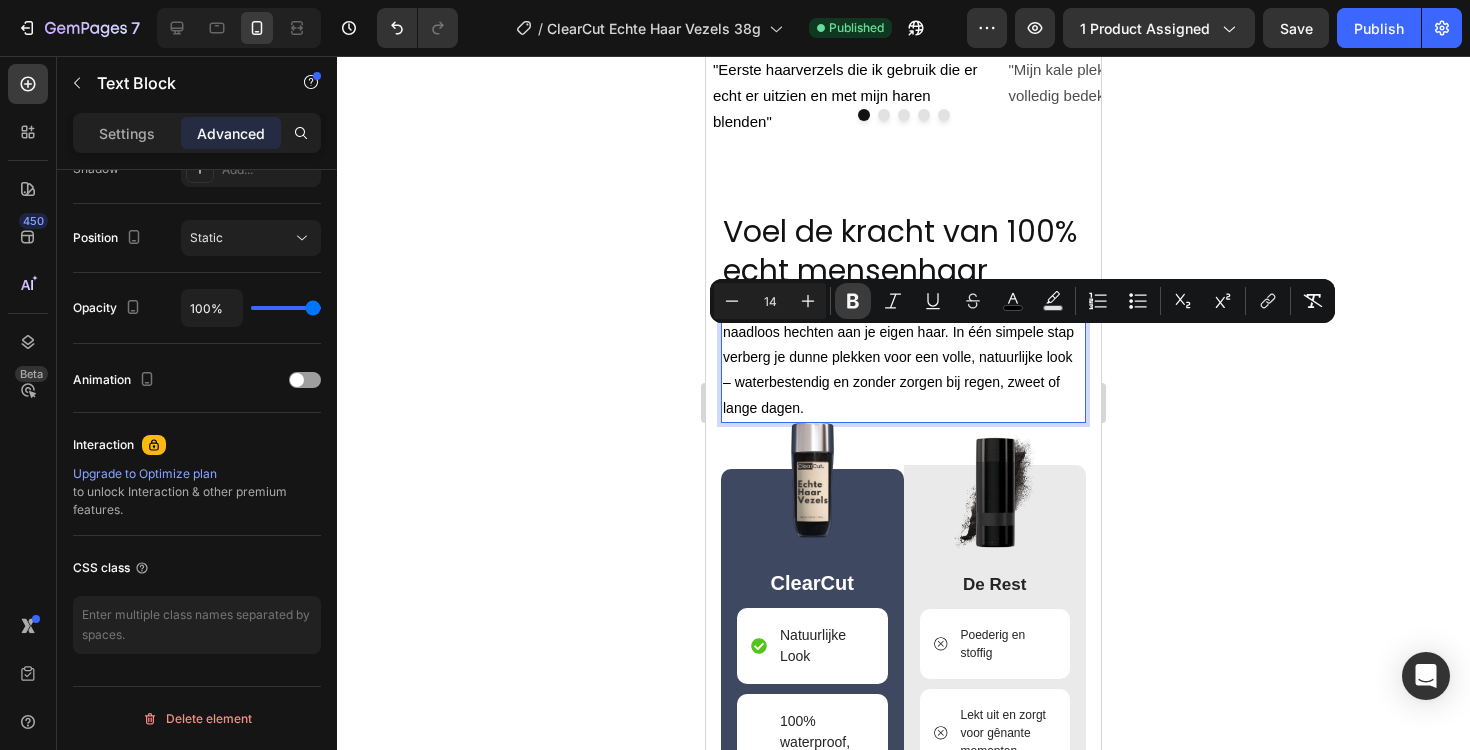 click 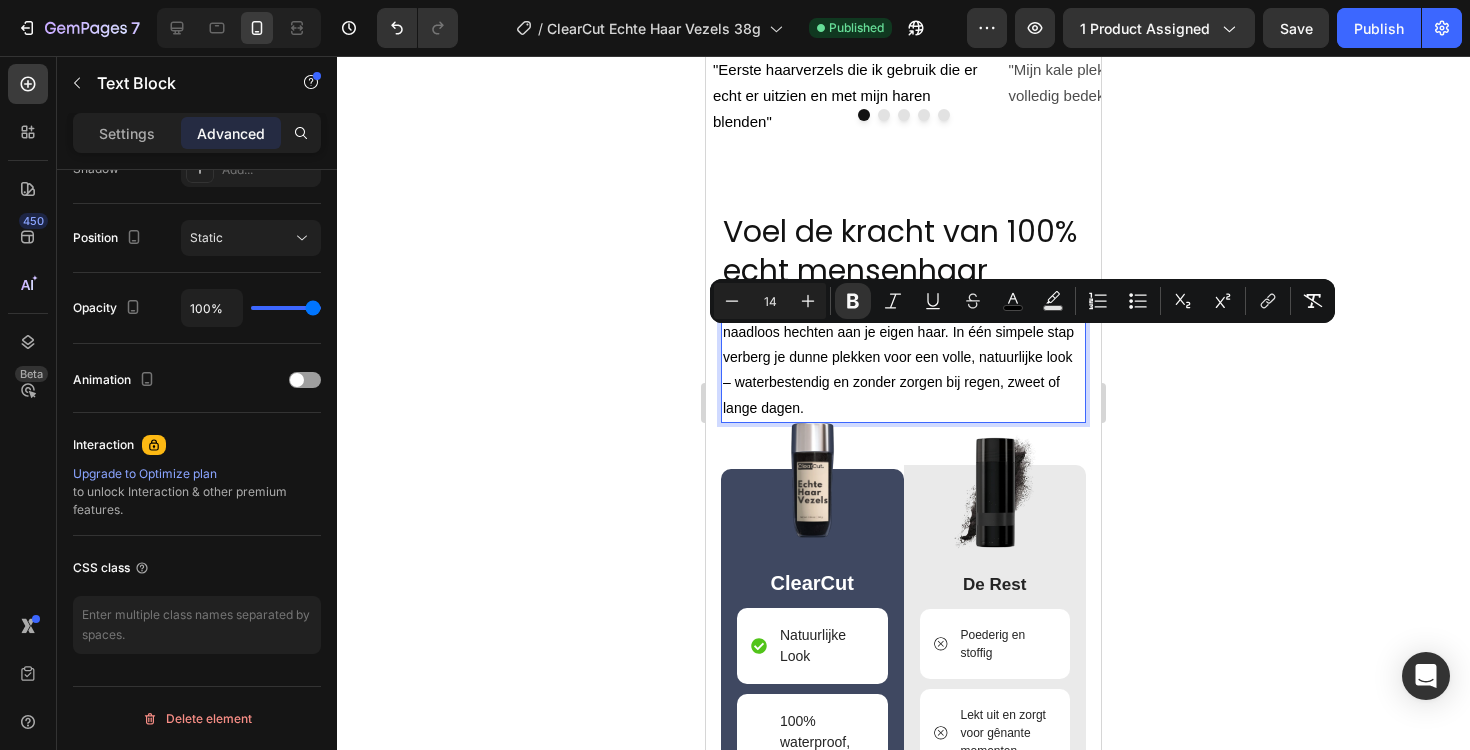 click on "Clearcut is gemaakt van 100% echte haarvezels die naadloos hechten aan je eigen haar. In één simpele stap verberg je dunne plekken voor een volle, natuurlijke look – waterbestendig en zonder zorgen bij regen, zweet of lange dagen." at bounding box center (898, 357) 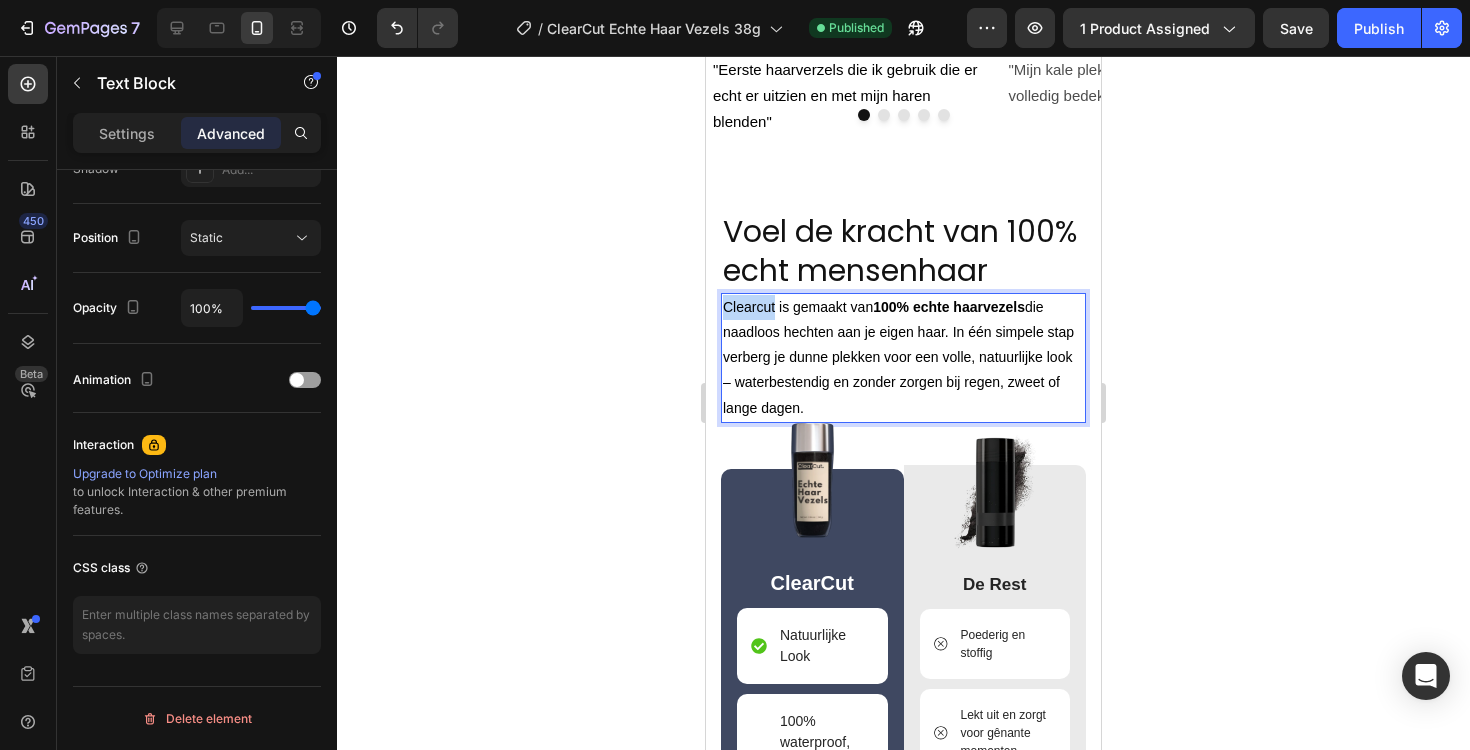 click on "Clearcut is gemaakt van 100% echte haarvezels die naadloos hechten aan je eigen haar. In één simpele stap verberg je dunne plekken voor een volle, natuurlijke look – waterbestendig en zonder zorgen bij regen, zweet of lange dagen." at bounding box center [898, 357] 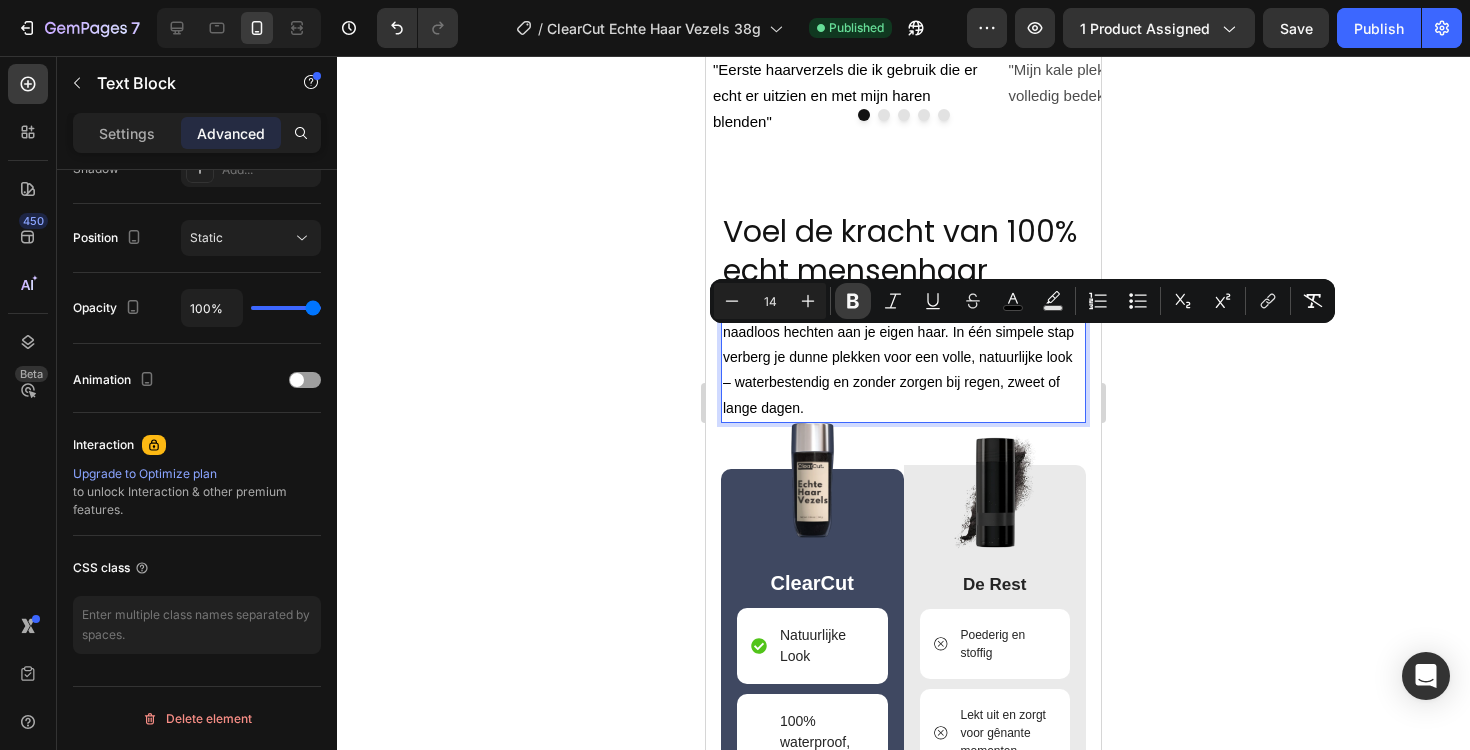 click 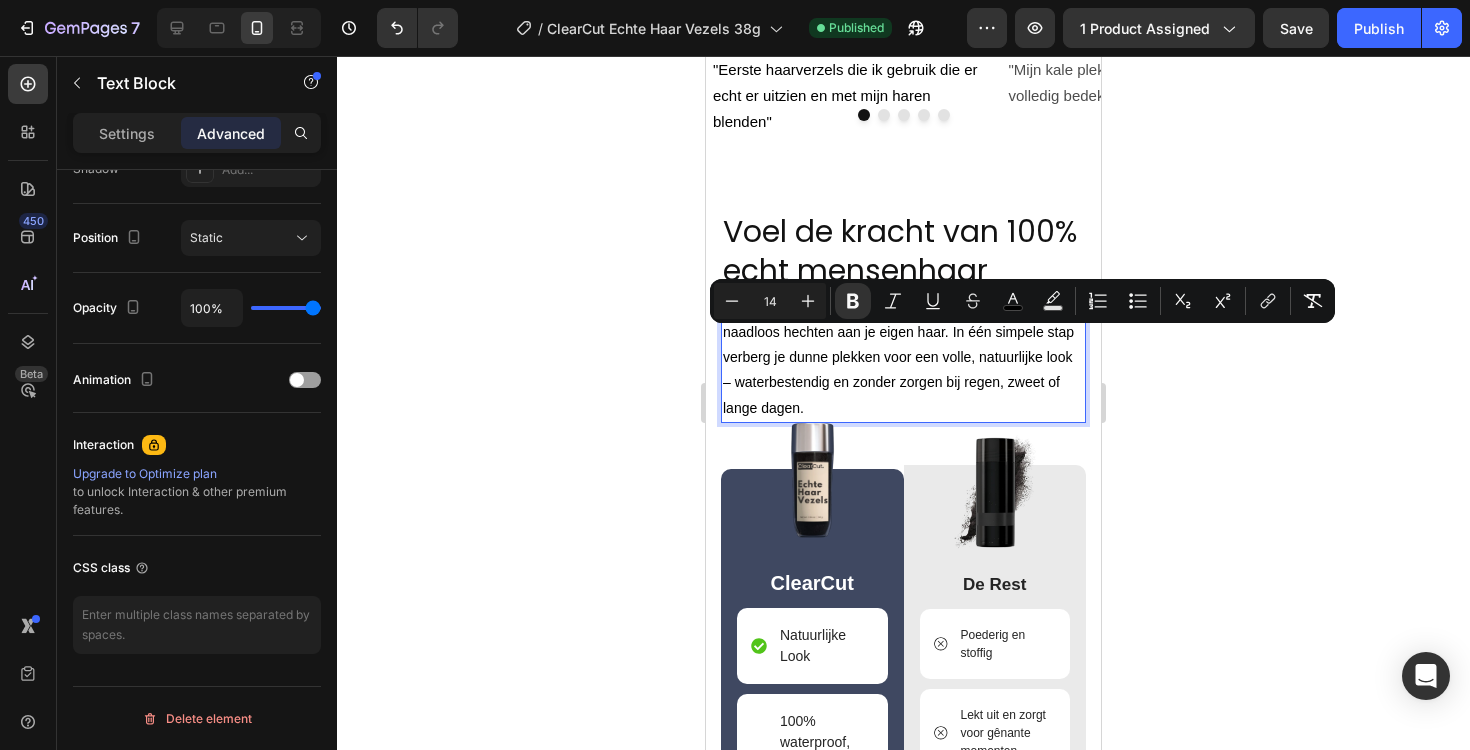 click on "Clearcut is gemaakt van 100% echte haarvezels die naadloos hechten aan je eigen haar. In één simpele stap verberg je dunne plekken voor een volle, natuurlijke look – waterbestendig en zonder zorgen bij regen, zweet of lange dagen." at bounding box center (898, 357) 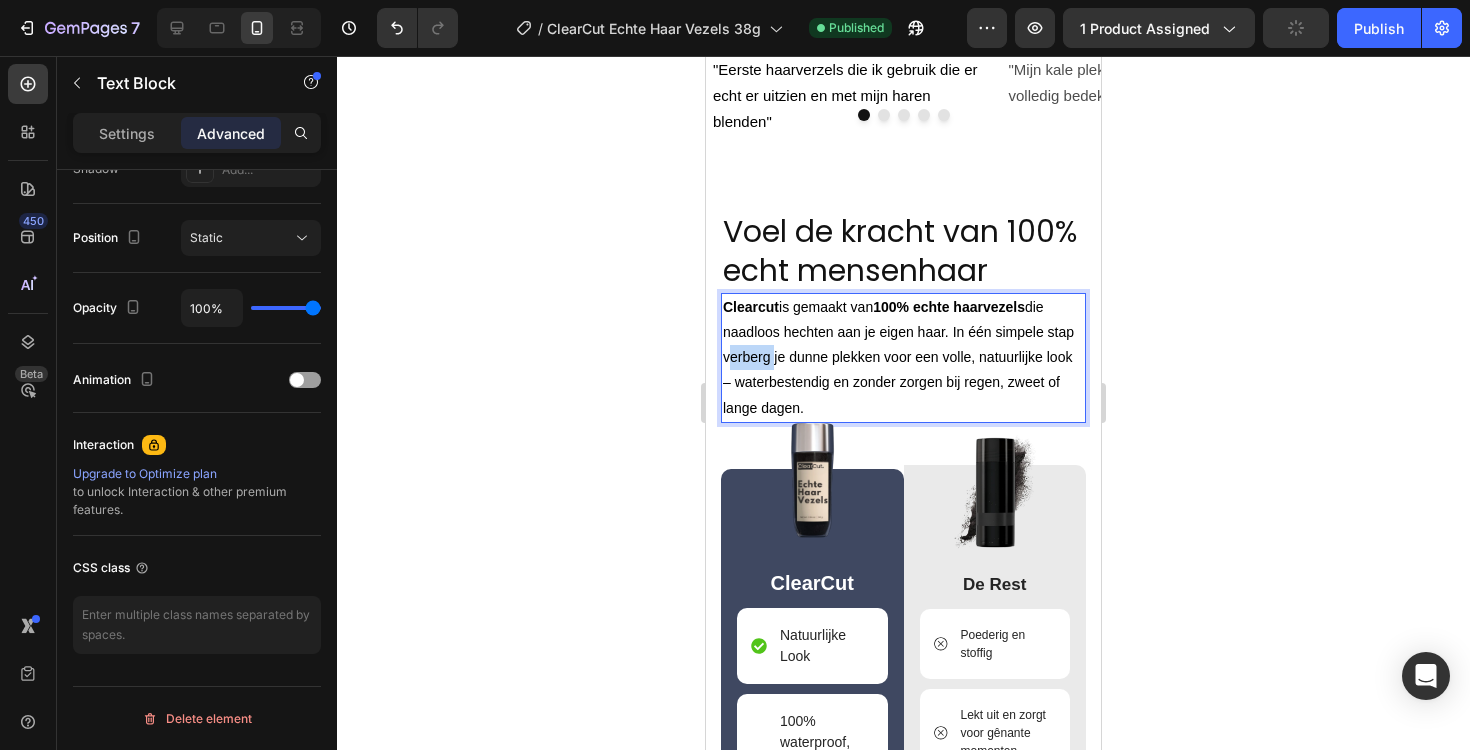click on "Clearcut is gemaakt van 100% echte haarvezels die naadloos hechten aan je eigen haar. In één simpele stap verberg je dunne plekken voor een volle, natuurlijke look – waterbestendig en zonder zorgen bij regen, zweet of lange dagen." at bounding box center (898, 357) 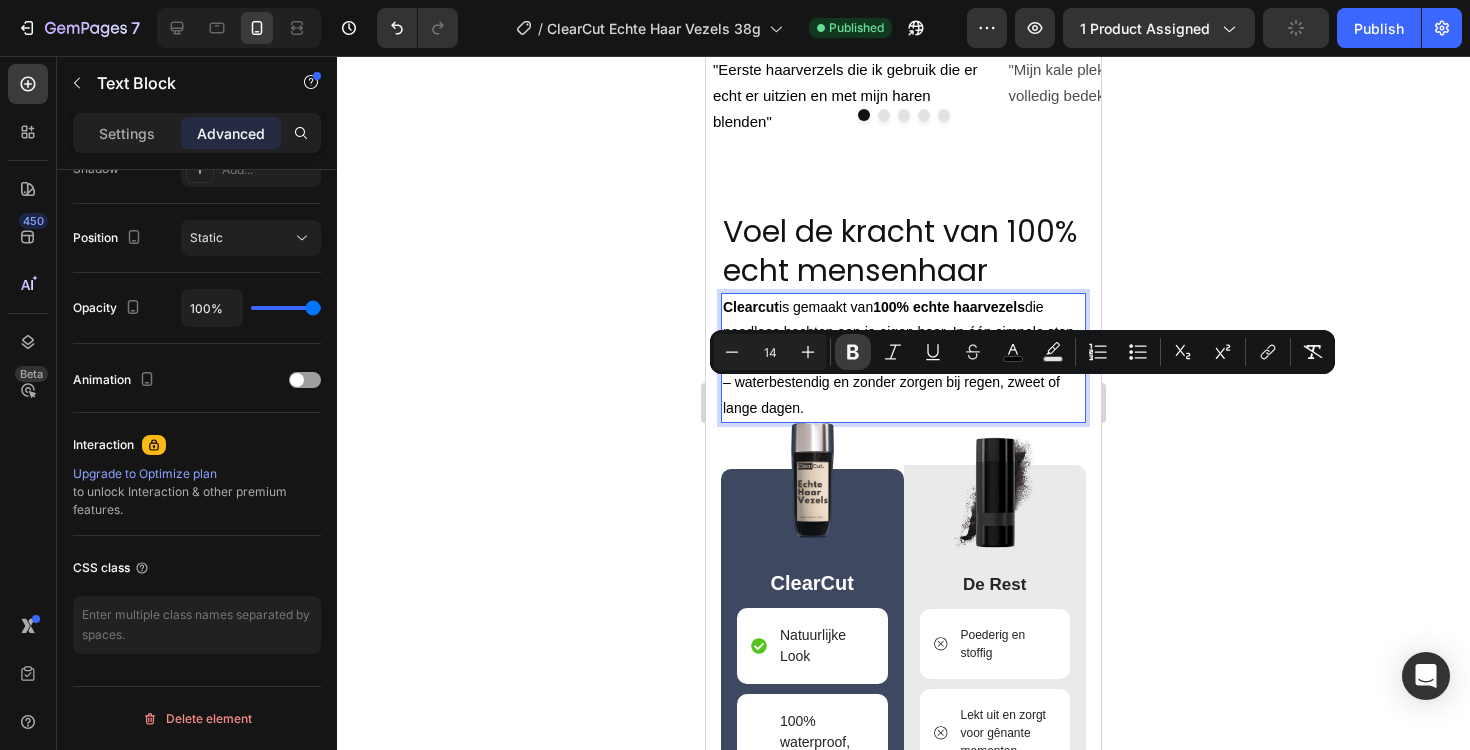 click 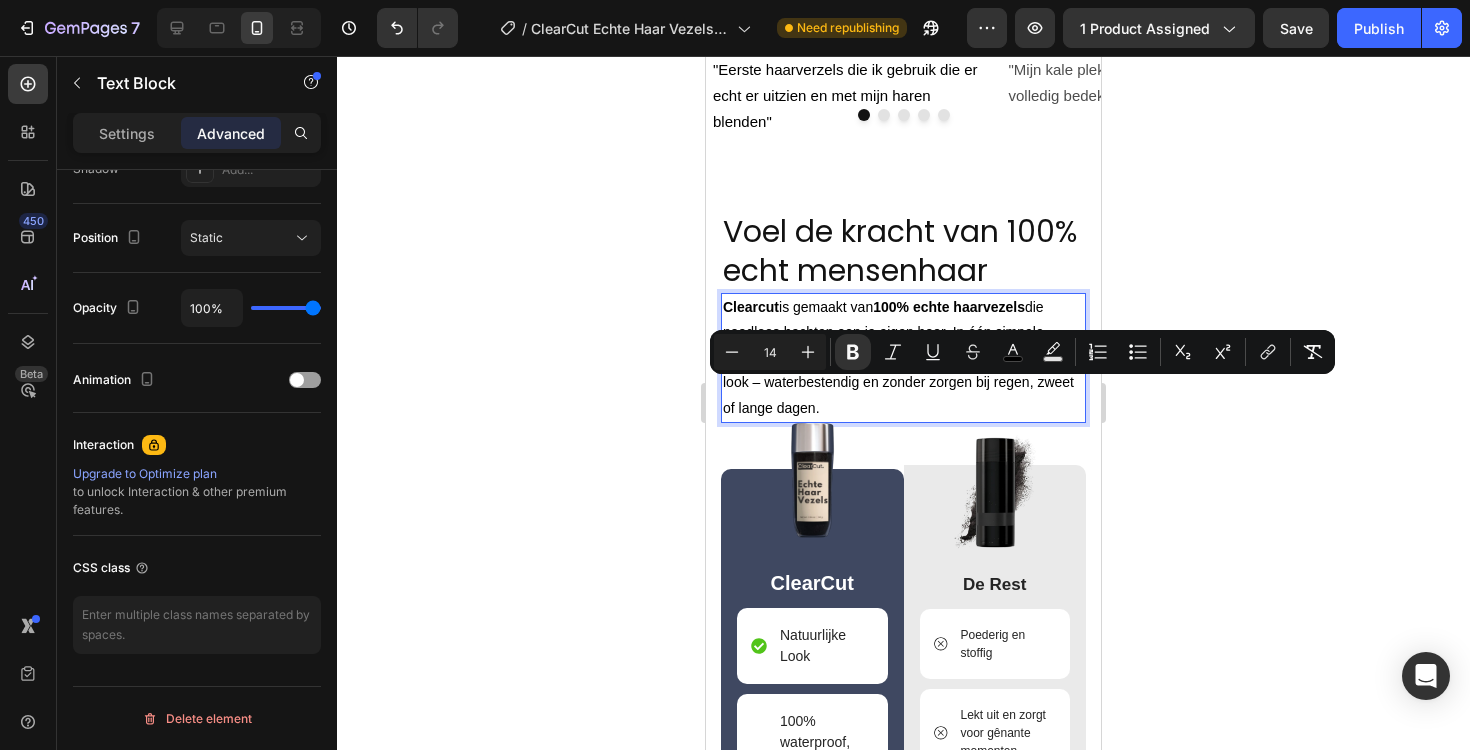 click on "Clearcut is gemaakt van 100% echte haarvezels die naadloos hechten aan je eigen haar. In één simpele stap verberg je dunne plekken voor een volle, natuurlijke look – waterbestendig en zonder zorgen bij regen, zweet of lange dagen." at bounding box center (898, 357) 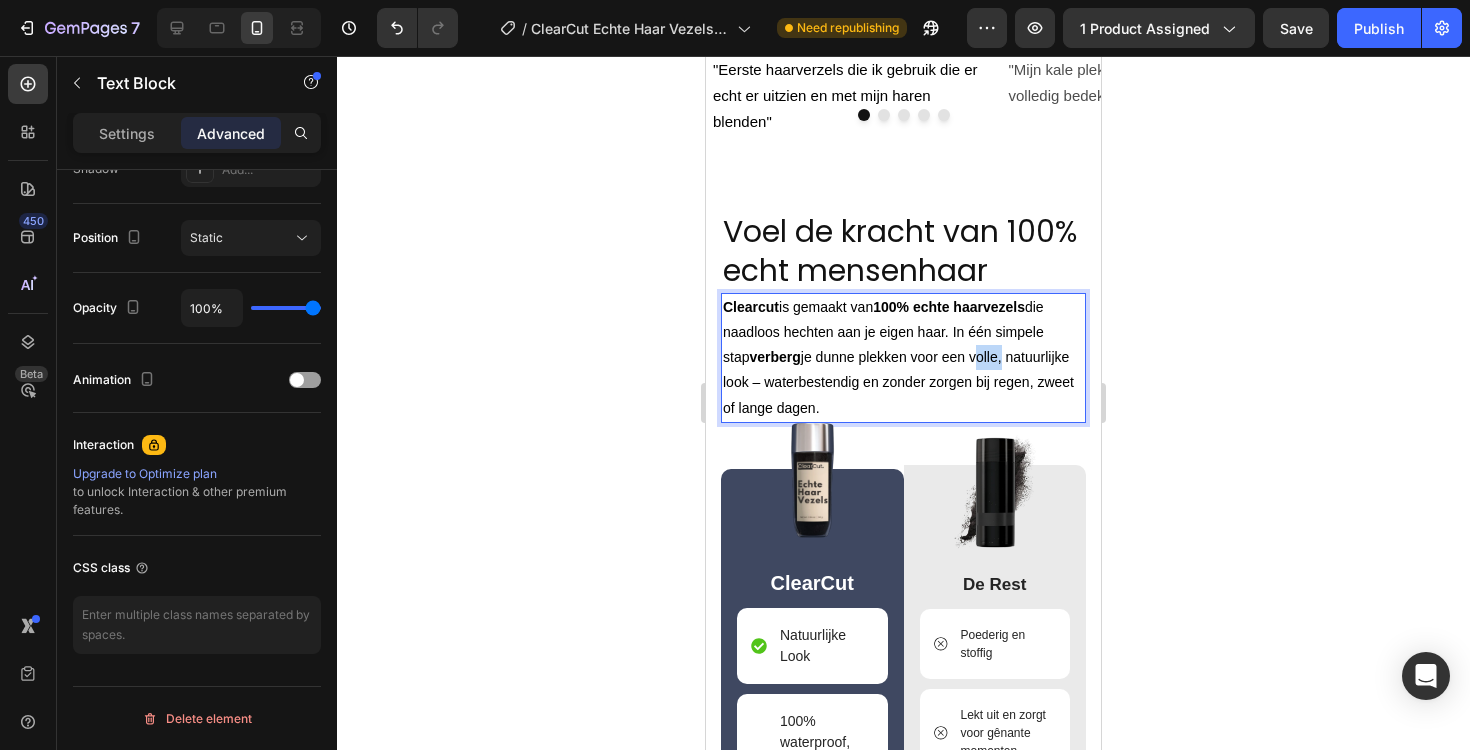 click on "Clearcut is gemaakt van 100% echte haarvezels die naadloos hechten aan je eigen haar. In één simpele stap verberg je dunne plekken voor een volle, natuurlijke look – waterbestendig en zonder zorgen bij regen, zweet of lange dagen." at bounding box center [898, 357] 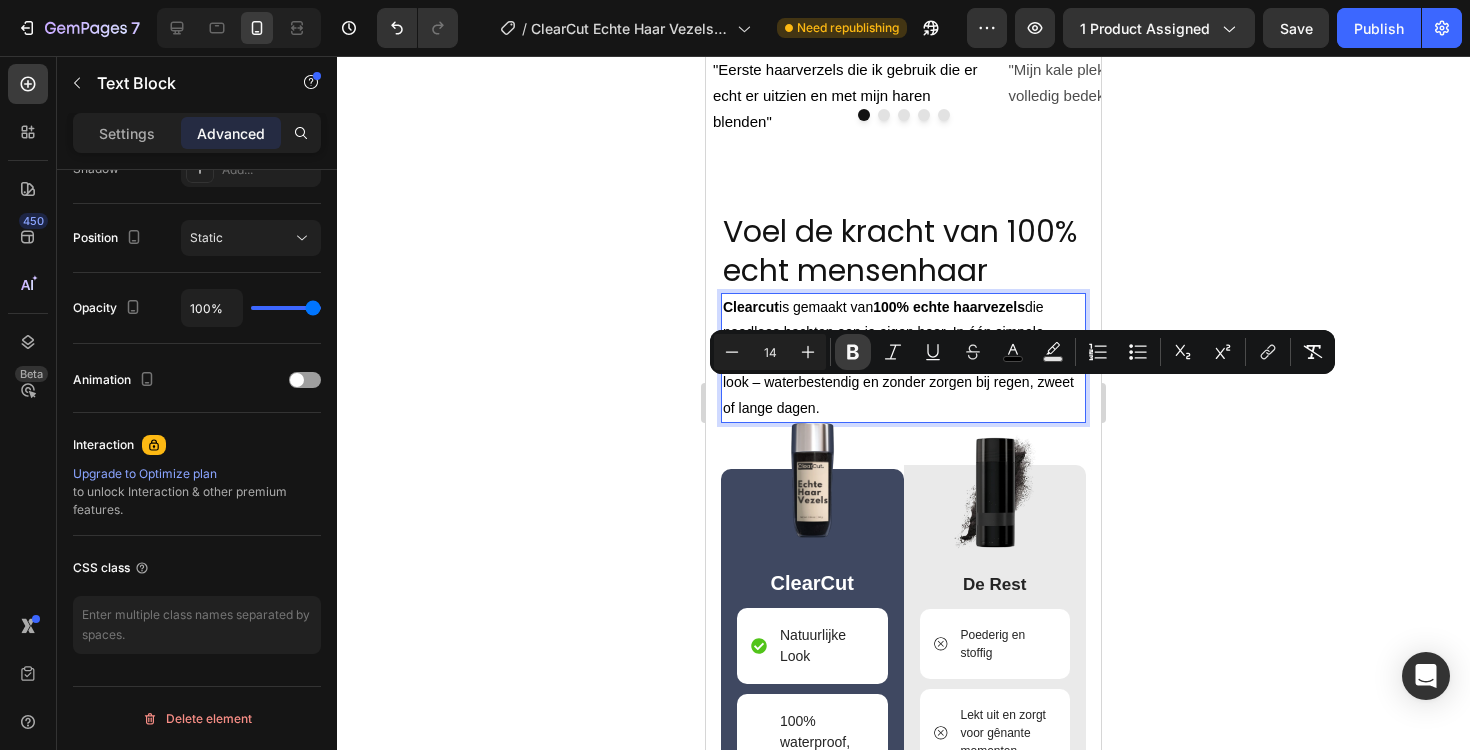 click 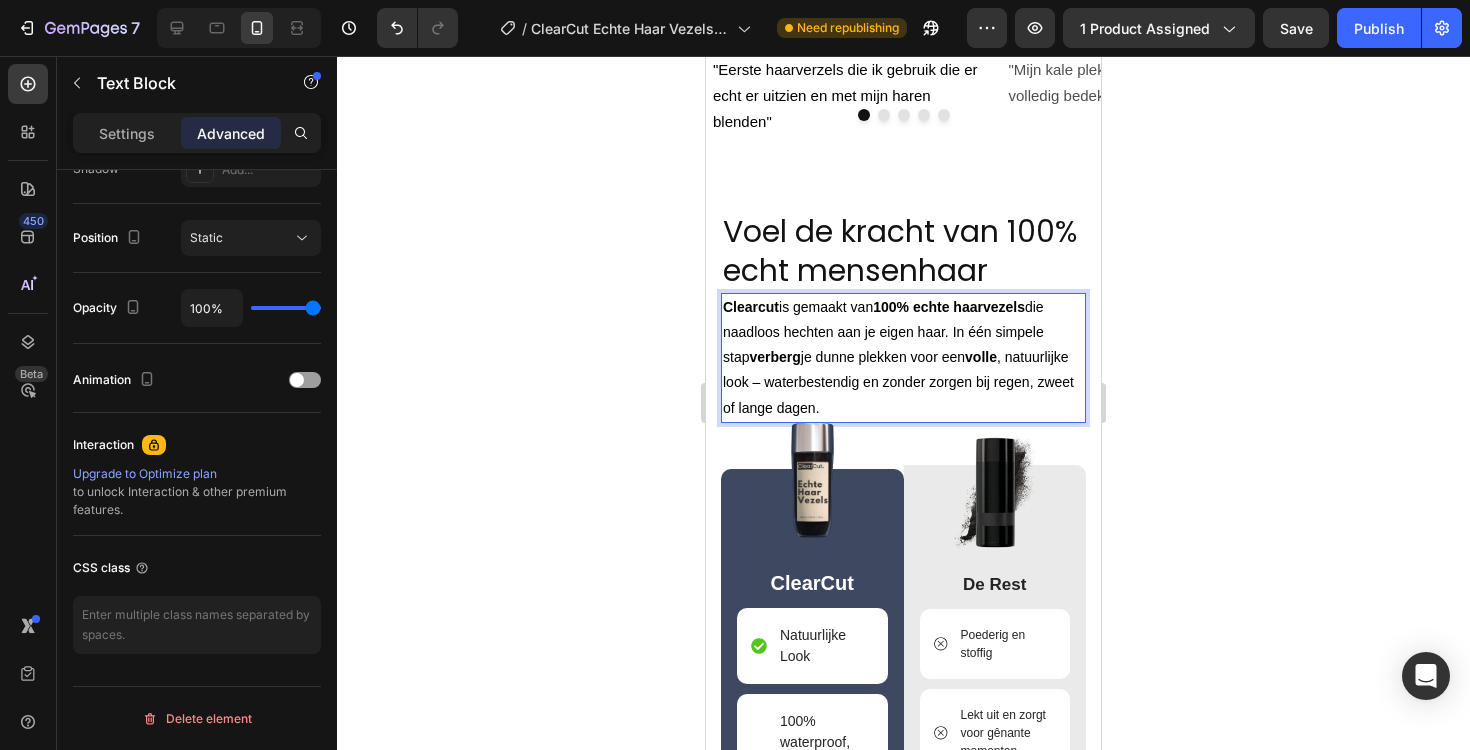 click on "Clearcut is gemaakt van 100% echte haarvezels die naadloos hechten aan je eigen haar. In één simpele stap verberg je dunne plekken voor een volle, natuurlijke look – waterbestendig en zonder zorgen bij regen, zweet of lange dagen." at bounding box center [898, 357] 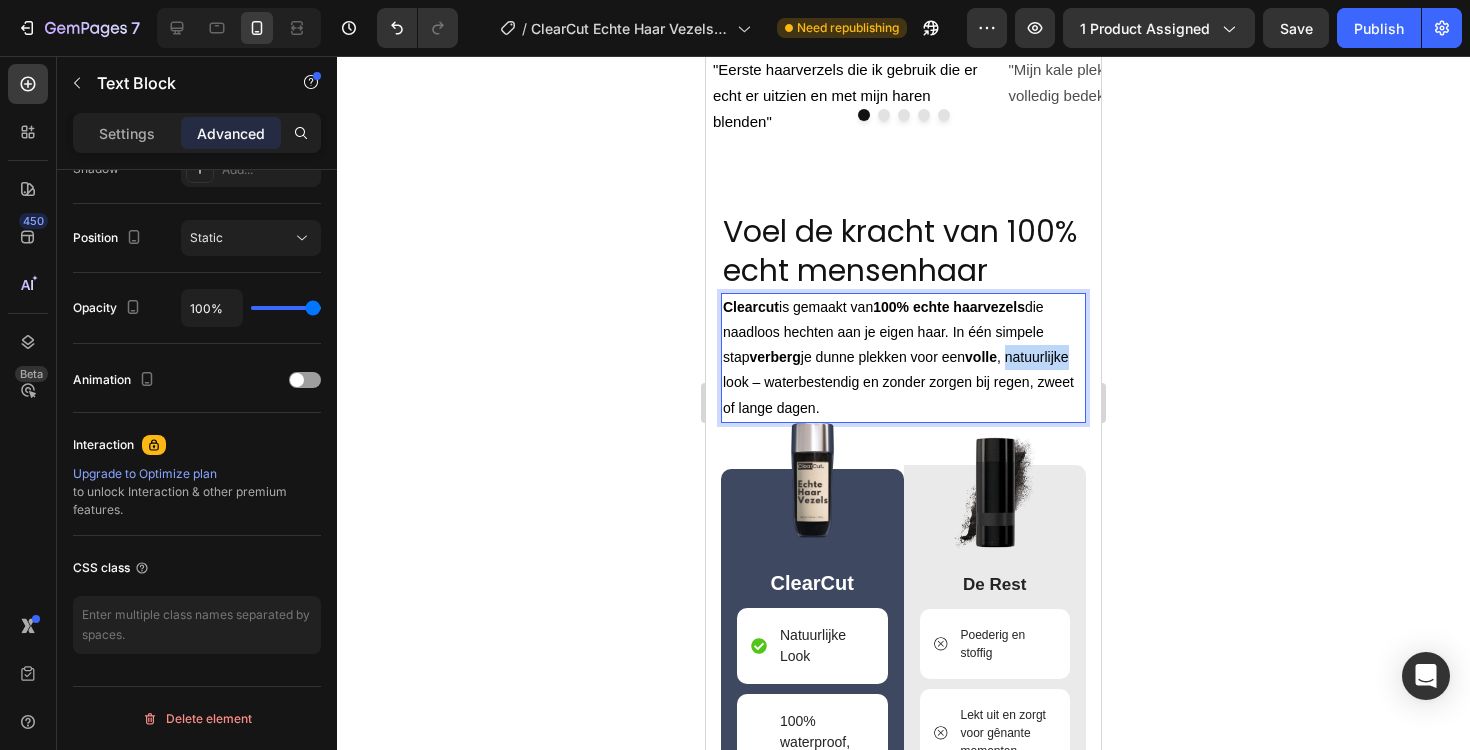click on "Clearcut is gemaakt van 100% echte haarvezels die naadloos hechten aan je eigen haar. In één simpele stap verberg je dunne plekken voor een volle, natuurlijke look – waterbestendig en zonder zorgen bij regen, zweet of lange dagen." at bounding box center (898, 357) 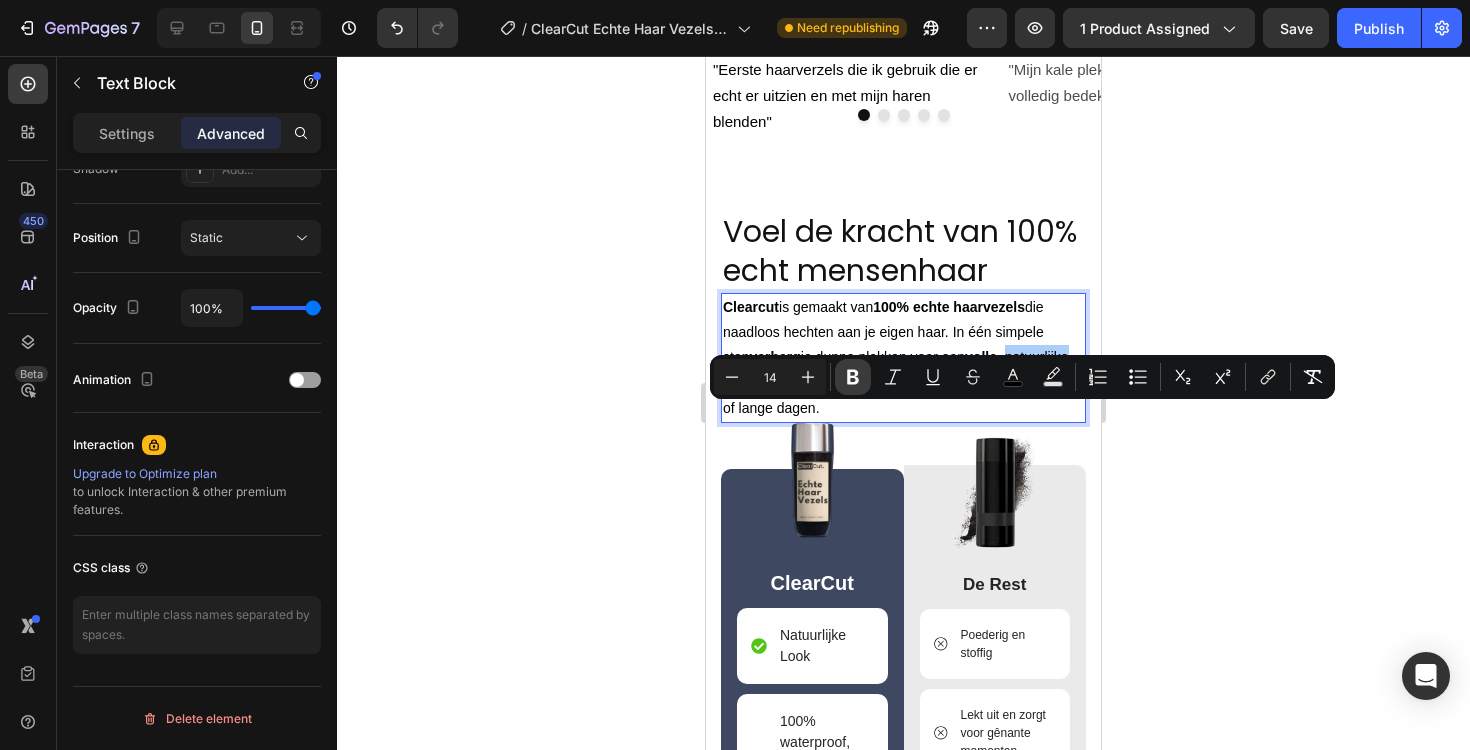click 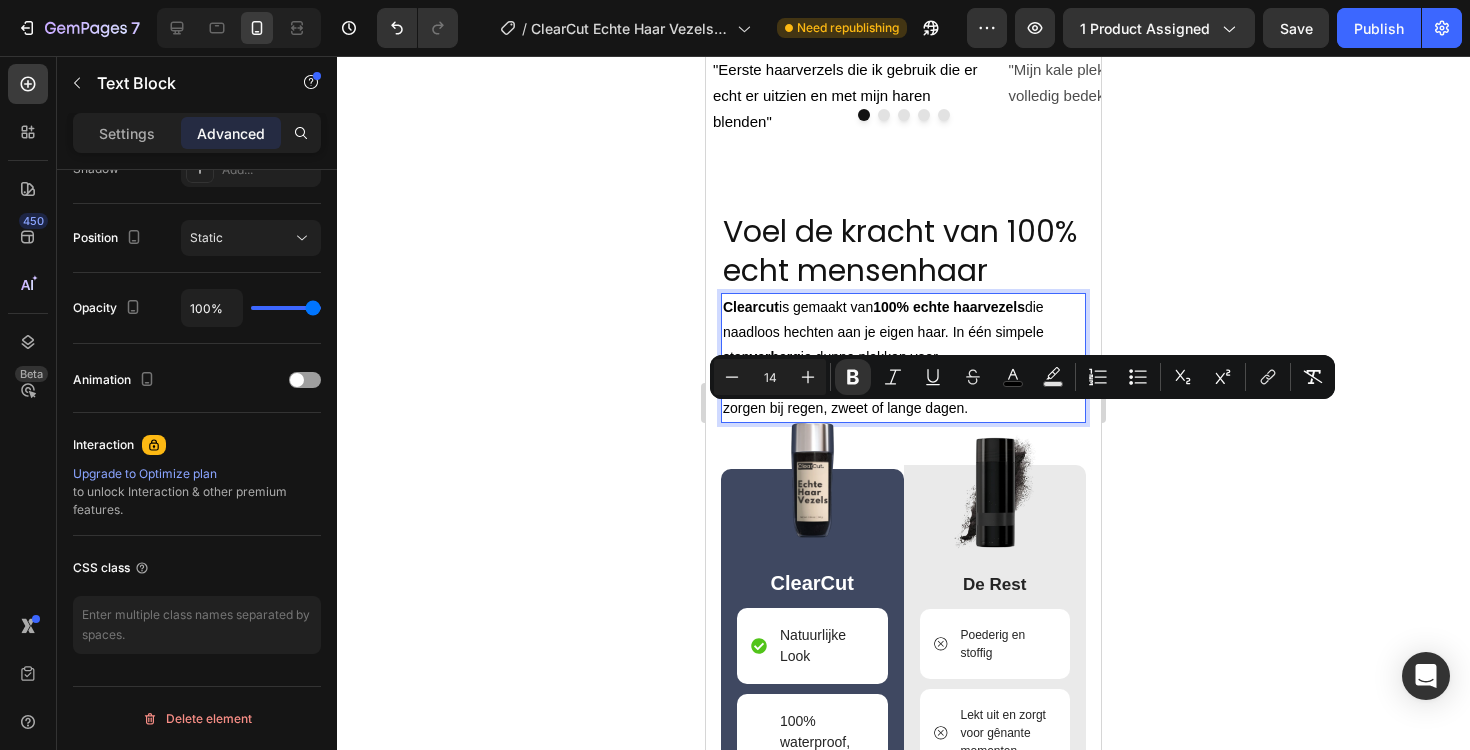 click on "Clearcut is gemaakt van 100% echte haarvezels die naadloos hechten aan je eigen haar. In één simpele stap verberg je dunne plekken voor een volle, natuurlijke look – waterbestendig en zonder zorgen bij regen, zweet of lange dagen." at bounding box center [889, 357] 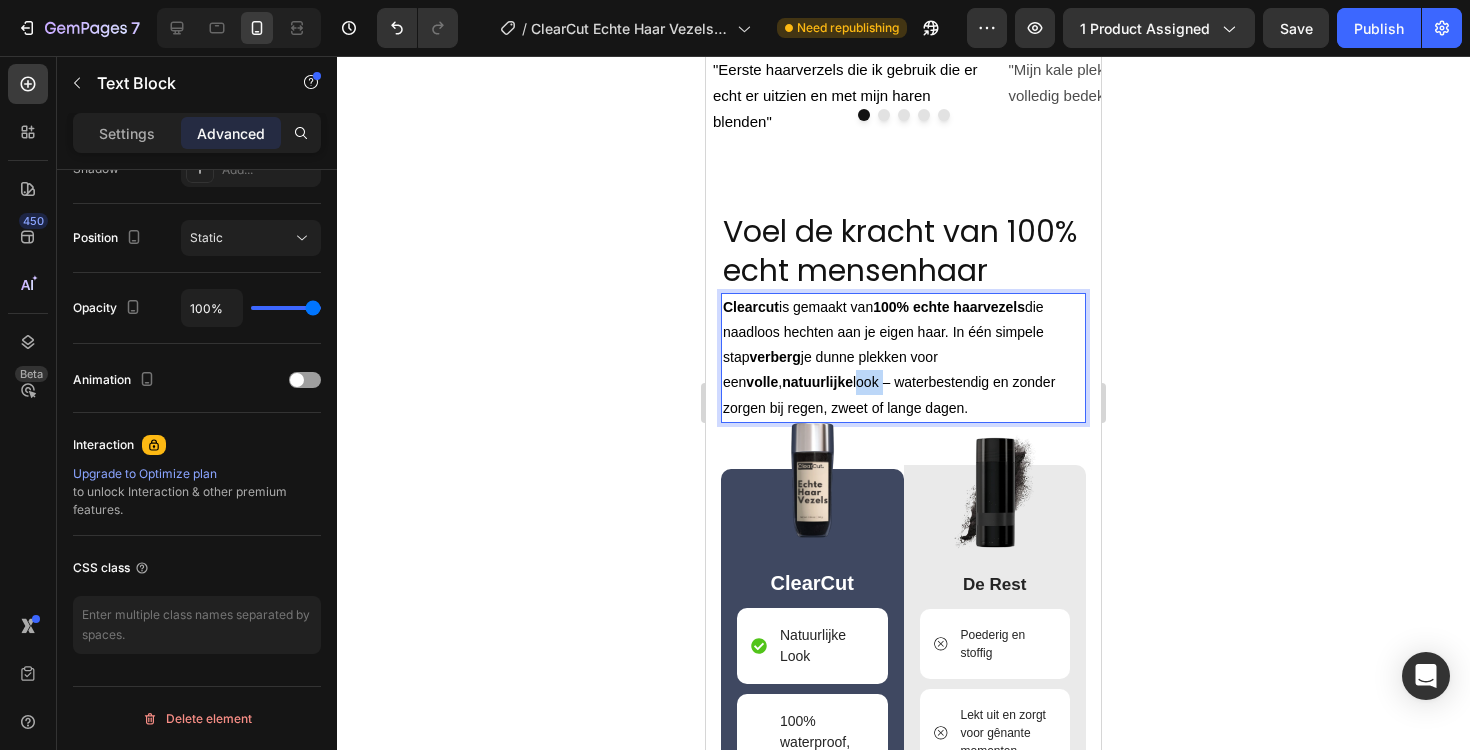 click on "Clearcut is gemaakt van 100% echte haarvezels die naadloos hechten aan je eigen haar. In één simpele stap verberg je dunne plekken voor een volle, natuurlijke look – waterbestendig en zonder zorgen bij regen, zweet of lange dagen." at bounding box center [889, 357] 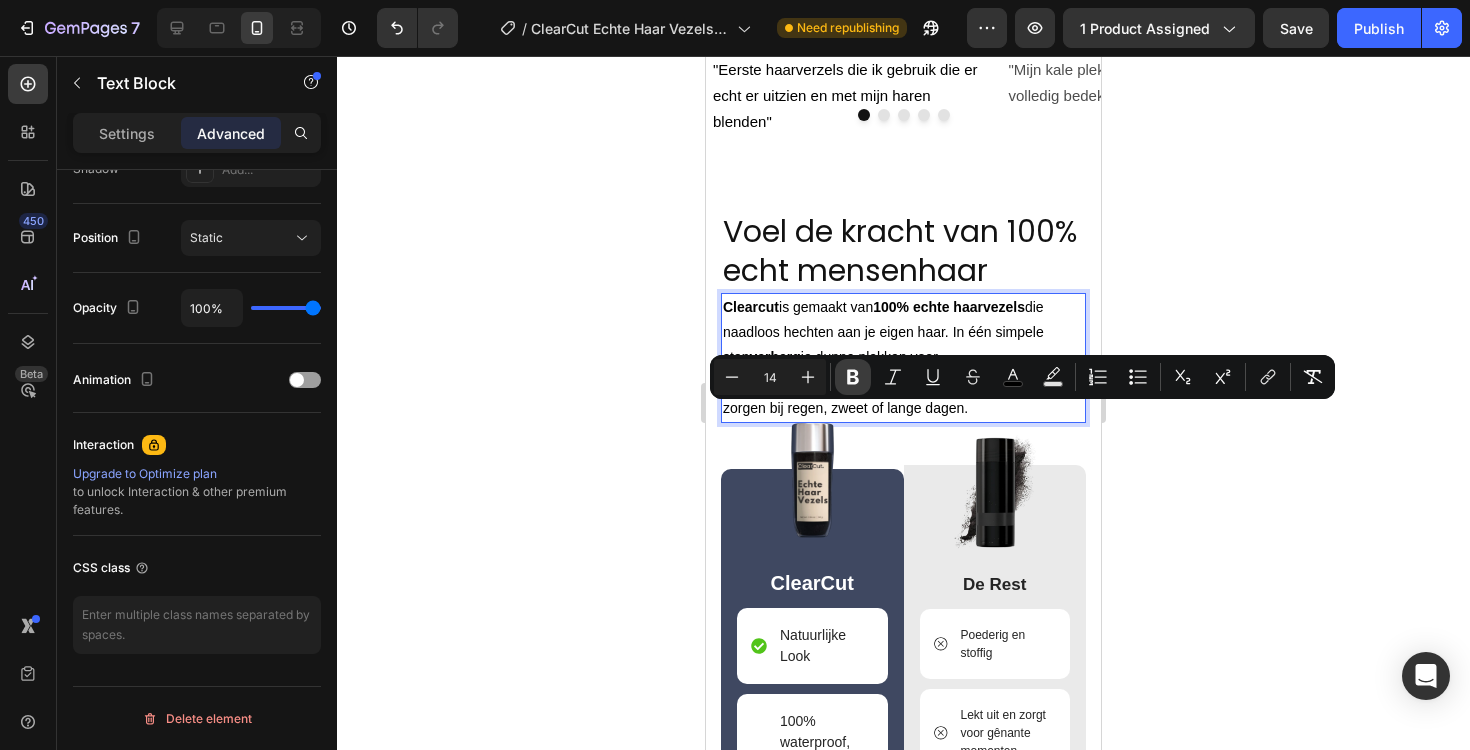 click 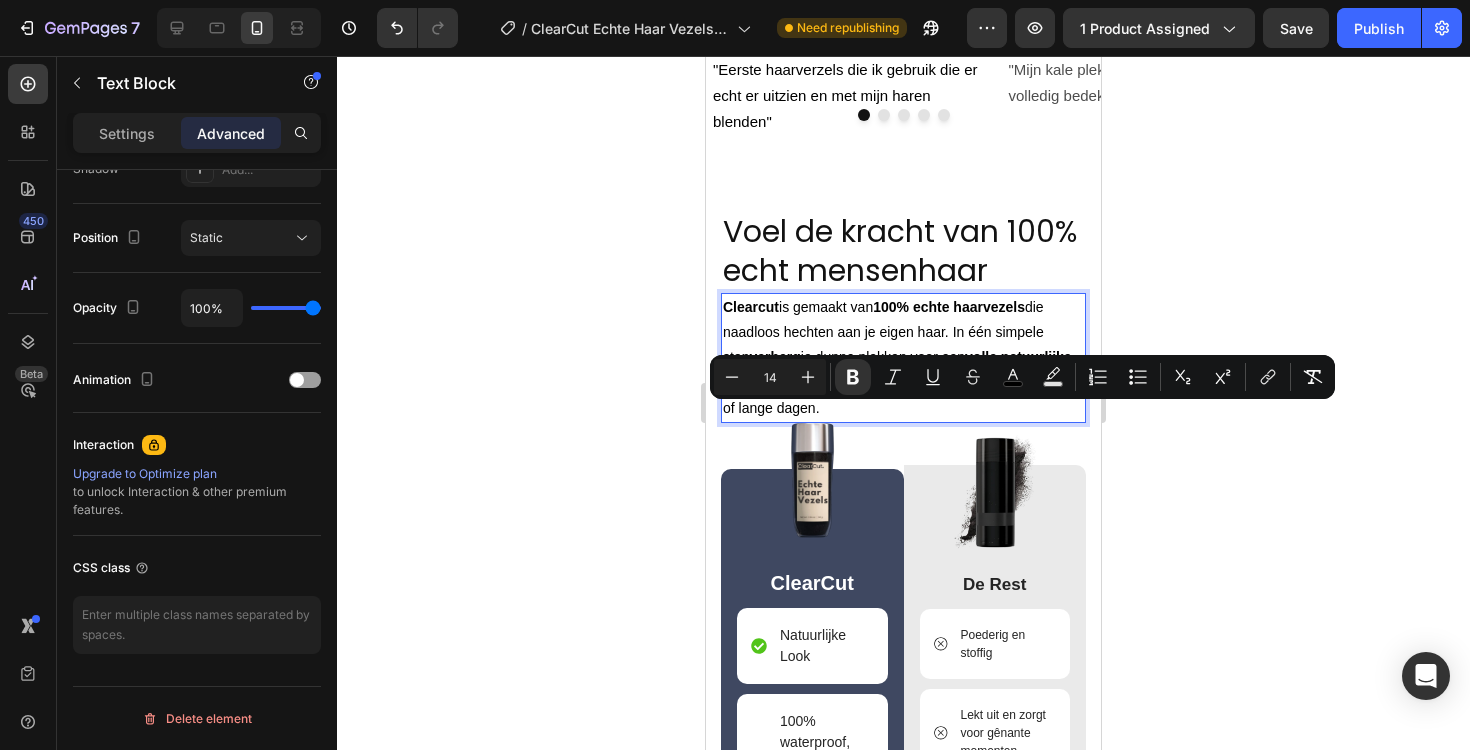 click on "Clearcut is gemaakt van 100% echte haarvezels die naadloos hechten aan je eigen haar. In één simpele stap verberg je dunne plekken voor een volle, natuurlijke look – waterbestendig en zonder zorgen bij regen, zweet of lange dagen." at bounding box center [898, 357] 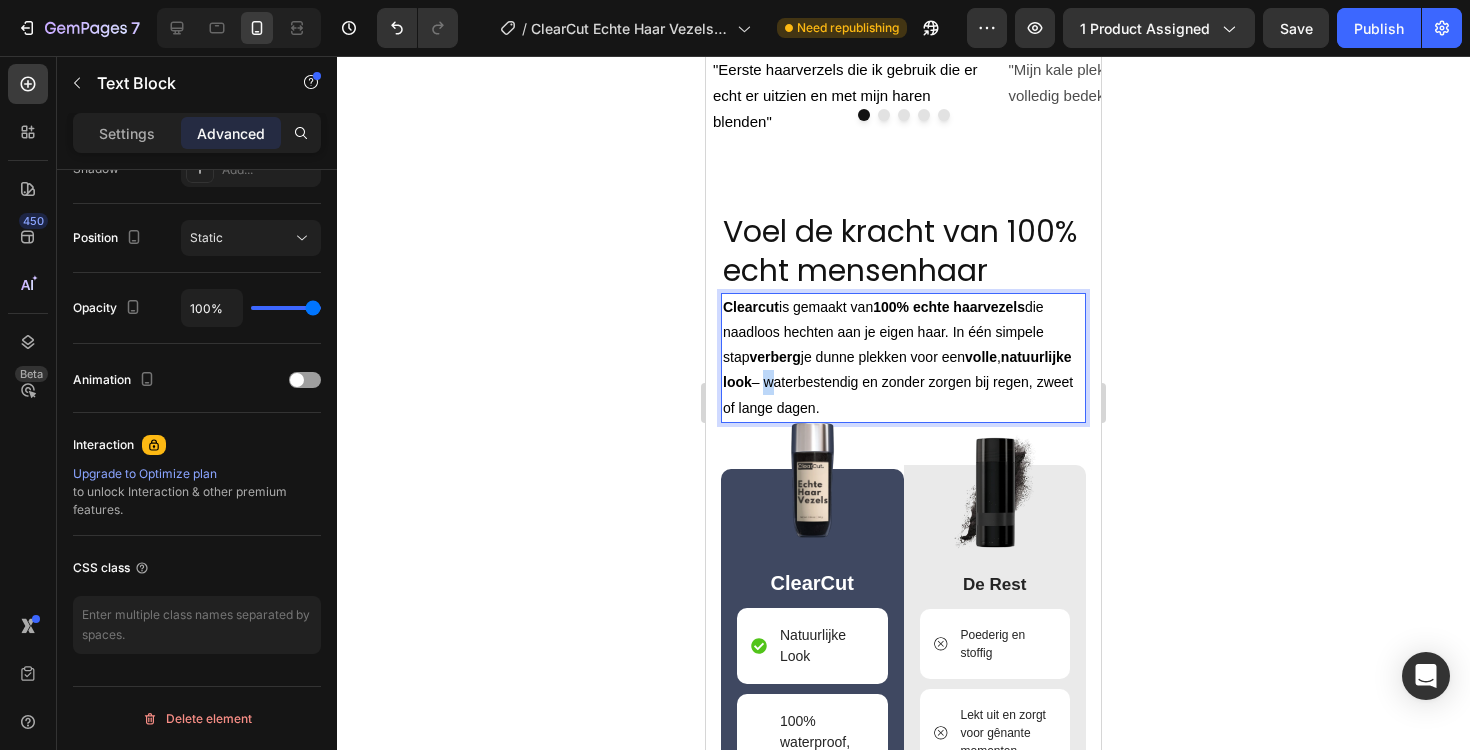 click on "Clearcut is gemaakt van 100% echte haarvezels die naadloos hechten aan je eigen haar. In één simpele stap verberg je dunne plekken voor een volle, natuurlijke look – waterbestendig en zonder zorgen bij regen, zweet of lange dagen." at bounding box center (898, 357) 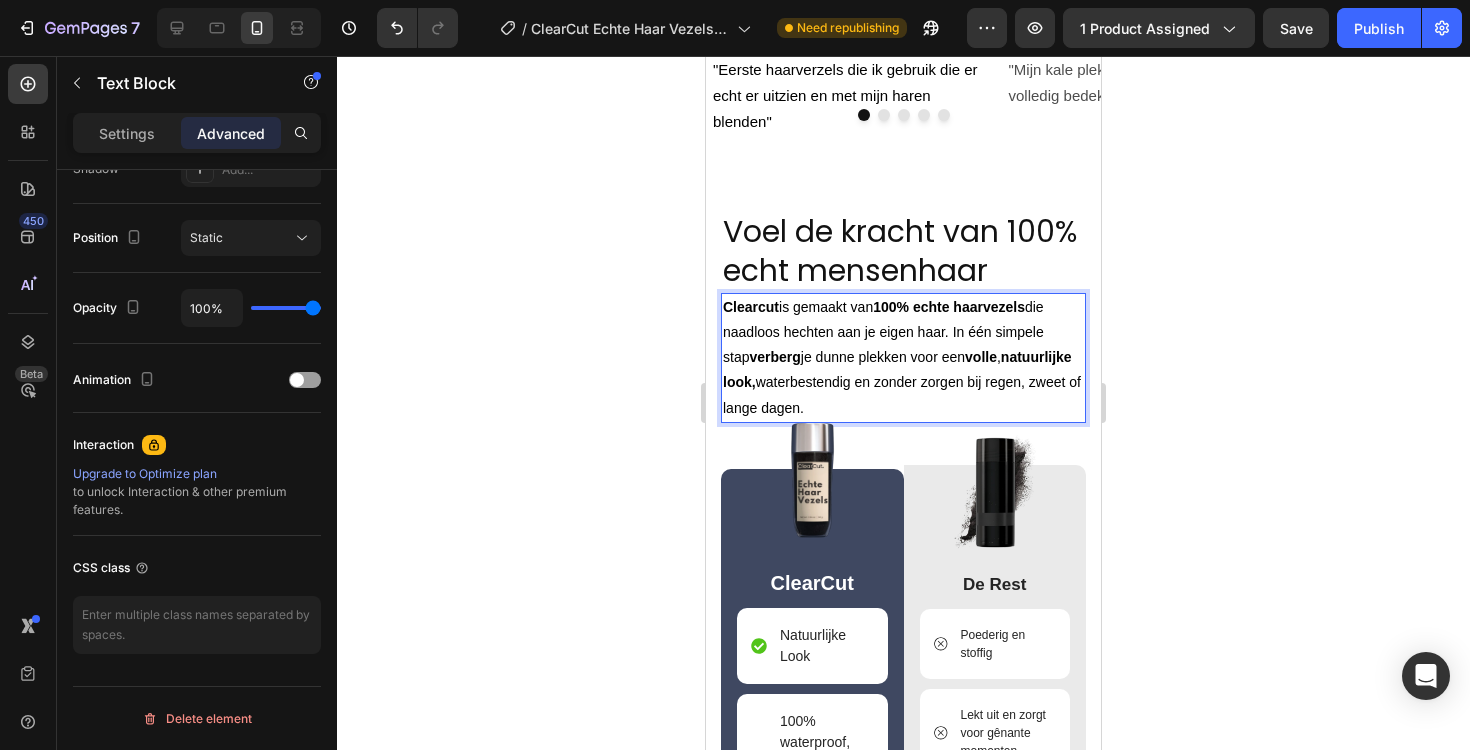 click on "Clearcut is gemaakt van 100% echte haarvezels die naadloos hechten aan je eigen haar. In één simpele stap verberg je dunne plekken voor een volle, natuurlijke look, waterbestendig en zonder zorgen bij regen, zweet of lange dagen." at bounding box center [902, 357] 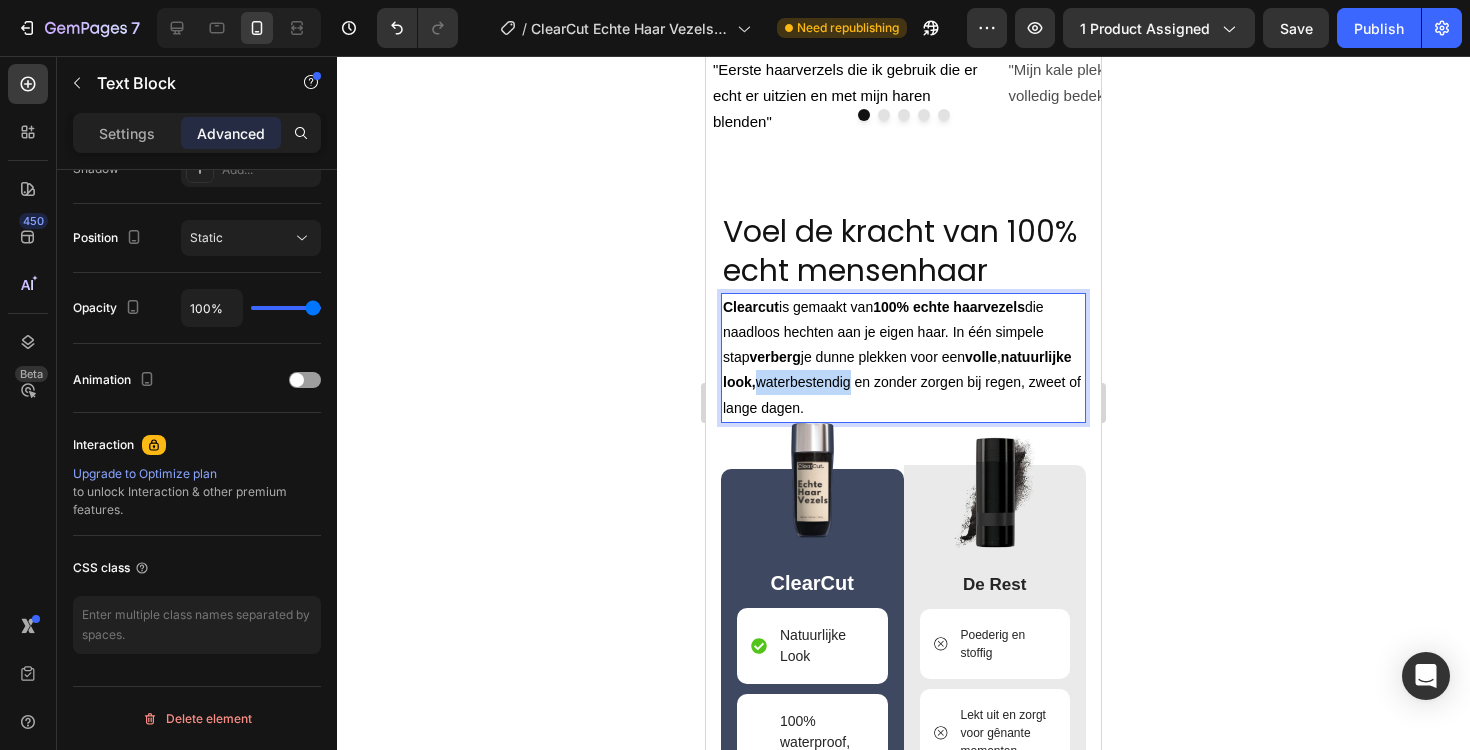 click on "Clearcut is gemaakt van 100% echte haarvezels die naadloos hechten aan je eigen haar. In één simpele stap verberg je dunne plekken voor een volle, natuurlijke look, waterbestendig en zonder zorgen bij regen, zweet of lange dagen." at bounding box center [902, 357] 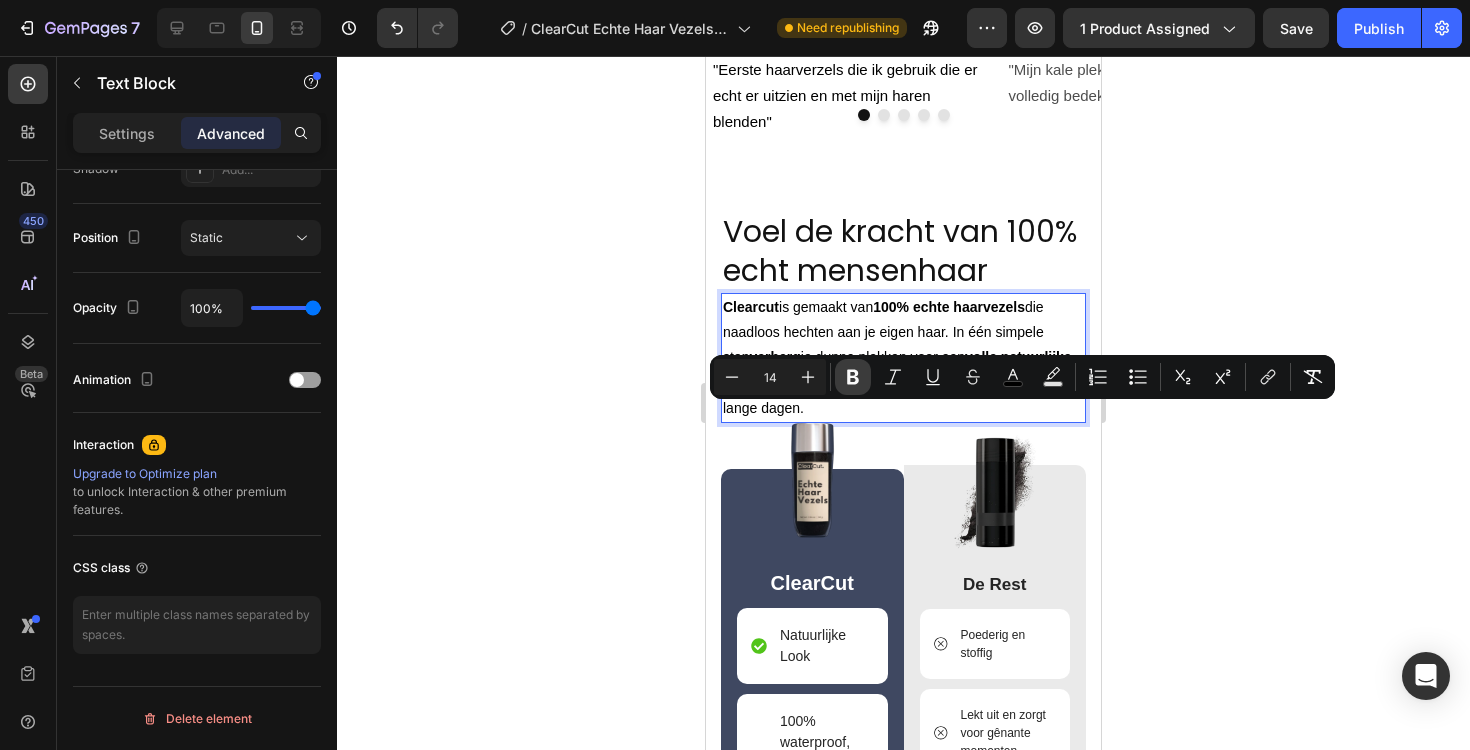 click 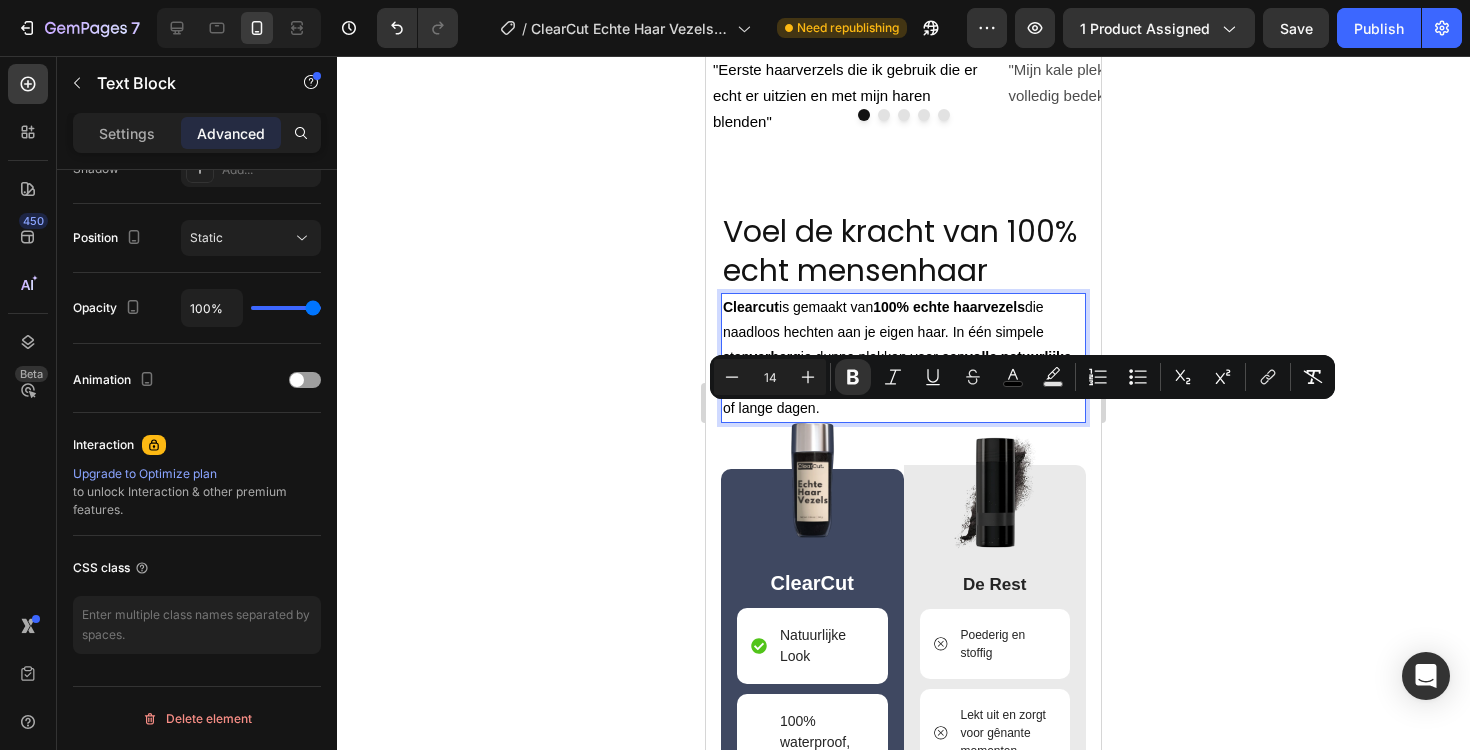 click on "Clearcut is gemaakt van 100% echte haarvezels die naadloos hechten aan je eigen haar. In één simpele stap verberg je dunne plekken voor een volle, natuurlijke look, waterbestendig en zonder zorgen bij regen, zweet of lange dagen." at bounding box center (903, 358) 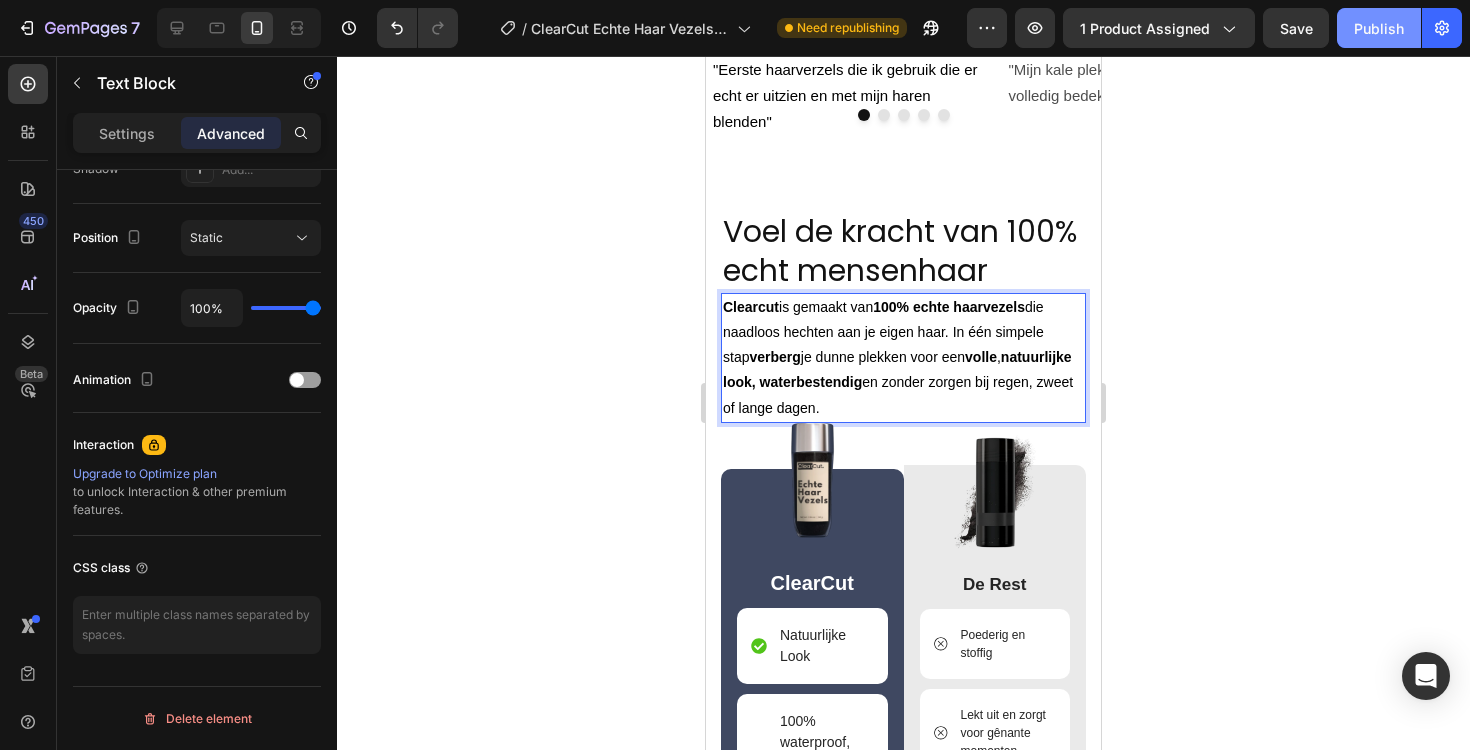 click on "Publish" at bounding box center (1379, 28) 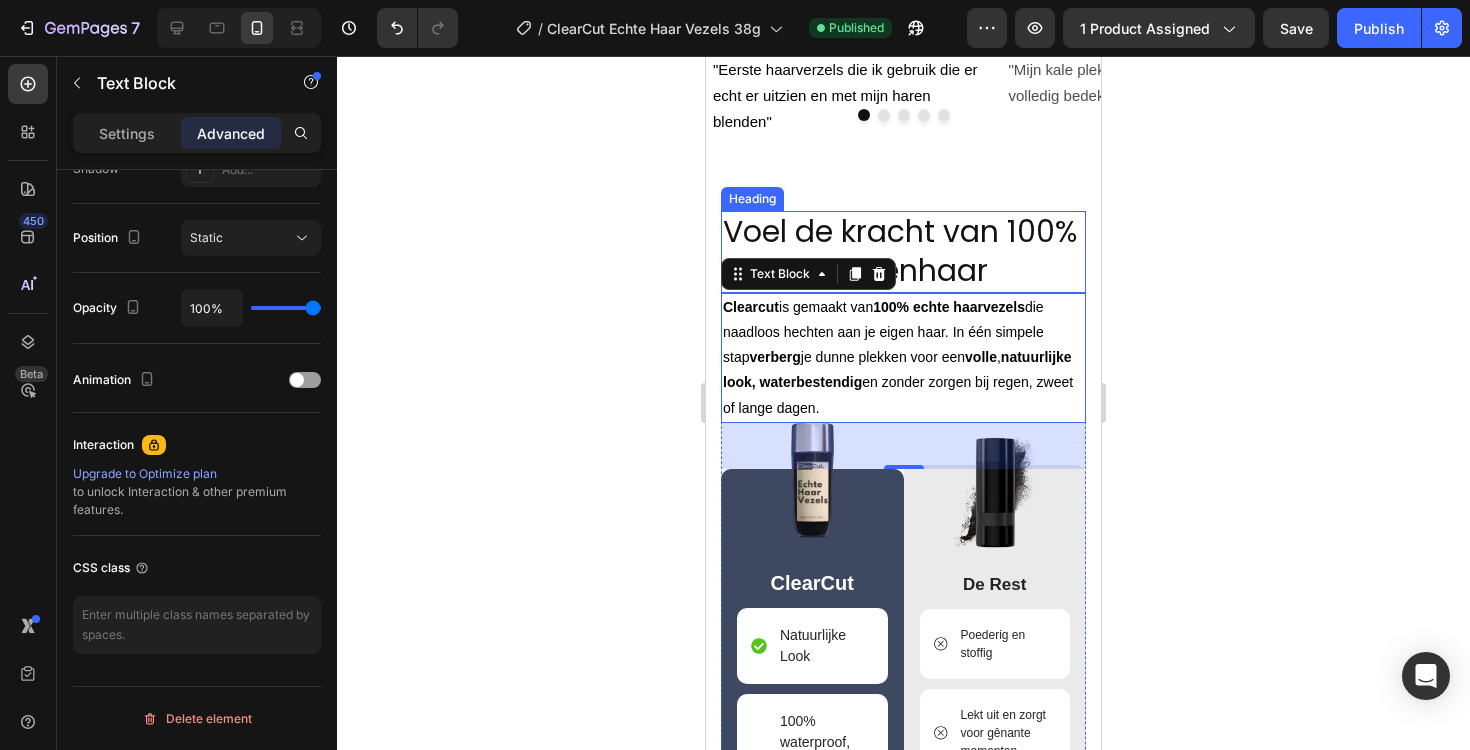 click on "Voel de kracht van 100% echt mensenhaar" at bounding box center [900, 251] 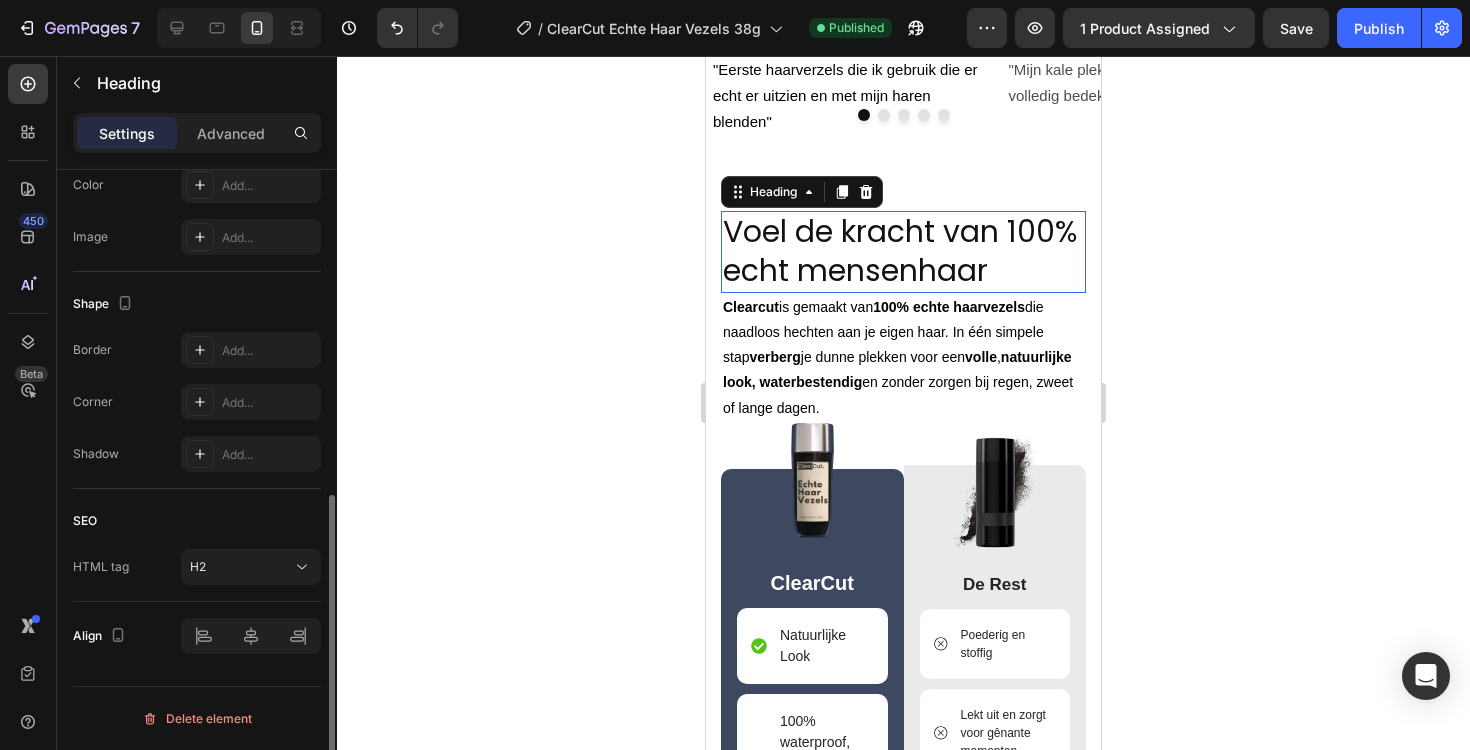 scroll, scrollTop: 0, scrollLeft: 0, axis: both 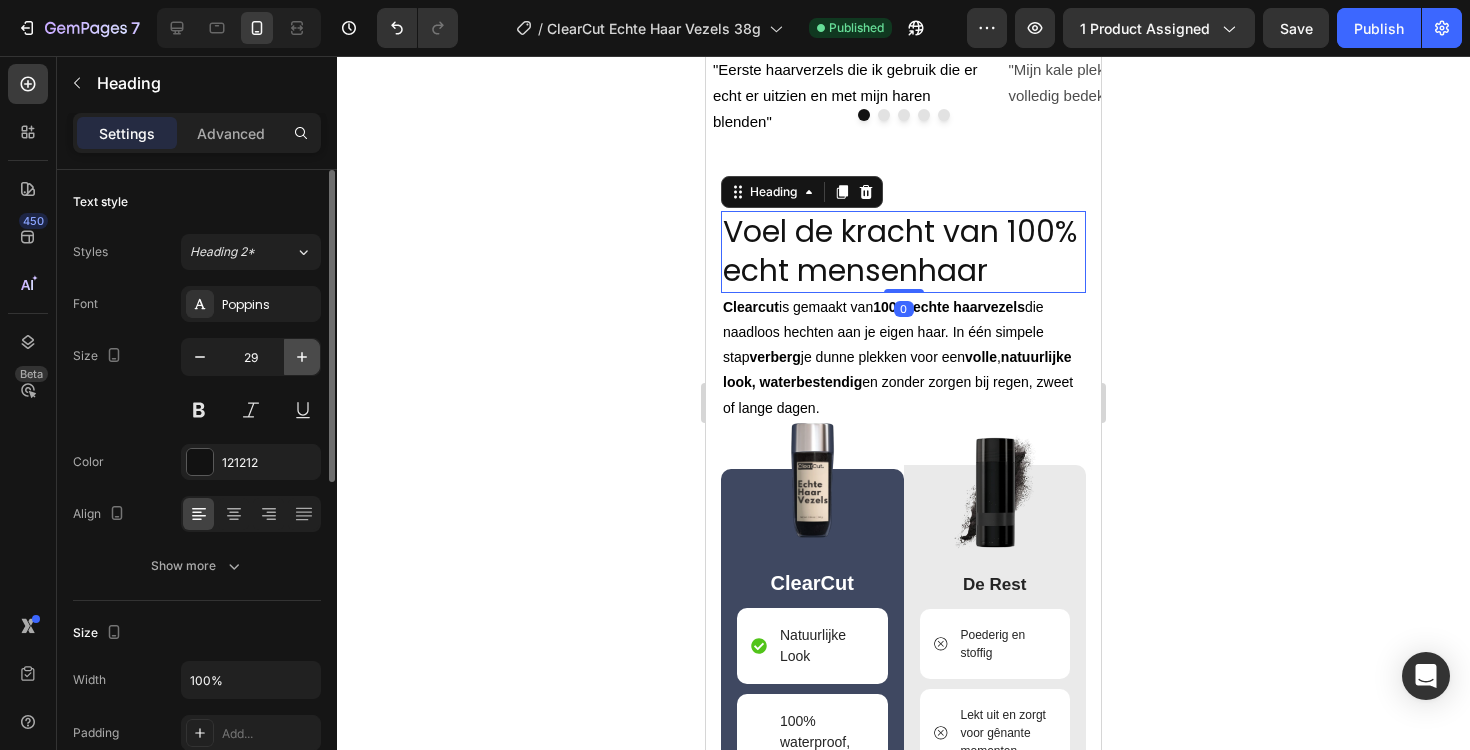 click 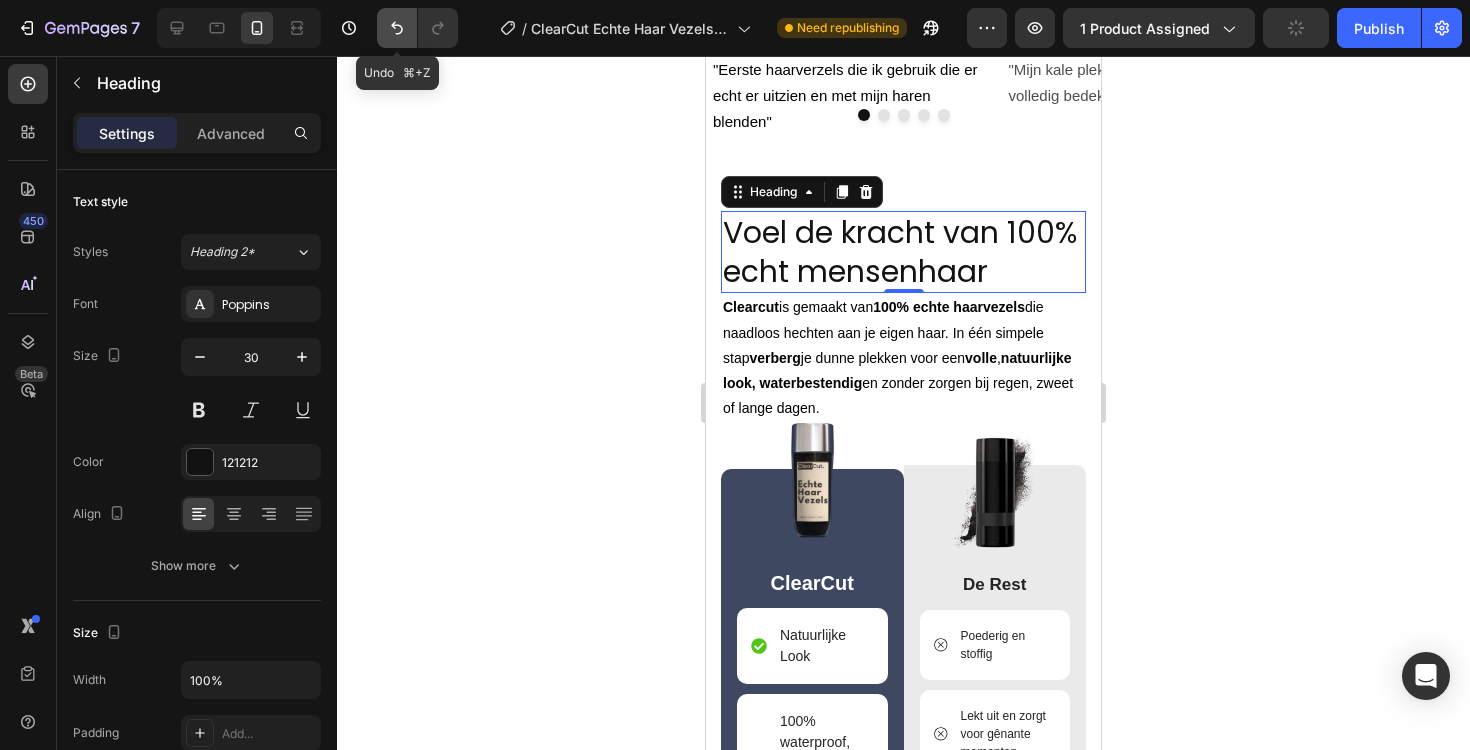 click 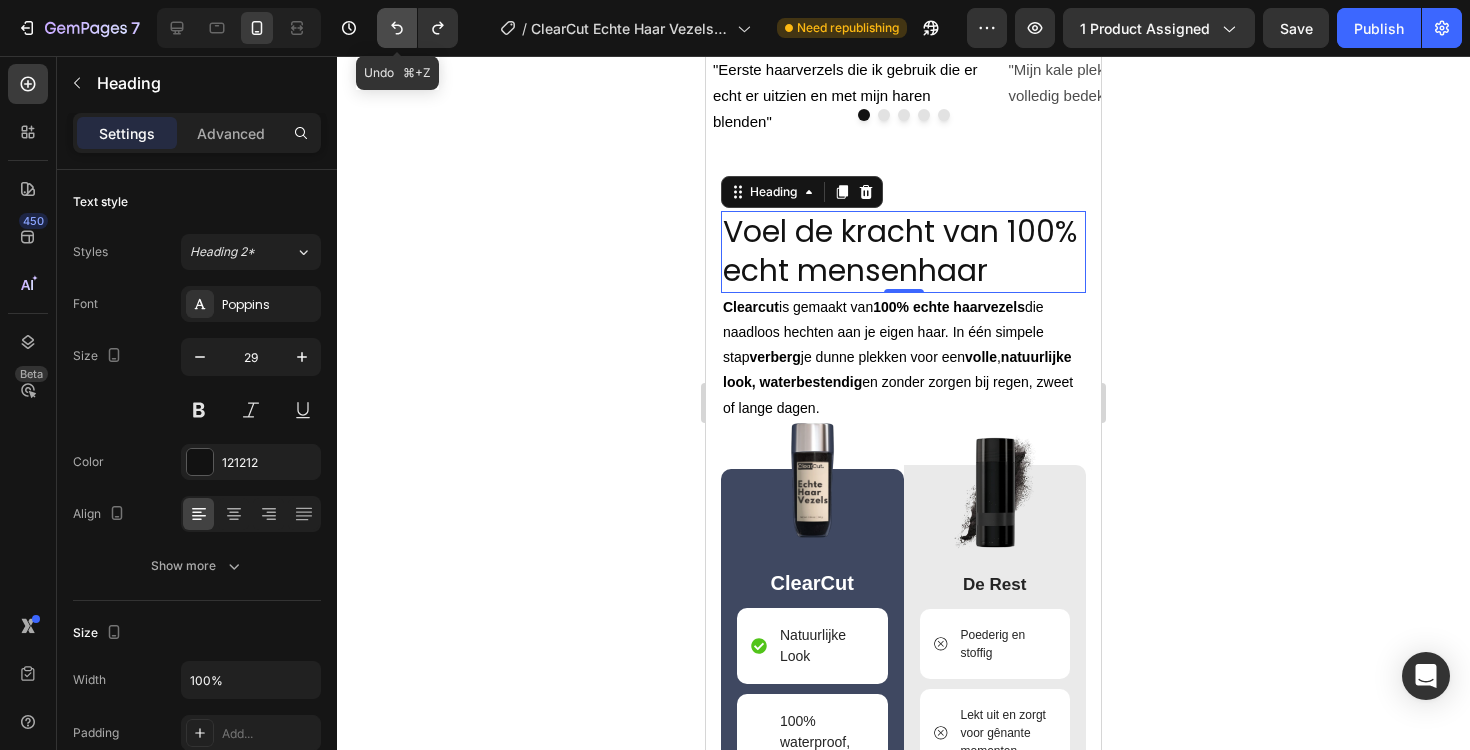 click 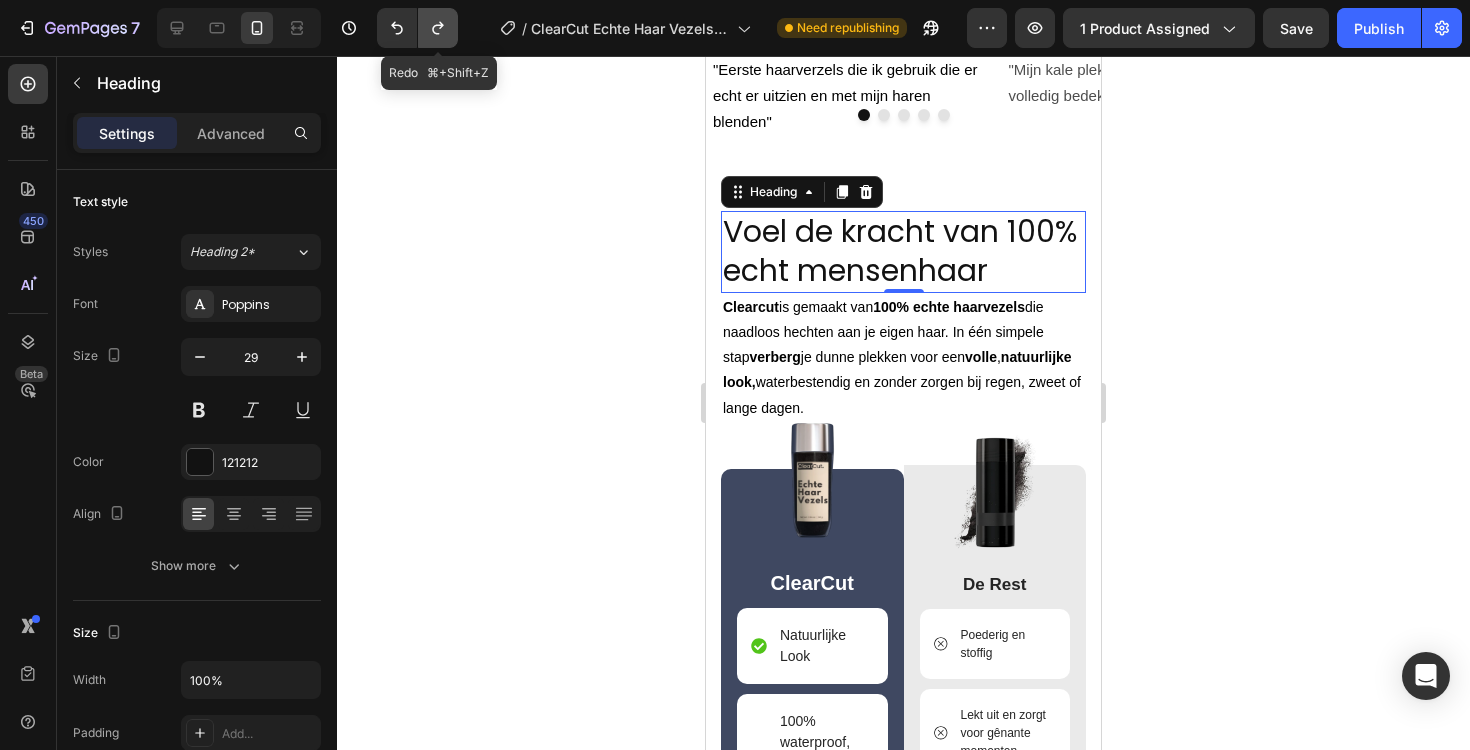 click 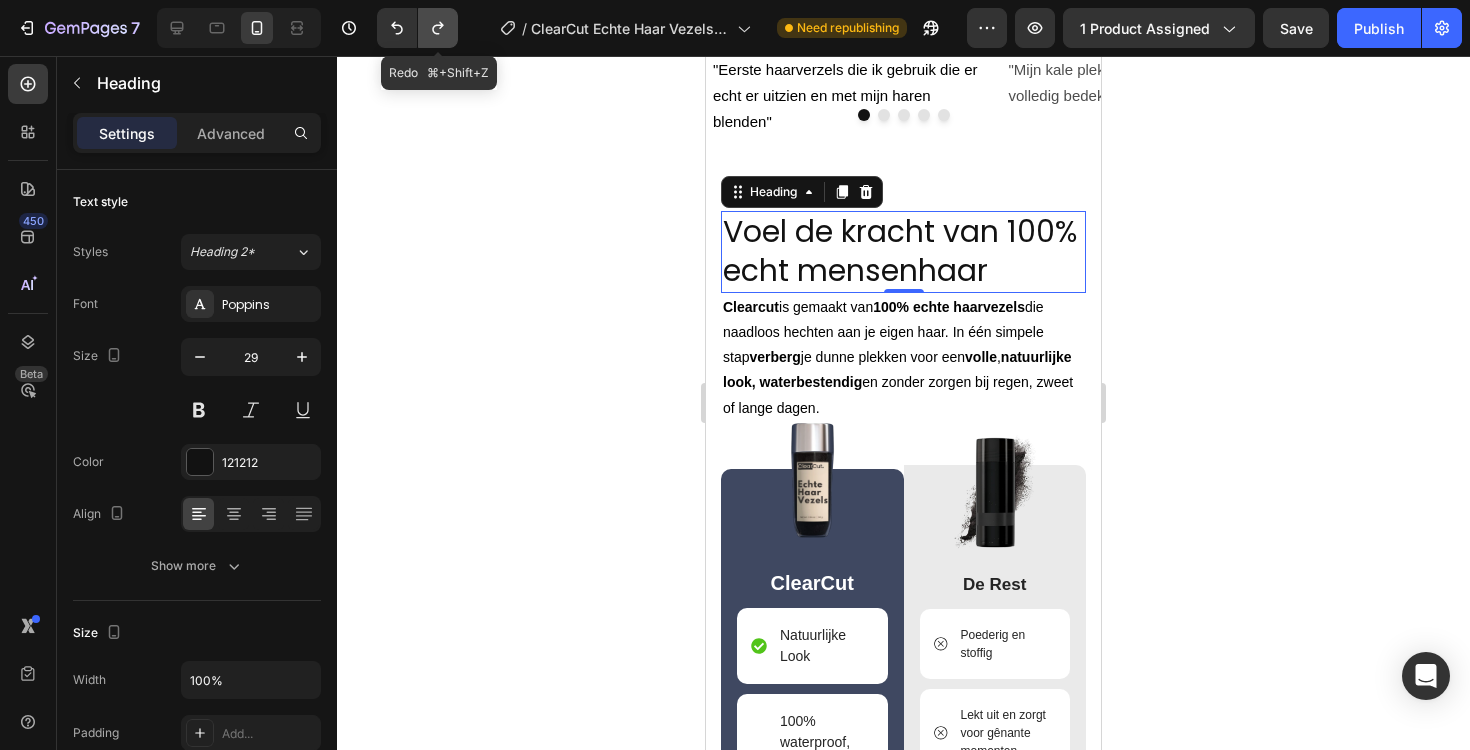 click 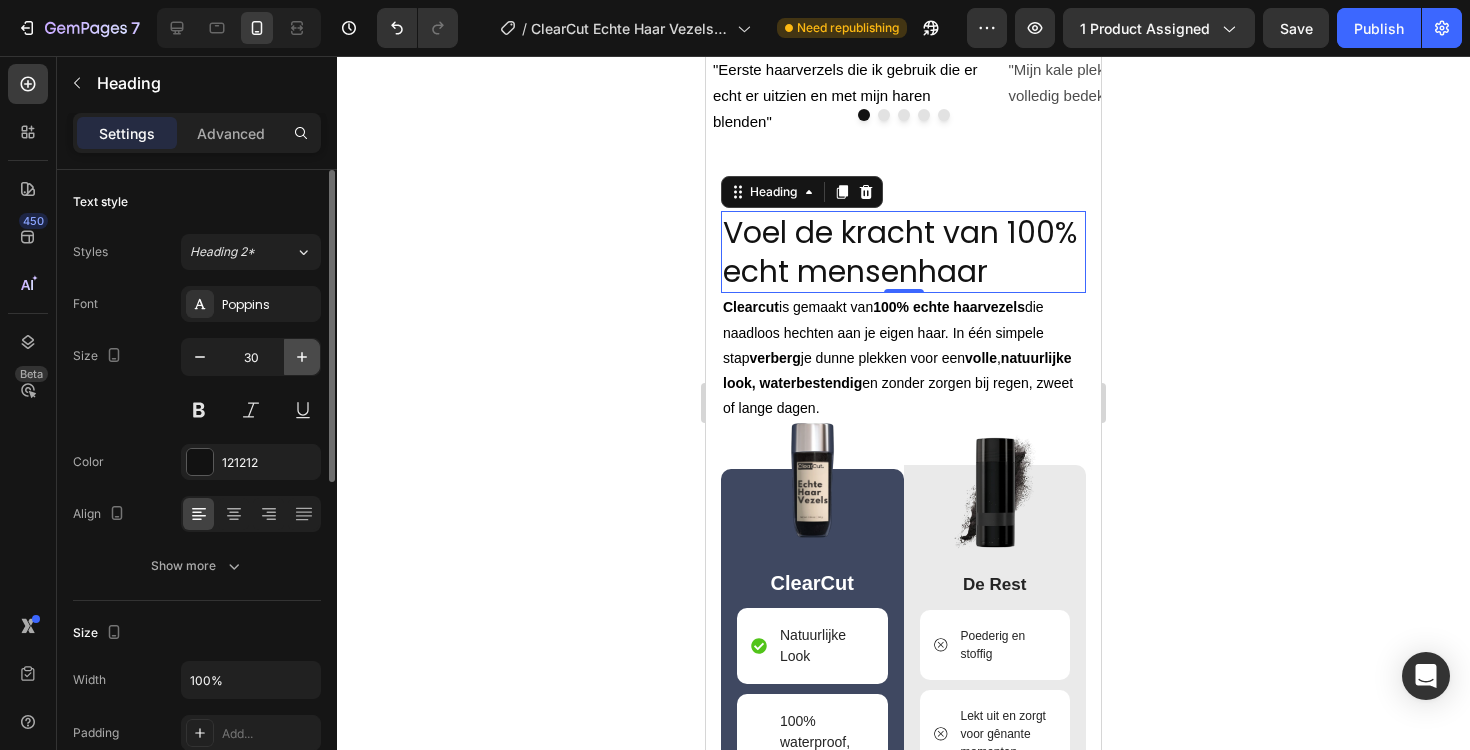 click 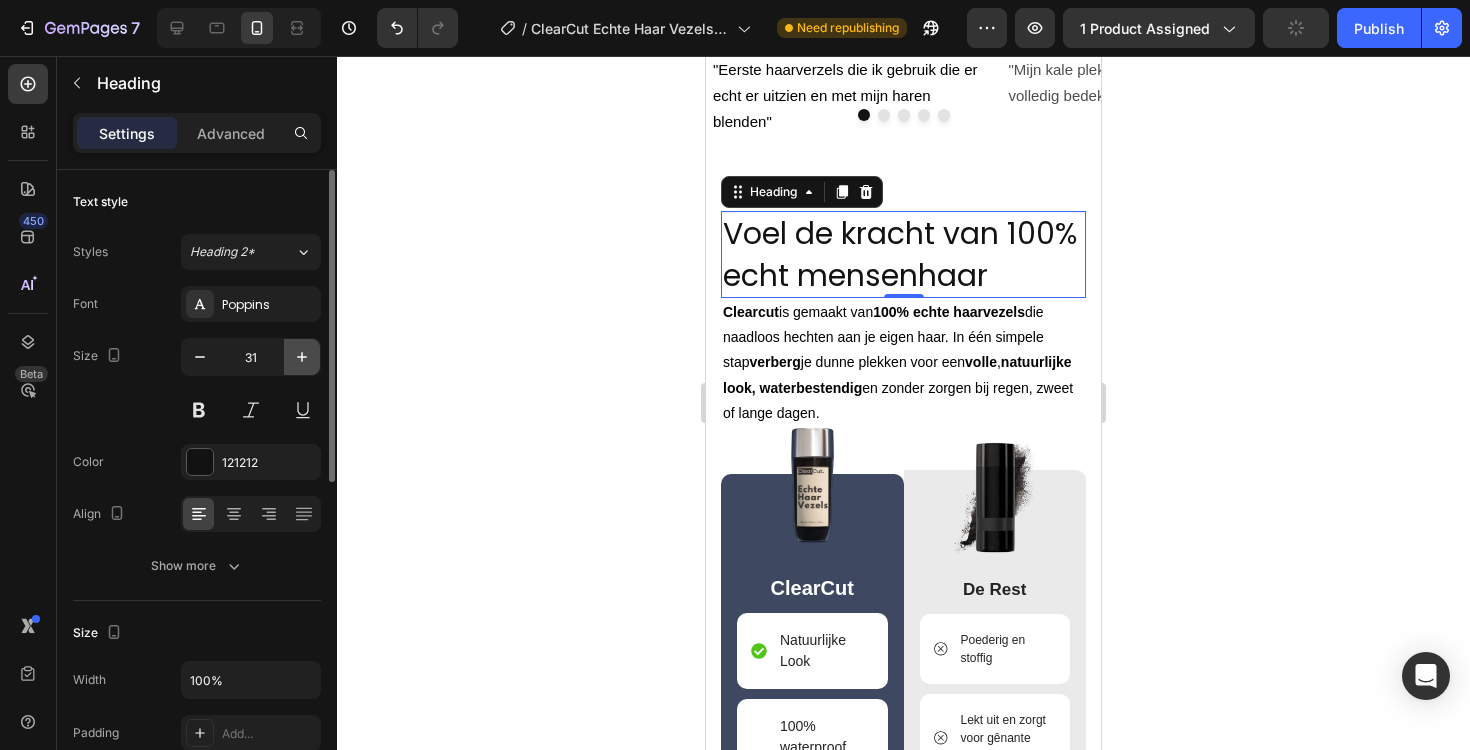 click 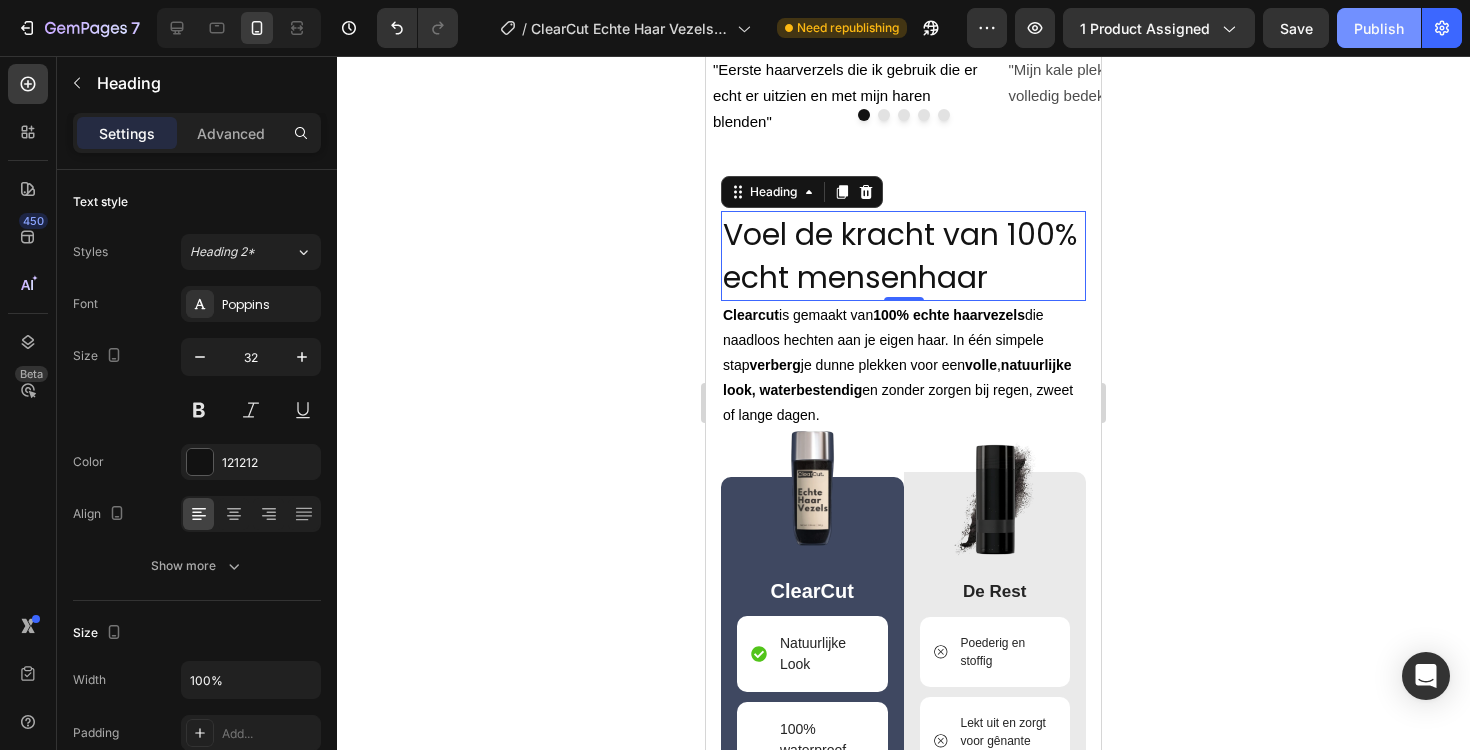 click on "Publish" at bounding box center [1379, 28] 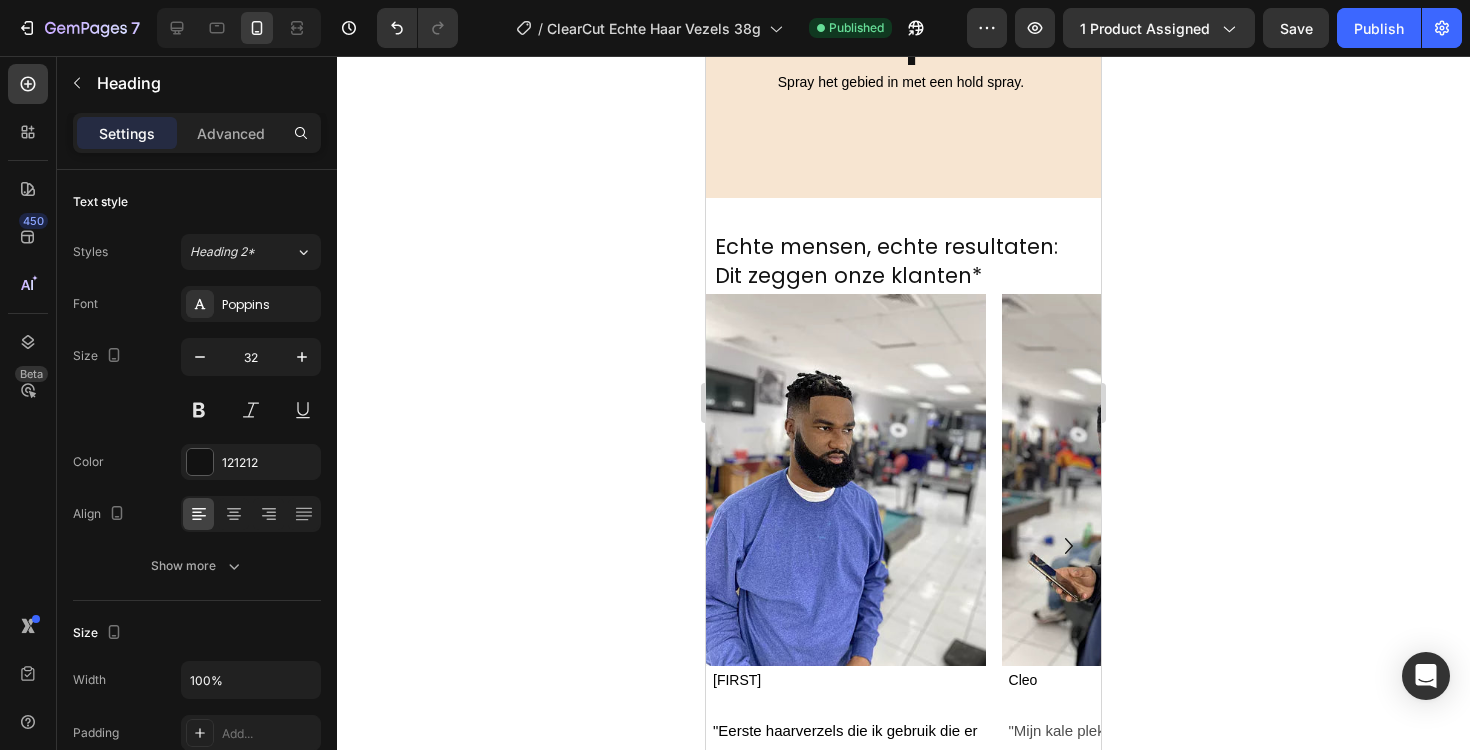scroll, scrollTop: 2336, scrollLeft: 0, axis: vertical 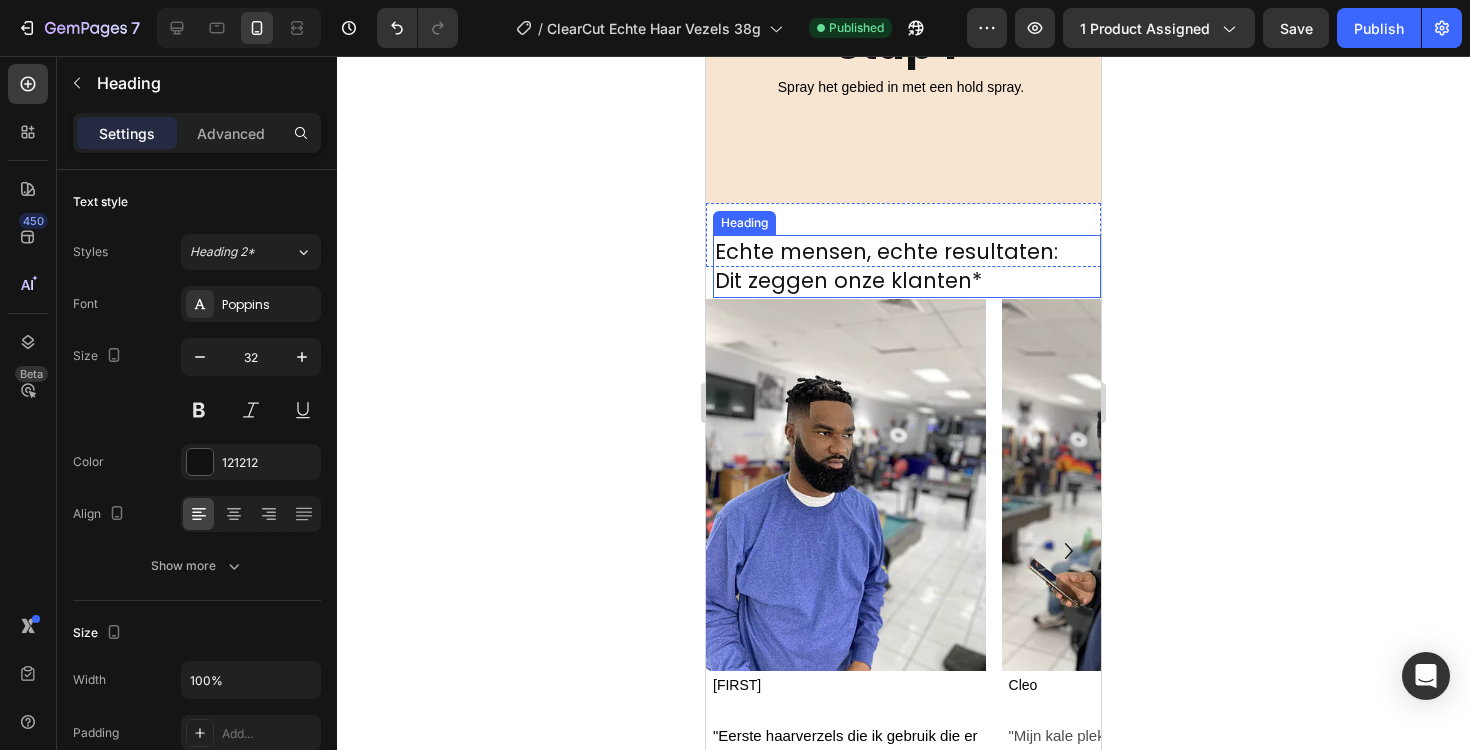 click on "Echte mensen, echte resultaten:" at bounding box center [886, 251] 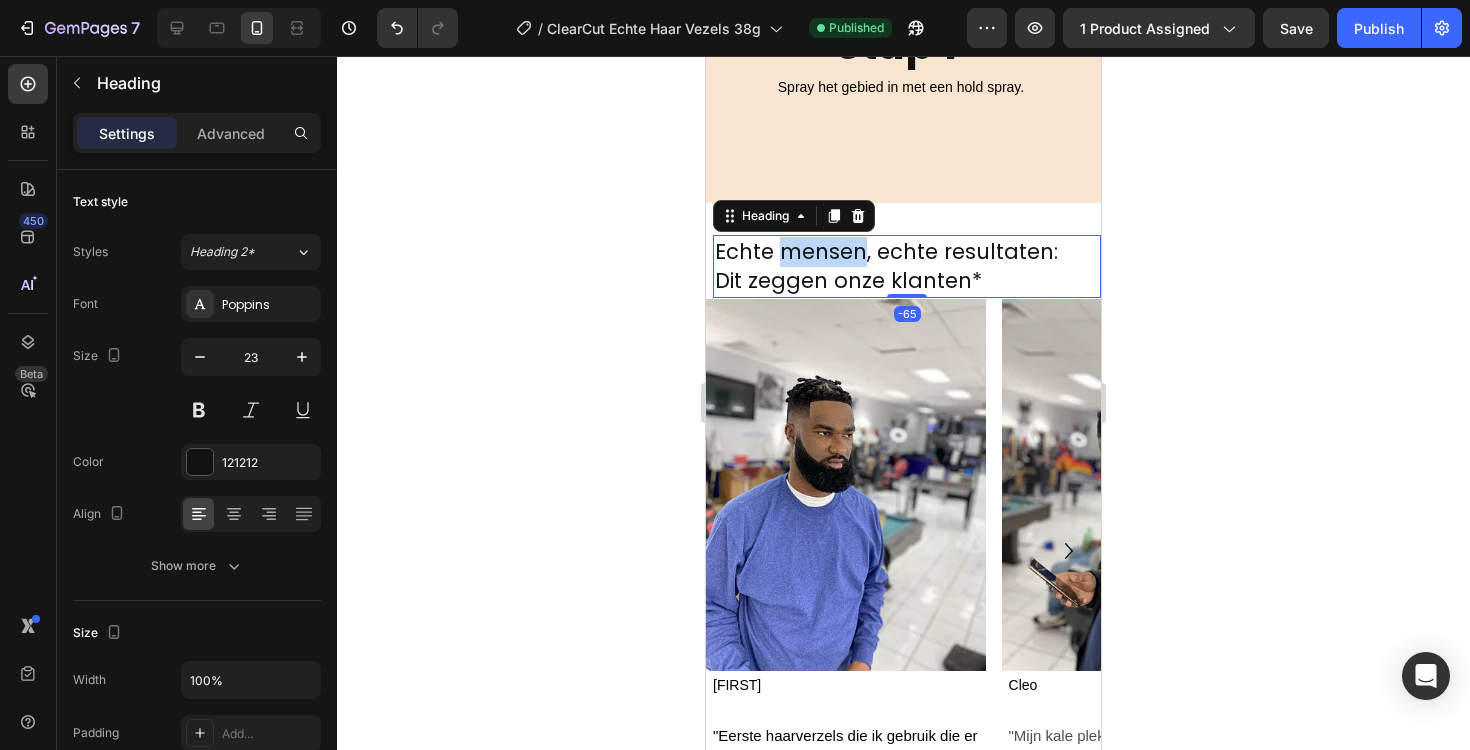 click on "Echte mensen, echte resultaten:" at bounding box center [886, 251] 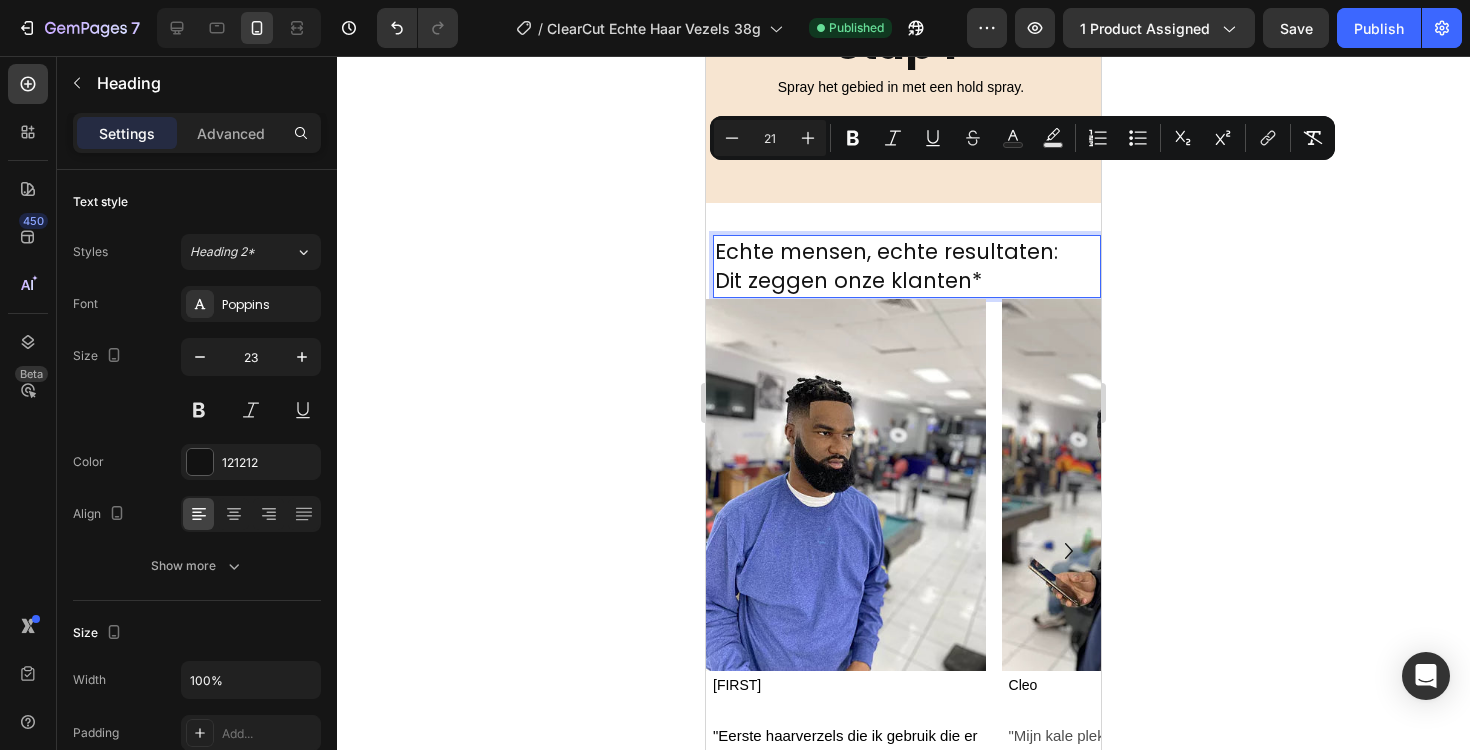 click on "Echte mensen, echte resultaten:" at bounding box center (886, 251) 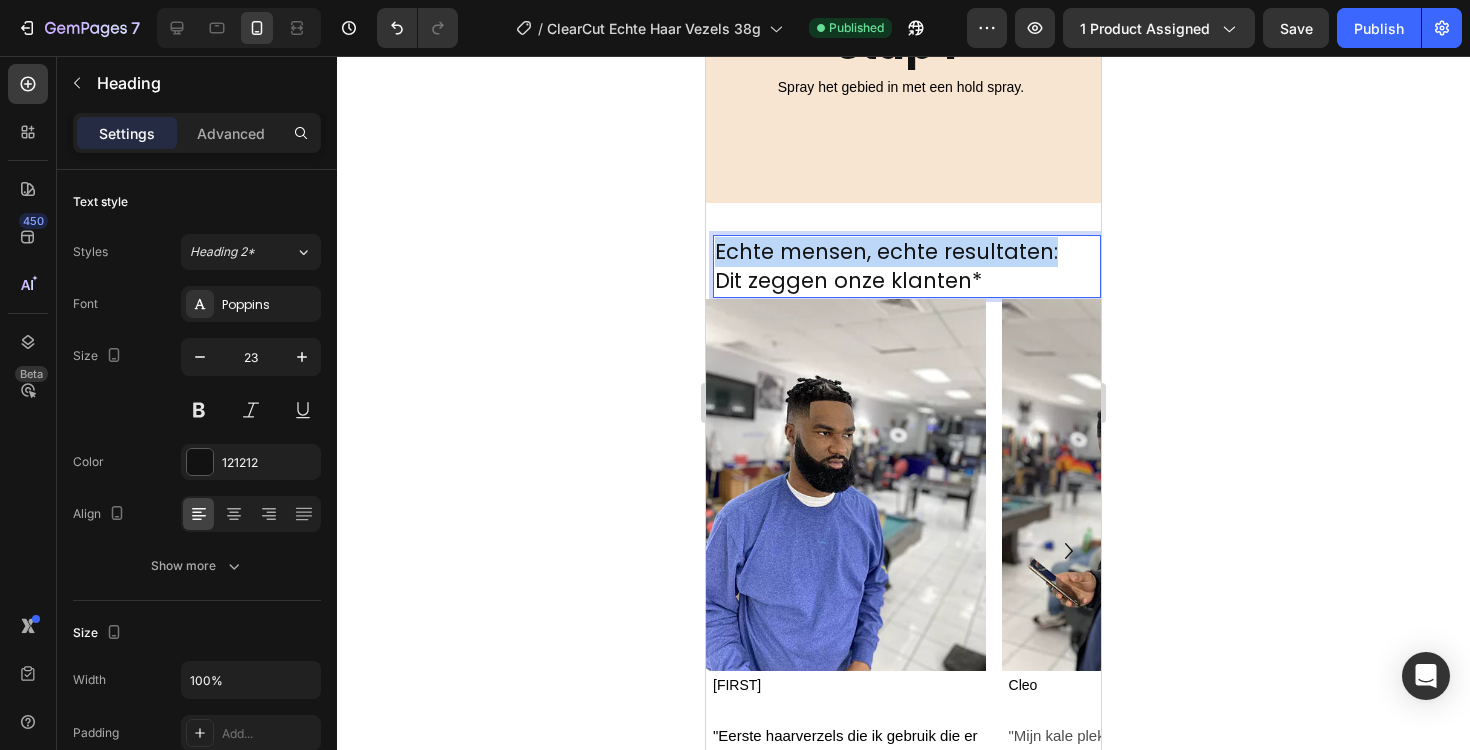 drag, startPoint x: 1050, startPoint y: 182, endPoint x: 718, endPoint y: 180, distance: 332.006 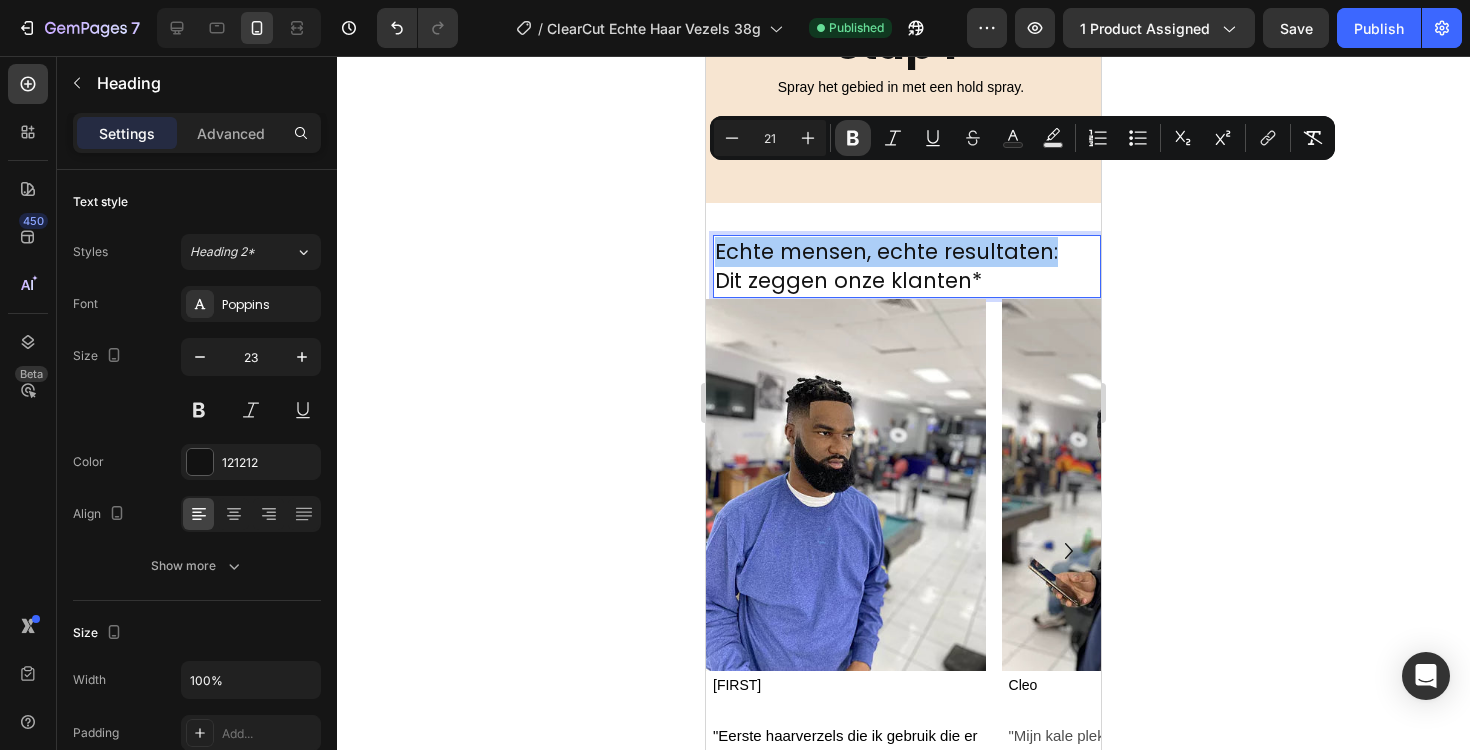 click 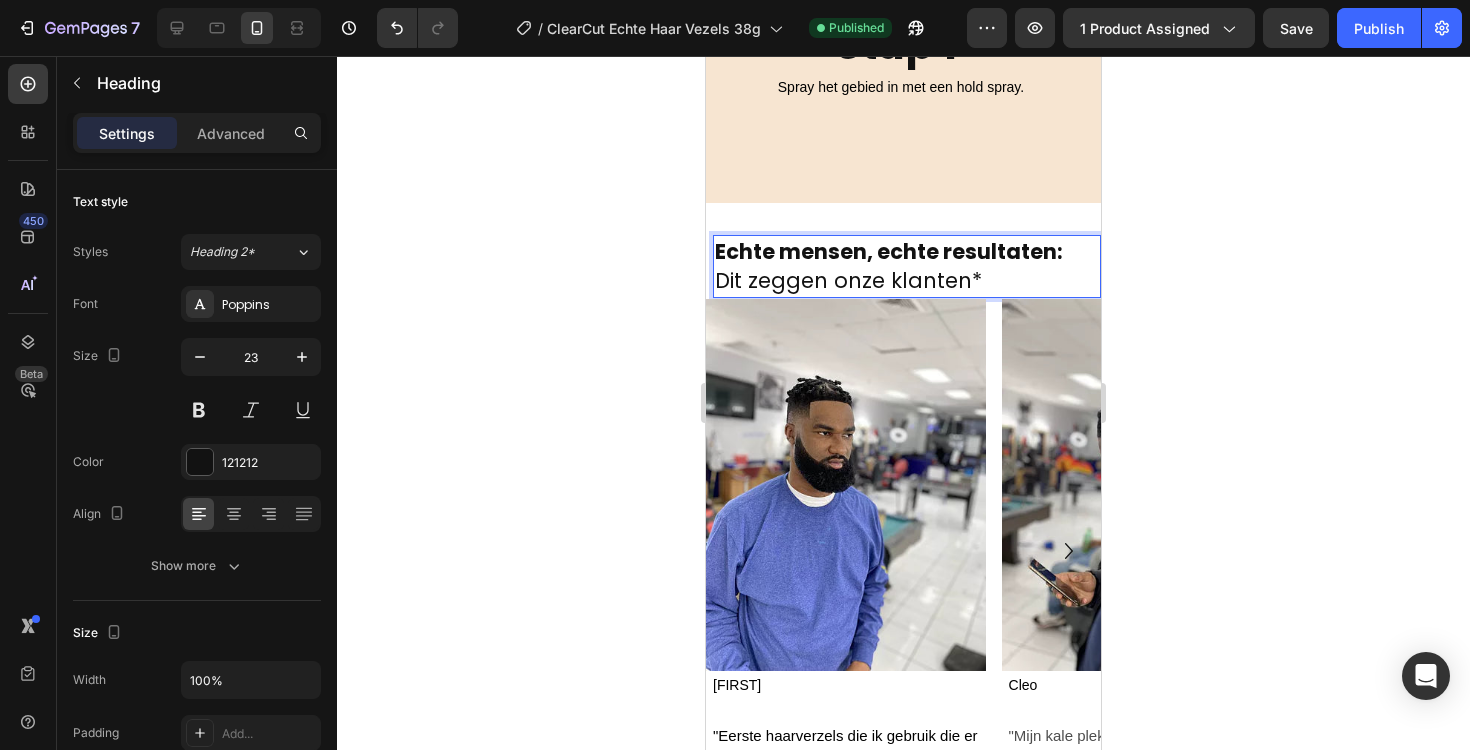 click on "Echte mensen, echte resultaten:" at bounding box center [889, 251] 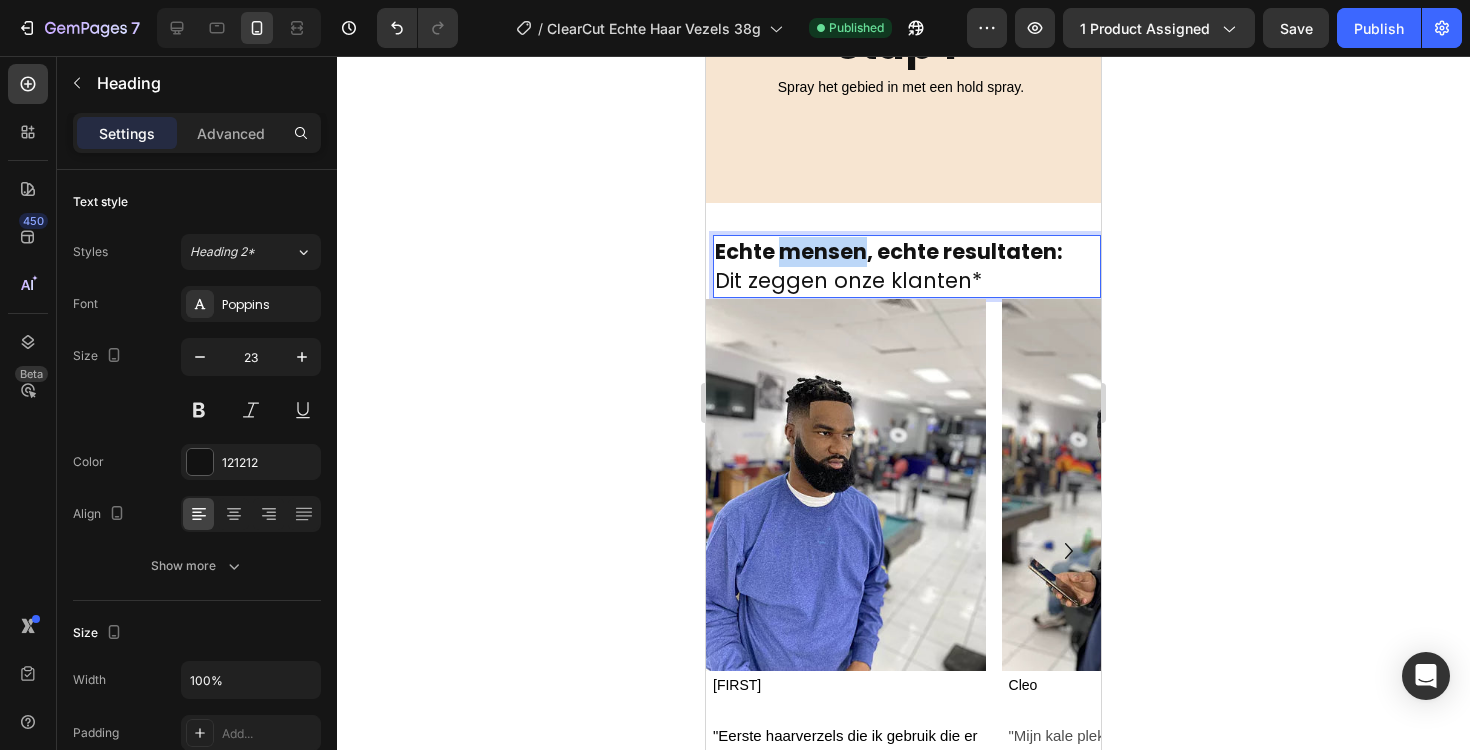 click on "Echte mensen, echte resultaten:" at bounding box center (889, 251) 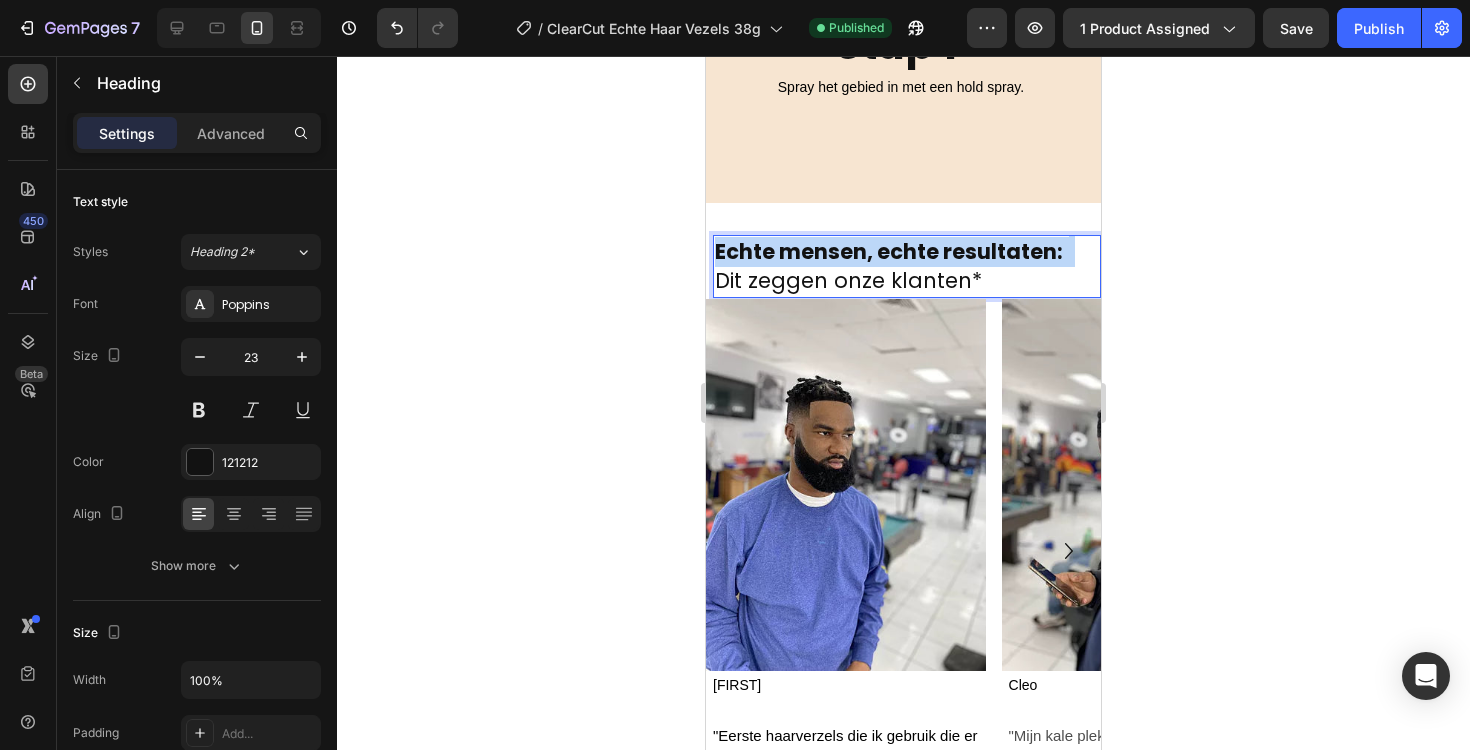 click on "Echte mensen, echte resultaten:" at bounding box center [889, 251] 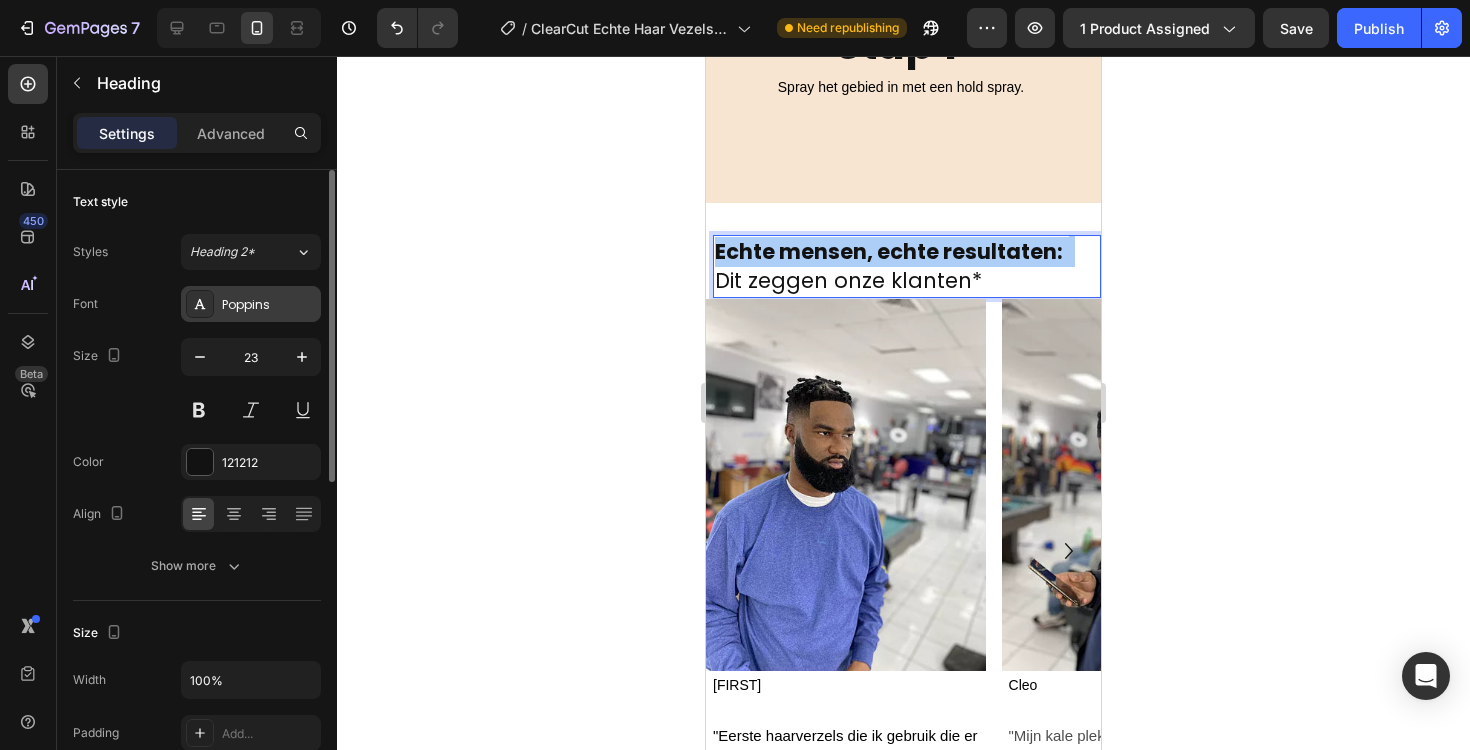 click on "Poppins" at bounding box center [269, 305] 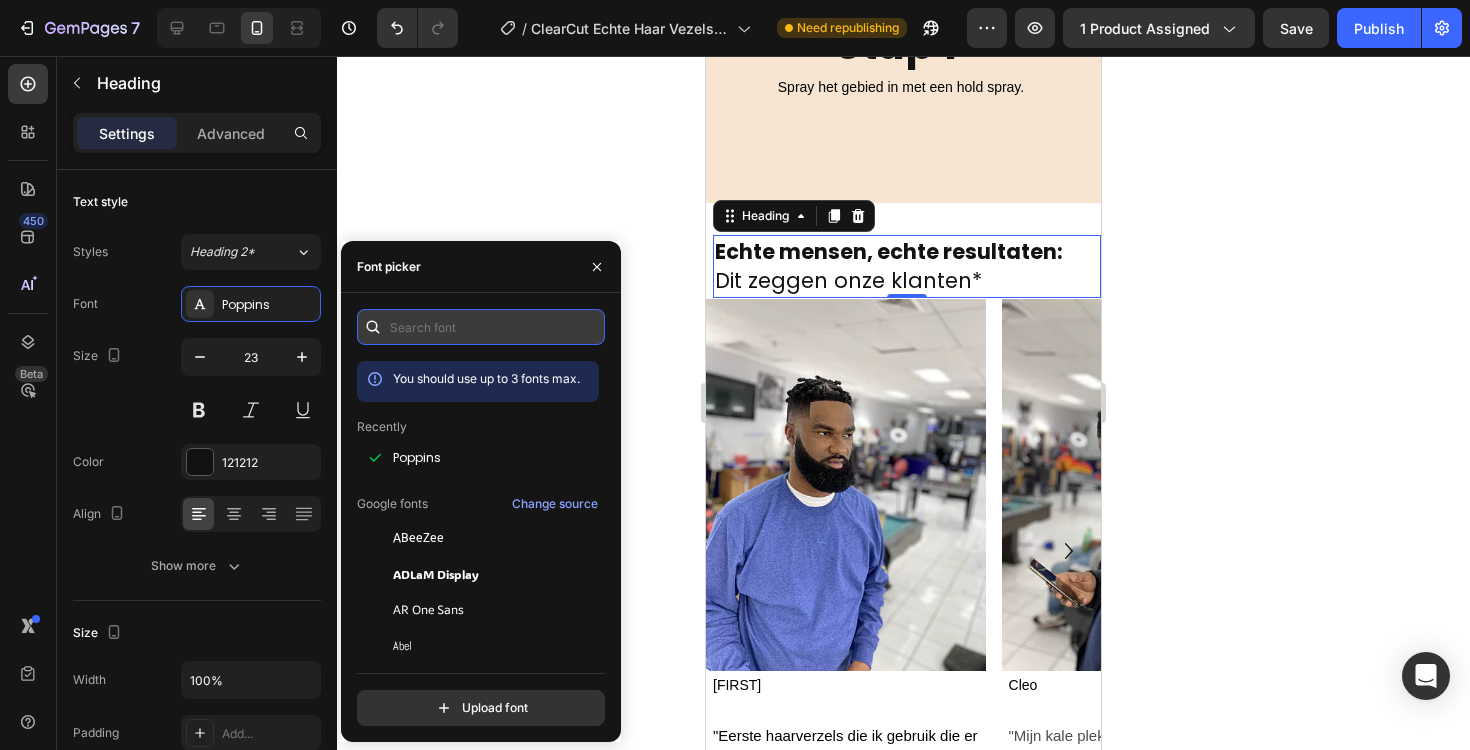 click at bounding box center [481, 327] 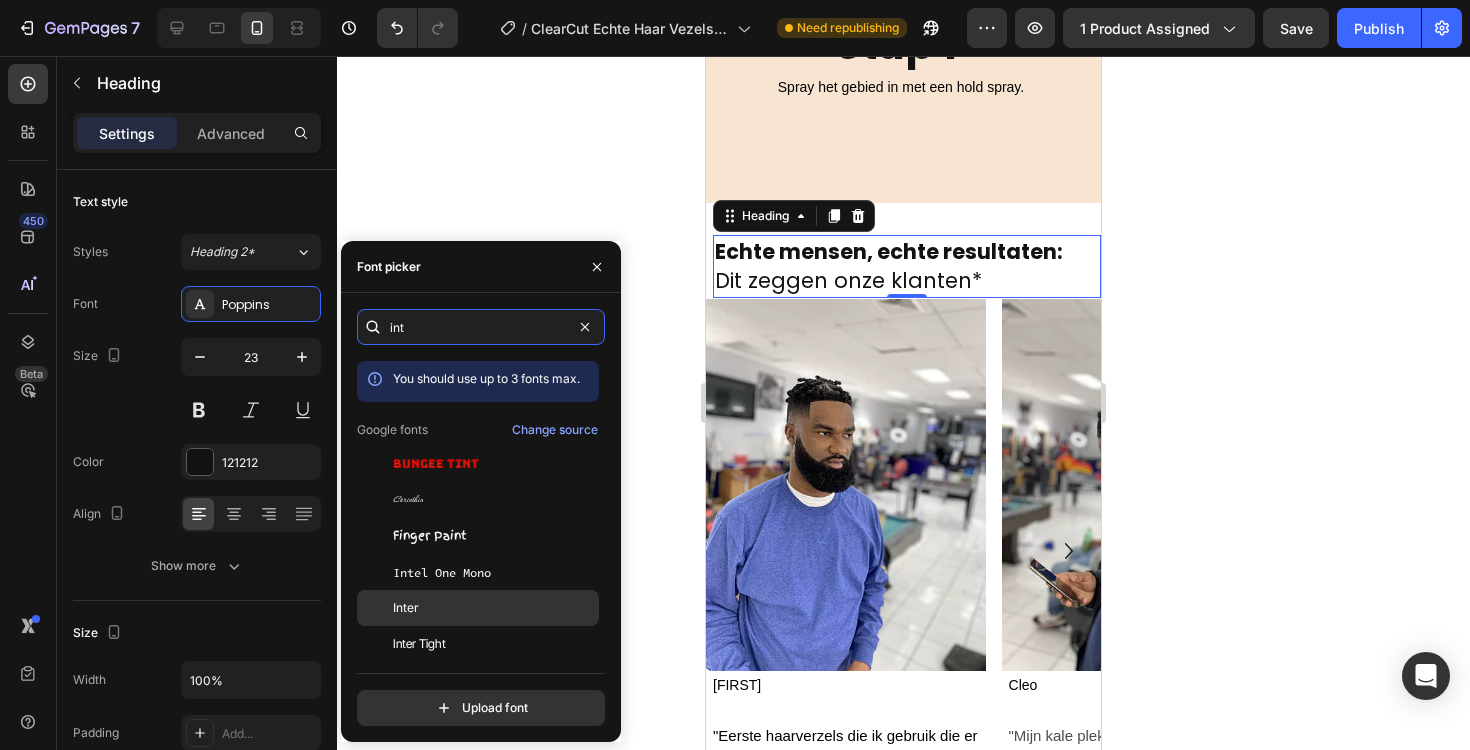 type on "int" 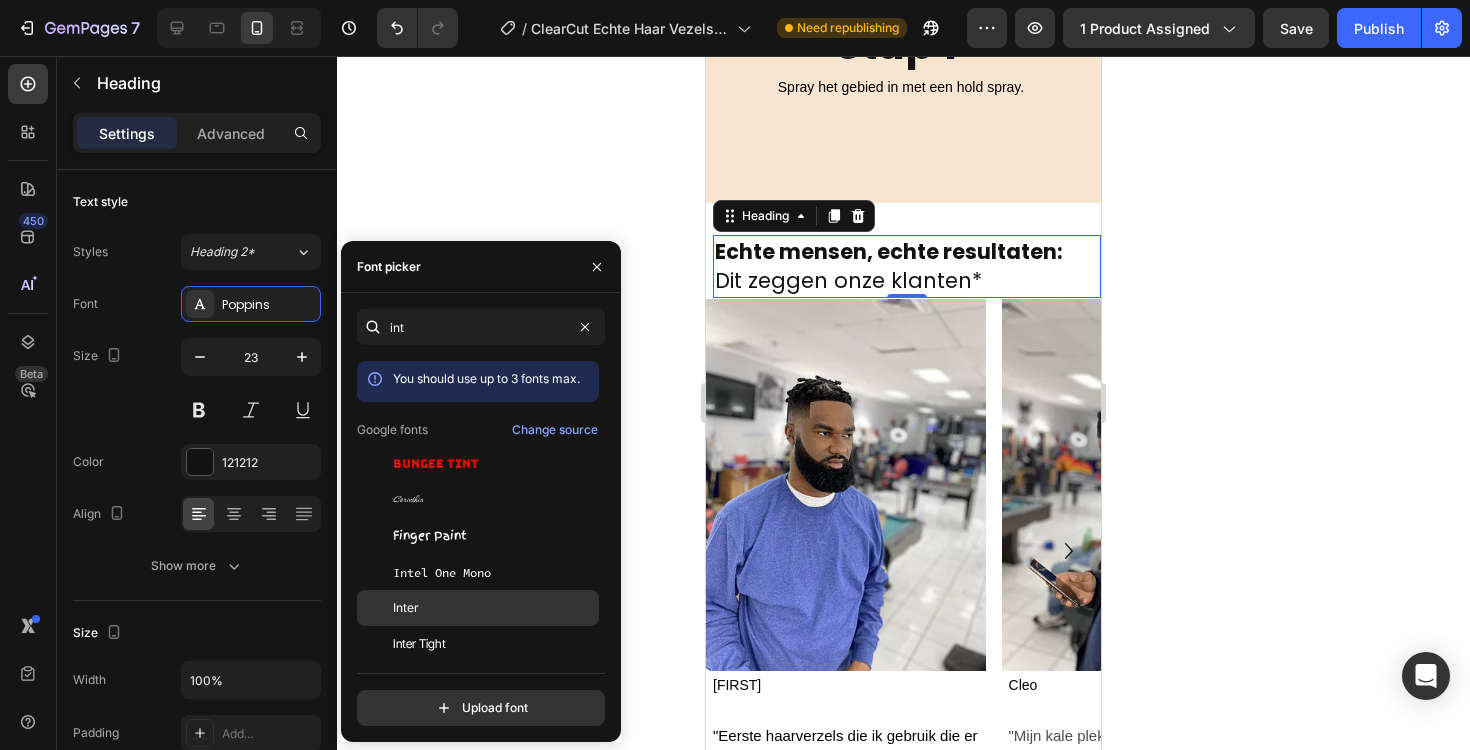 click on "Inter" at bounding box center (494, 608) 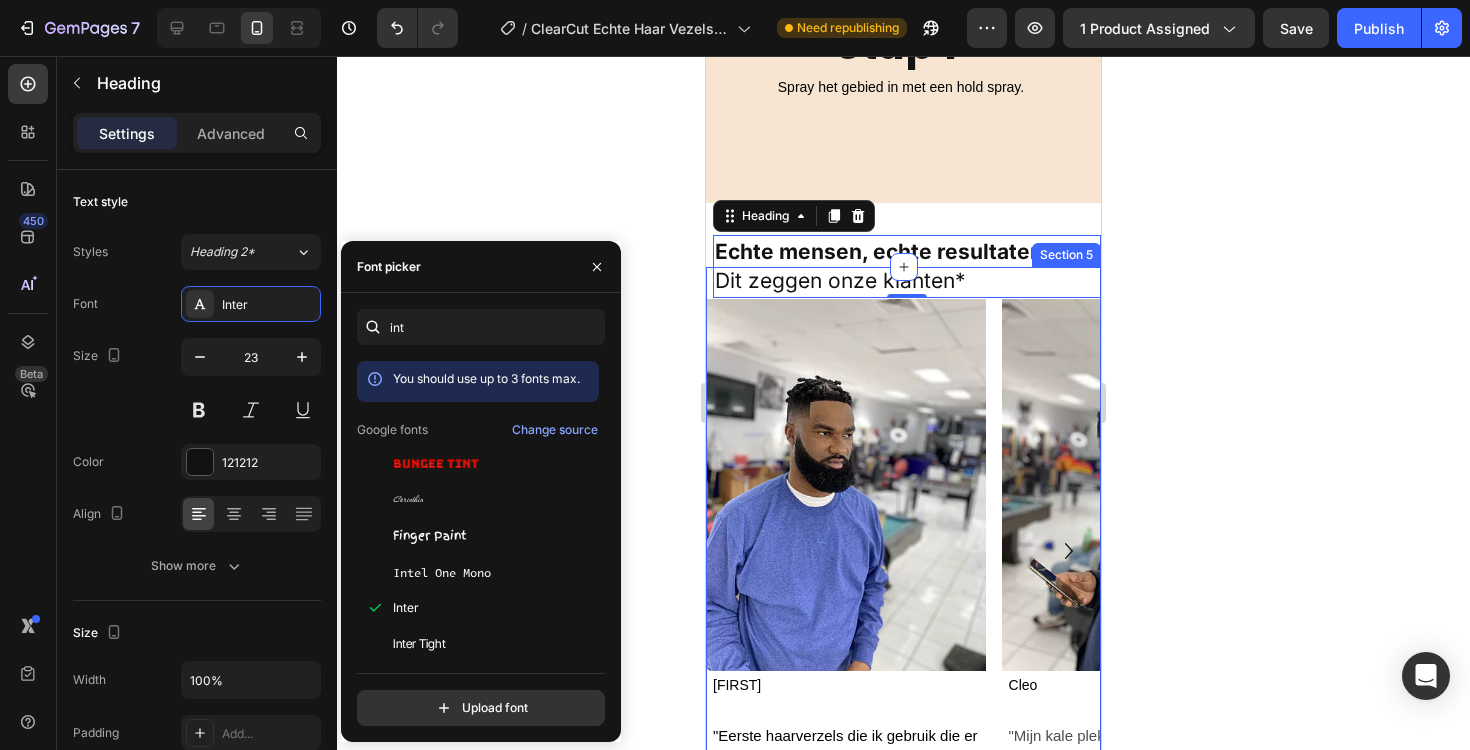 click 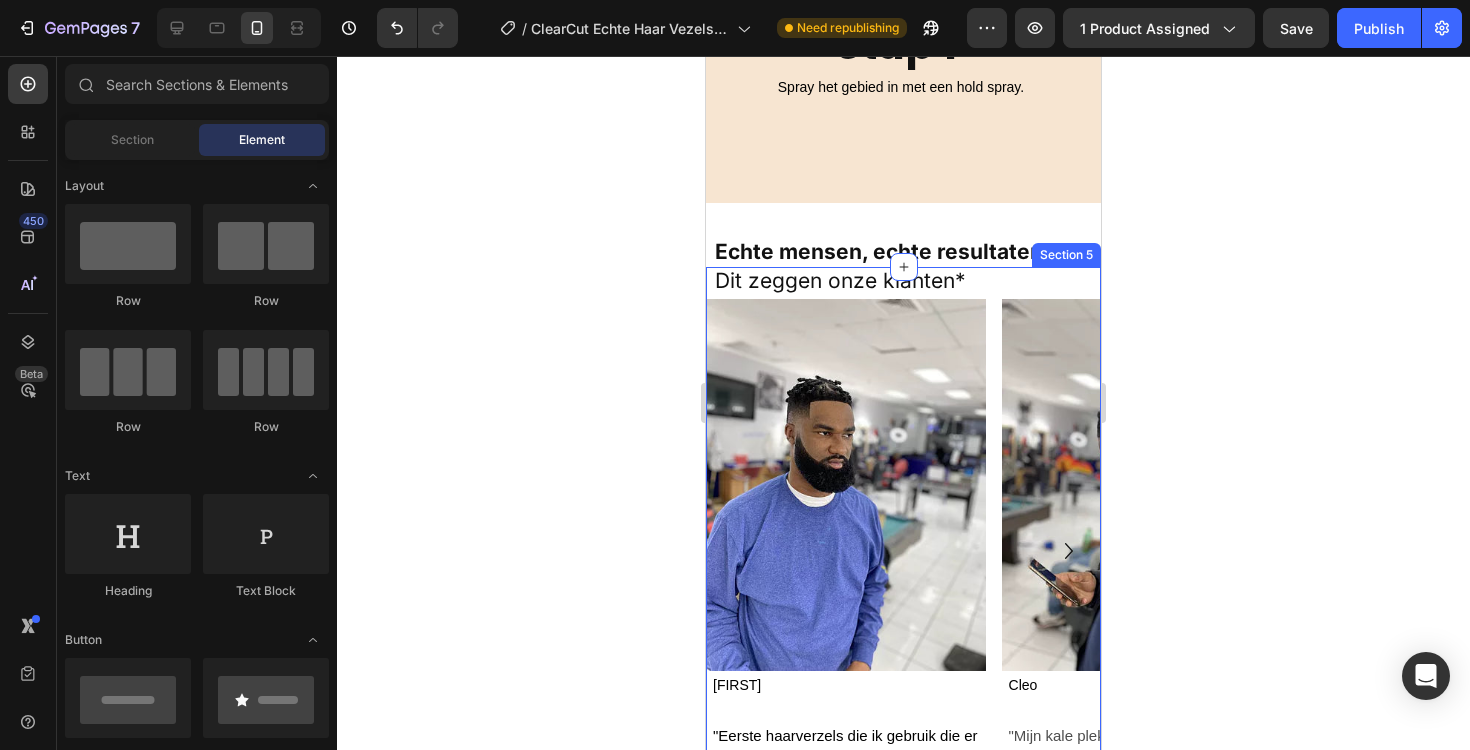 click 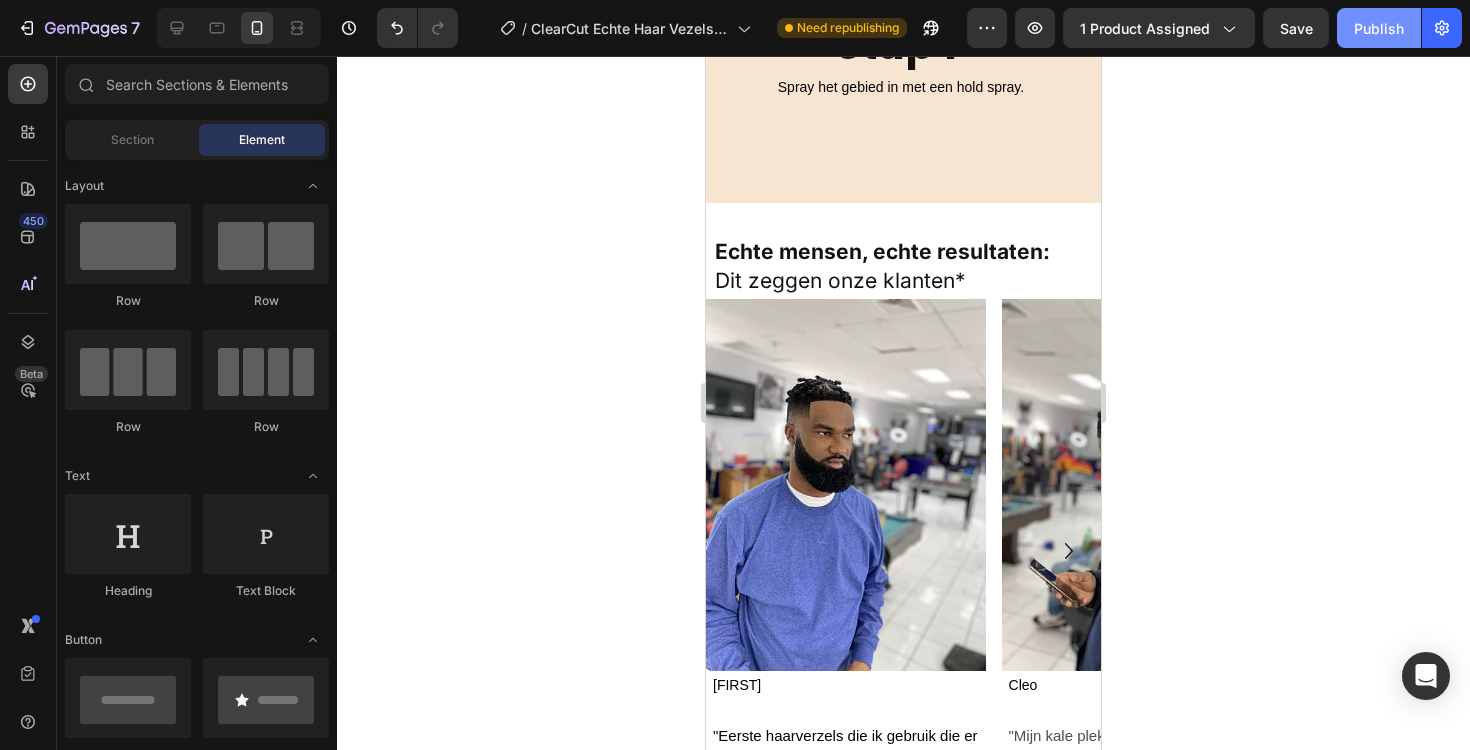 click on "Publish" at bounding box center [1379, 28] 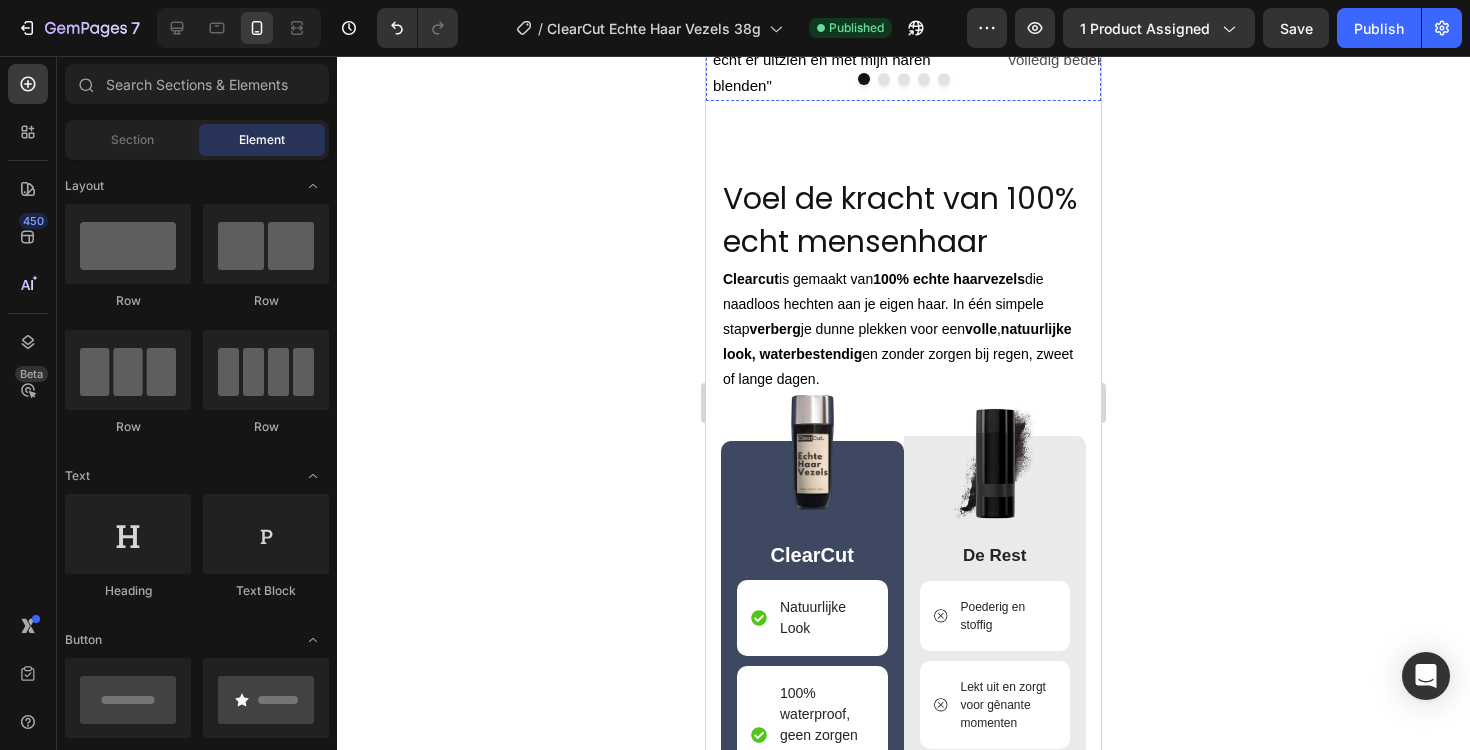 scroll, scrollTop: 2995, scrollLeft: 0, axis: vertical 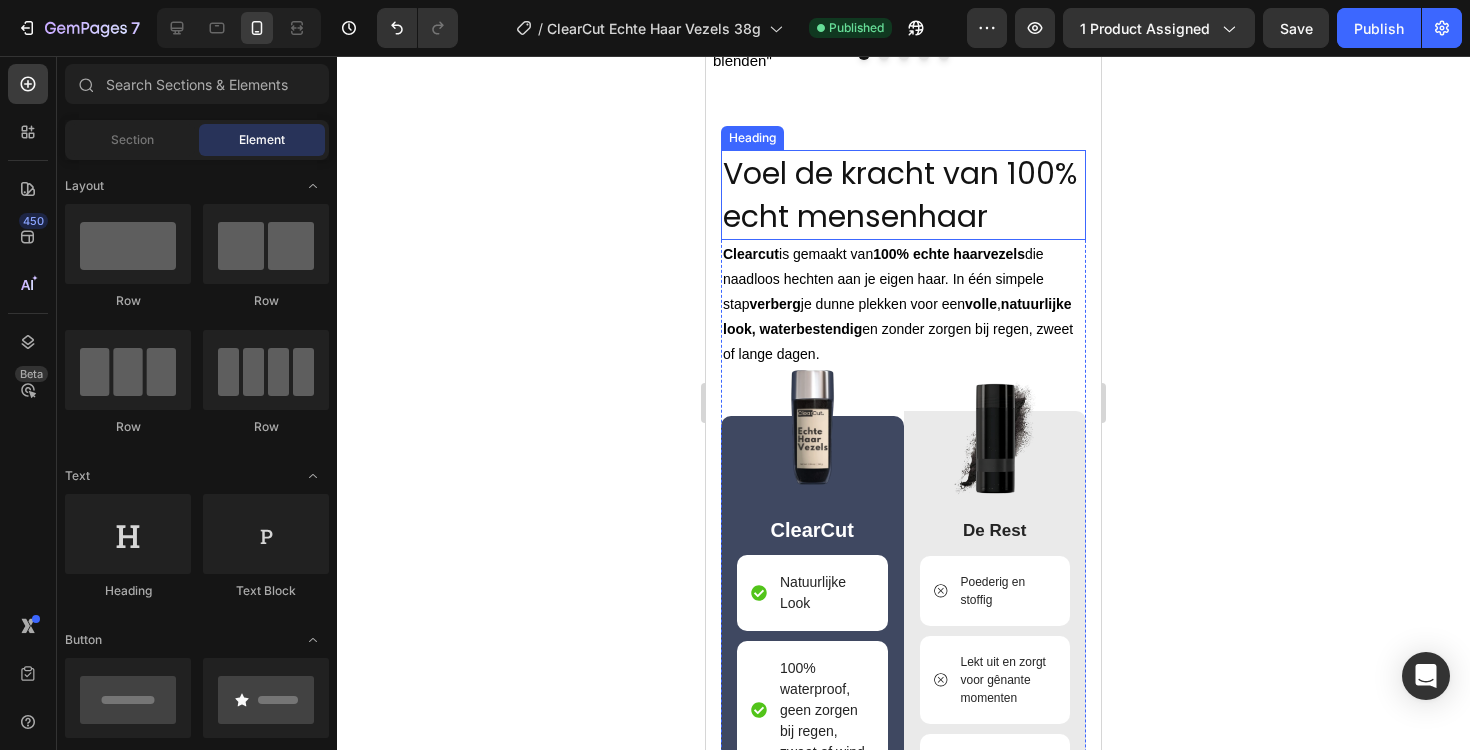 click on "Voel de kracht van 100% echt mensenhaar" at bounding box center [900, 195] 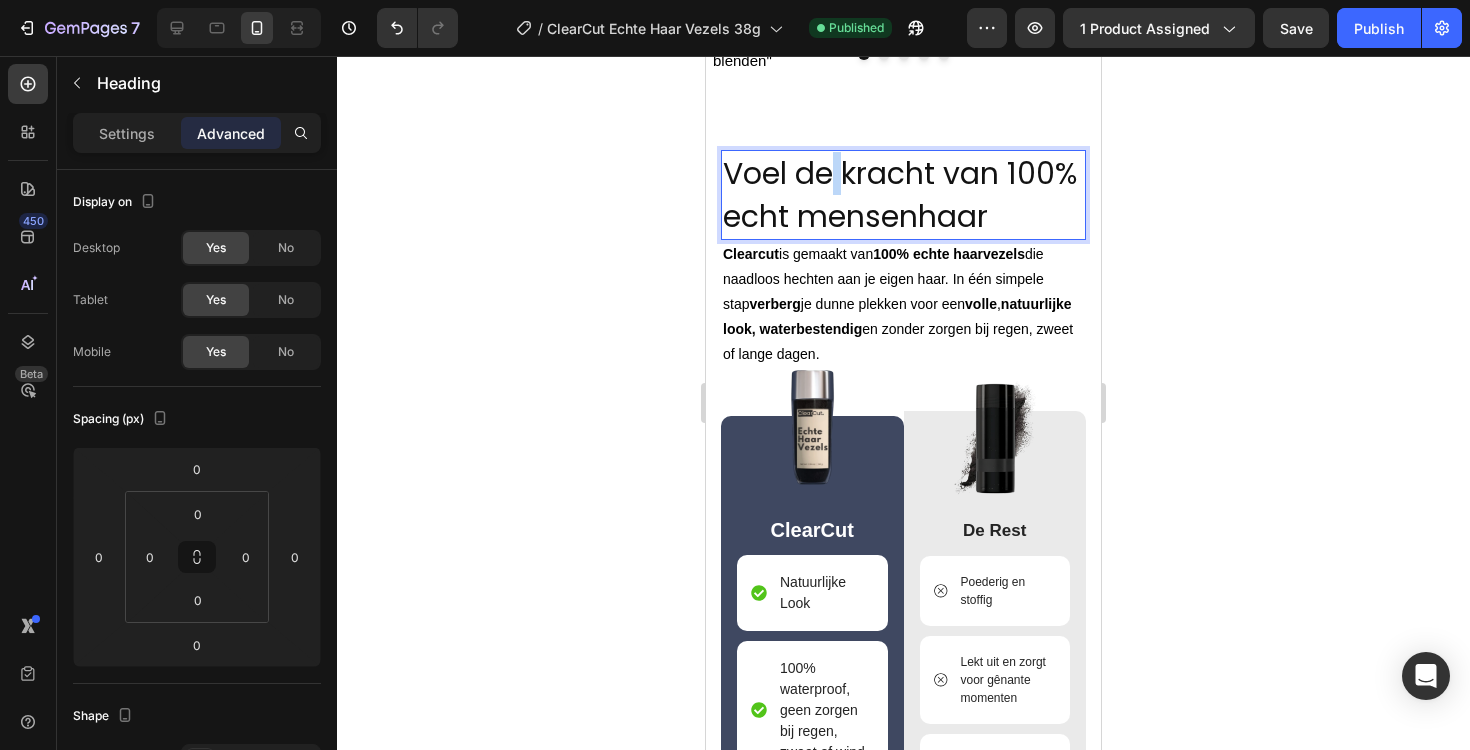 click on "Voel de kracht van 100% echt mensenhaar" at bounding box center [900, 195] 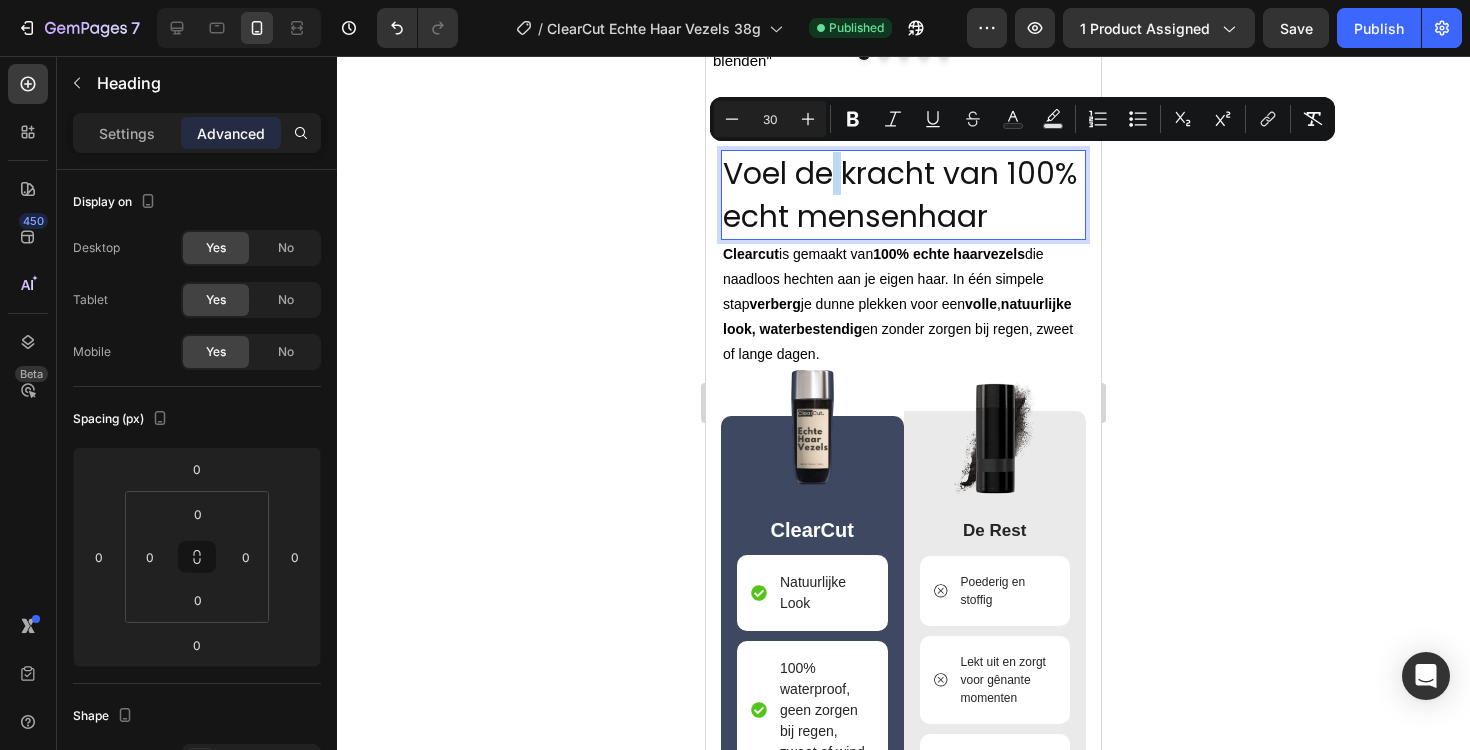 click on "Voel de kracht van 100% echt mensenhaar" at bounding box center (900, 195) 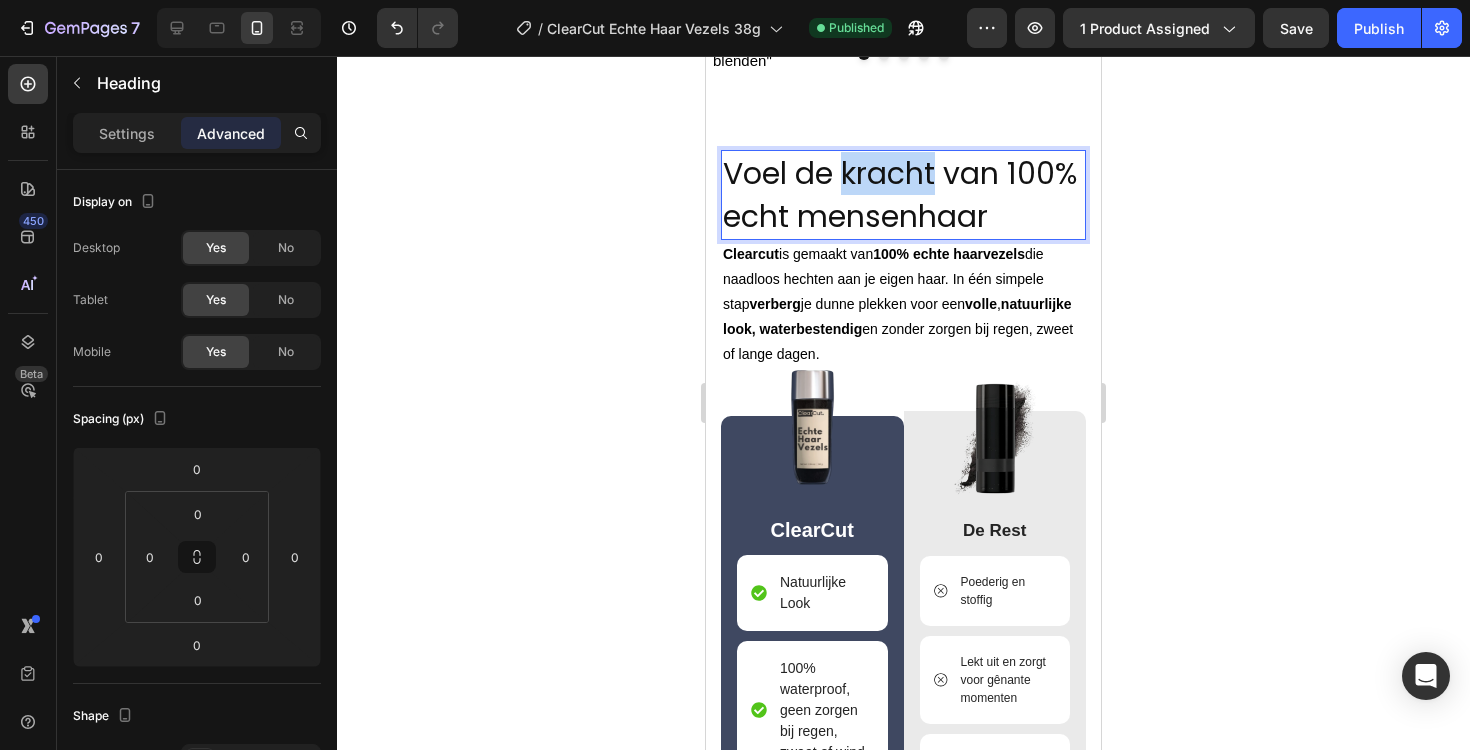 click on "Voel de kracht van 100% echt mensenhaar" at bounding box center [900, 195] 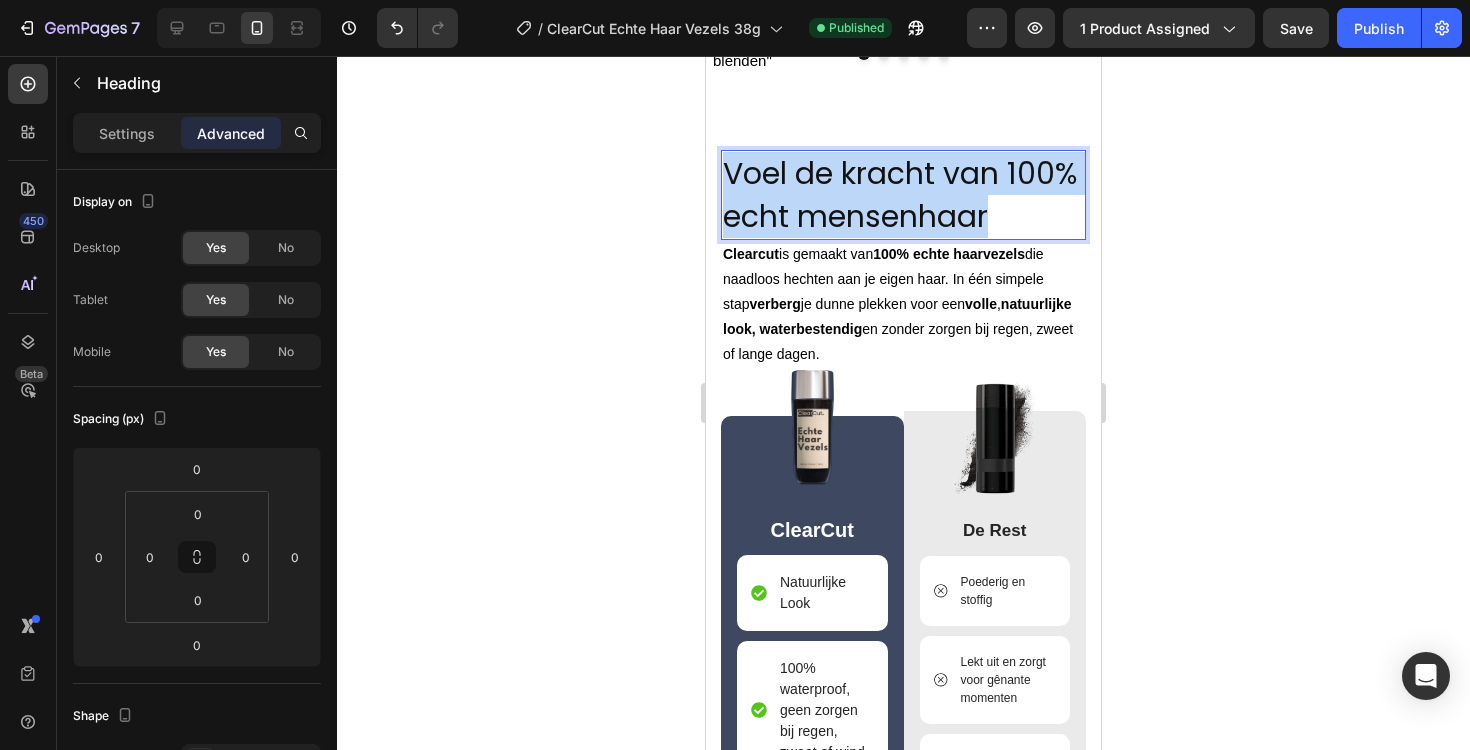 click on "Voel de kracht van 100% echt mensenhaar" at bounding box center (900, 195) 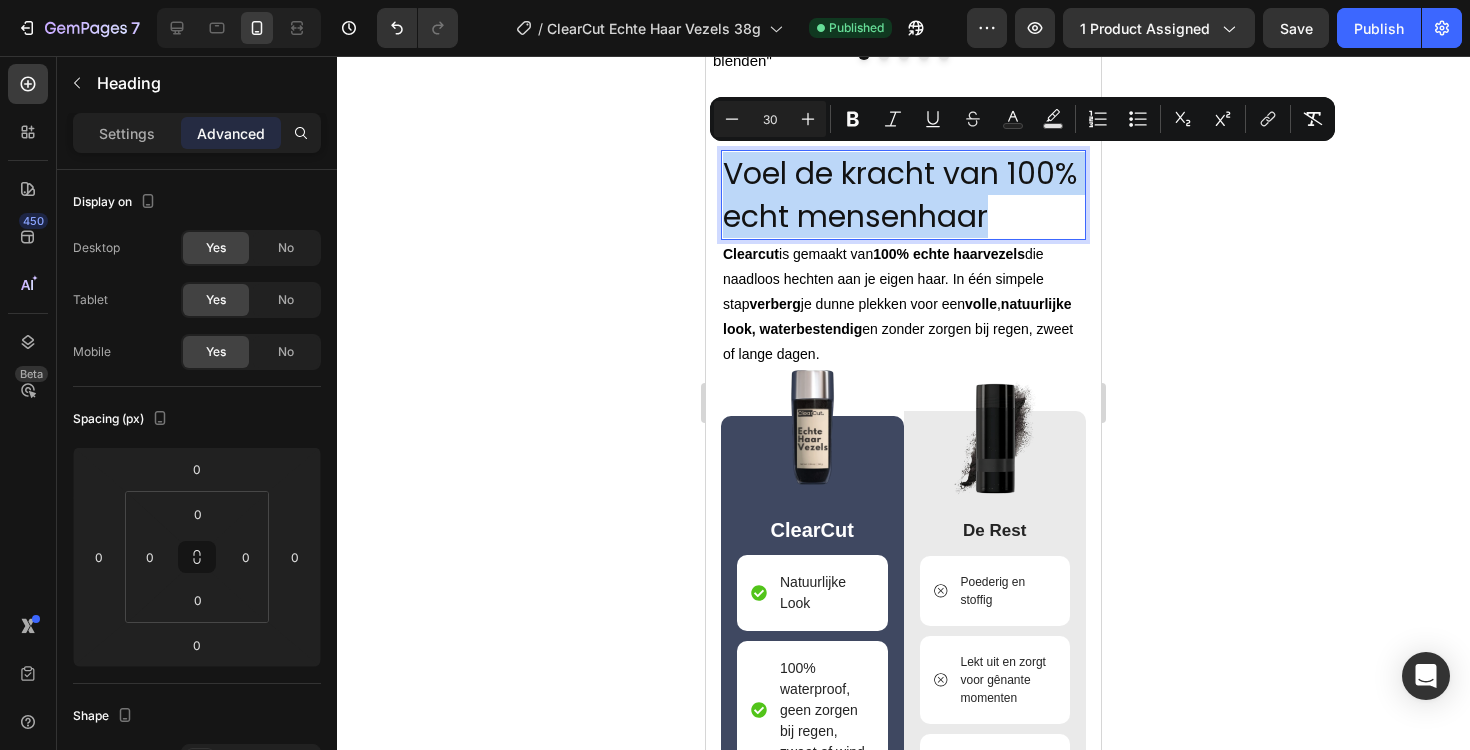 click on "Voel de kracht van 100% echt mensenhaar" at bounding box center [900, 195] 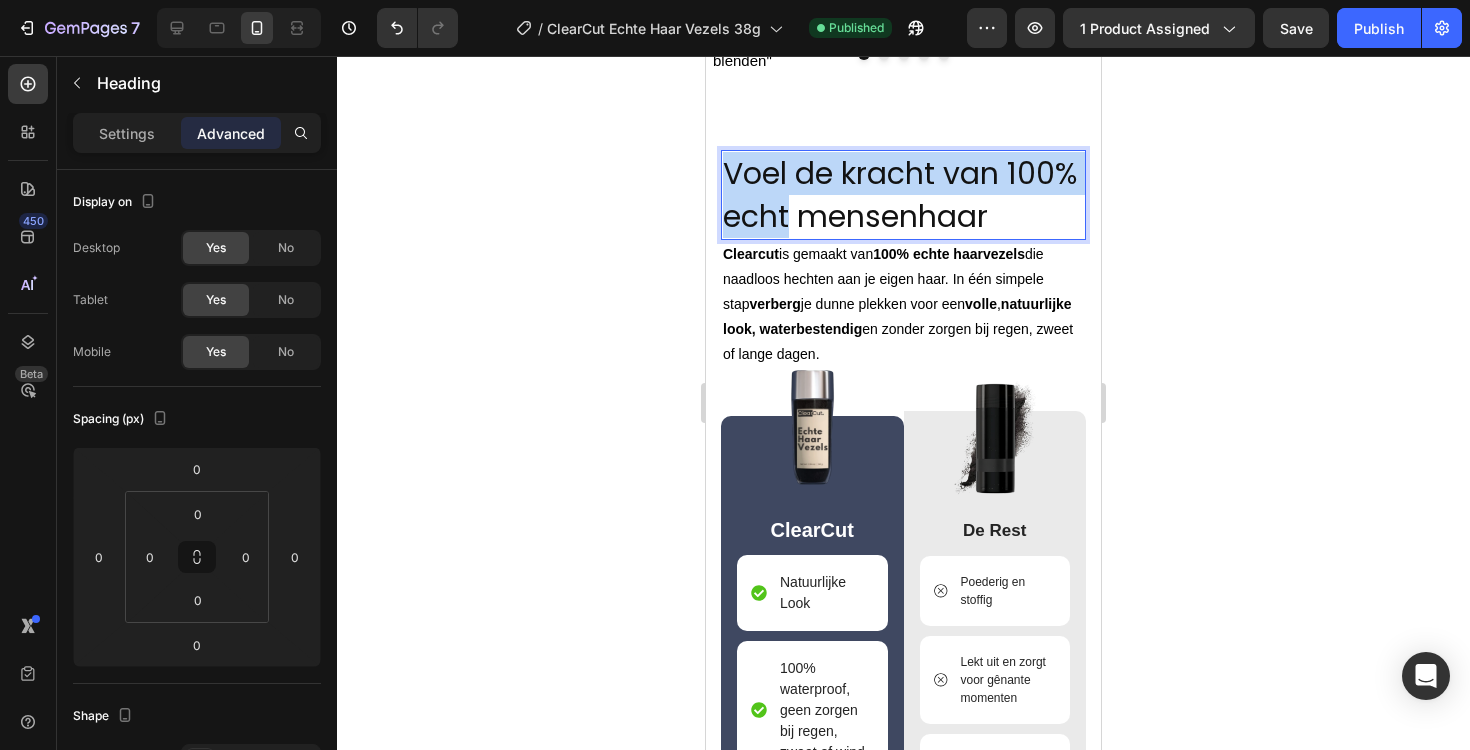 drag, startPoint x: 883, startPoint y: 215, endPoint x: 724, endPoint y: 163, distance: 167.28719 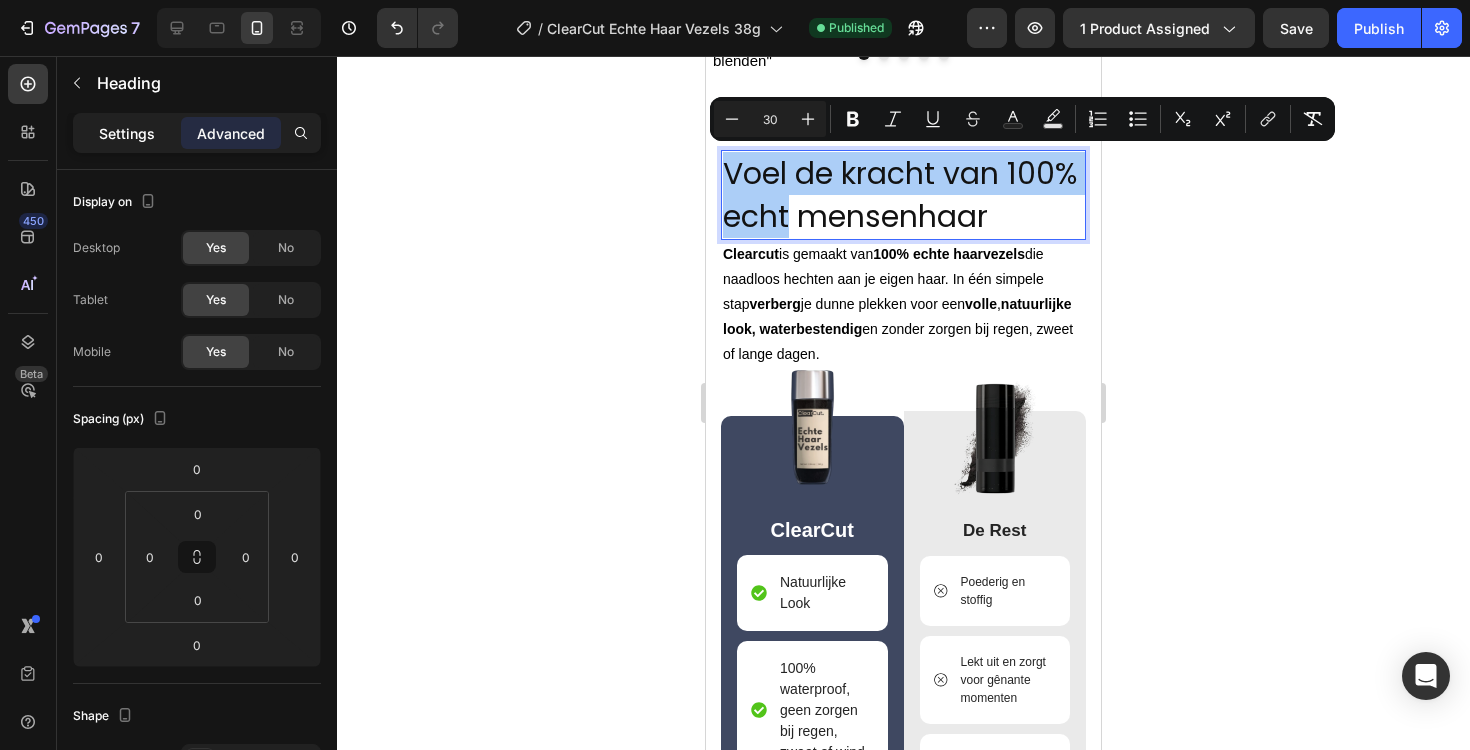 click on "Settings" 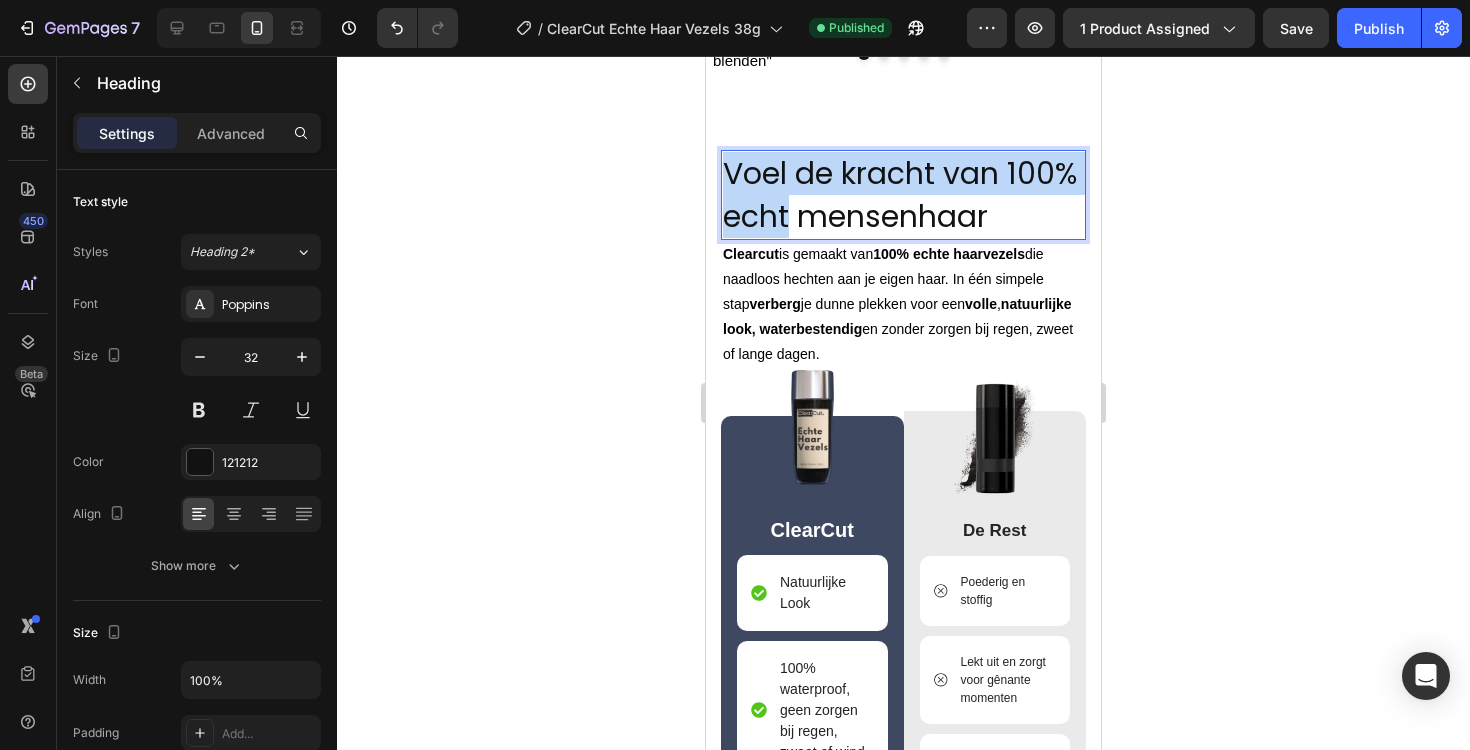 drag, startPoint x: 877, startPoint y: 220, endPoint x: 729, endPoint y: 169, distance: 156.54073 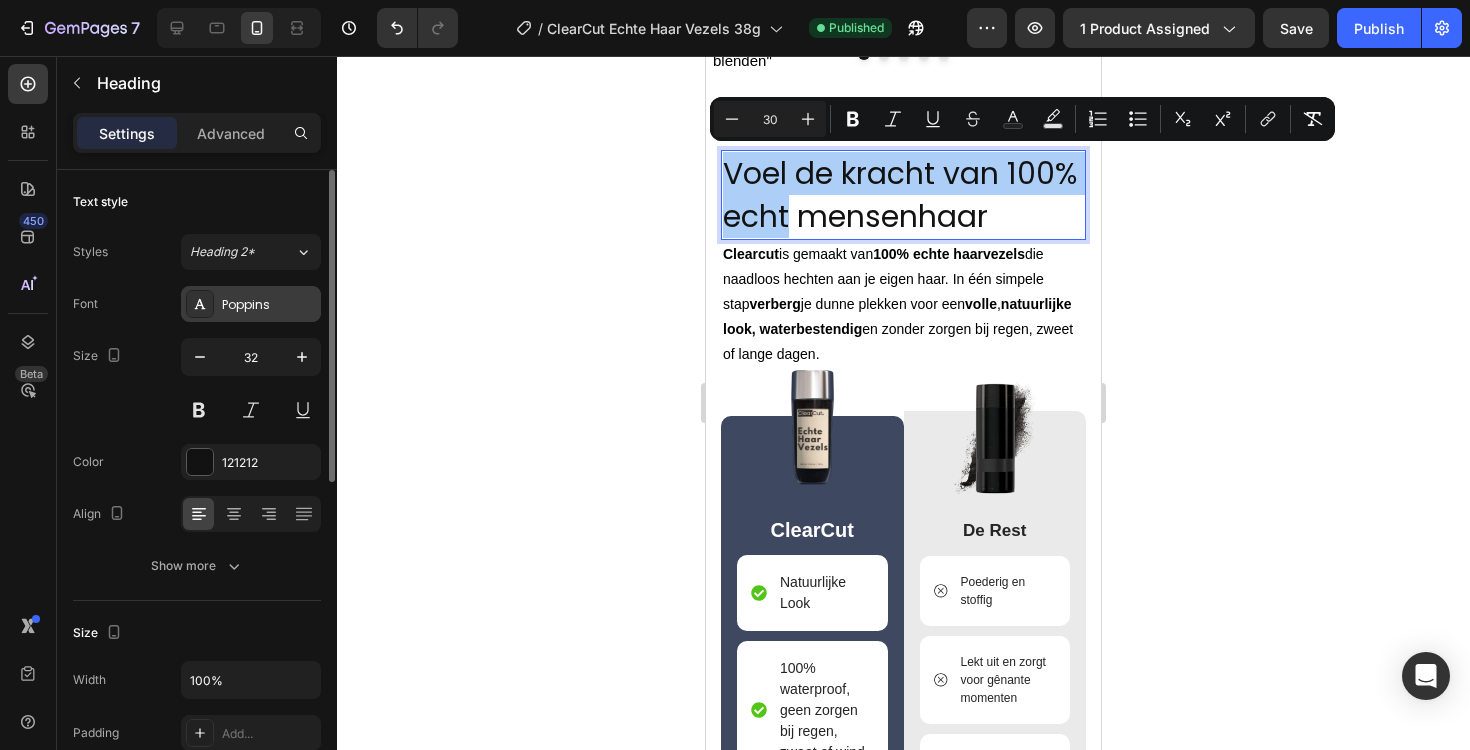 click on "Poppins" at bounding box center [269, 305] 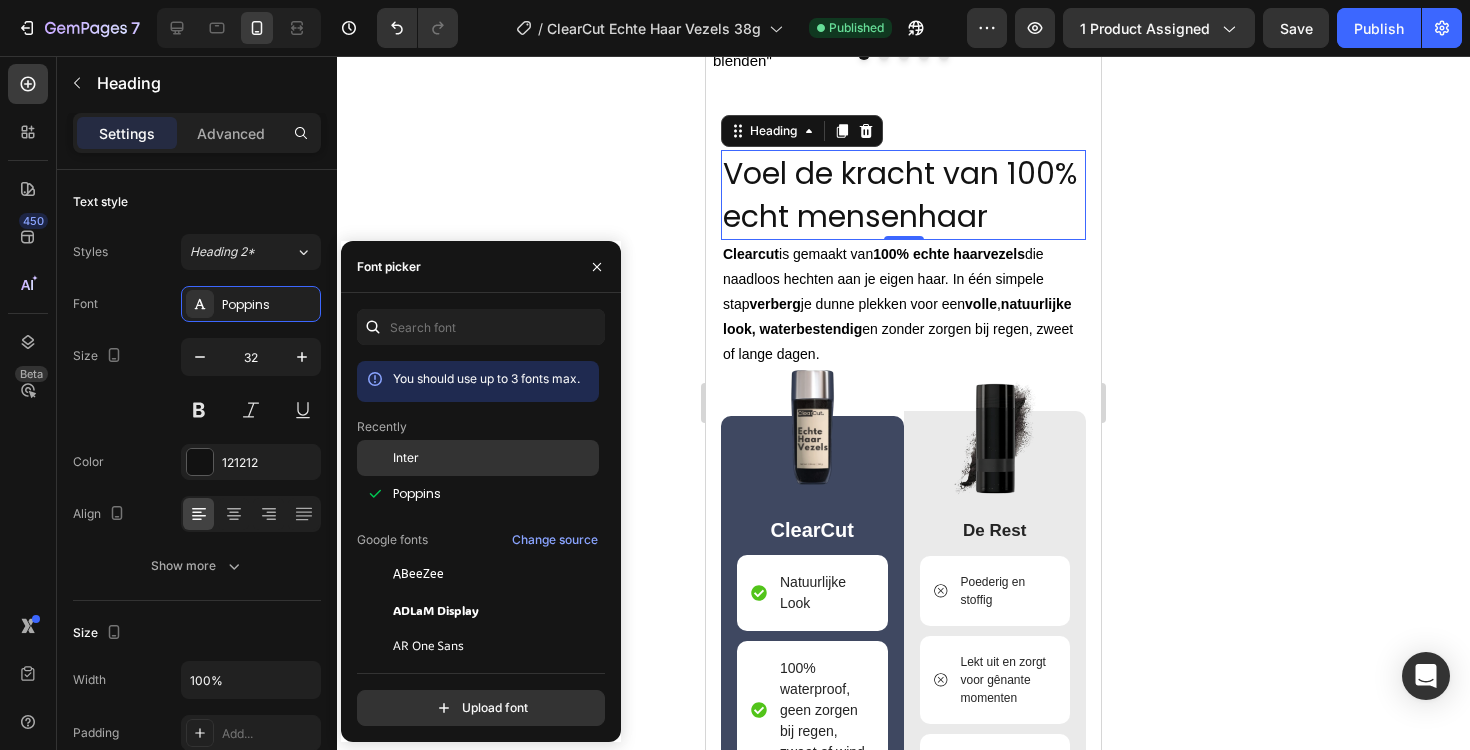 click on "Inter" at bounding box center (494, 458) 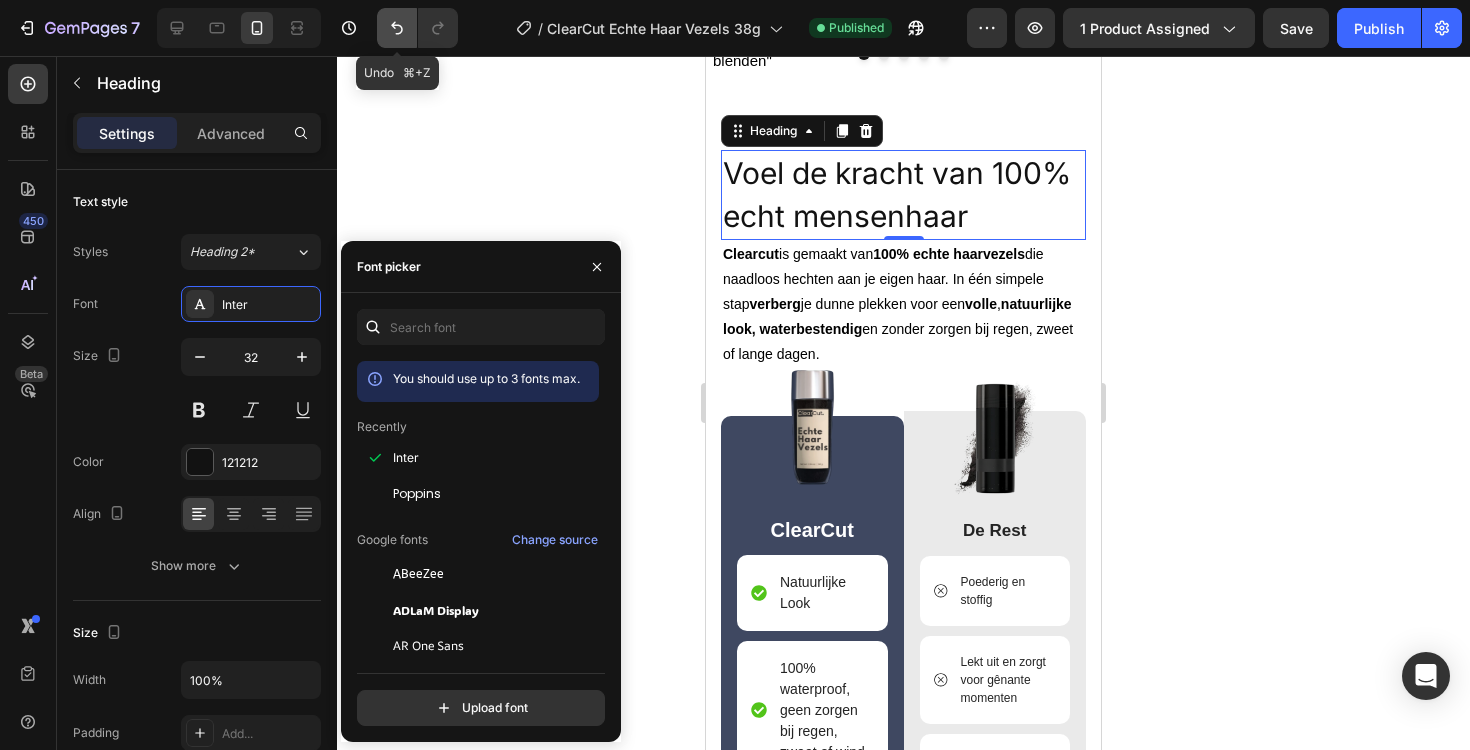 click 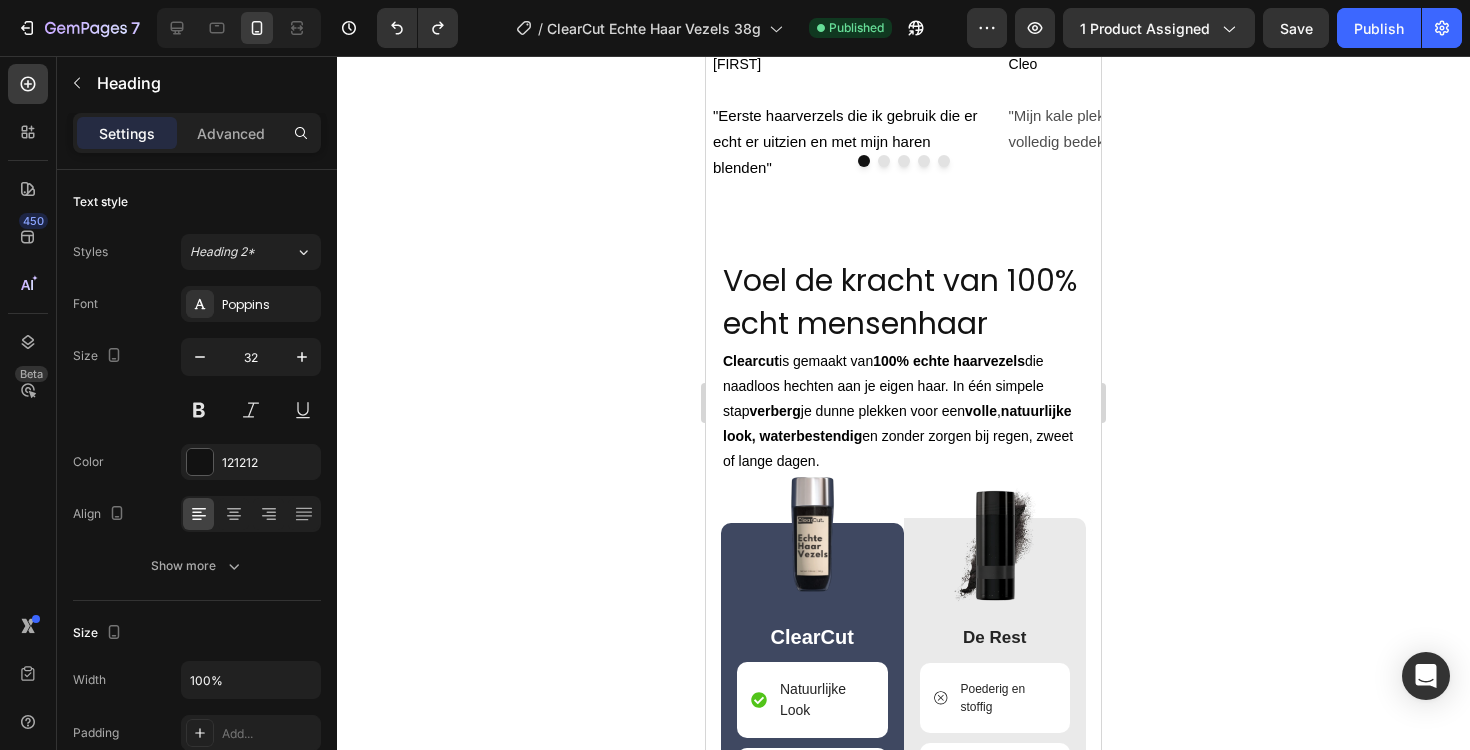 scroll, scrollTop: 2894, scrollLeft: 0, axis: vertical 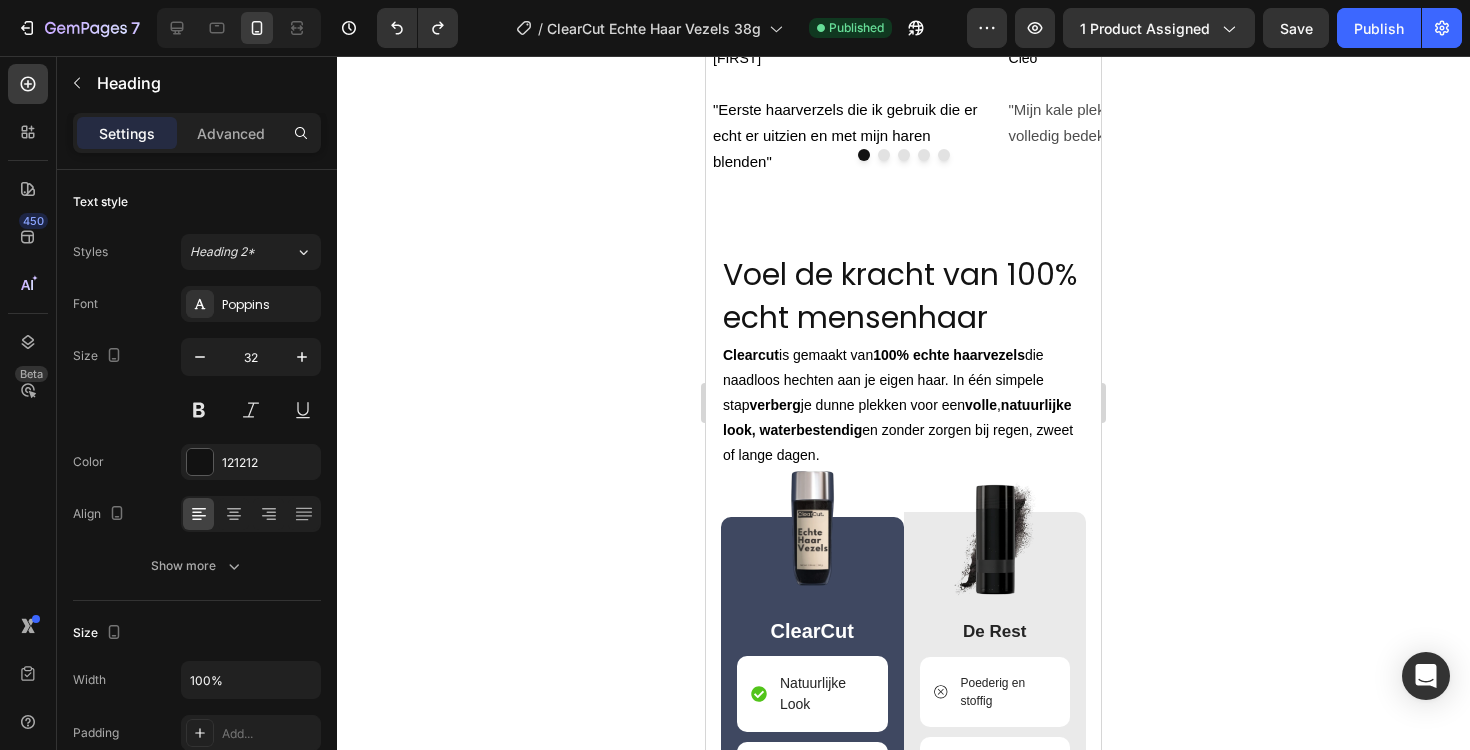 click on "Voel de kracht van 100% echt mensenhaar" at bounding box center [900, 296] 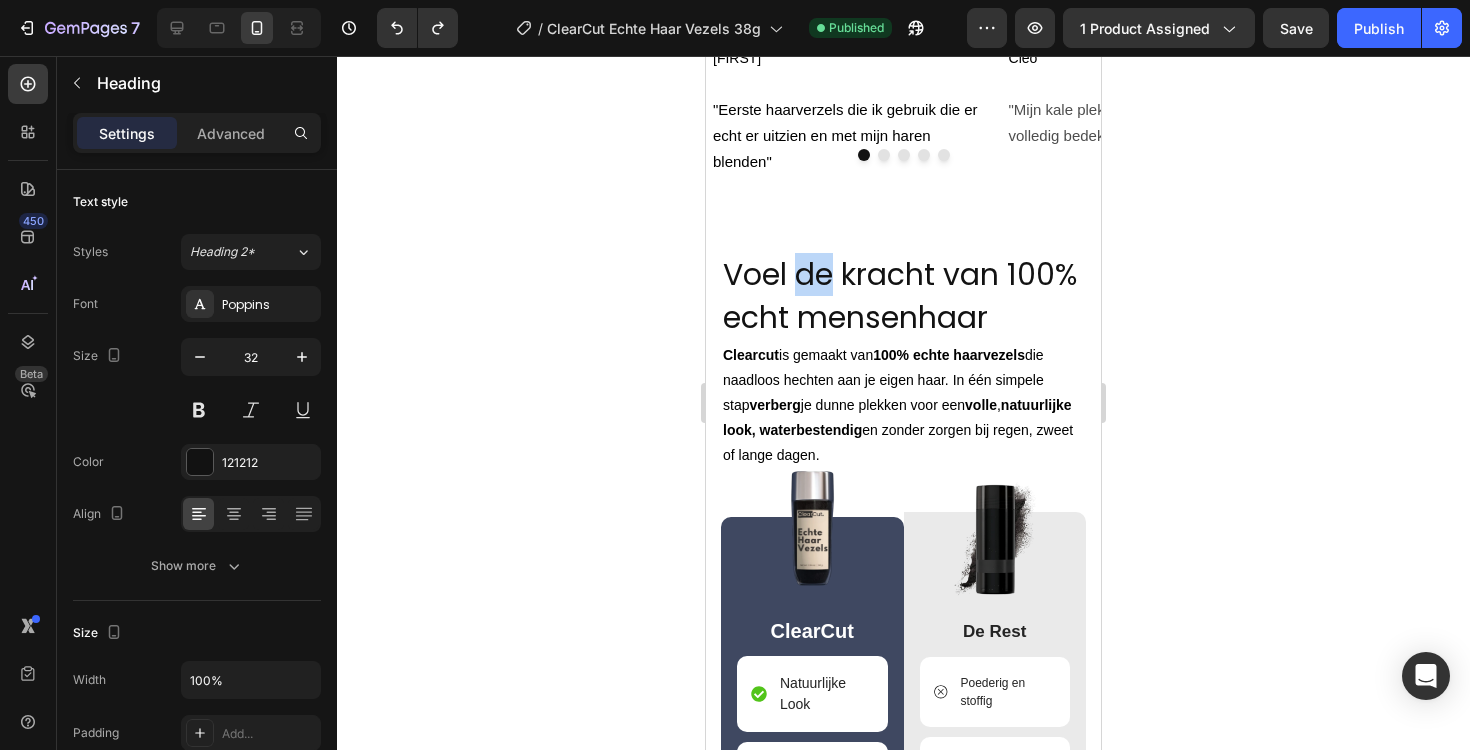 click on "Voel de kracht van 100% echt mensenhaar" at bounding box center [900, 296] 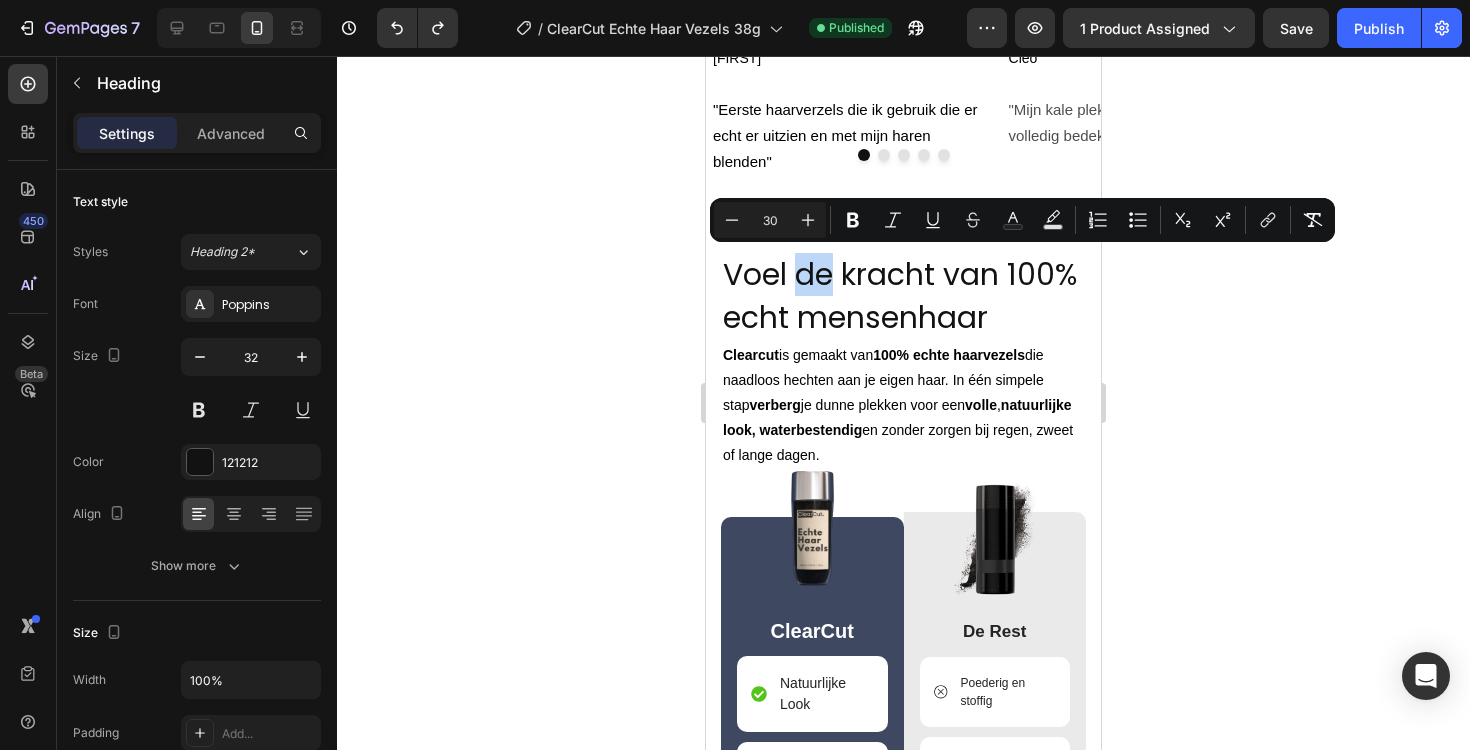 click on "Voel de kracht van 100% echt mensenhaar" at bounding box center [900, 296] 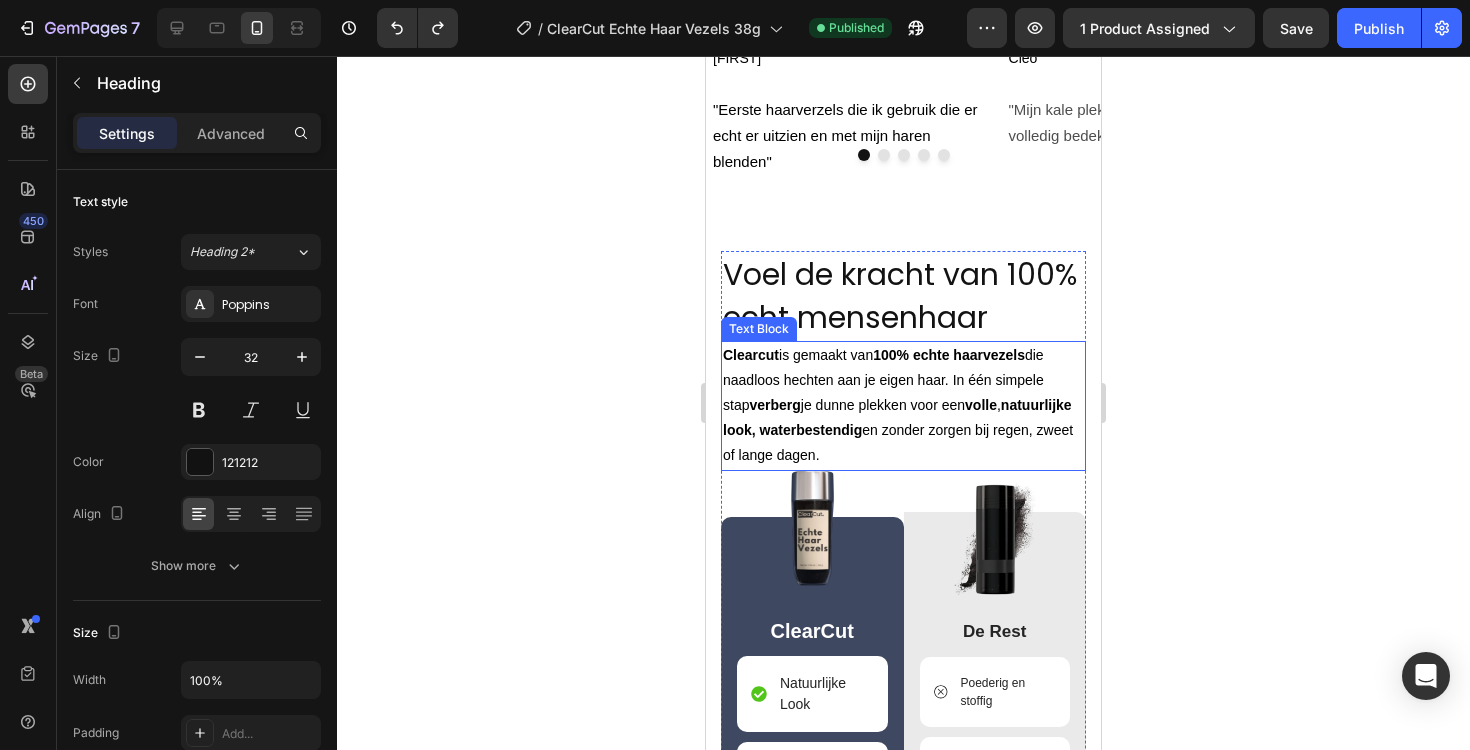 click on "Clearcut is gemaakt van 100% echte haarvezels die naadloos hechten aan je eigen haar. In één simpele stap verberg je dunne plekken voor een volle, natuurlijke look, waterbestendig en zonder zorgen bij regen, zweet of lange dagen." at bounding box center [903, 406] 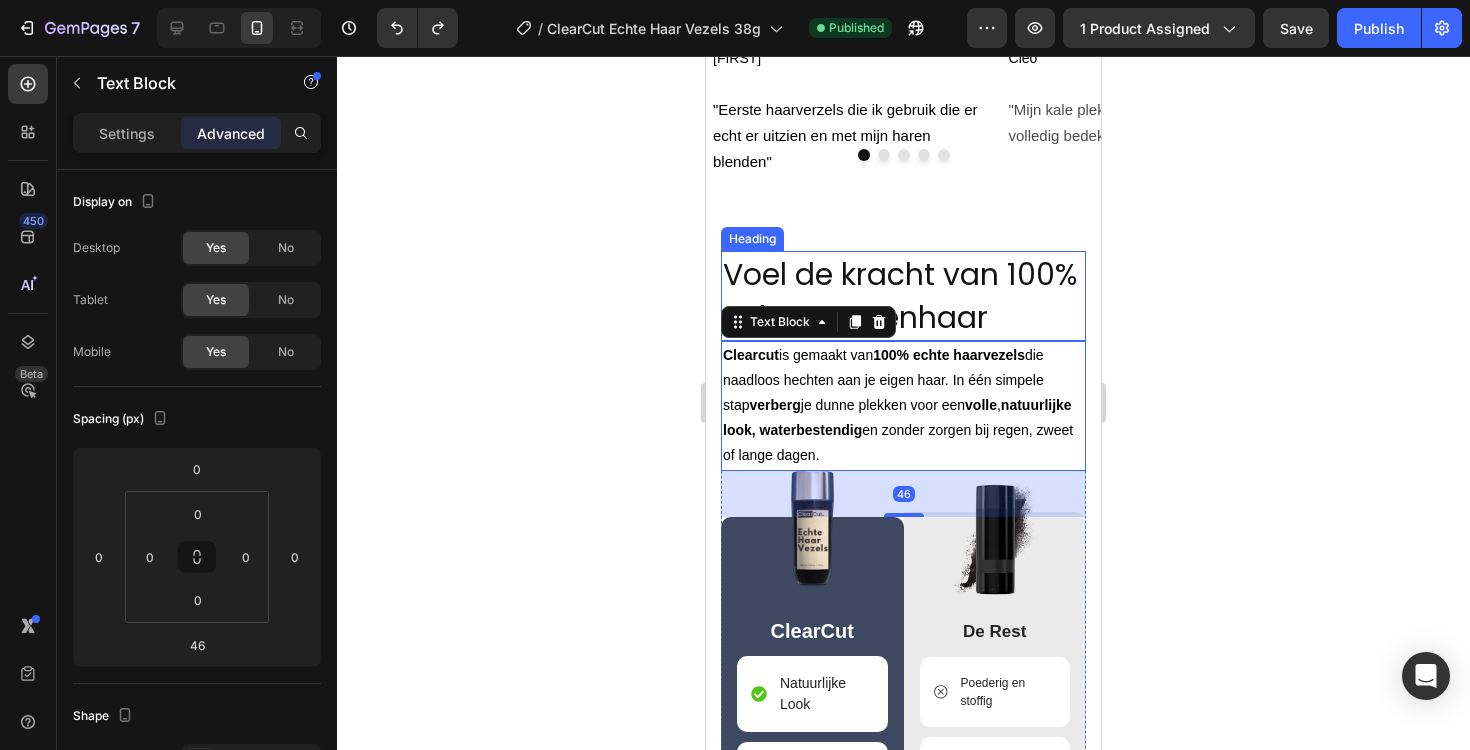 click on "Voel de kracht van 100% echt mensenhaar" at bounding box center (900, 296) 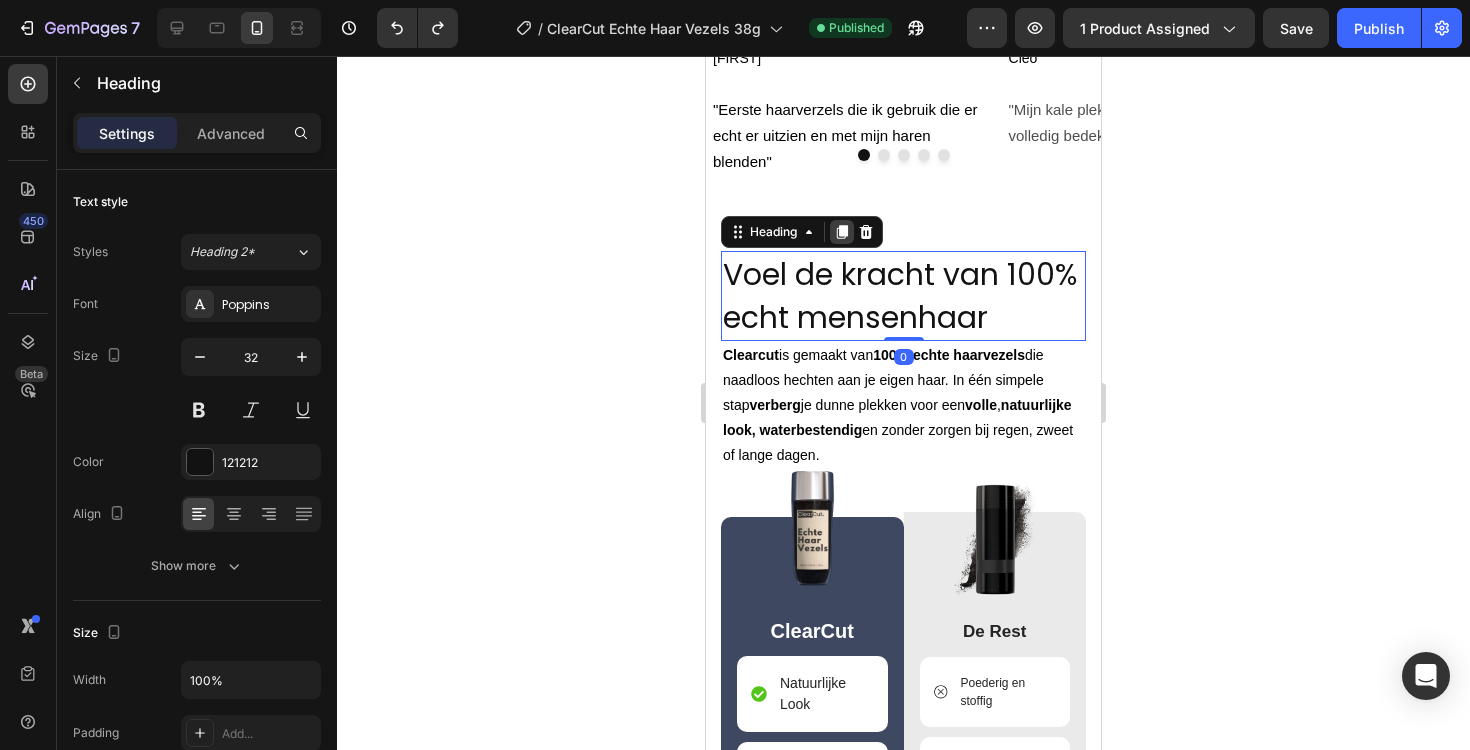 click 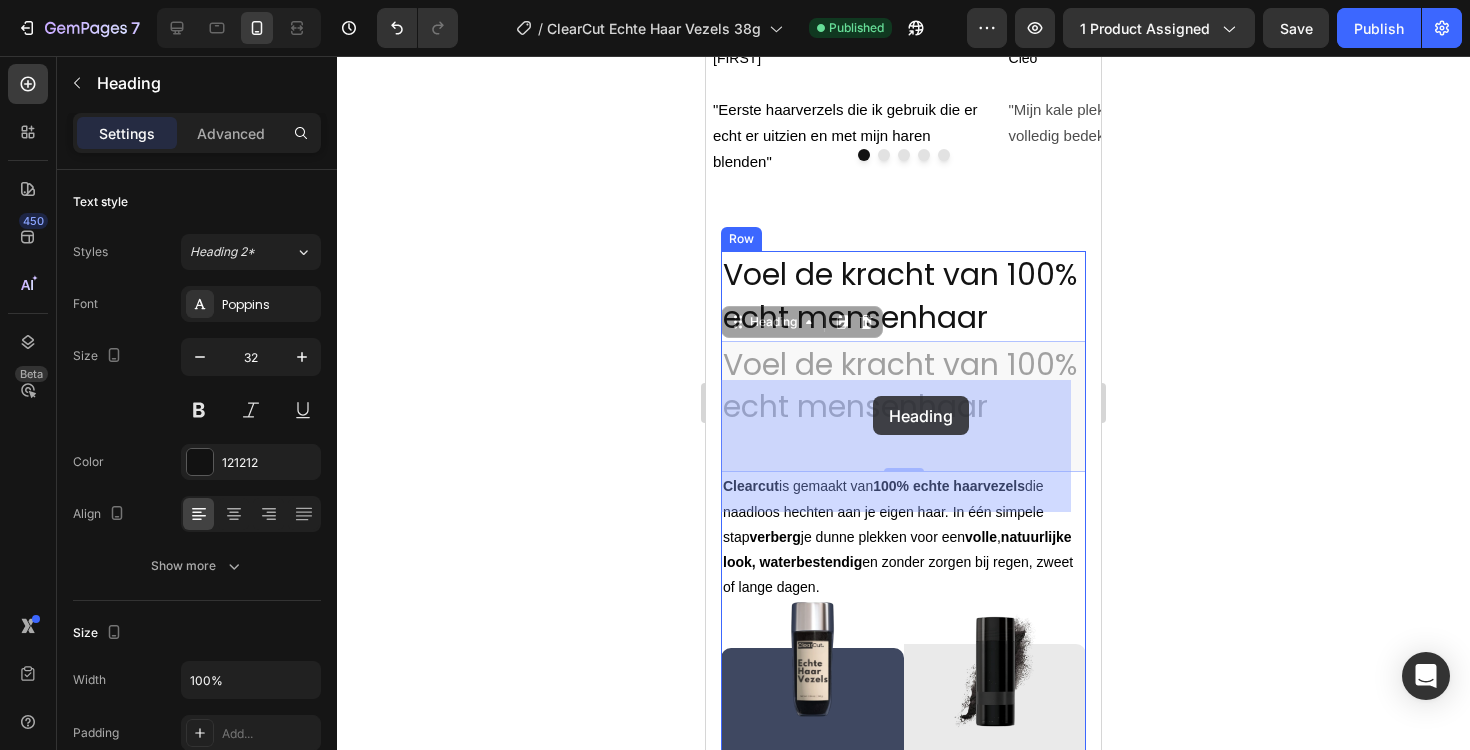 drag, startPoint x: 1012, startPoint y: 401, endPoint x: 874, endPoint y: 395, distance: 138.13037 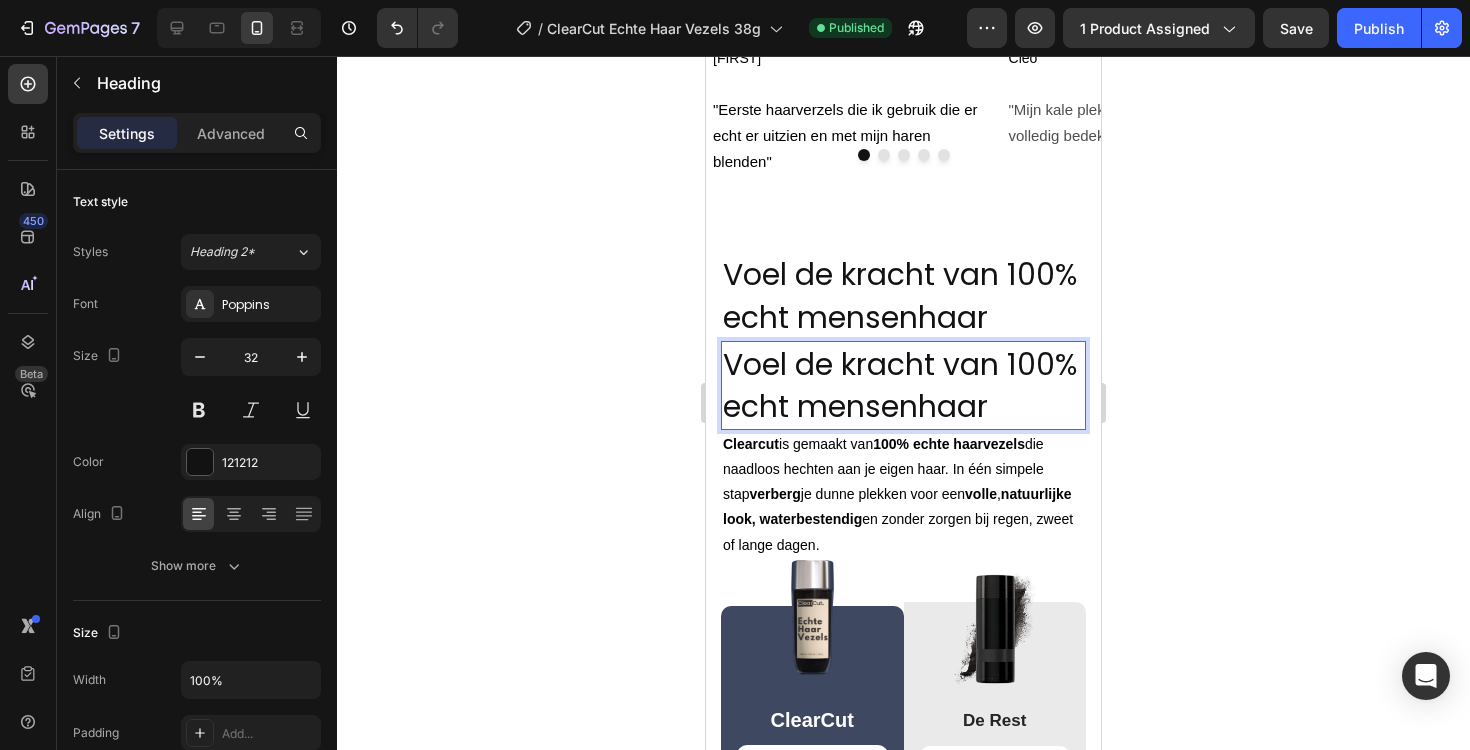 click on "Voel de kracht van 100% echt mensenhaar" at bounding box center [900, 386] 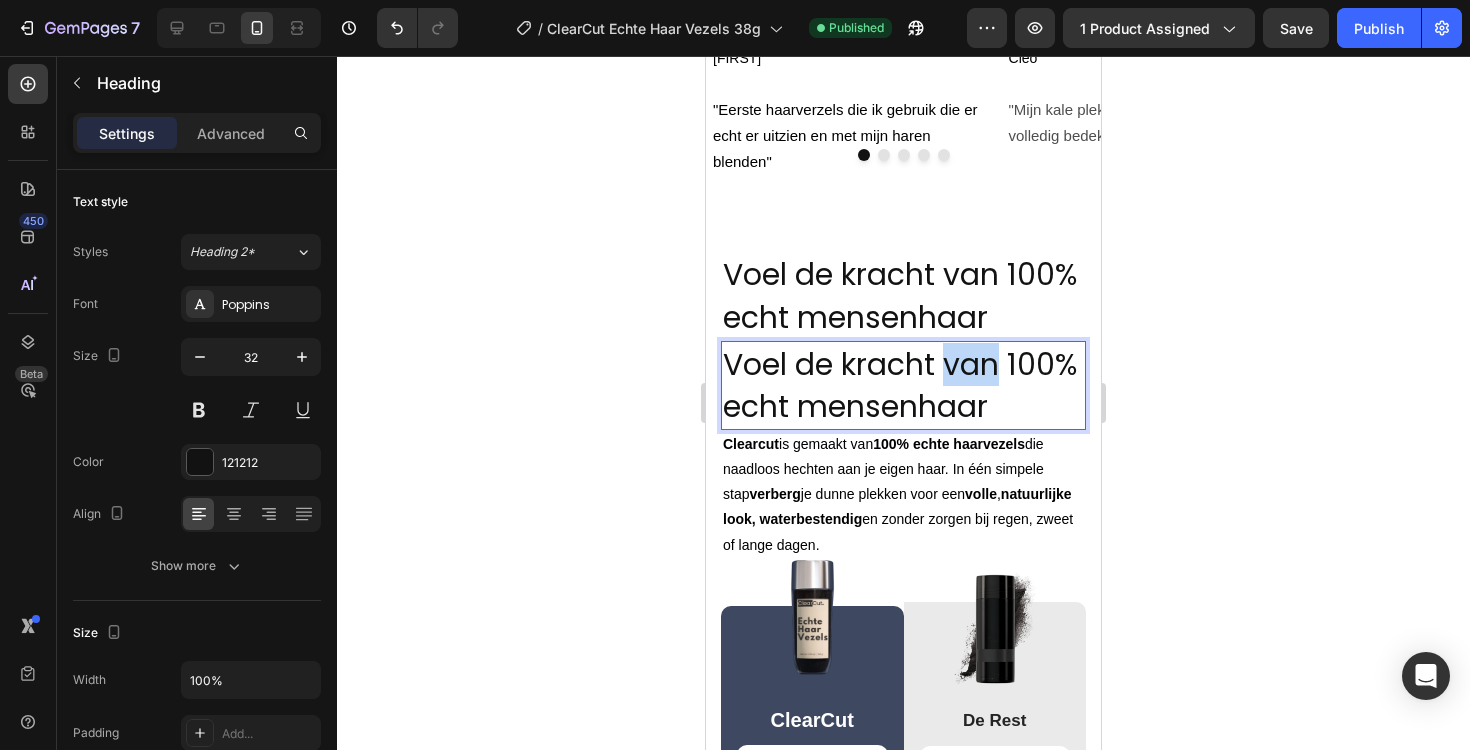 click on "Voel de kracht van 100% echt mensenhaar" at bounding box center (900, 386) 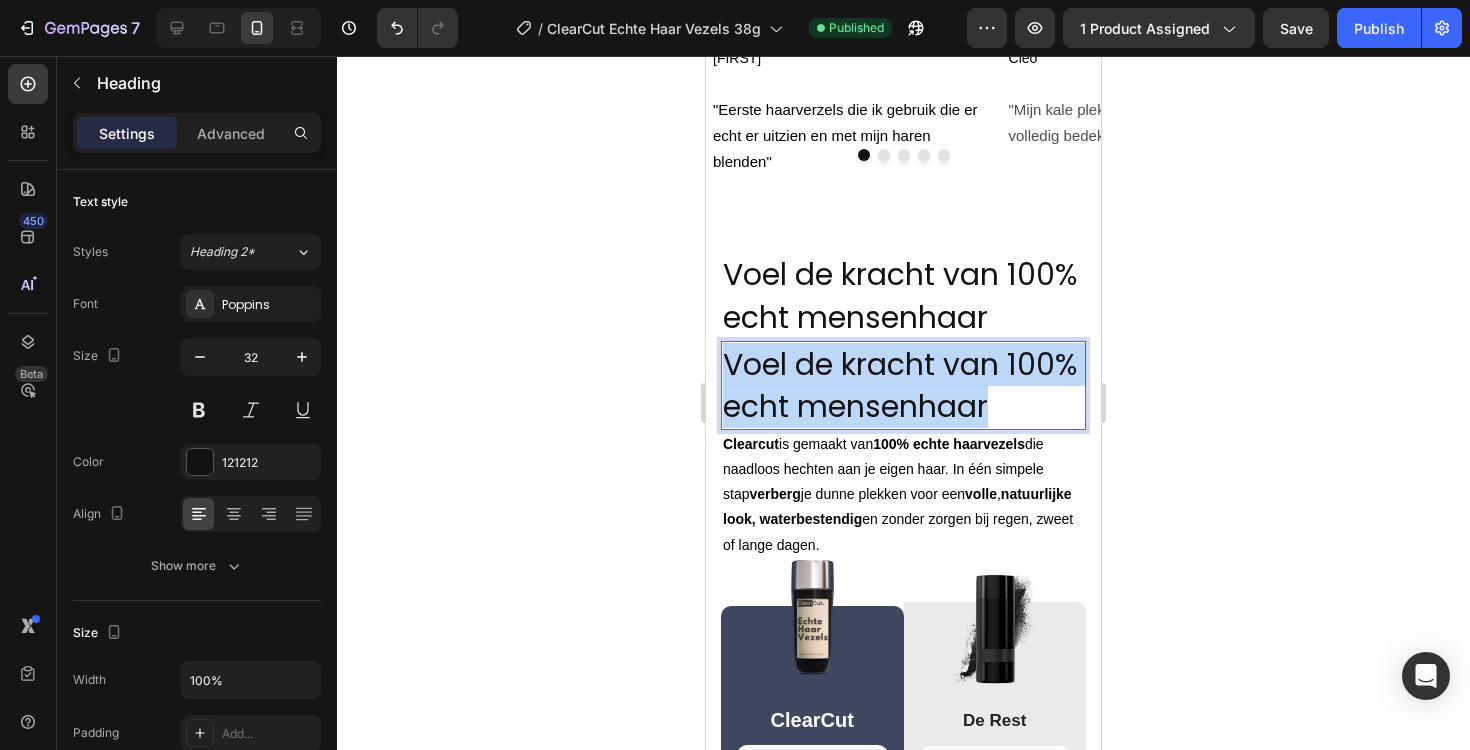 click on "Voel de kracht van 100% echt mensenhaar" at bounding box center (900, 386) 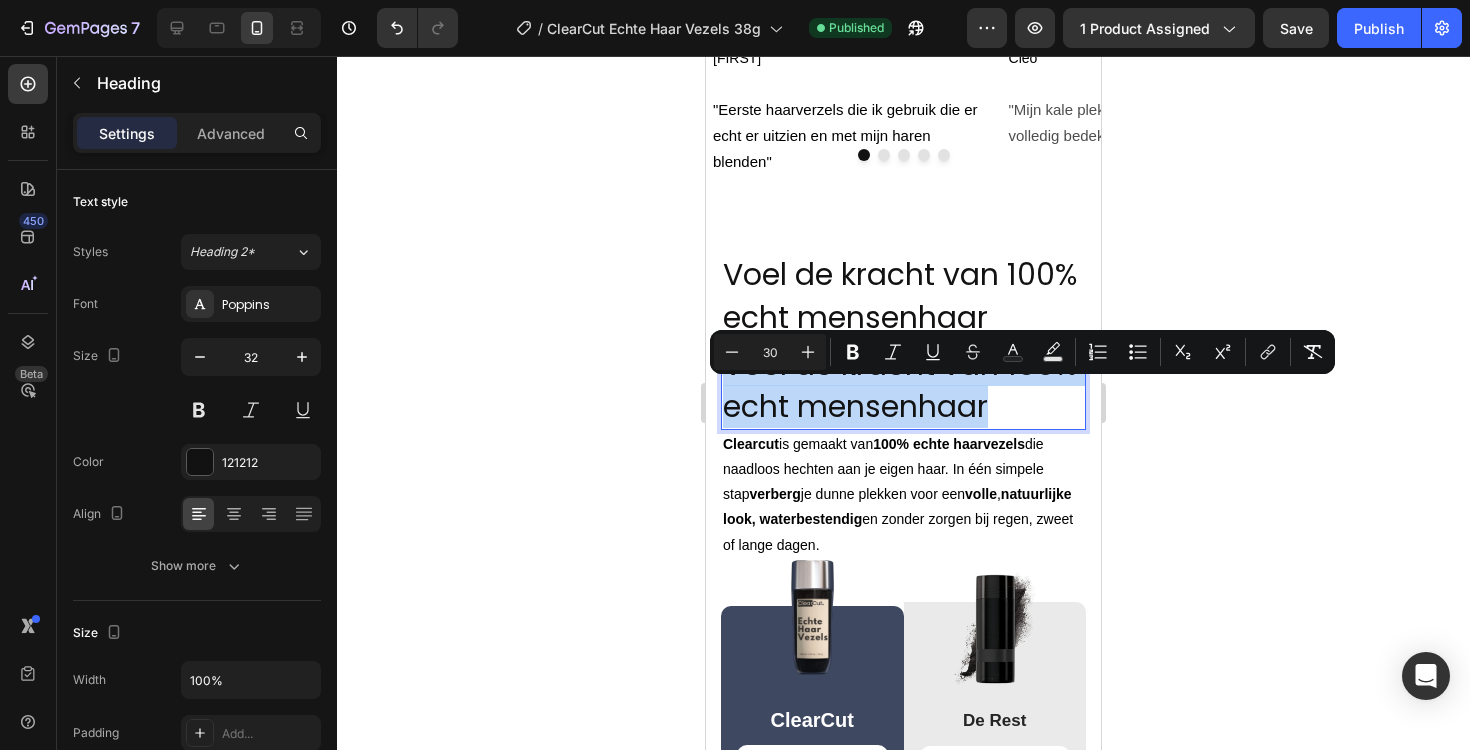 click on "Voel de kracht van 100% echt mensenhaar" at bounding box center (900, 386) 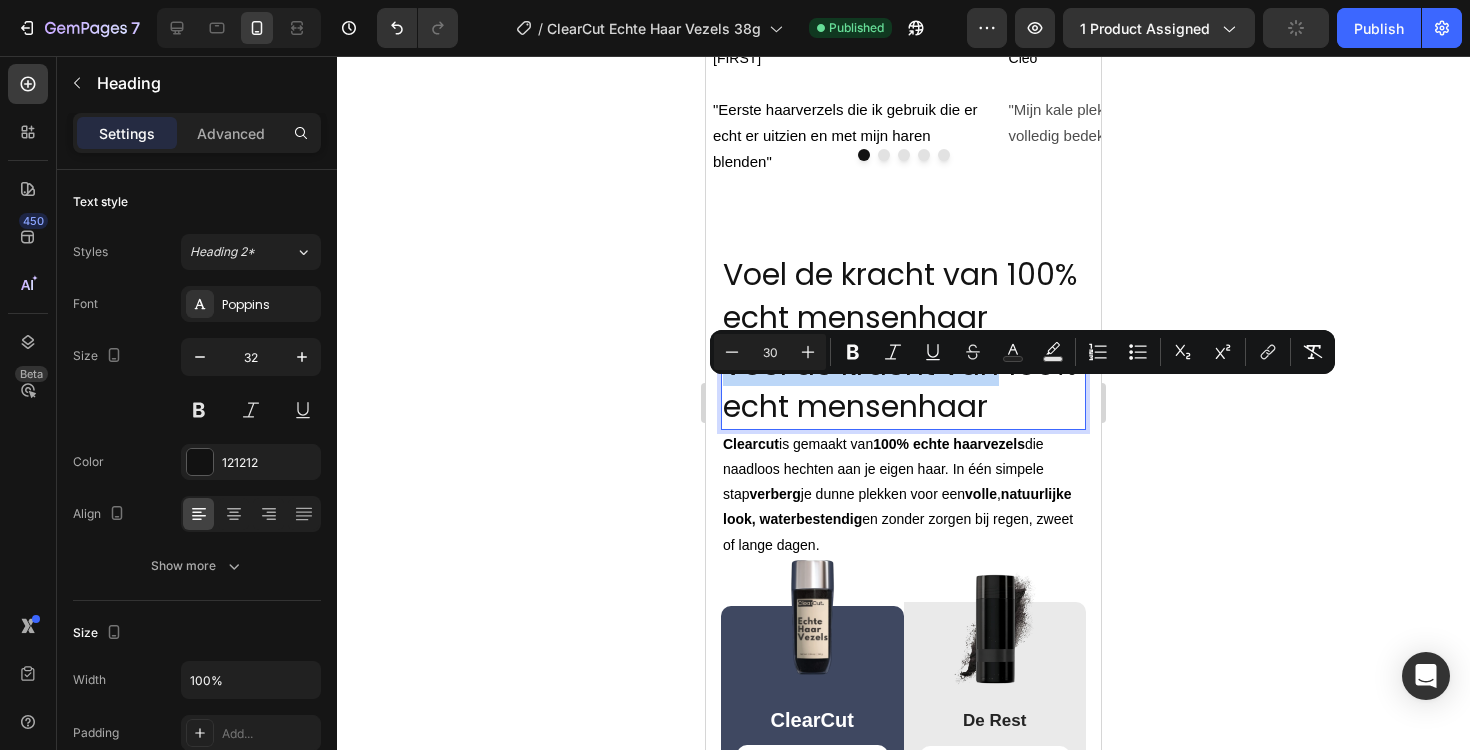 drag, startPoint x: 1007, startPoint y: 407, endPoint x: 727, endPoint y: 404, distance: 280.01608 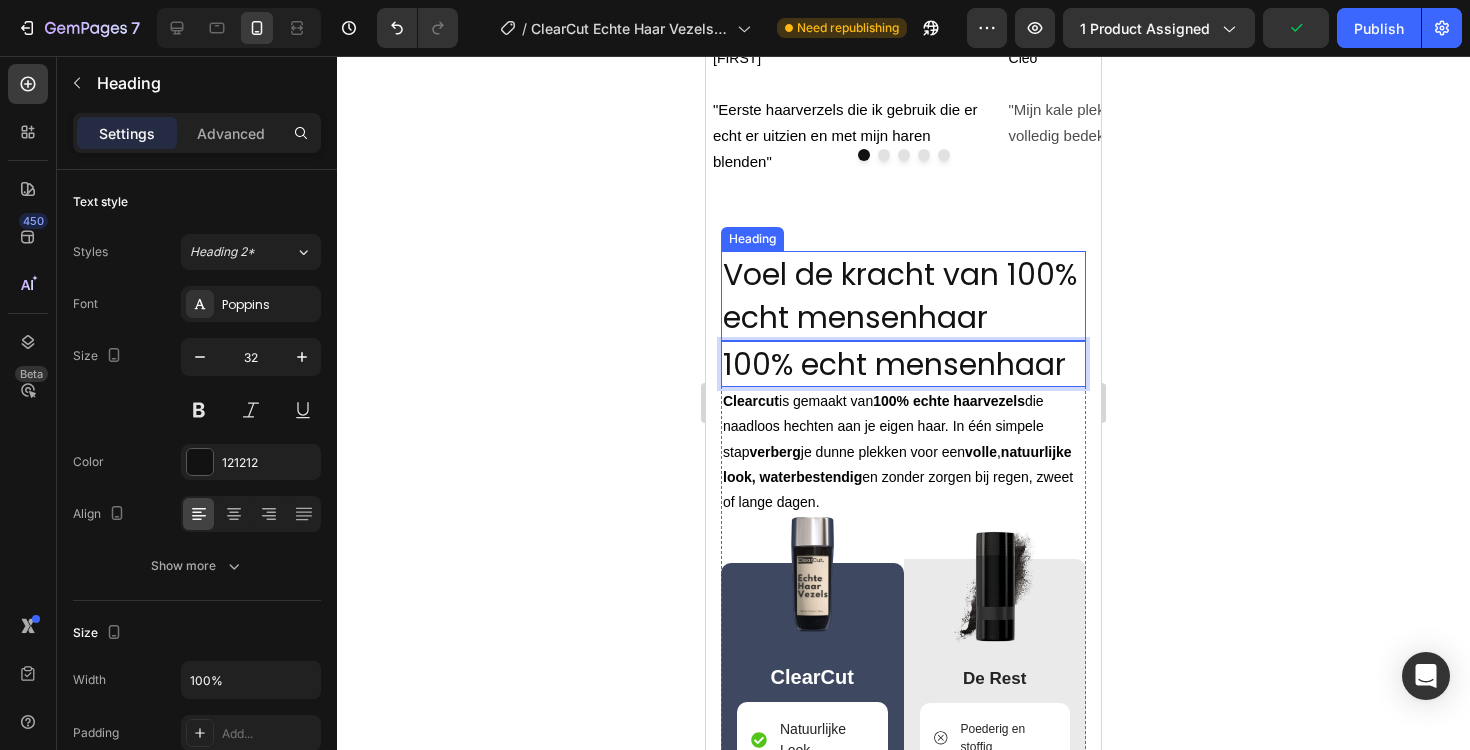 click on "⁠⁠⁠⁠⁠⁠⁠ Voel de kracht van 100% echt mensenhaar" at bounding box center (903, 295) 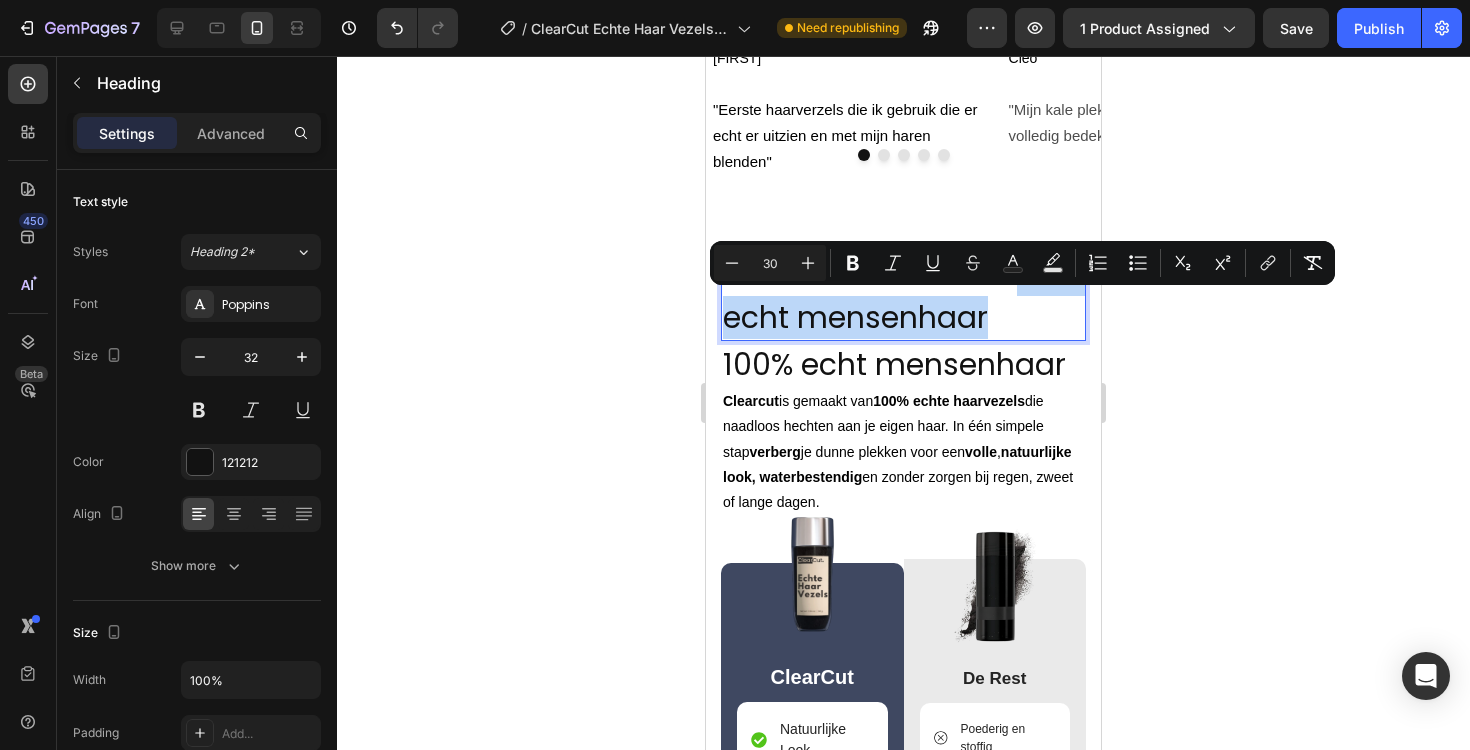drag, startPoint x: 915, startPoint y: 357, endPoint x: 731, endPoint y: 301, distance: 192.33304 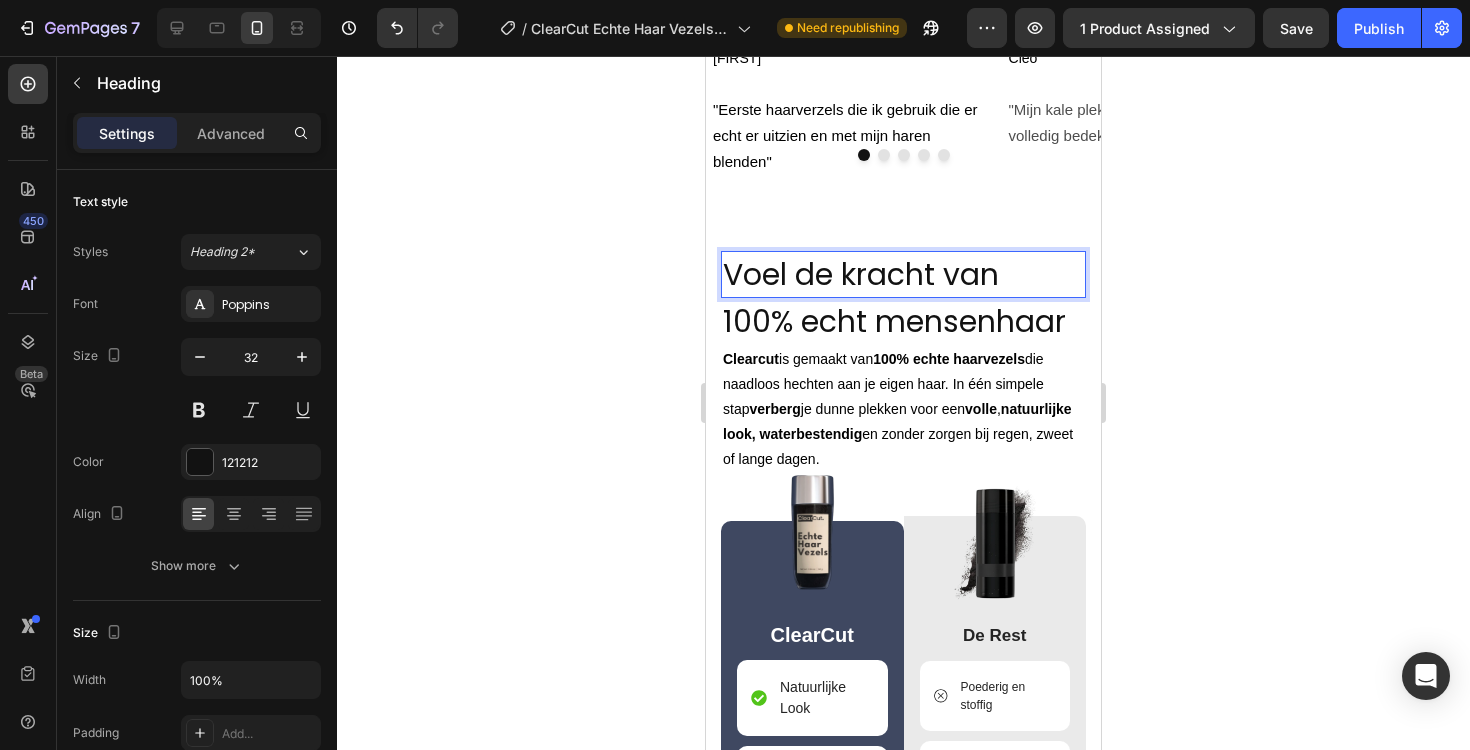 click on "Voel de kracht van" at bounding box center [861, 274] 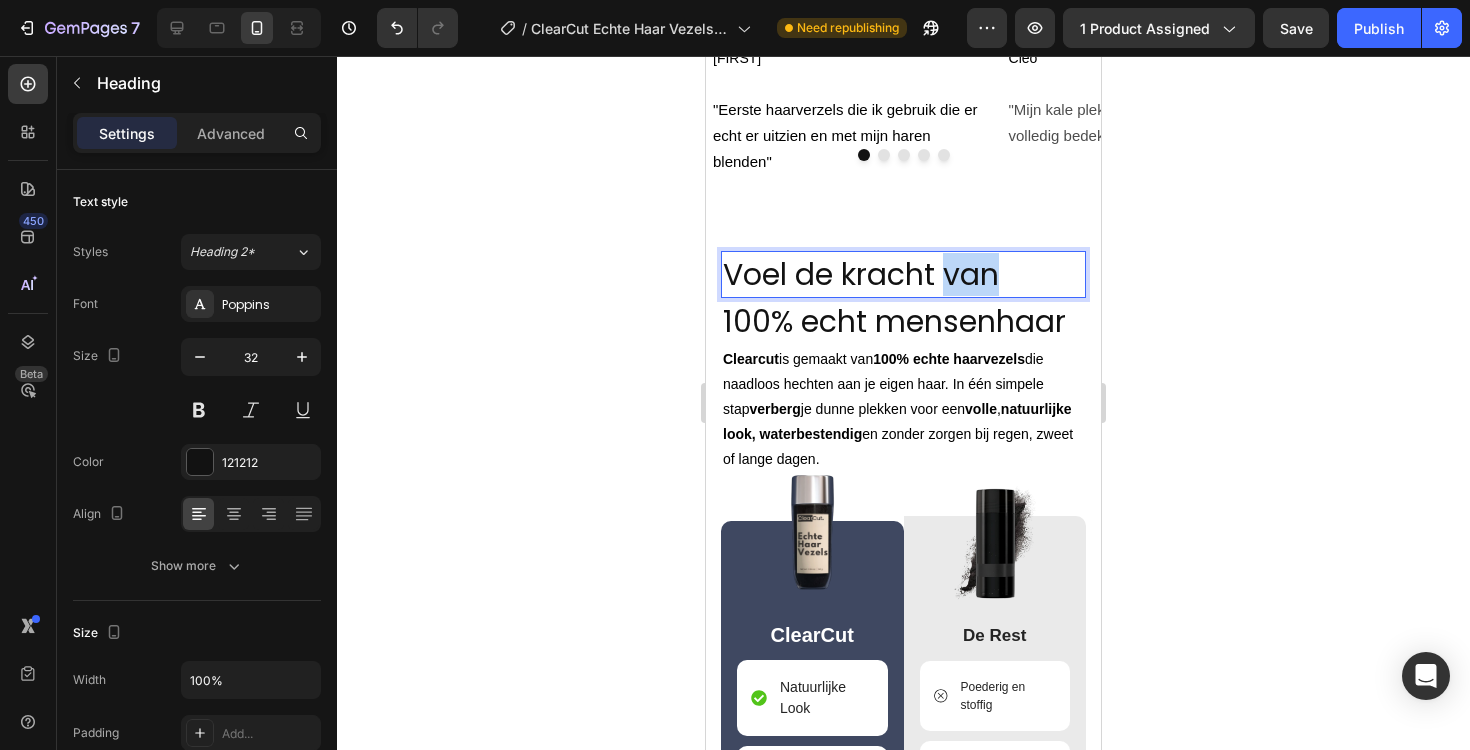 click on "Voel de kracht van" at bounding box center [861, 274] 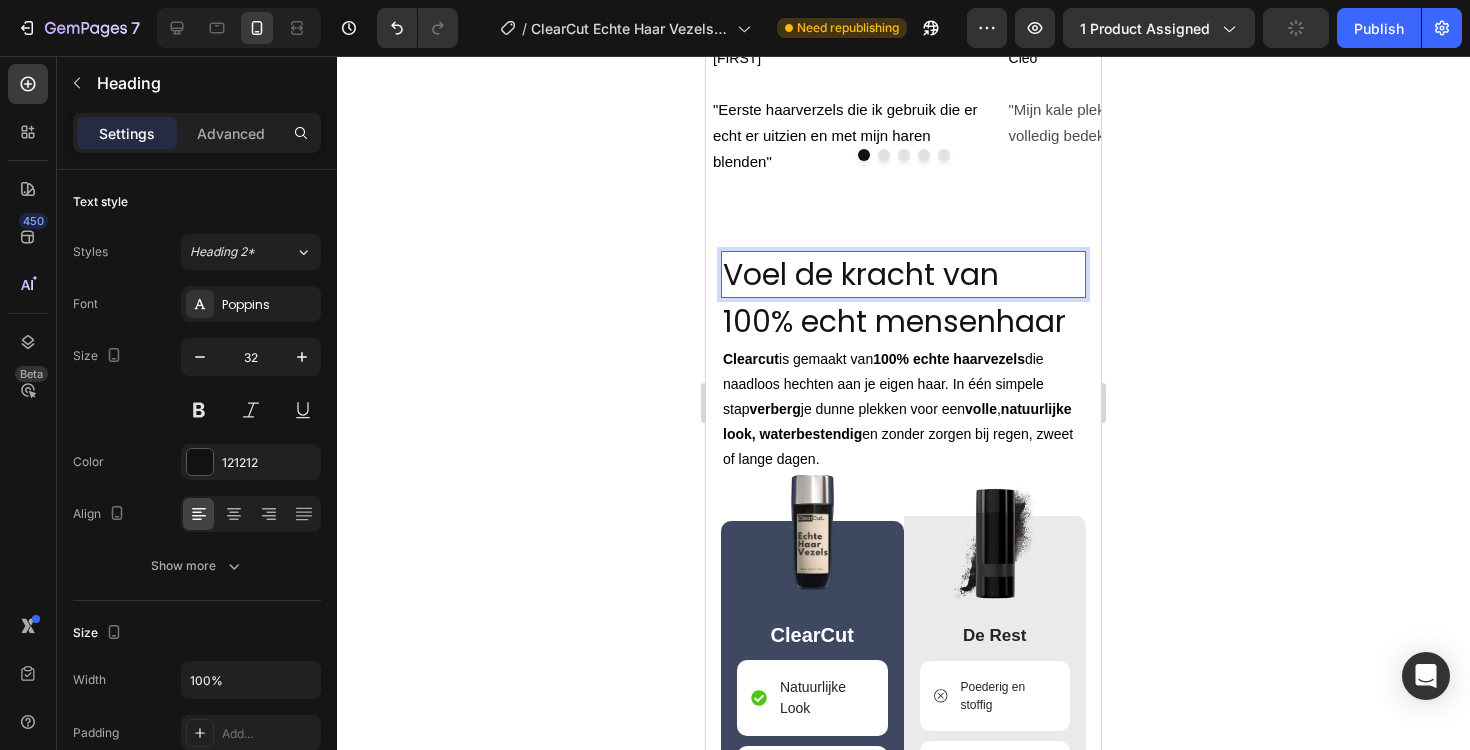 click on "Voel de kracht van" at bounding box center [861, 274] 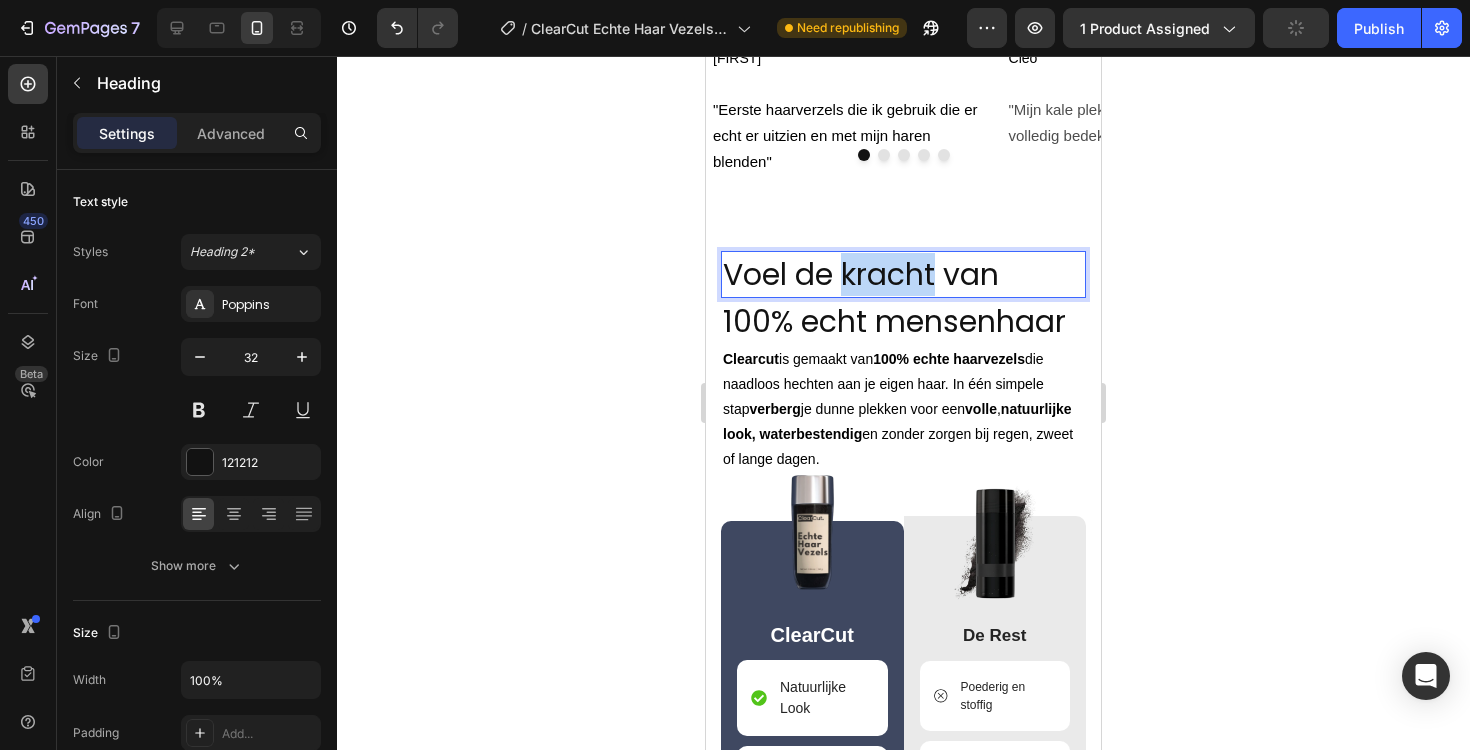 click on "Voel de kracht van" at bounding box center (861, 274) 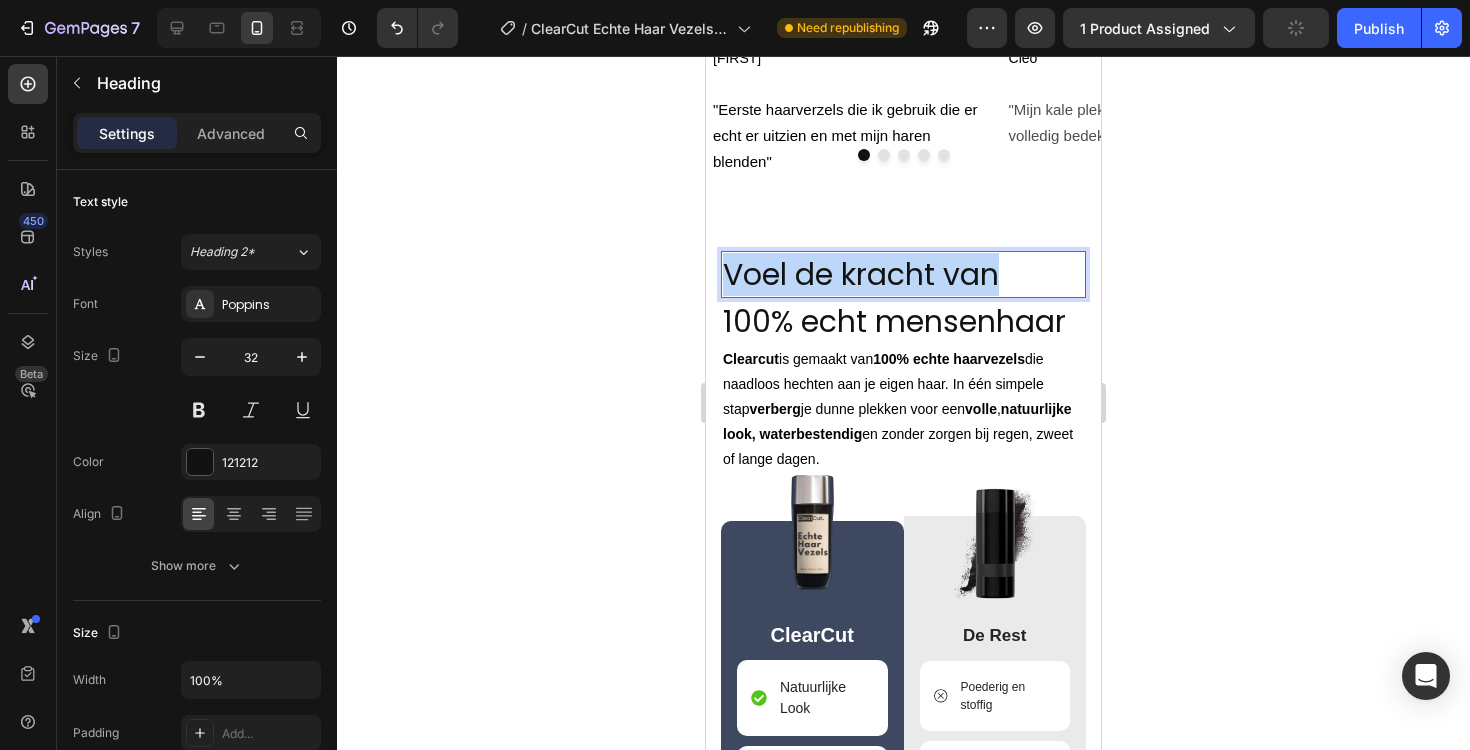 click on "Voel de kracht van" at bounding box center [861, 274] 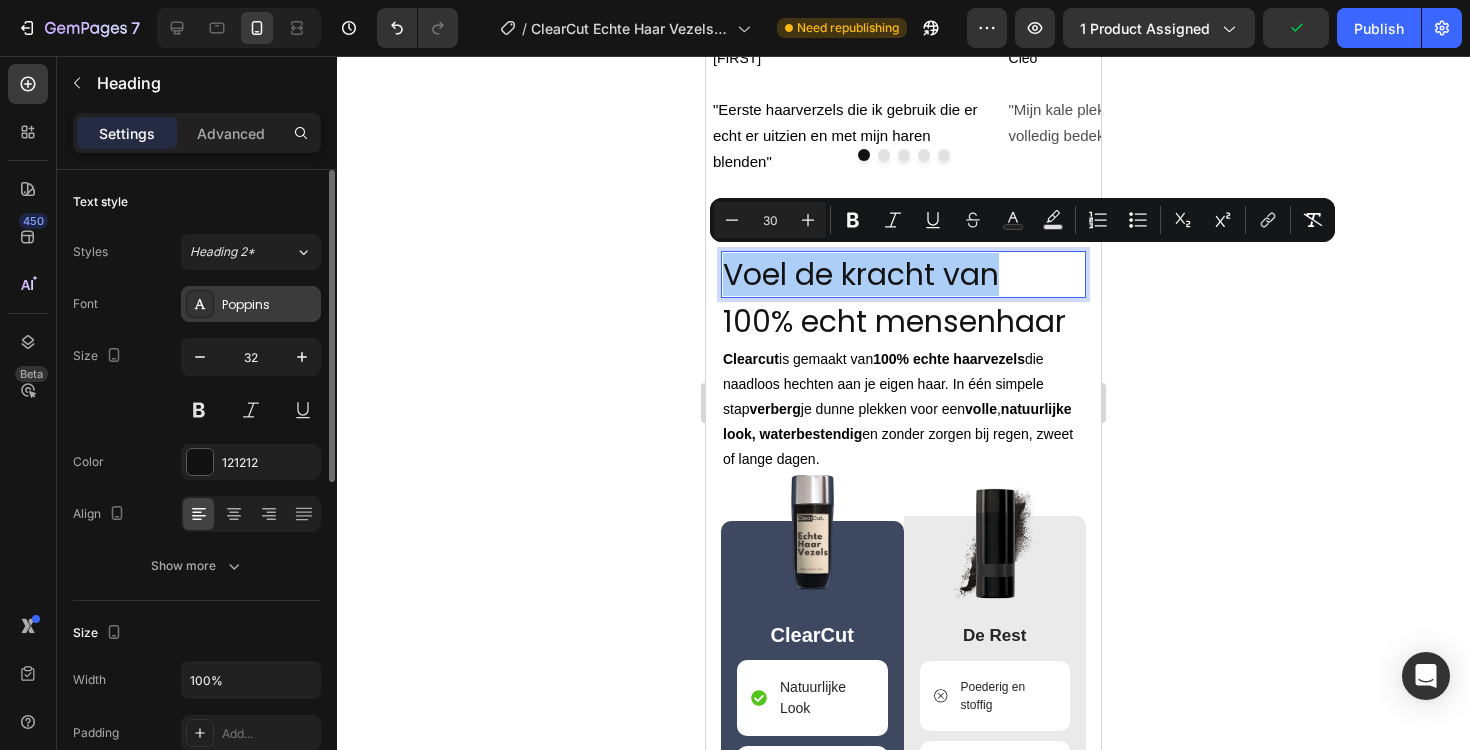 click on "Poppins" at bounding box center (269, 305) 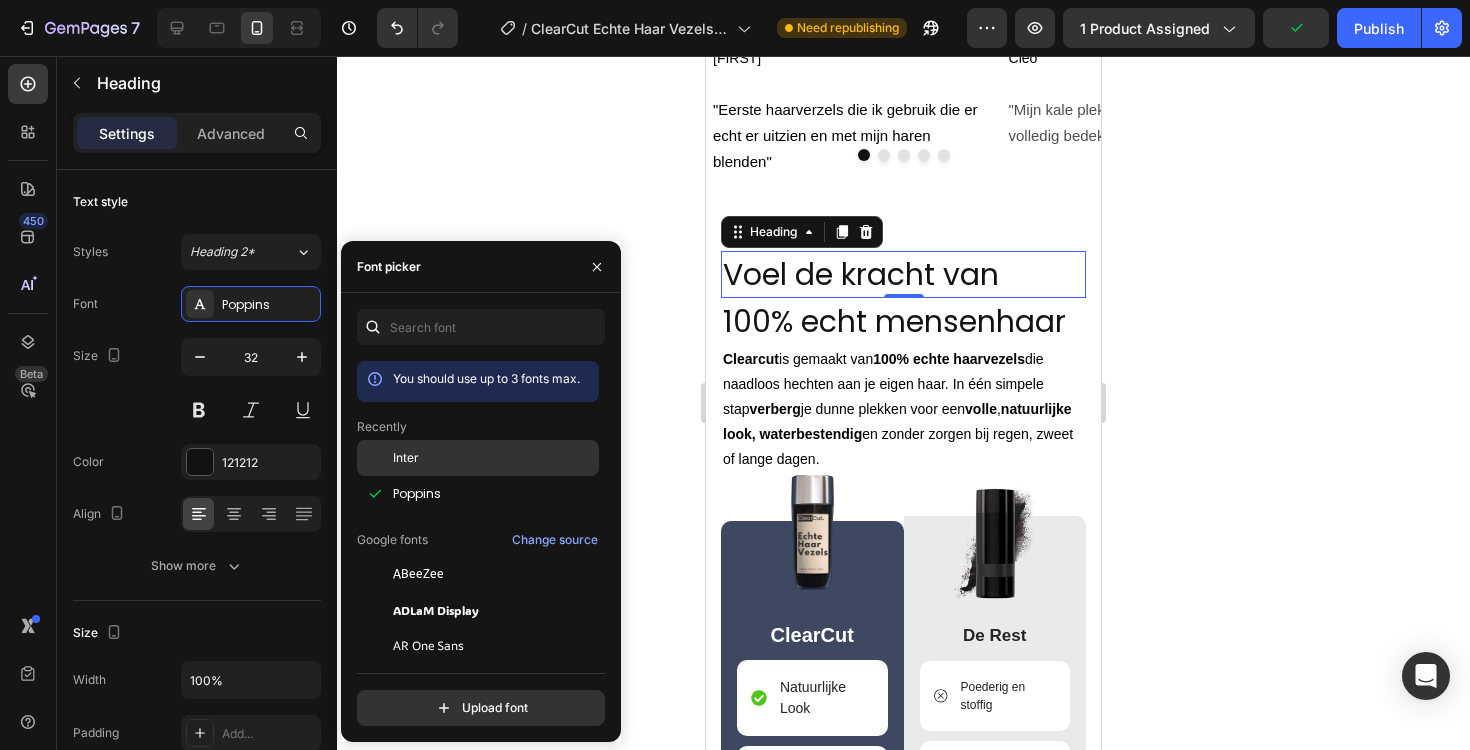 click on "Inter" at bounding box center [406, 458] 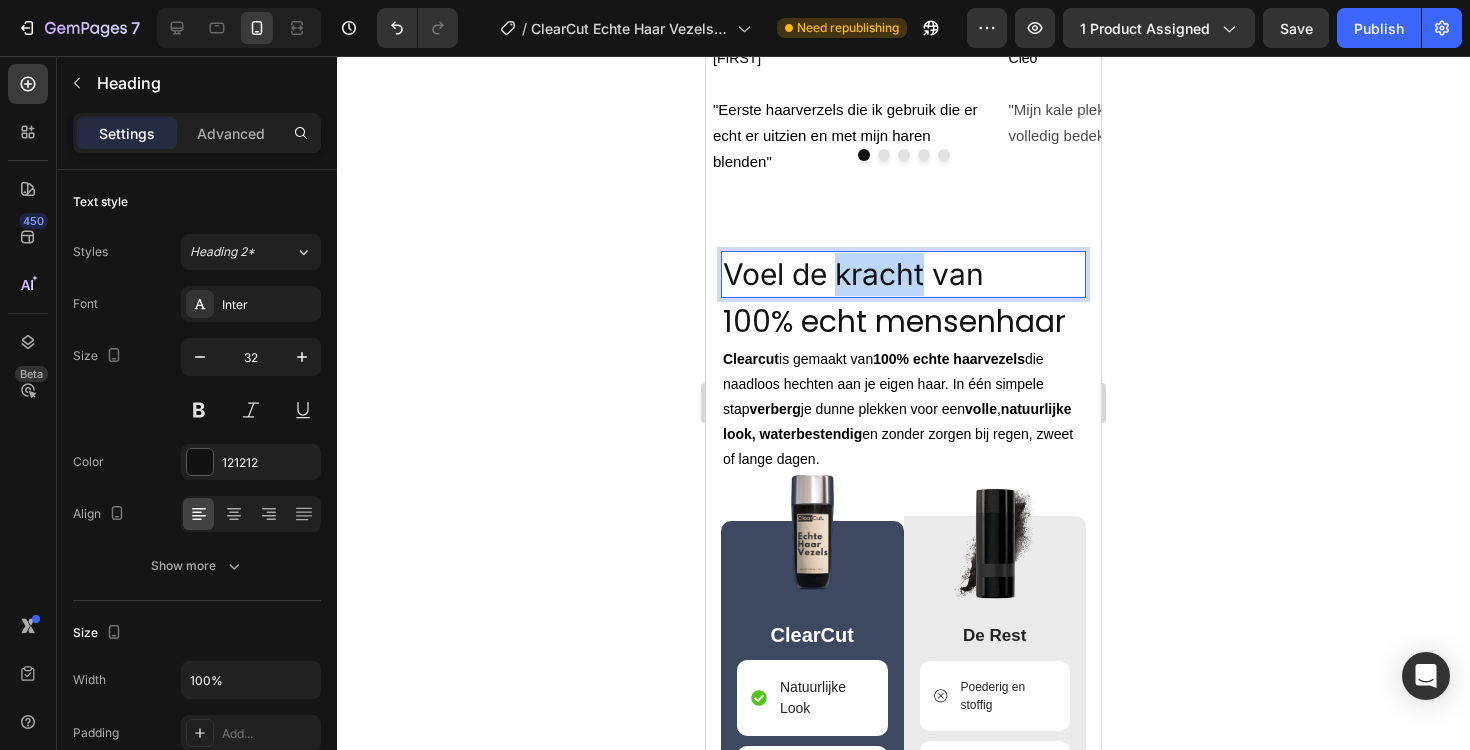 click on "Voel de kracht van" at bounding box center [853, 274] 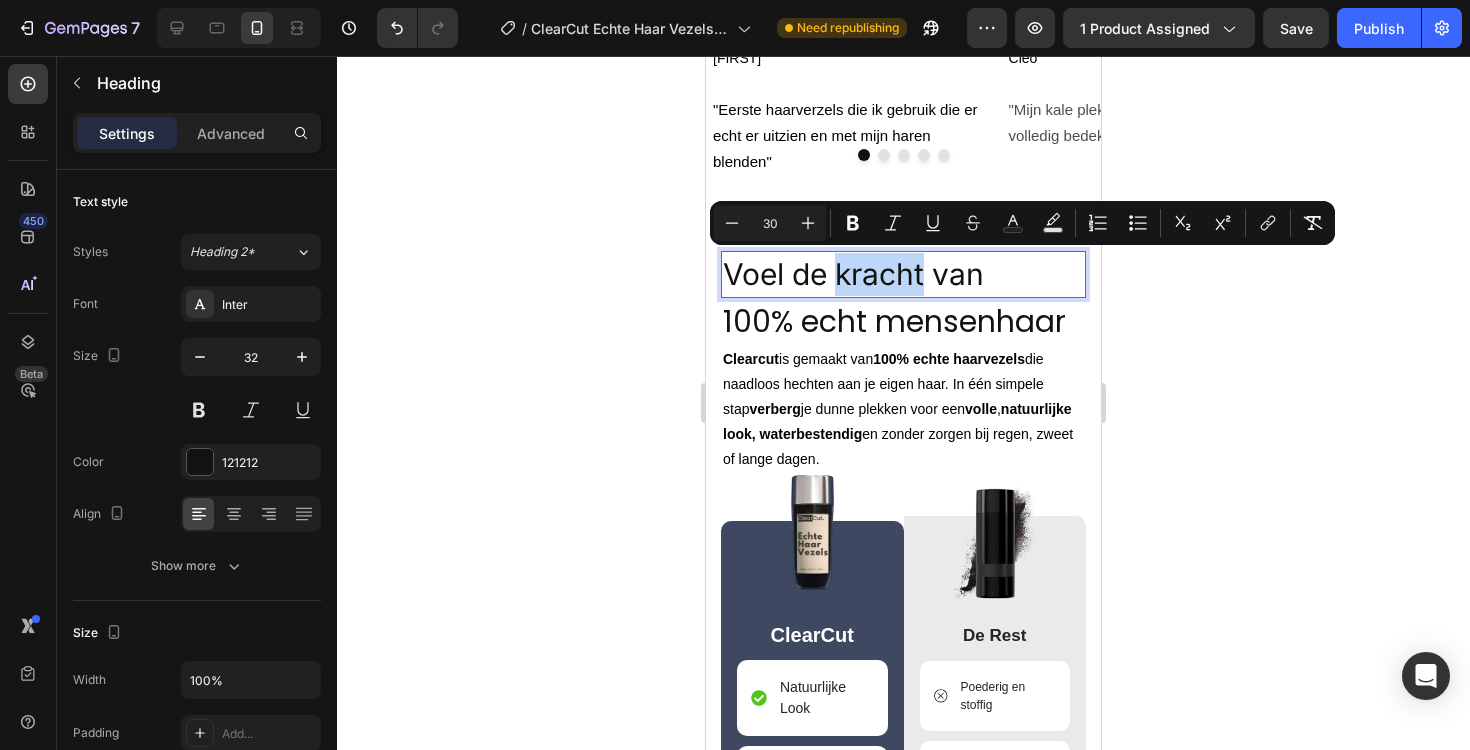 click on "Voel de kracht van" at bounding box center (853, 274) 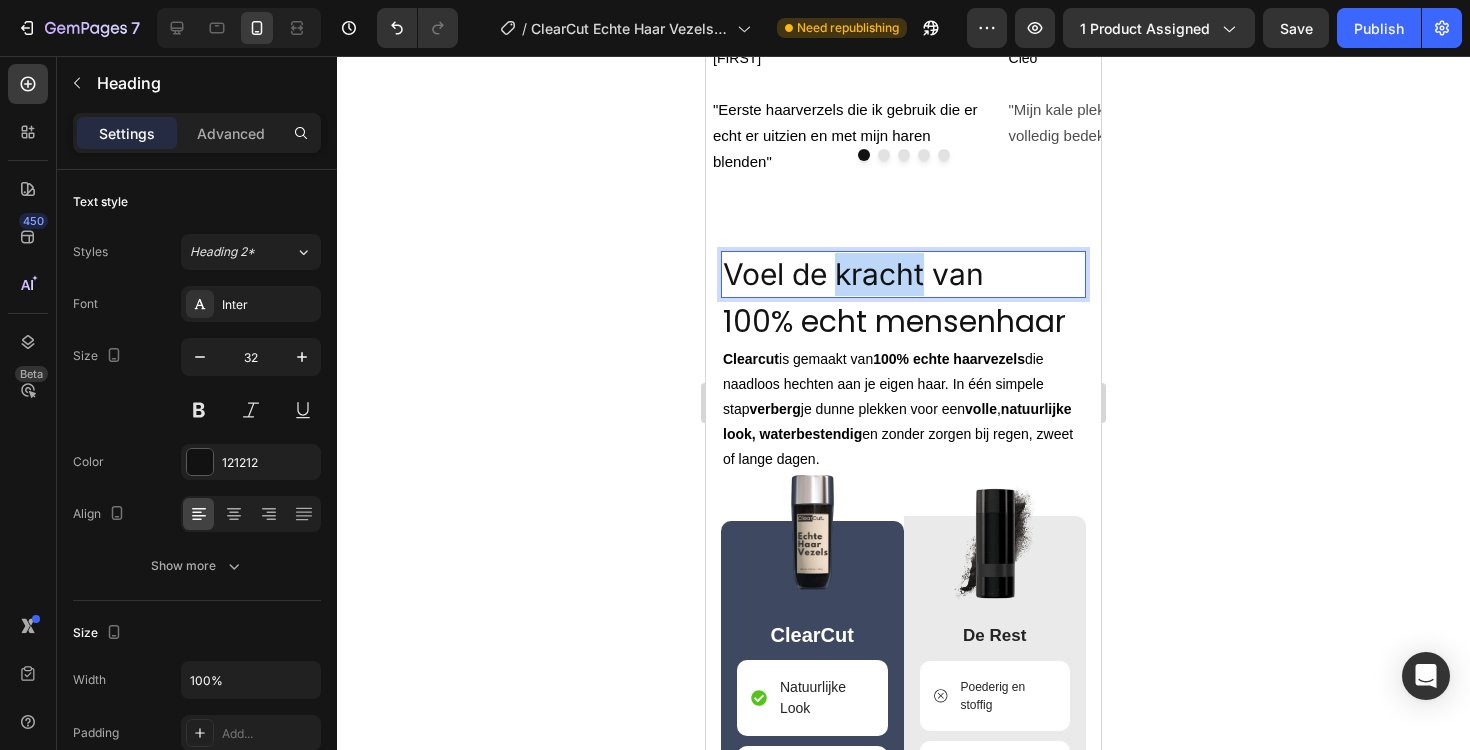 click on "Voel de kracht van" at bounding box center (853, 274) 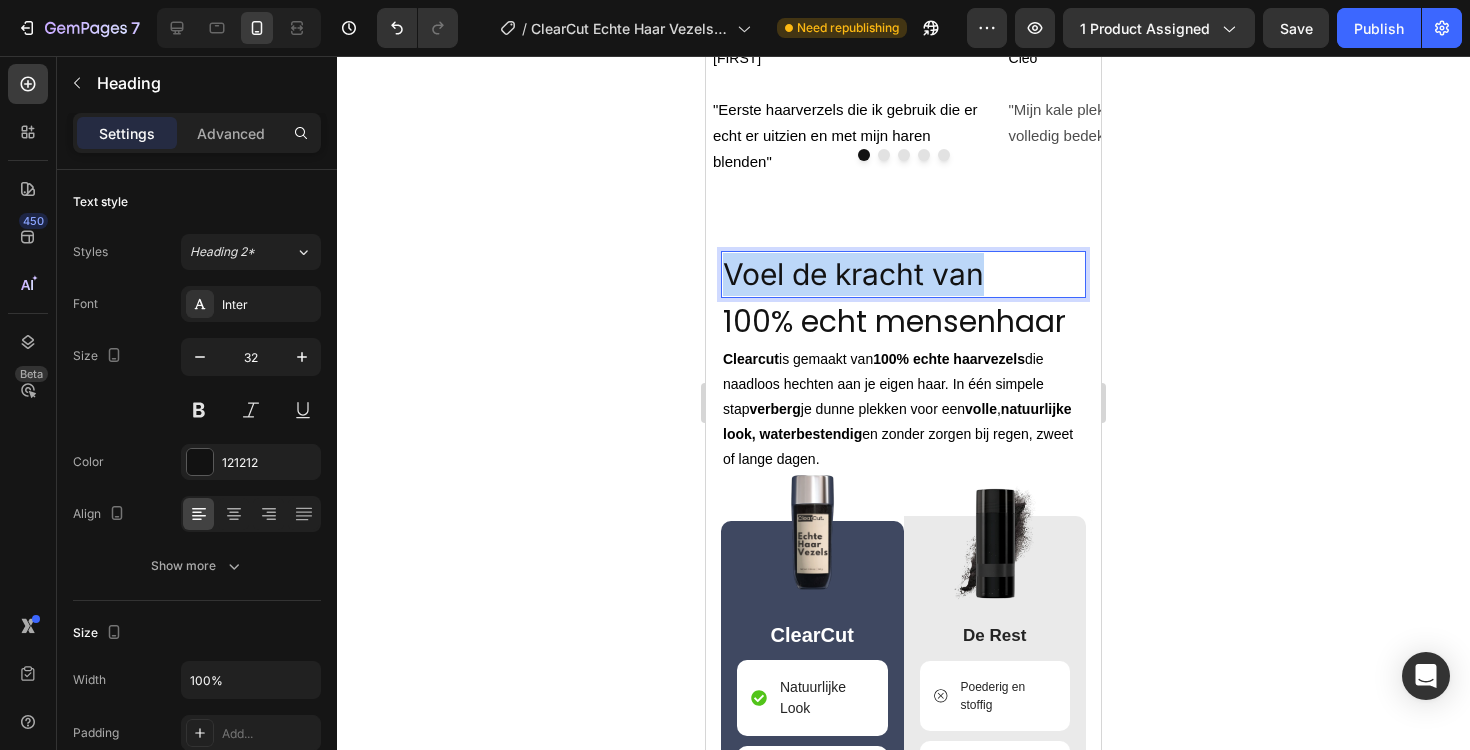 click on "Voel de kracht van" at bounding box center [853, 274] 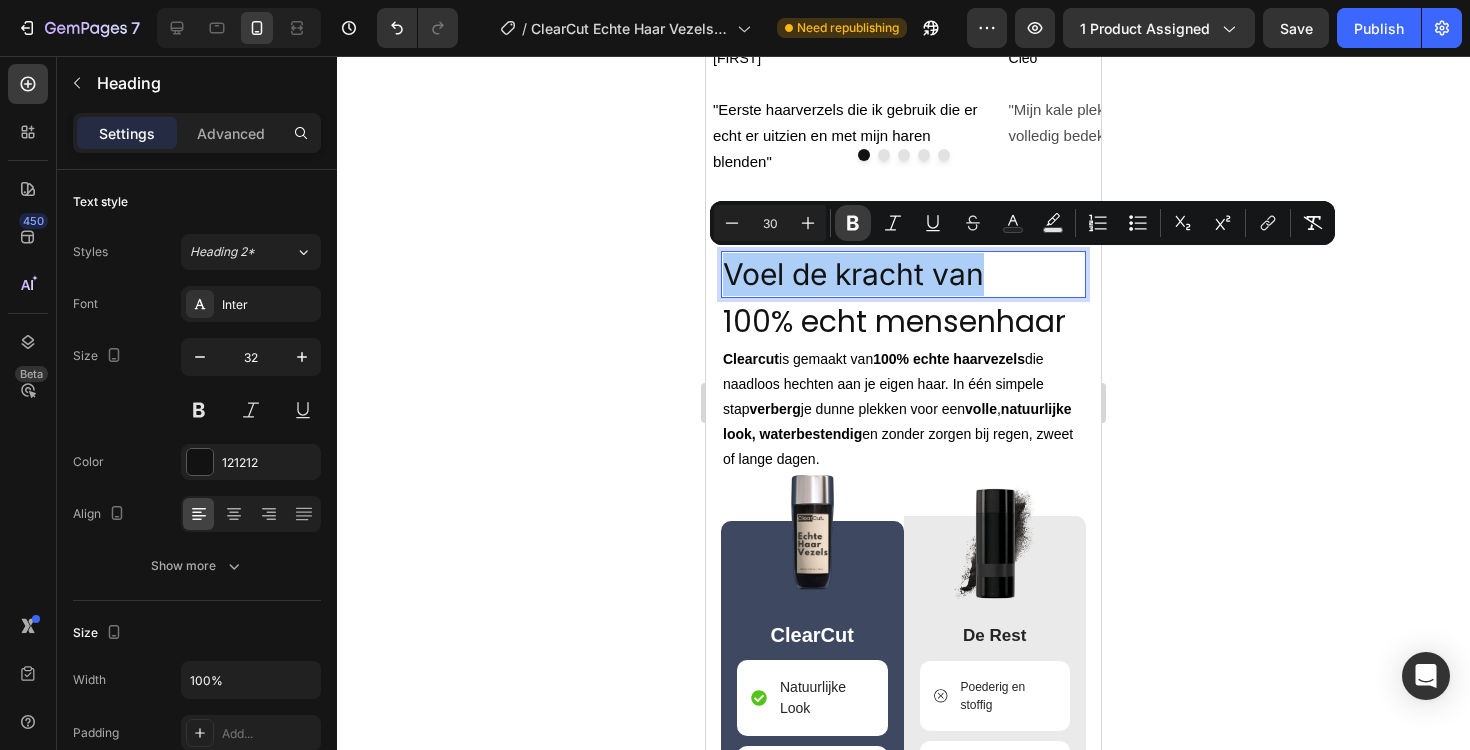 click 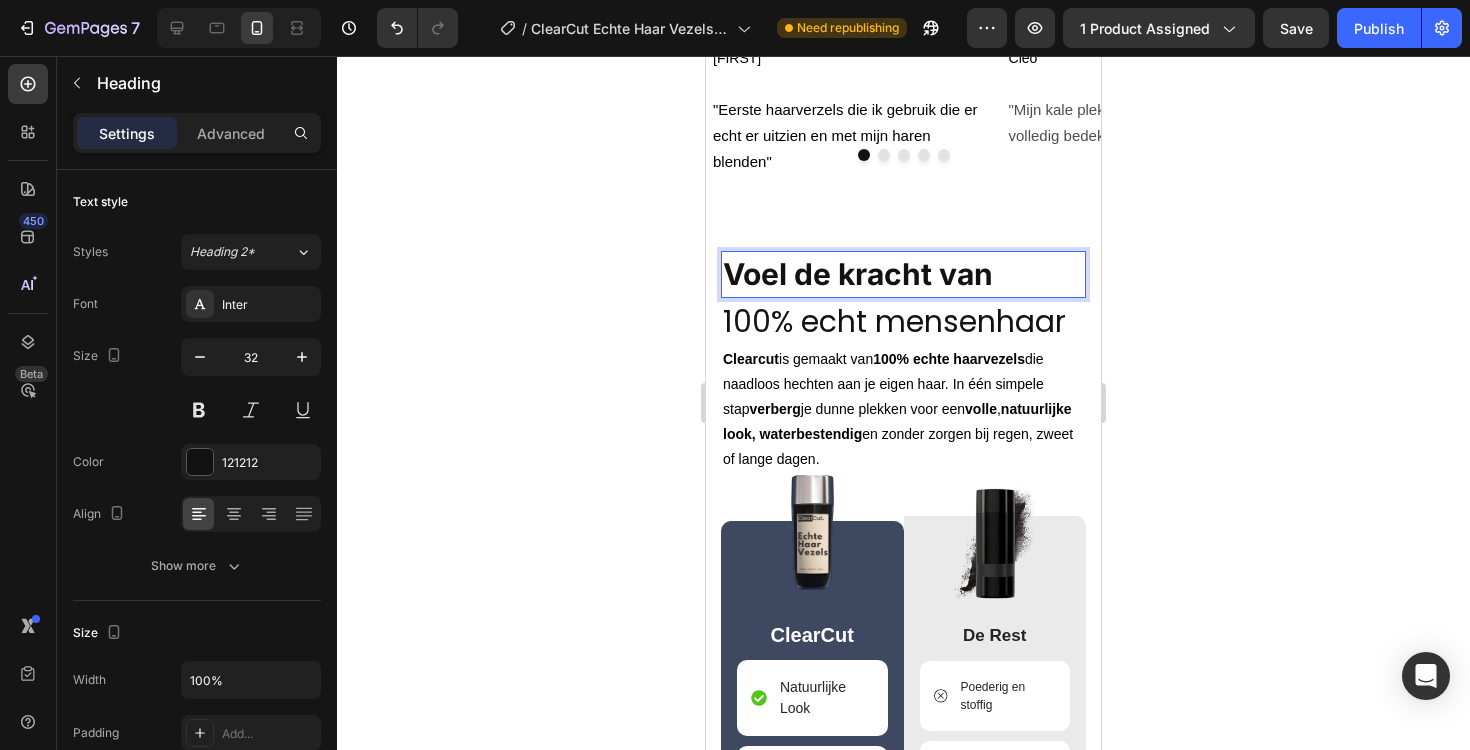 click on "Voel de kracht van" at bounding box center [903, 274] 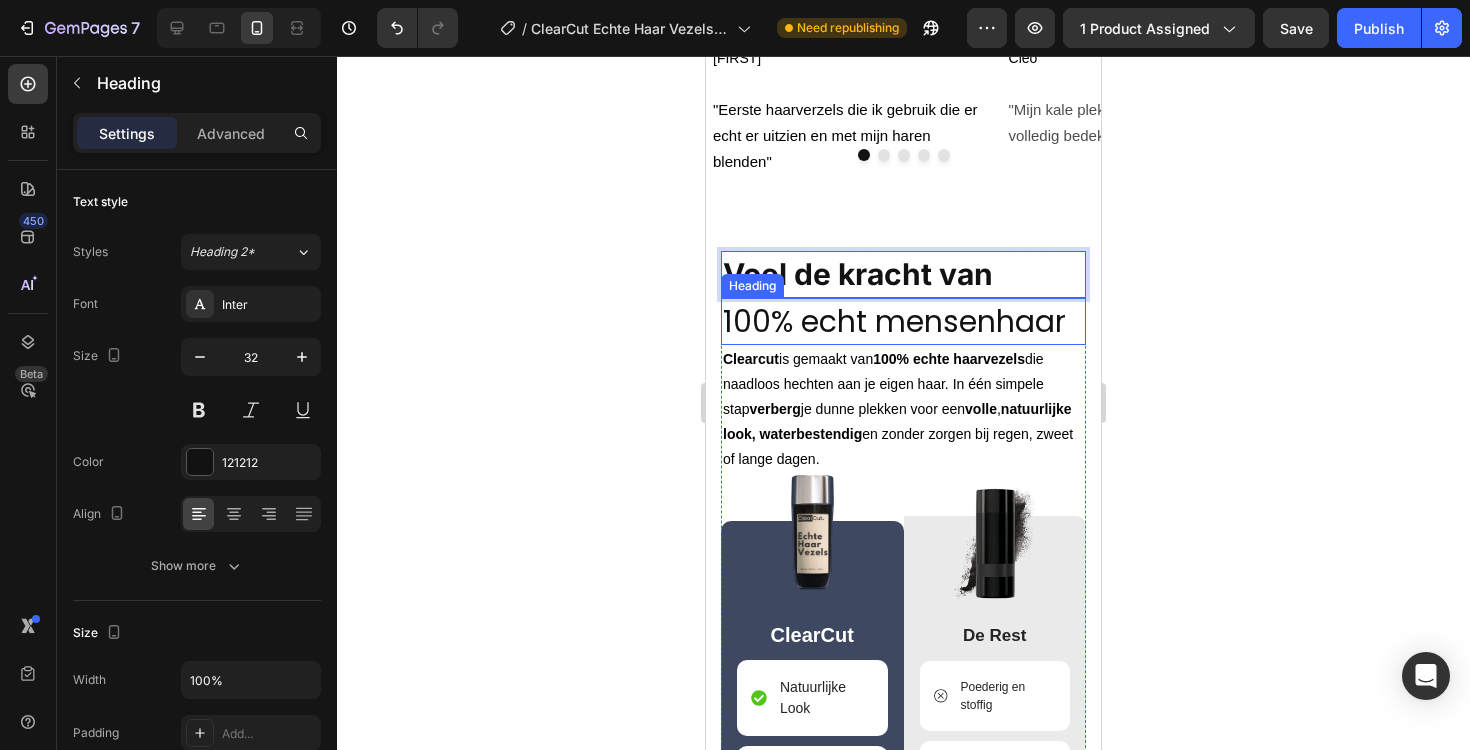 click on "100% echt mensenhaar" at bounding box center (894, 321) 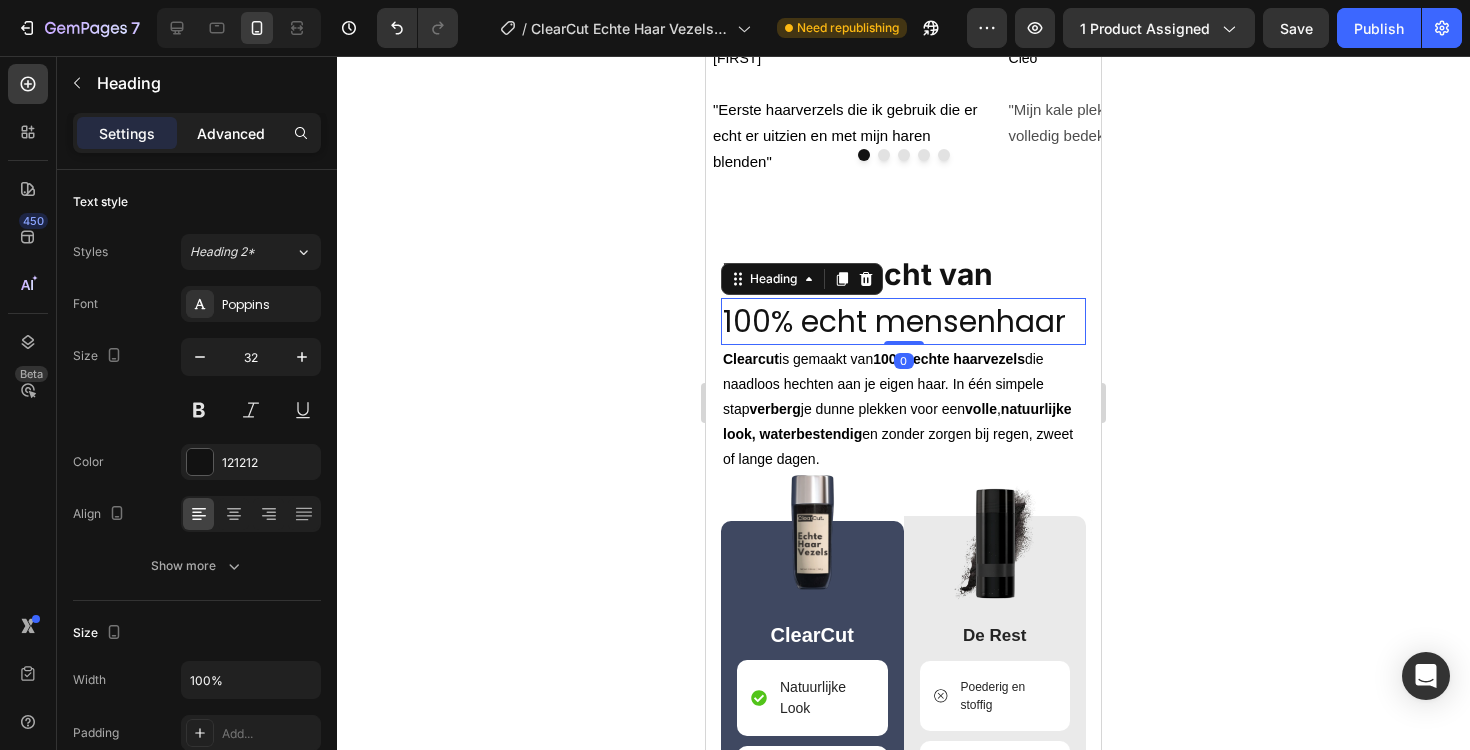 click on "Advanced" at bounding box center (231, 133) 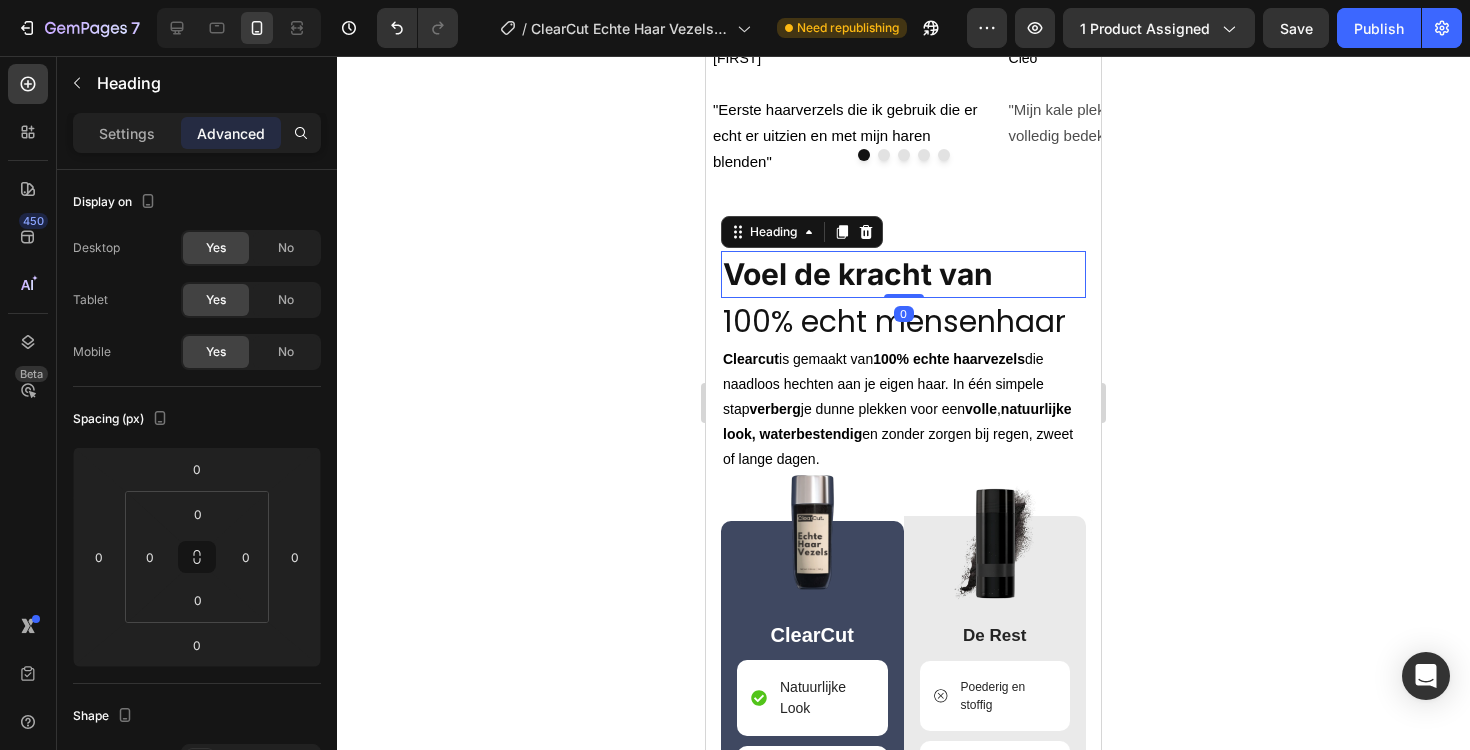 click on "Voel de kracht van" at bounding box center [858, 274] 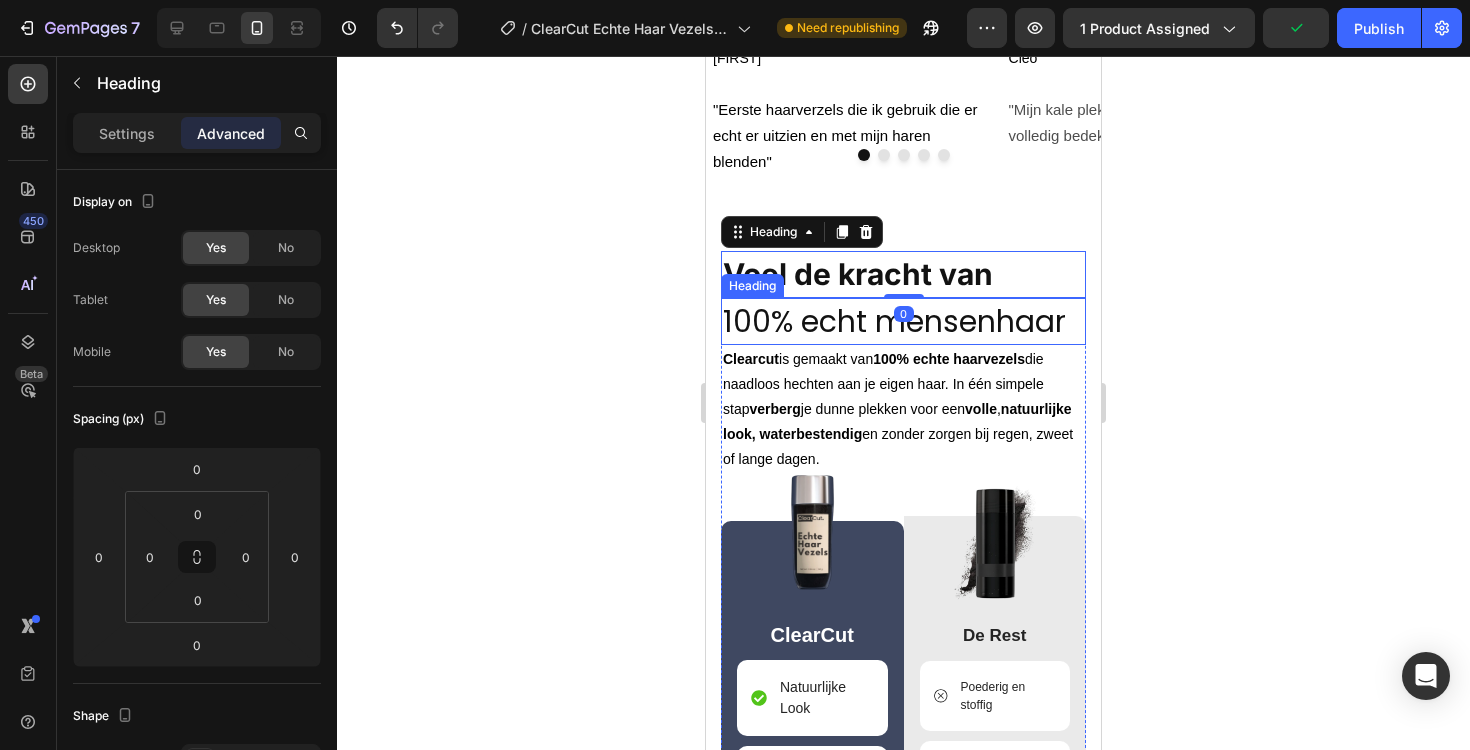 click on "100% echt mensenhaar" at bounding box center (894, 321) 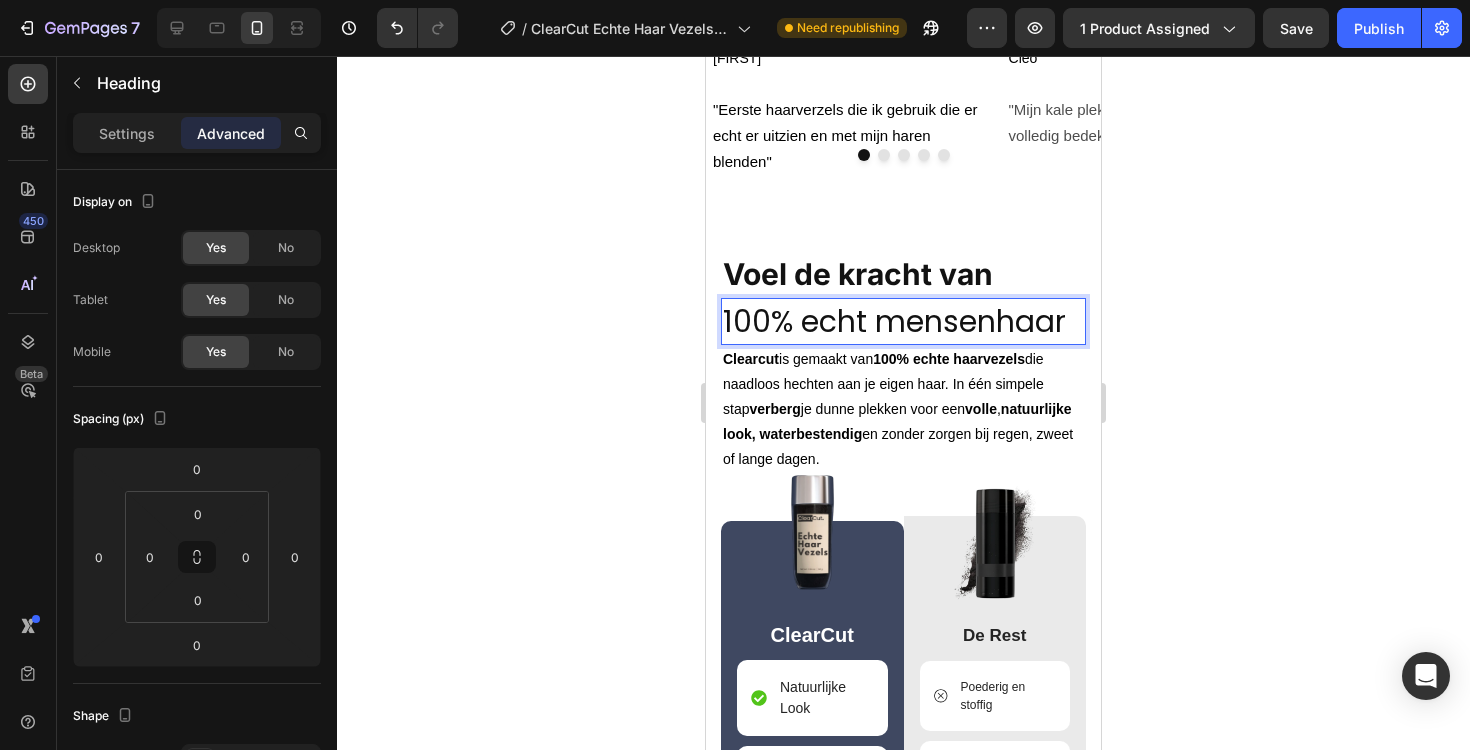 click on "100% echt mensenhaar" at bounding box center (894, 321) 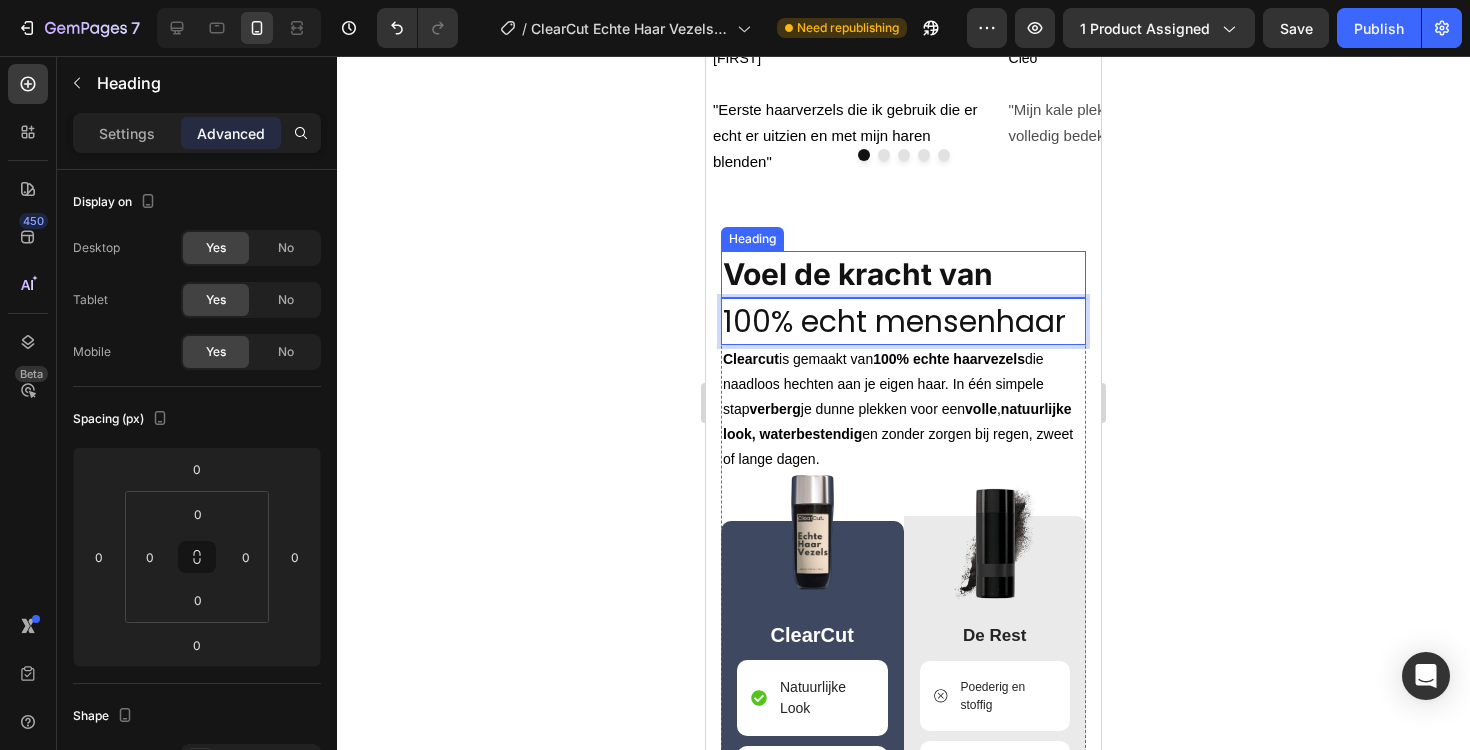 click on "Voel de kracht van" at bounding box center (858, 274) 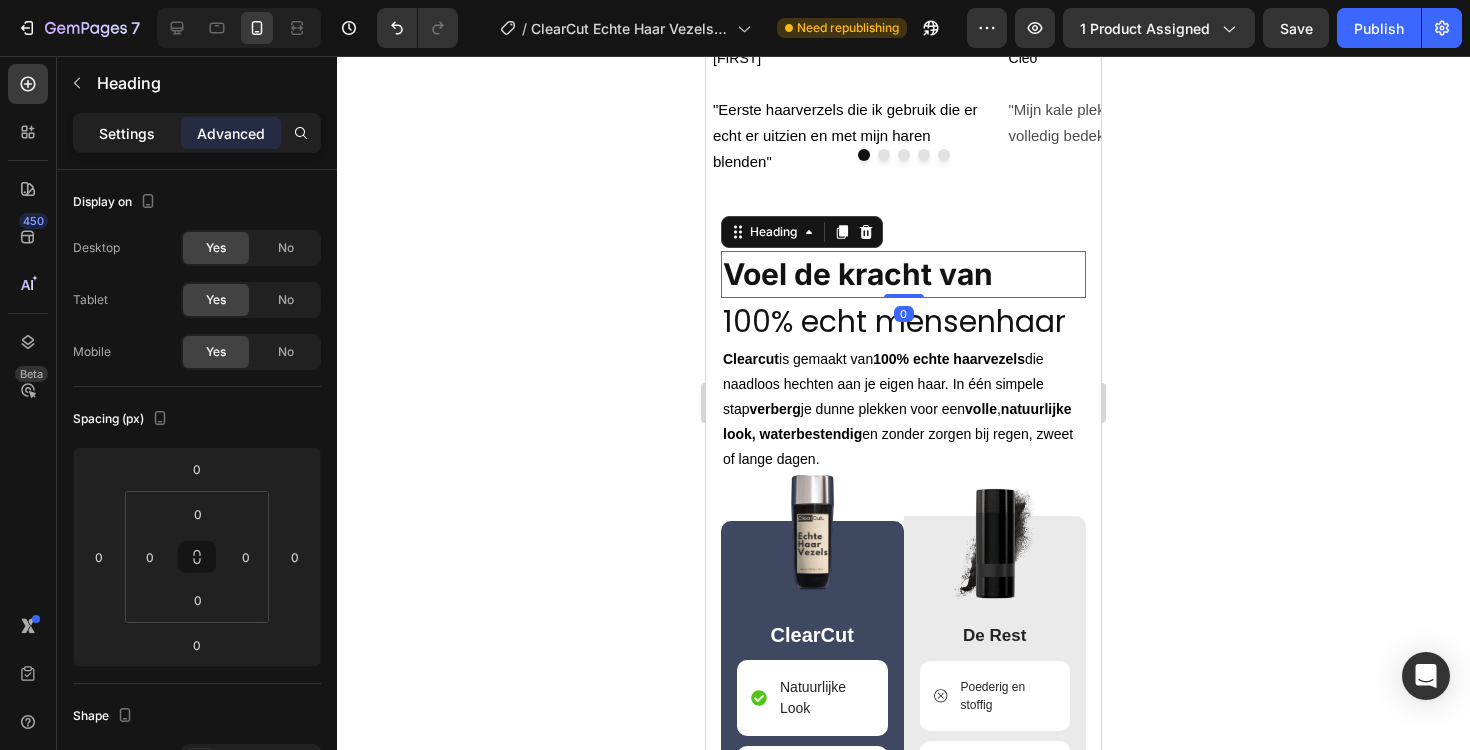 click on "Settings" at bounding box center [127, 133] 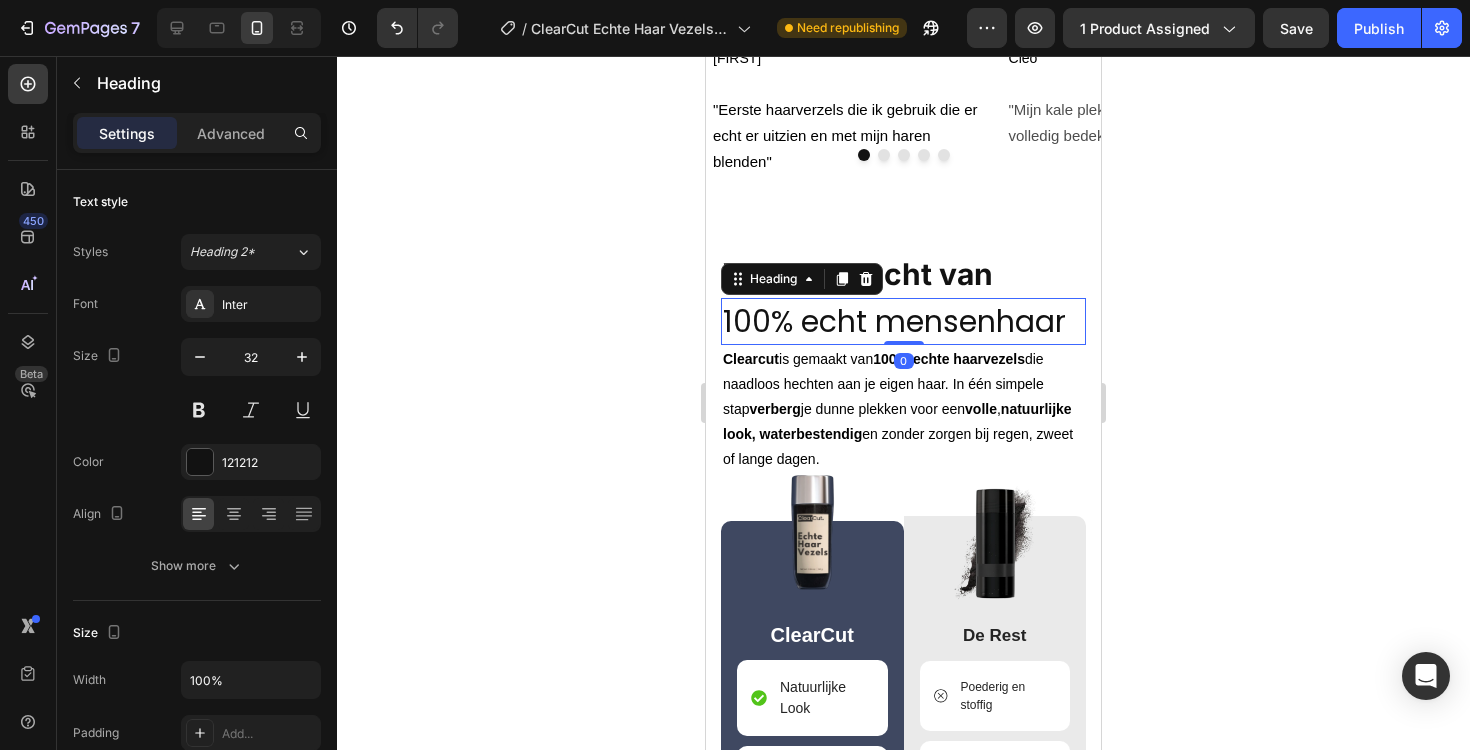 click on "100% echt mensenhaar" at bounding box center [894, 321] 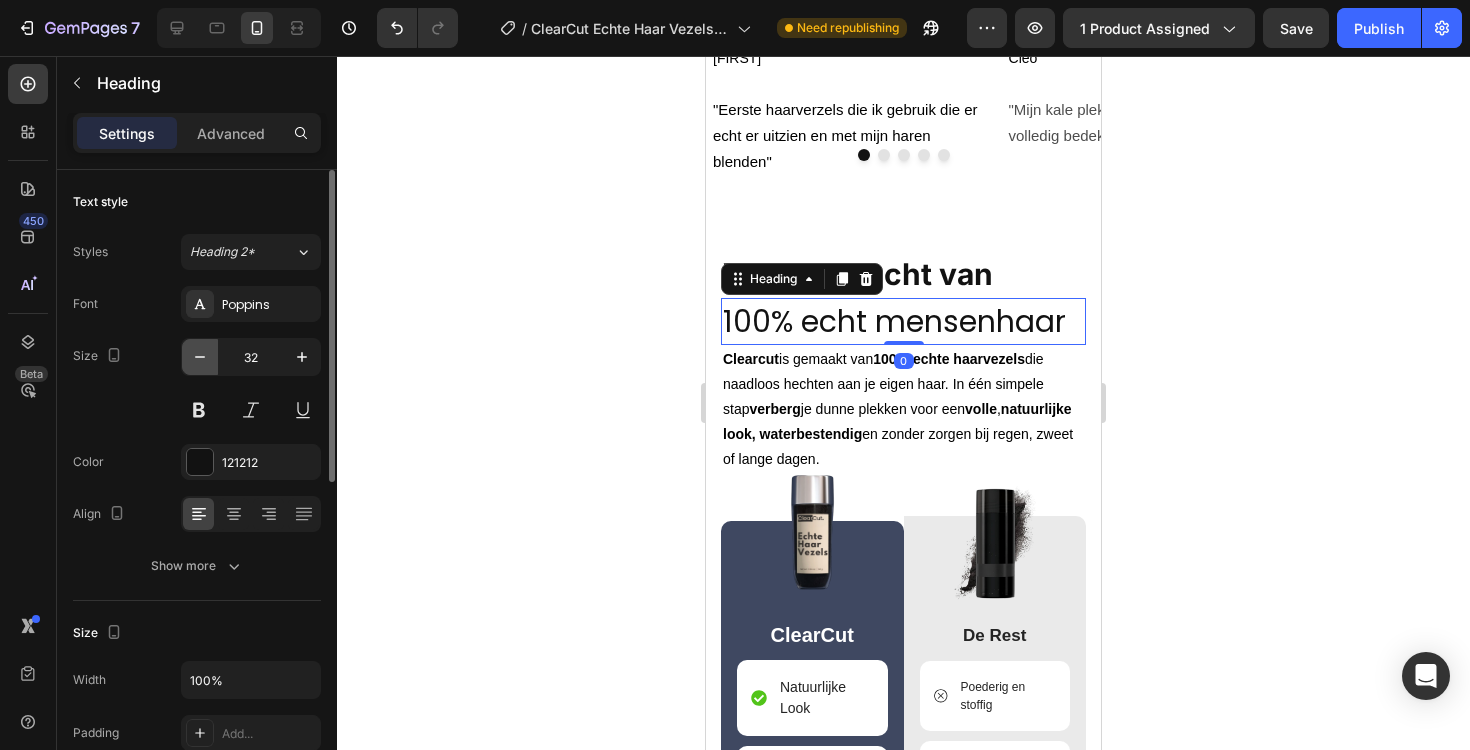 click 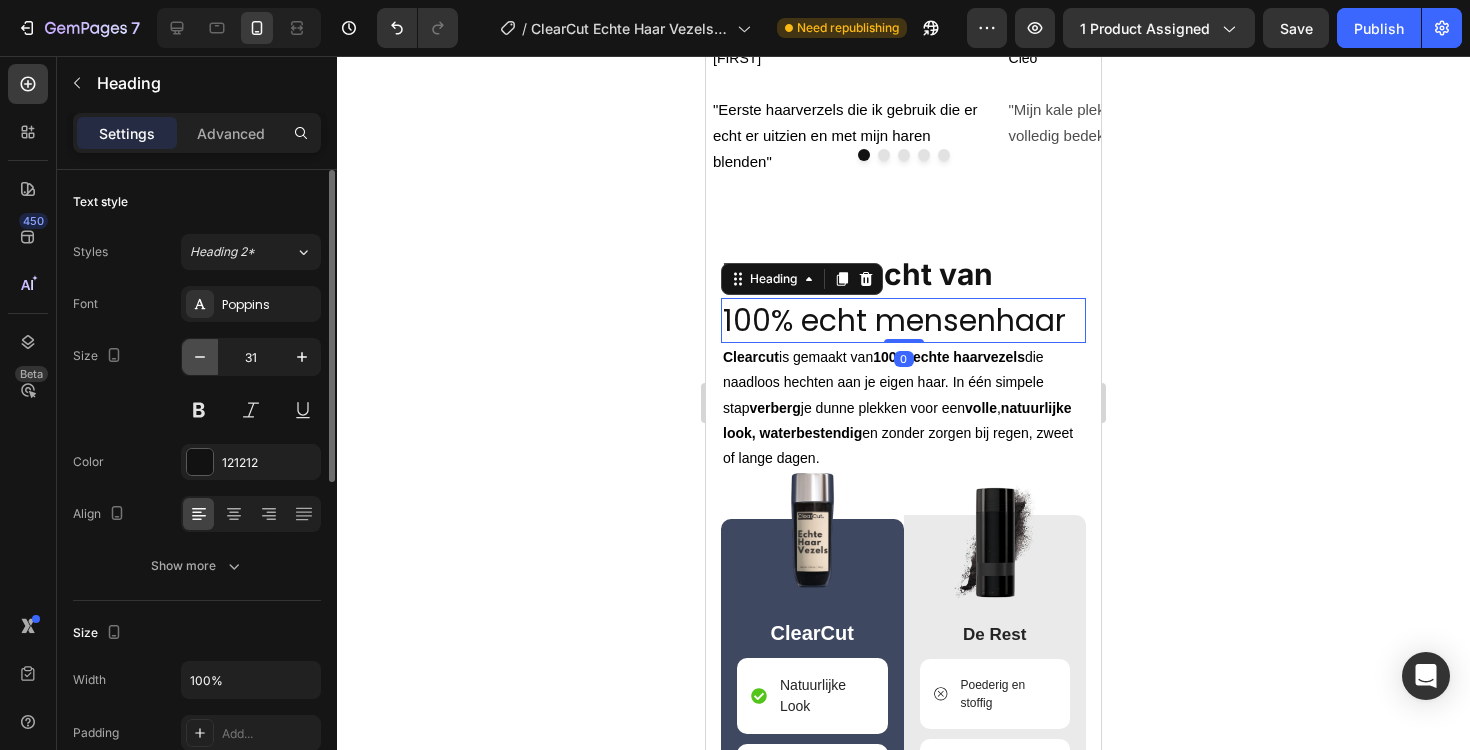 click 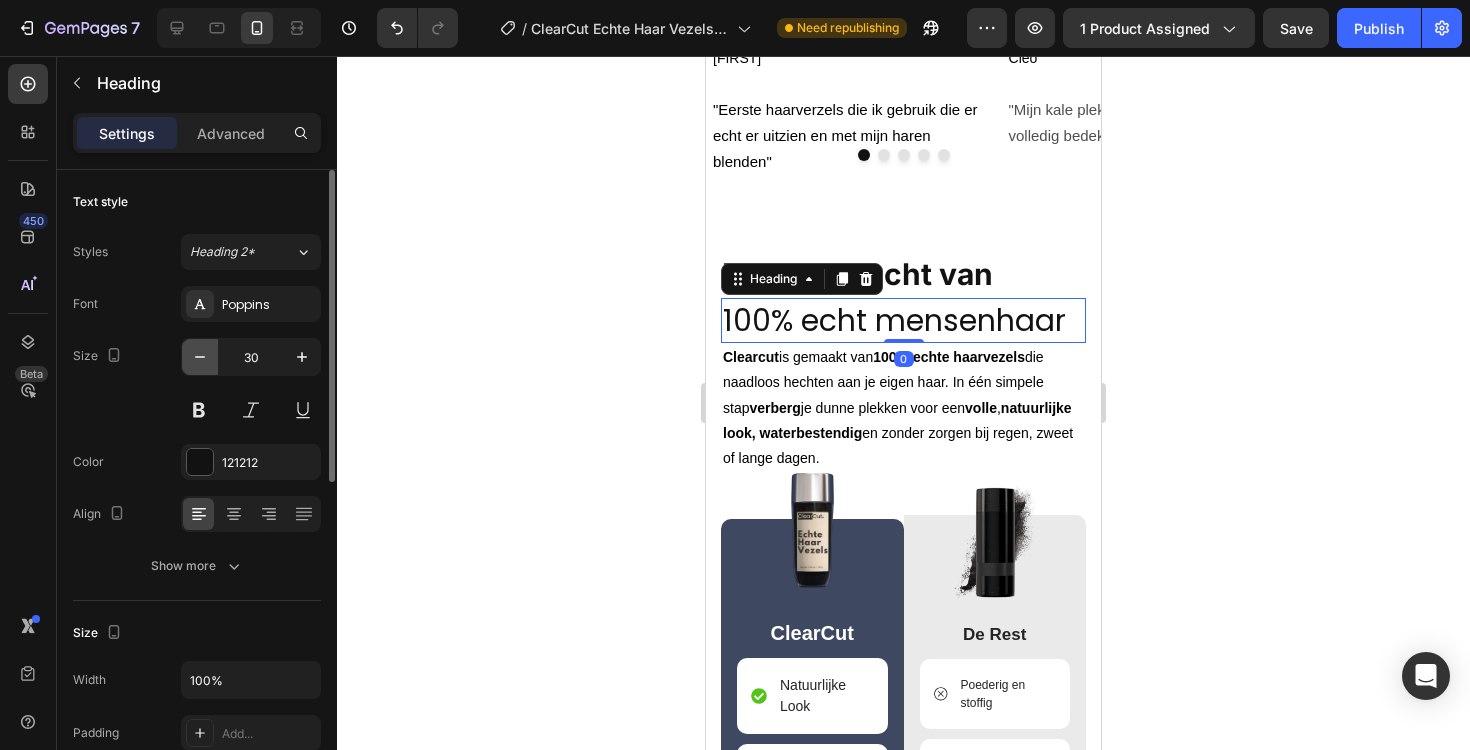 click 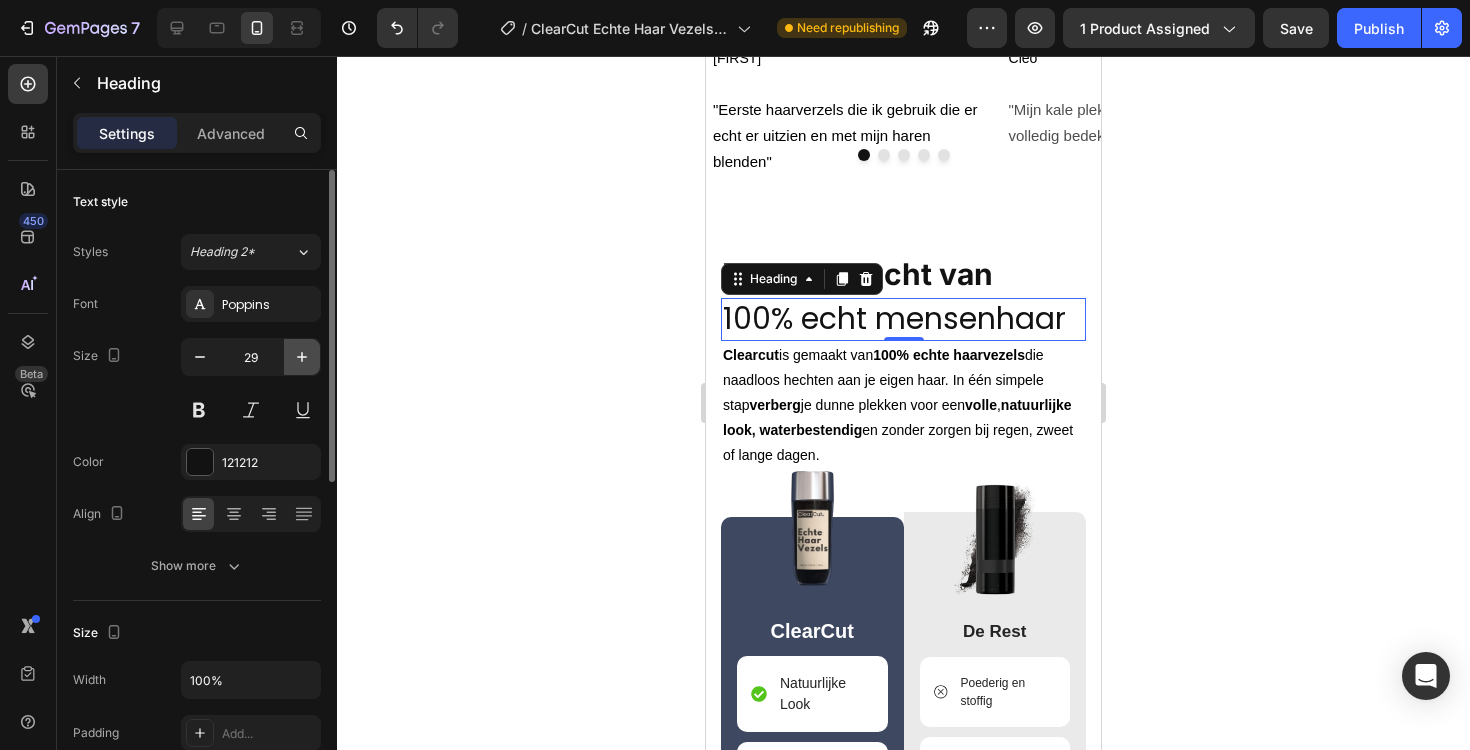 click 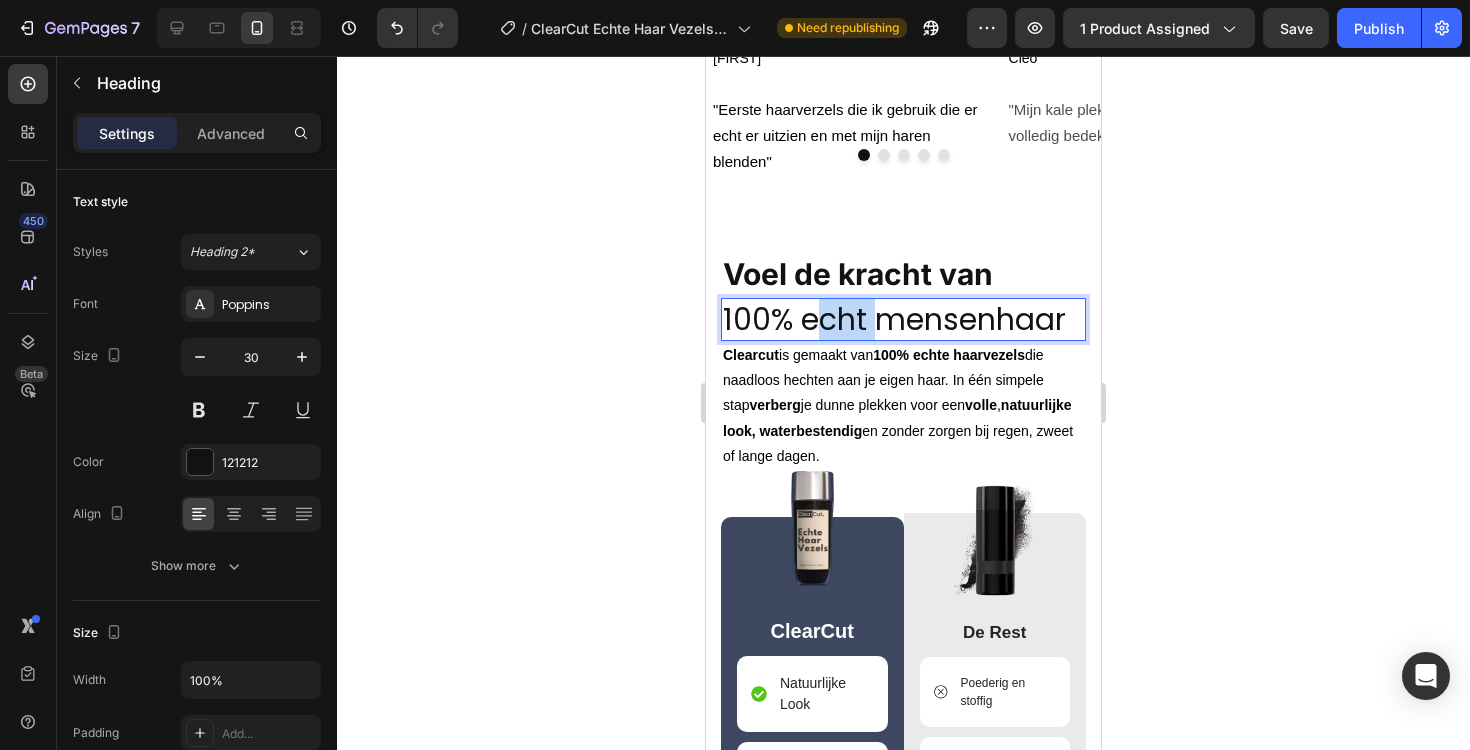 click on "100% echt mensenhaar" at bounding box center [894, 319] 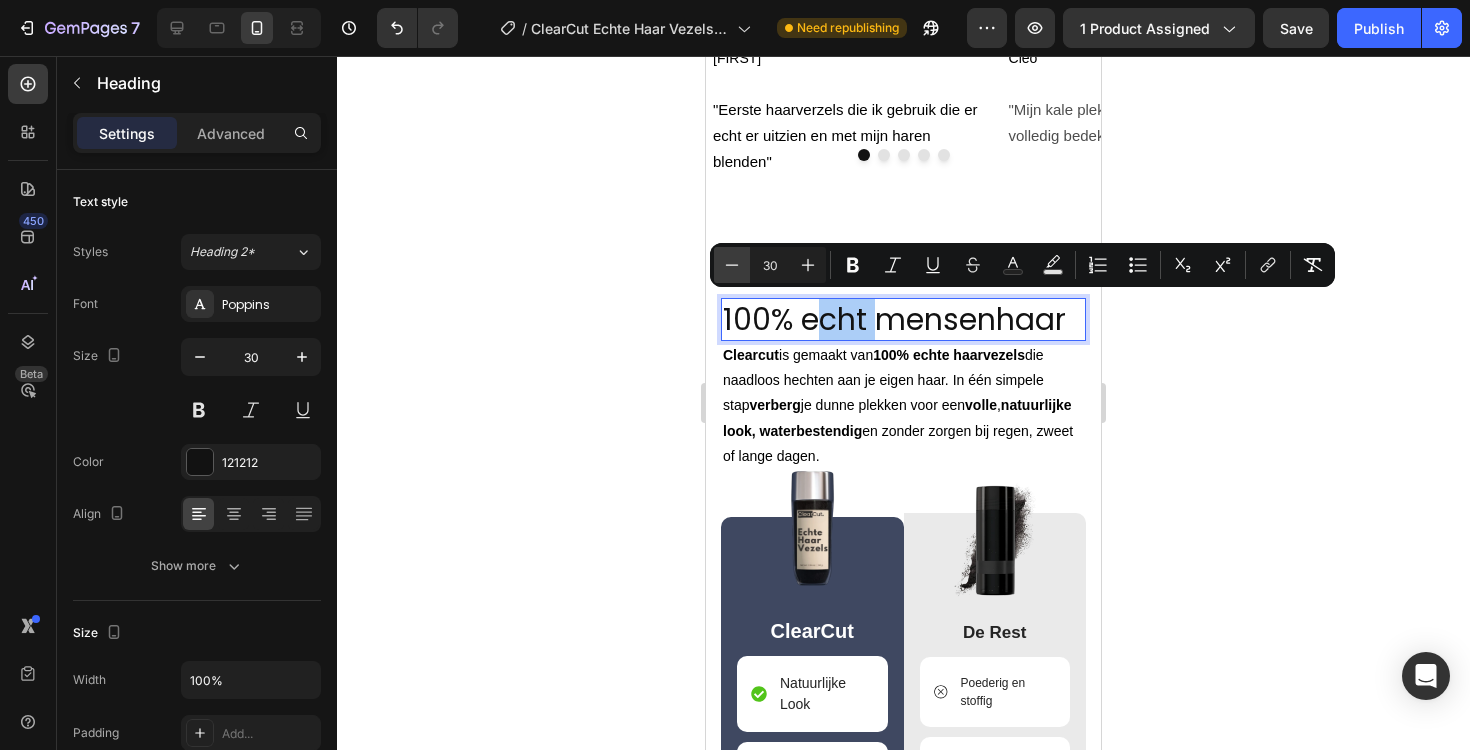 click 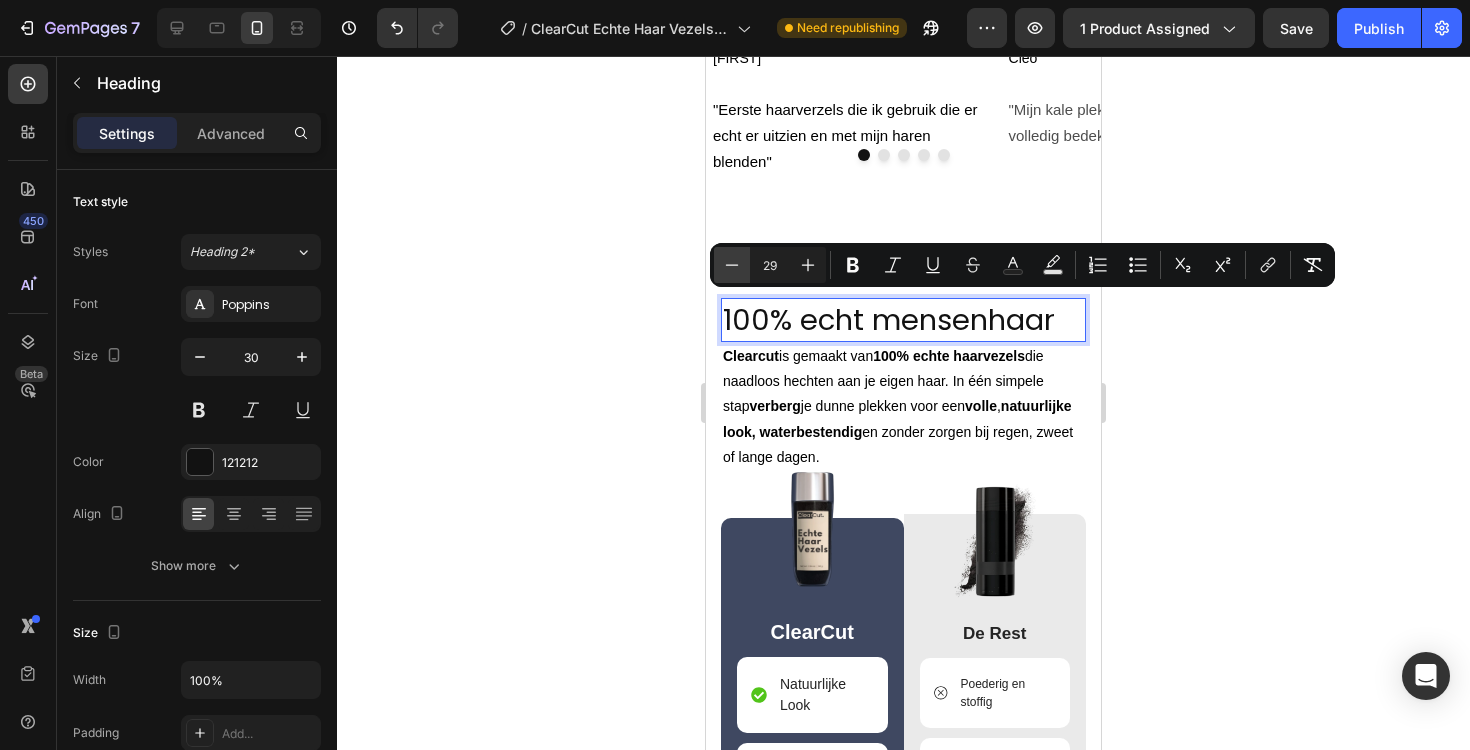 click on "Minus" at bounding box center [732, 265] 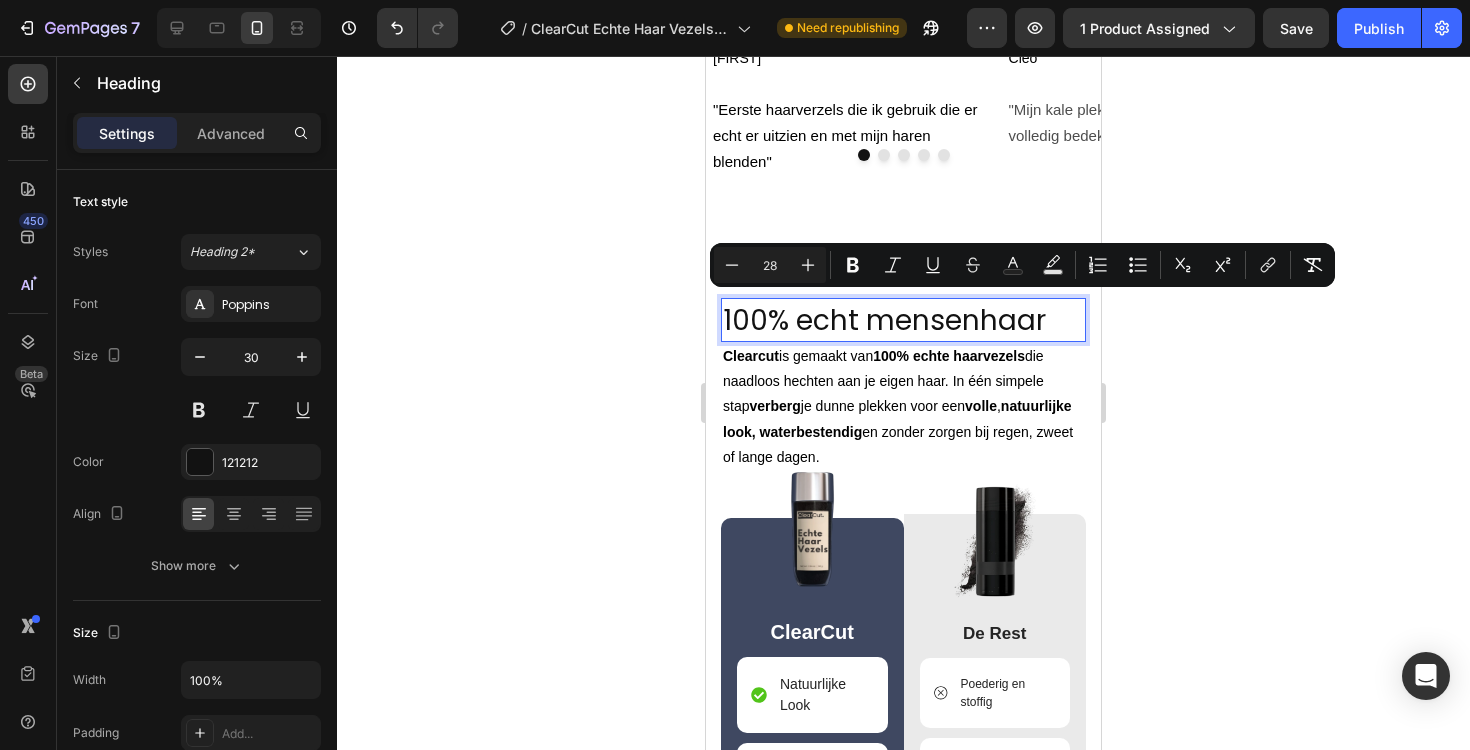 click 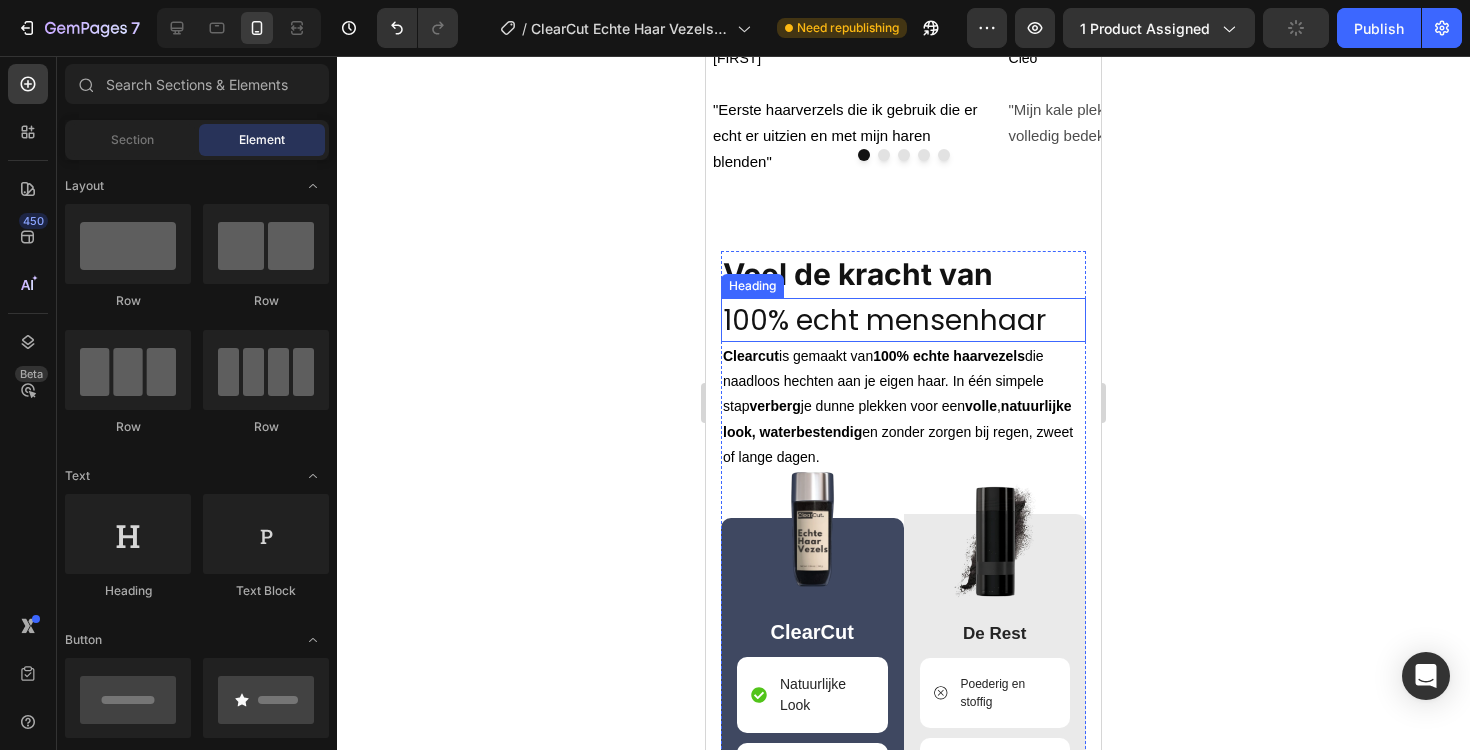 click on "100% echt mensenhaar" at bounding box center [884, 320] 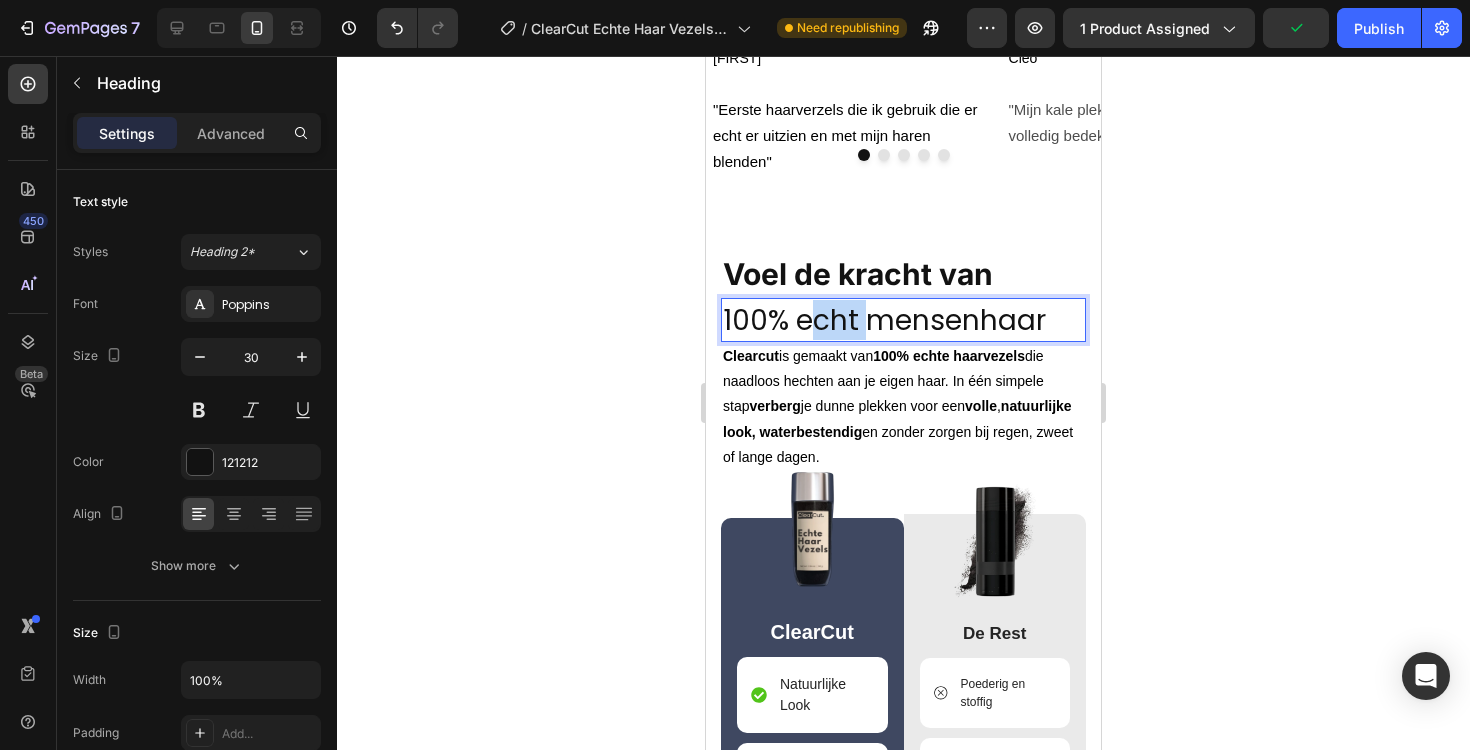 click on "100% echt mensenhaar" at bounding box center (884, 320) 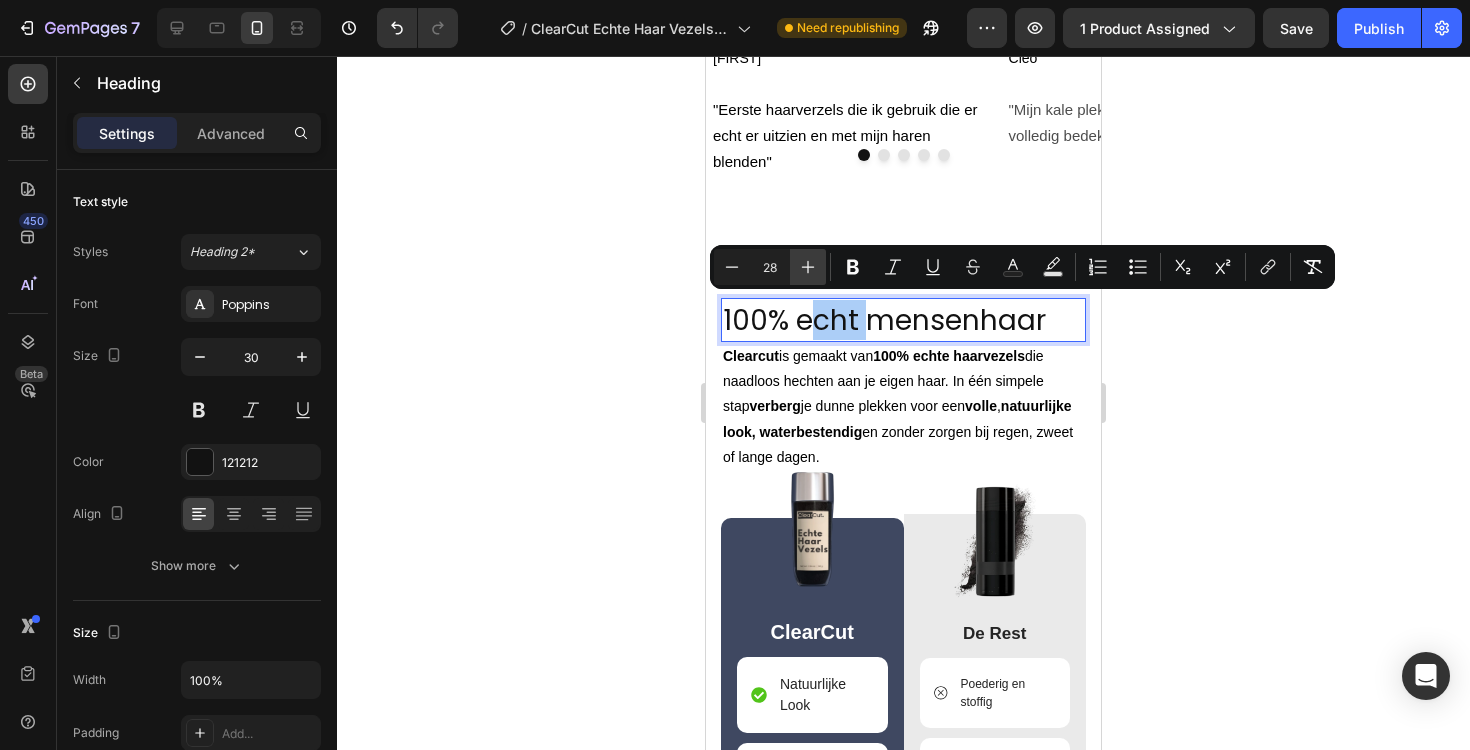 click 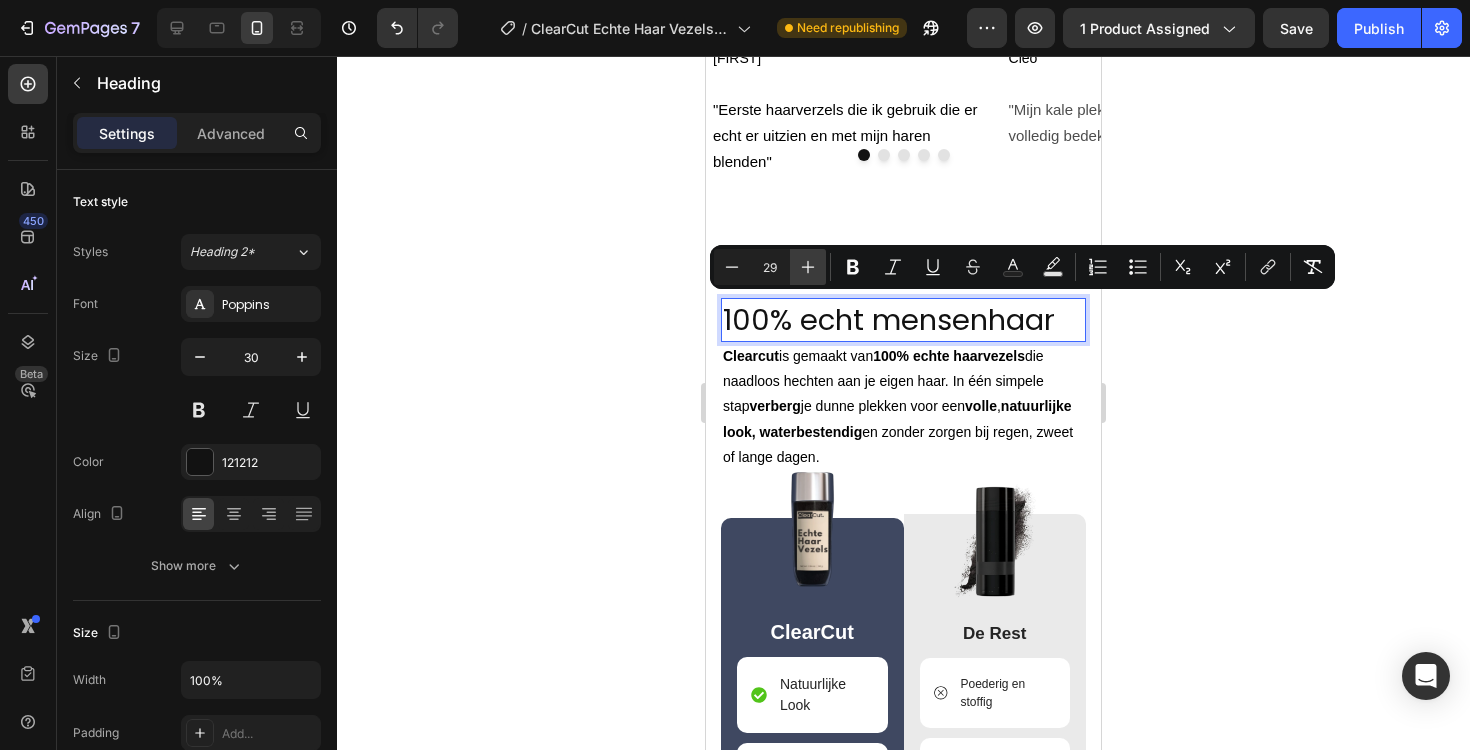 click 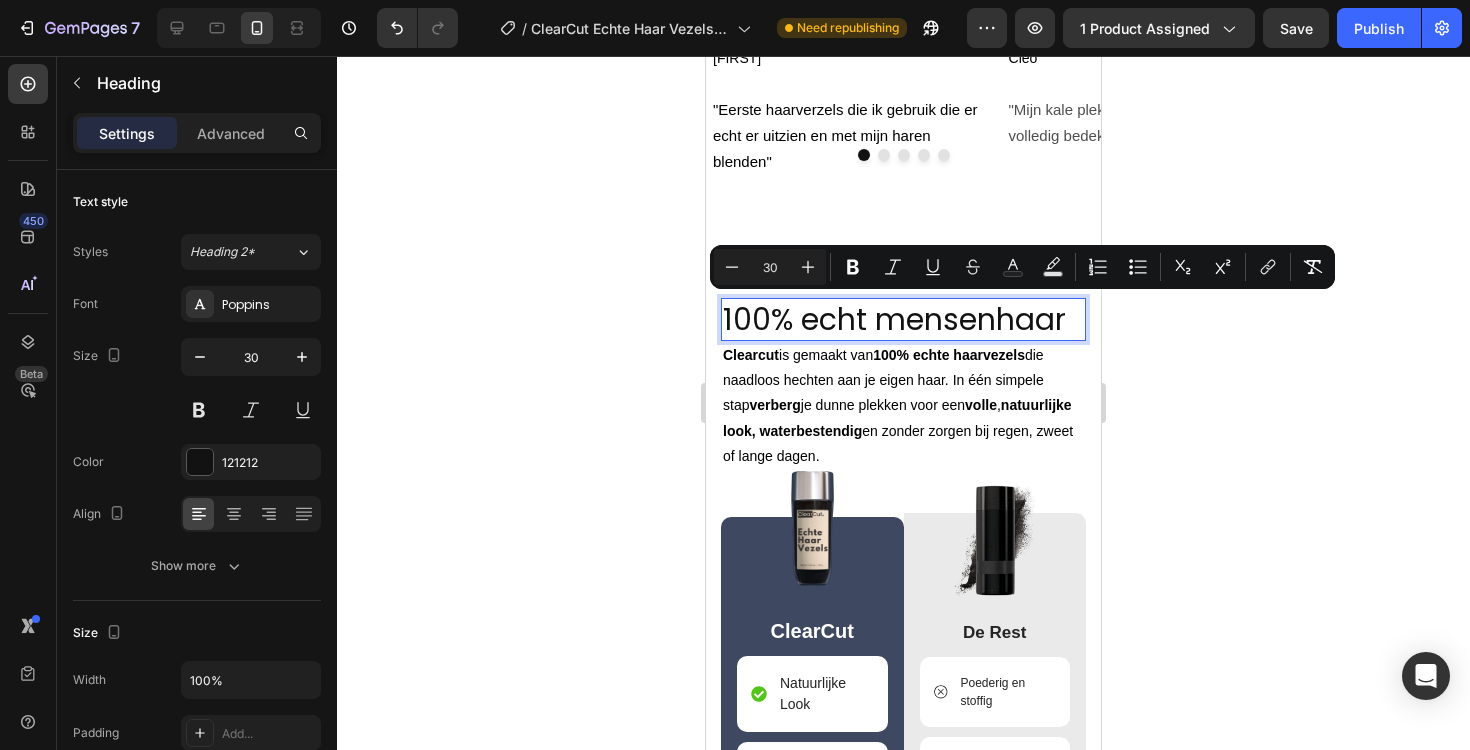 click 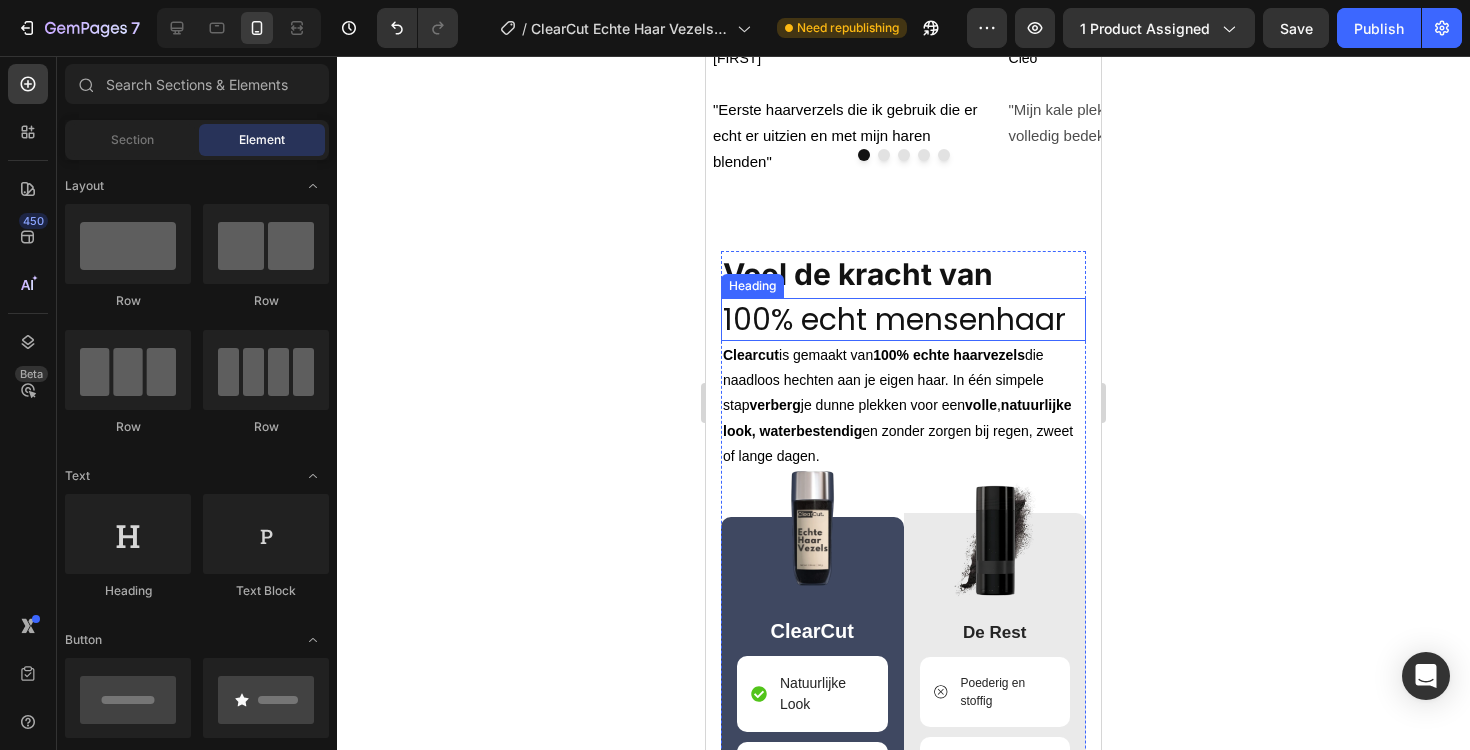 click on "100% echt mensenhaar" at bounding box center [894, 319] 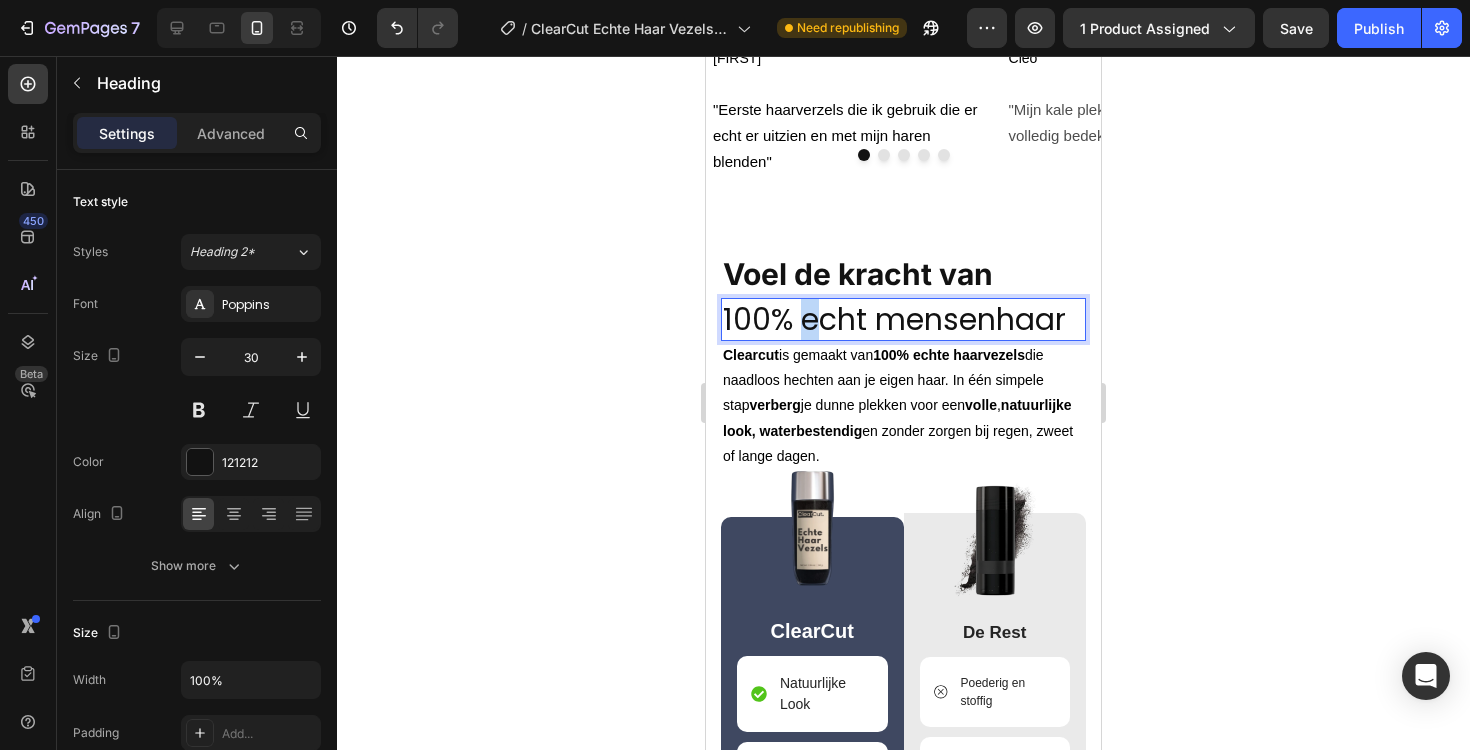 click on "100% echt mensenhaar" at bounding box center [894, 319] 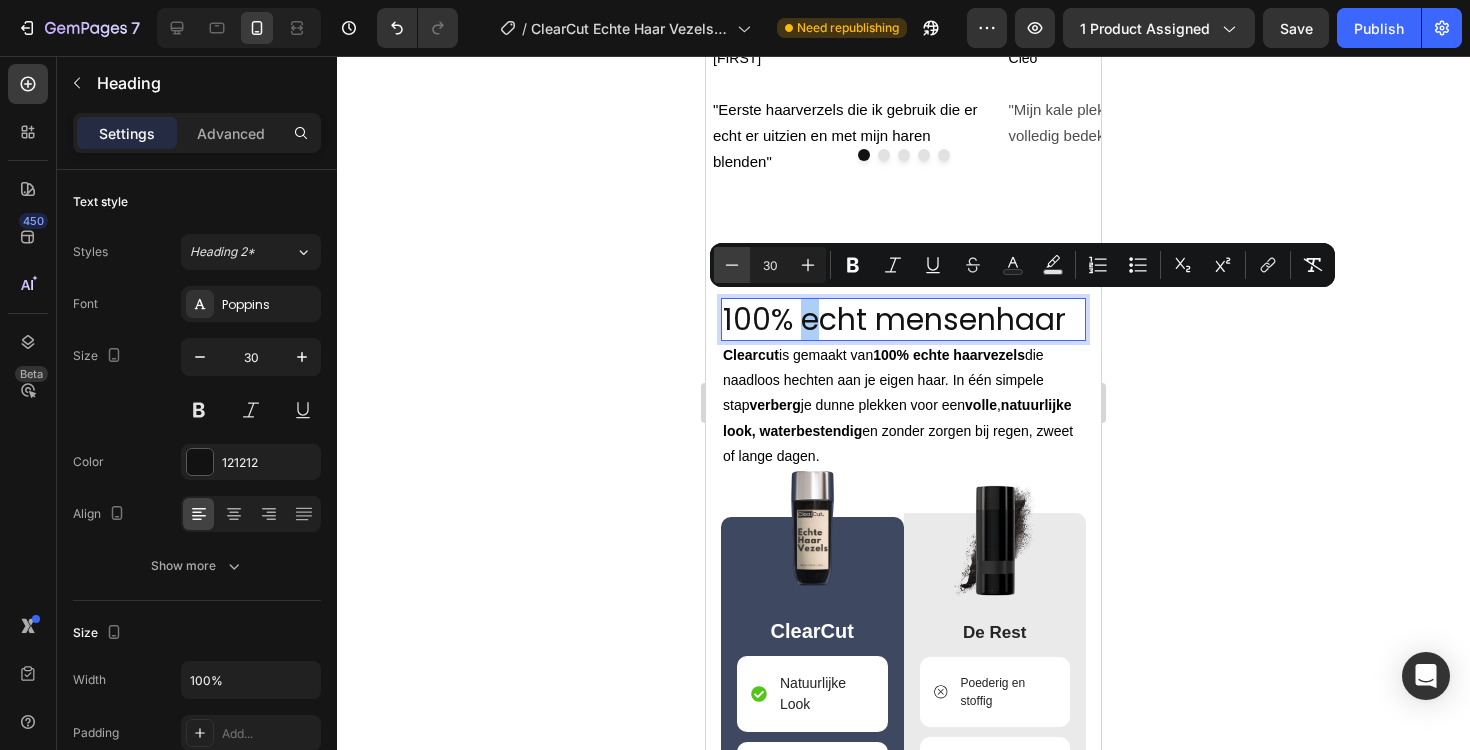 click 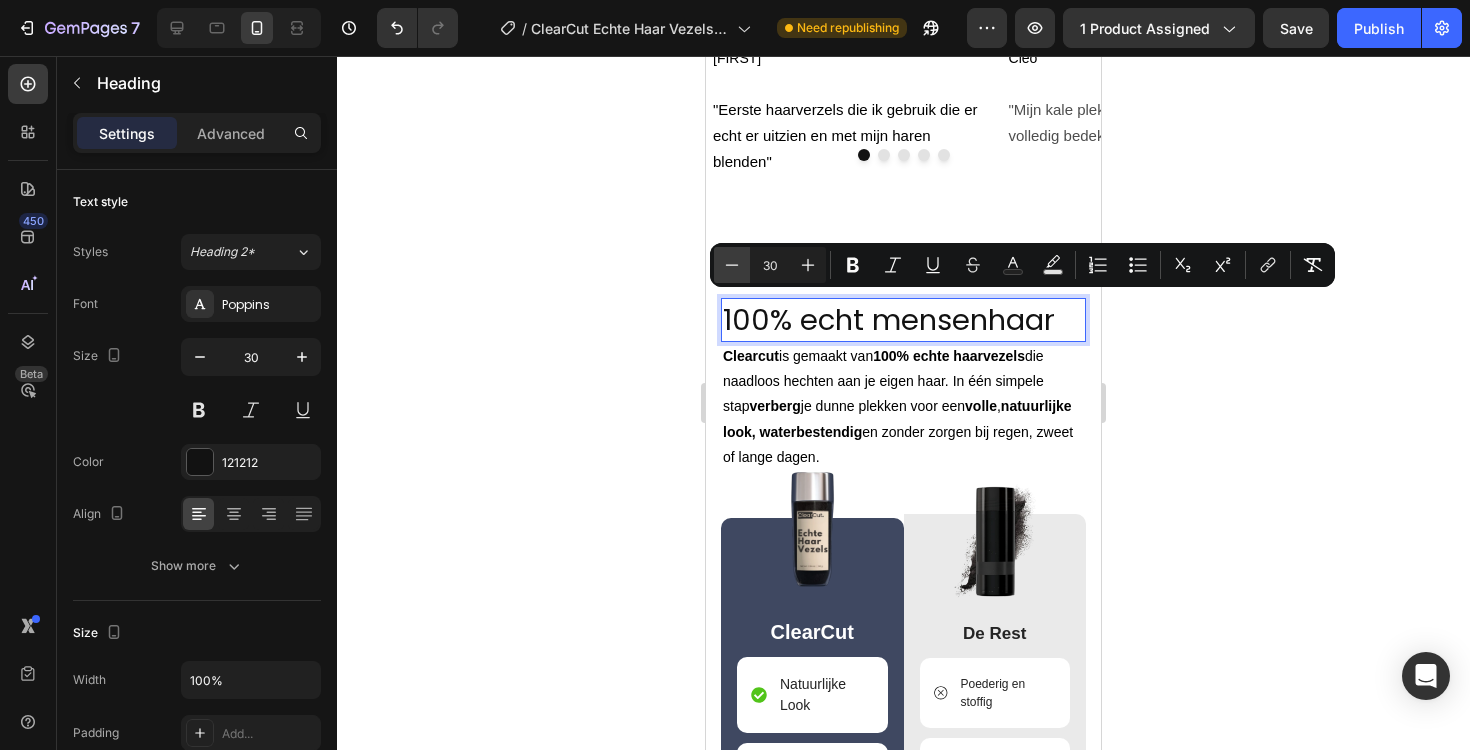type on "29" 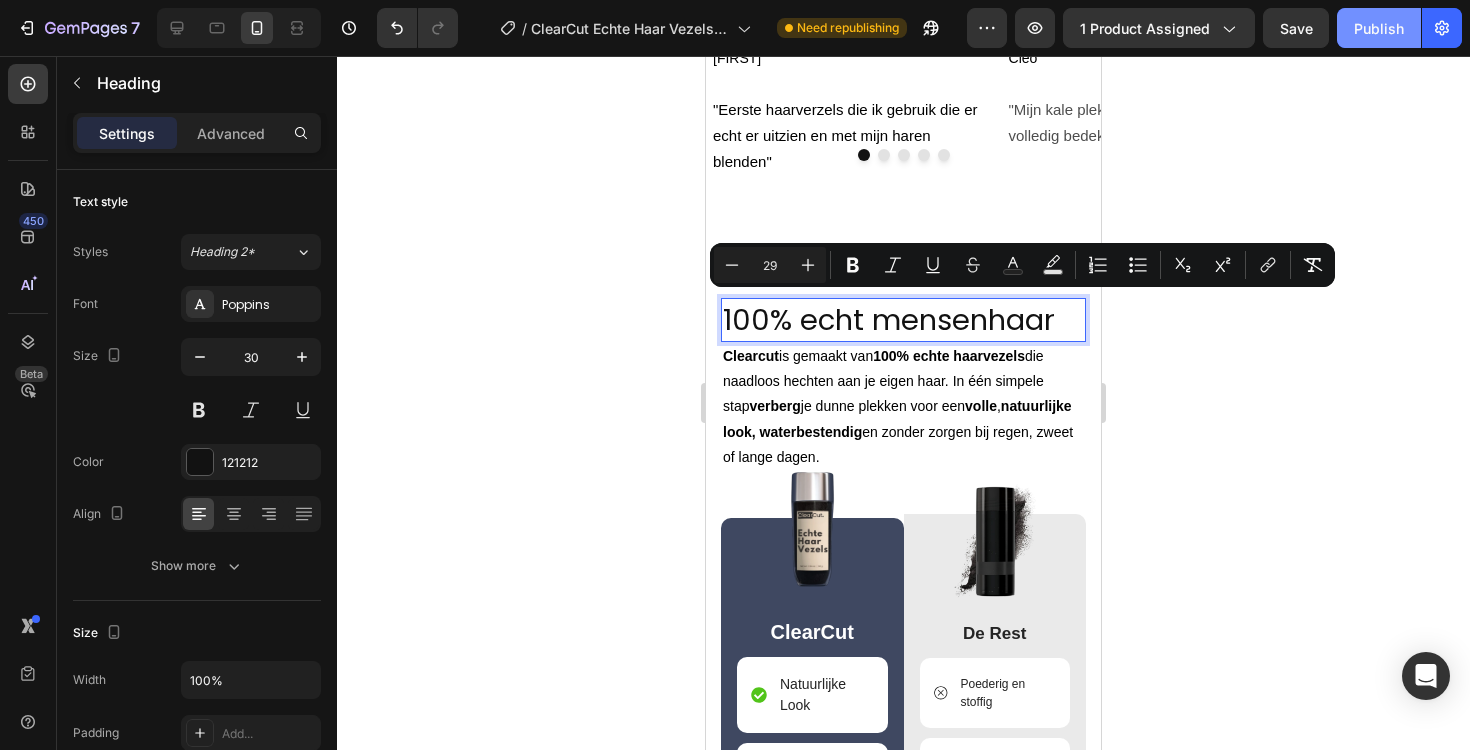 click on "Publish" at bounding box center (1379, 28) 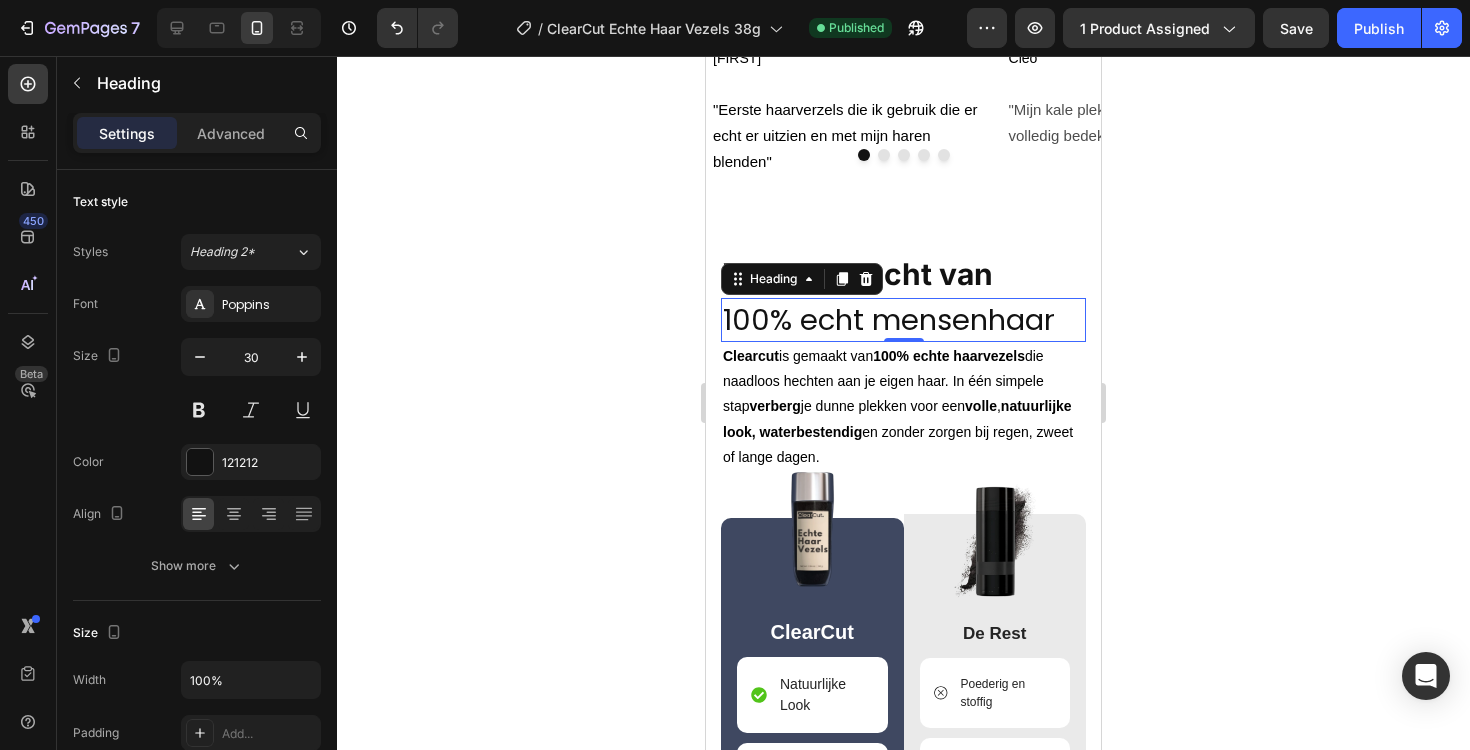 click 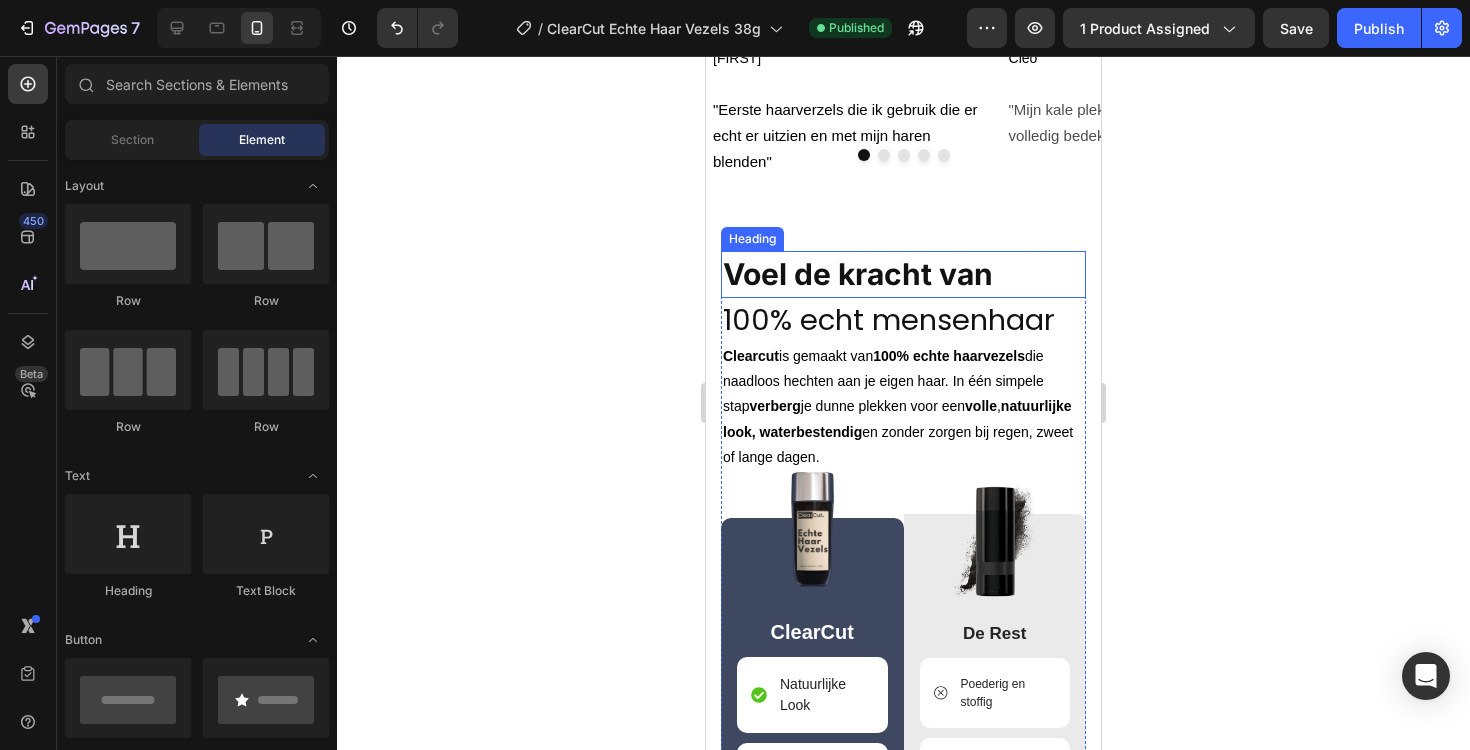 click on "Voel de kracht van" at bounding box center [858, 274] 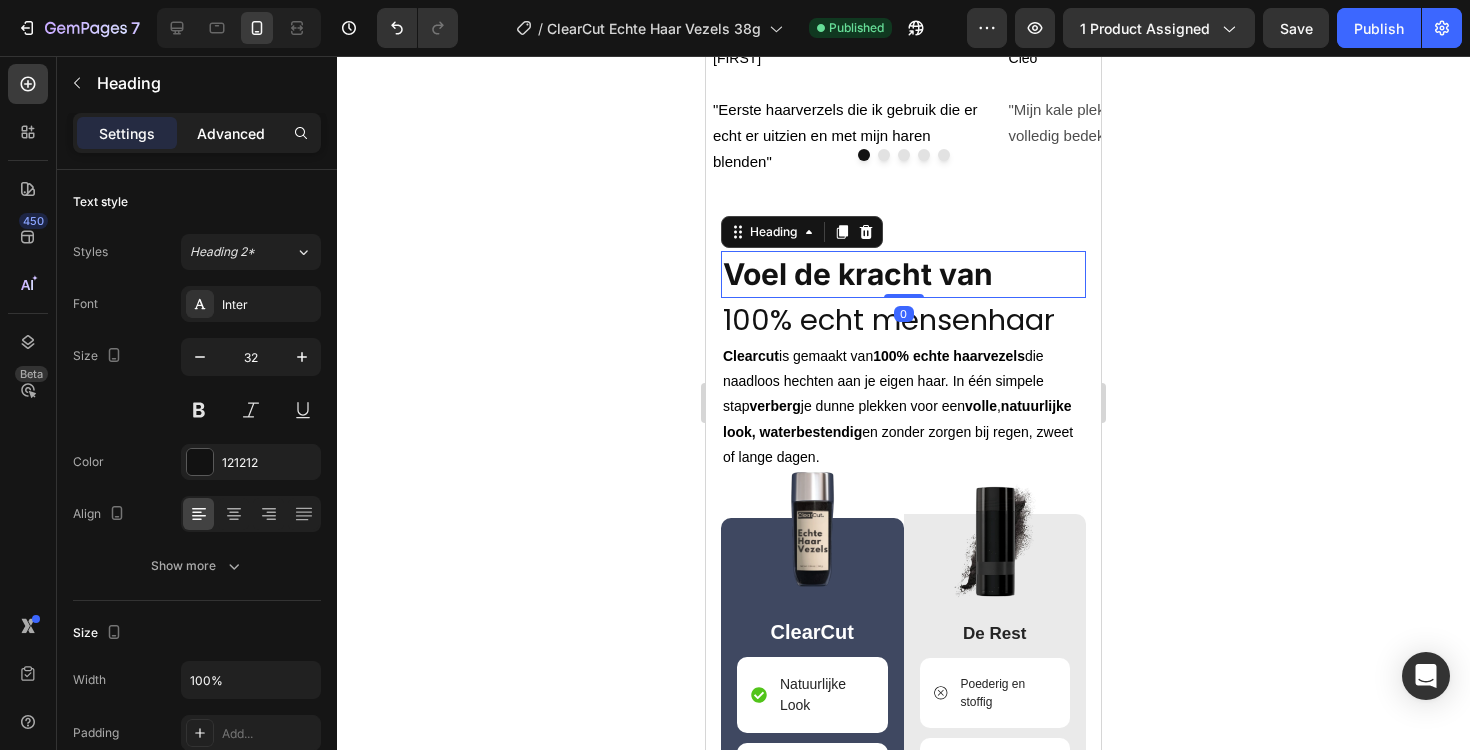 click on "Advanced" 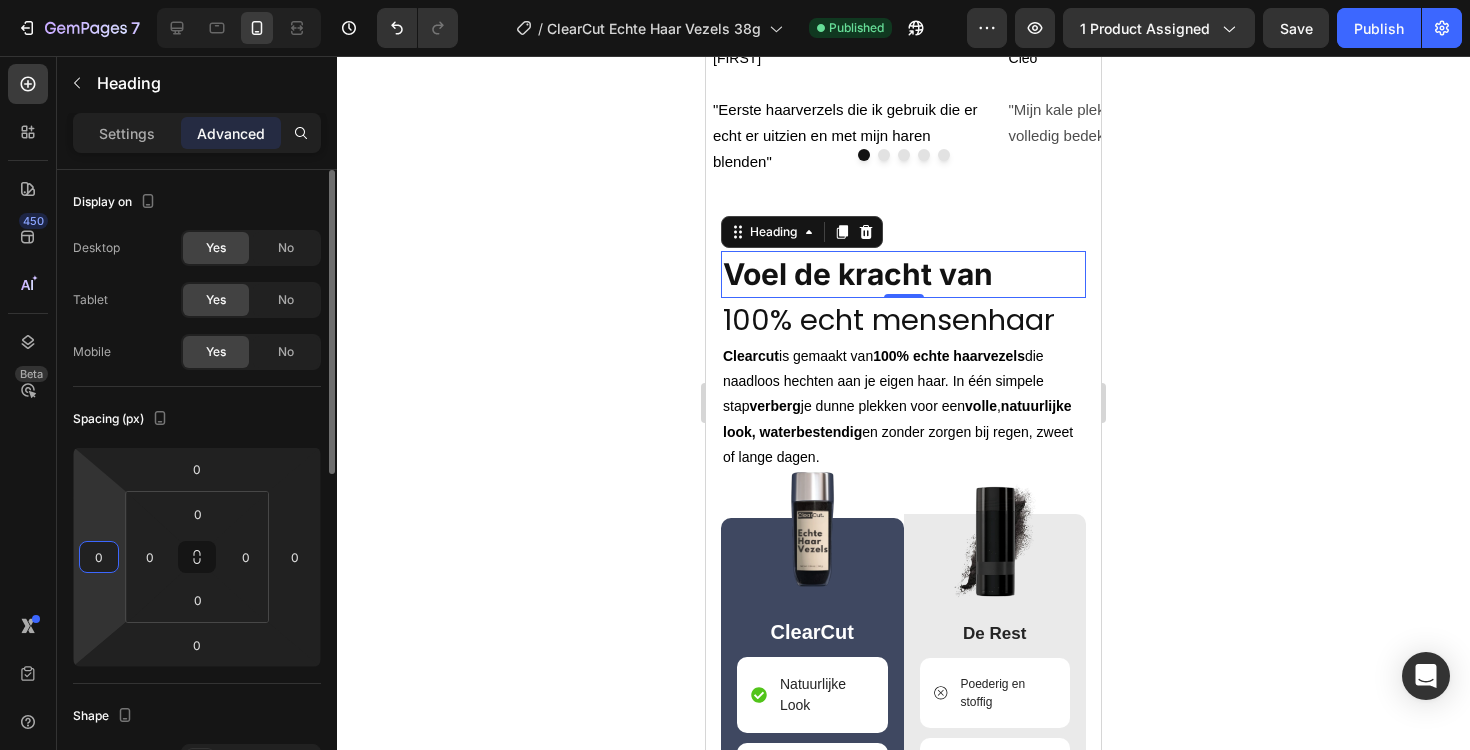 click on "0" at bounding box center [99, 557] 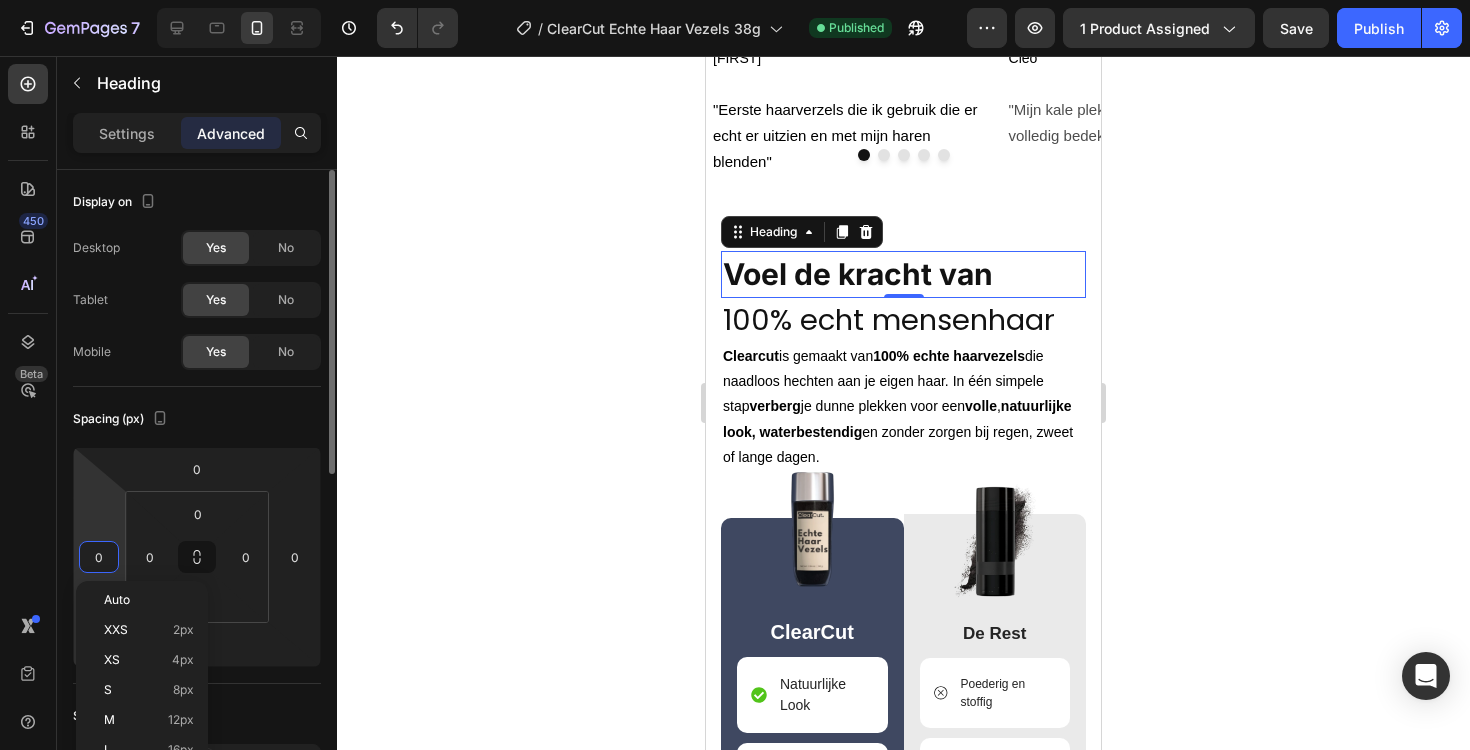 type on "2" 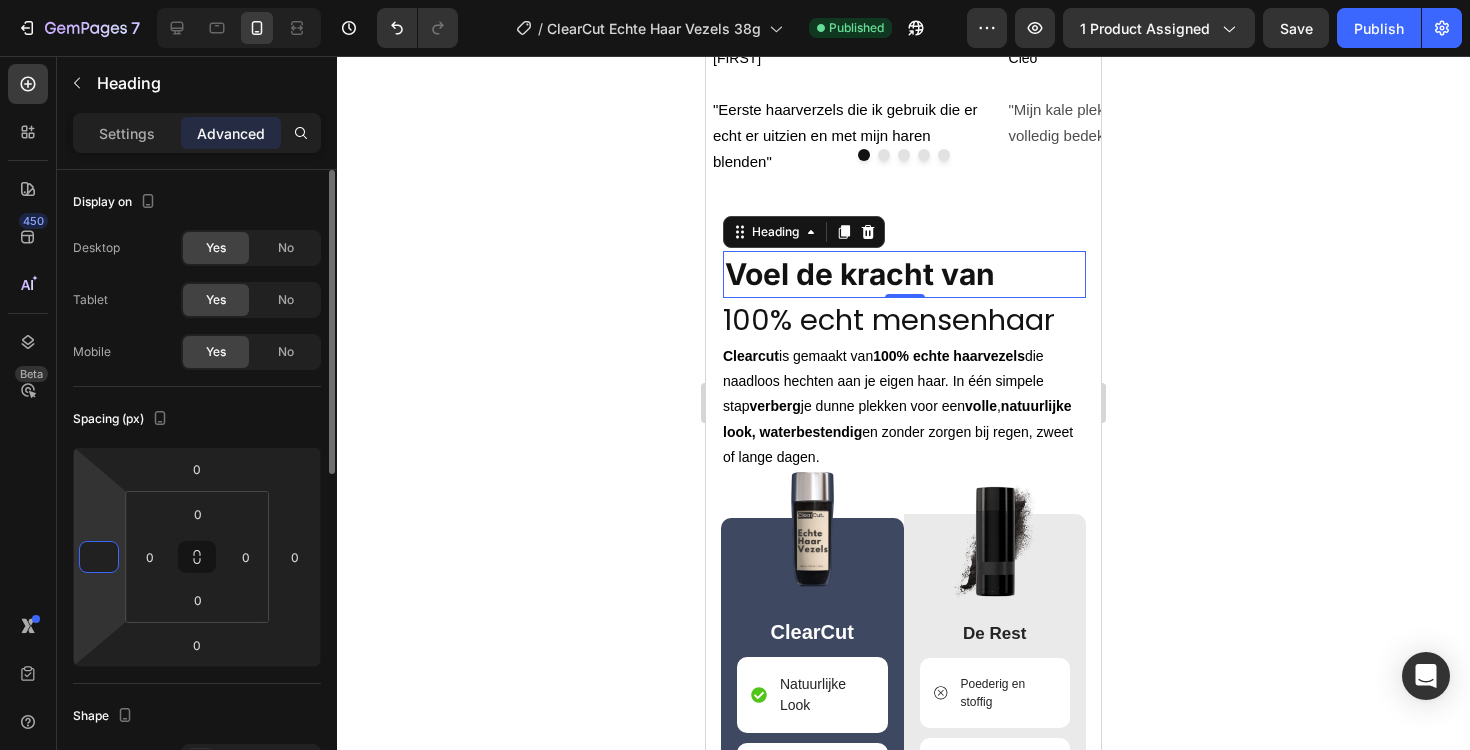 type on "3" 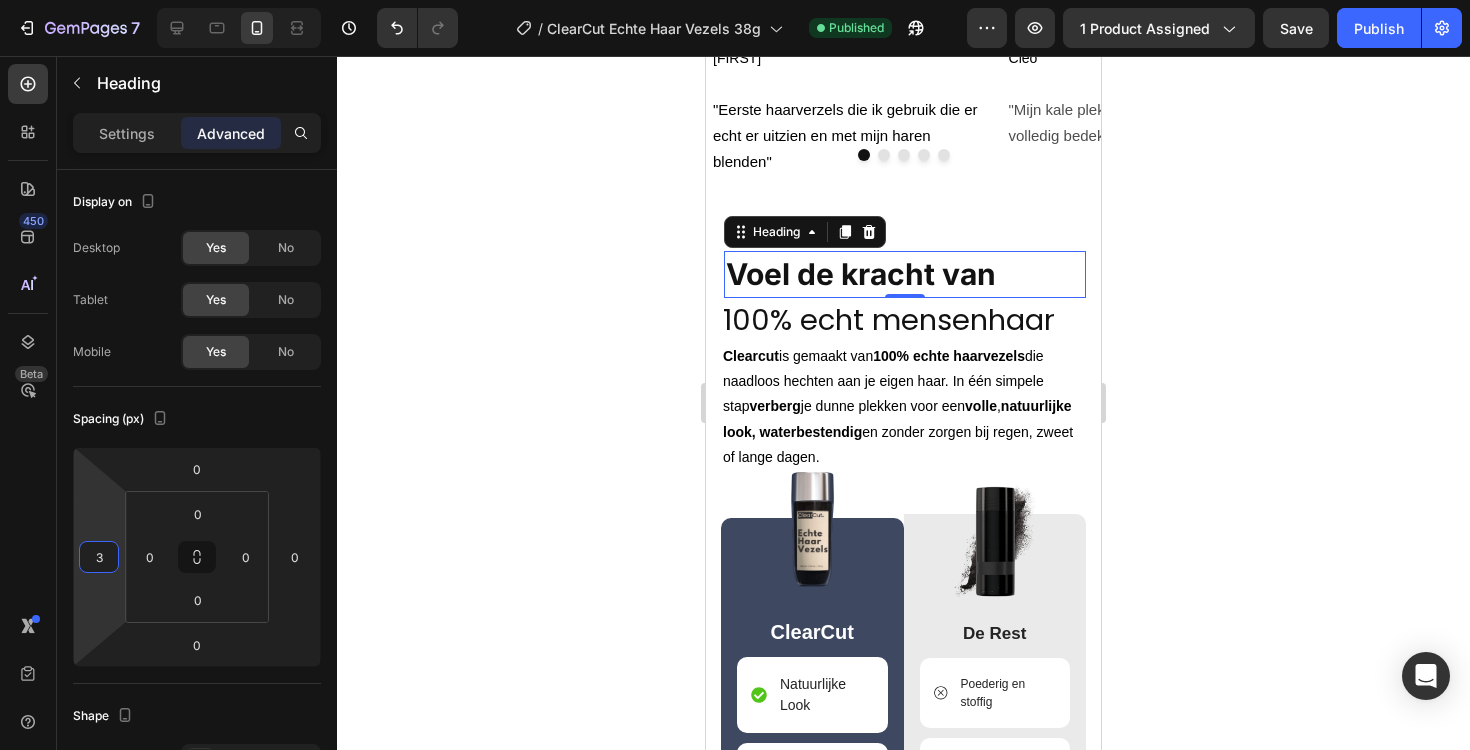 click 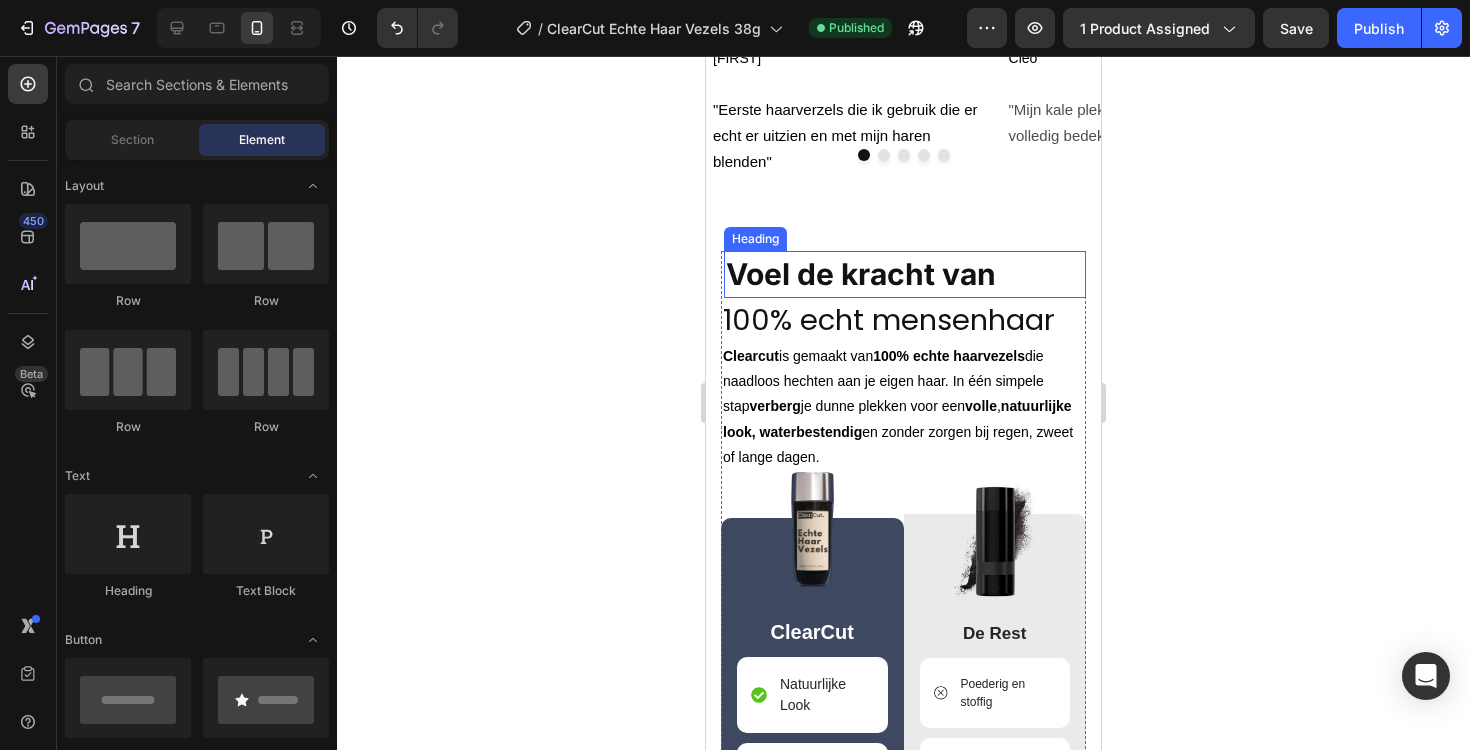 click on "Voel de kracht van" at bounding box center (861, 274) 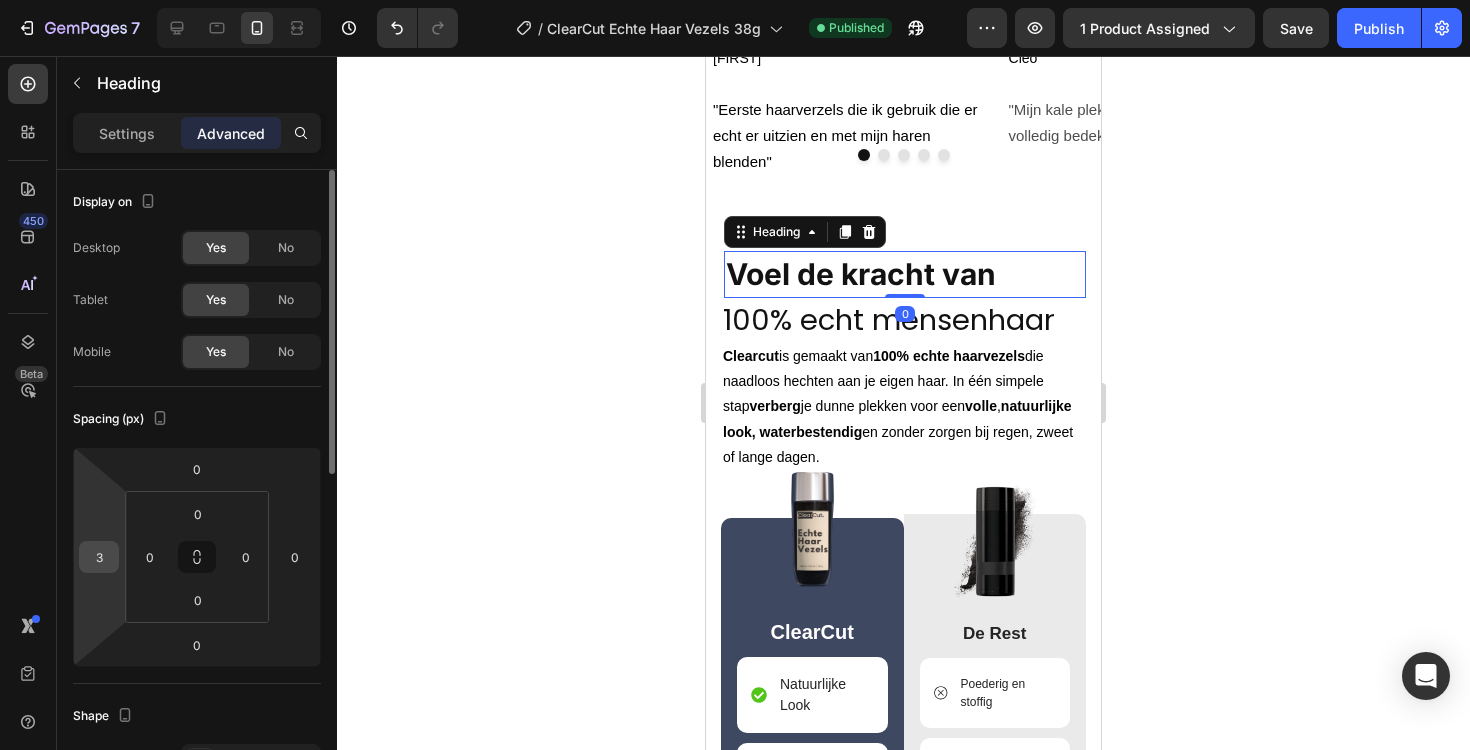 click on "3" at bounding box center [99, 557] 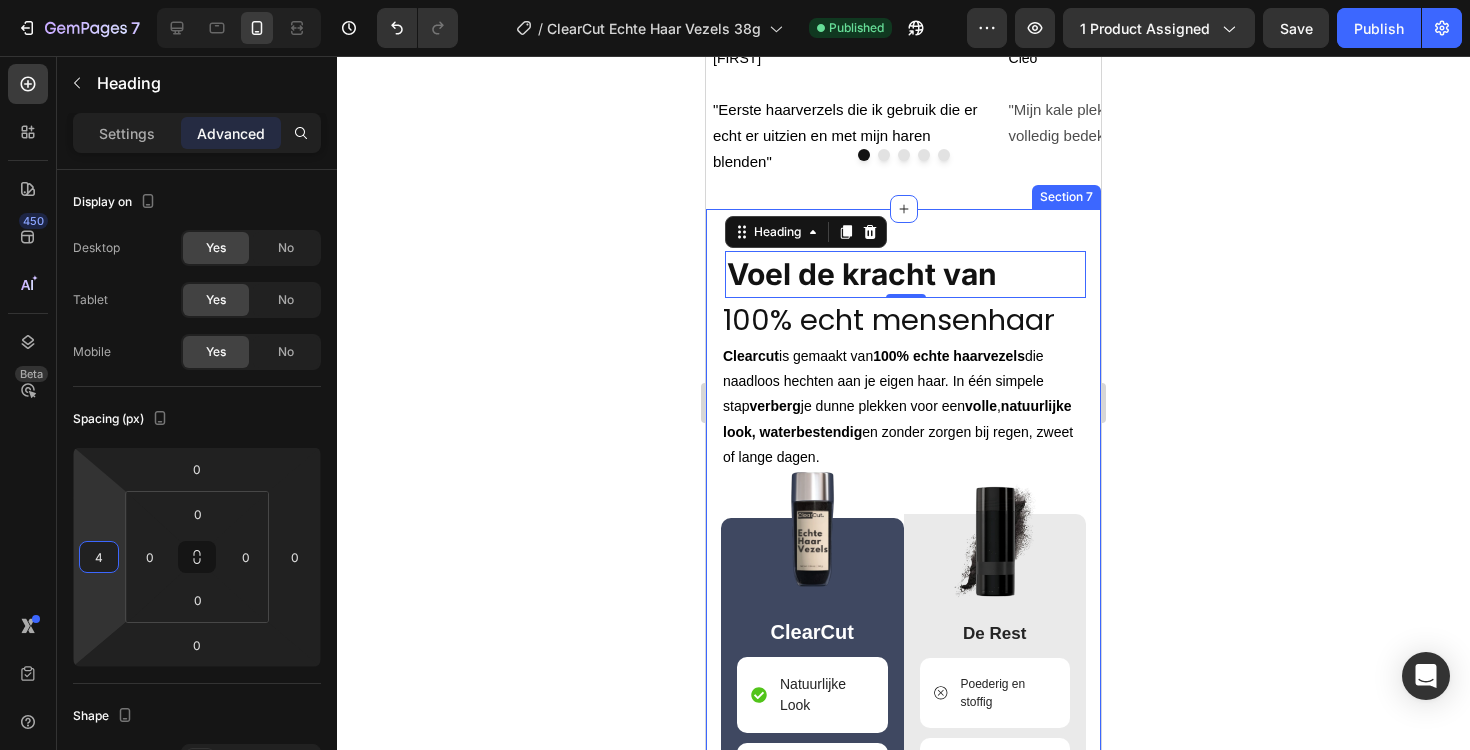type on "4" 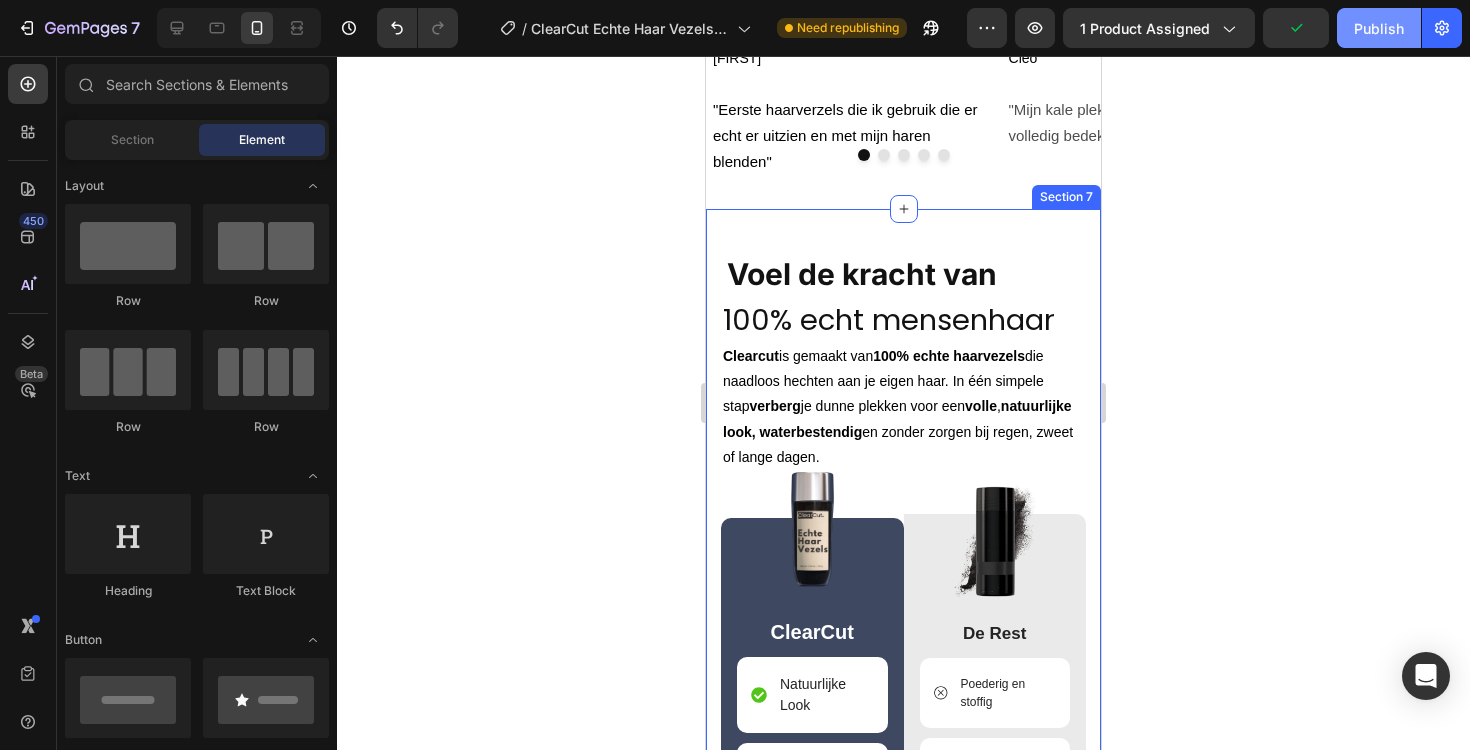 click on "Publish" at bounding box center [1379, 28] 